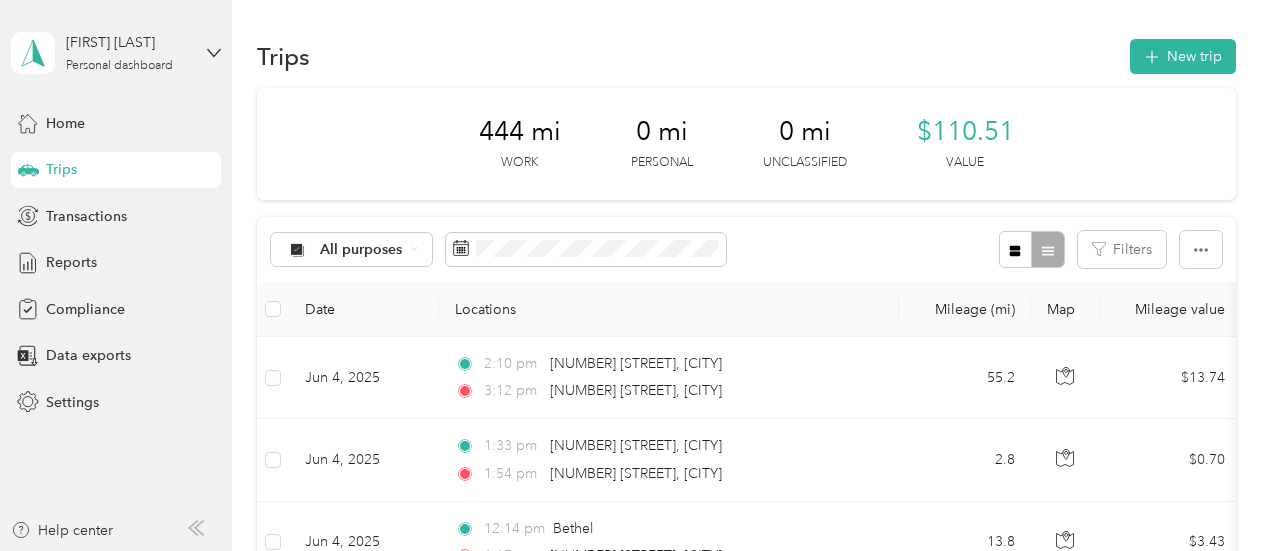 scroll, scrollTop: 0, scrollLeft: 0, axis: both 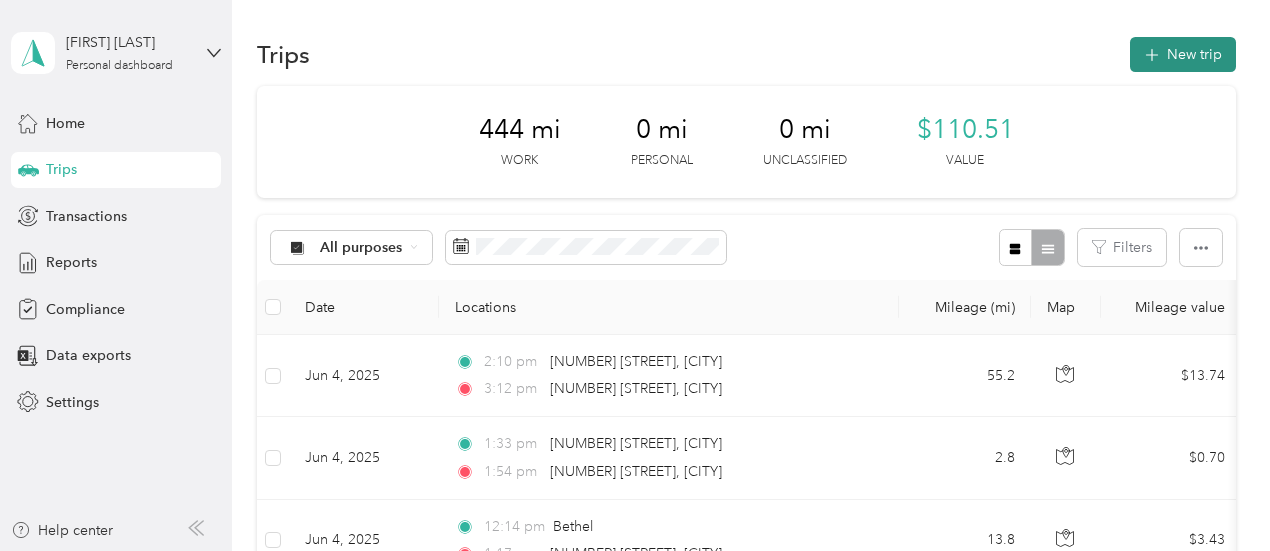 click on "New trip" at bounding box center (1183, 54) 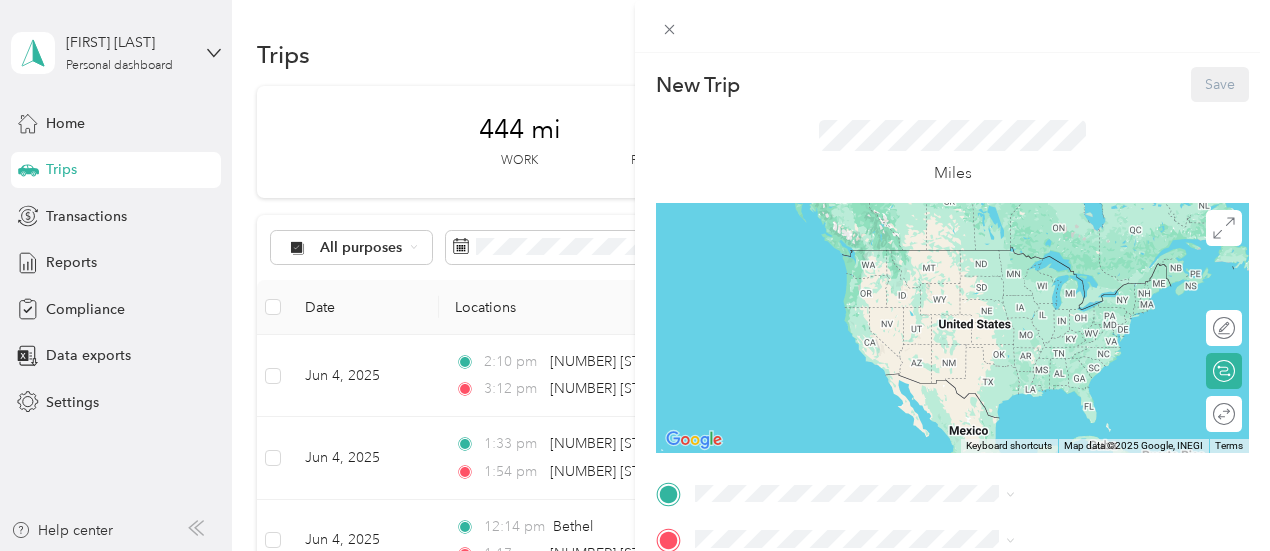 scroll, scrollTop: 0, scrollLeft: 0, axis: both 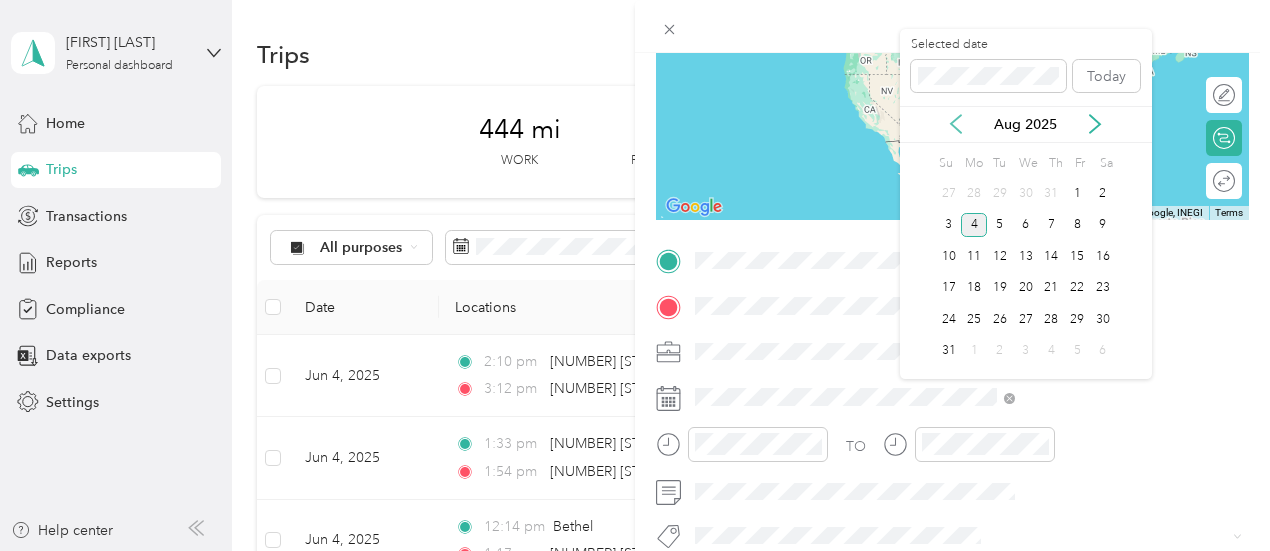 click 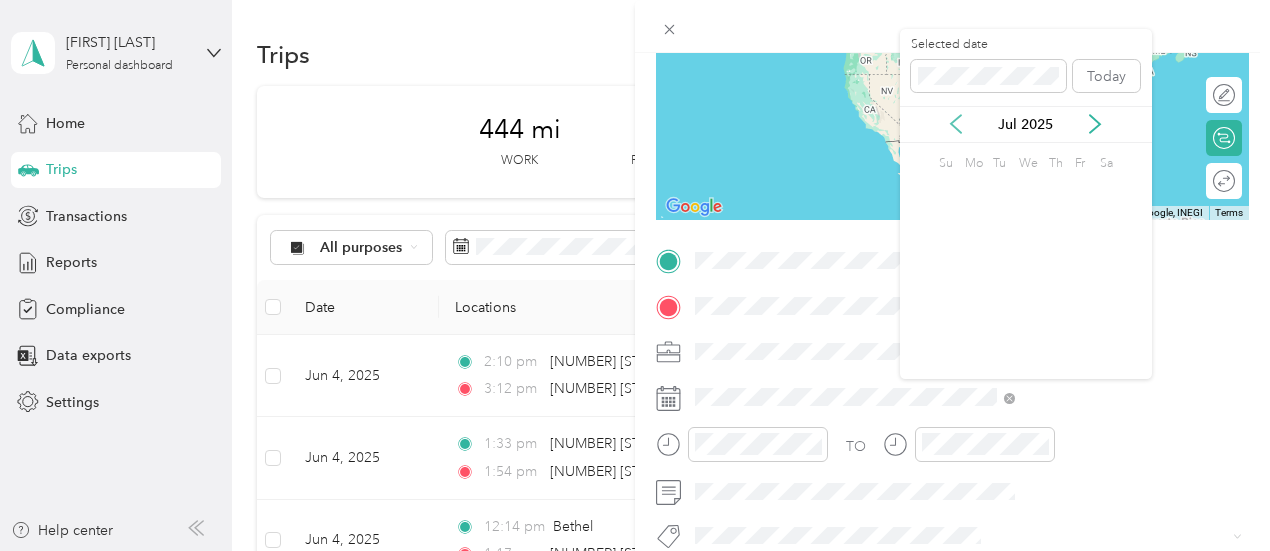 click 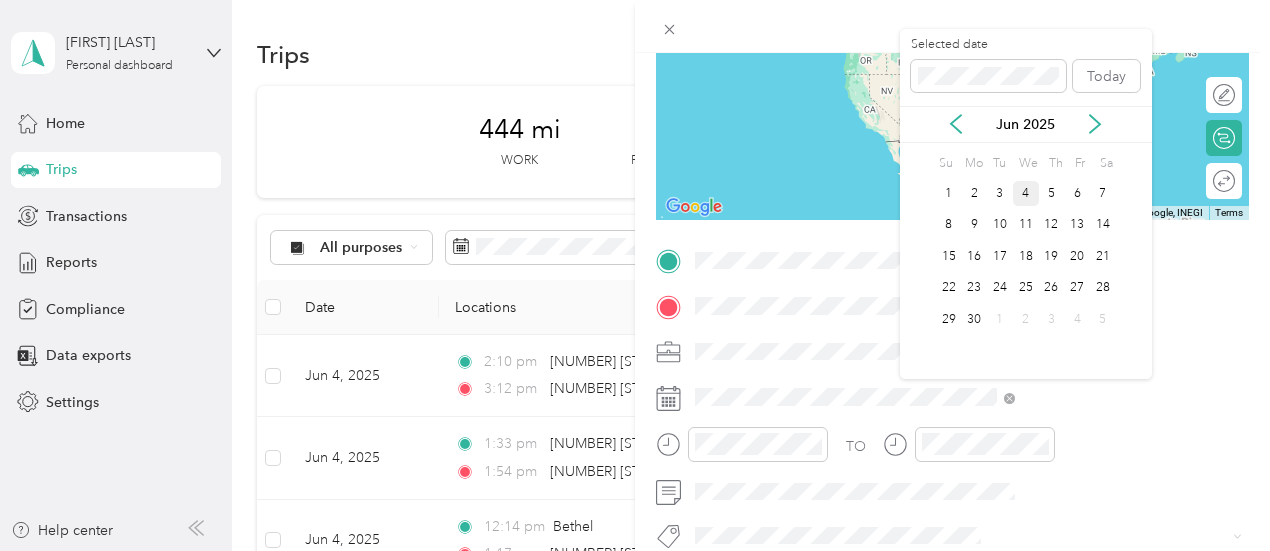 click on "4" at bounding box center [1026, 193] 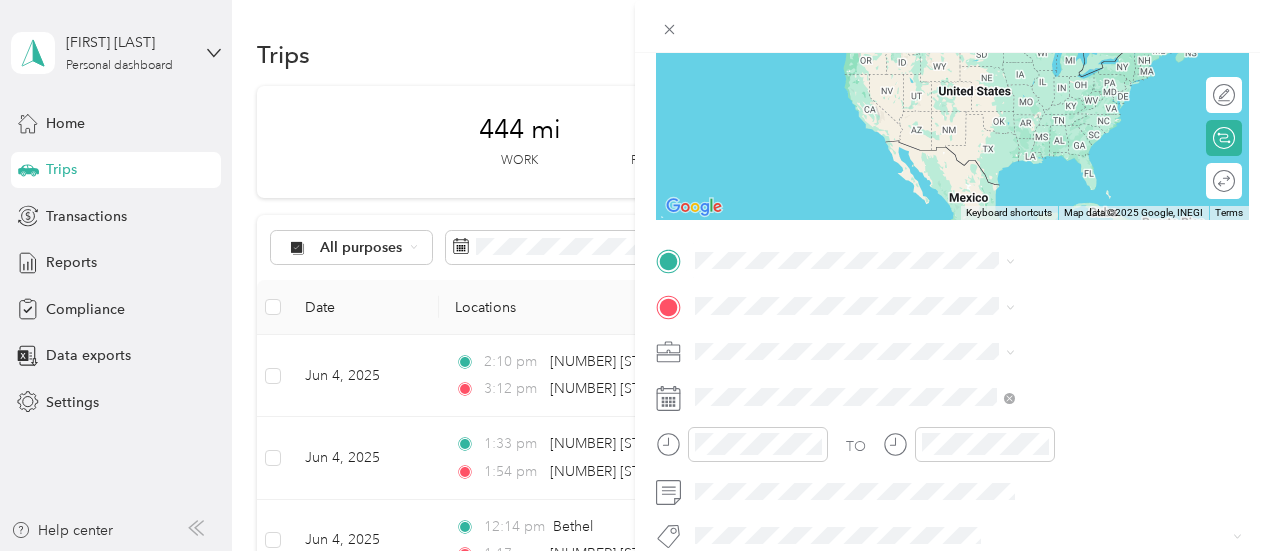 click on "[NUMBER] [STREET]
[CITY], [STATE] [POSTAL_CODE], [COUNTRY]" at bounding box center (1081, 349) 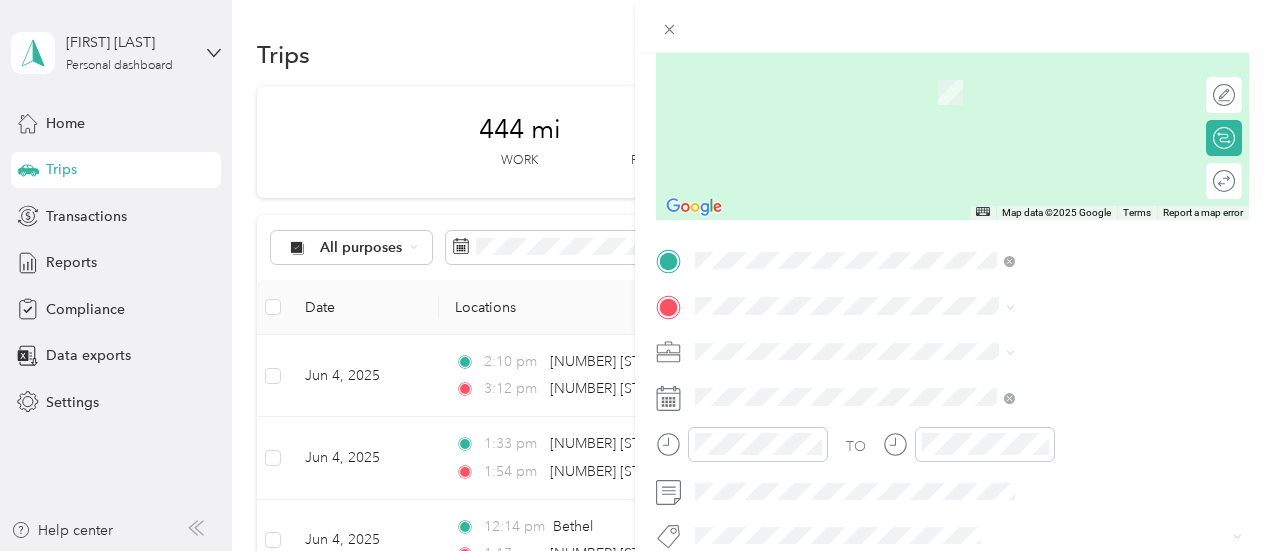 click on "[NUMBER] [STREET]
[CITY], [STATE] [POSTAL_CODE], [COUNTRY]" at bounding box center [1081, 75] 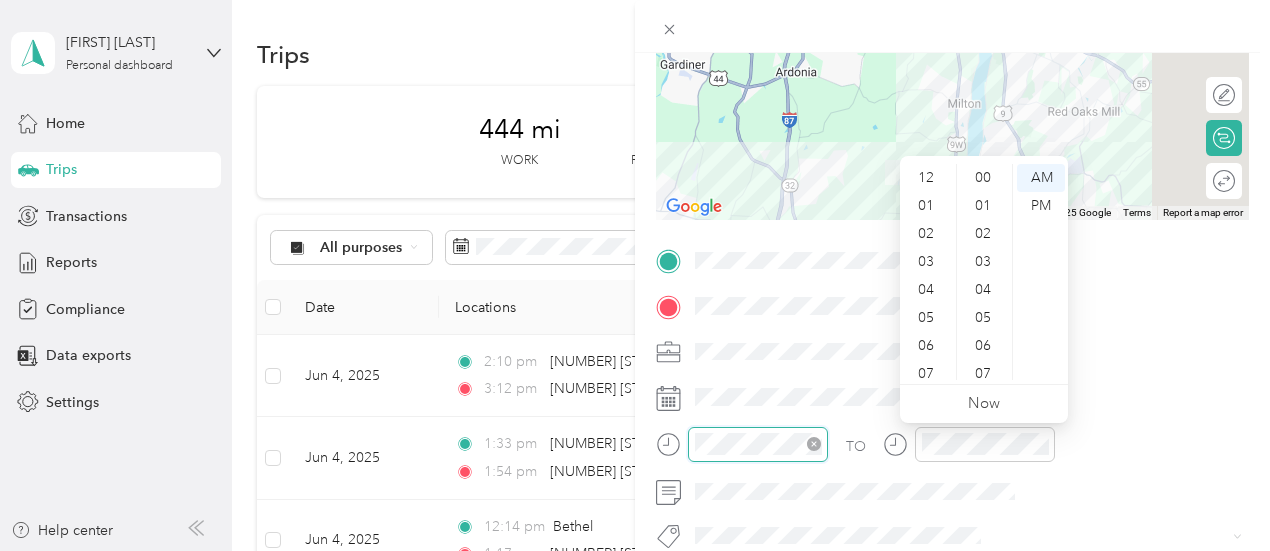 scroll, scrollTop: 588, scrollLeft: 0, axis: vertical 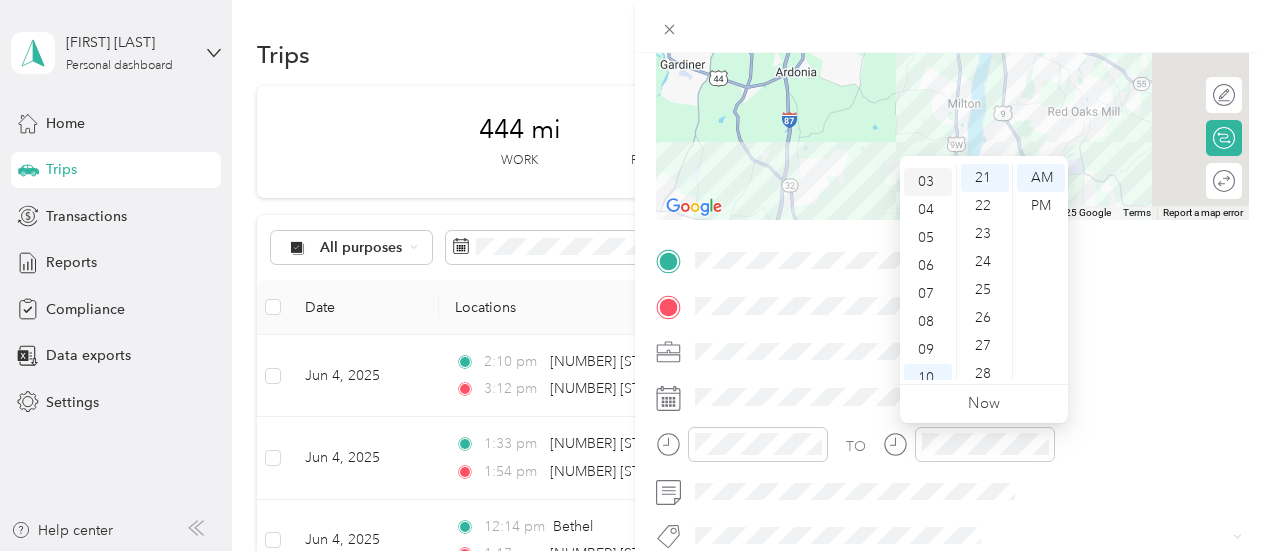 click on "03" at bounding box center [928, 182] 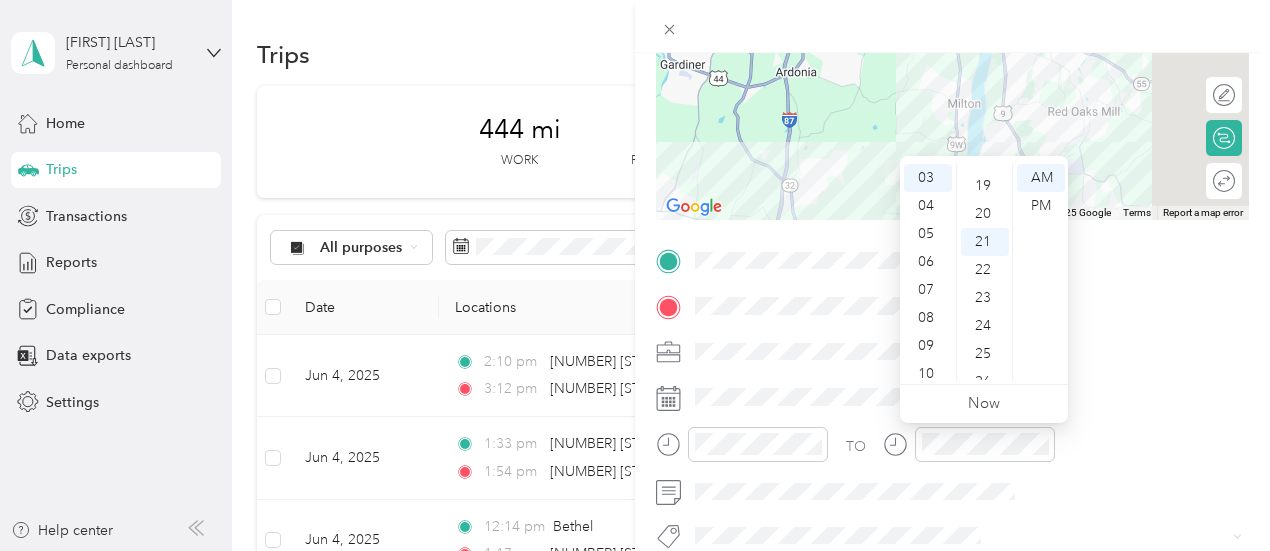 scroll, scrollTop: 508, scrollLeft: 0, axis: vertical 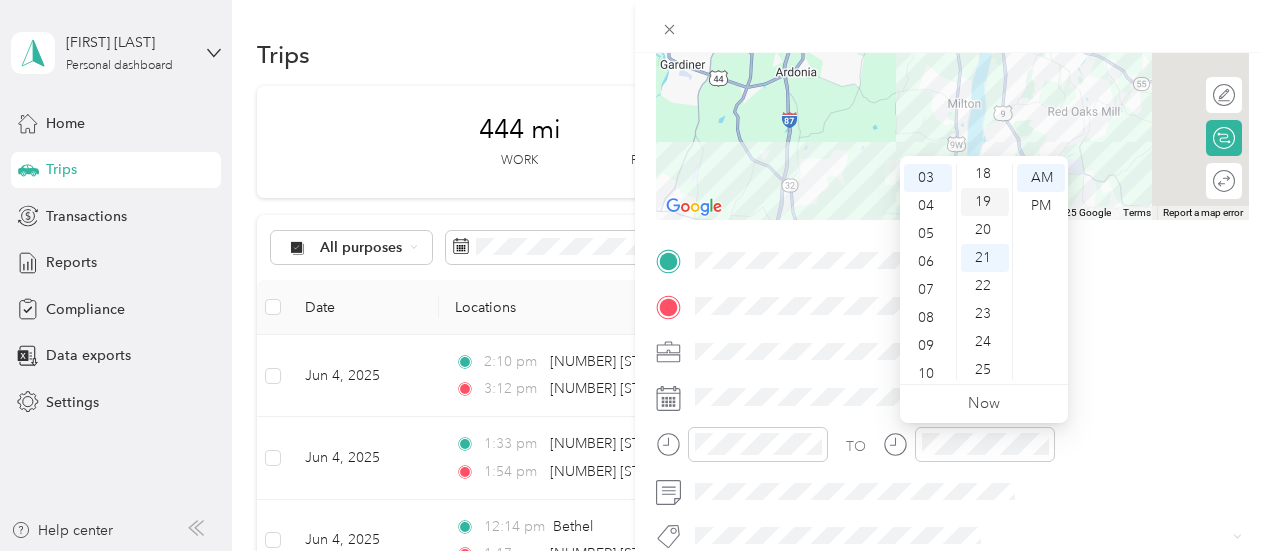 click on "19" at bounding box center [985, 202] 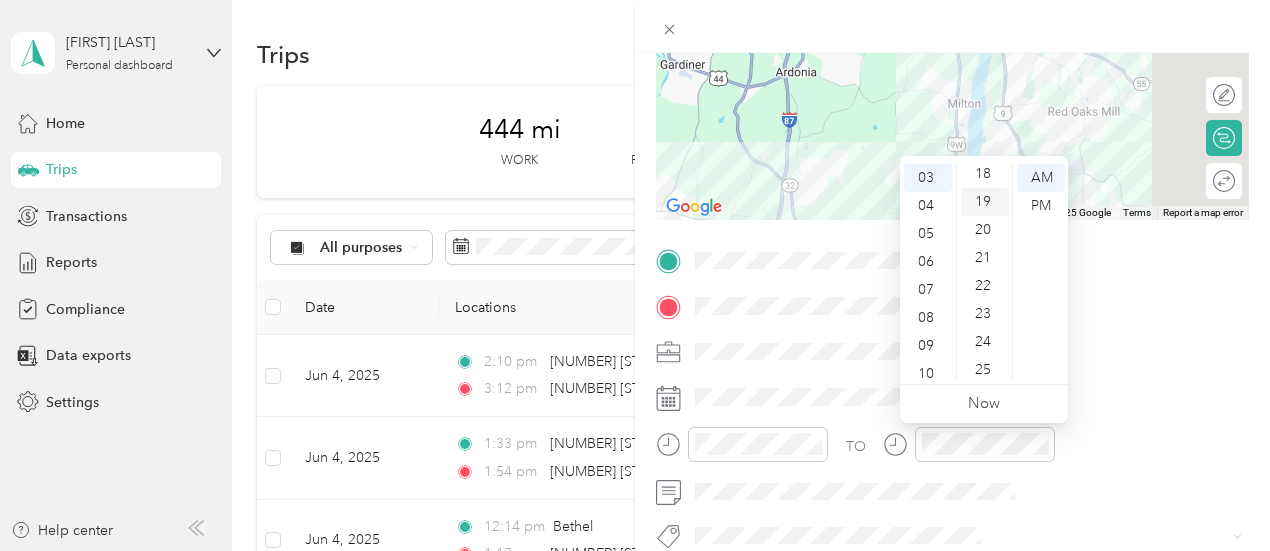scroll, scrollTop: 532, scrollLeft: 0, axis: vertical 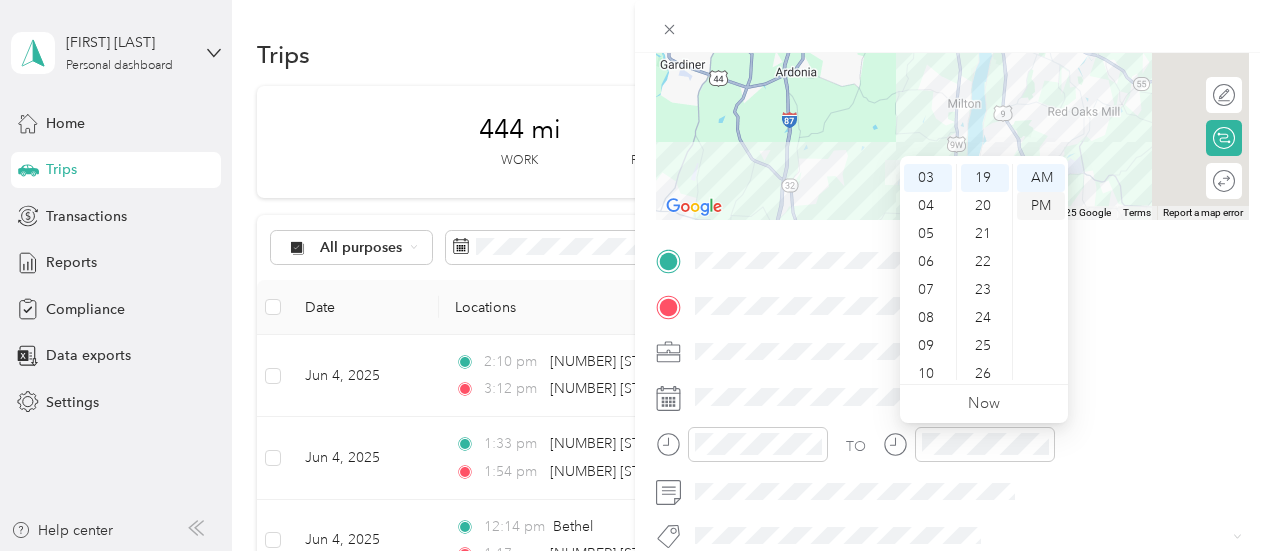 click on "PM" at bounding box center [1041, 206] 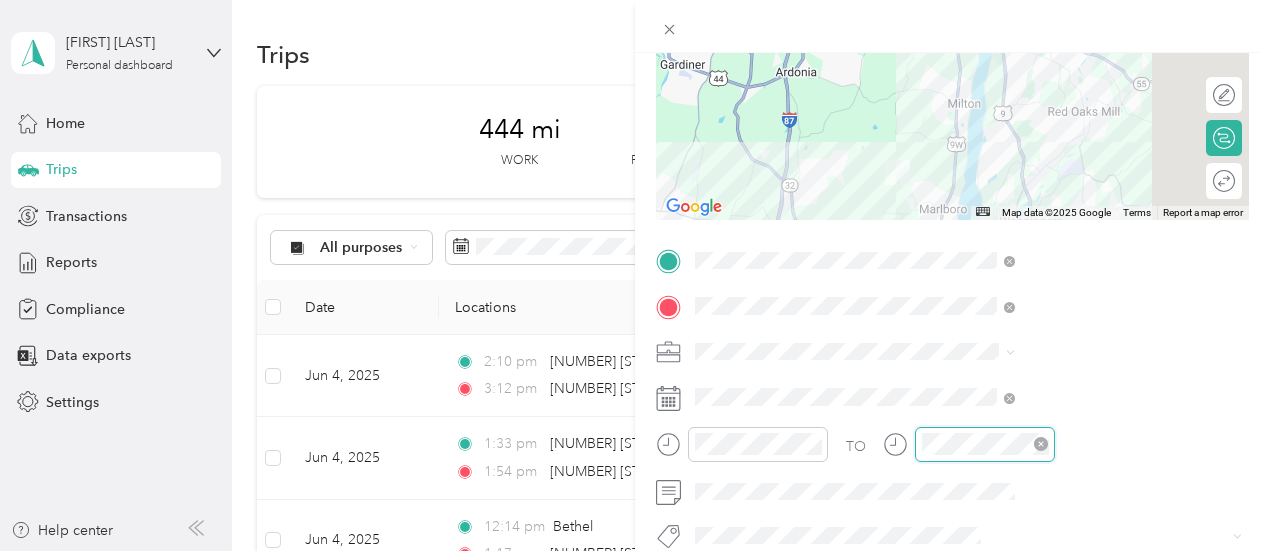 scroll, scrollTop: 120, scrollLeft: 0, axis: vertical 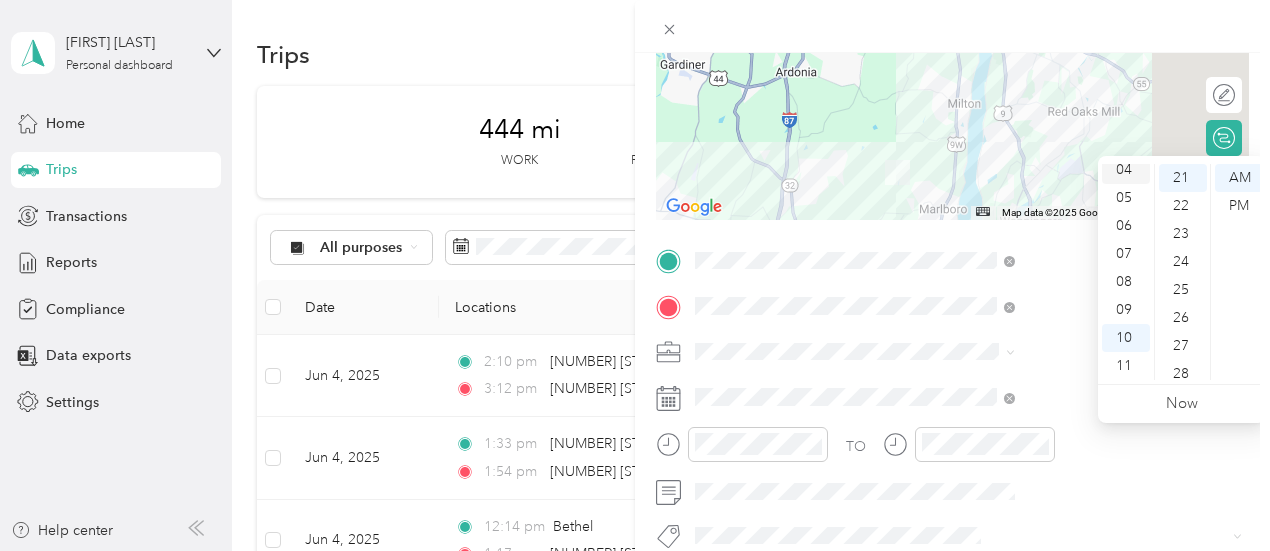 click on "04" at bounding box center (1126, 170) 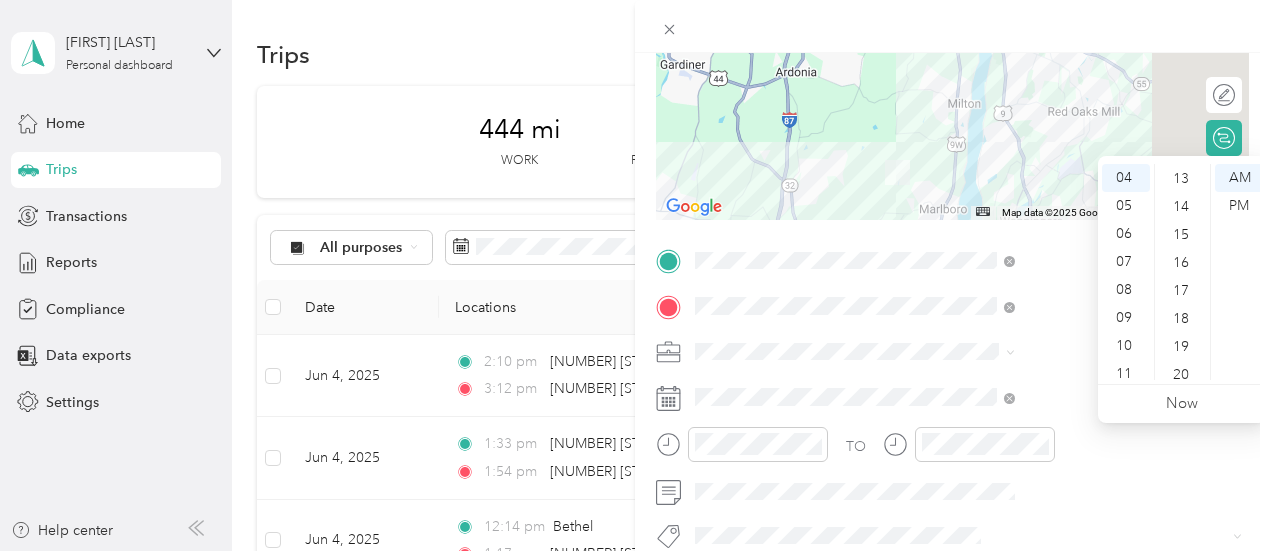 scroll, scrollTop: 357, scrollLeft: 0, axis: vertical 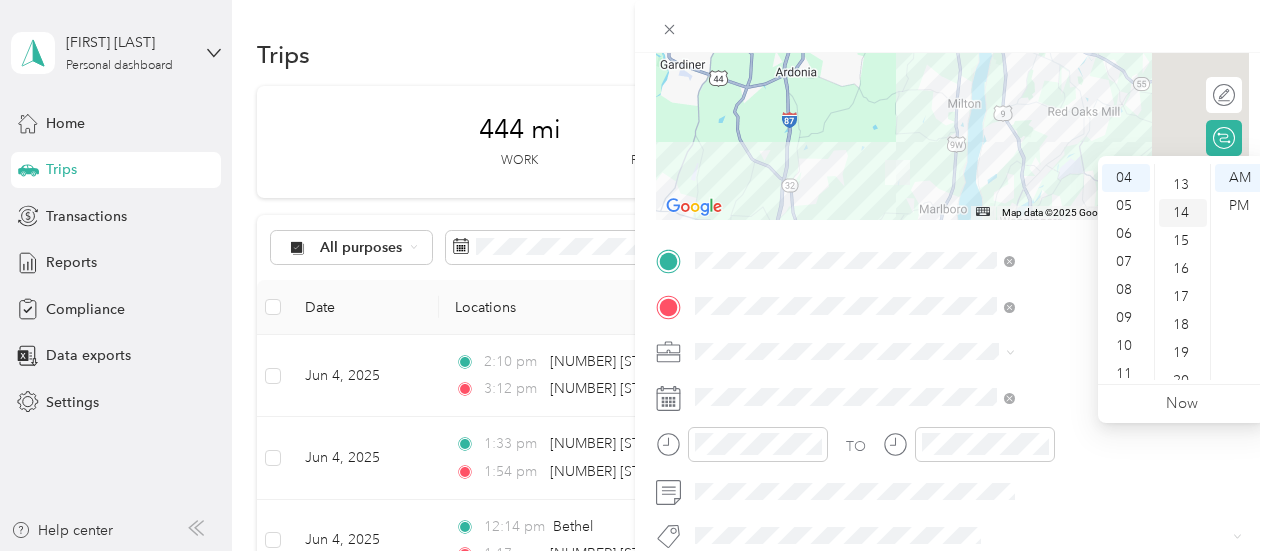 click on "14" at bounding box center (1183, 213) 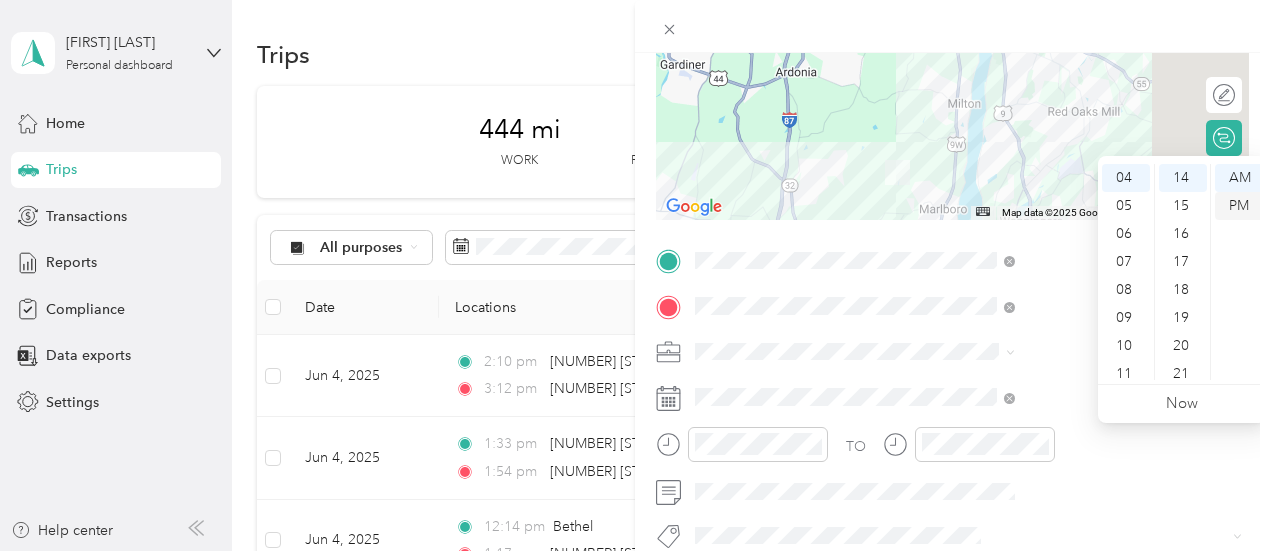 click on "PM" at bounding box center [1239, 206] 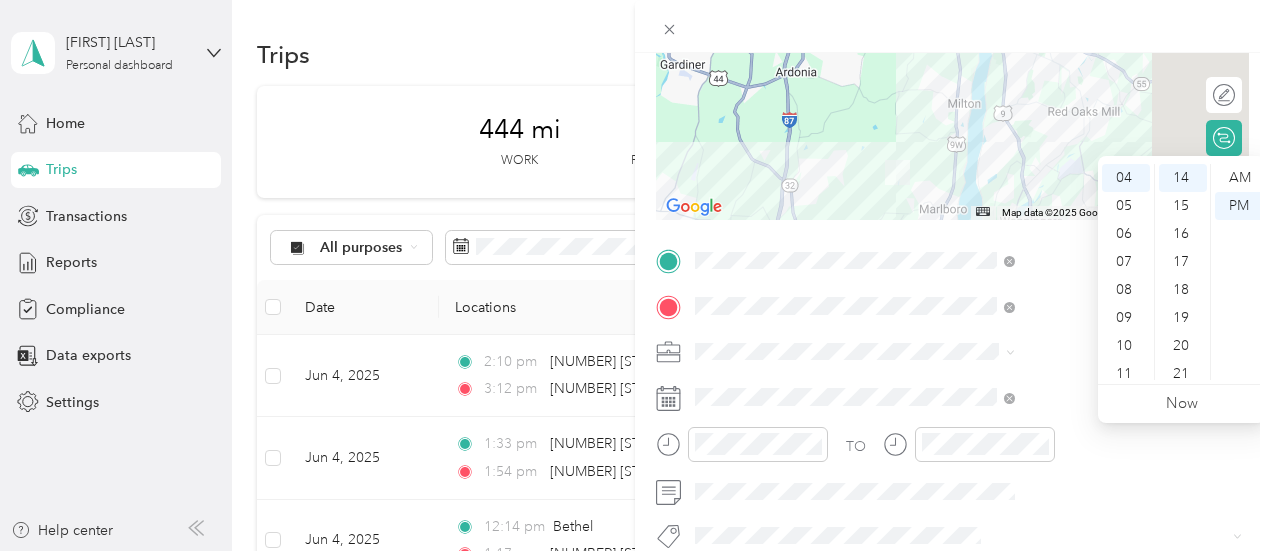 scroll, scrollTop: 120, scrollLeft: 0, axis: vertical 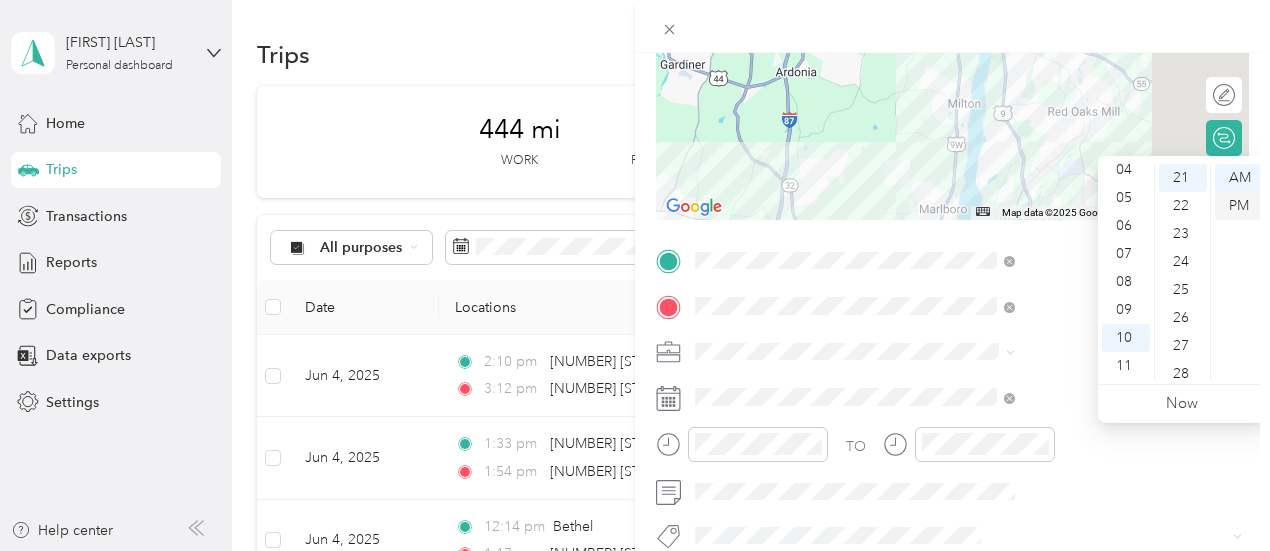 click on "PM" at bounding box center [1239, 206] 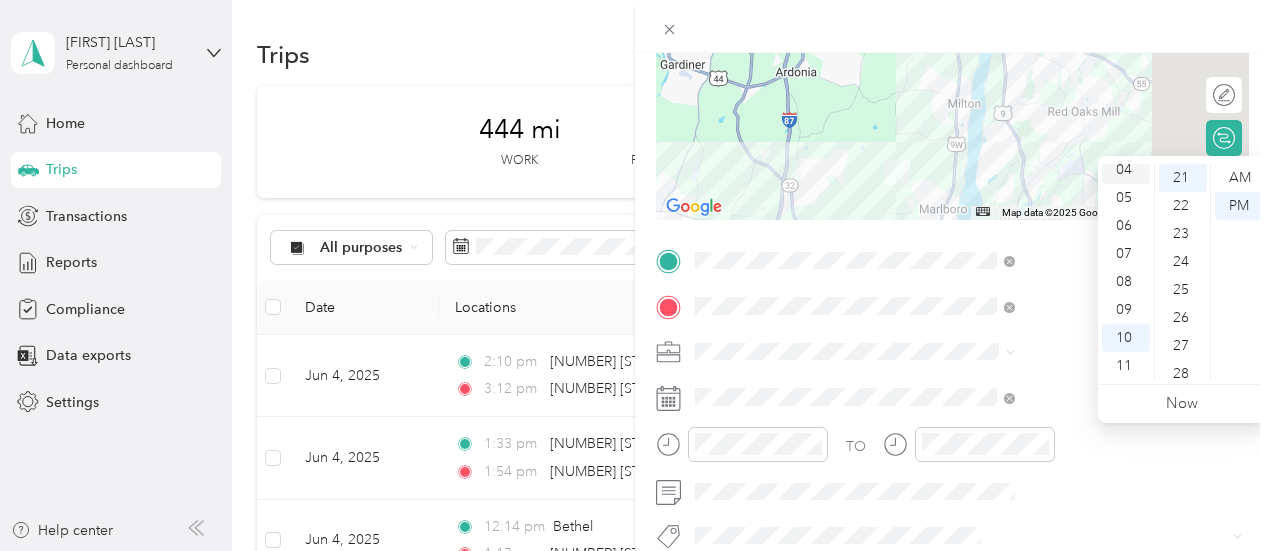 click on "04" at bounding box center [1126, 170] 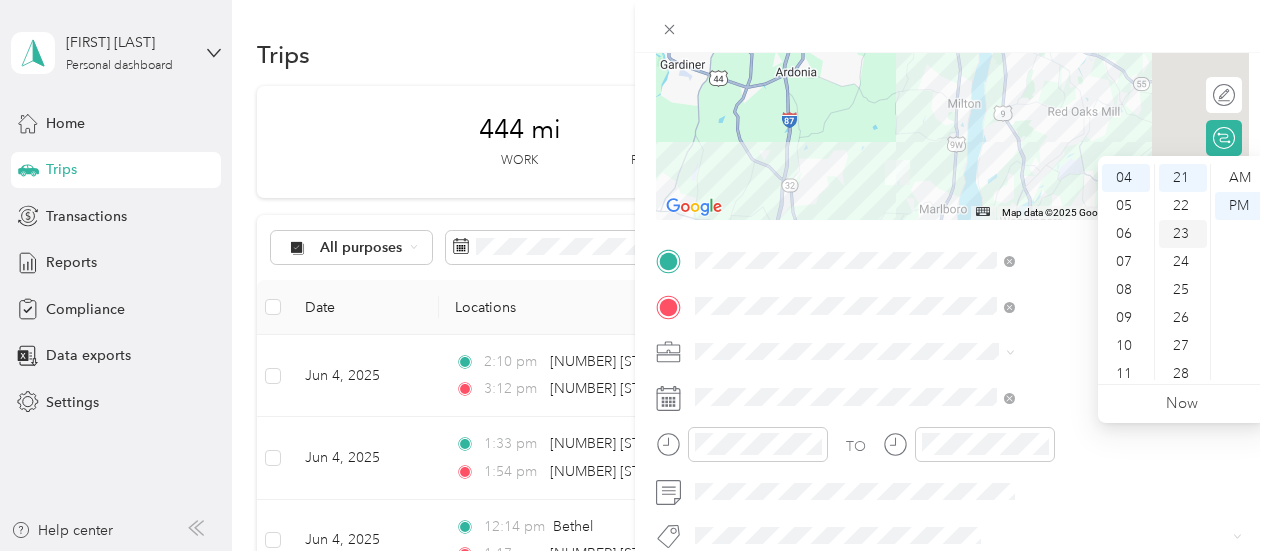 scroll, scrollTop: 120, scrollLeft: 0, axis: vertical 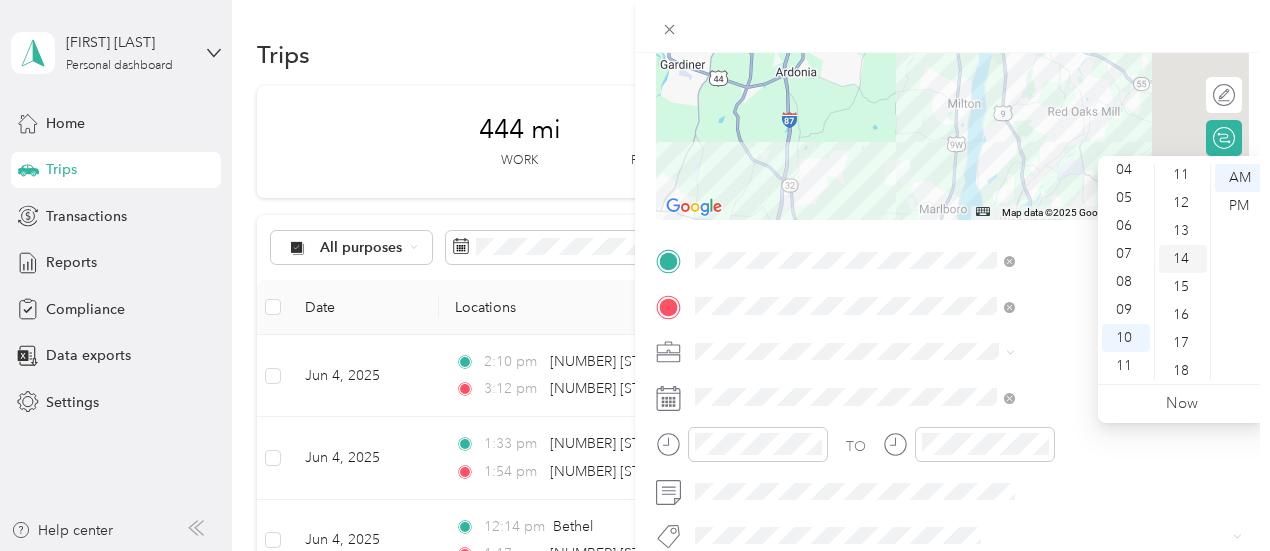 click on "14" at bounding box center [1183, 259] 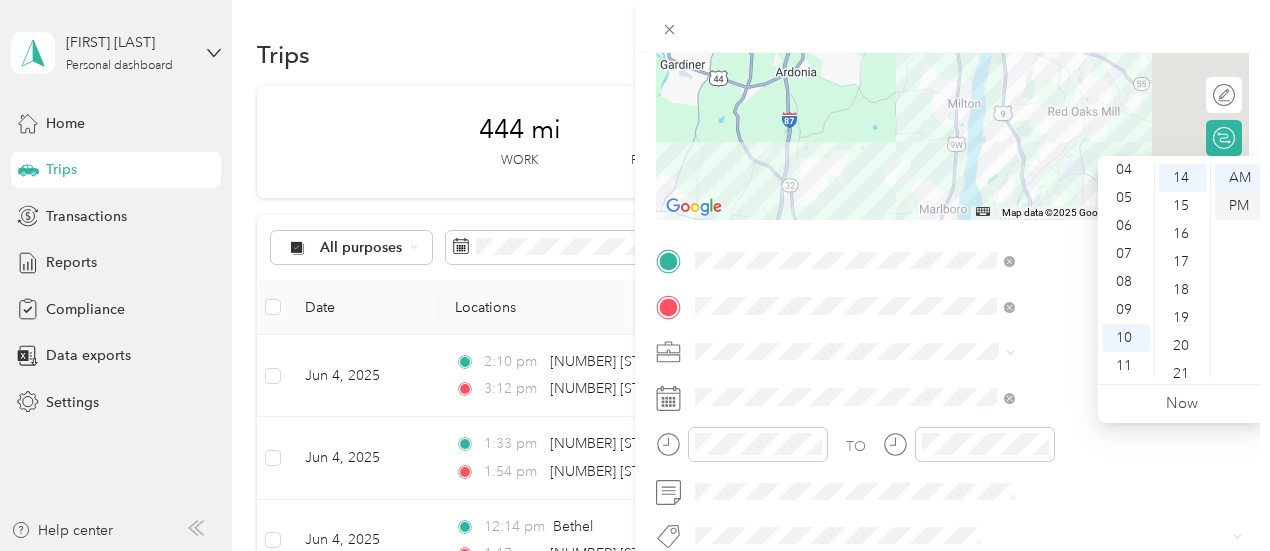 click on "PM" at bounding box center [1239, 206] 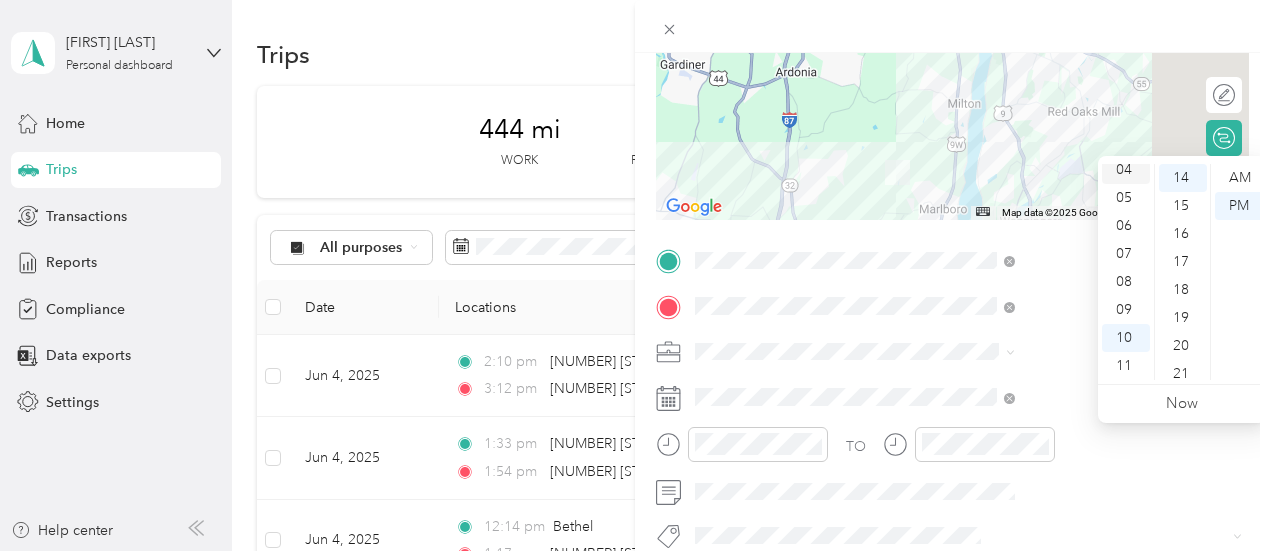 click on "04" at bounding box center (1126, 170) 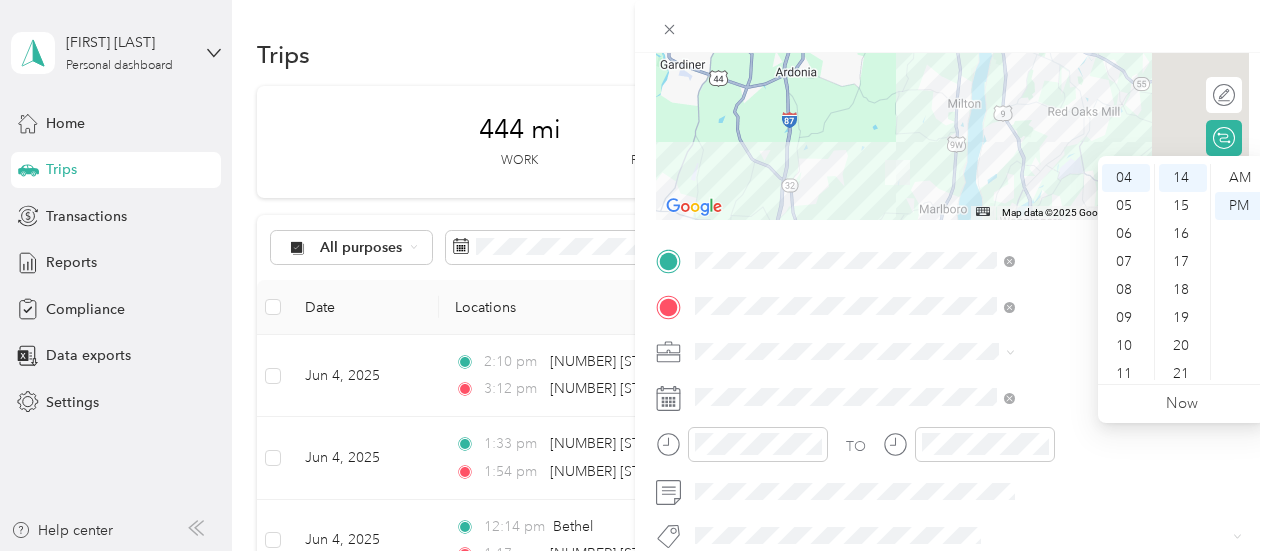 scroll, scrollTop: 120, scrollLeft: 0, axis: vertical 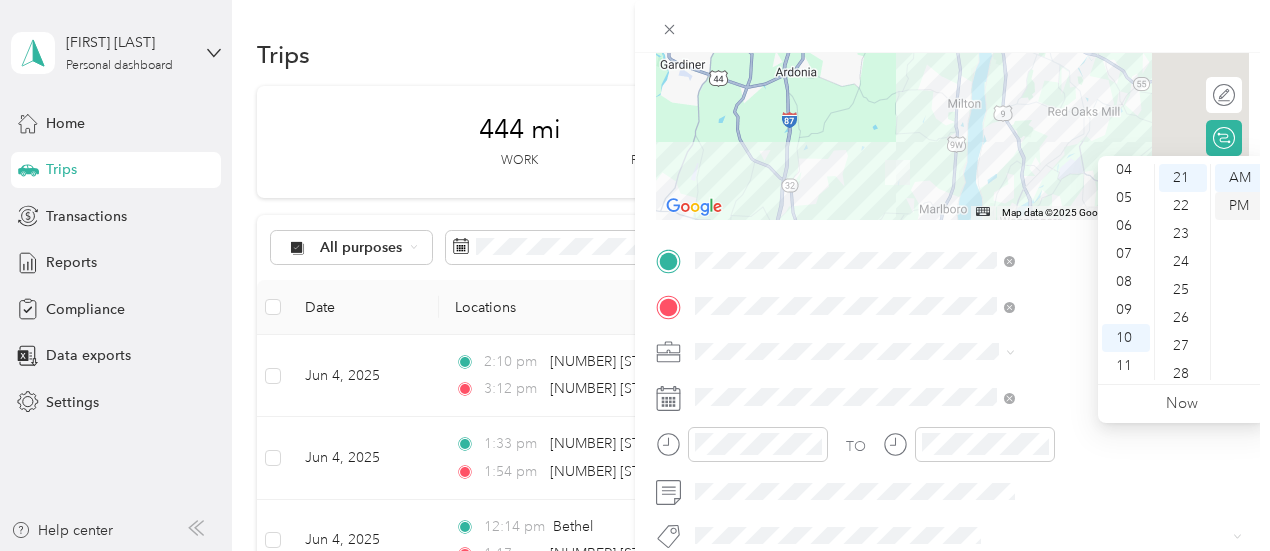 click on "PM" at bounding box center [1239, 206] 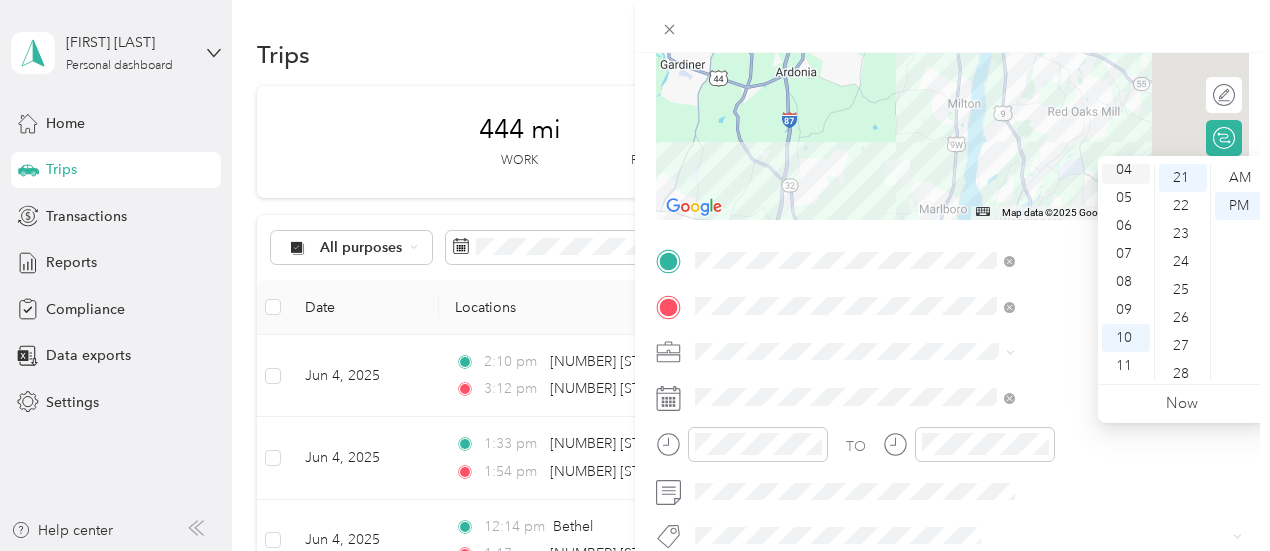 click on "04" at bounding box center (1126, 170) 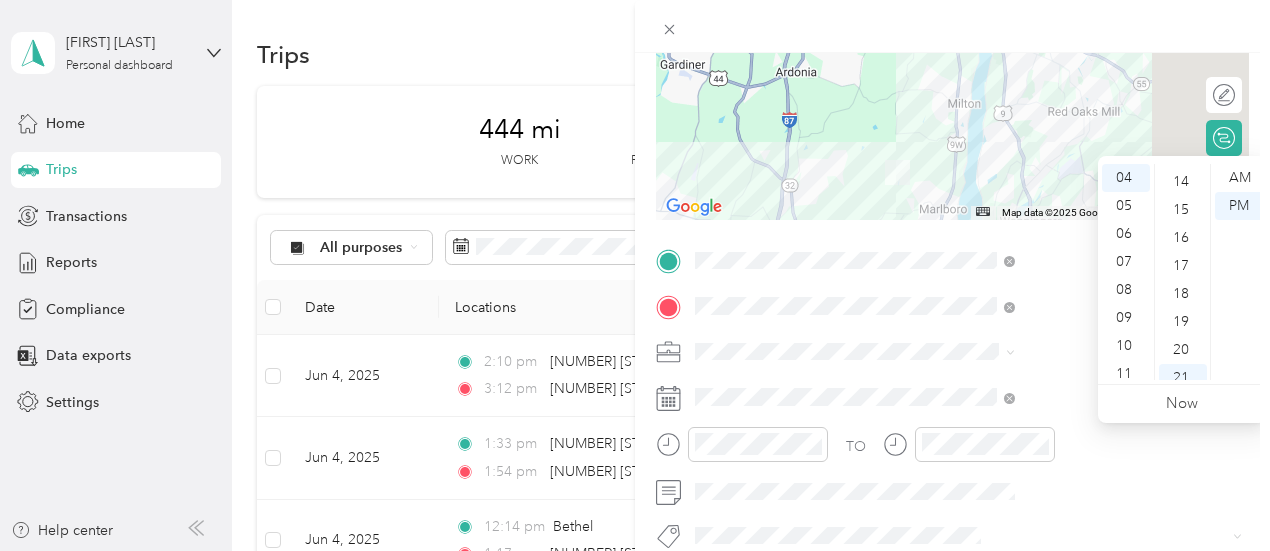 scroll, scrollTop: 348, scrollLeft: 0, axis: vertical 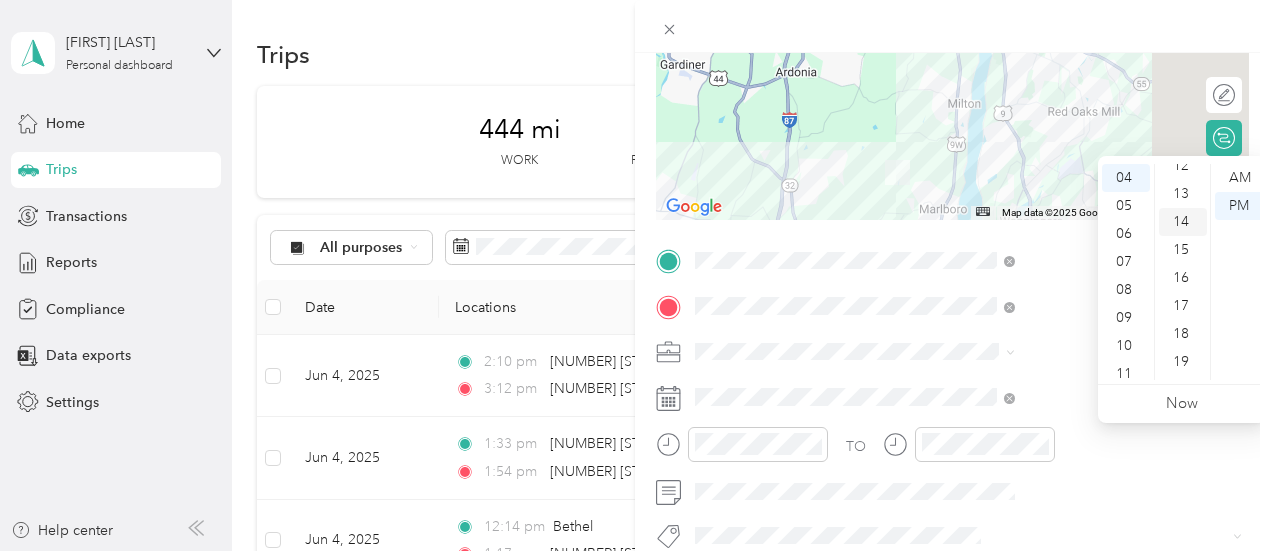 click on "14" at bounding box center [1183, 222] 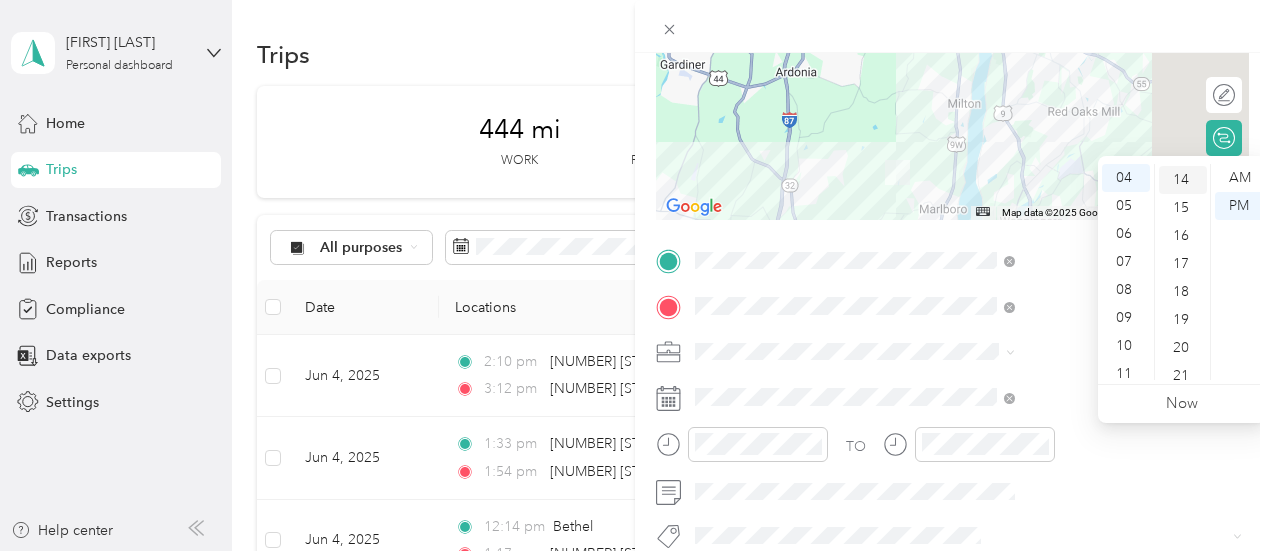 scroll, scrollTop: 392, scrollLeft: 0, axis: vertical 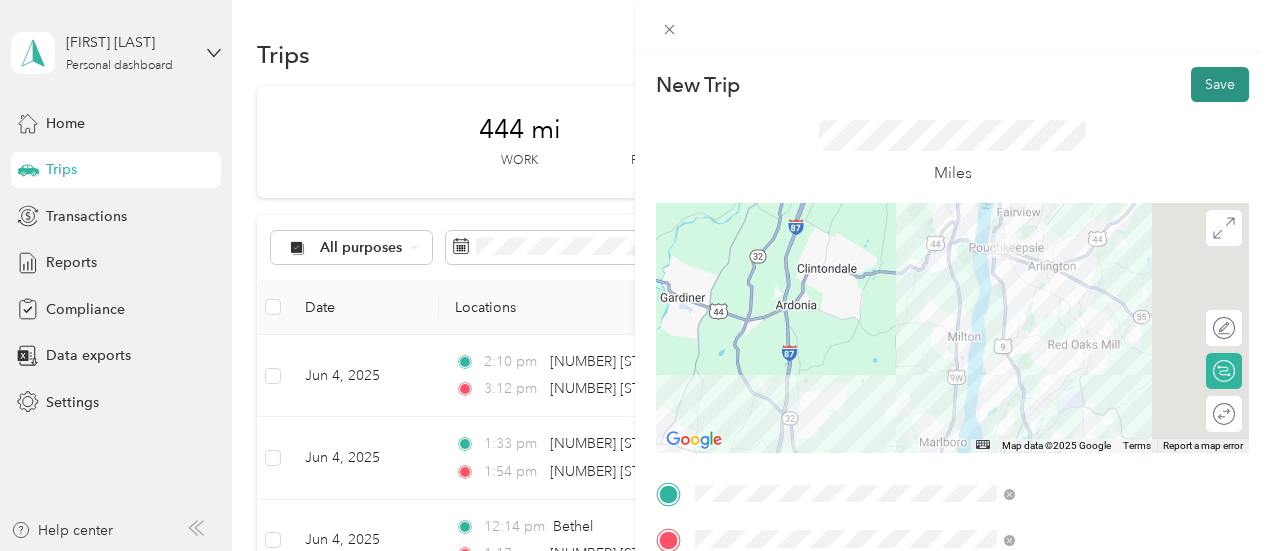 click on "Save" at bounding box center (1220, 84) 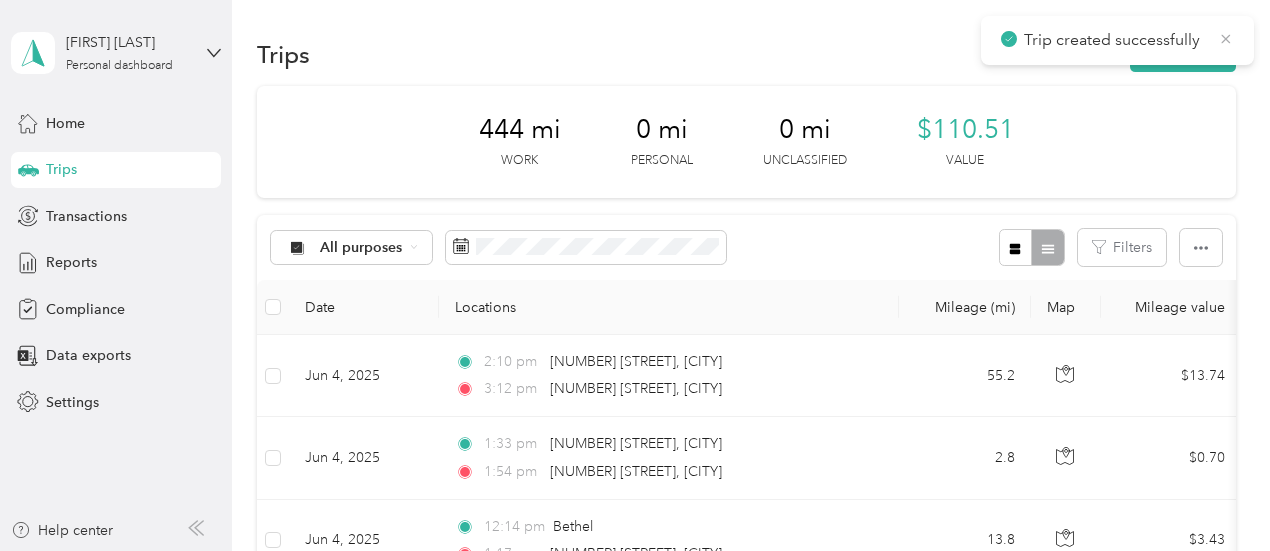 click 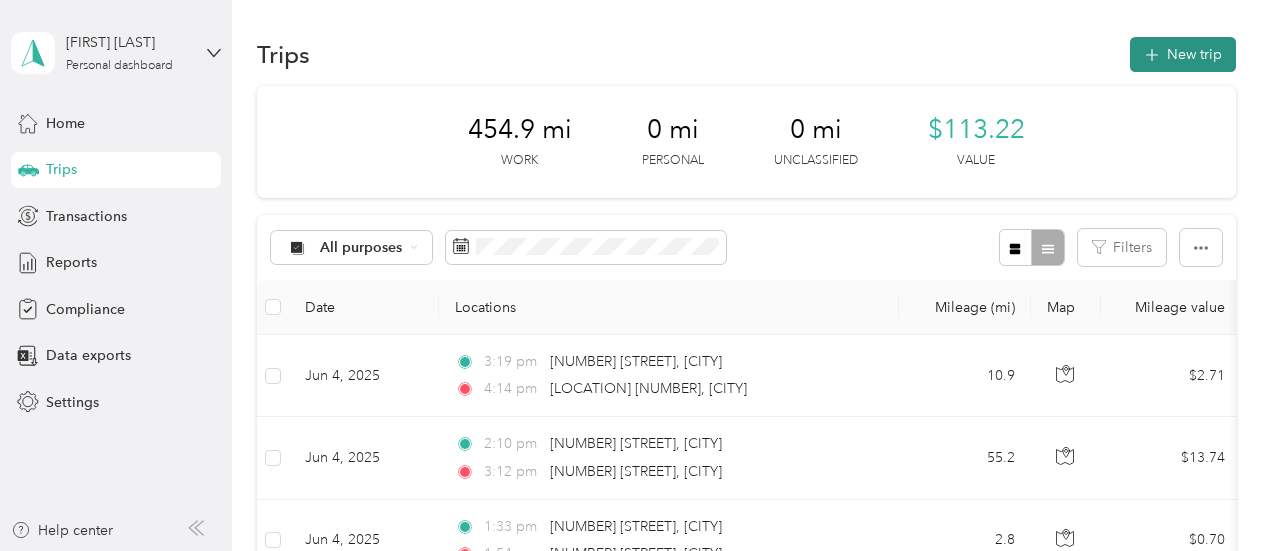 click on "New trip" at bounding box center [1183, 54] 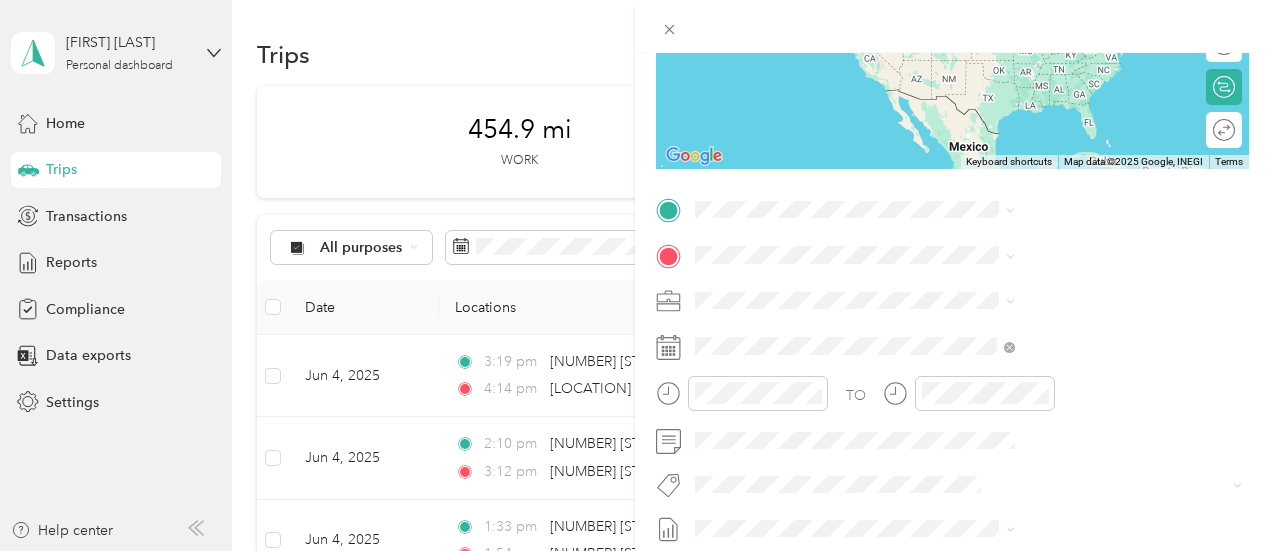 scroll, scrollTop: 311, scrollLeft: 0, axis: vertical 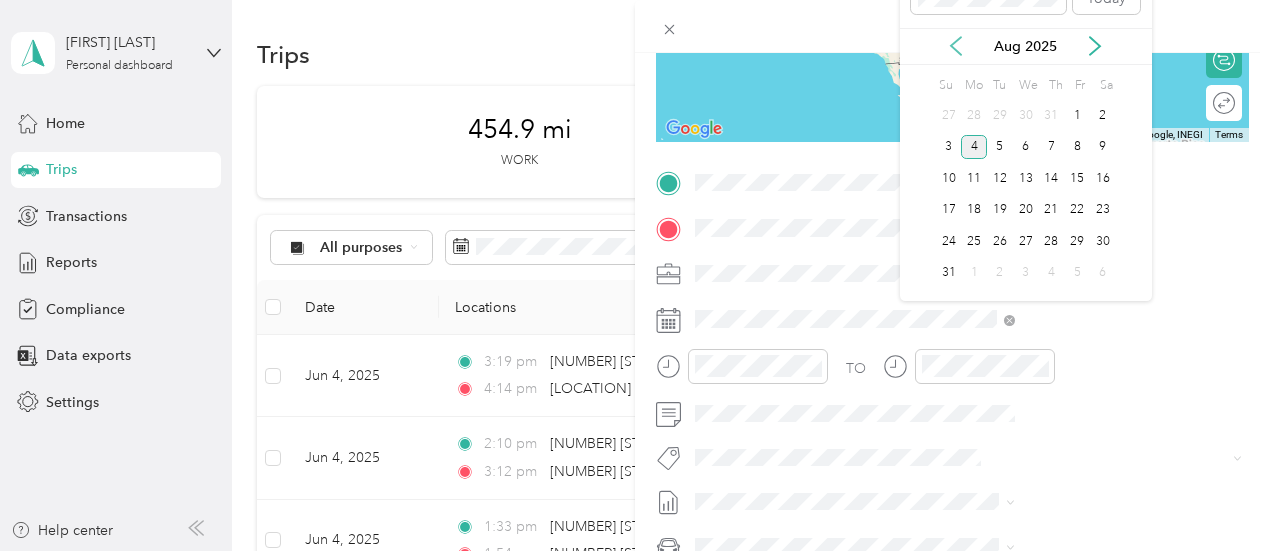 click 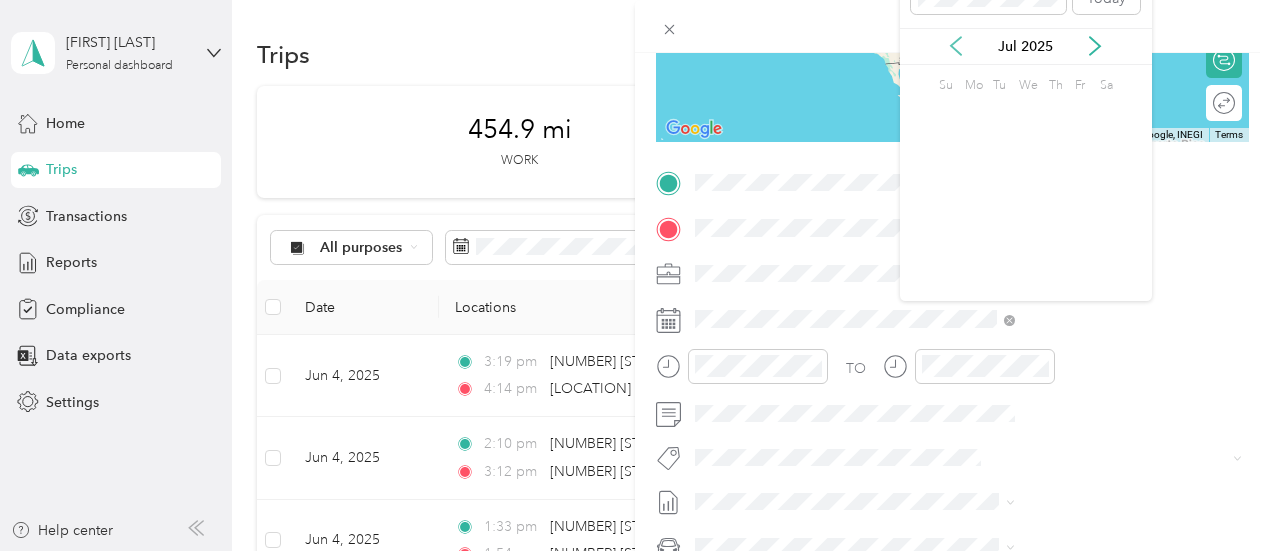 click 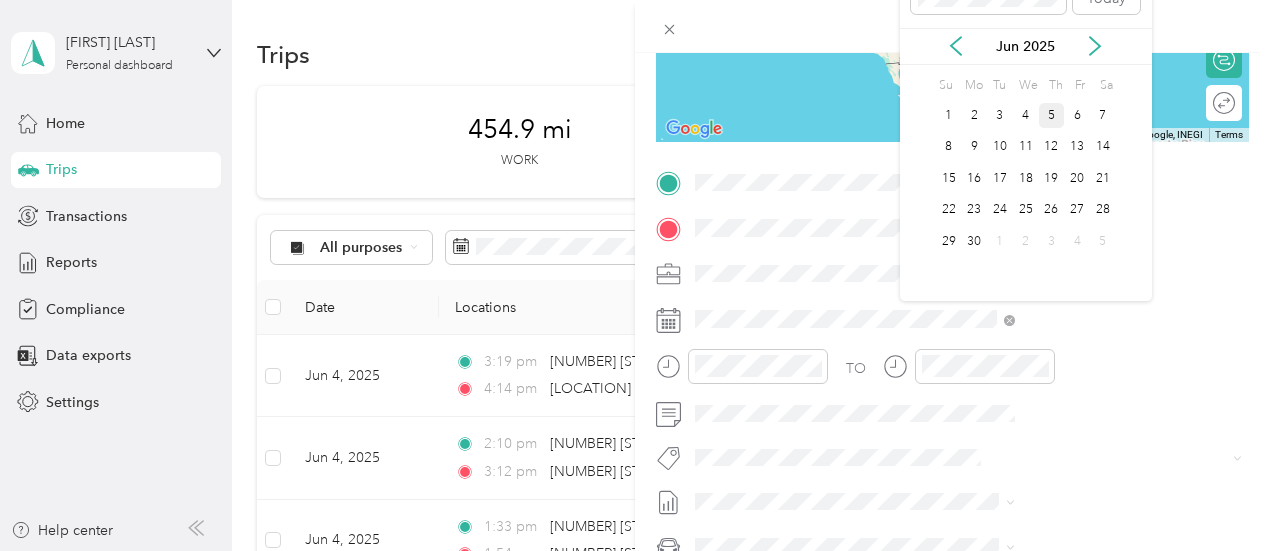 click on "5" at bounding box center [1052, 115] 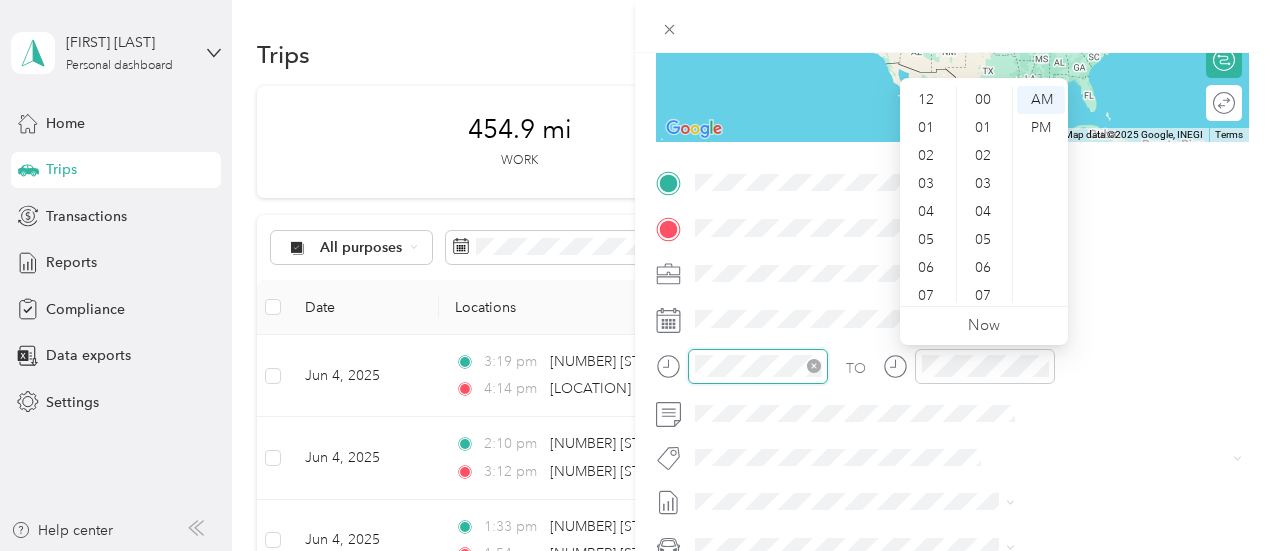 scroll, scrollTop: 672, scrollLeft: 0, axis: vertical 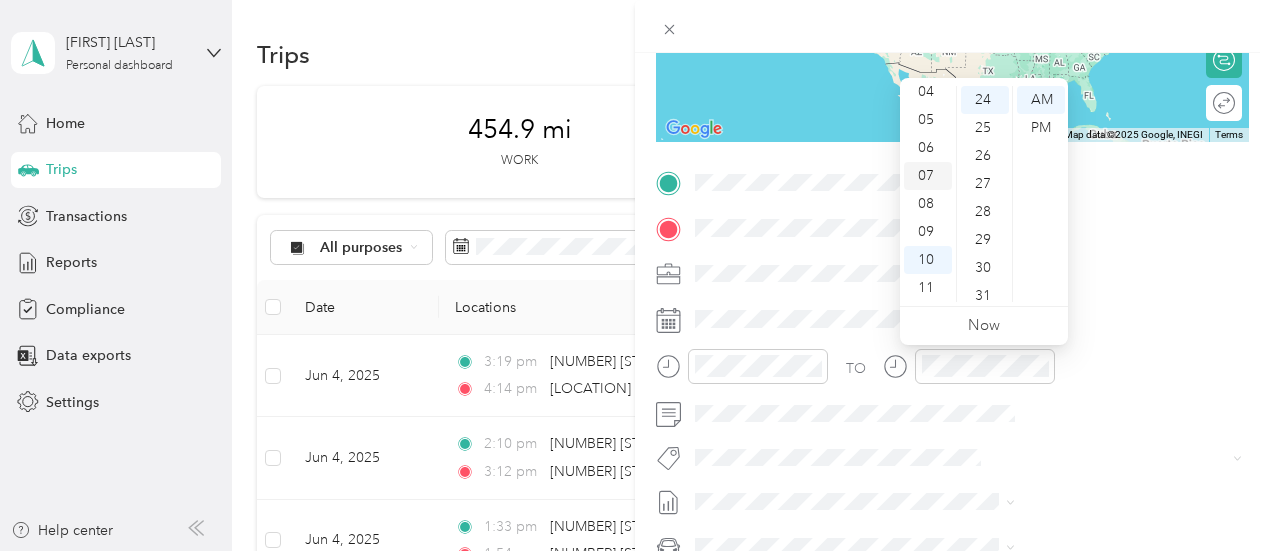 click on "07" at bounding box center (928, 176) 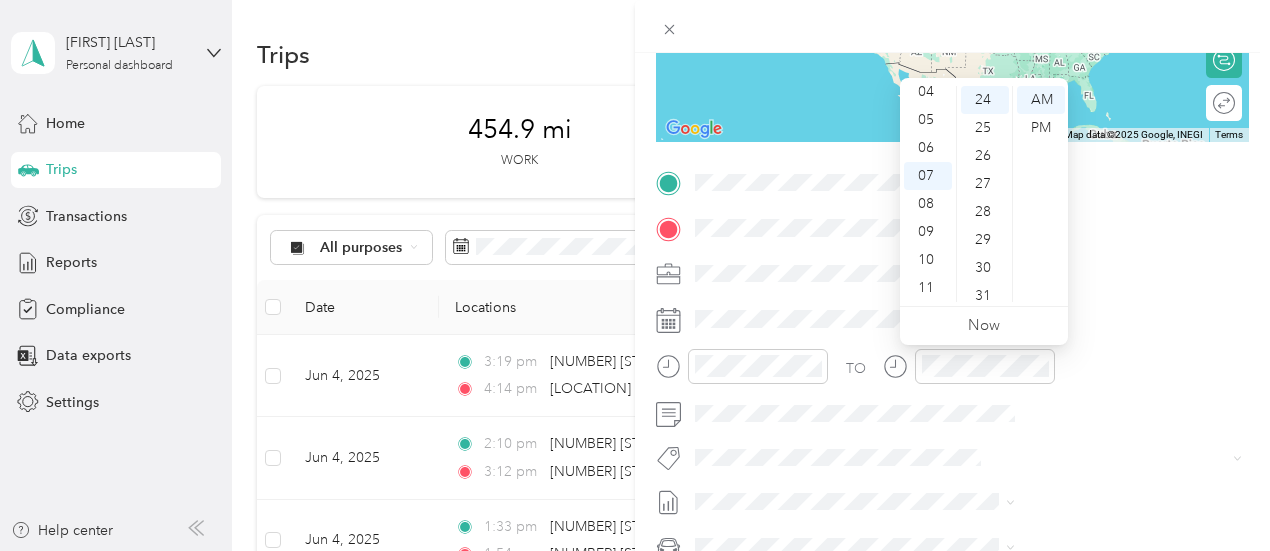 click on "AM PM" at bounding box center [1040, 194] 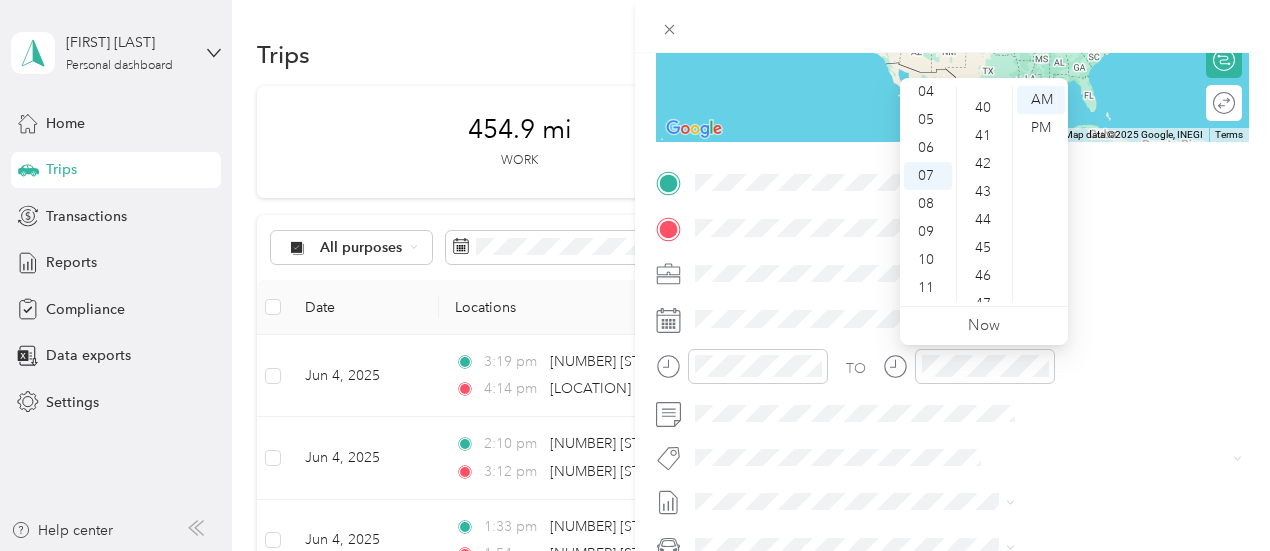 scroll, scrollTop: 1118, scrollLeft: 0, axis: vertical 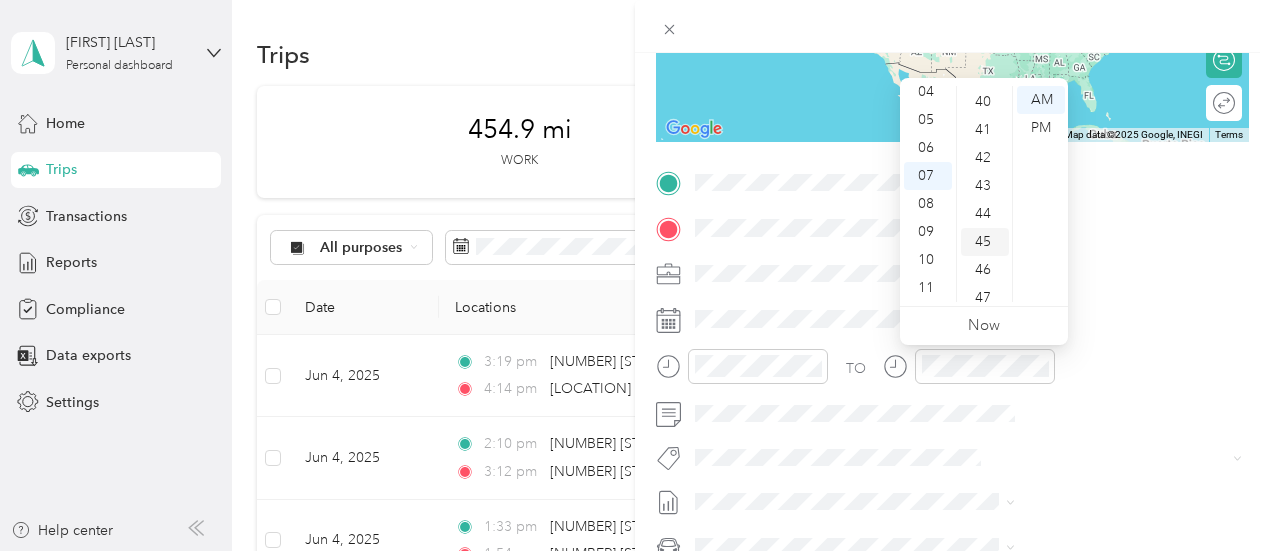 click on "45" at bounding box center (985, 242) 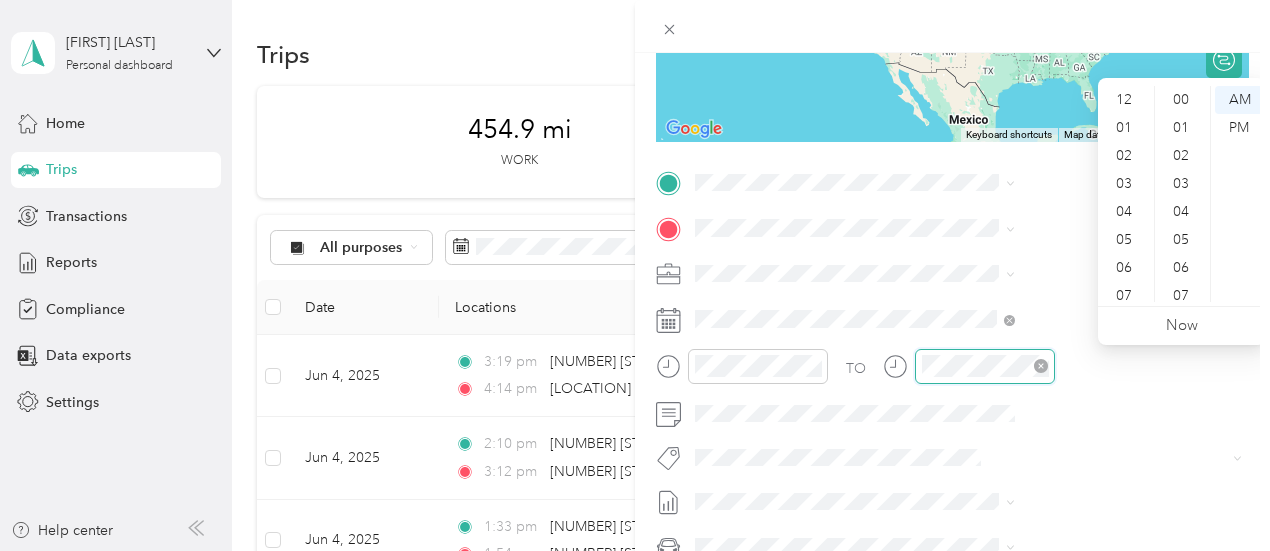 scroll, scrollTop: 672, scrollLeft: 0, axis: vertical 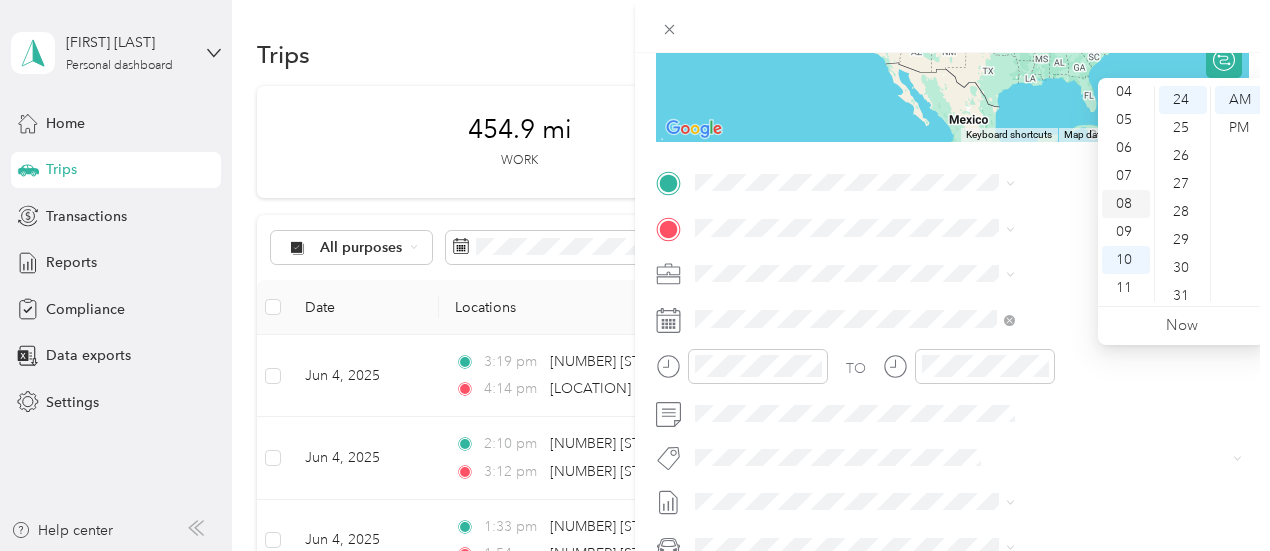 click on "08" at bounding box center (1126, 204) 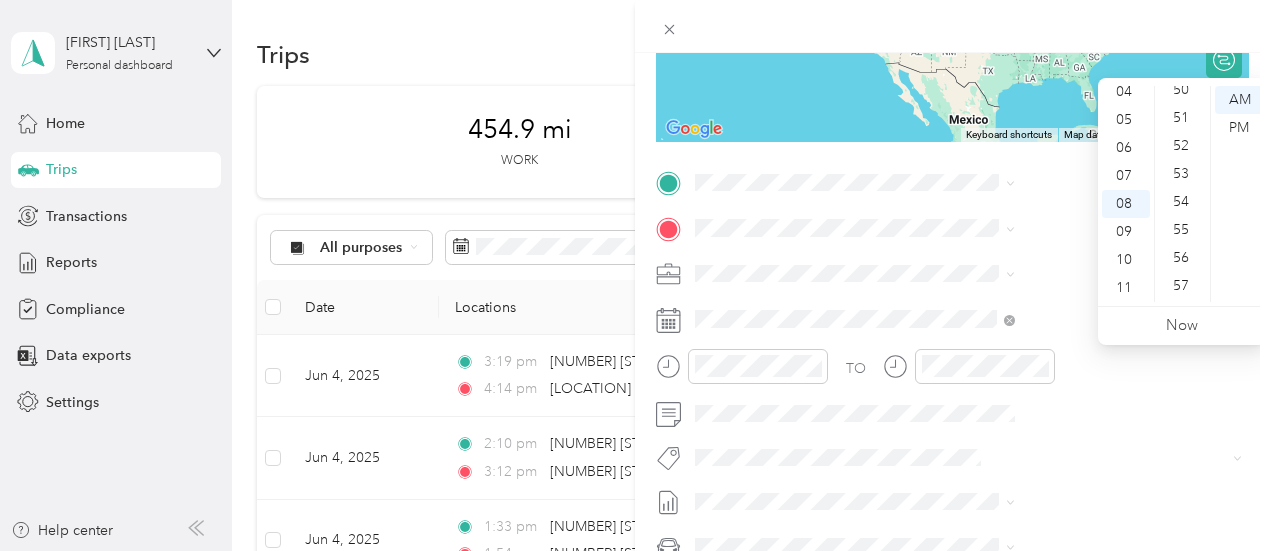 scroll, scrollTop: 1427, scrollLeft: 0, axis: vertical 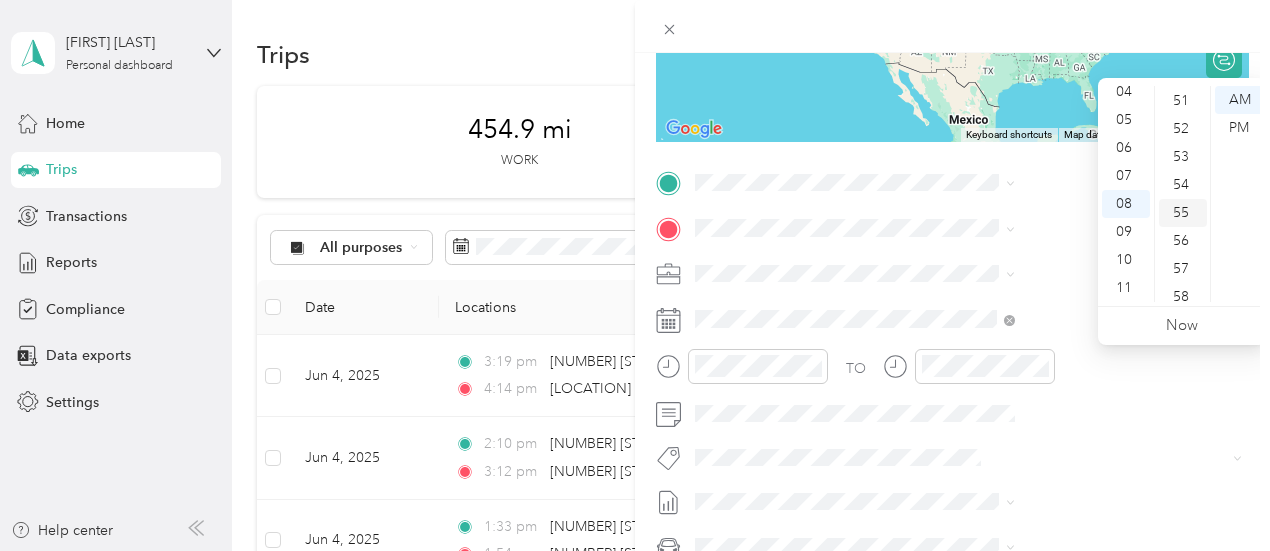 click on "55" at bounding box center [1183, 213] 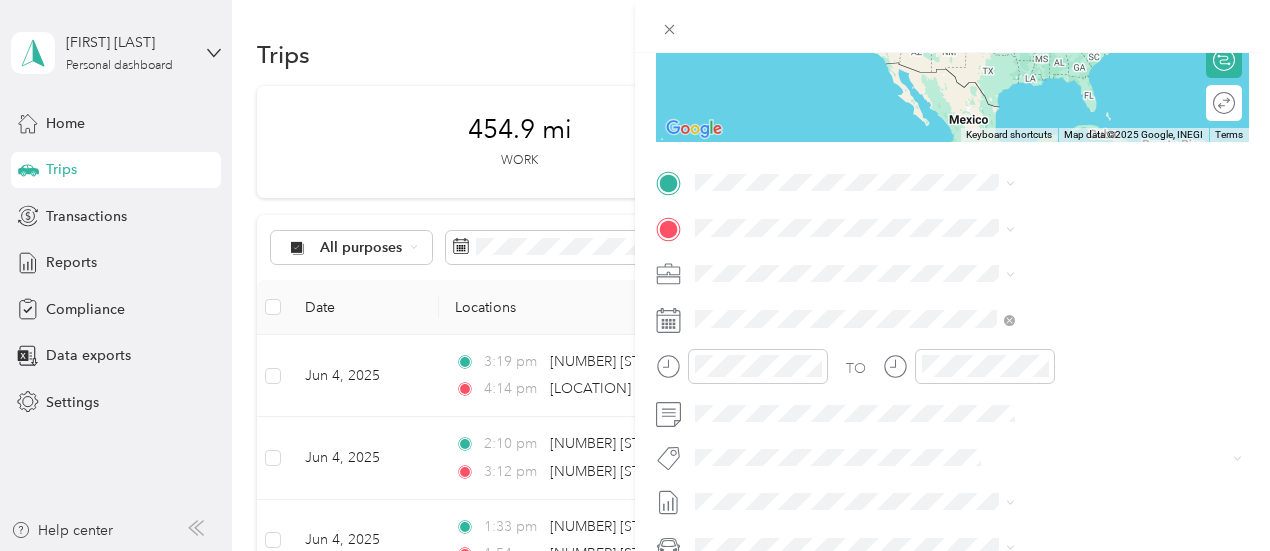 click on "[NUMBER] [STREET]
[CITY], [STATE] [POSTAL_CODE], [COUNTRY]" at bounding box center [1081, 260] 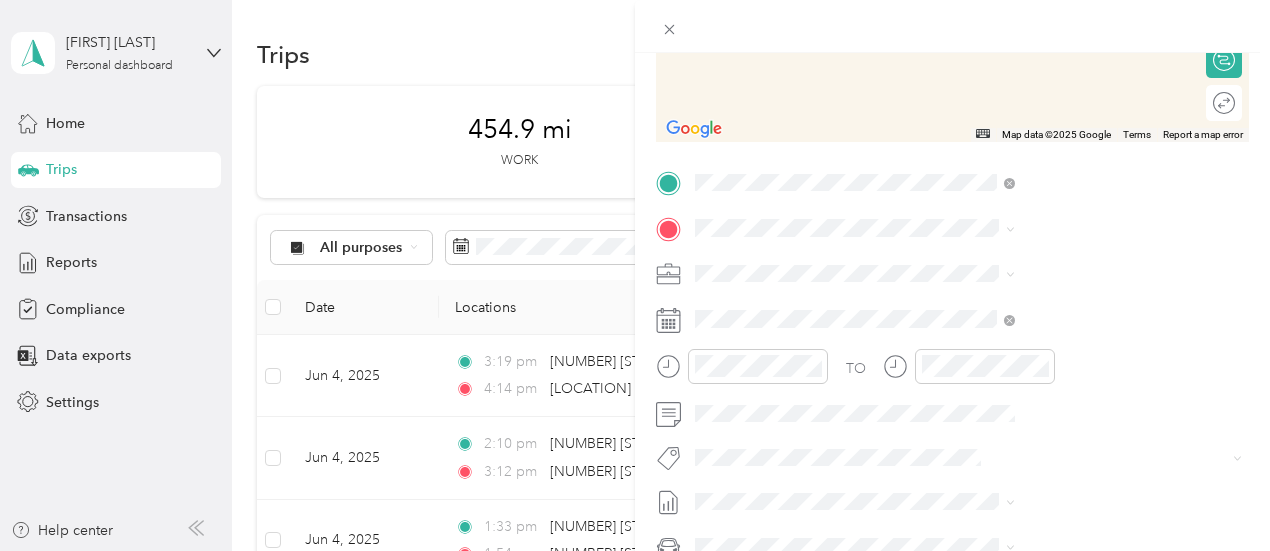 click on "[NUMBER] [STREET]
[CITY], [STATE] [POSTAL_CODE], [COUNTRY]" at bounding box center (1067, 380) 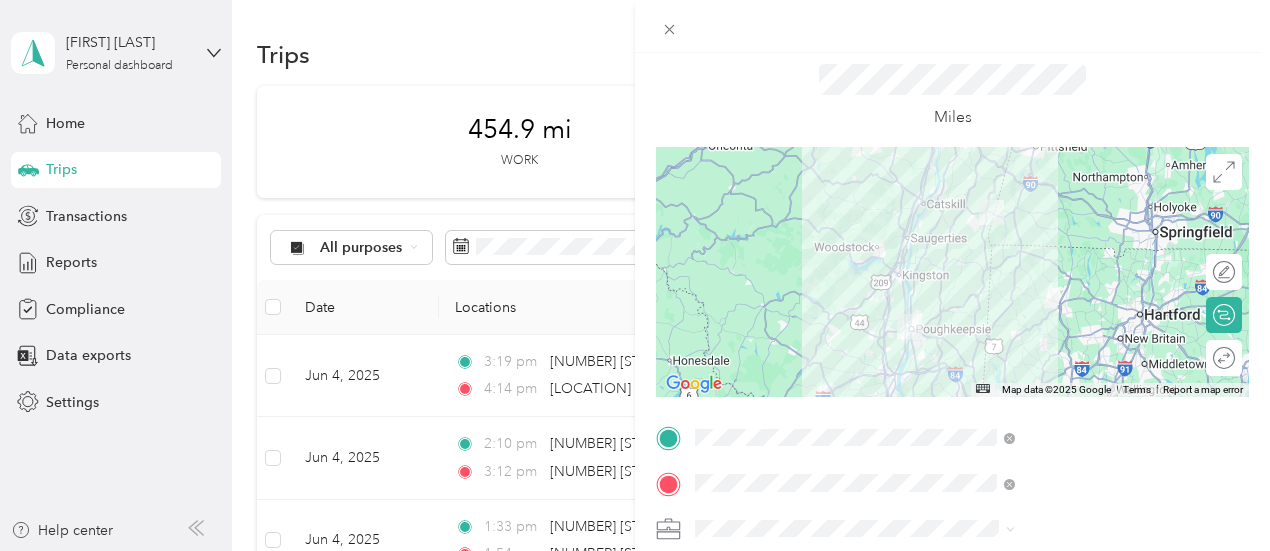 scroll, scrollTop: 0, scrollLeft: 0, axis: both 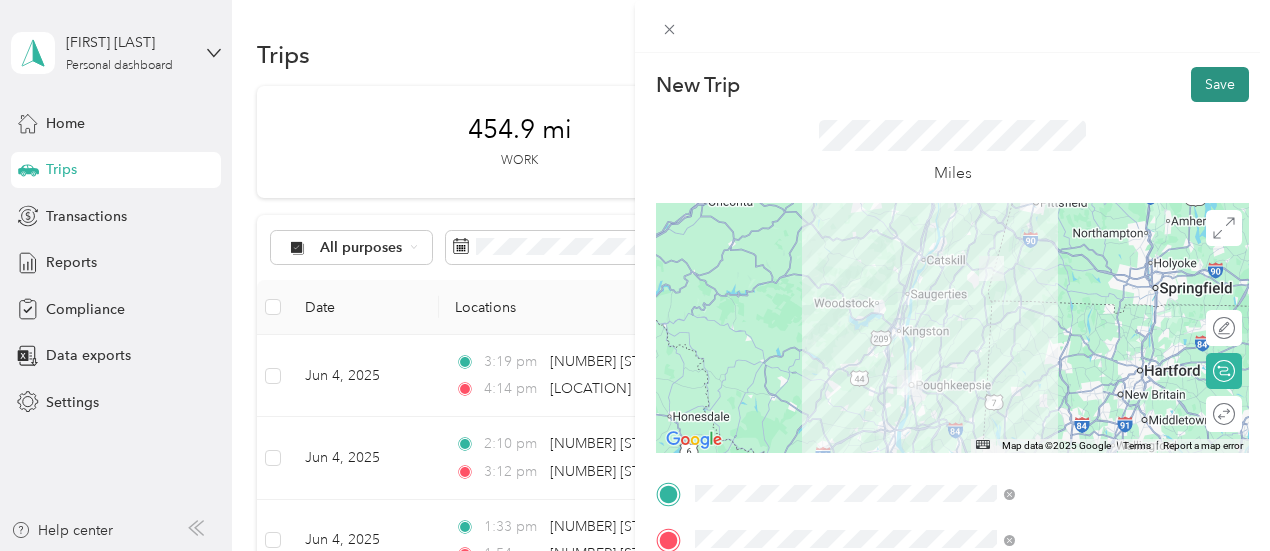 click on "Save" at bounding box center (1220, 84) 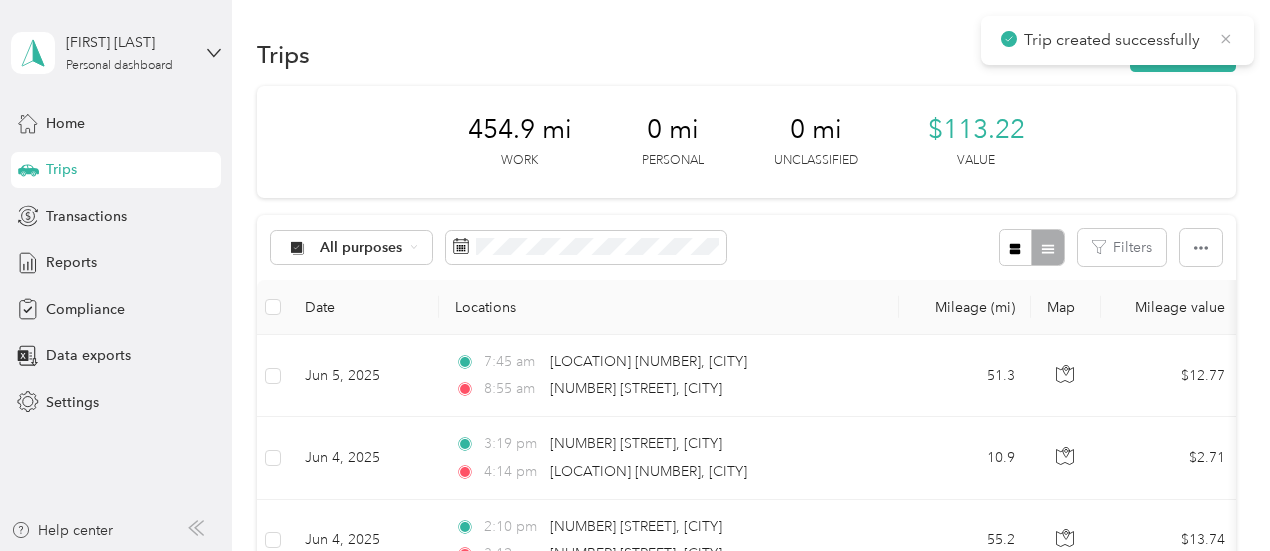 click 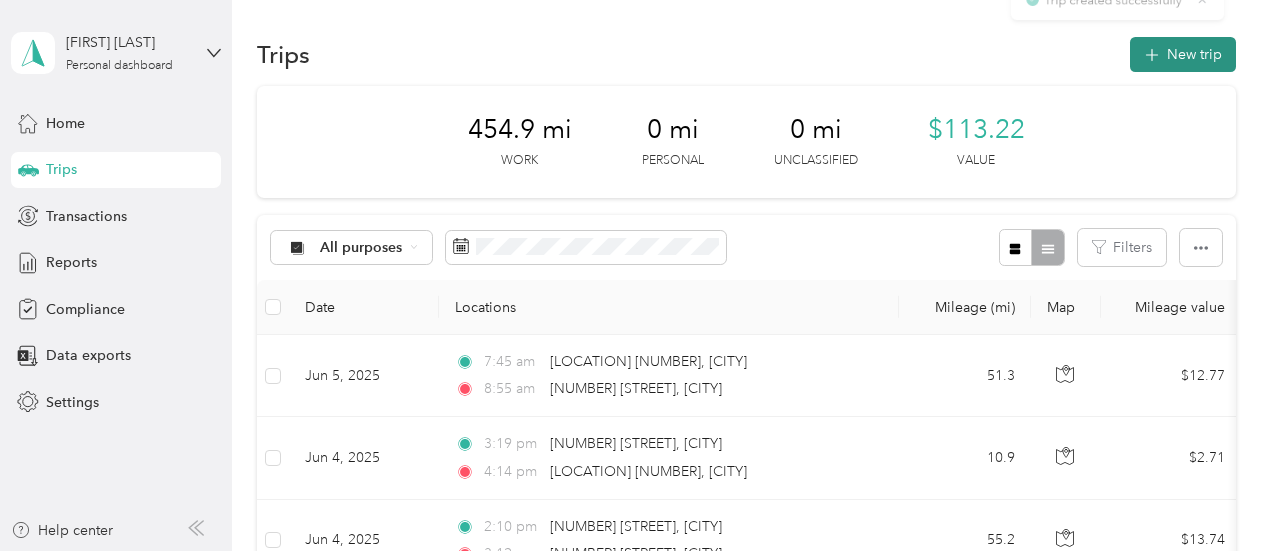 click on "New trip" at bounding box center [1183, 54] 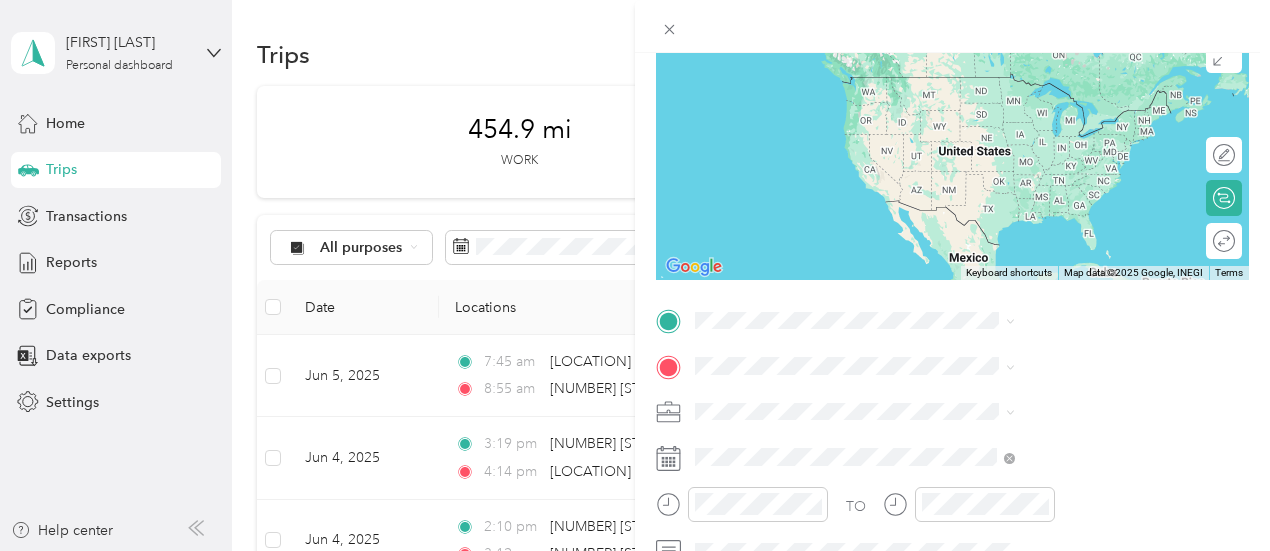 scroll, scrollTop: 208, scrollLeft: 0, axis: vertical 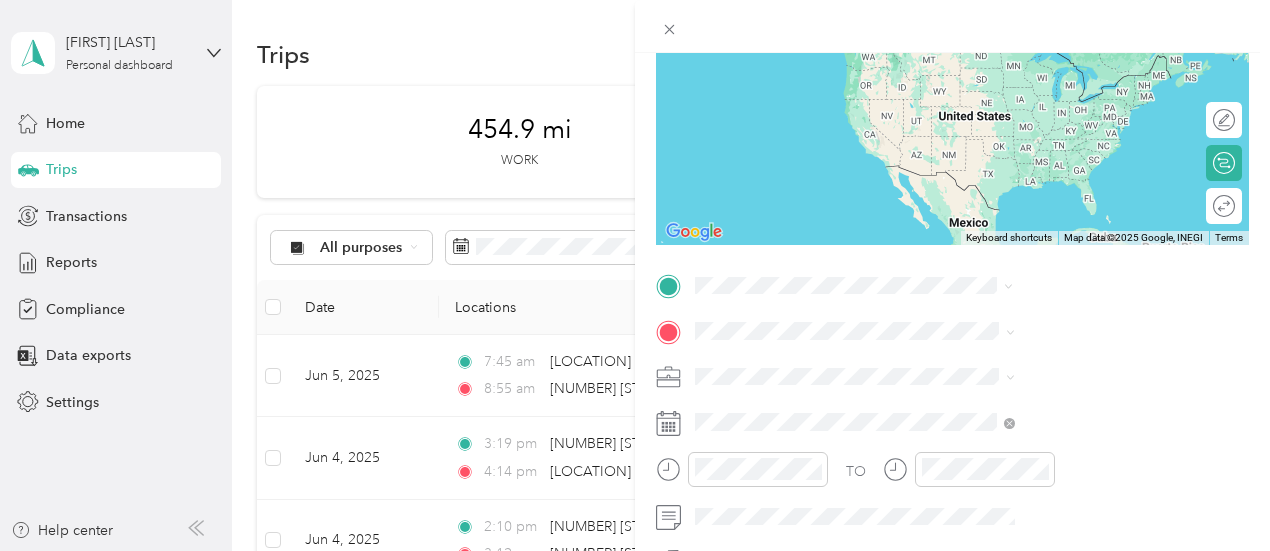 click on "[NUMBER] [STREET]
[CITY], [STATE] [POSTAL_CODE], [COUNTRY]" at bounding box center [1081, 448] 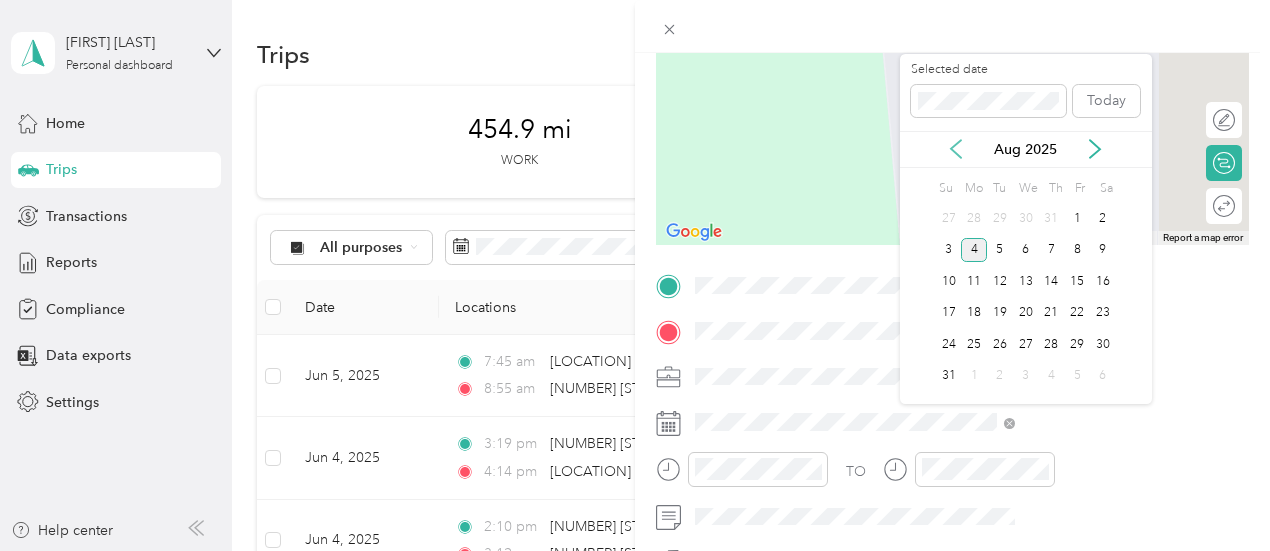 click 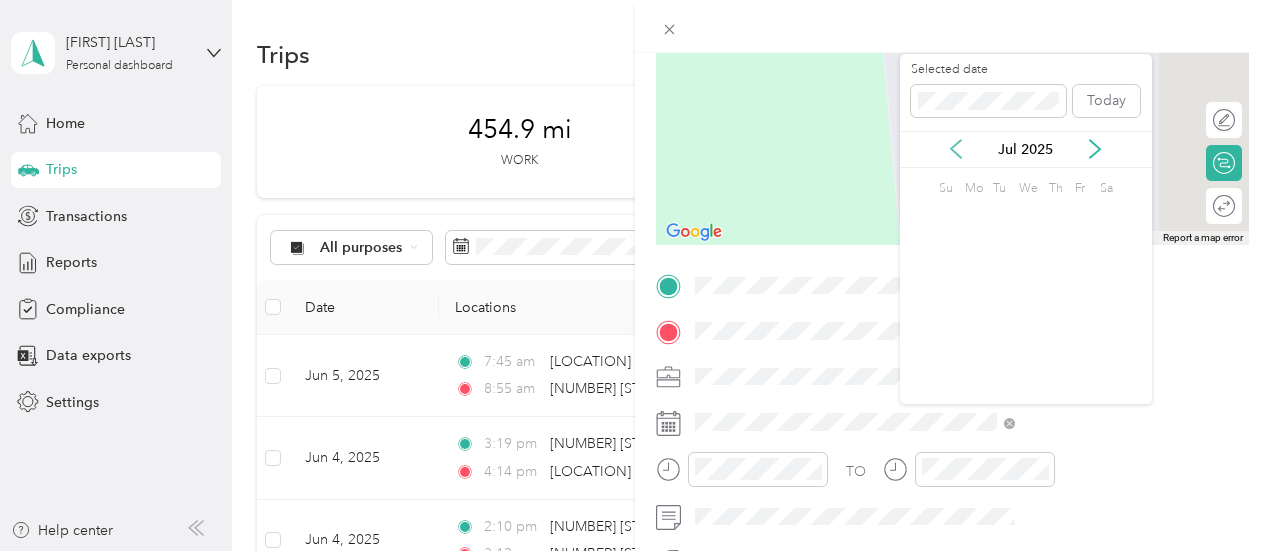 click 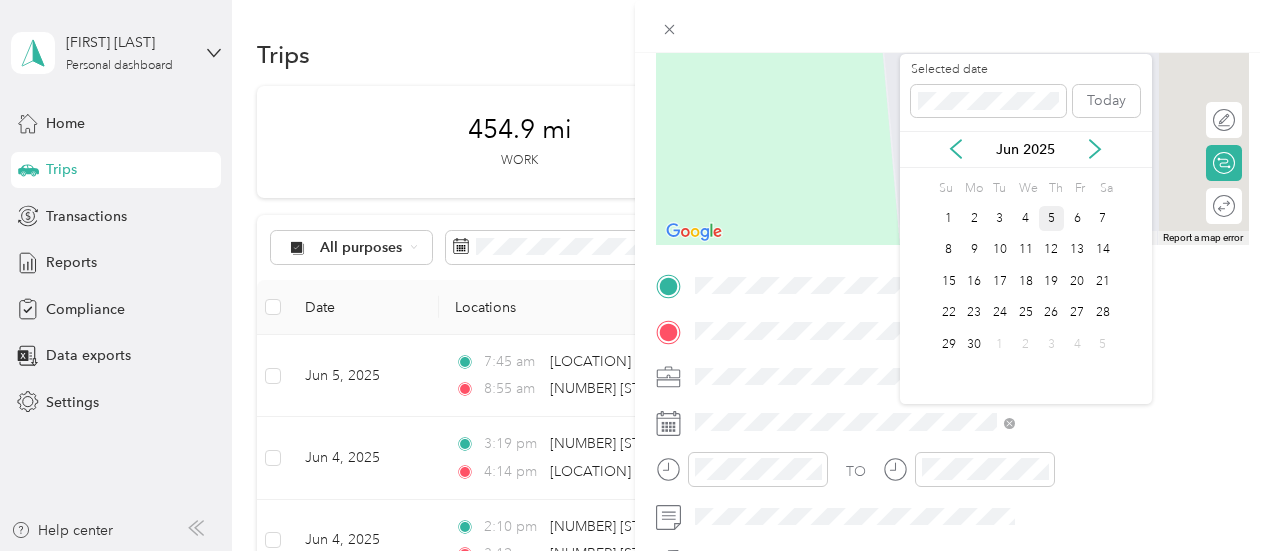 click on "5" at bounding box center (1052, 218) 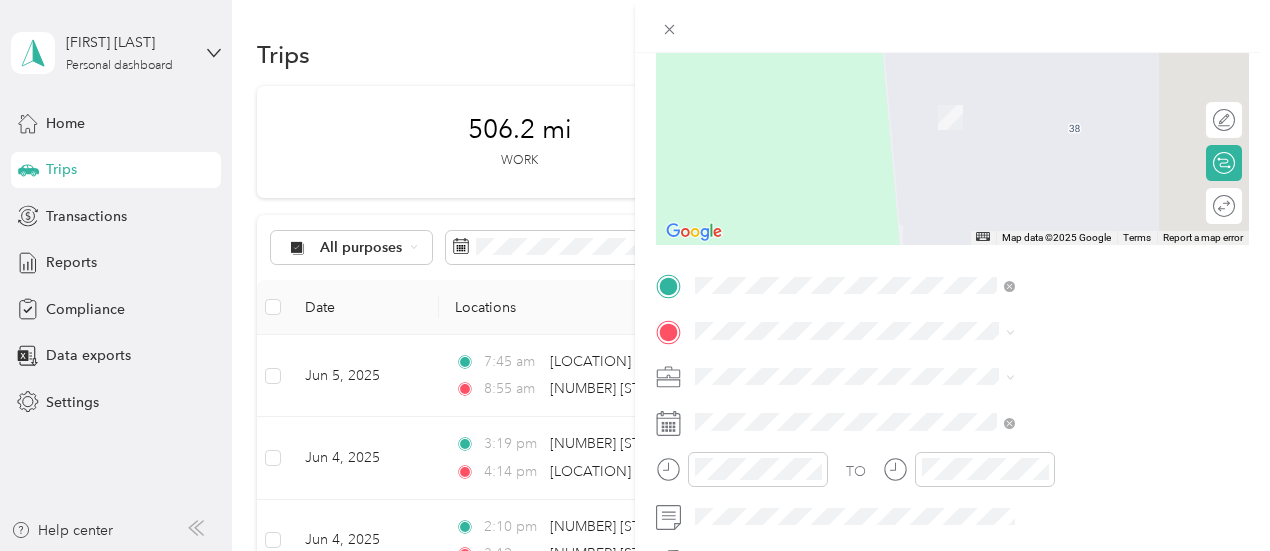 click on "[NUMBER] [STREET]
[CITY], [STATE] [POSTAL_CODE], [COUNTRY]" at bounding box center [1081, 414] 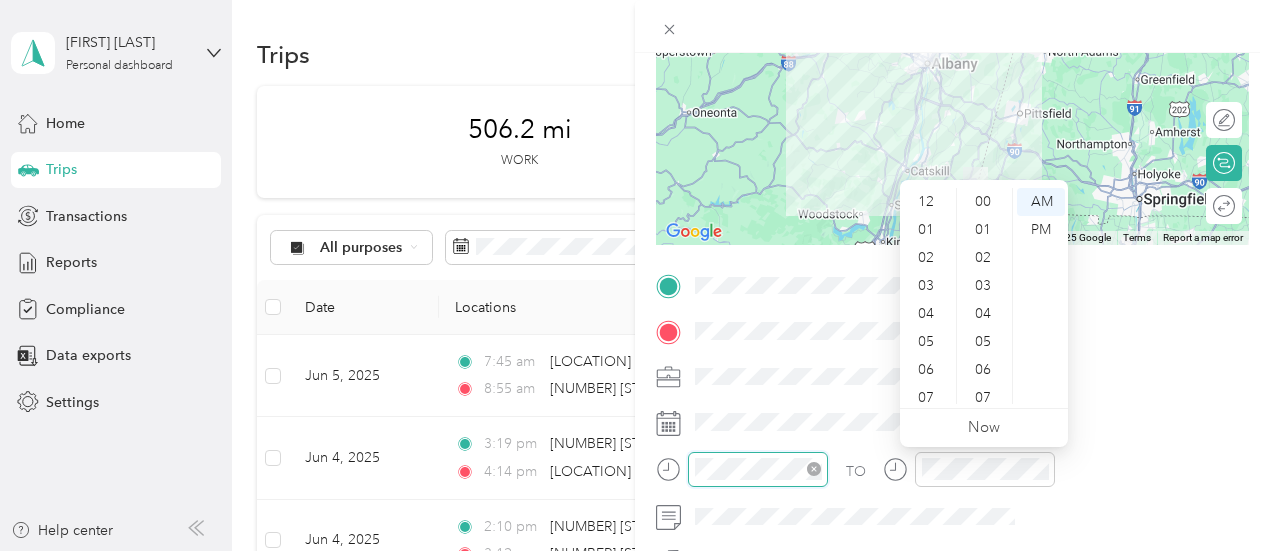 scroll, scrollTop: 700, scrollLeft: 0, axis: vertical 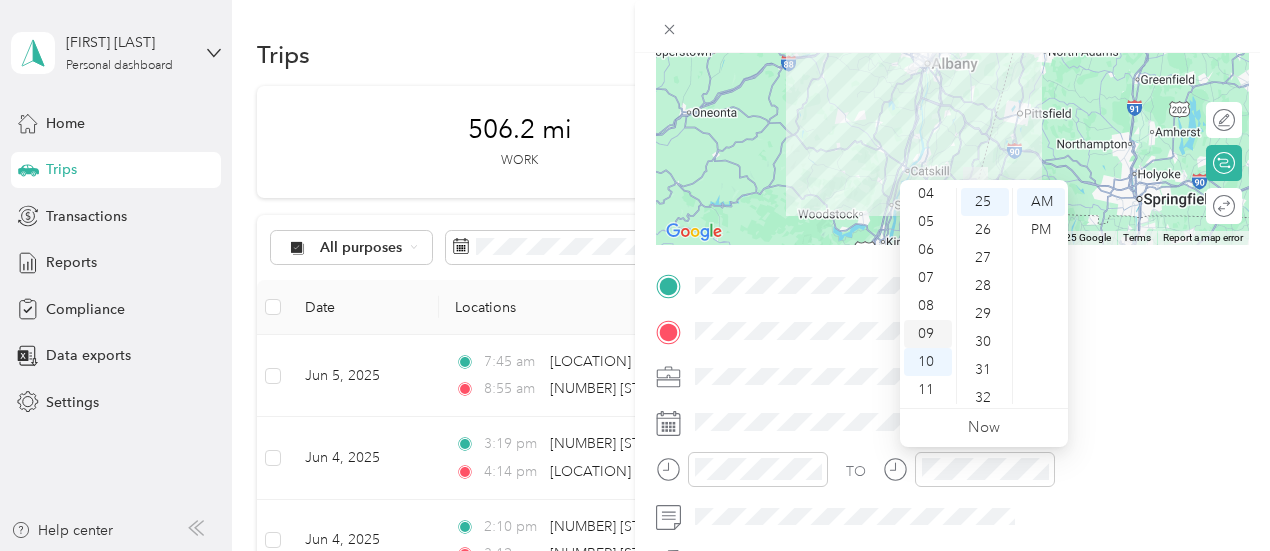 click on "09" at bounding box center (928, 334) 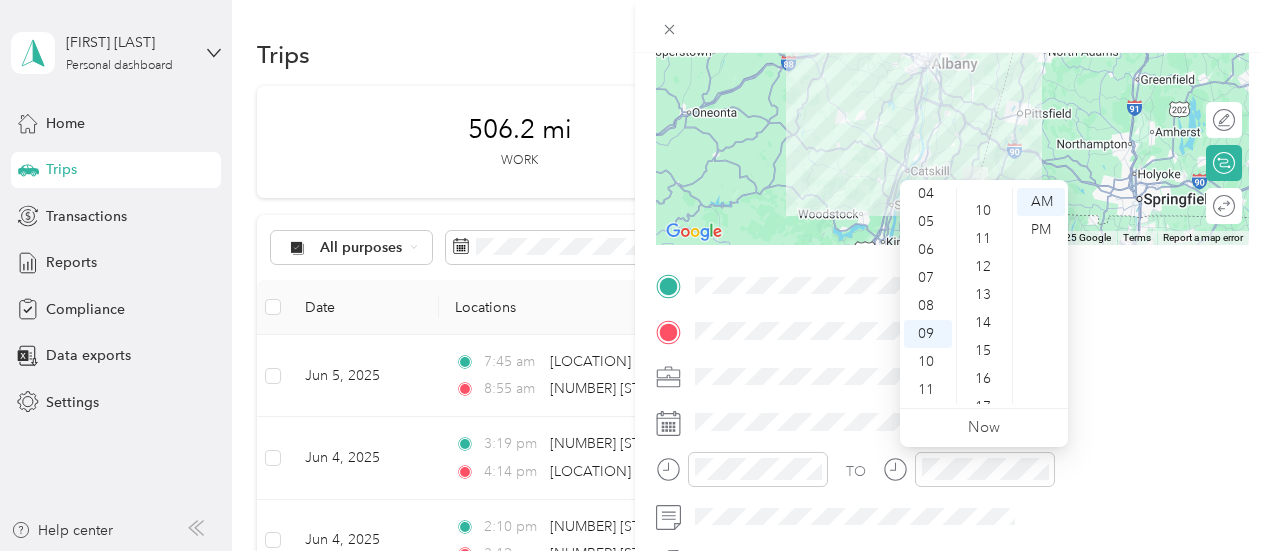 scroll, scrollTop: 259, scrollLeft: 0, axis: vertical 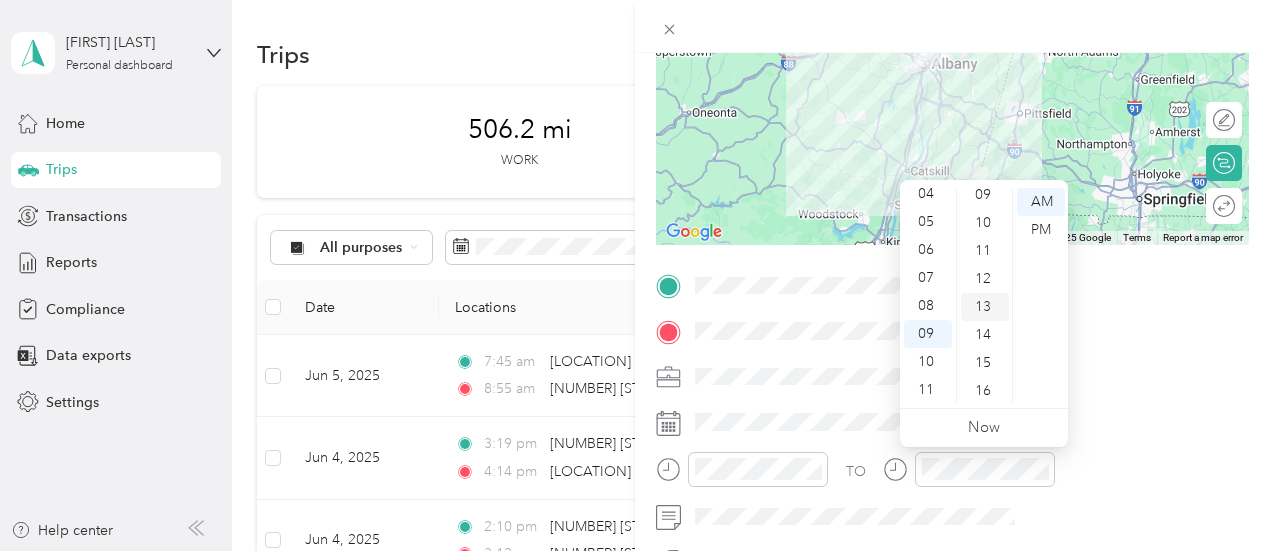 click on "13" at bounding box center (985, 307) 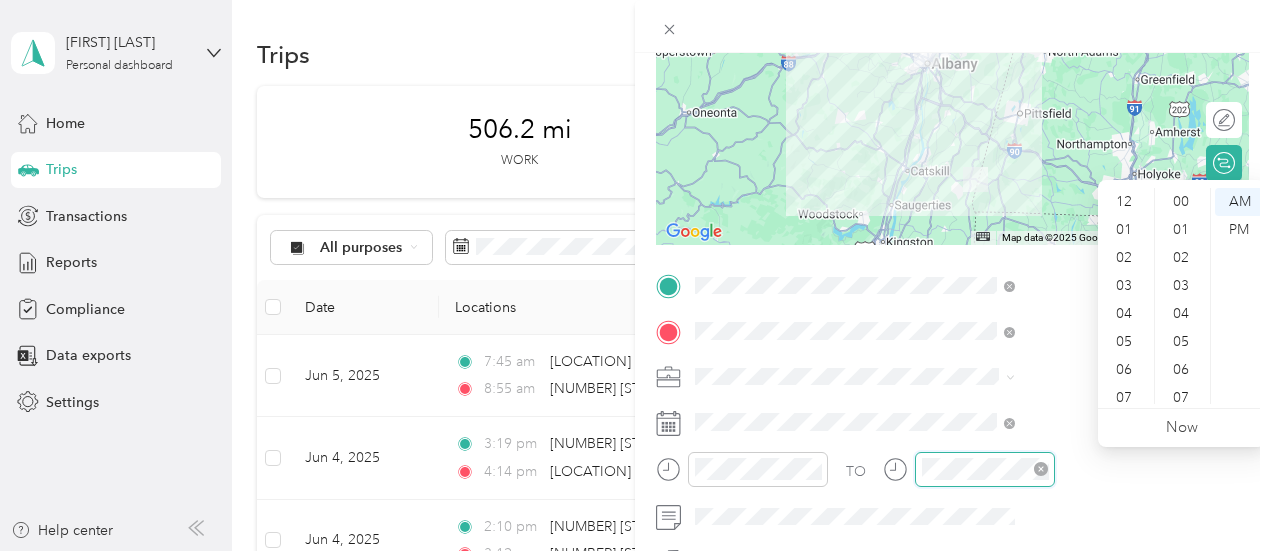 scroll, scrollTop: 700, scrollLeft: 0, axis: vertical 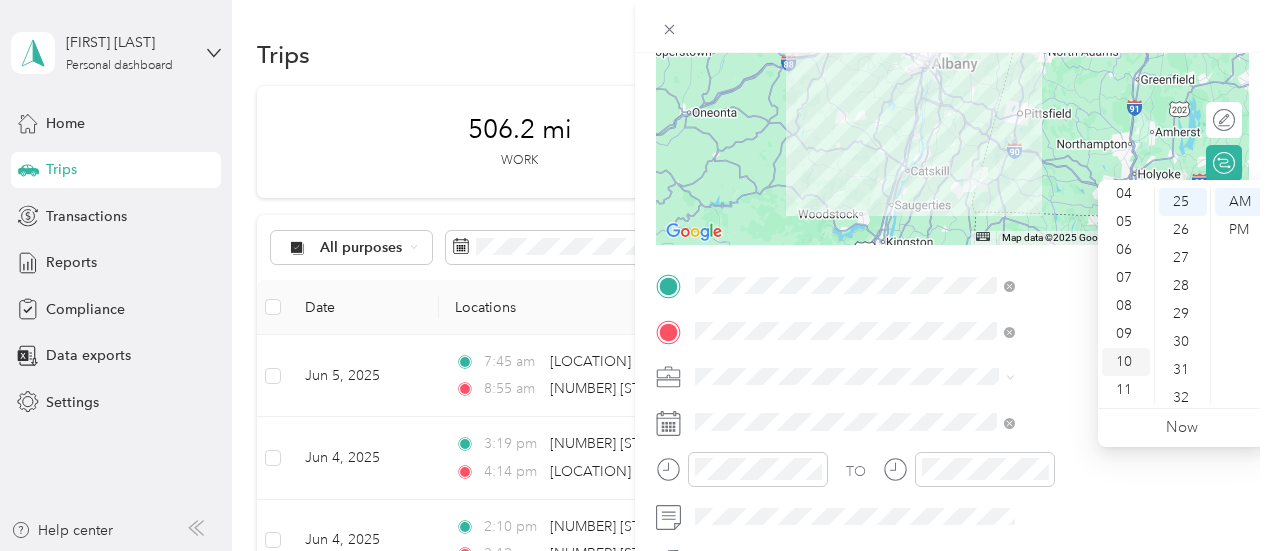 click on "10" at bounding box center [1126, 362] 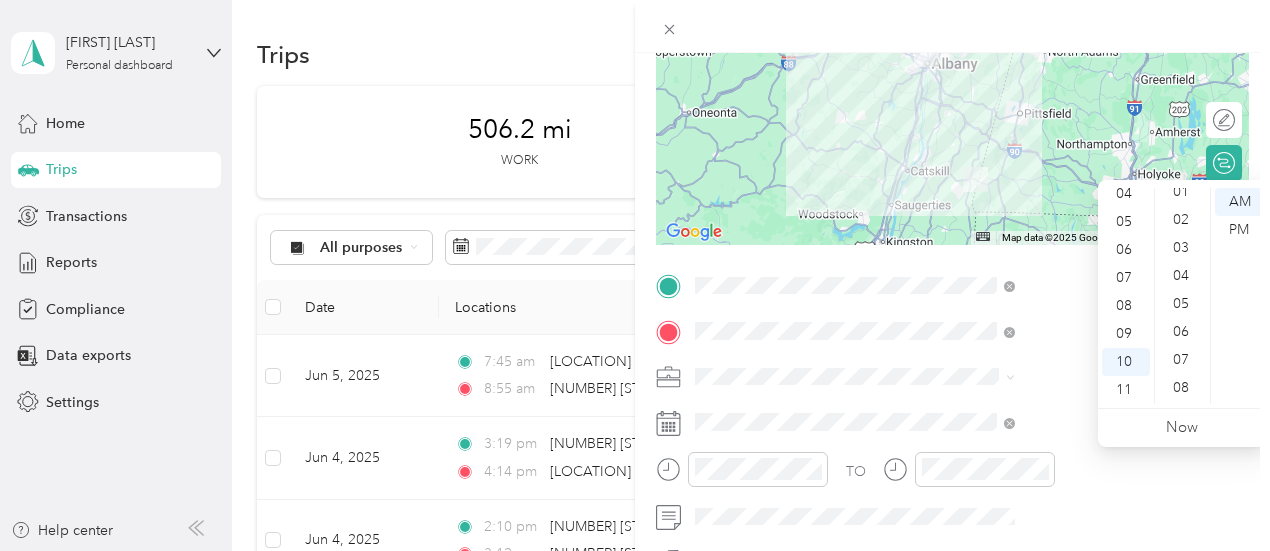 scroll, scrollTop: 0, scrollLeft: 0, axis: both 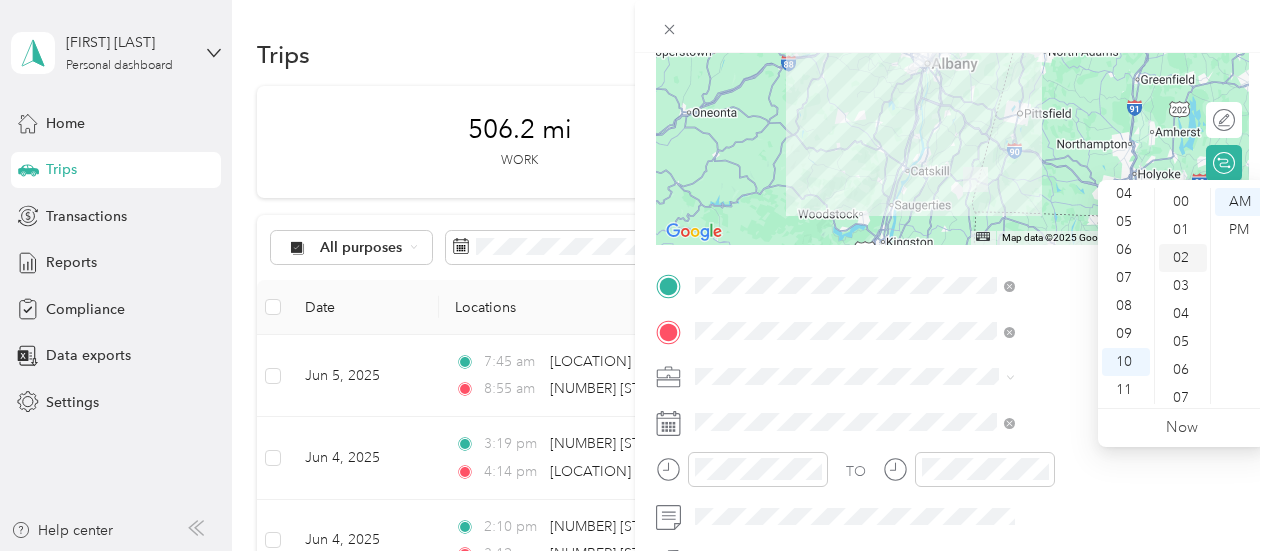 click on "02" at bounding box center [1183, 258] 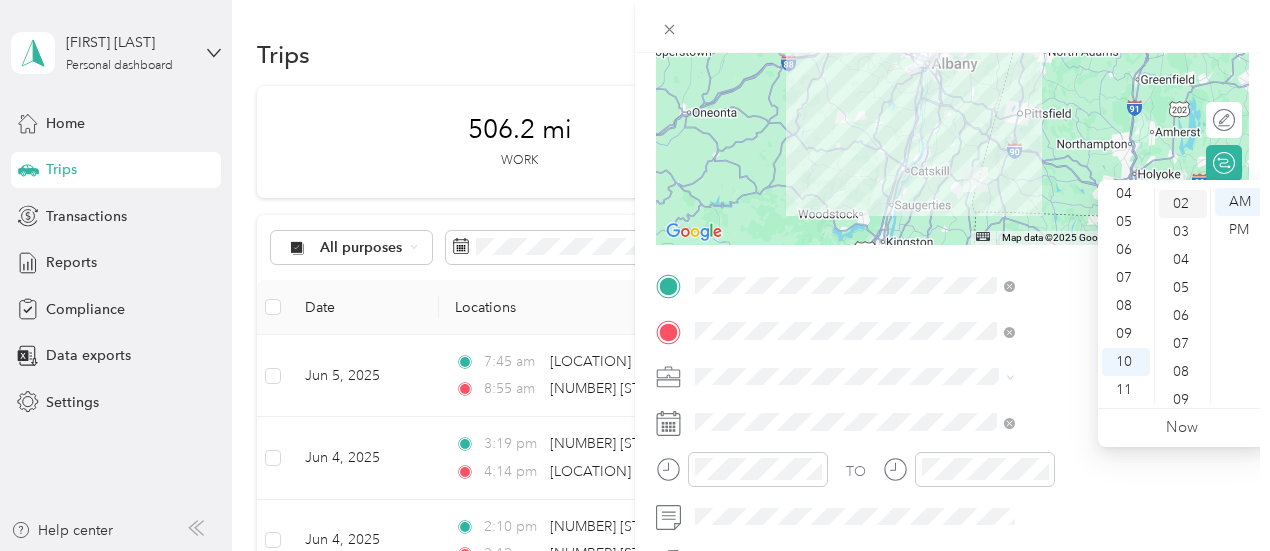 scroll, scrollTop: 56, scrollLeft: 0, axis: vertical 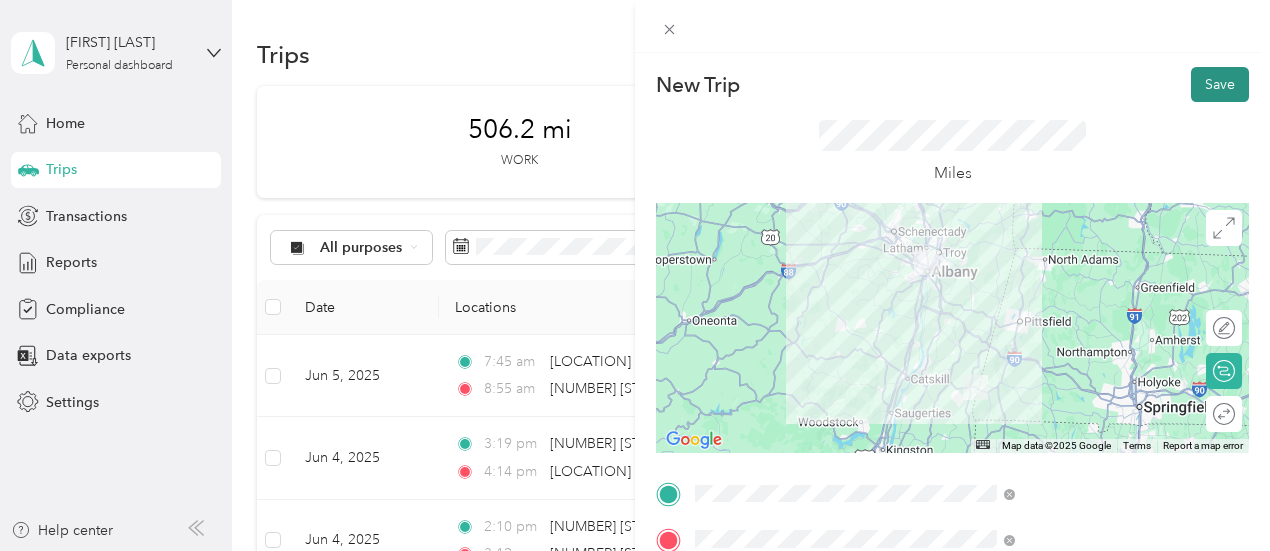 click on "Save" at bounding box center [1220, 84] 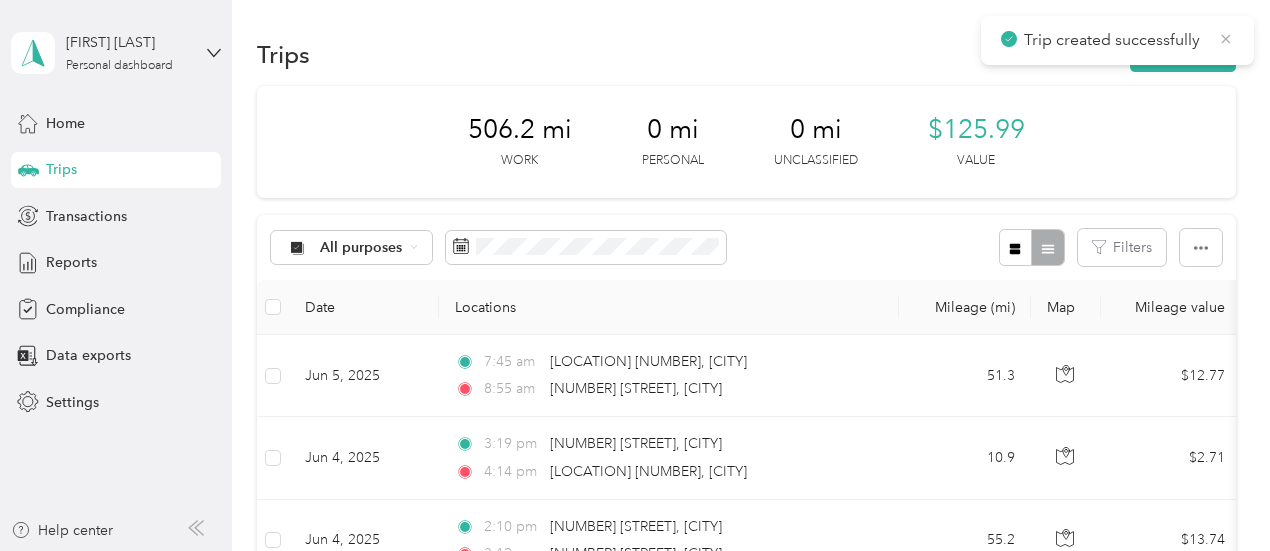 click 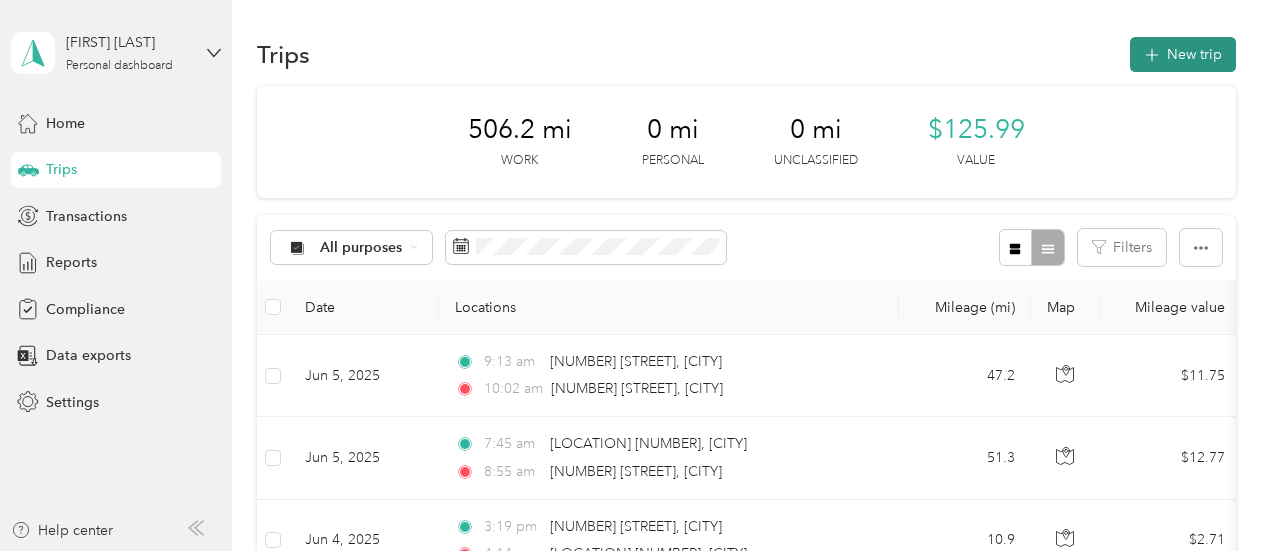 click on "New trip" at bounding box center [1183, 54] 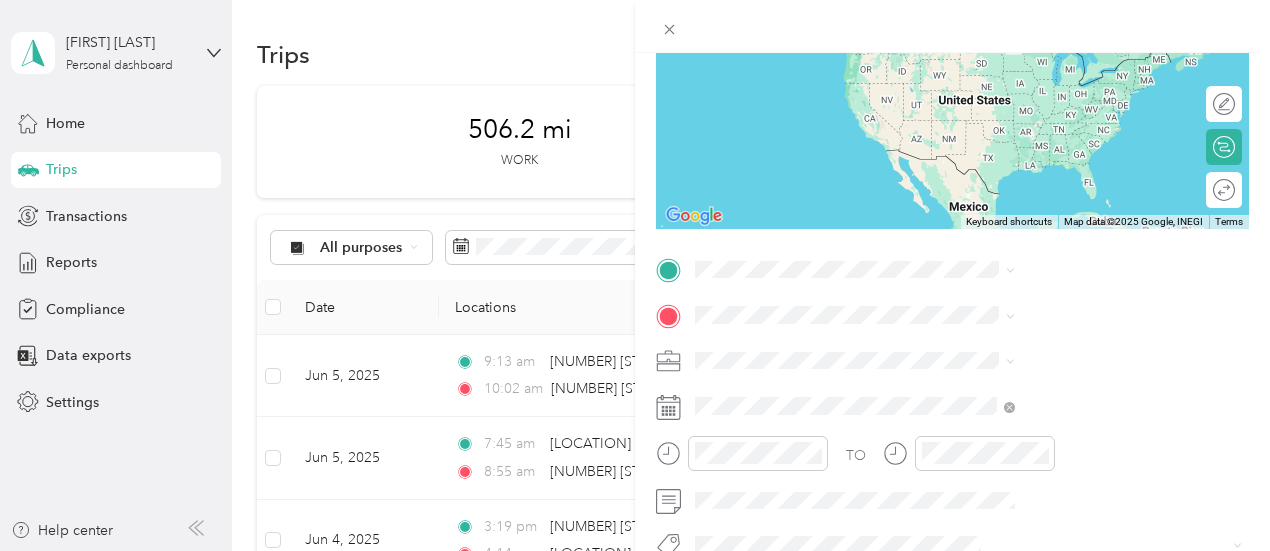 scroll, scrollTop: 228, scrollLeft: 0, axis: vertical 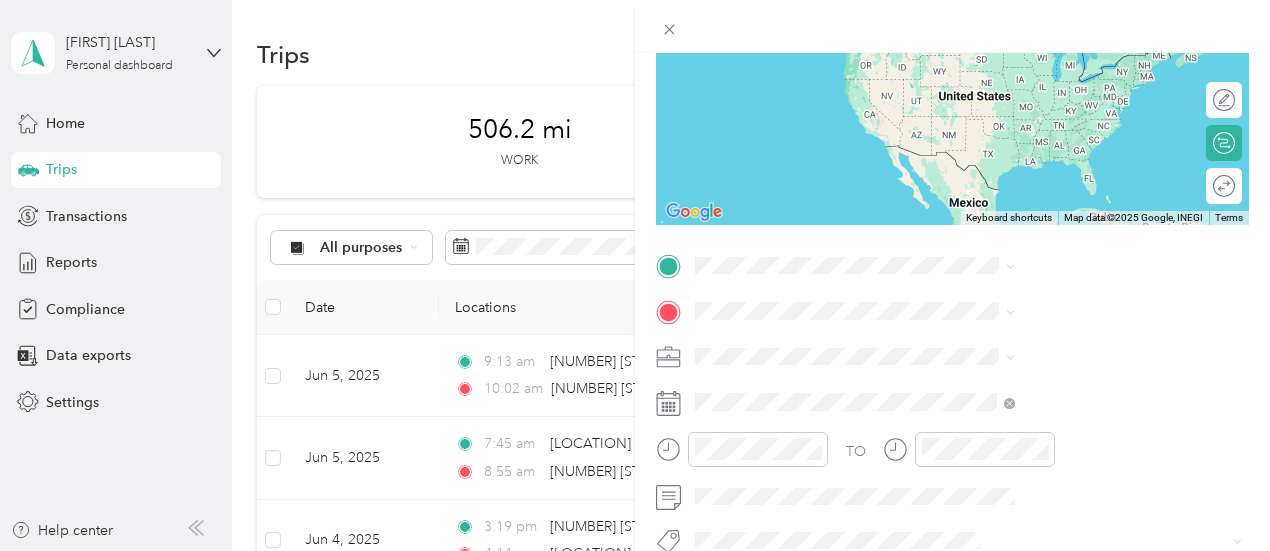 click on "[NUMBER] [STREET]
[CITY], [STATE] [POSTAL_CODE], [COUNTRY]" at bounding box center (1081, 491) 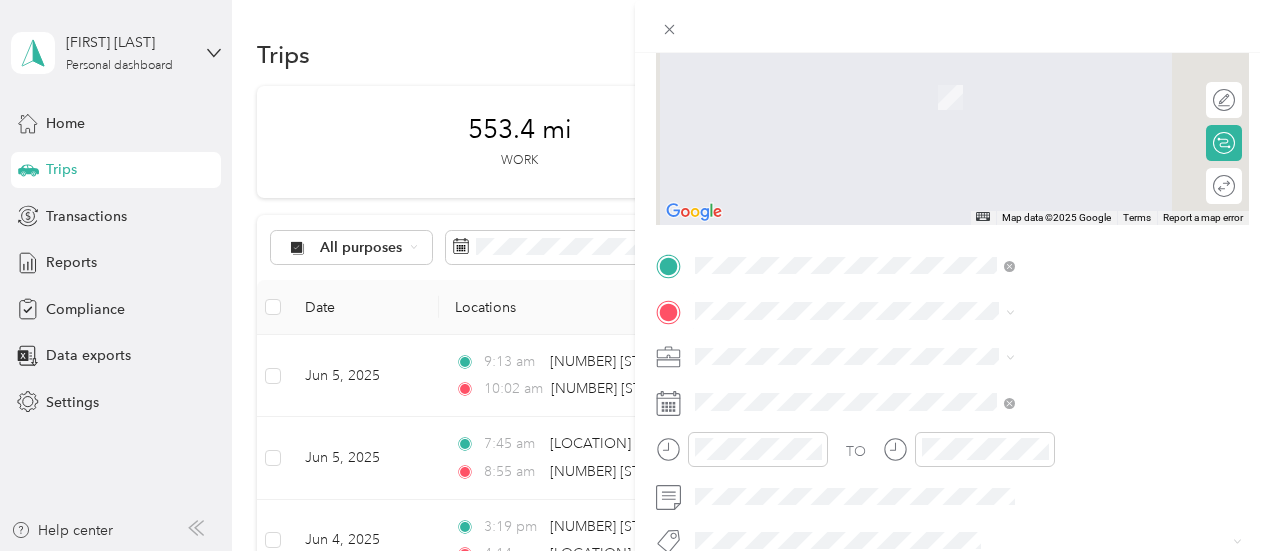 click on "[NUMBER] [STREET]
[CITY], [STATE] [POSTAL_CODE], [COUNTRY]" at bounding box center (1081, 74) 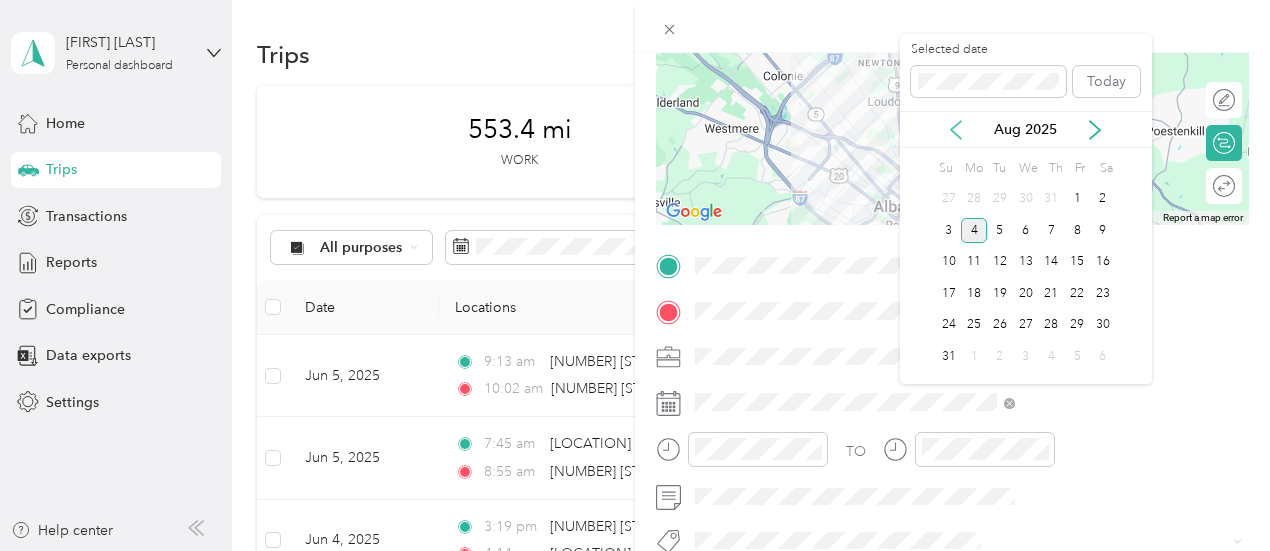 click 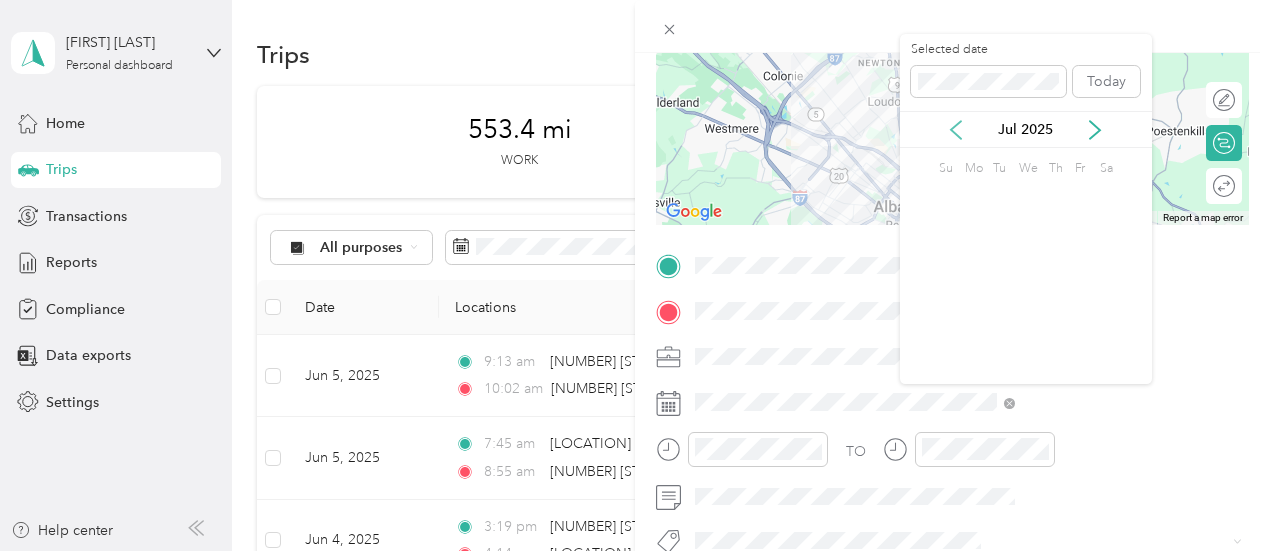 click 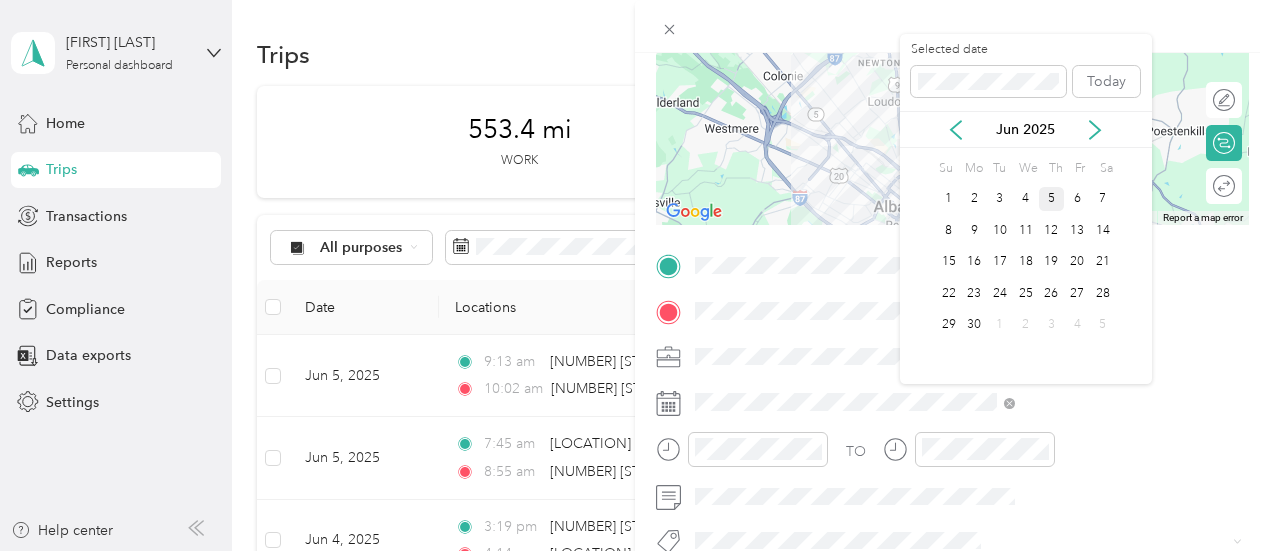 click on "5" at bounding box center [1052, 199] 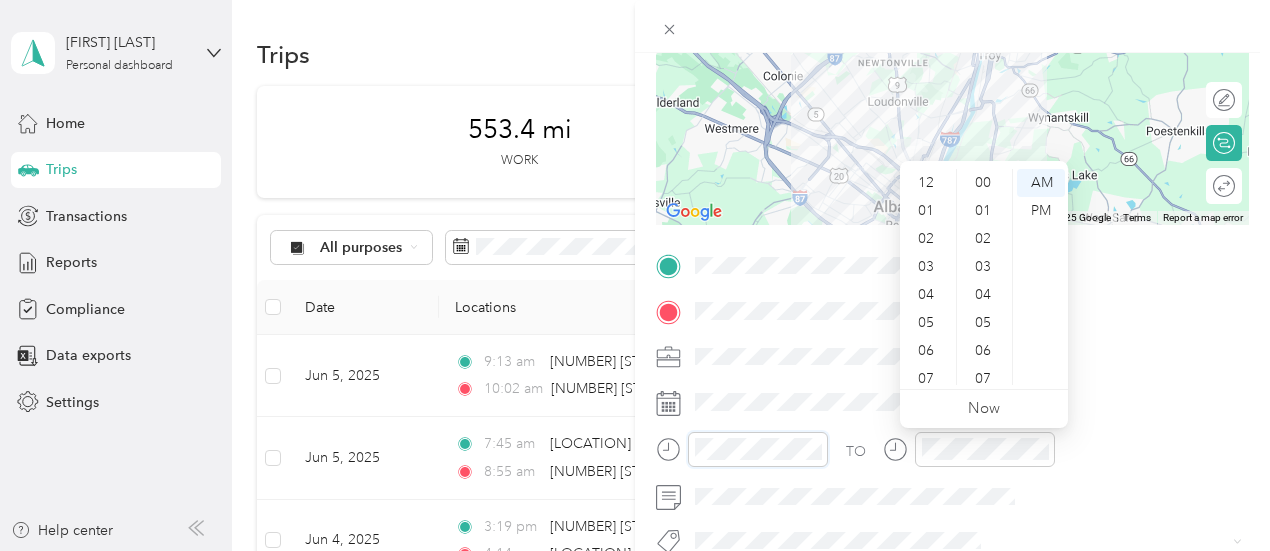 scroll, scrollTop: 756, scrollLeft: 0, axis: vertical 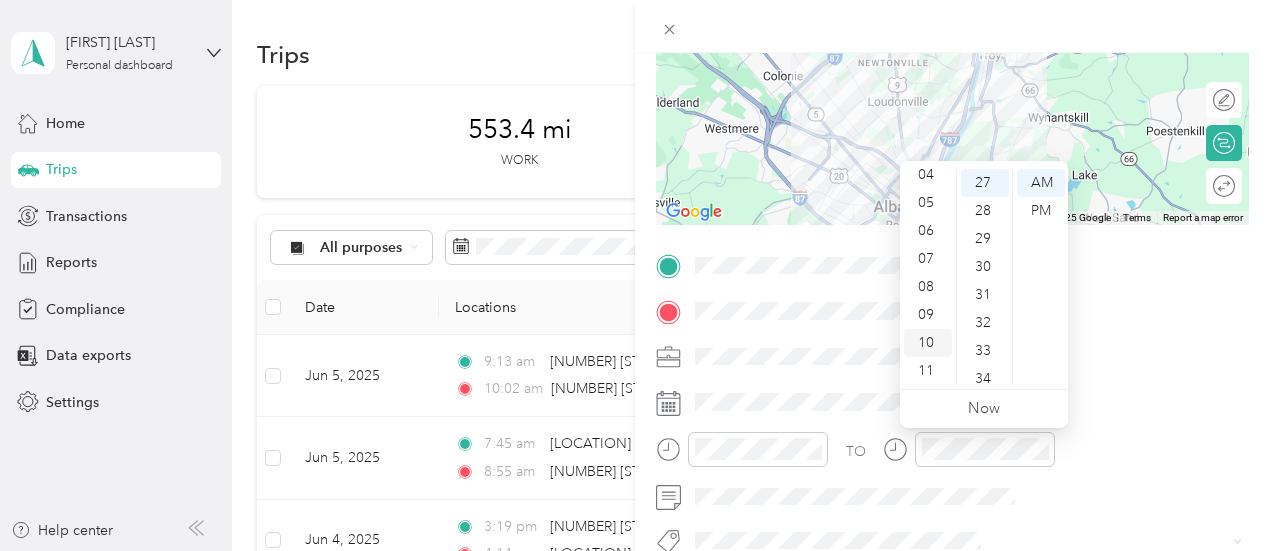 click on "10" at bounding box center [928, 343] 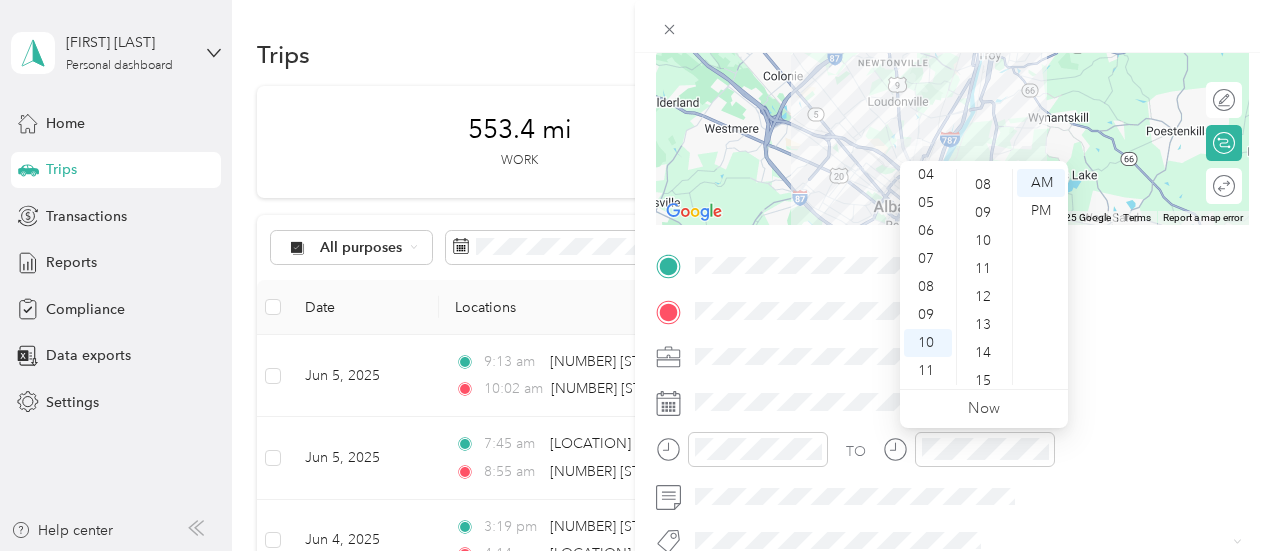 scroll, scrollTop: 204, scrollLeft: 0, axis: vertical 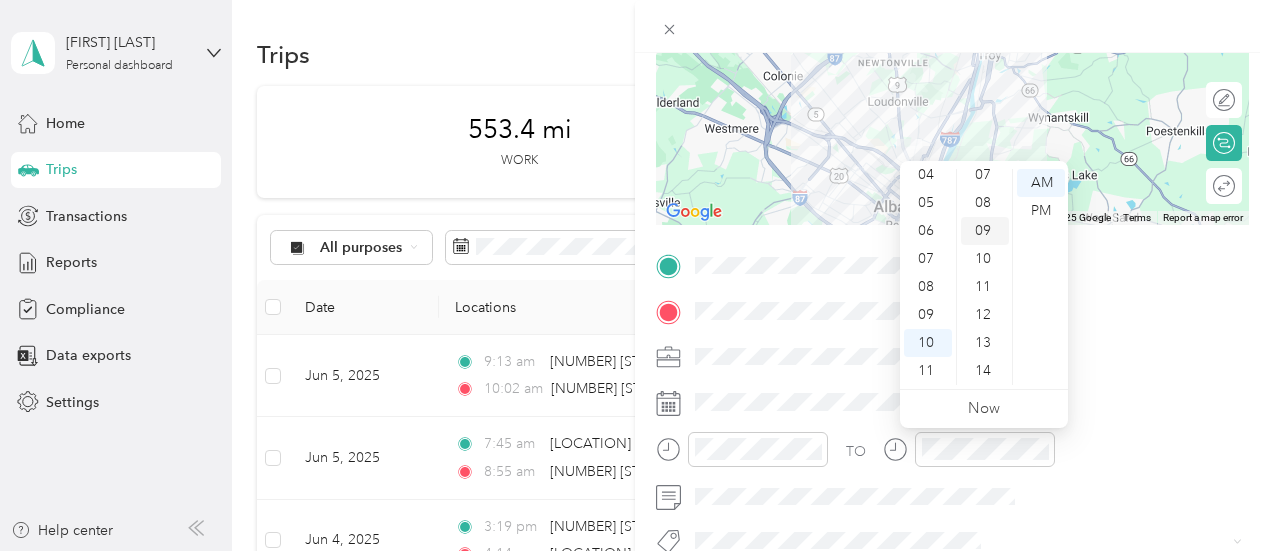 click on "09" at bounding box center (985, 231) 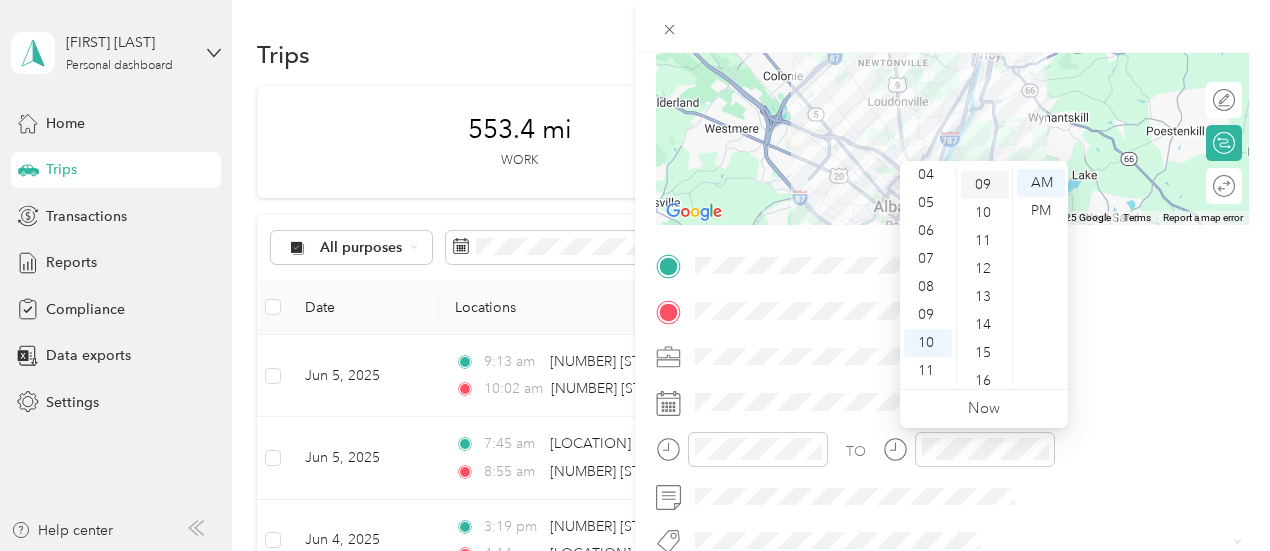 scroll, scrollTop: 252, scrollLeft: 0, axis: vertical 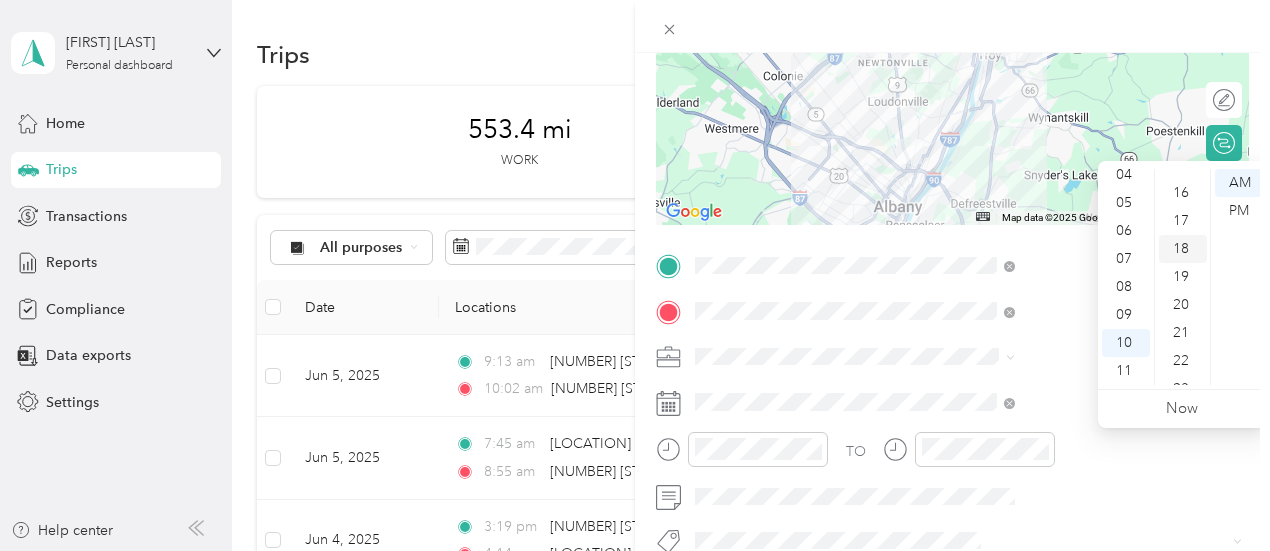 click on "18" at bounding box center (1183, 249) 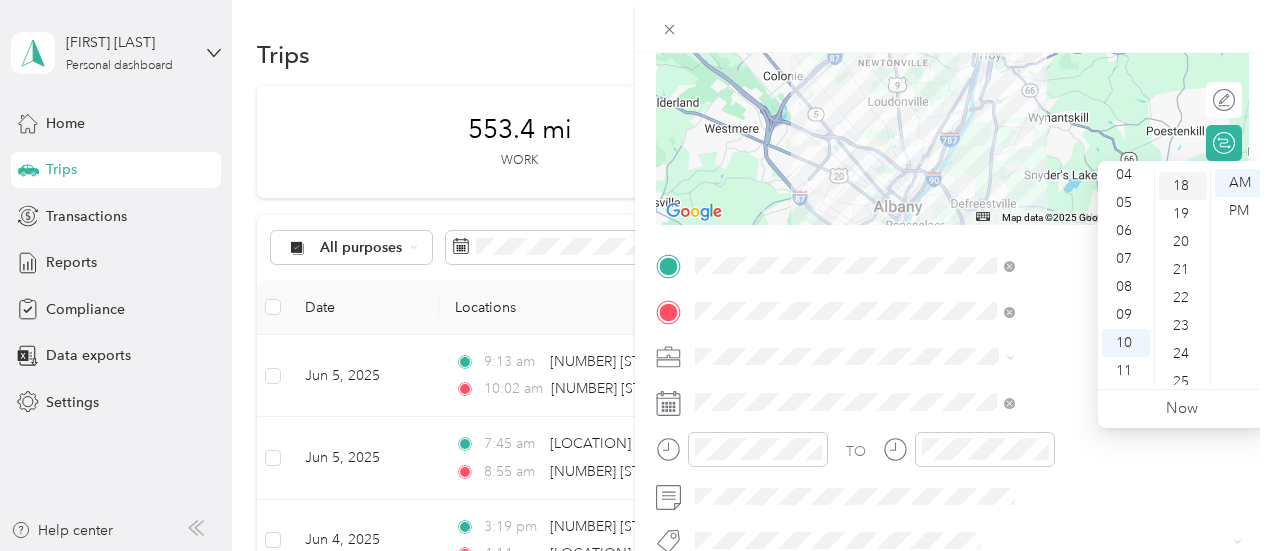 scroll, scrollTop: 504, scrollLeft: 0, axis: vertical 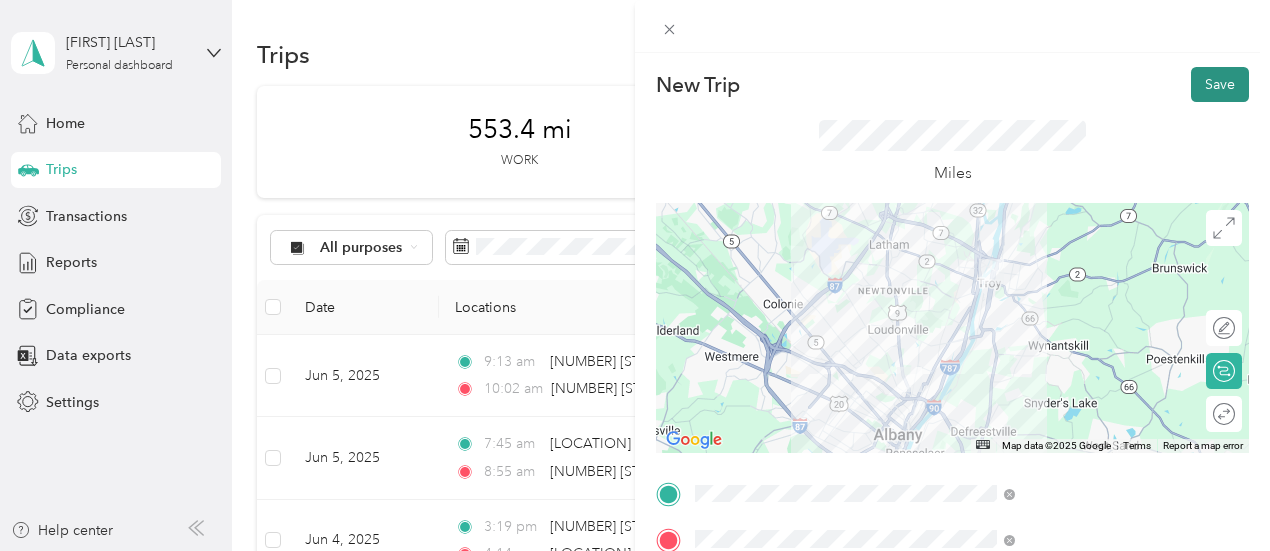 click on "Save" at bounding box center [1220, 84] 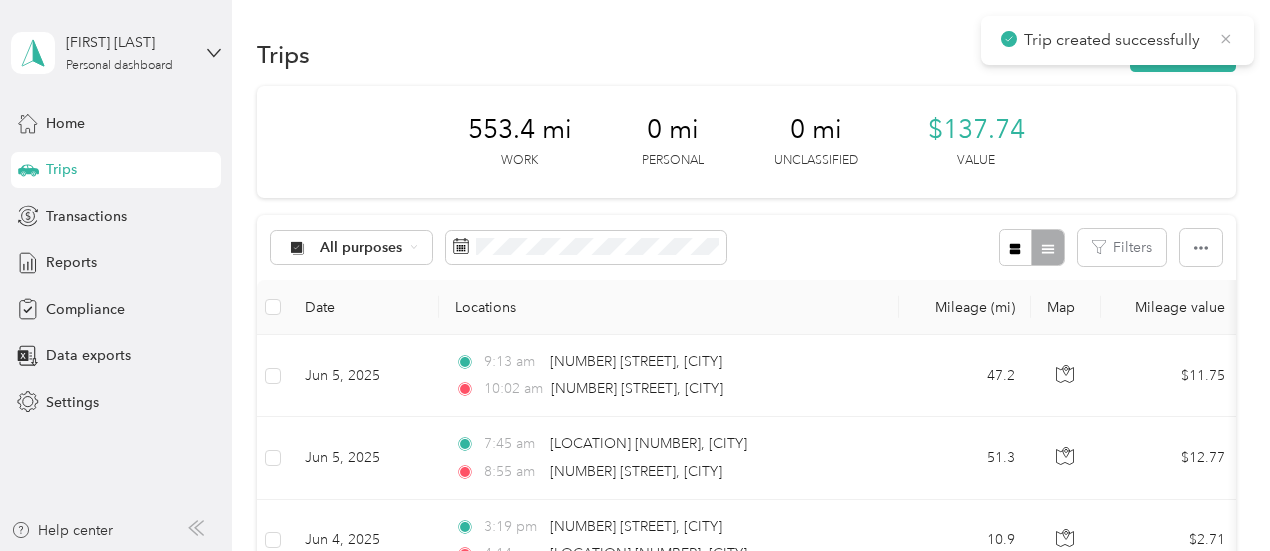 click 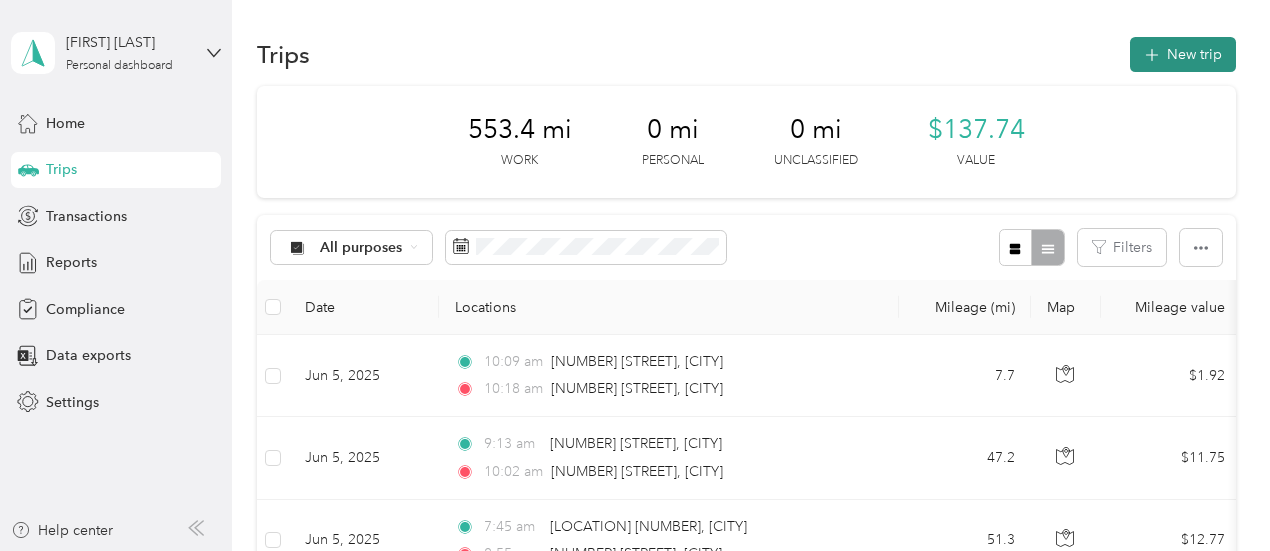 click on "New trip" at bounding box center [1183, 54] 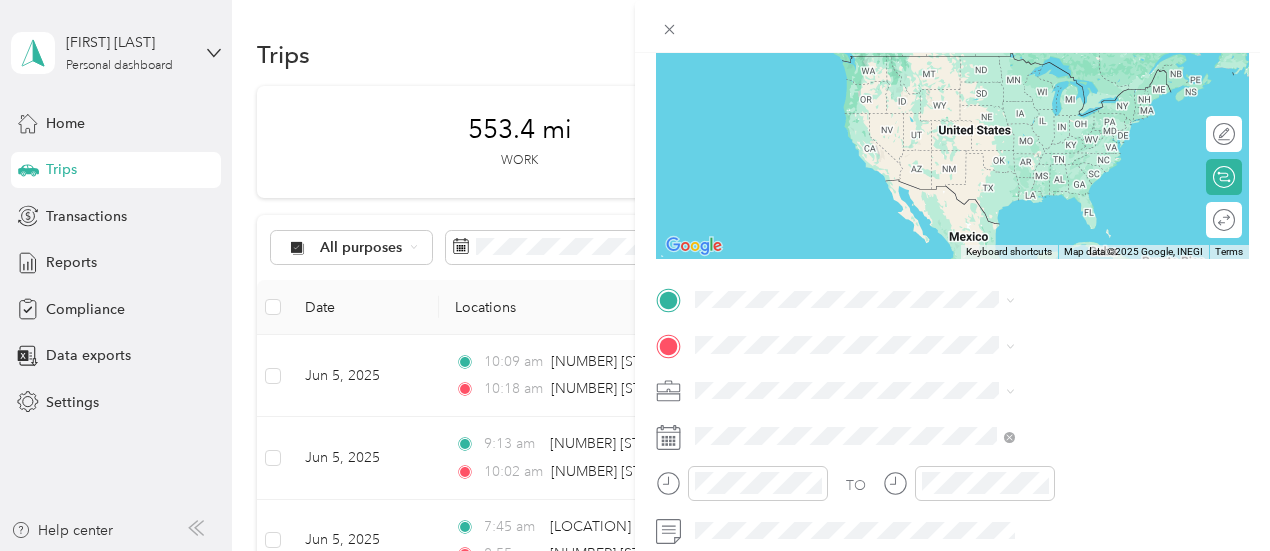 scroll, scrollTop: 213, scrollLeft: 0, axis: vertical 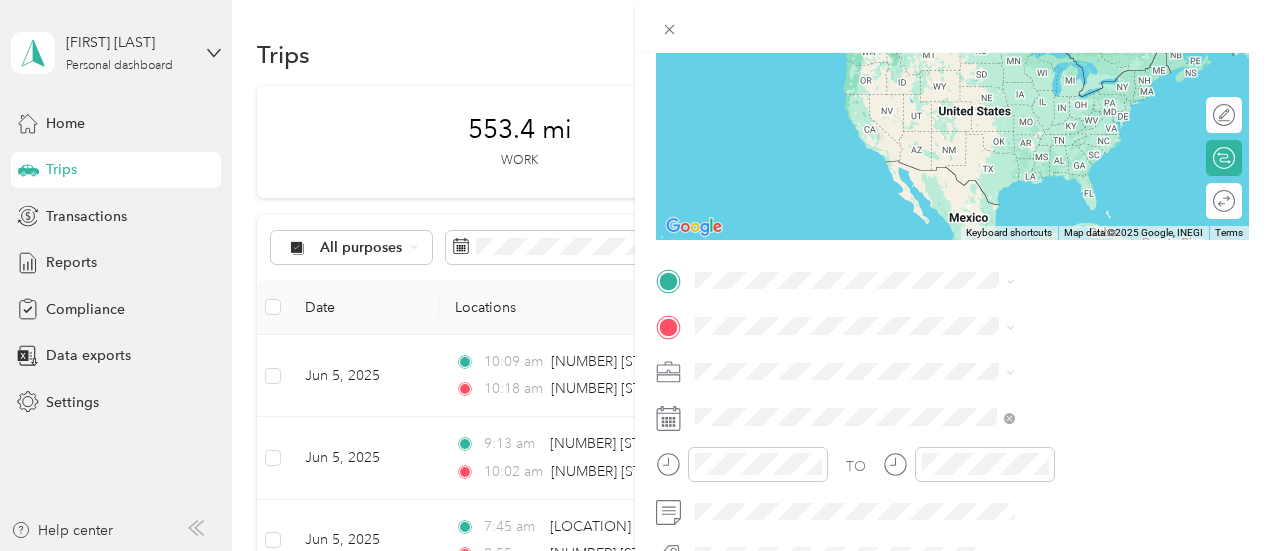 click on "[NUMBER] [STREET]
[CITY], [STATE] [POSTAL_CODE], [COUNTRY]" at bounding box center [1067, 43] 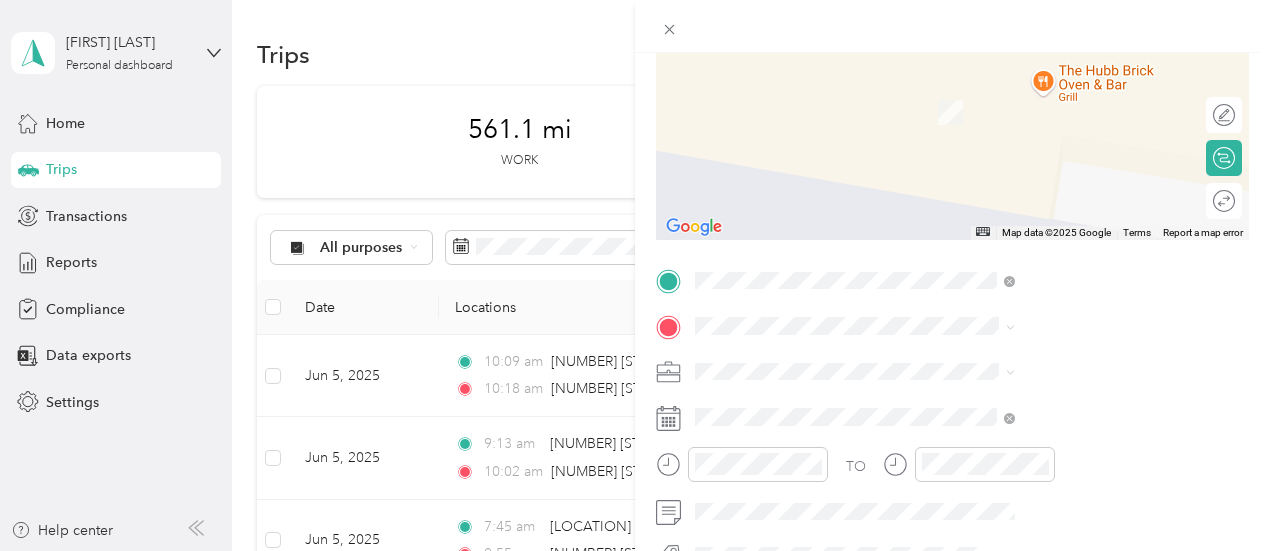 click on "[NUMBER] [STREET]
[CITY], [STATE] [POSTAL_CODE], [COUNTRY]" at bounding box center (1081, 97) 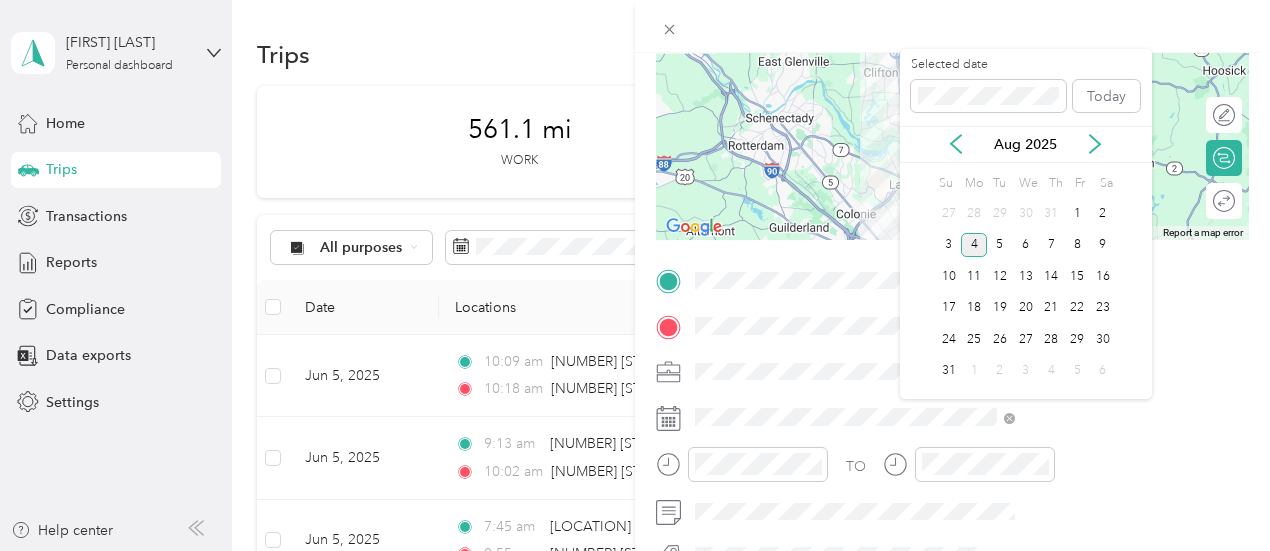 click on "Aug 2025" at bounding box center (1026, 144) 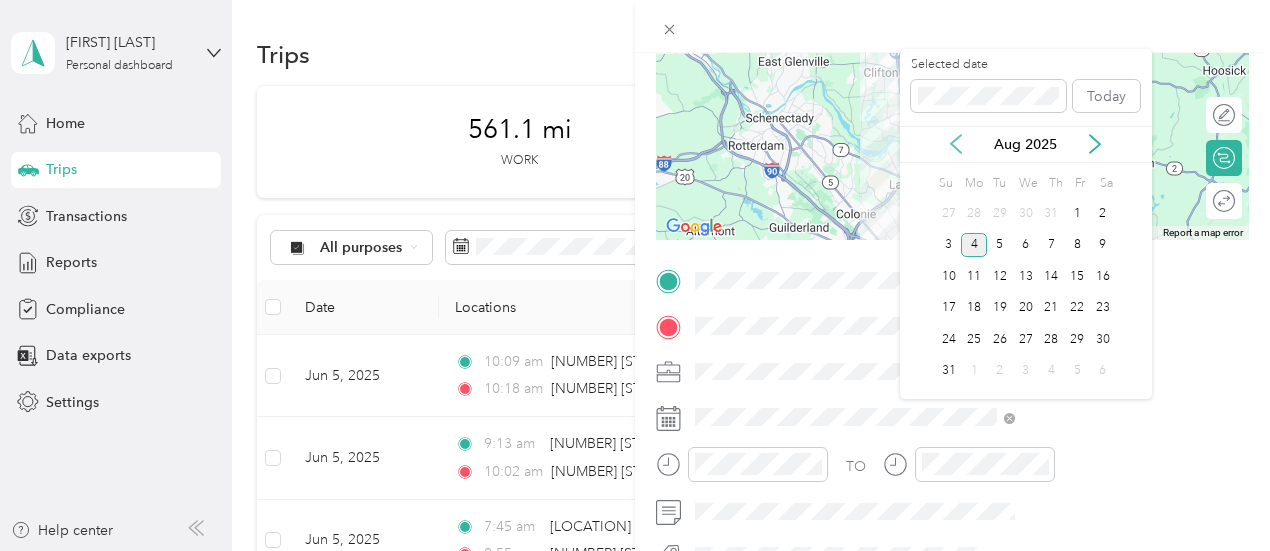 click 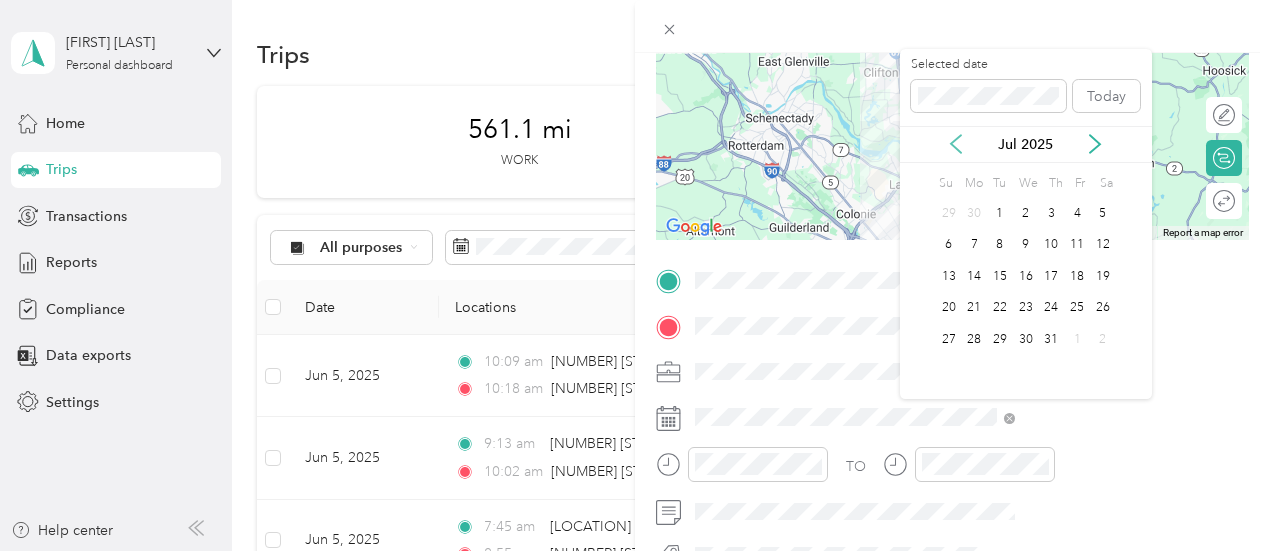 click 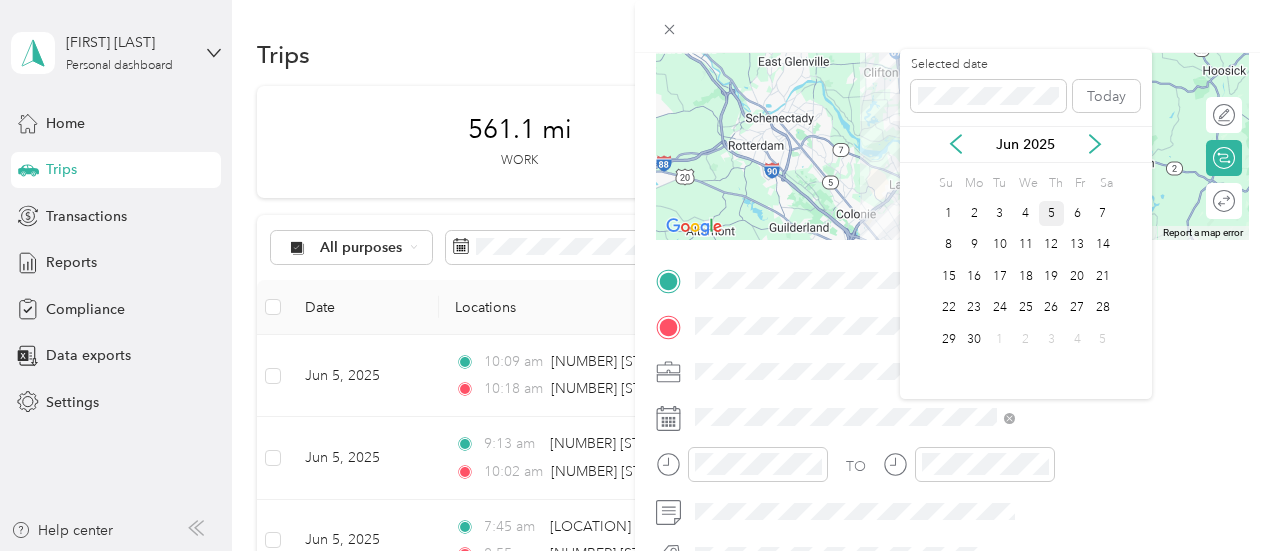 click on "5" at bounding box center [1052, 213] 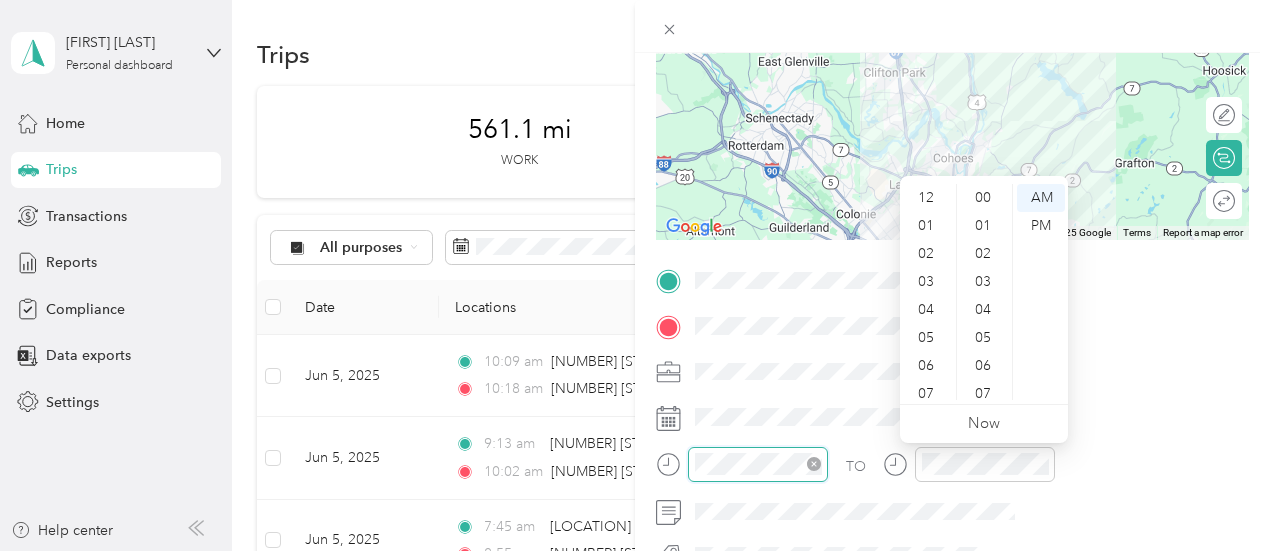 scroll, scrollTop: 812, scrollLeft: 0, axis: vertical 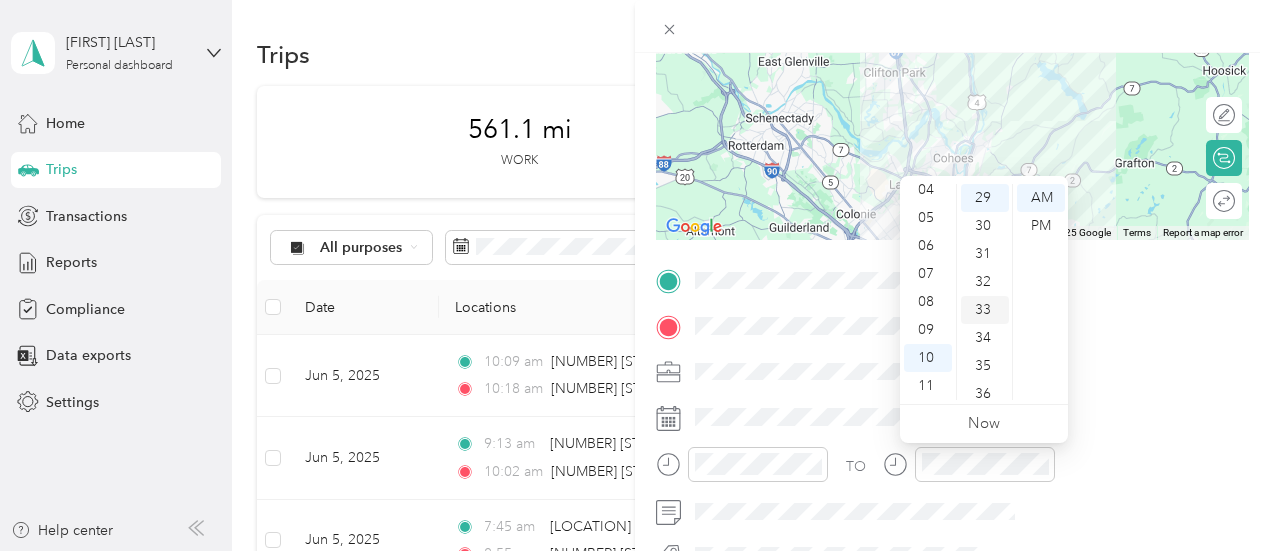 click on "33" at bounding box center [985, 310] 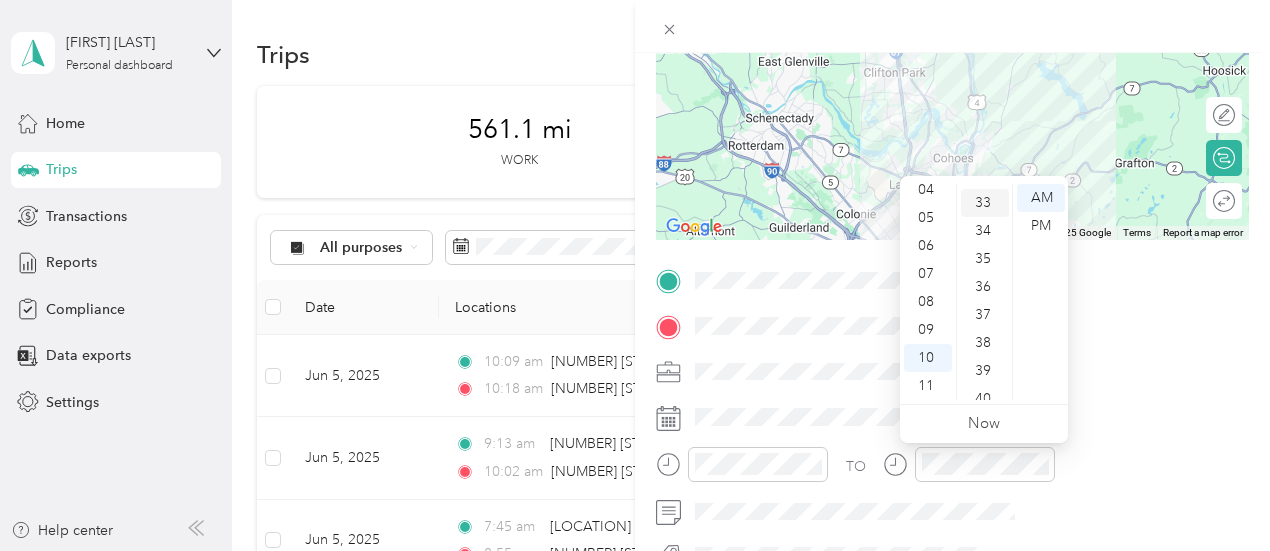 scroll, scrollTop: 924, scrollLeft: 0, axis: vertical 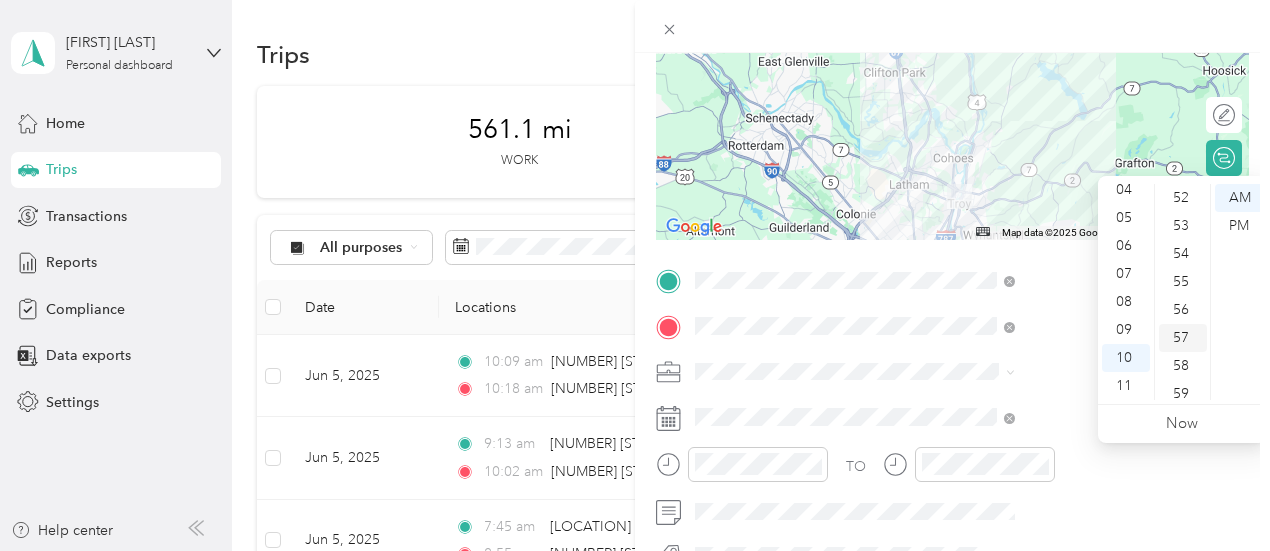 click on "57" at bounding box center (1183, 338) 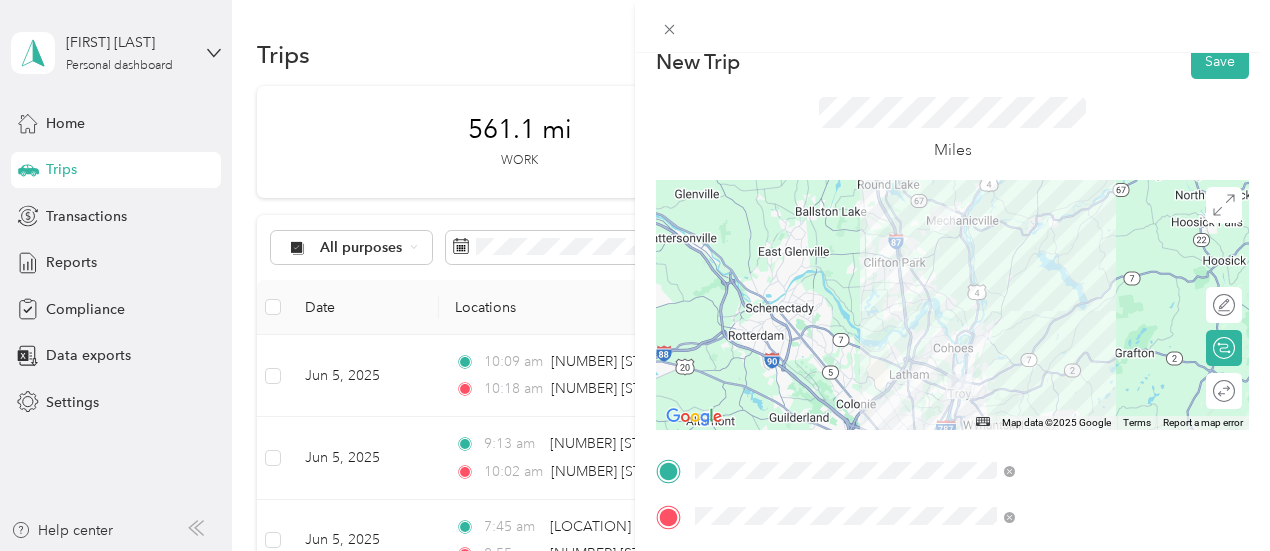scroll, scrollTop: 0, scrollLeft: 0, axis: both 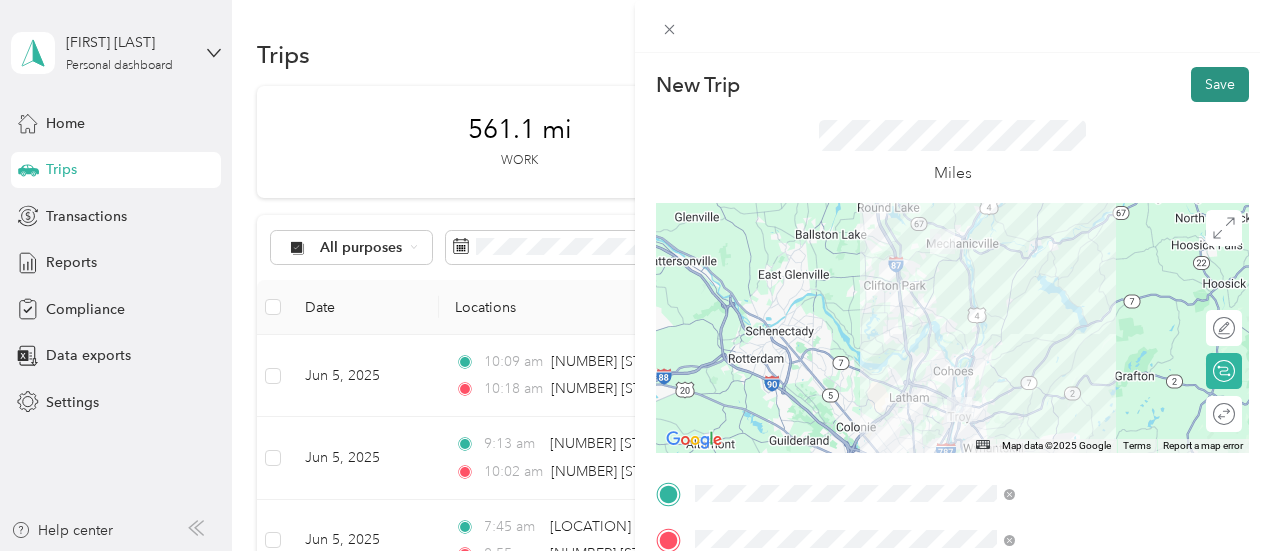 click on "Save" at bounding box center [1220, 84] 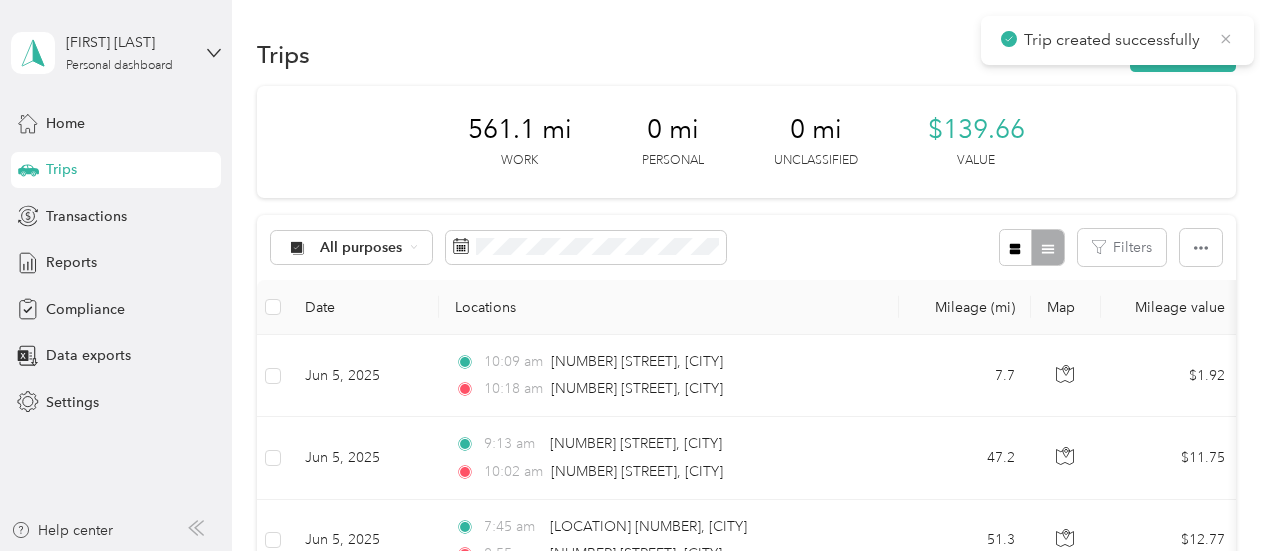 click 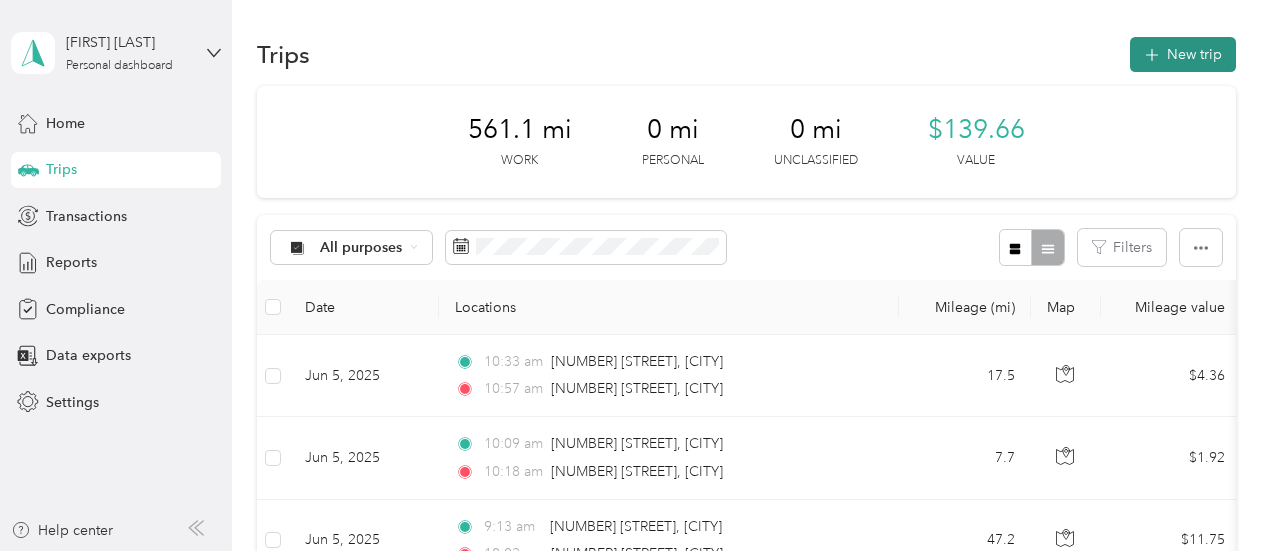click on "New trip" at bounding box center (1183, 54) 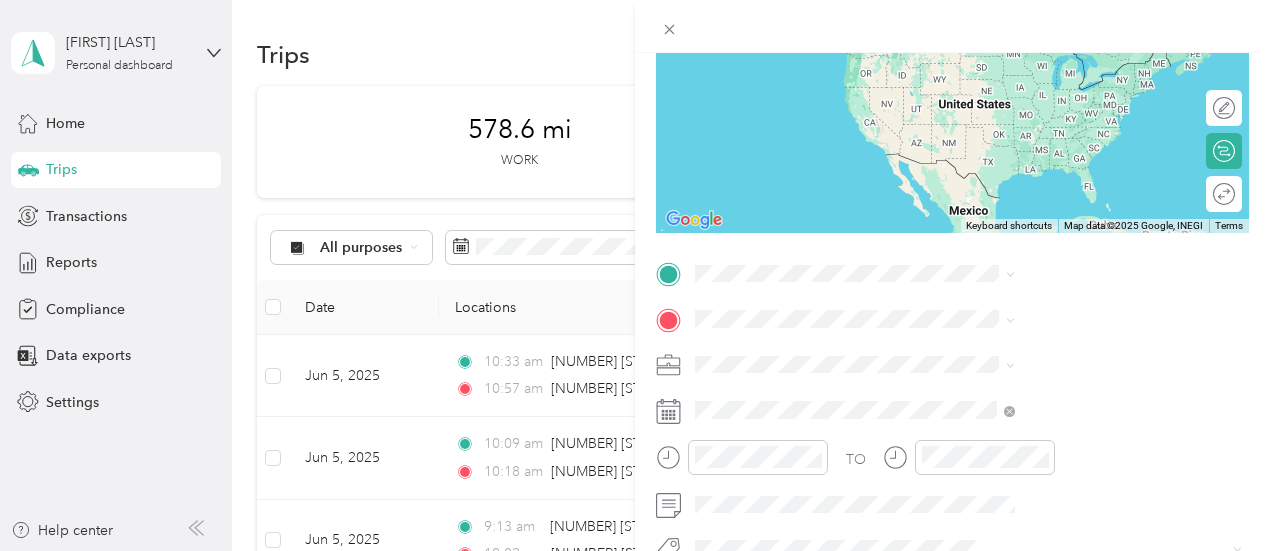 scroll, scrollTop: 225, scrollLeft: 0, axis: vertical 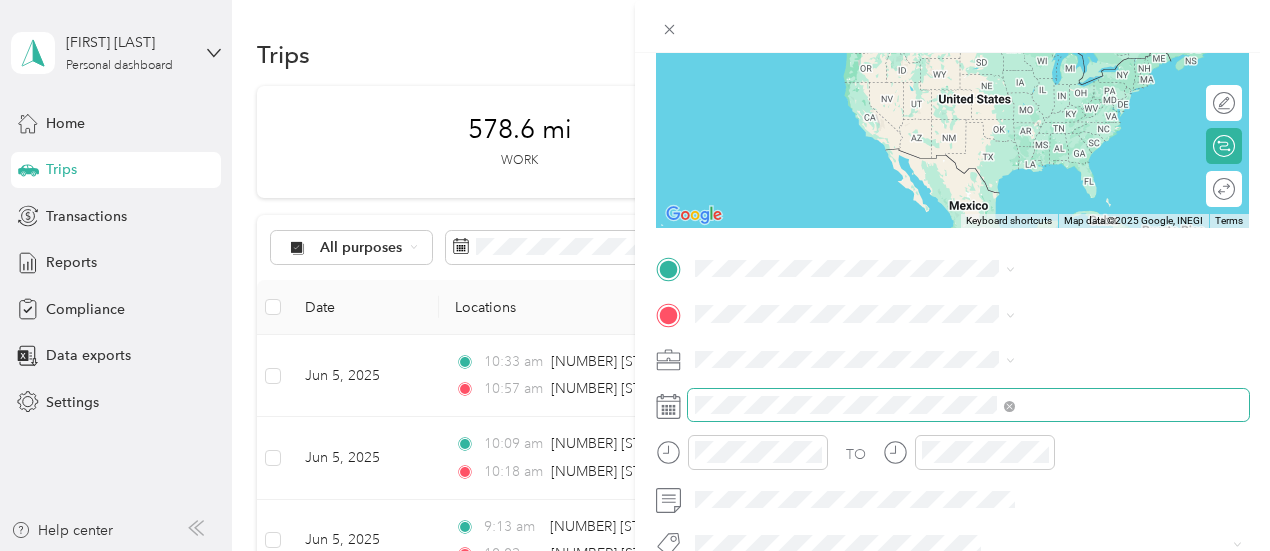 click at bounding box center [968, 405] 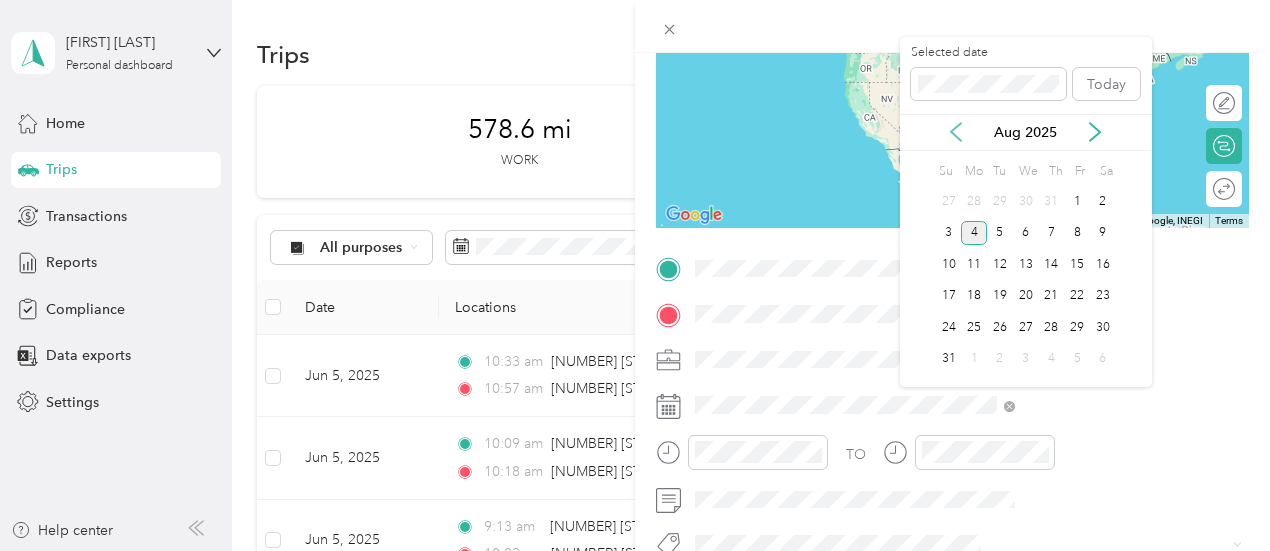 click 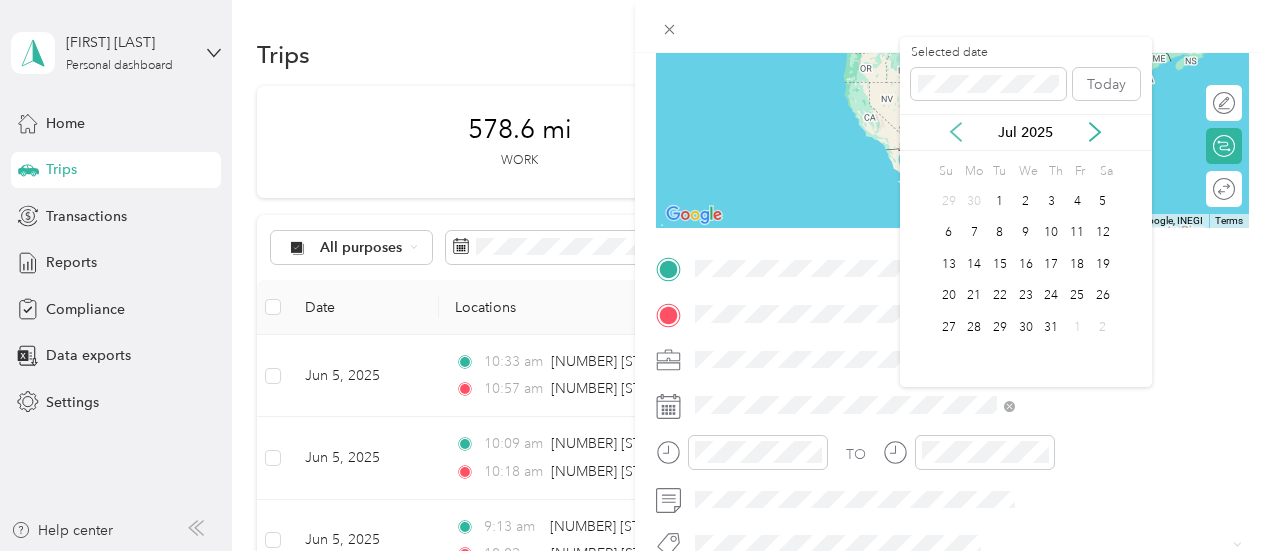 click 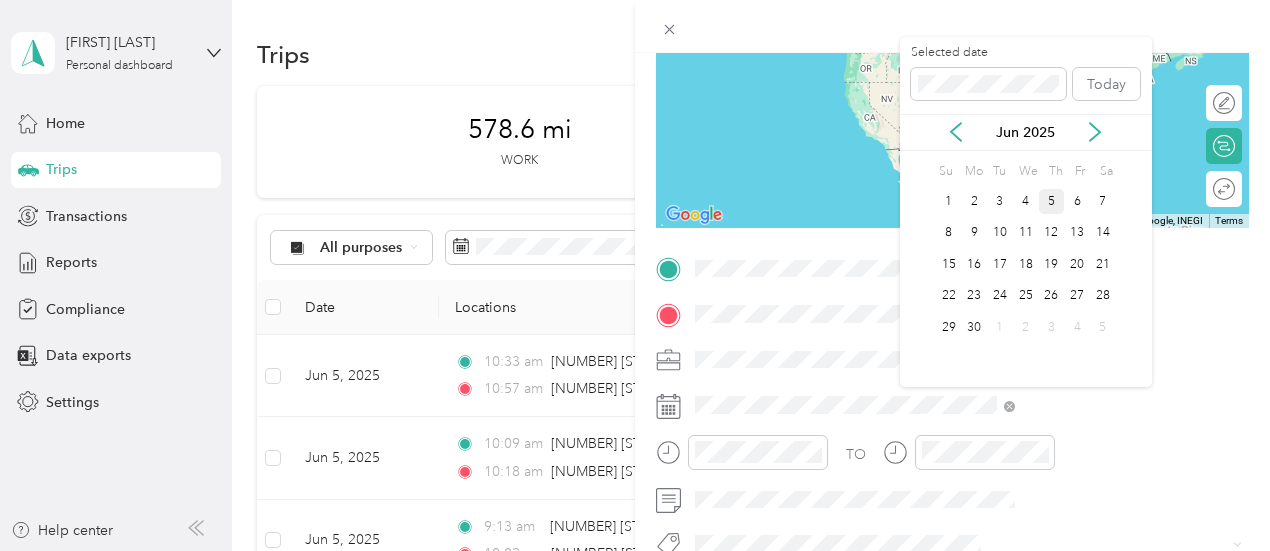 click on "5" at bounding box center [1052, 201] 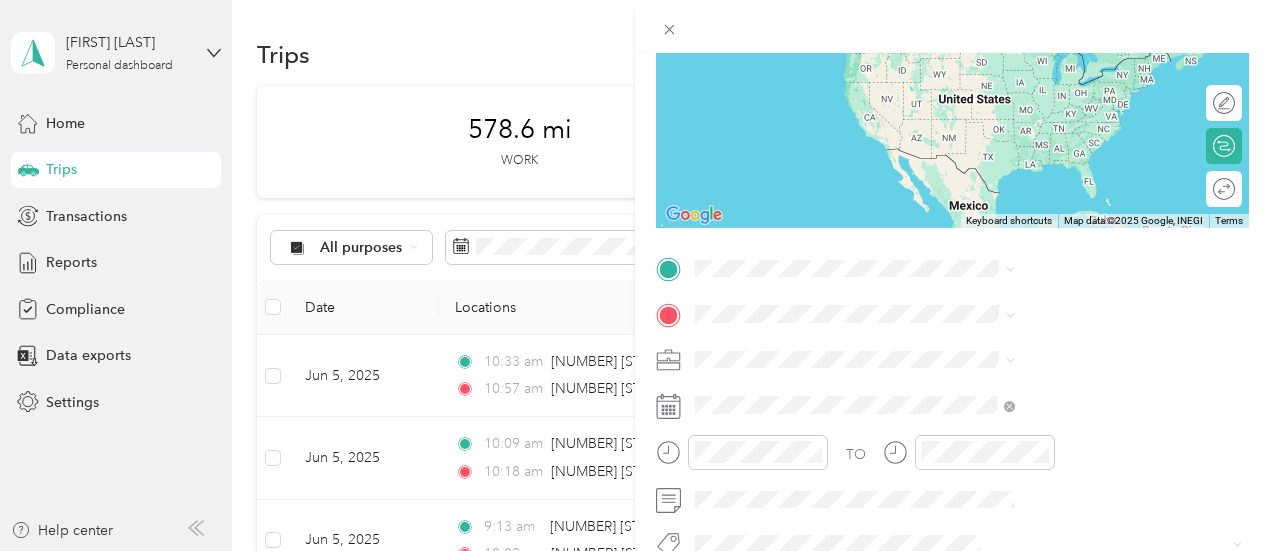 click on "[NUMBER] [STREET]
[CITY], [STATE] [POSTAL_CODE], [COUNTRY]" at bounding box center [1081, 352] 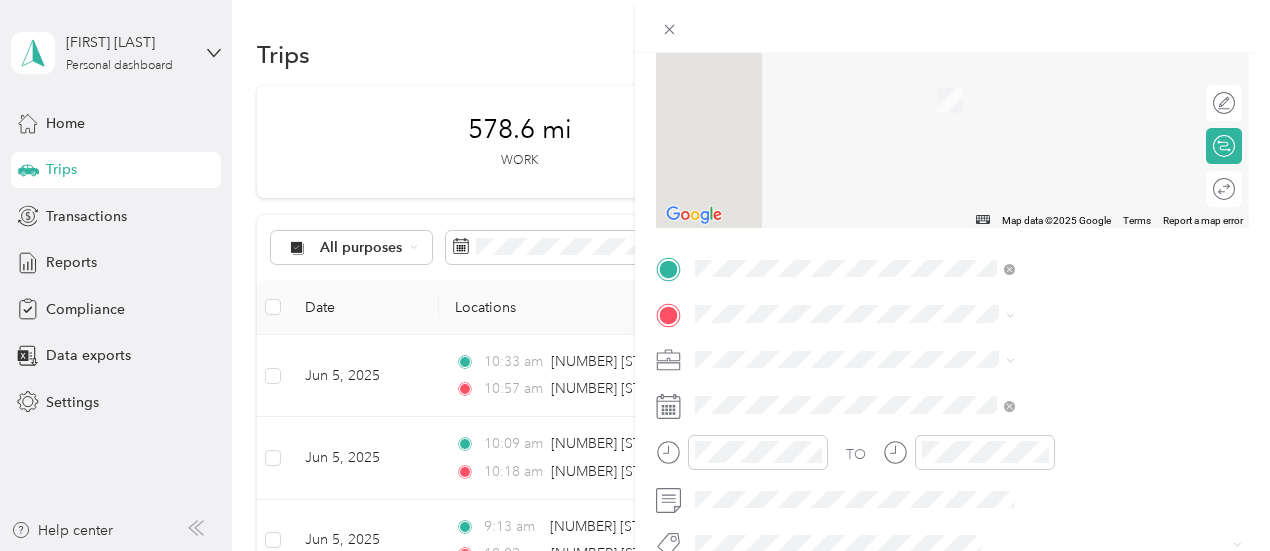 click on "[NUMBER] [STREET]
[CITY], [STATE] [POSTAL_CODE], United States" at bounding box center [1081, 392] 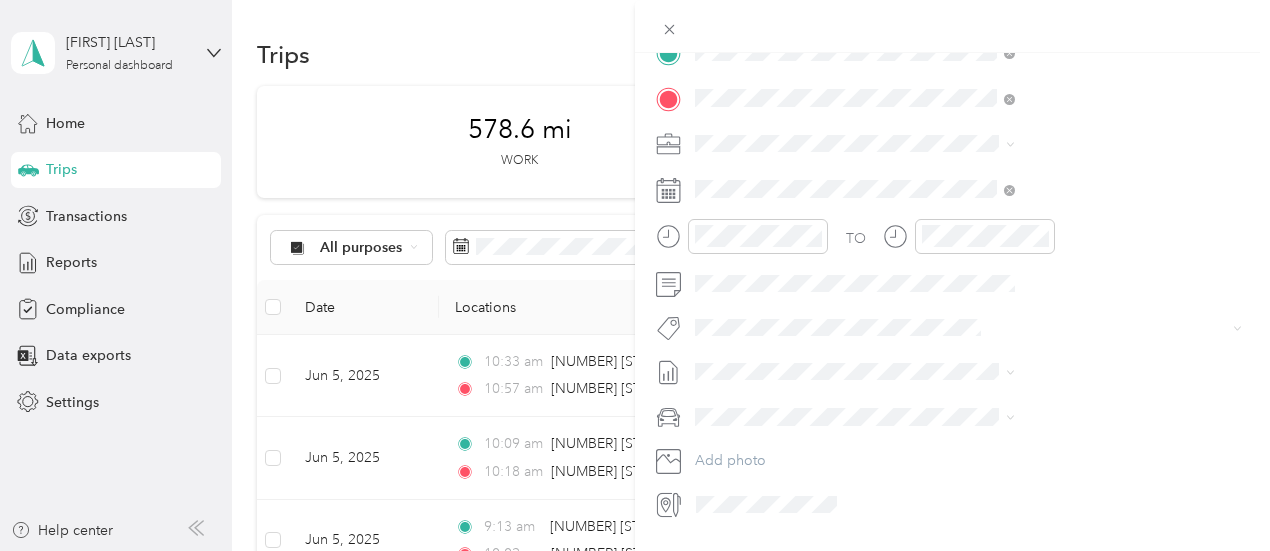 scroll, scrollTop: 450, scrollLeft: 0, axis: vertical 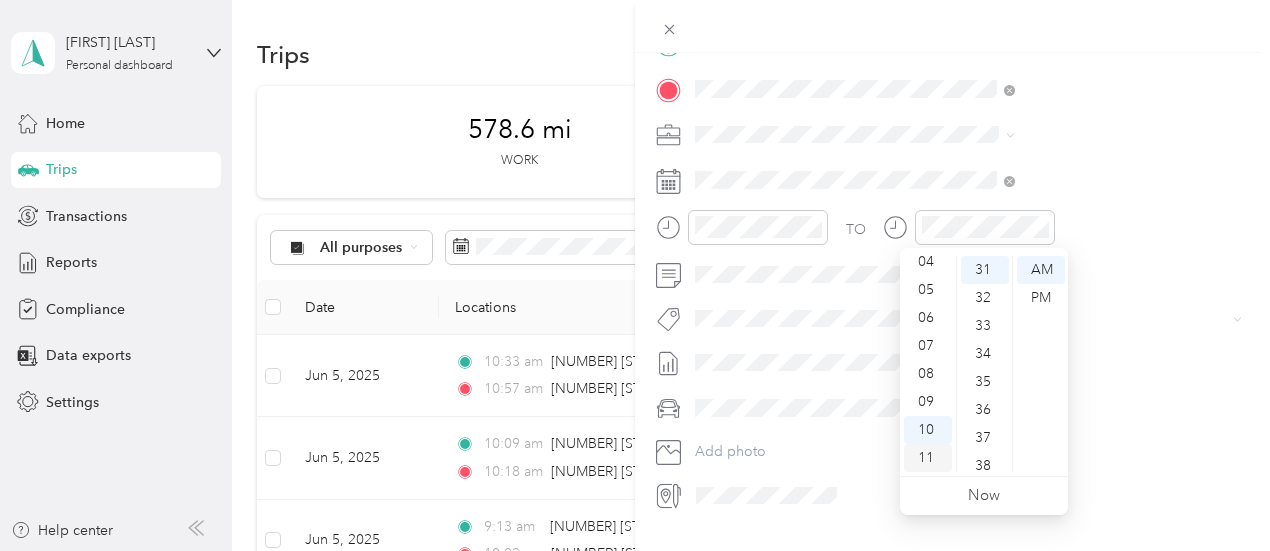 click on "11" at bounding box center [928, 458] 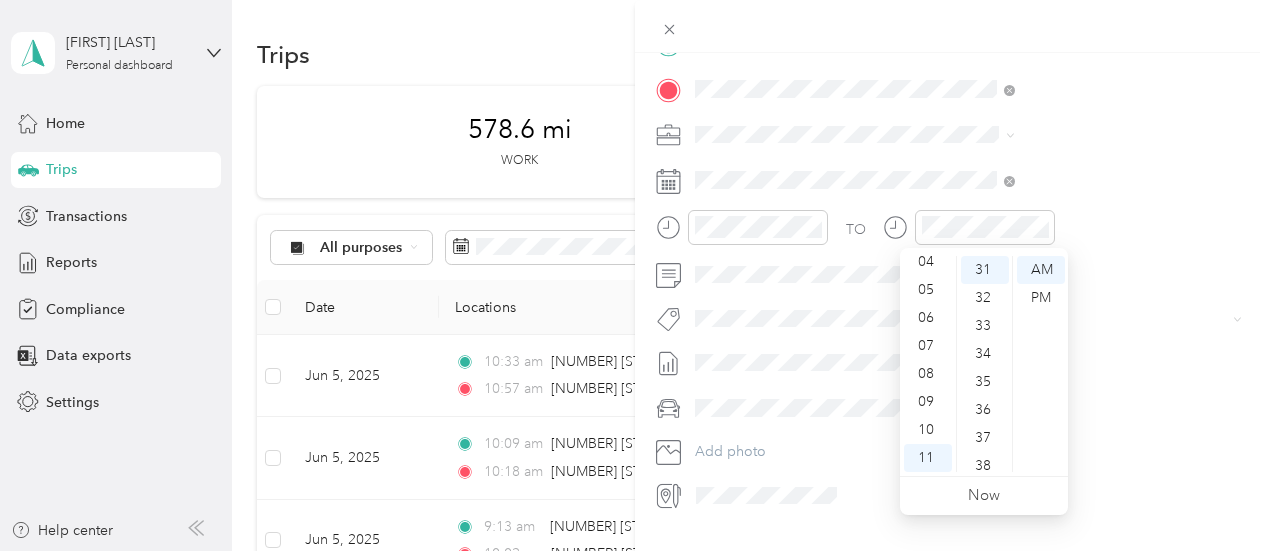drag, startPoint x: 1005, startPoint y: 382, endPoint x: 1016, endPoint y: 386, distance: 11.7046995 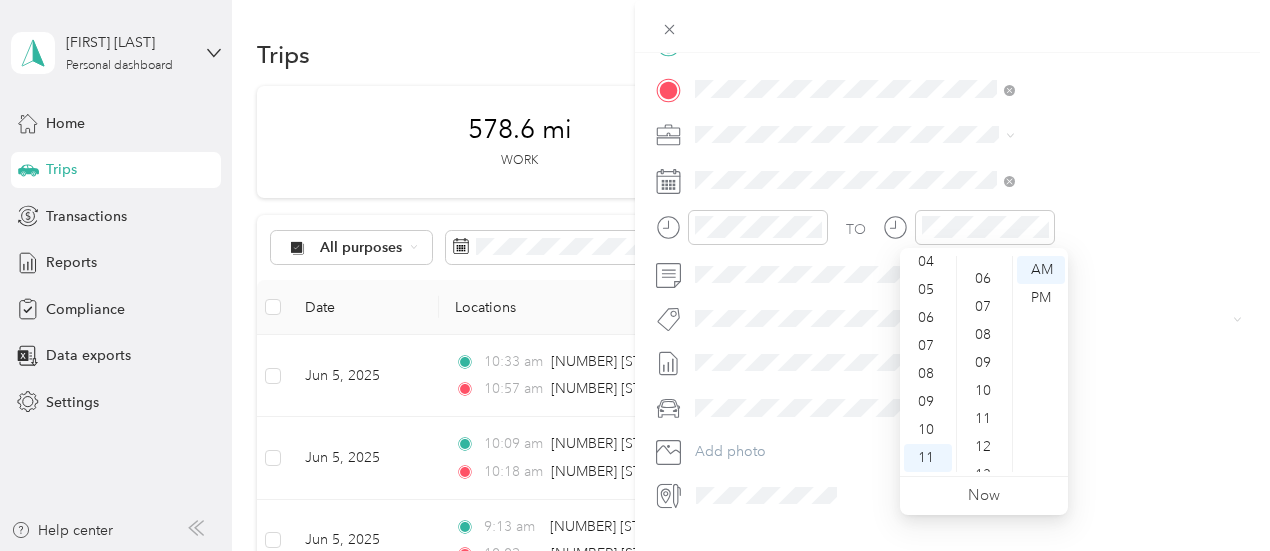 scroll, scrollTop: 72, scrollLeft: 0, axis: vertical 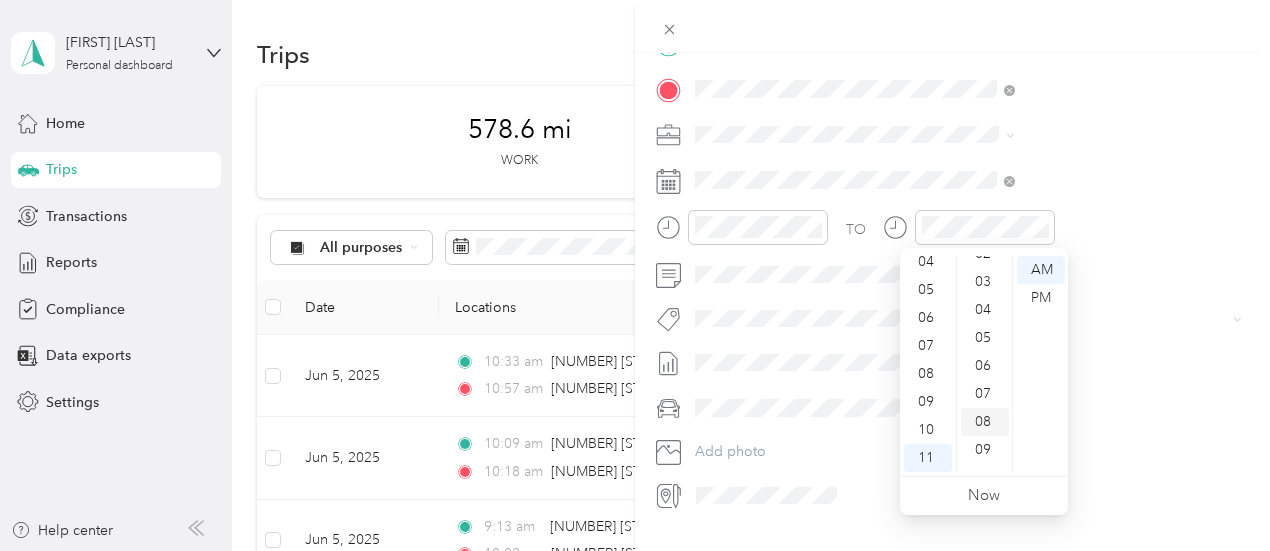click on "08" at bounding box center (985, 422) 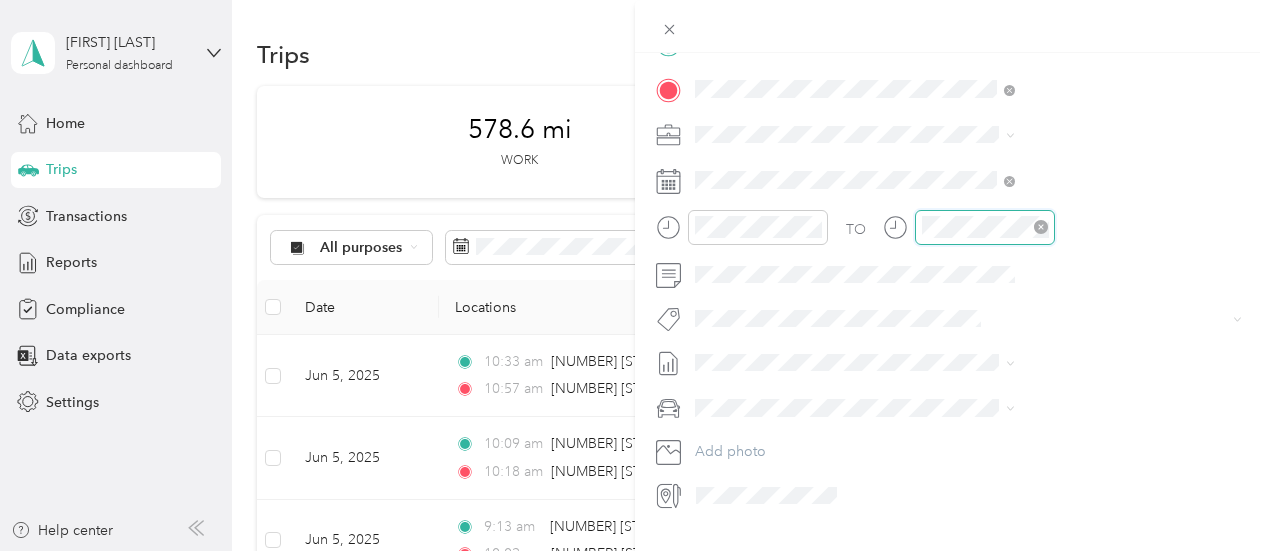 scroll, scrollTop: 120, scrollLeft: 0, axis: vertical 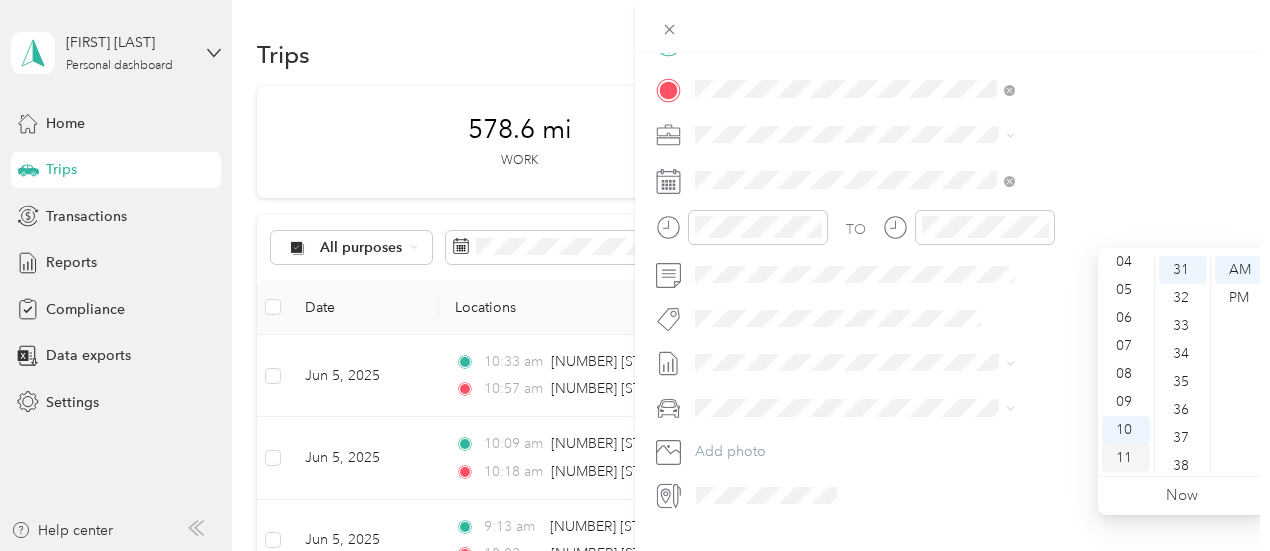 click on "11" at bounding box center [1126, 458] 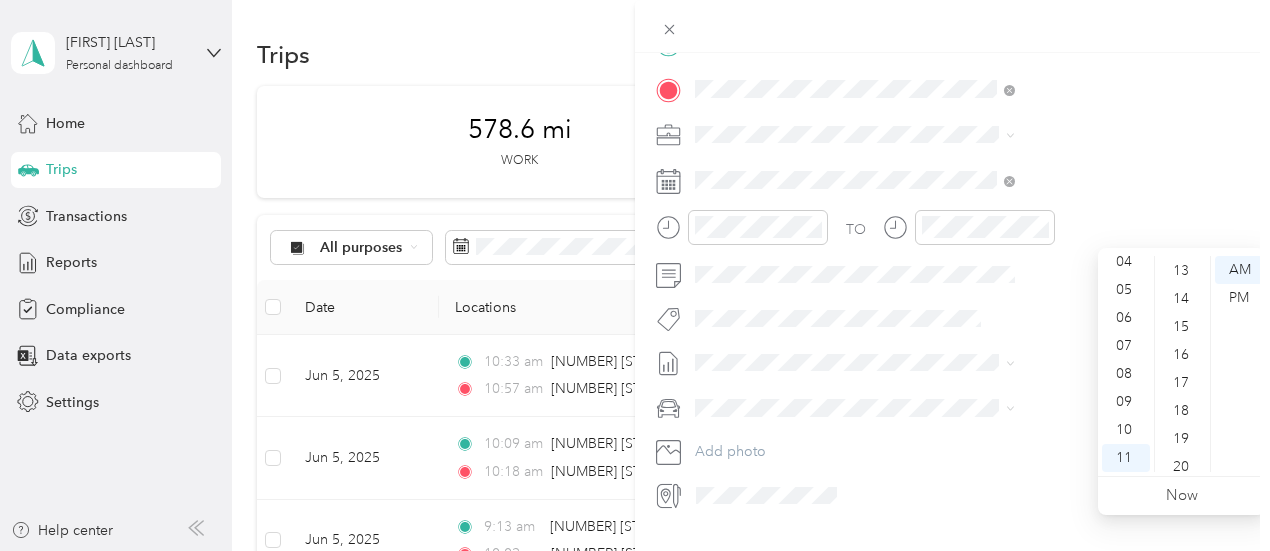 scroll, scrollTop: 352, scrollLeft: 0, axis: vertical 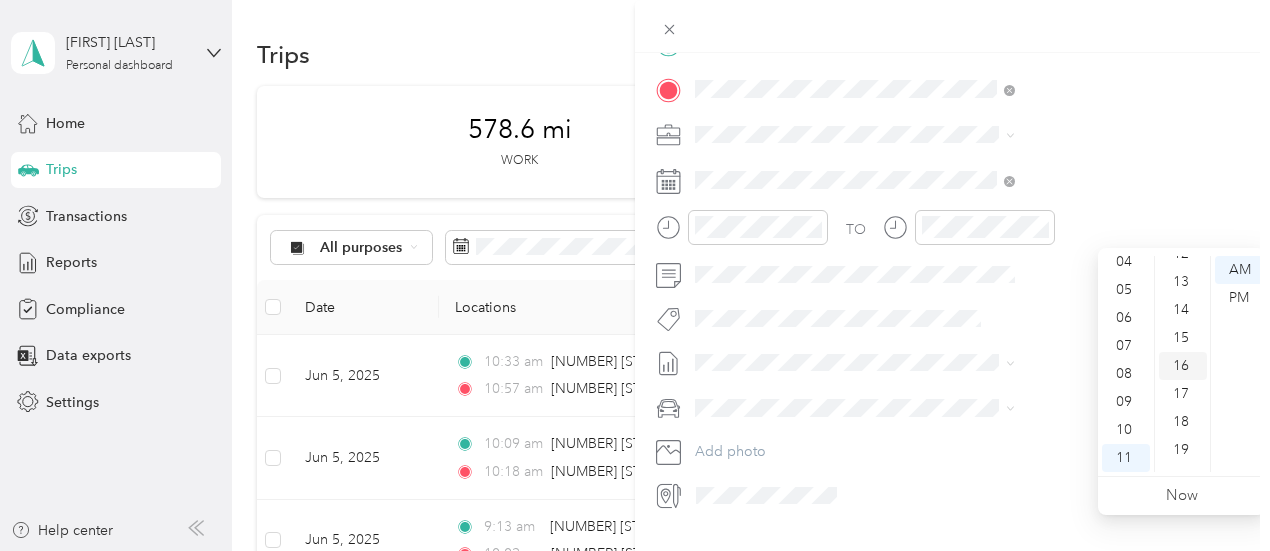 click on "16" at bounding box center (1183, 366) 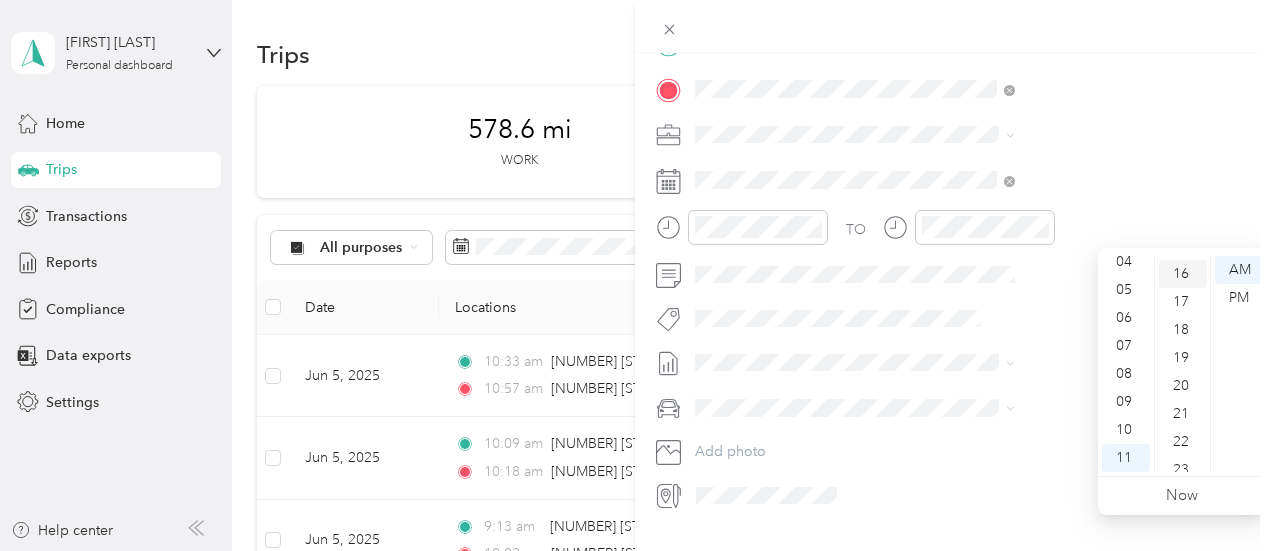 scroll, scrollTop: 448, scrollLeft: 0, axis: vertical 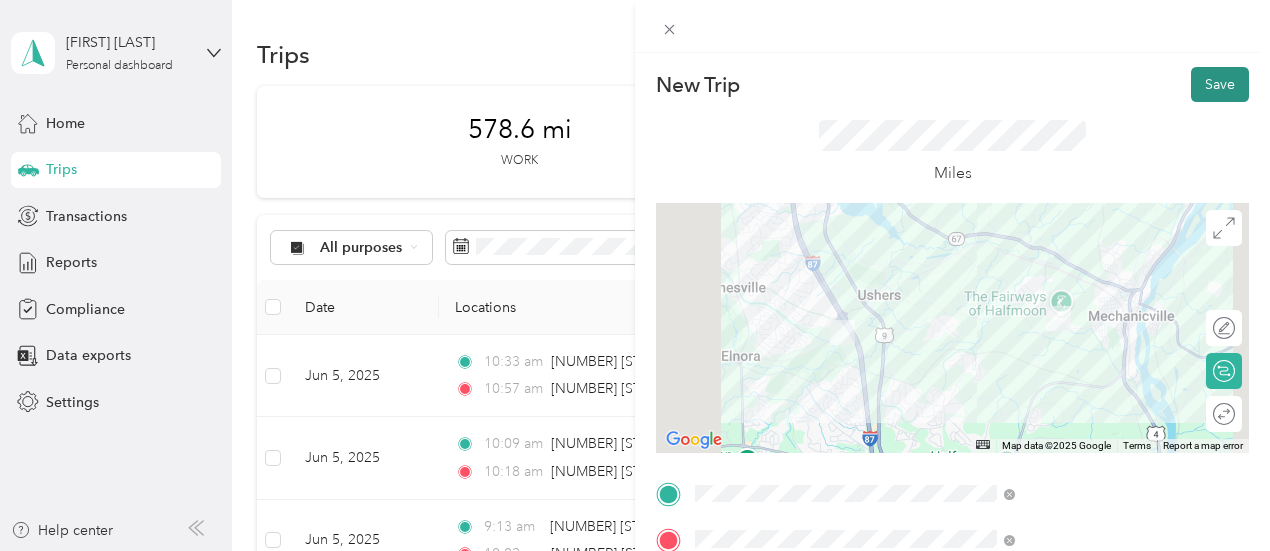 click on "Save" at bounding box center [1220, 84] 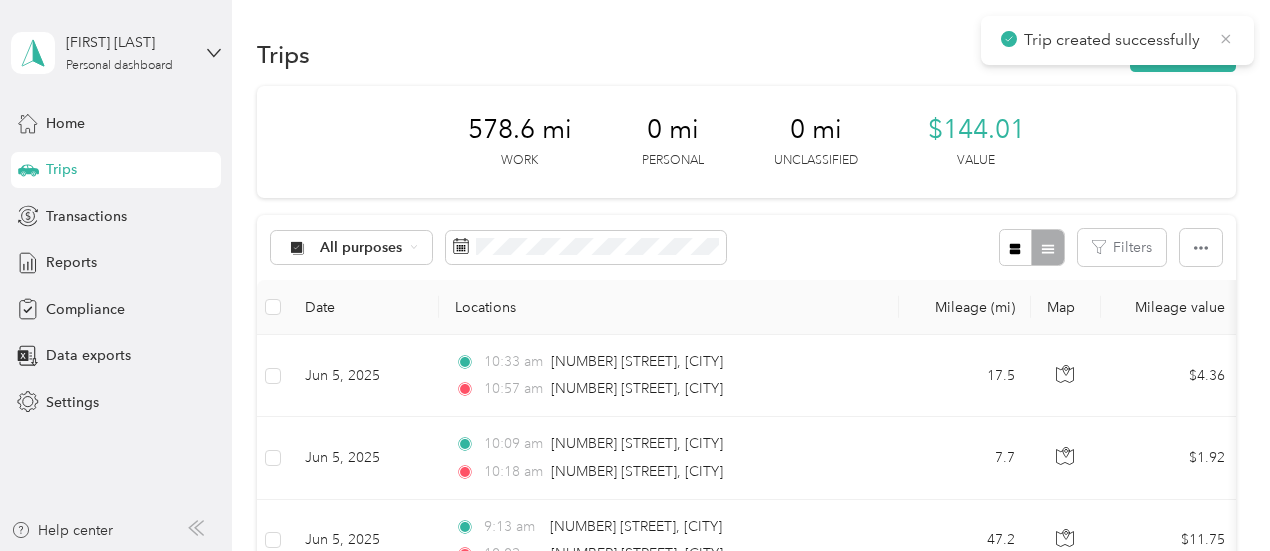 click 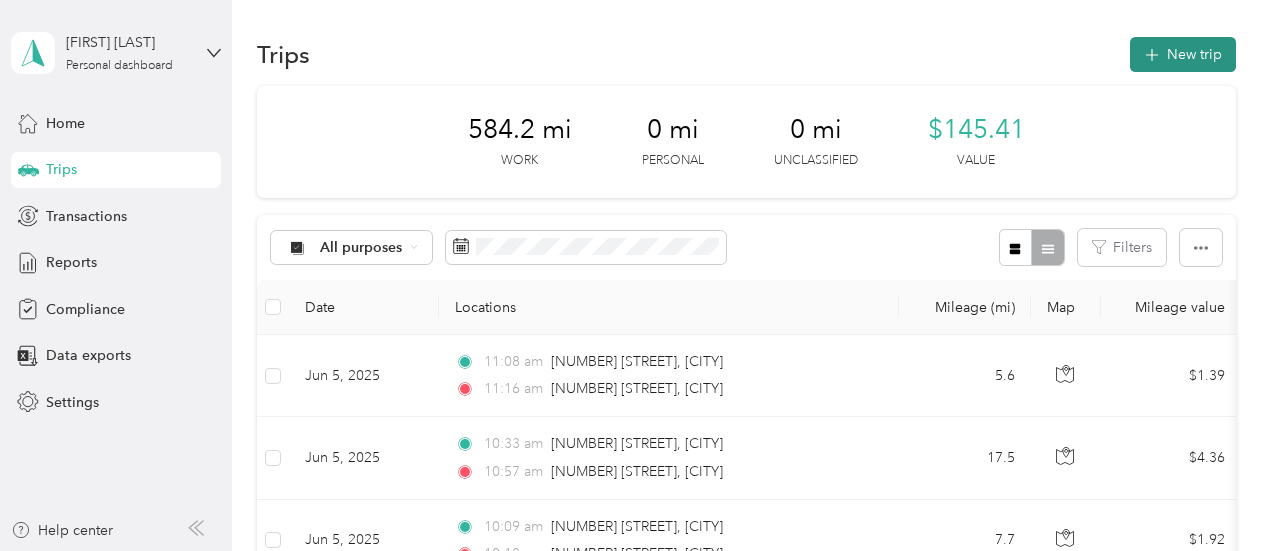 click on "New trip" at bounding box center (1183, 54) 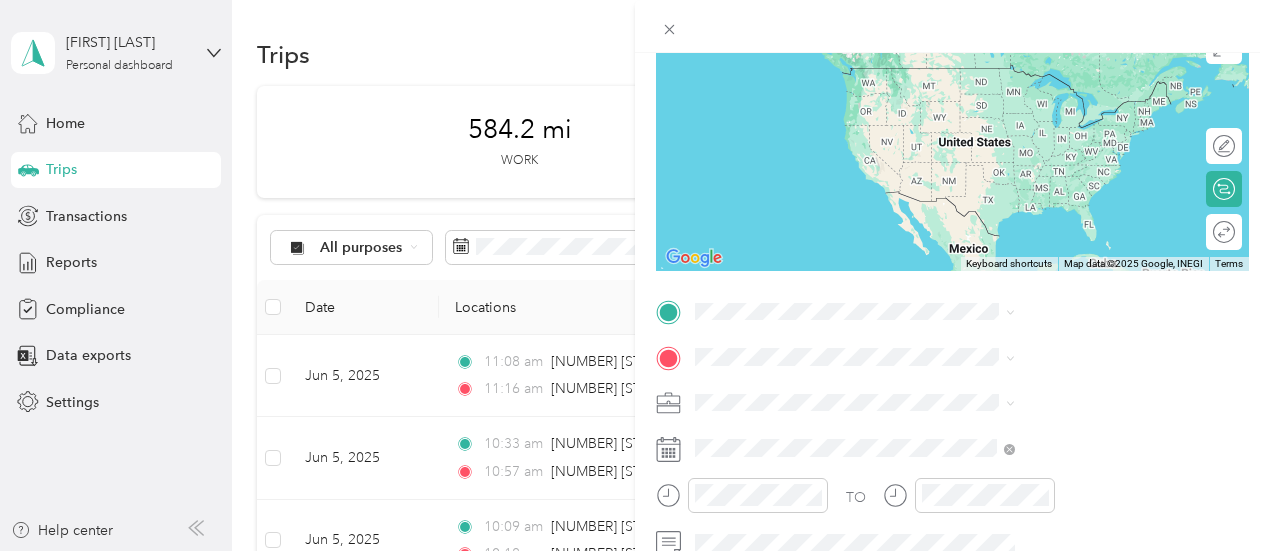 scroll, scrollTop: 208, scrollLeft: 0, axis: vertical 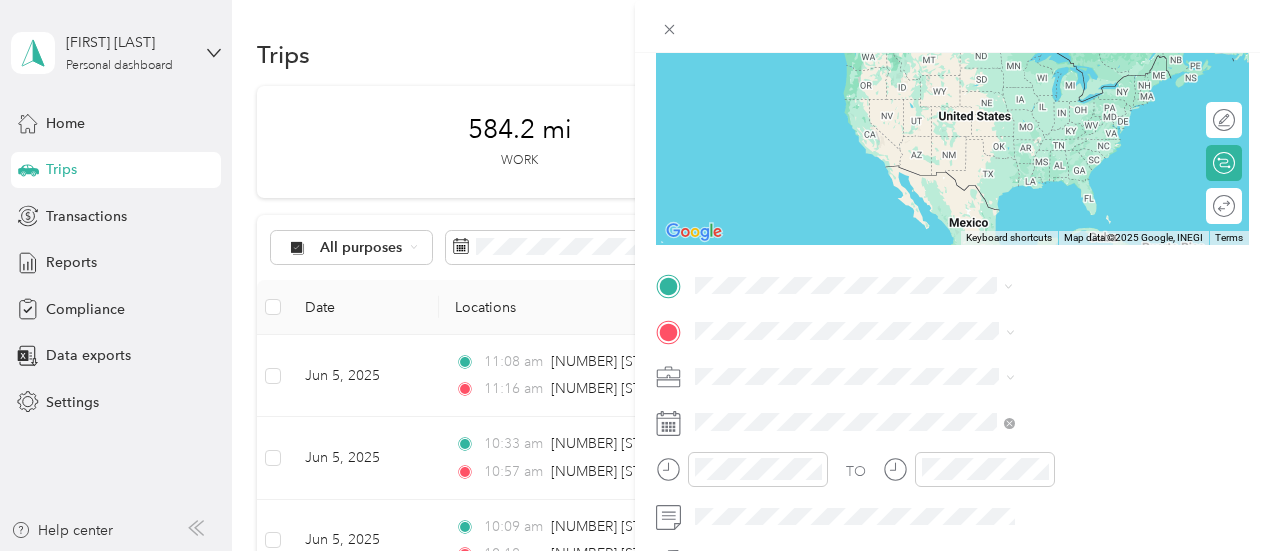 click on "[NUMBER] [STREET]
[CITY], [STATE] [POSTAL_CODE], United States" at bounding box center [1081, 448] 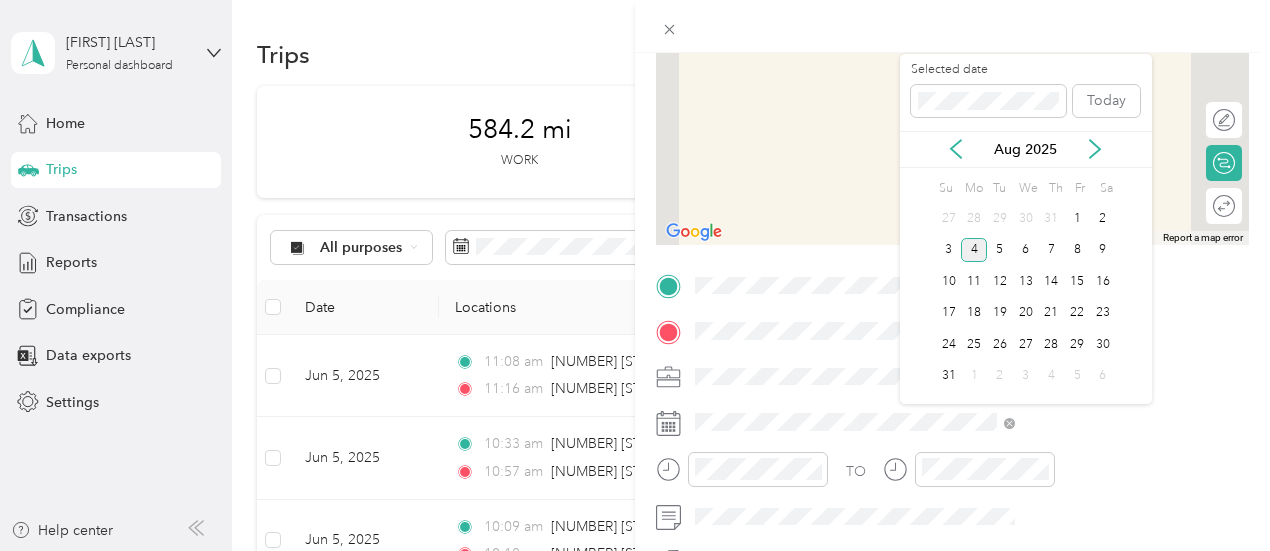 click on "Aug 2025" at bounding box center [1026, 149] 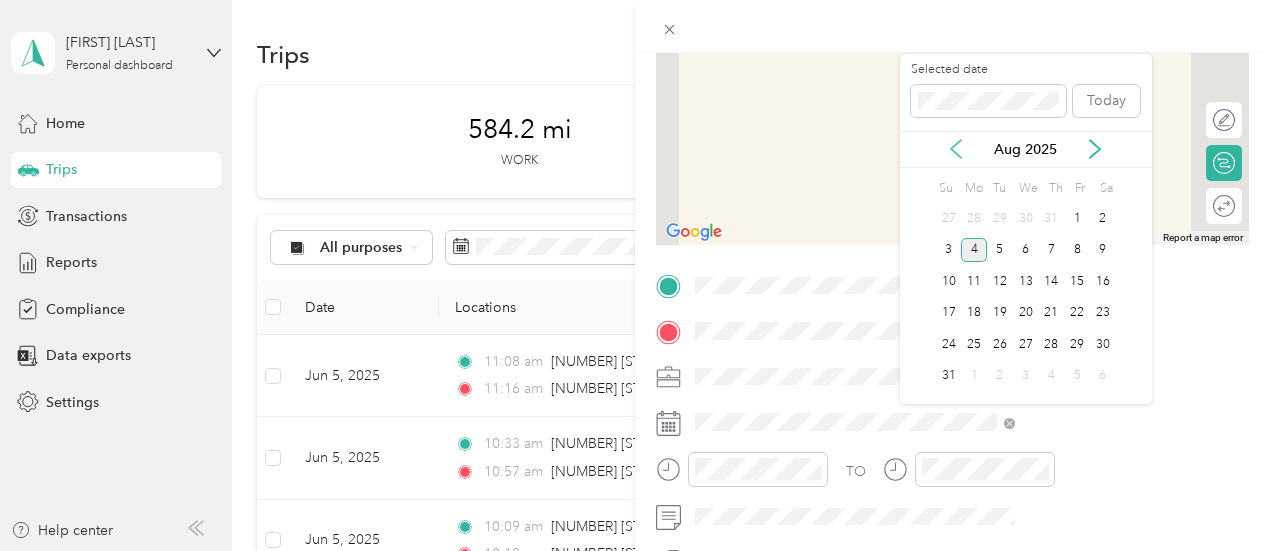 click 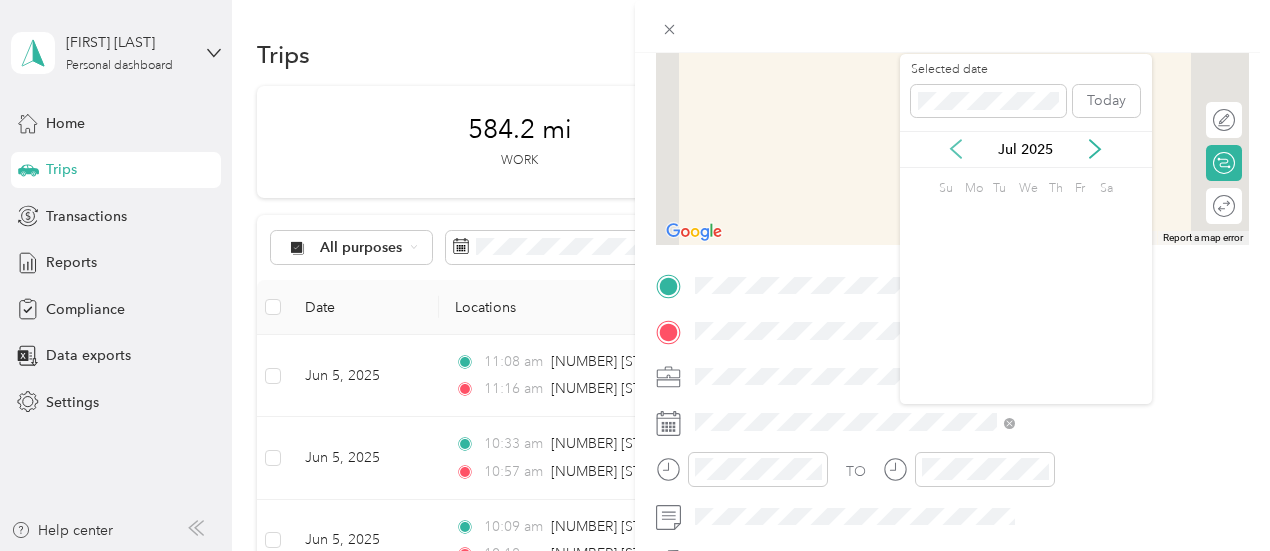 click 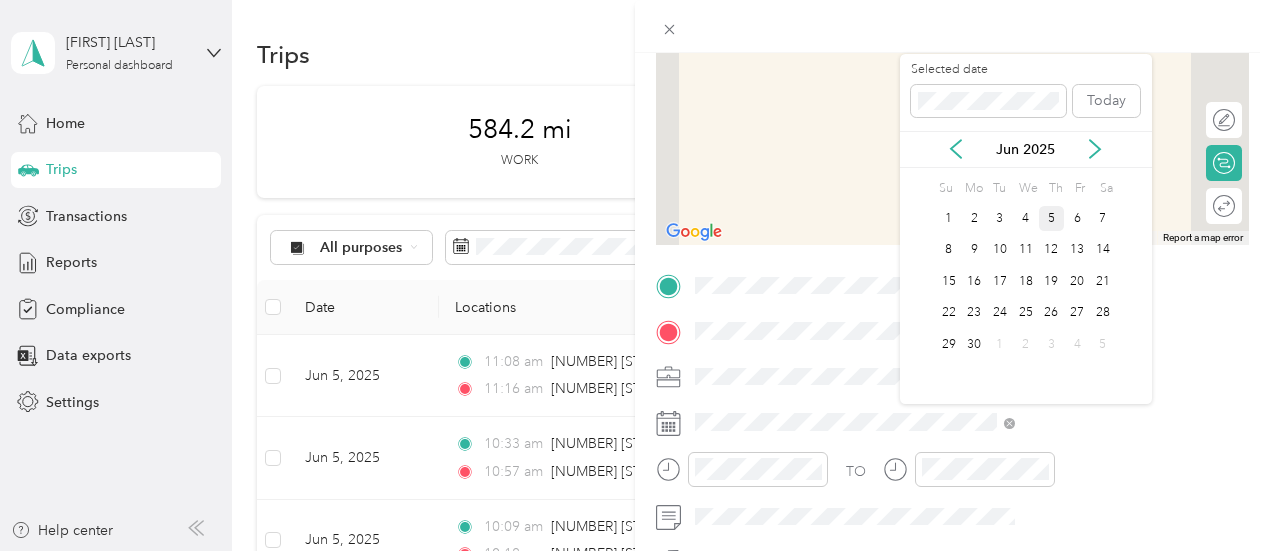 click on "5" at bounding box center [1052, 218] 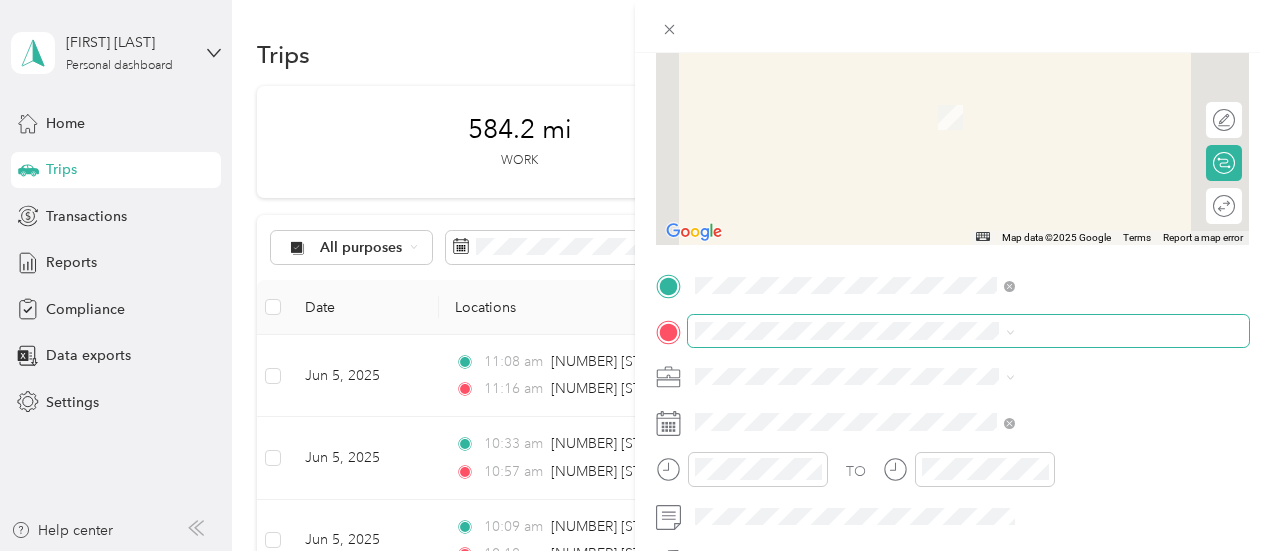click at bounding box center (968, 331) 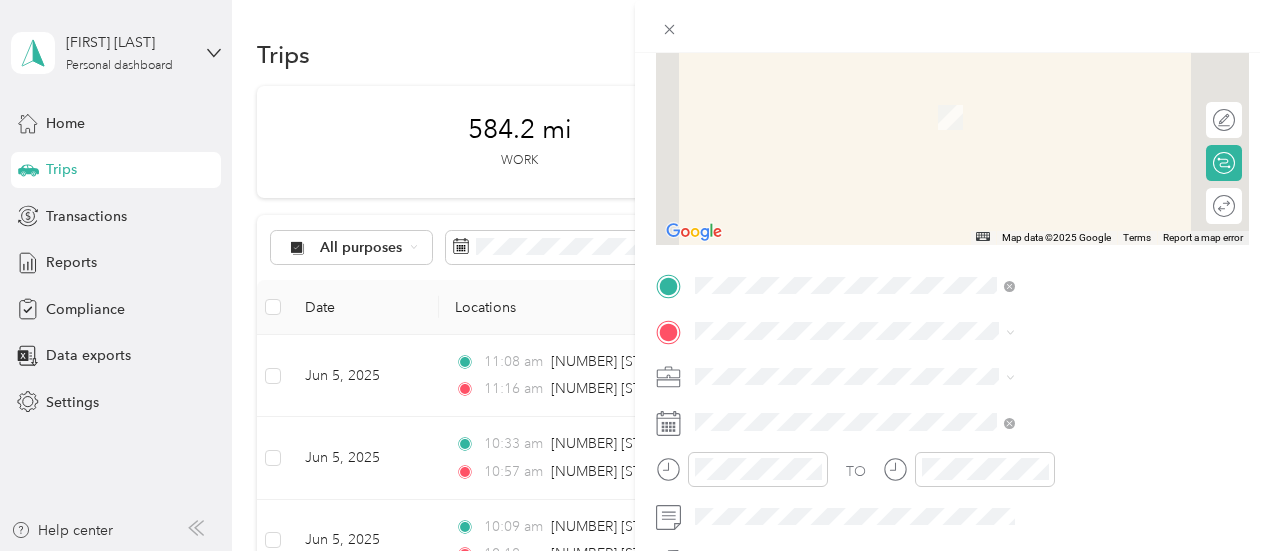 click on "[NUMBER] [STREET]
[CITY], [STATE] [POSTAL_CODE], [COUNTRY]" at bounding box center (1081, 121) 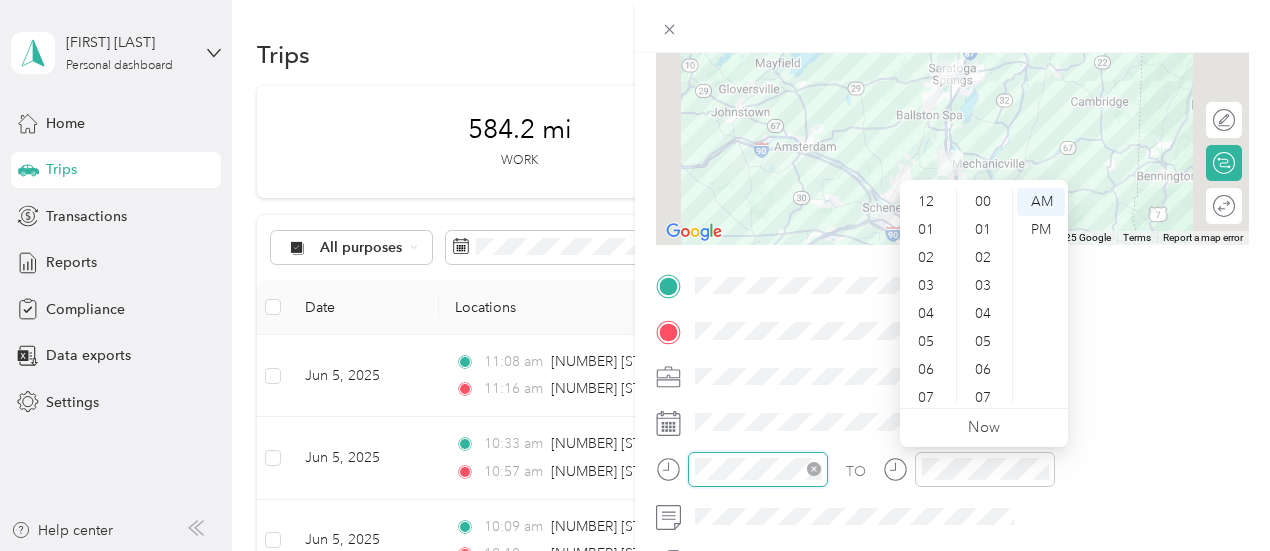 scroll, scrollTop: 924, scrollLeft: 0, axis: vertical 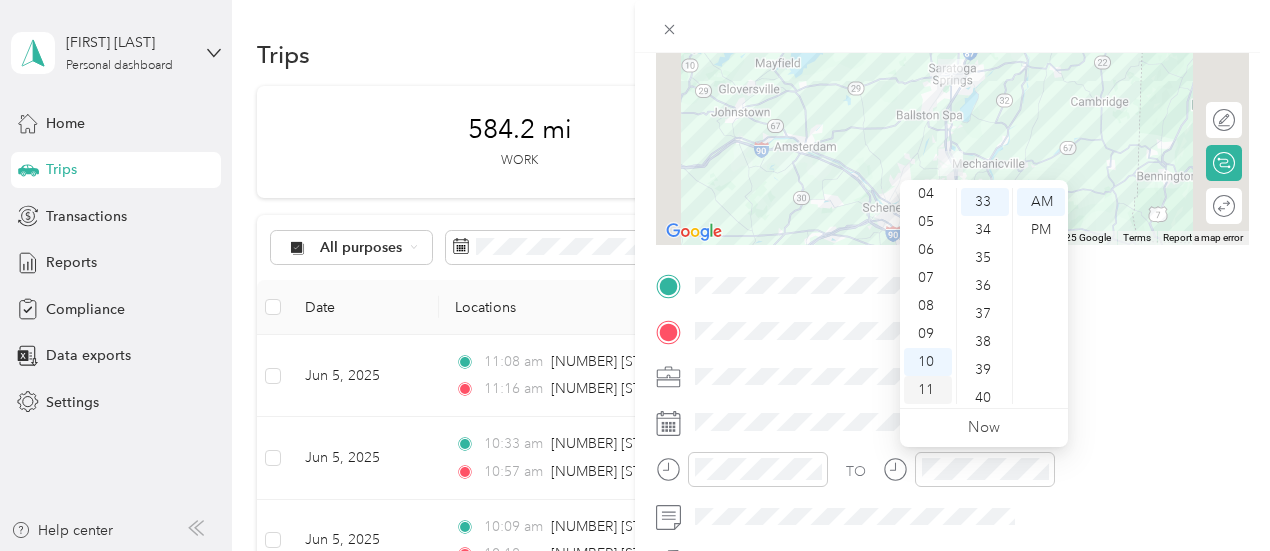 click on "11" at bounding box center [928, 390] 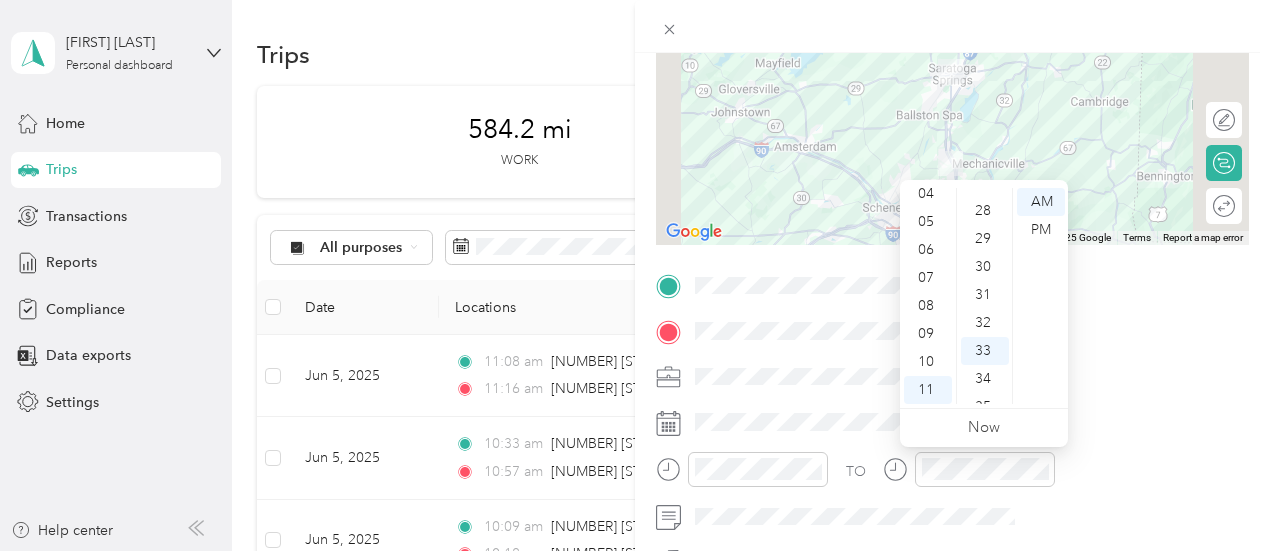 scroll, scrollTop: 728, scrollLeft: 0, axis: vertical 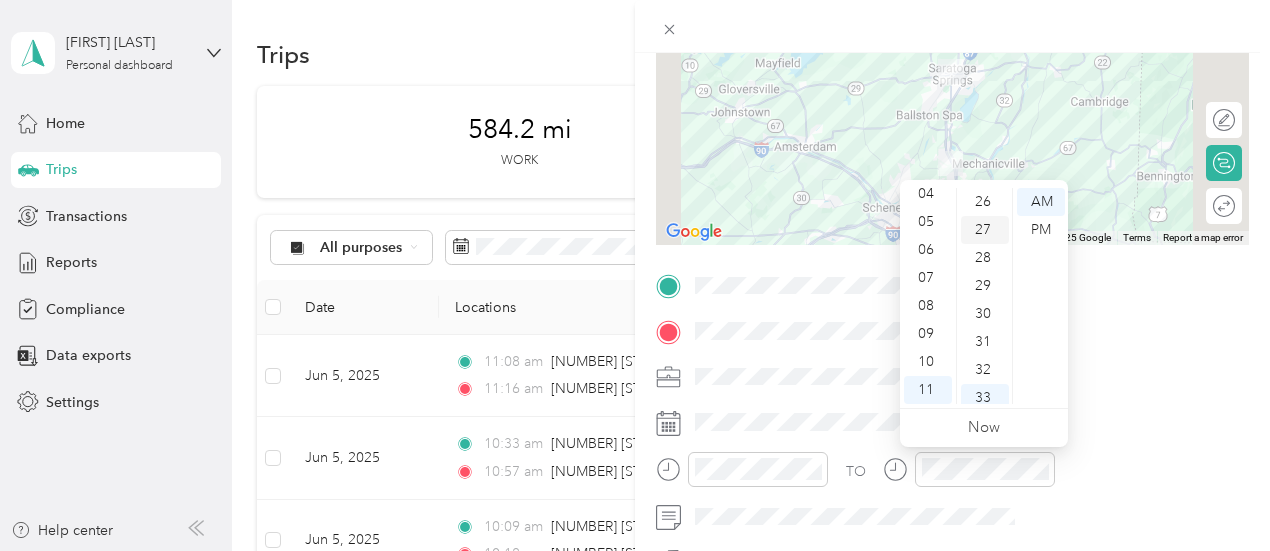 click on "27" at bounding box center (985, 230) 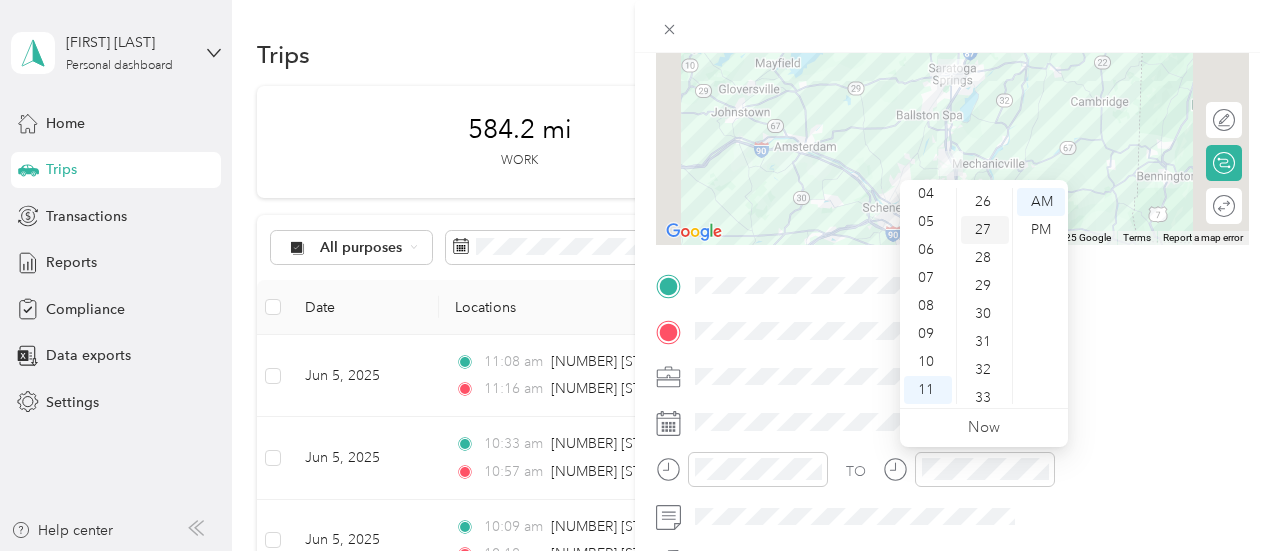 scroll, scrollTop: 756, scrollLeft: 0, axis: vertical 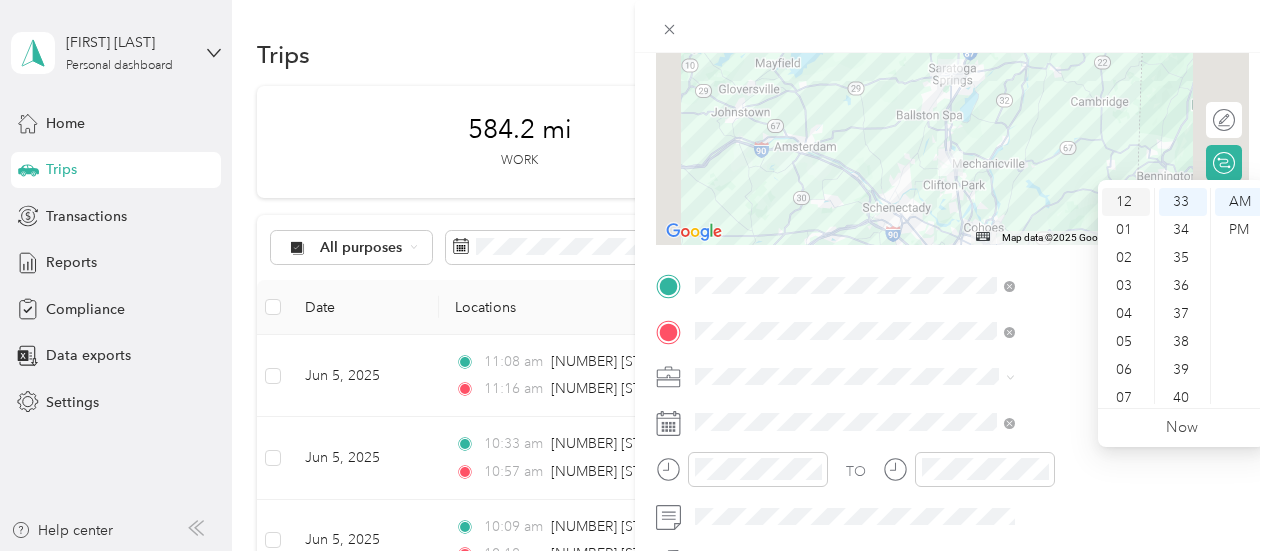 click on "12" at bounding box center [1126, 202] 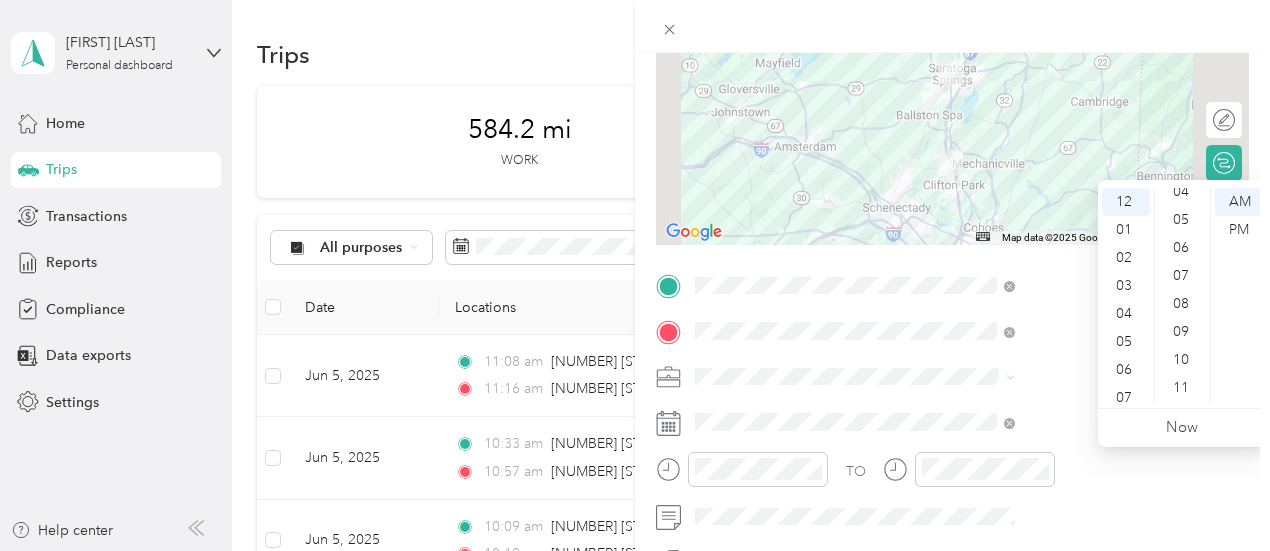 scroll, scrollTop: 0, scrollLeft: 0, axis: both 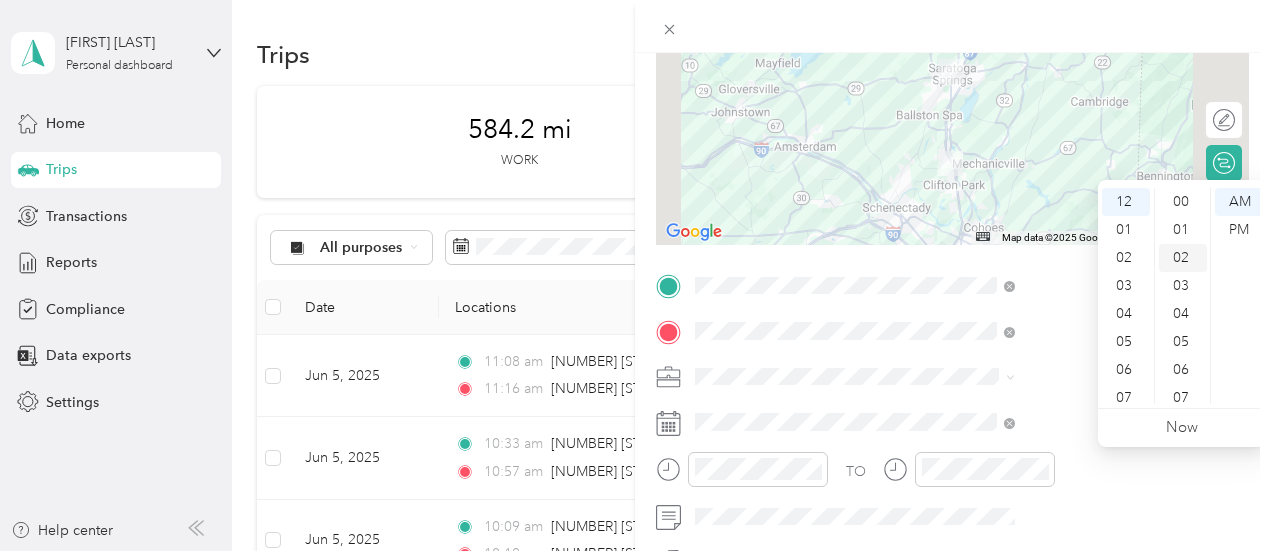 click on "02" at bounding box center [1183, 258] 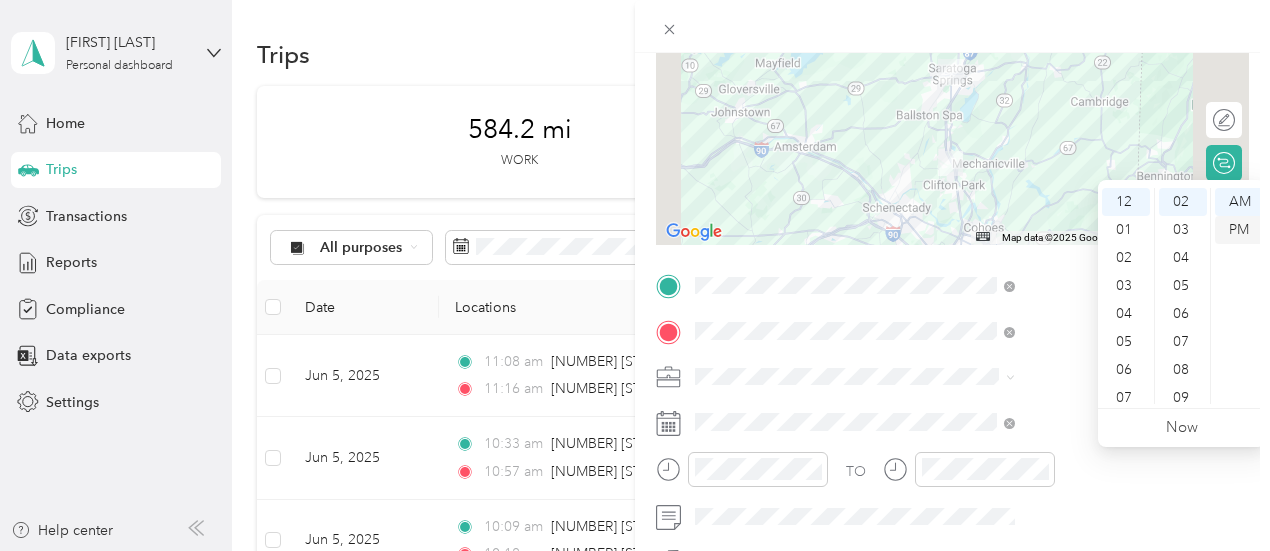click on "PM" at bounding box center [1239, 230] 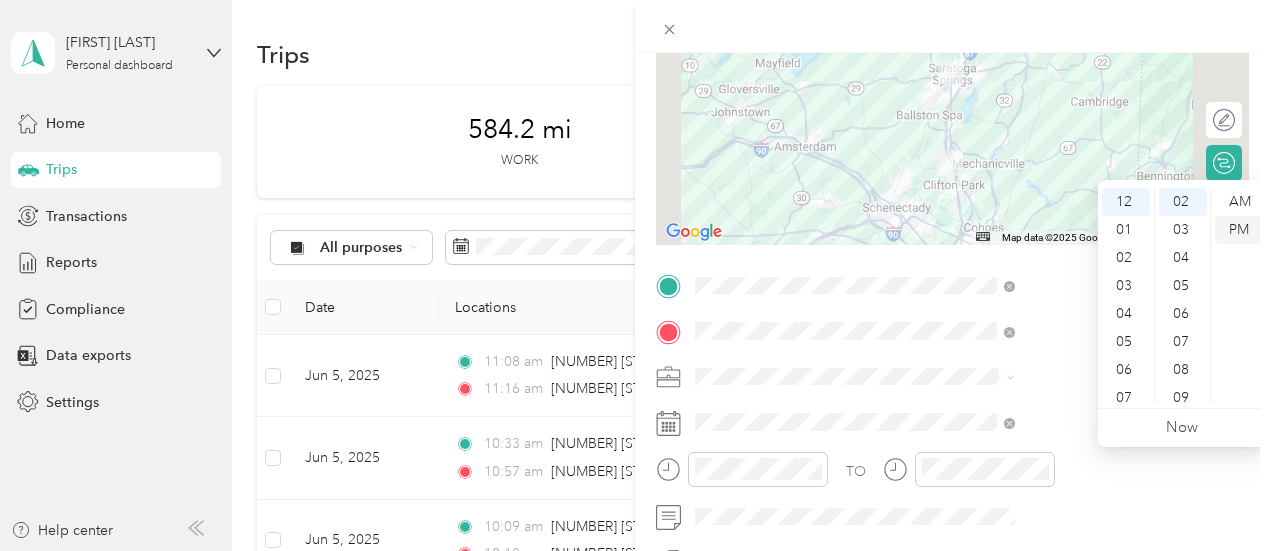 click on "PM" at bounding box center (1239, 230) 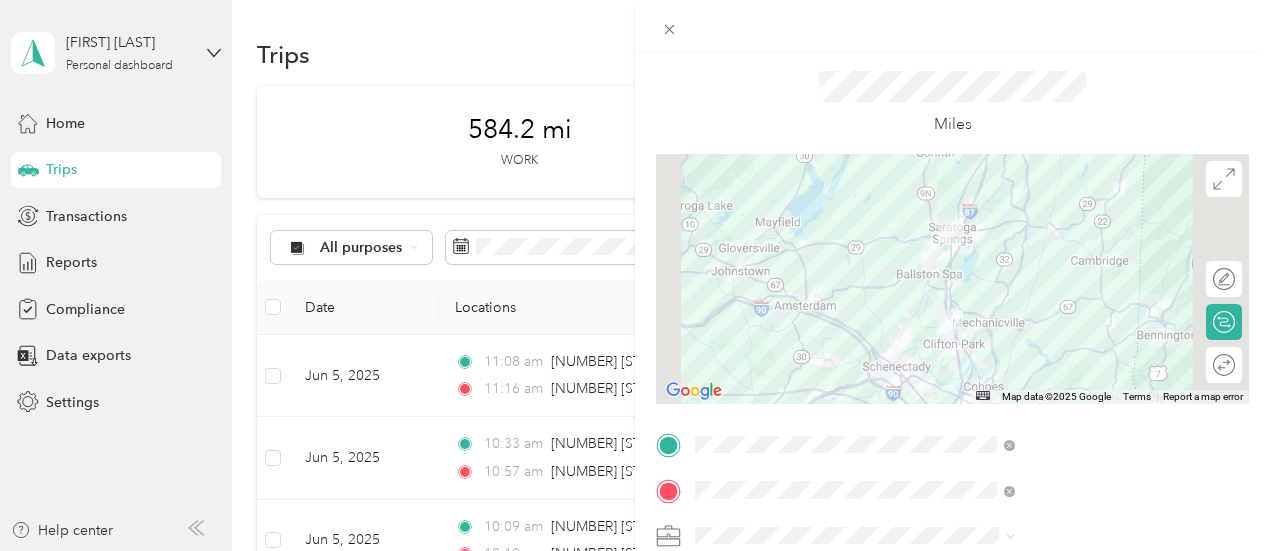 scroll, scrollTop: 0, scrollLeft: 0, axis: both 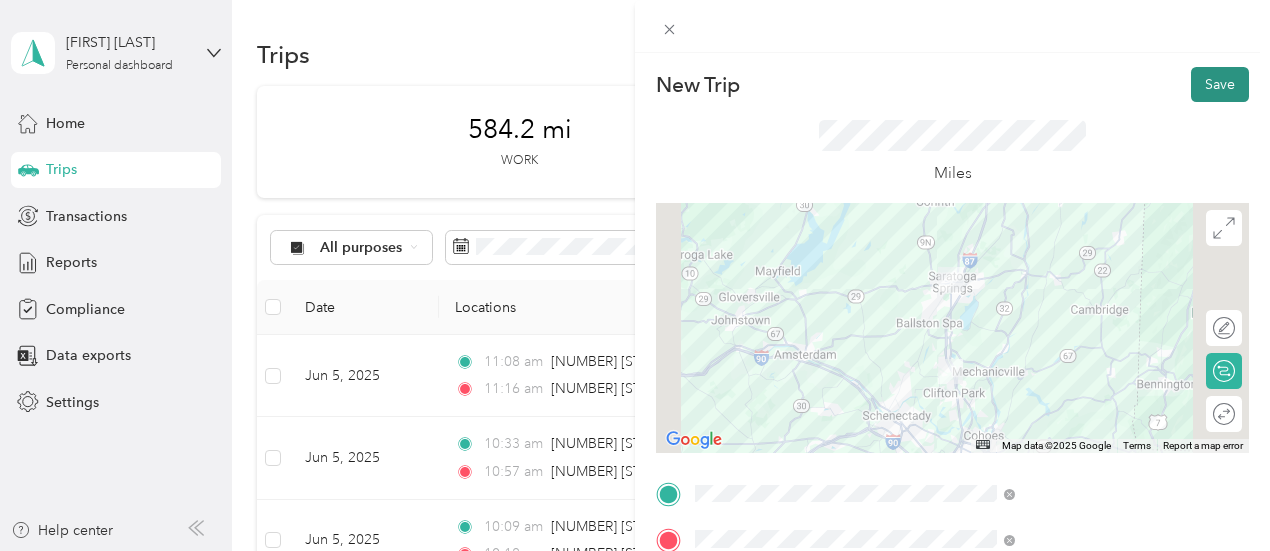 click on "Save" at bounding box center (1220, 84) 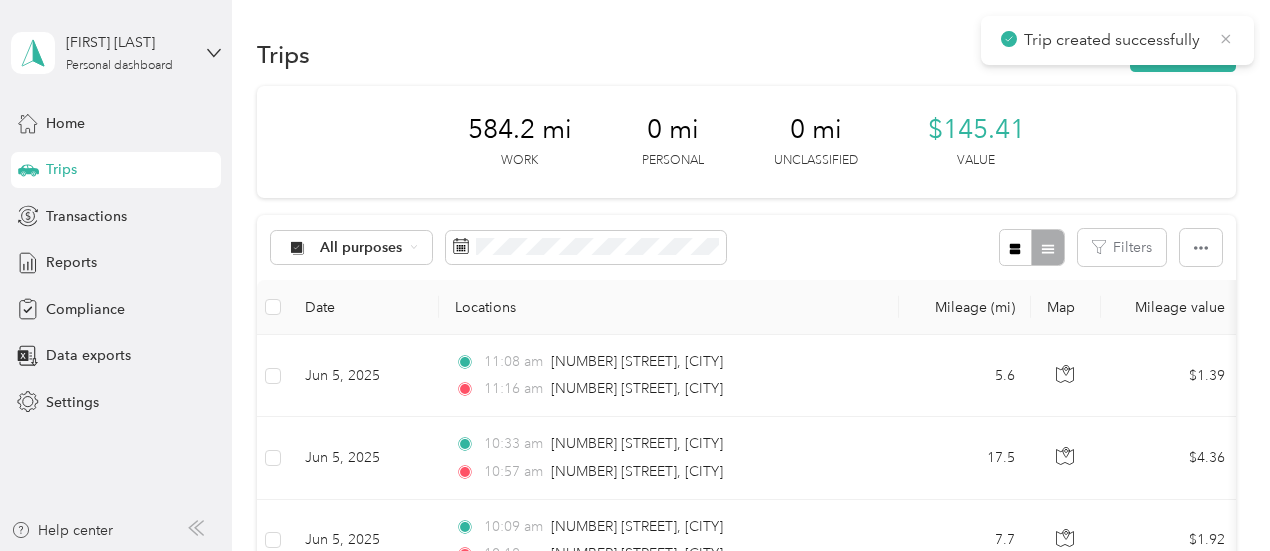 click 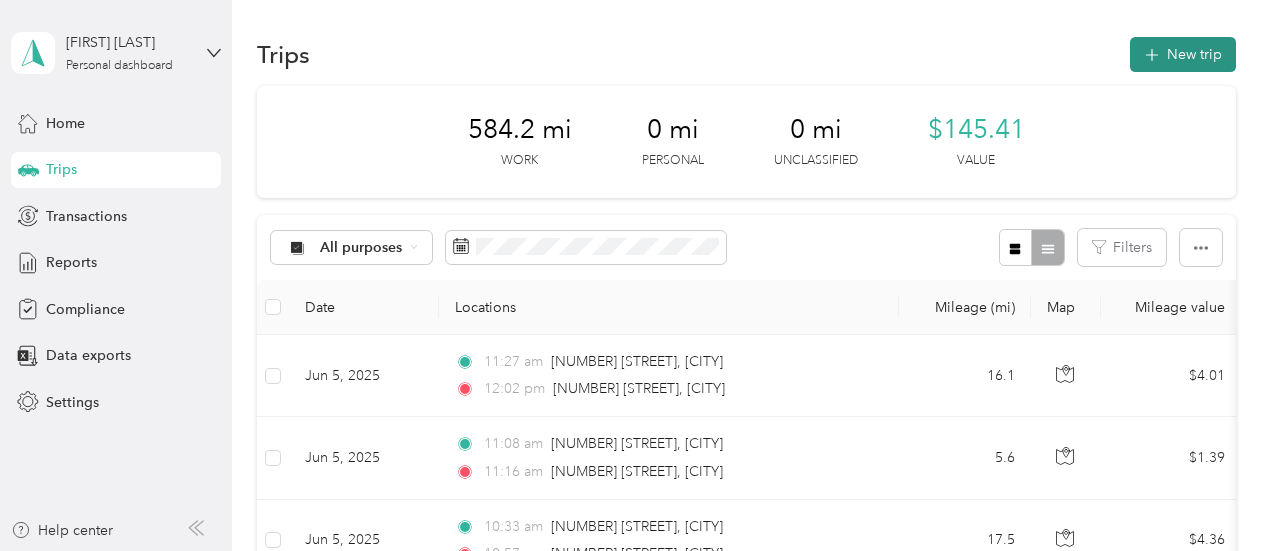 click on "New trip" at bounding box center (1183, 54) 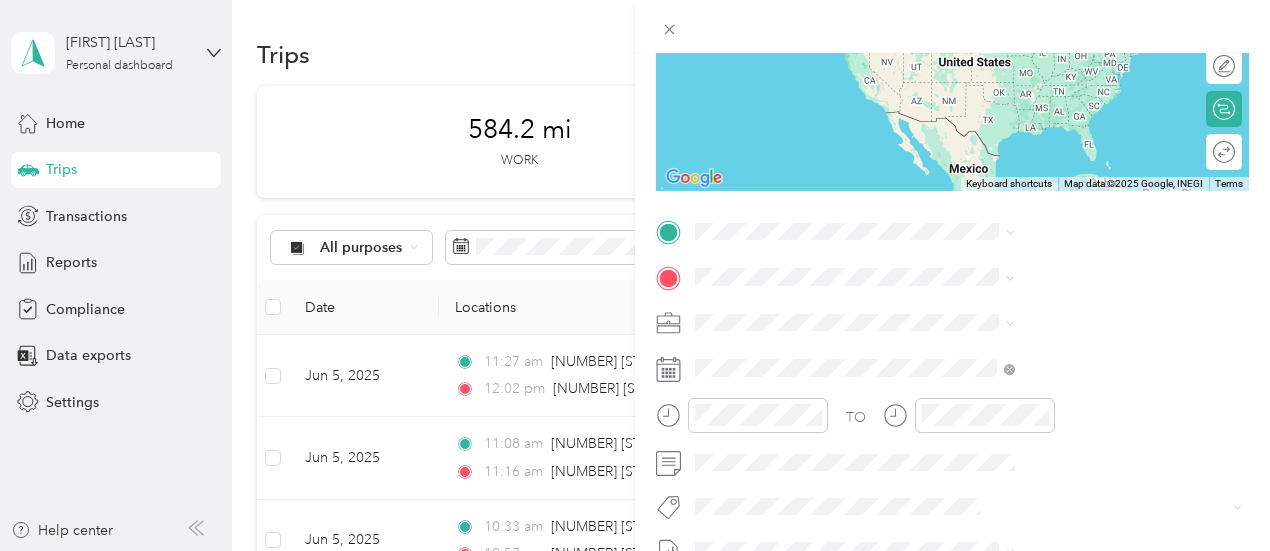 scroll, scrollTop: 268, scrollLeft: 0, axis: vertical 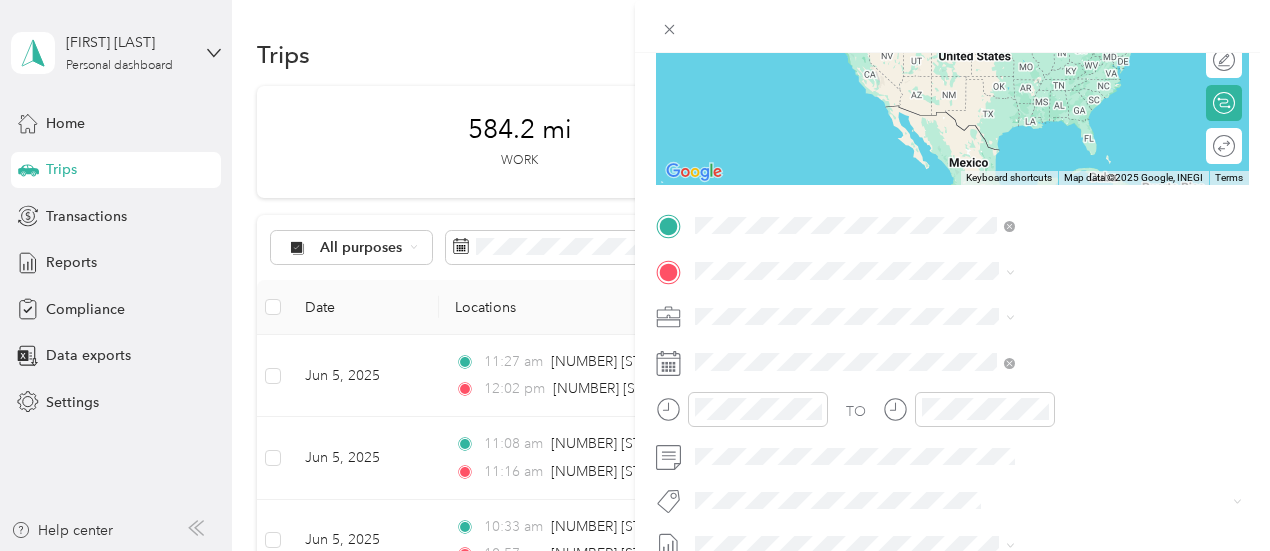 click on "[NUMBER] [STREET]
[CITY], [STATE] [POSTAL_CODE], [COUNTRY]" at bounding box center (1081, 315) 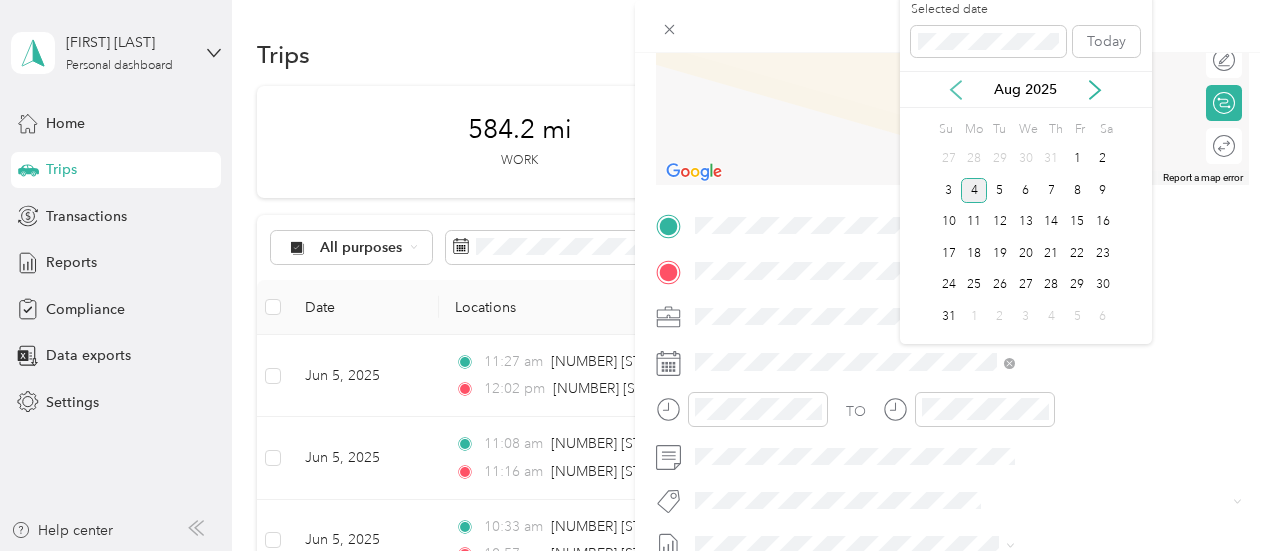 click 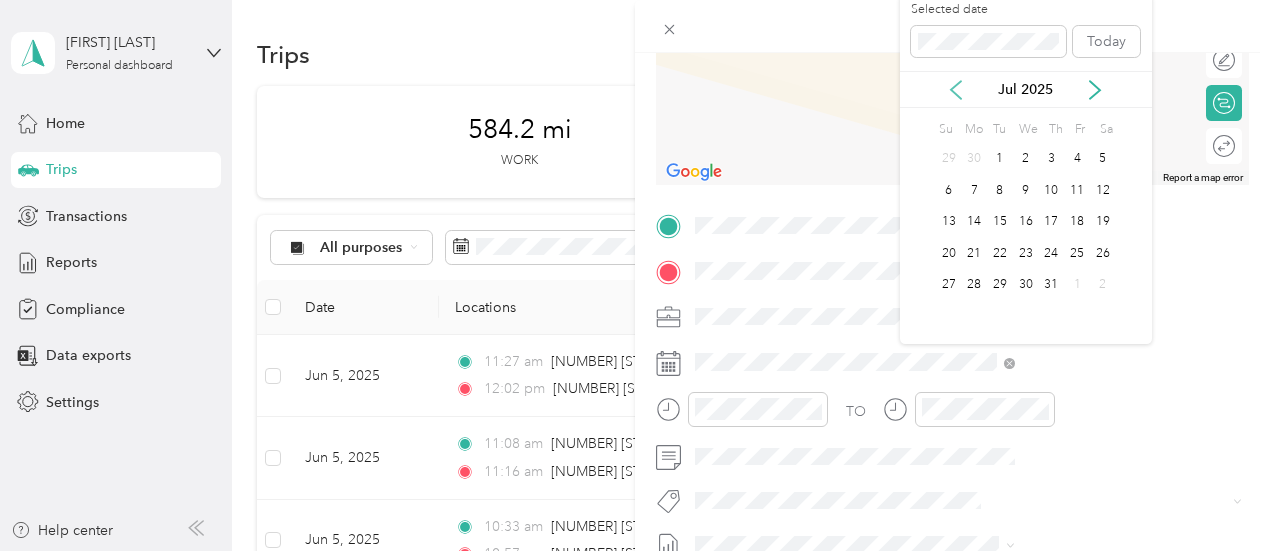 click 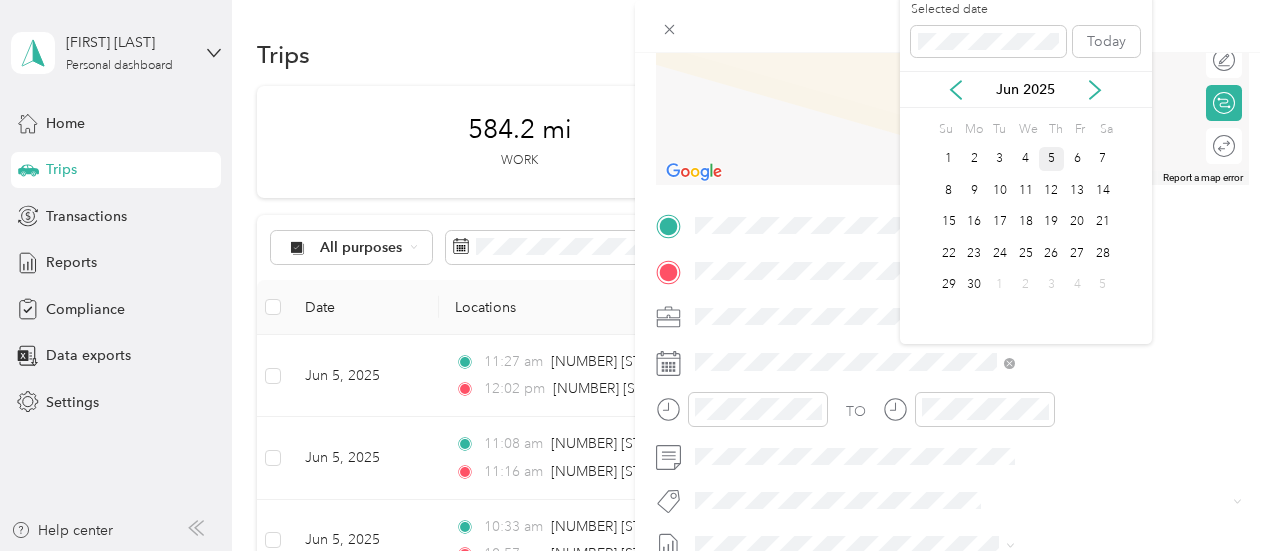 click on "5" at bounding box center (1052, 159) 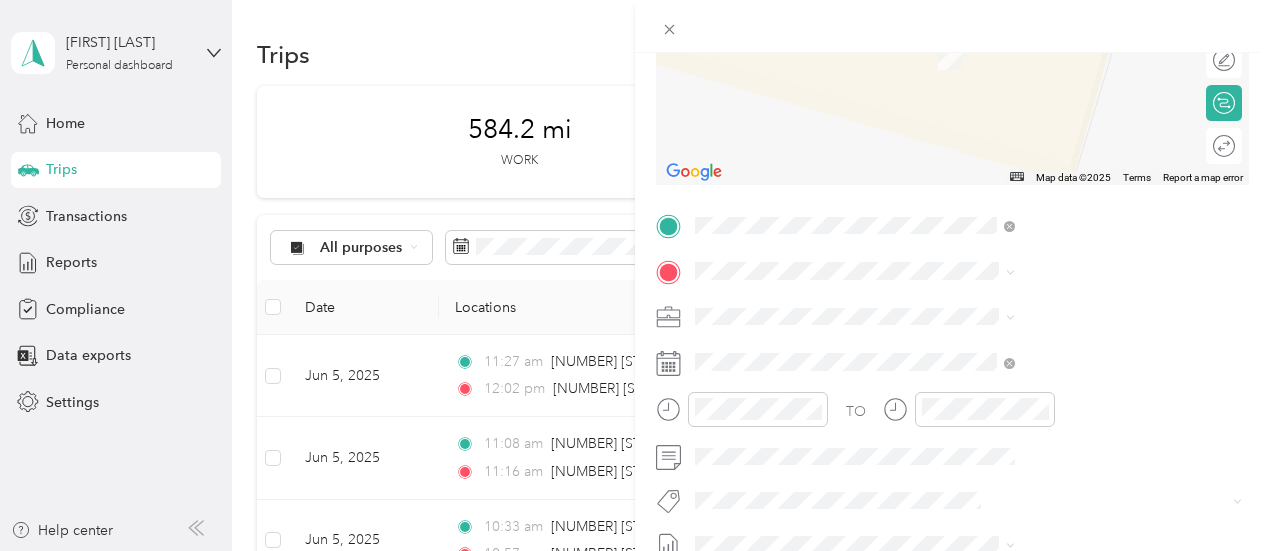 click on "[NUMBER] [STREET]
[CITY], [STATE] [POSTAL_CODE], United States" at bounding box center (1081, 349) 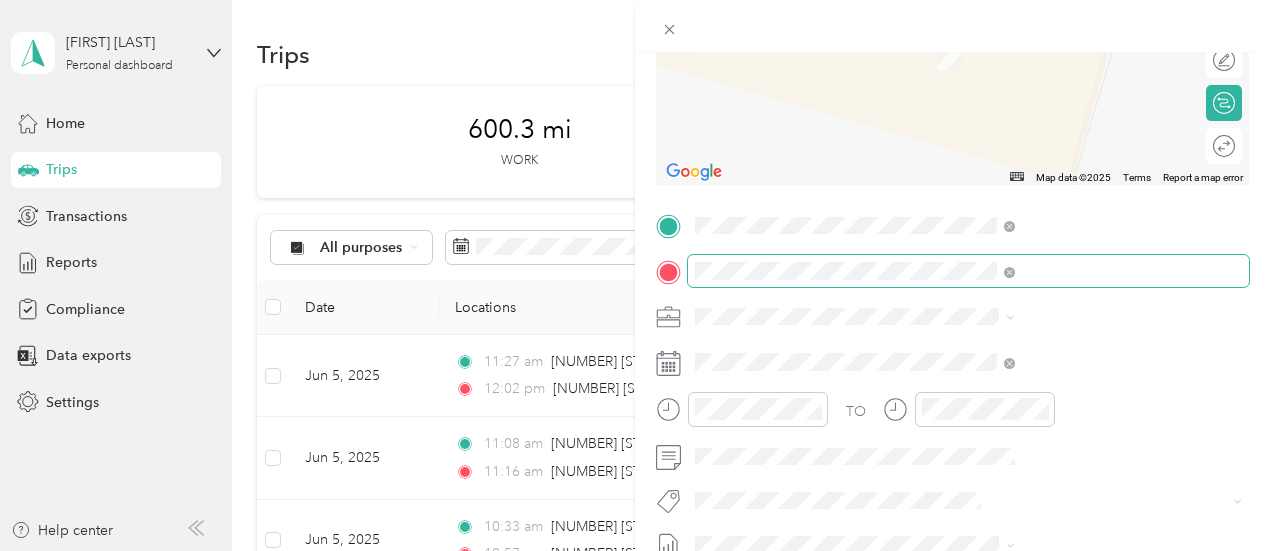 click on "From search results [NUMBER] [STREET]
[CITY], [STATE] [POSTAL_CODE], United States [STREET]
[CITY], [STATE] [POSTAL_CODE], United States [NUMBER] [STREET]
[CITY], [STATE] [POSTAL_CODE], United States [CITY]
[STATE] [POSTAL_CODE], United States [STREET]
[CITY], [STATE] [POSTAL_CODE], United States" at bounding box center (1067, 429) 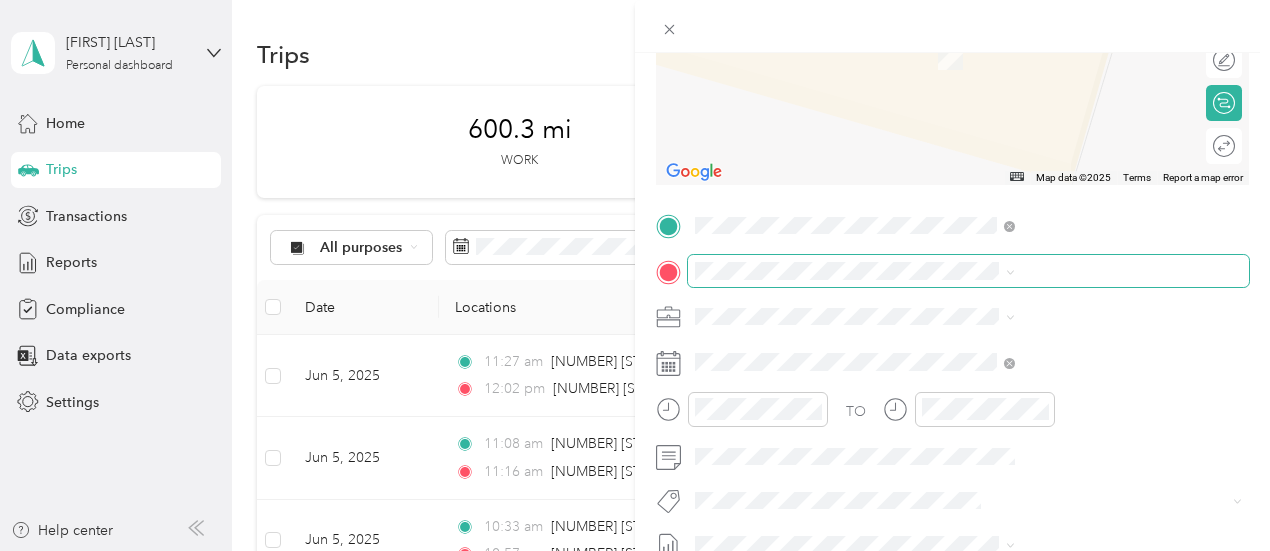 click at bounding box center (968, 271) 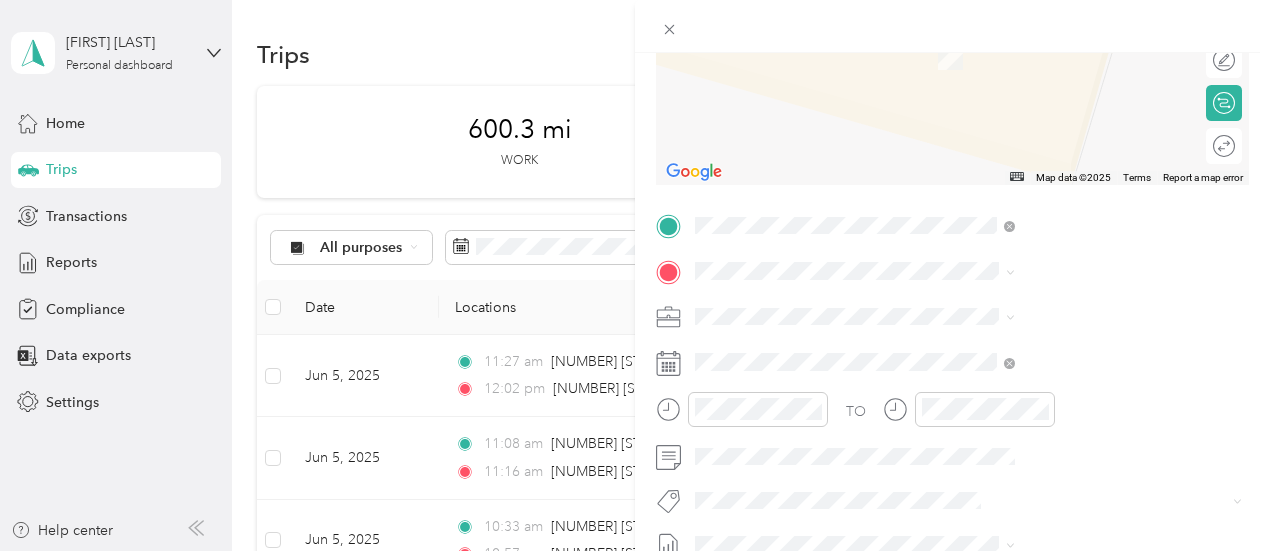 click on "[NUMBER] [STREET]
[CITY], [STATE] [POSTAL_CODE], [COUNTRY]" at bounding box center [1081, 349] 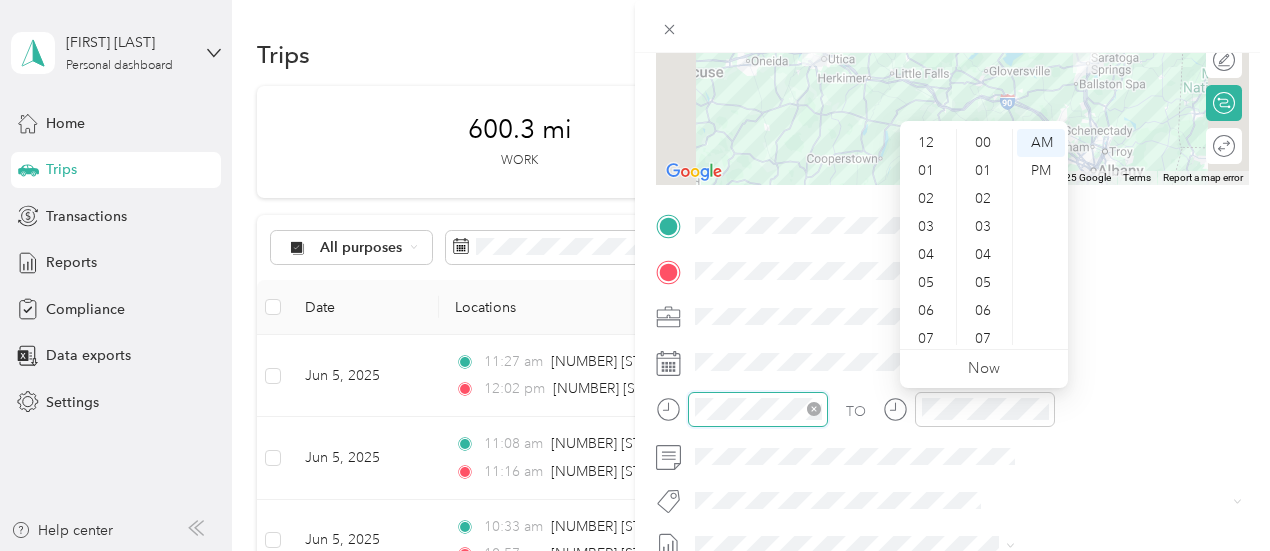 scroll, scrollTop: 980, scrollLeft: 0, axis: vertical 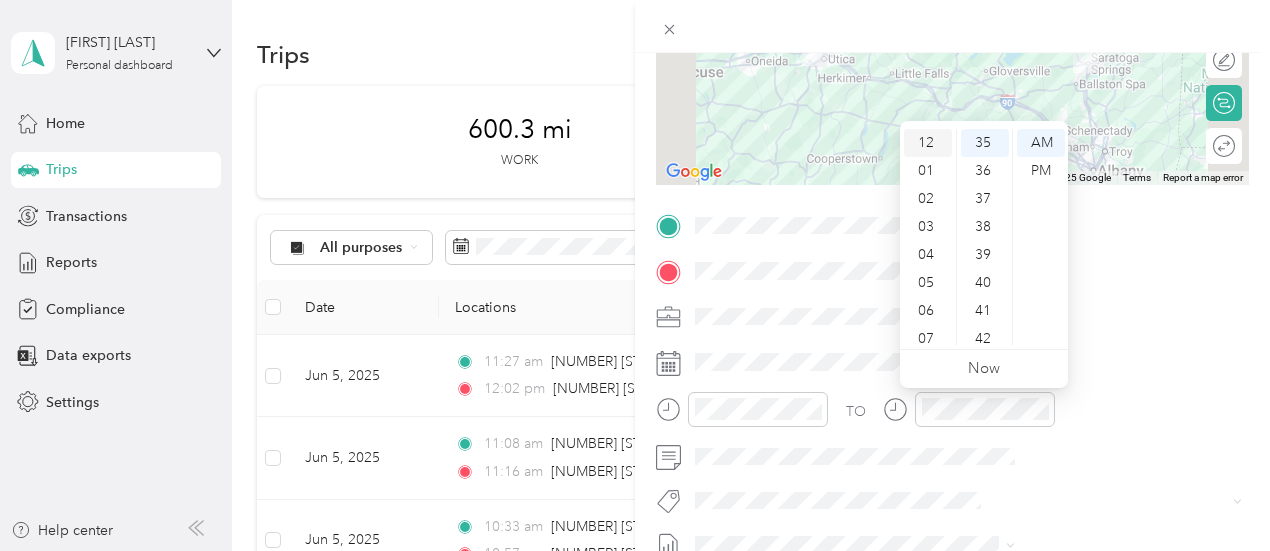 click on "12" at bounding box center (928, 143) 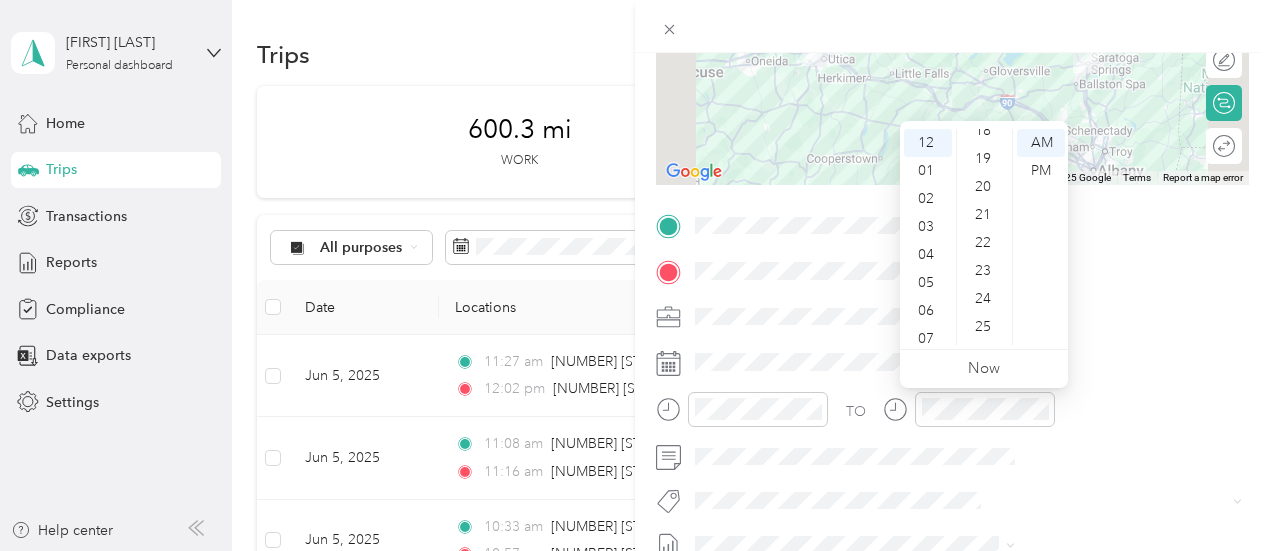 scroll, scrollTop: 446, scrollLeft: 0, axis: vertical 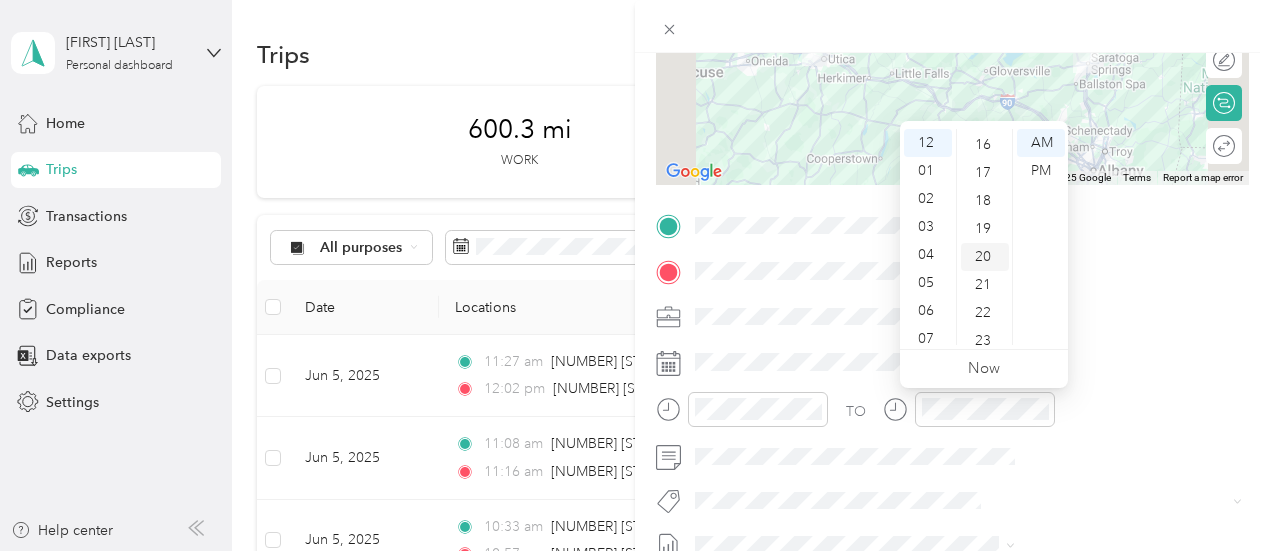 click on "20" at bounding box center [985, 257] 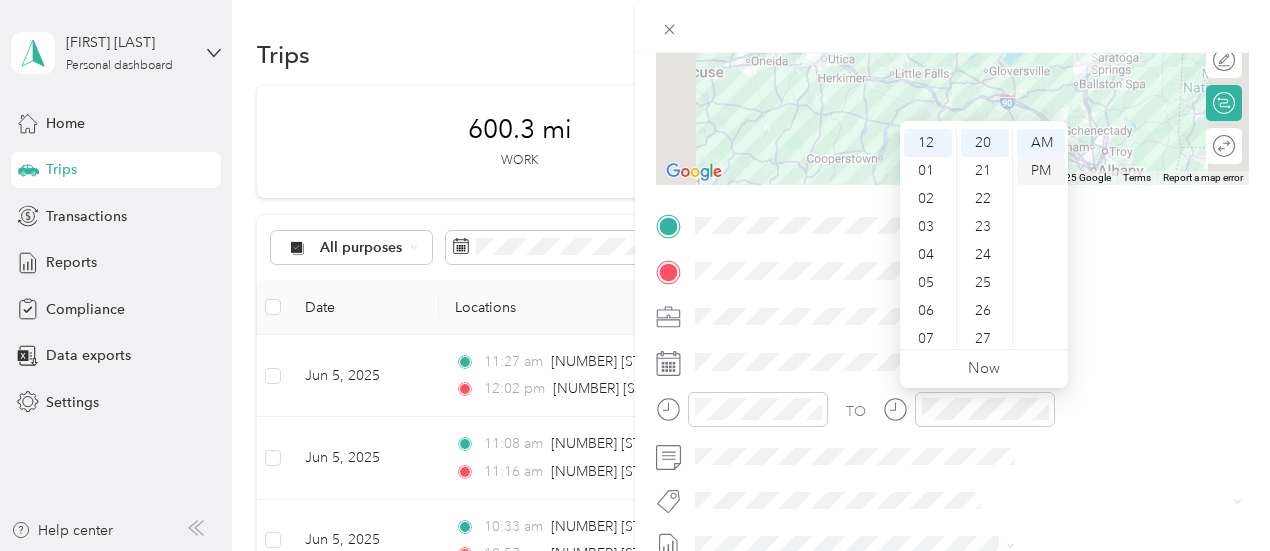 click on "PM" at bounding box center [1041, 171] 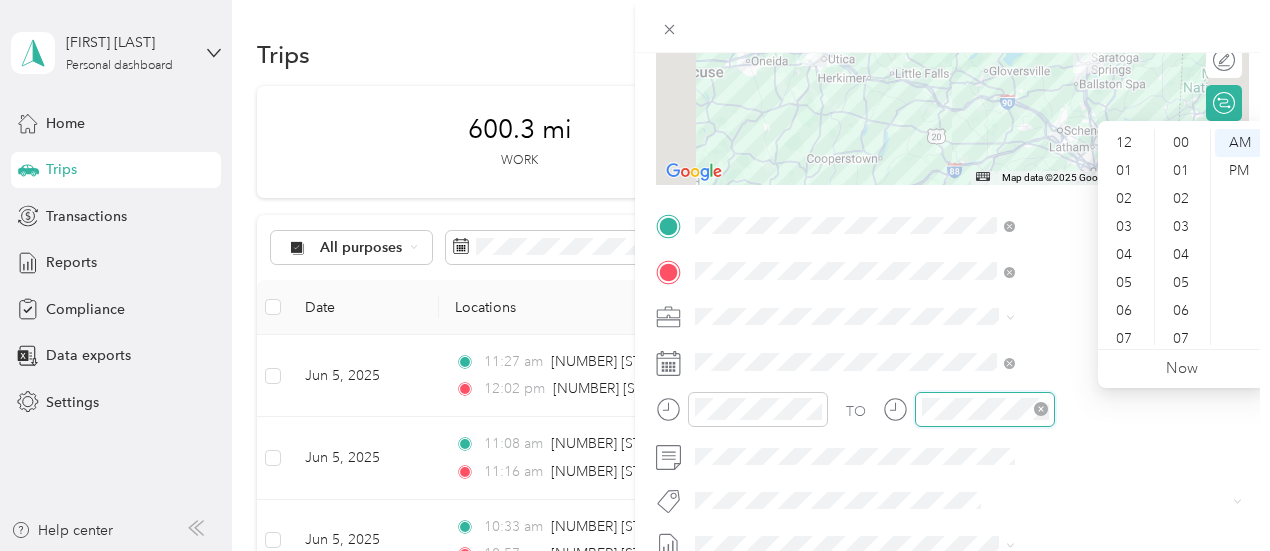 scroll, scrollTop: 980, scrollLeft: 0, axis: vertical 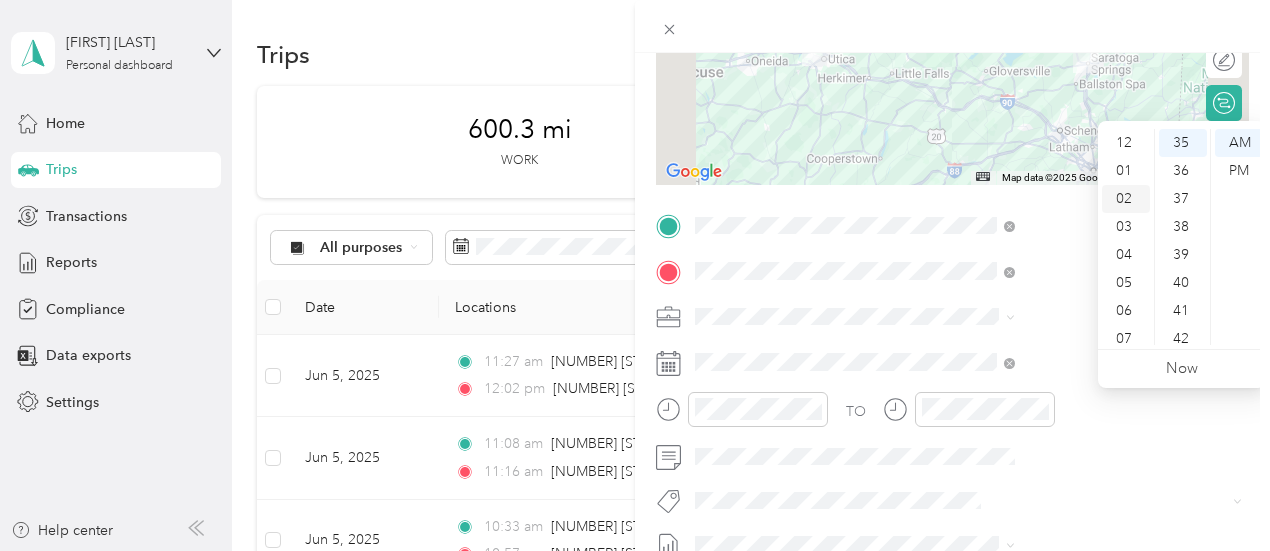 click on "02" at bounding box center [1126, 199] 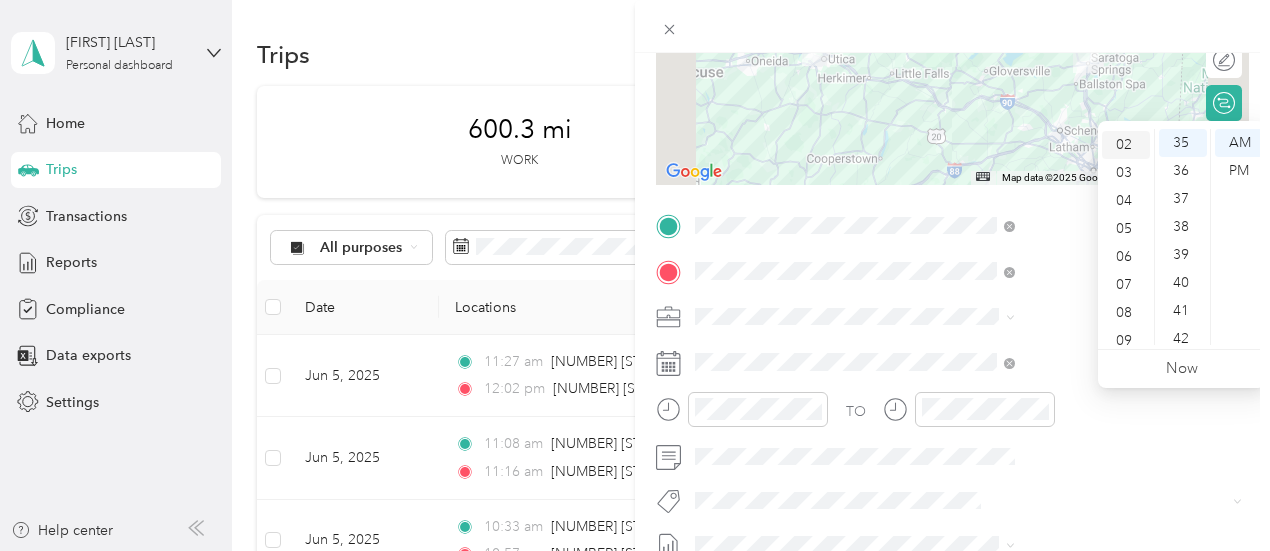 scroll, scrollTop: 56, scrollLeft: 0, axis: vertical 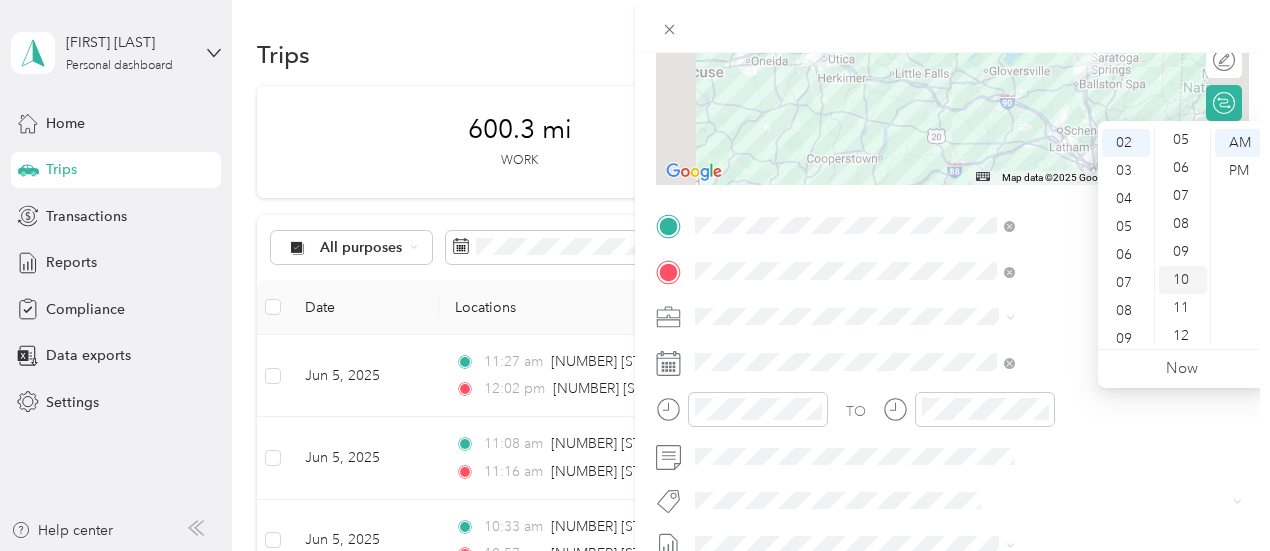 click on "10" at bounding box center (1183, 280) 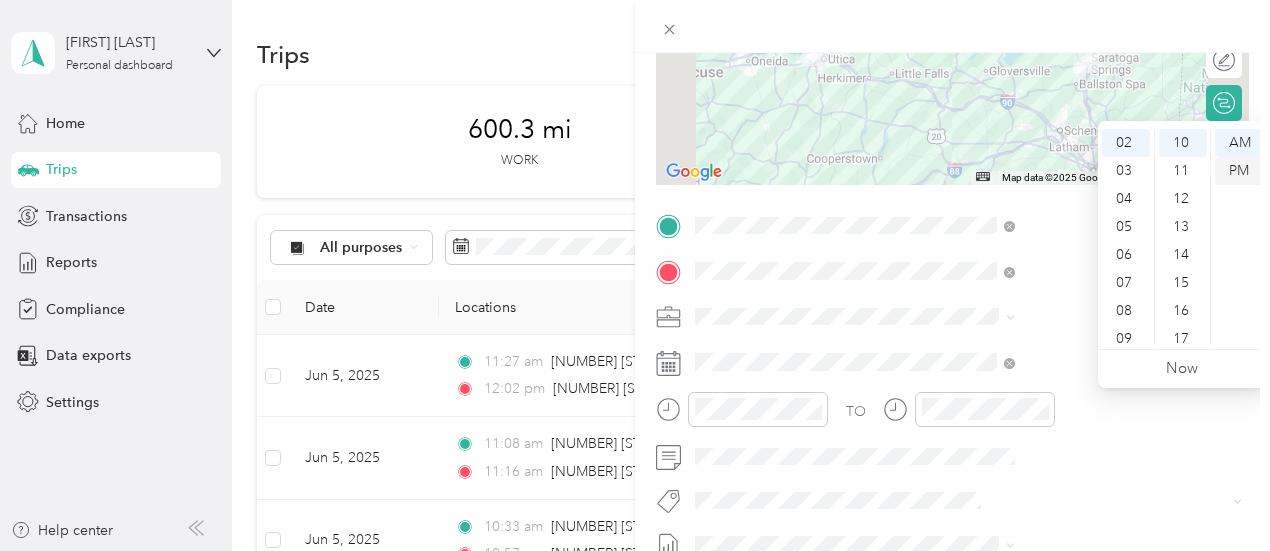 click on "PM" at bounding box center [1239, 171] 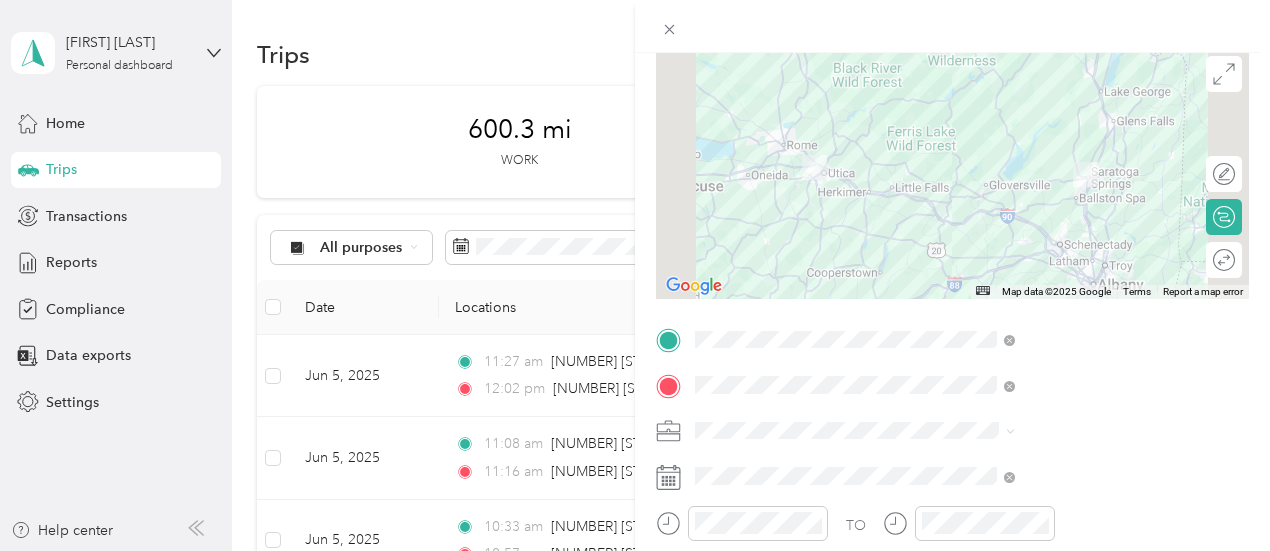 scroll, scrollTop: 0, scrollLeft: 0, axis: both 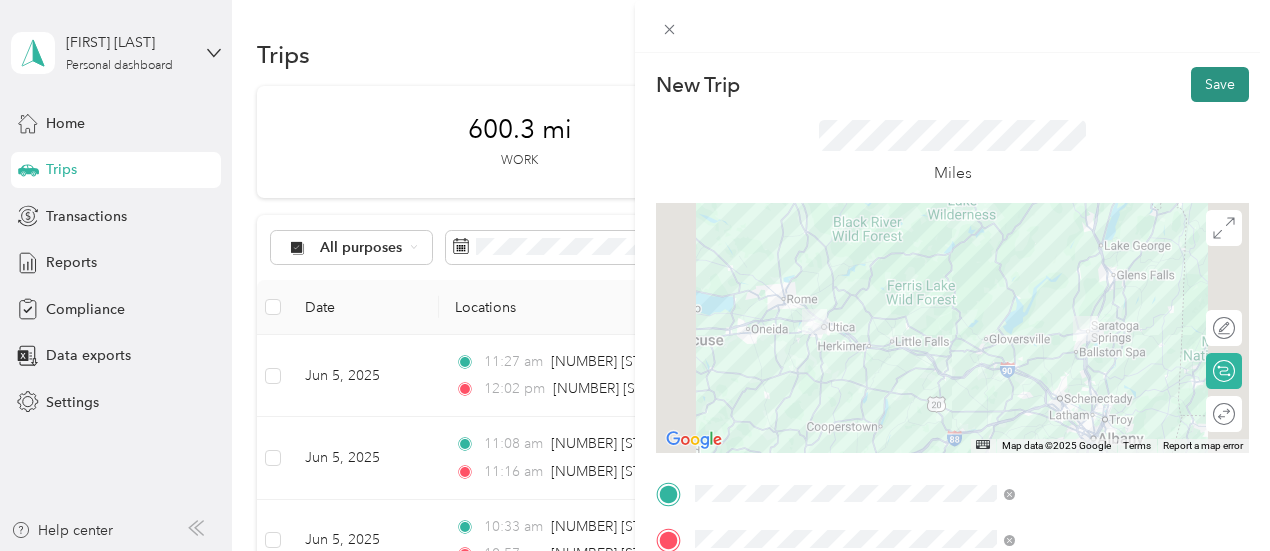 click on "Save" at bounding box center (1220, 84) 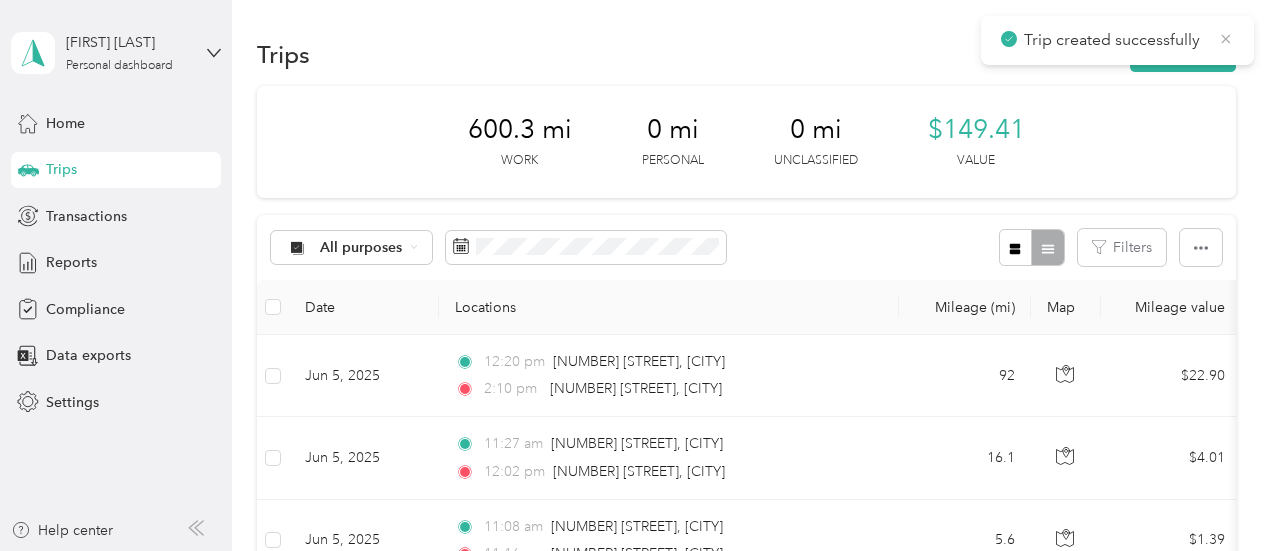 click 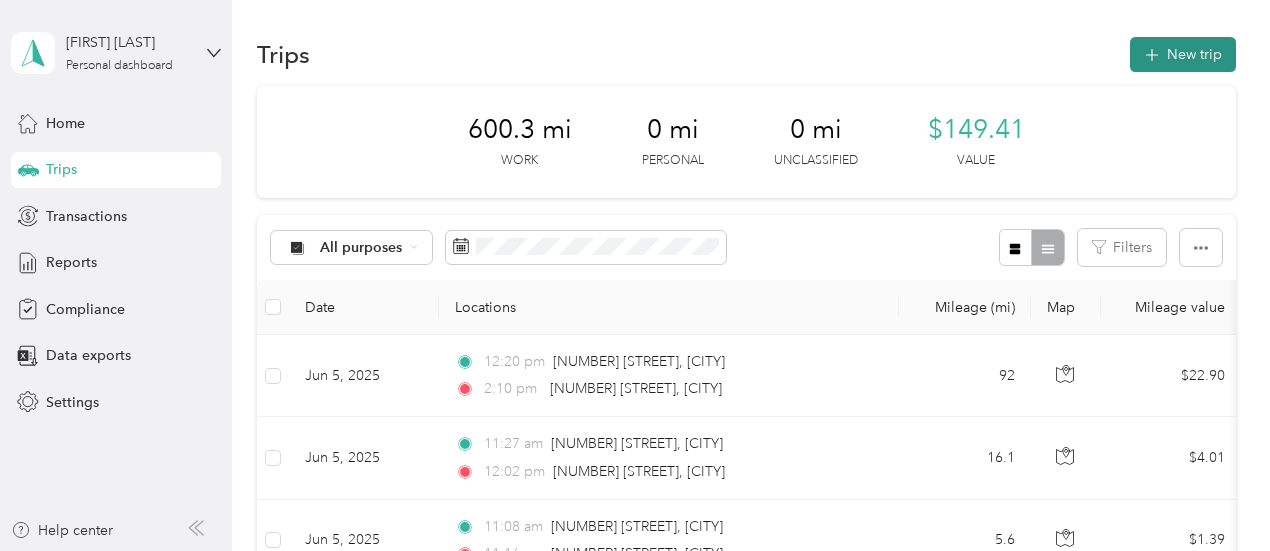 click on "New trip" at bounding box center [1183, 54] 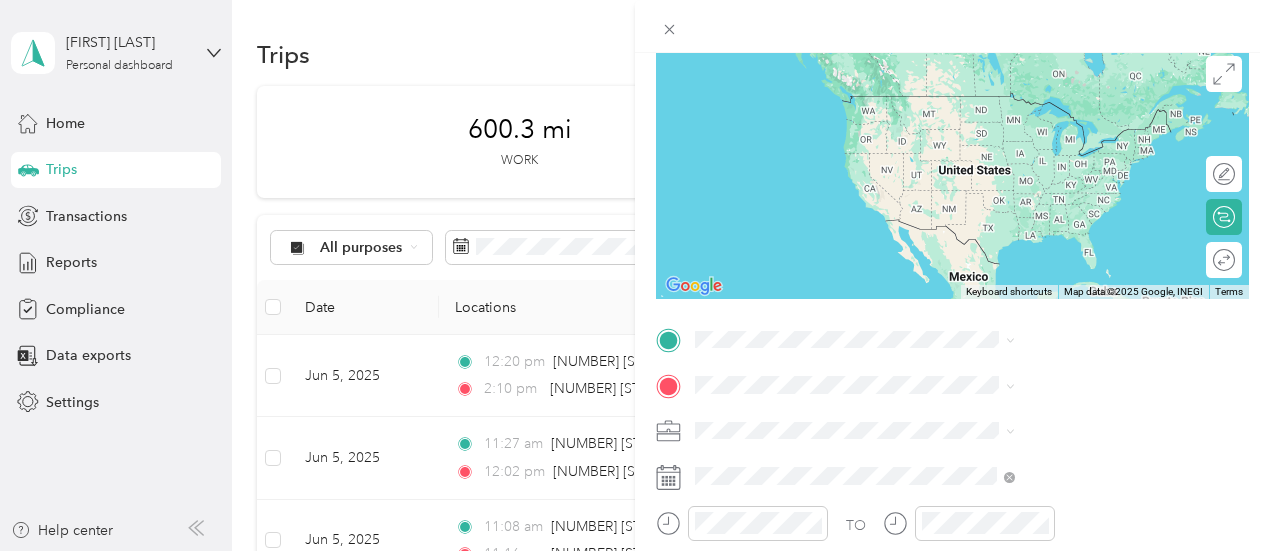scroll, scrollTop: 220, scrollLeft: 0, axis: vertical 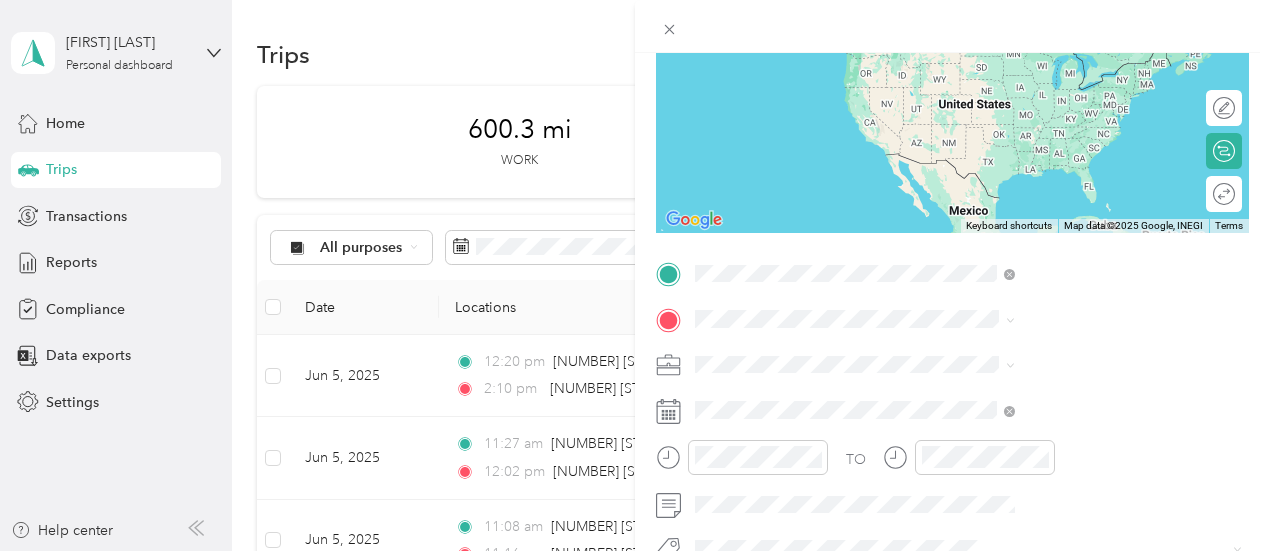 click on "[NUMBER] [STREET]
[CITY], [STATE] [POSTAL_CODE], [COUNTRY]" at bounding box center (1081, 363) 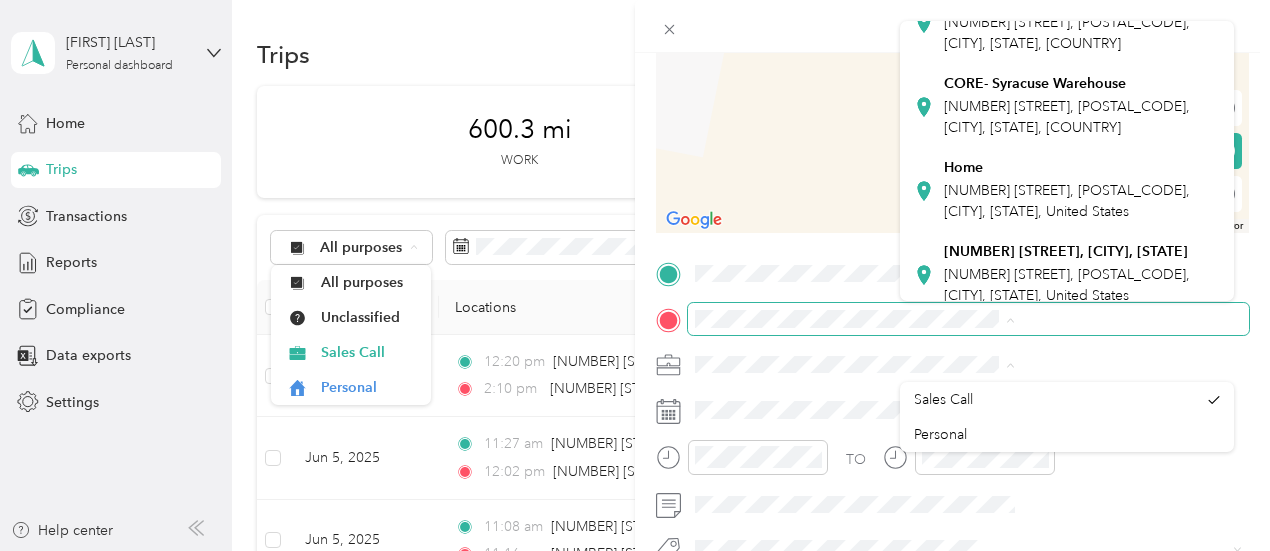 scroll, scrollTop: 311, scrollLeft: 0, axis: vertical 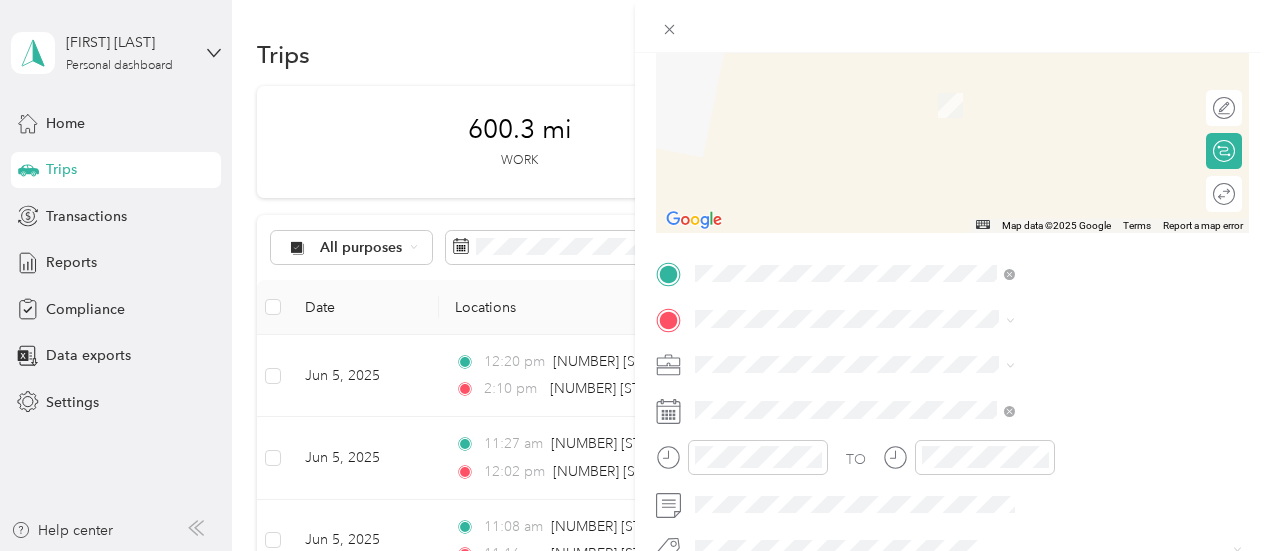 click on "[NUMBER] [STREET], [POSTAL_CODE], [CITY], [STATE], United States" at bounding box center [1067, 148] 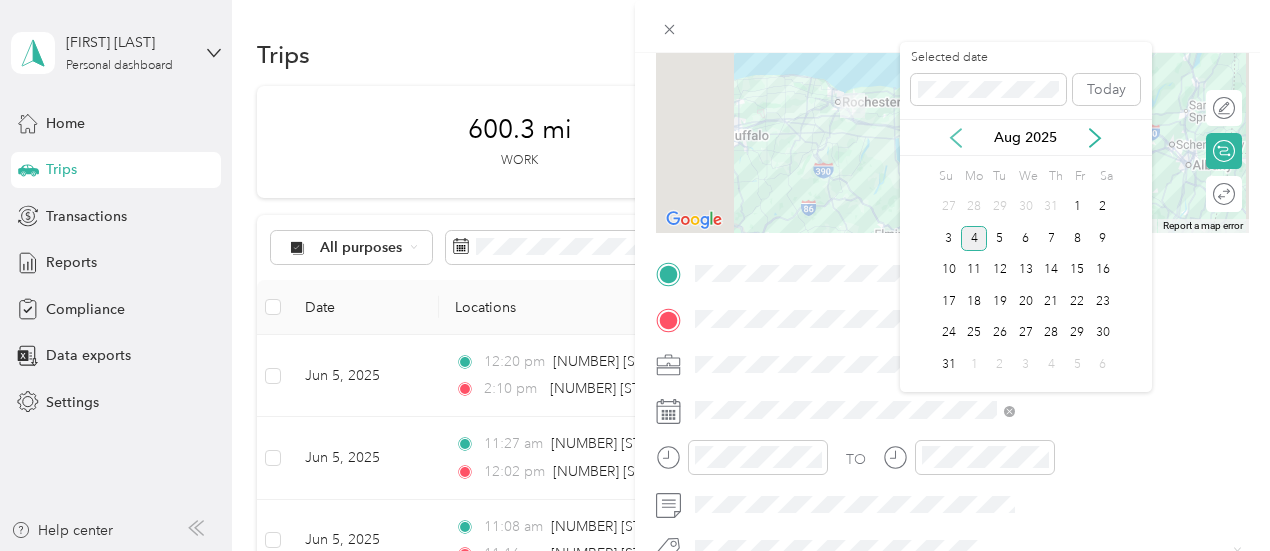 click 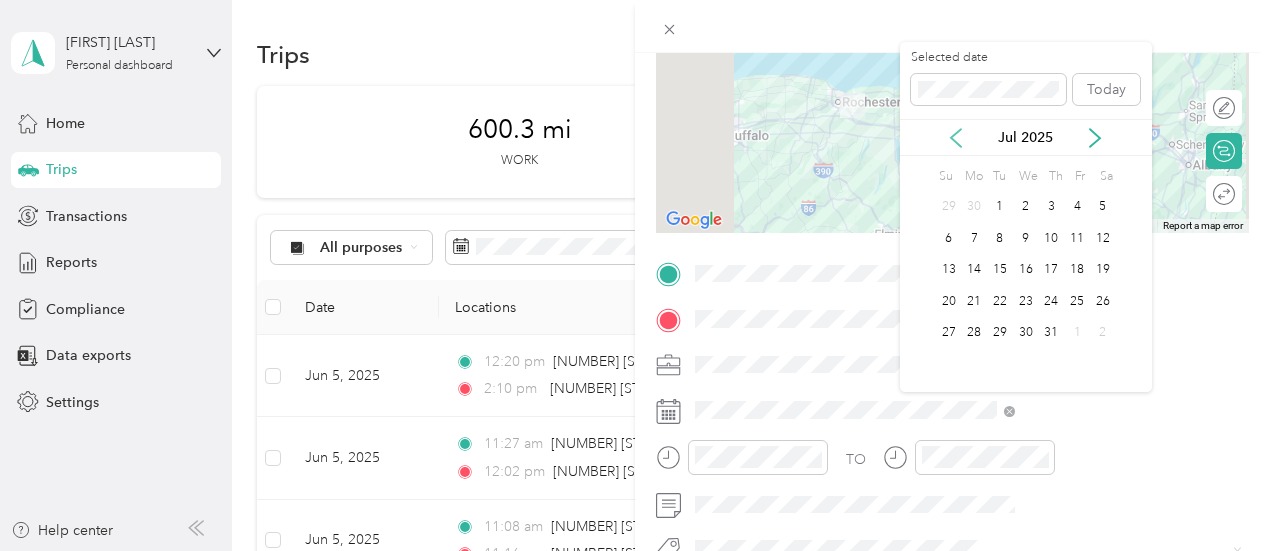 click 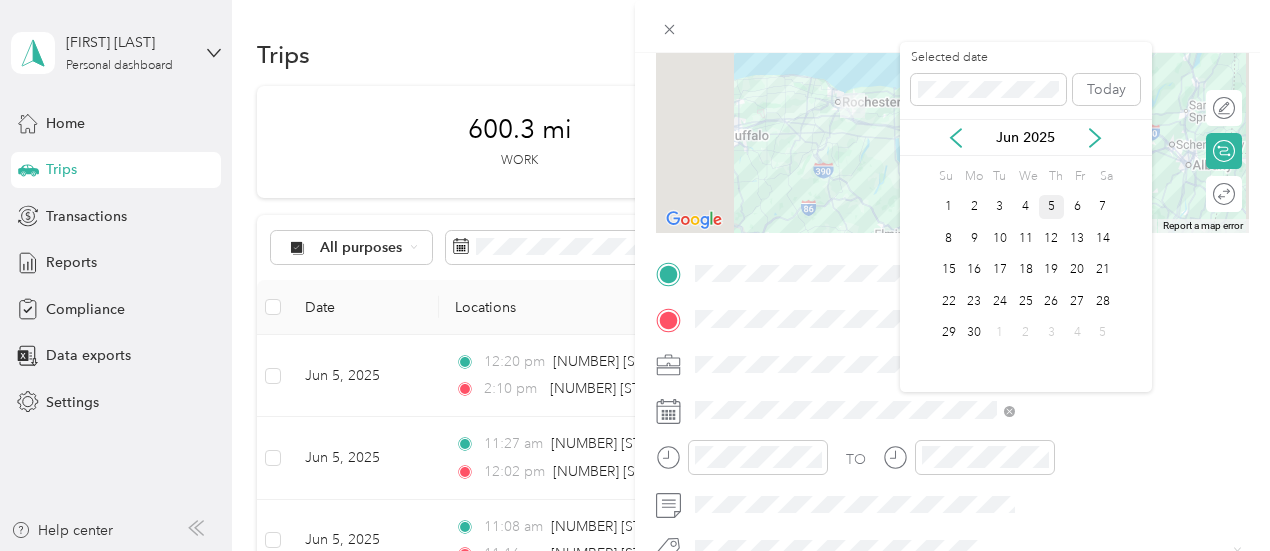 click on "5" at bounding box center [1052, 207] 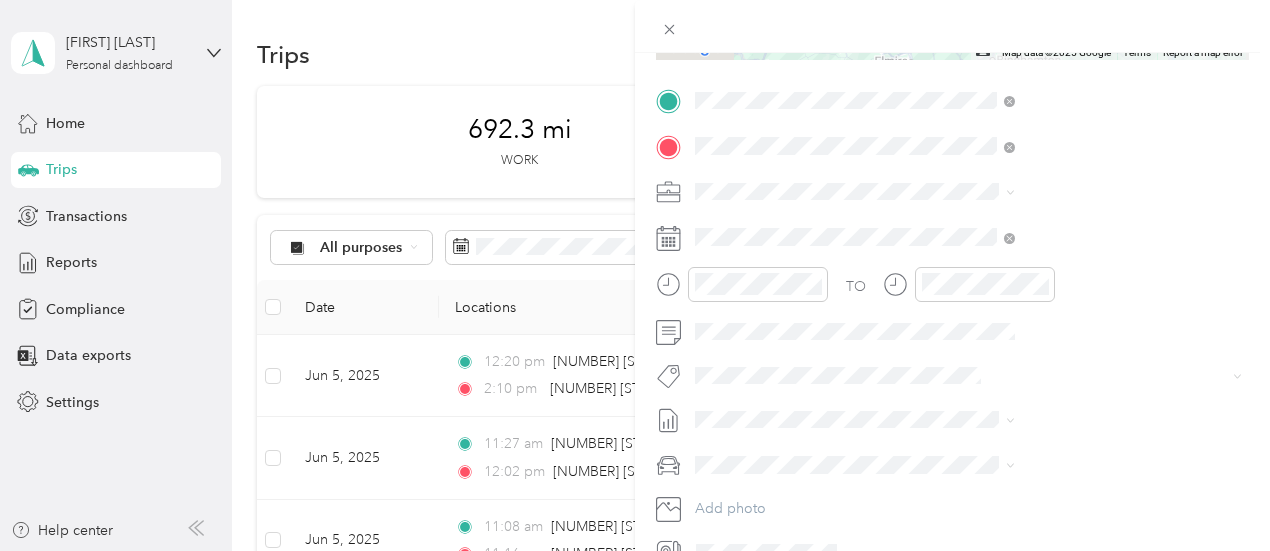scroll, scrollTop: 394, scrollLeft: 0, axis: vertical 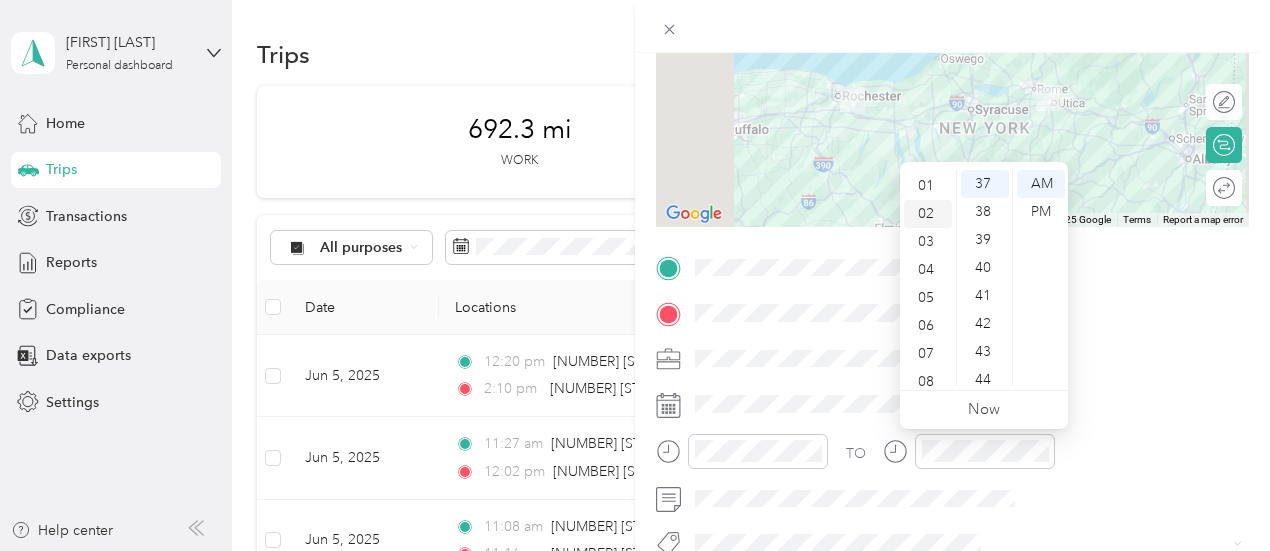click on "02" at bounding box center [928, 214] 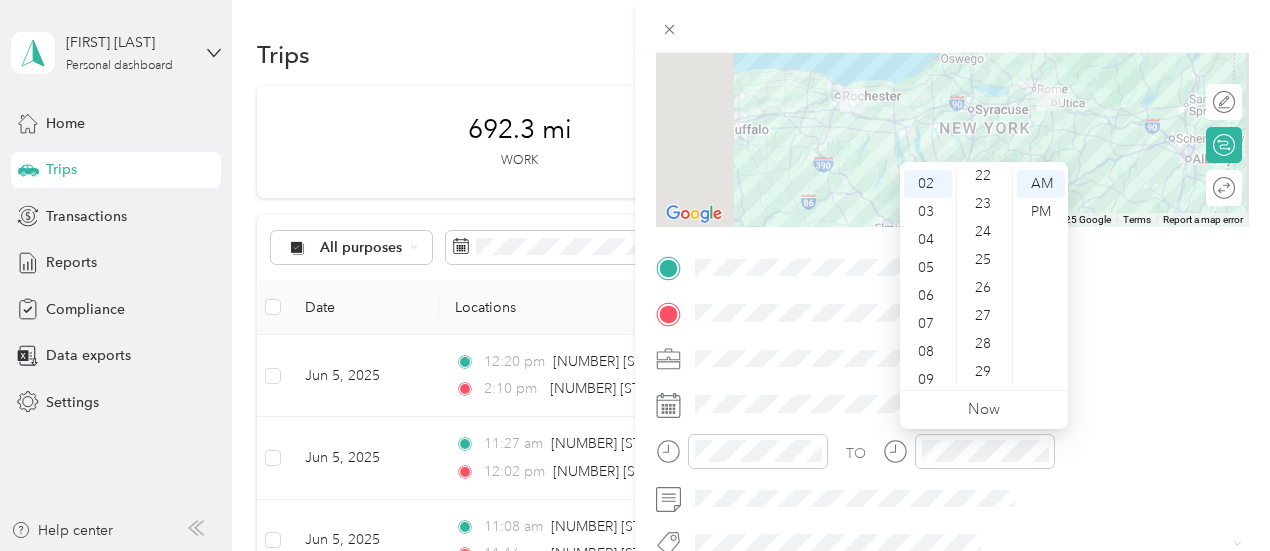 scroll, scrollTop: 607, scrollLeft: 0, axis: vertical 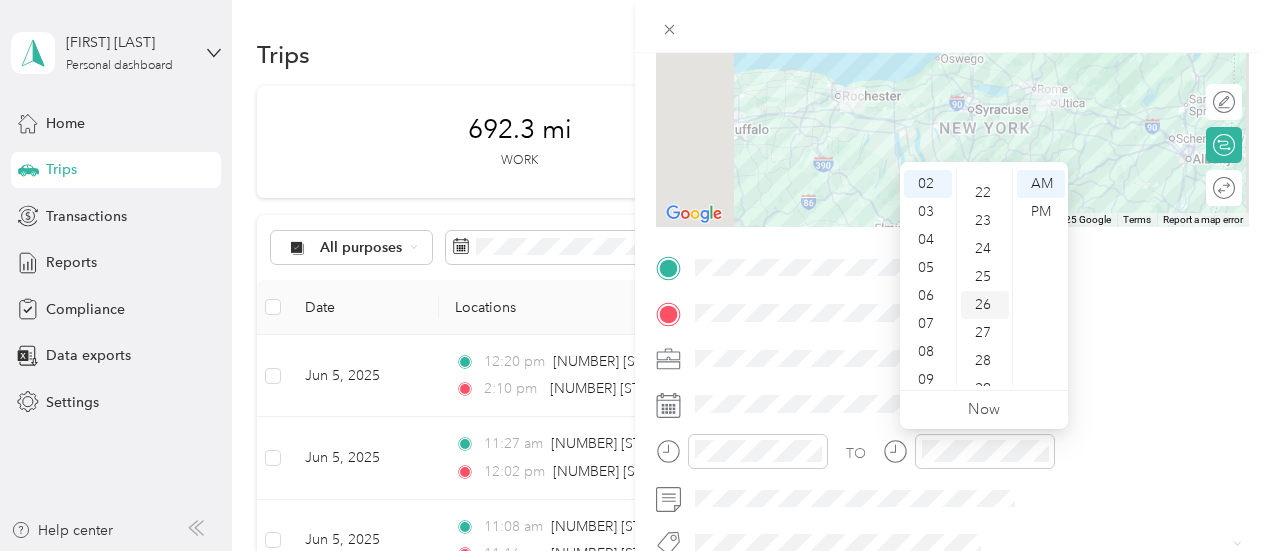click on "26" at bounding box center [985, 305] 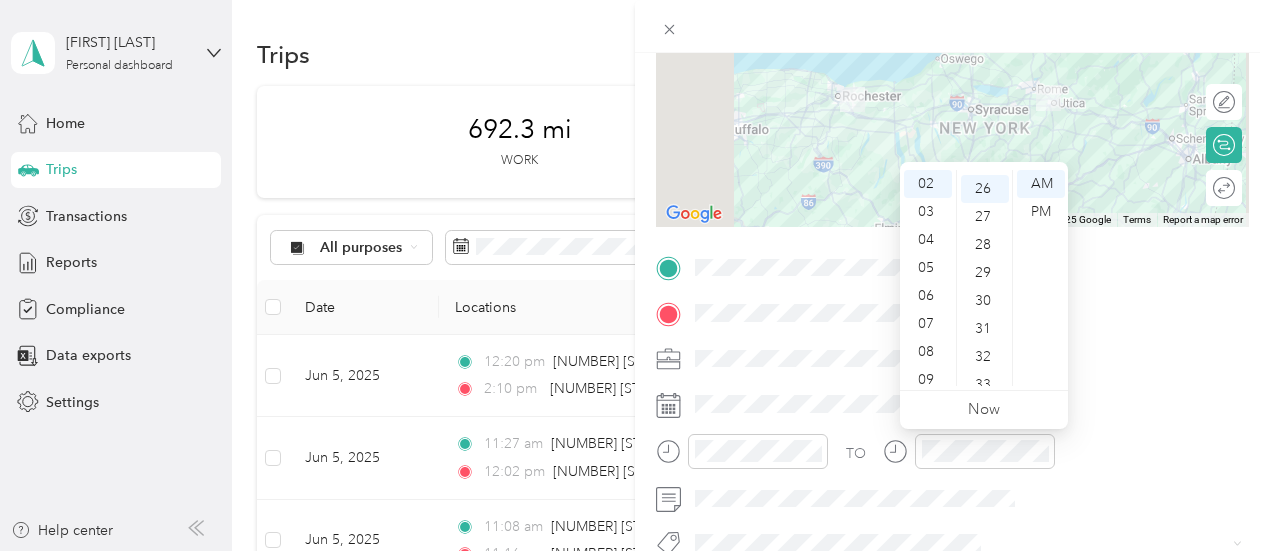 scroll, scrollTop: 728, scrollLeft: 0, axis: vertical 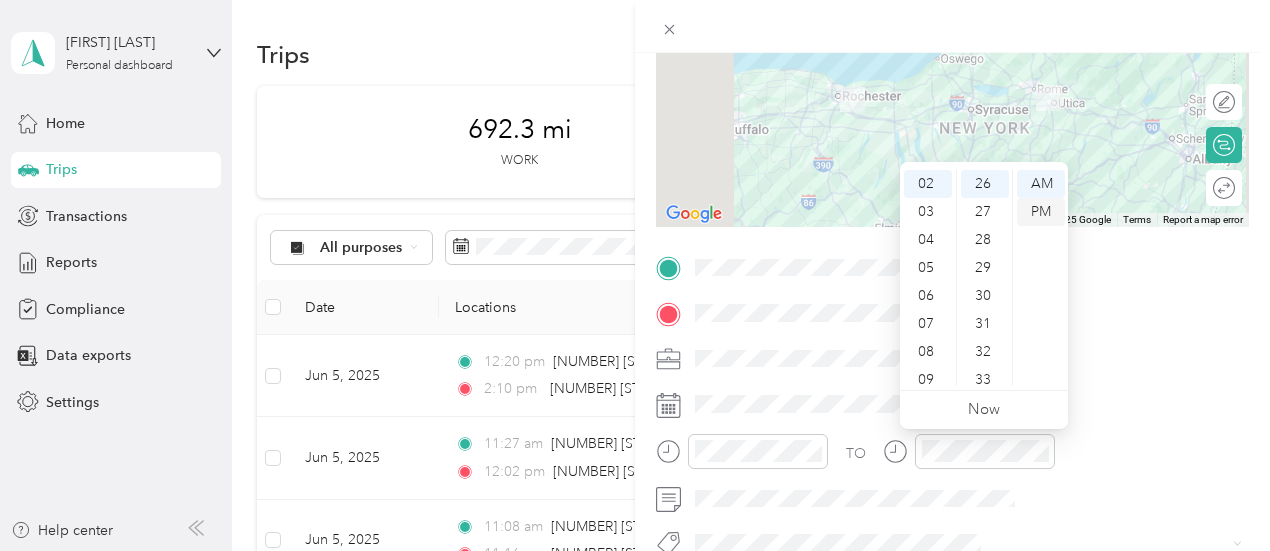 click on "PM" at bounding box center (1041, 212) 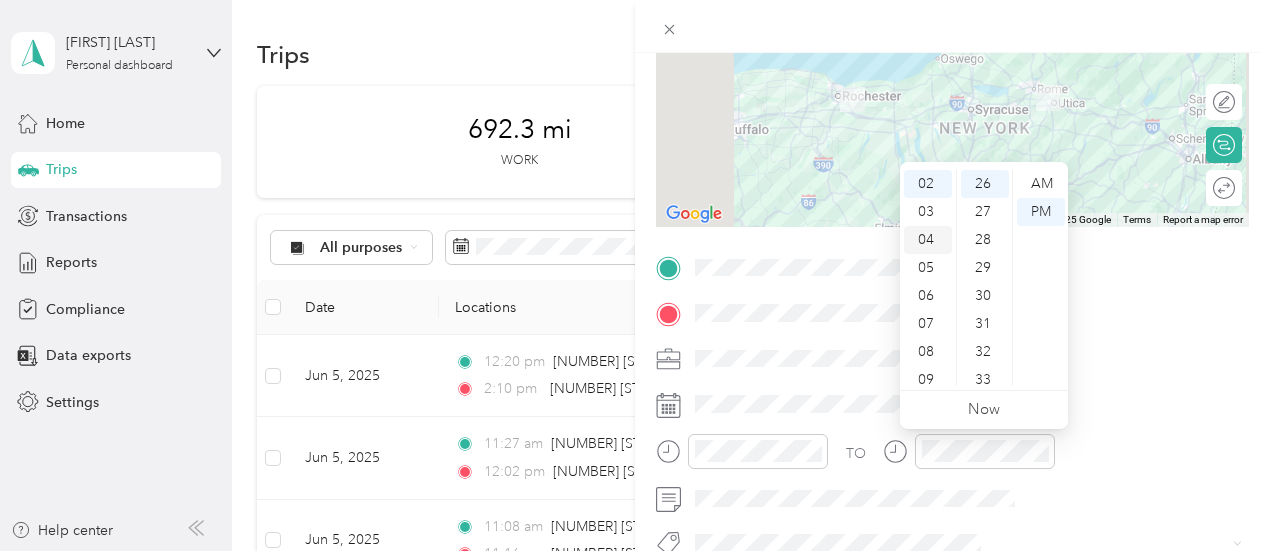 scroll, scrollTop: 120, scrollLeft: 0, axis: vertical 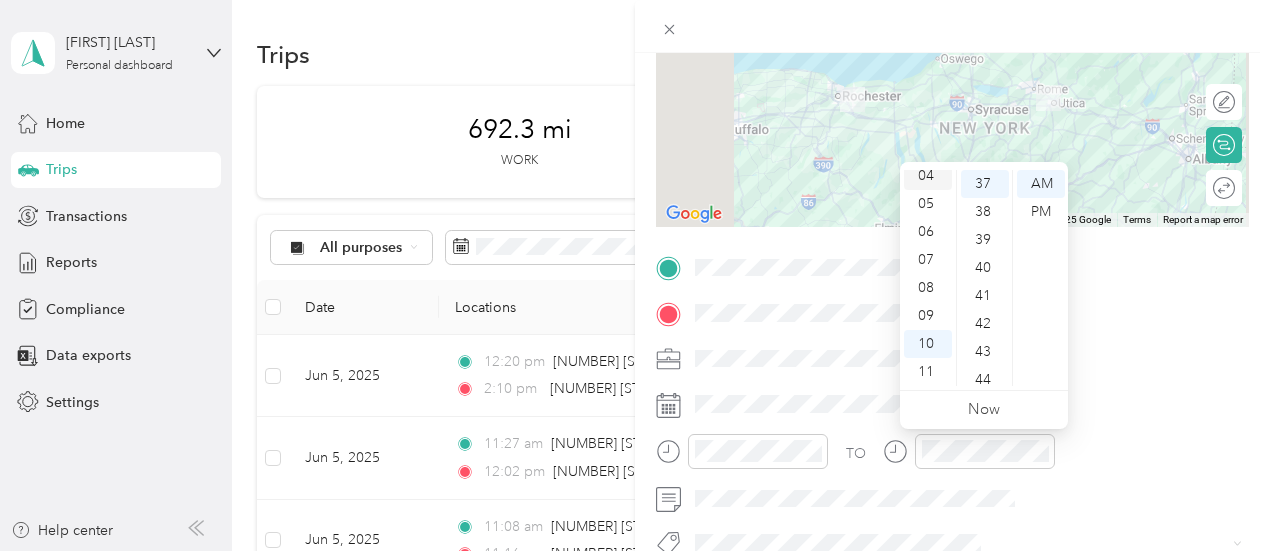 click on "04" at bounding box center (928, 176) 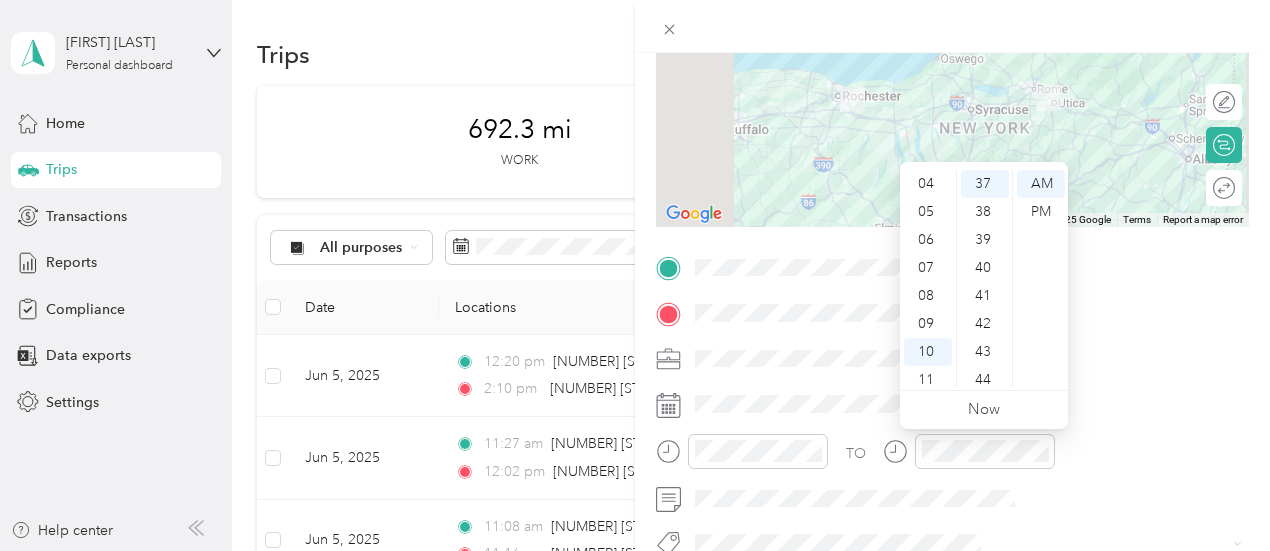 scroll, scrollTop: 120, scrollLeft: 0, axis: vertical 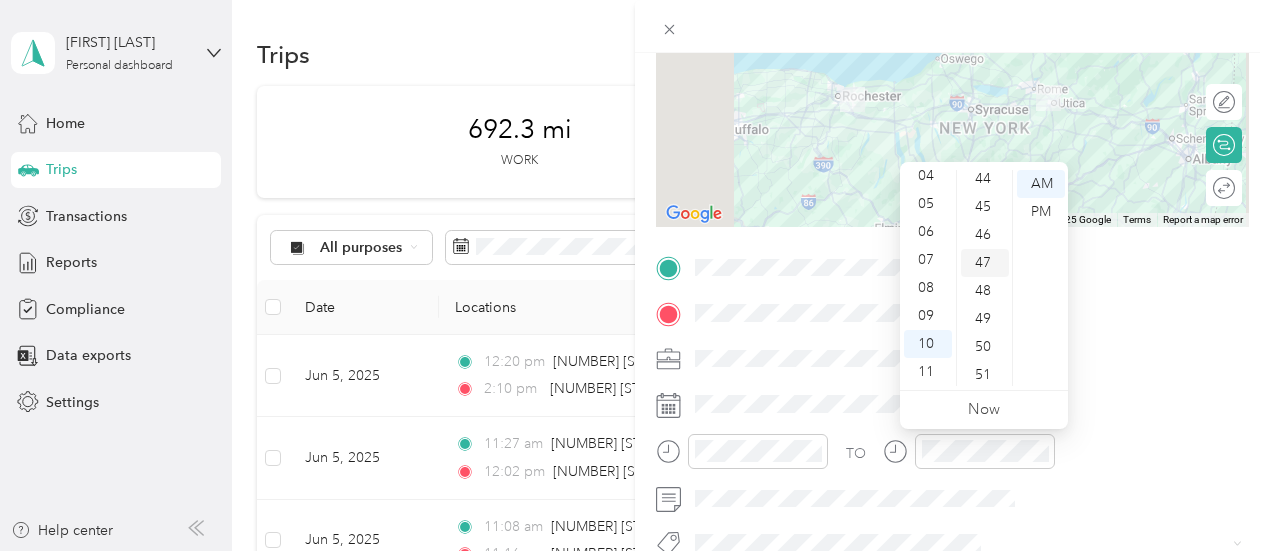 click on "47" at bounding box center (985, 263) 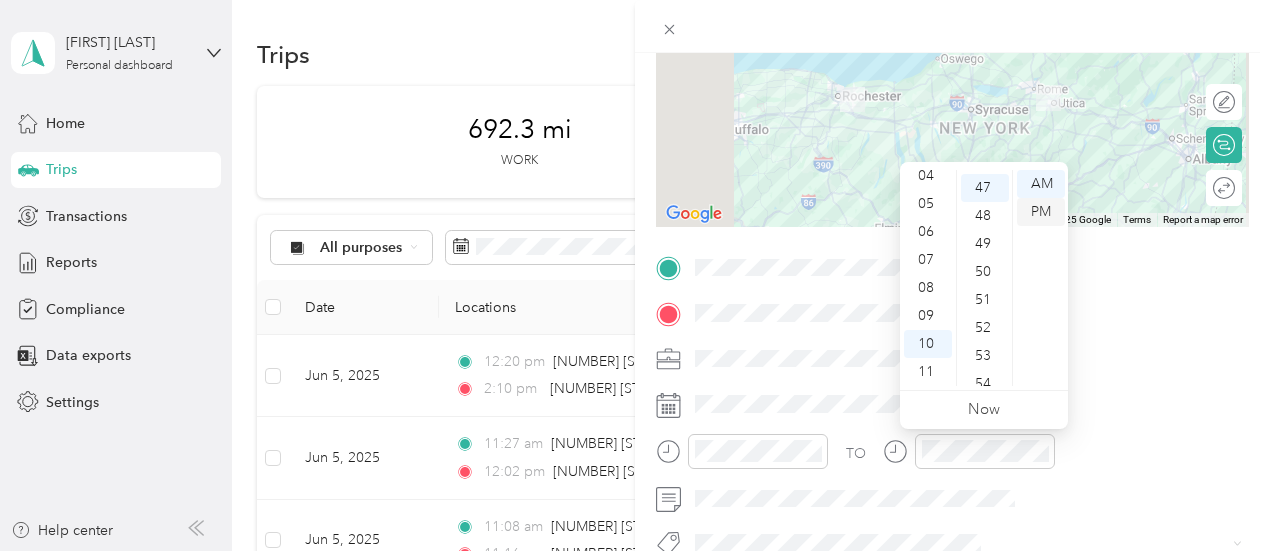 scroll, scrollTop: 1316, scrollLeft: 0, axis: vertical 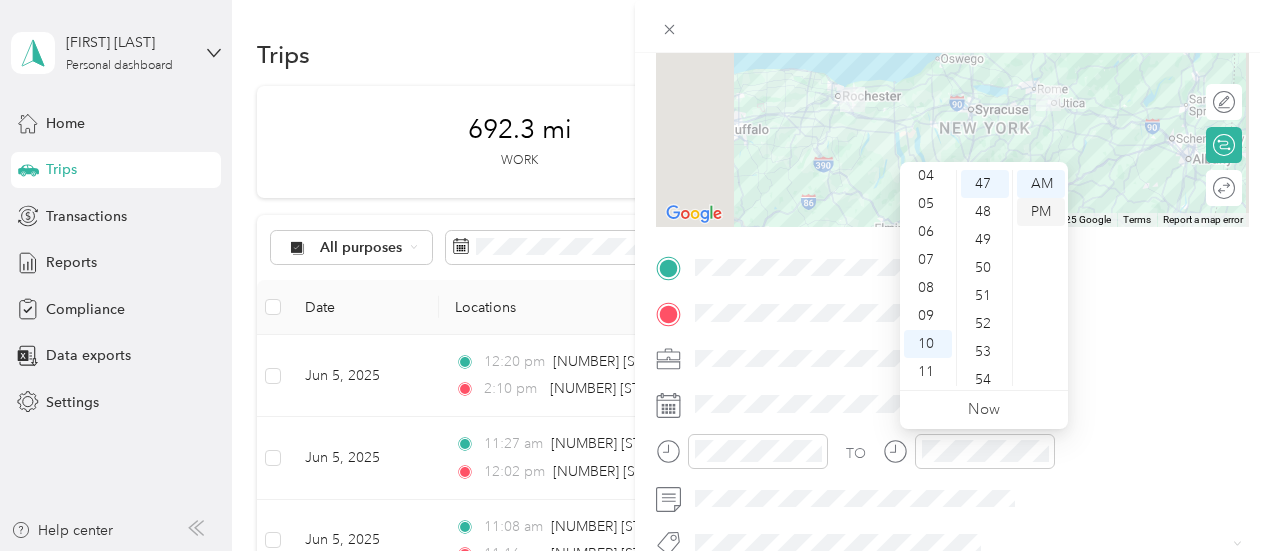 click on "PM" at bounding box center (1041, 212) 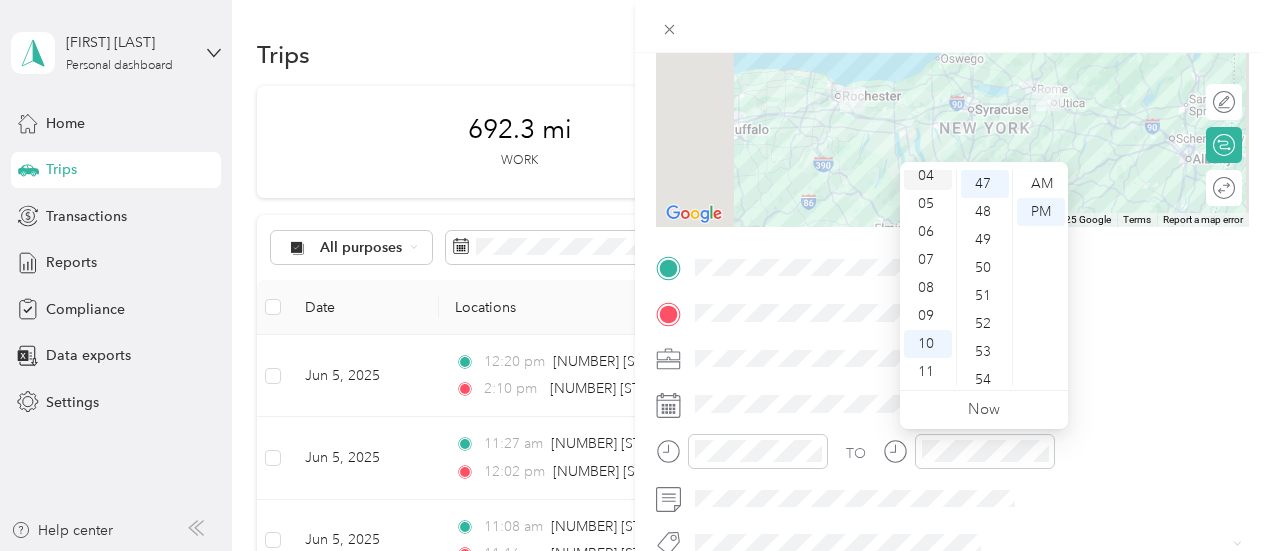 click on "04" at bounding box center (928, 176) 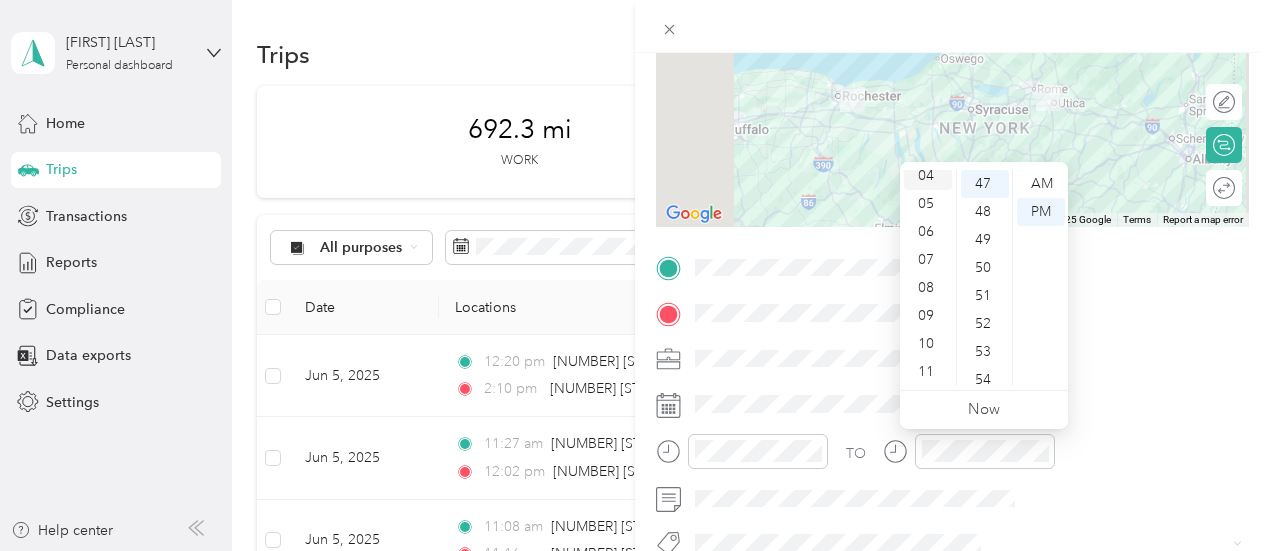 scroll, scrollTop: 112, scrollLeft: 0, axis: vertical 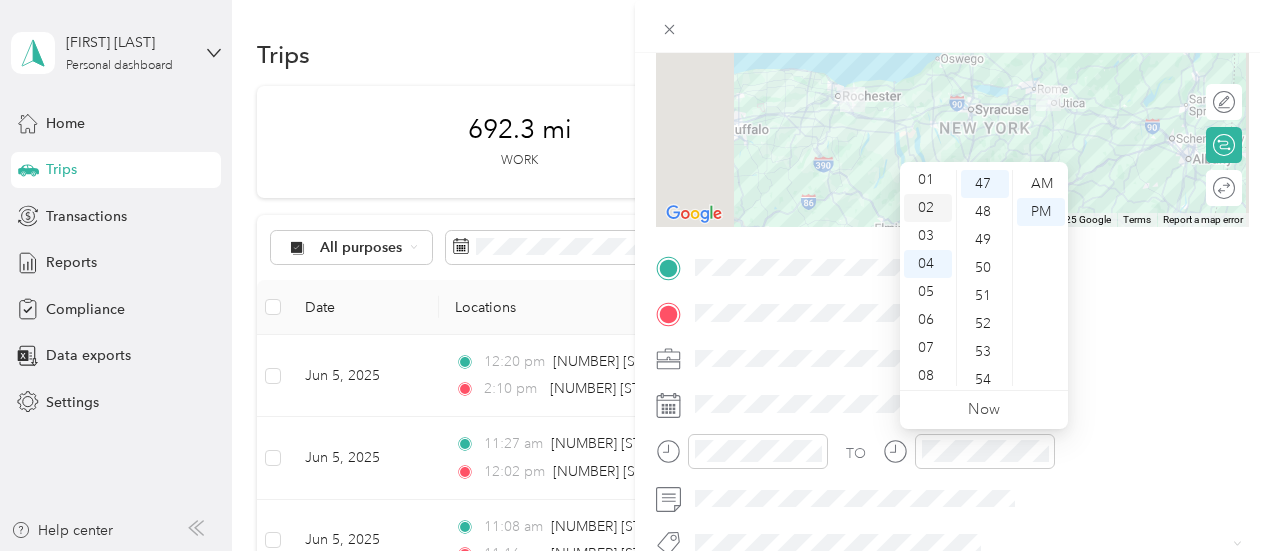 click on "02" at bounding box center [928, 208] 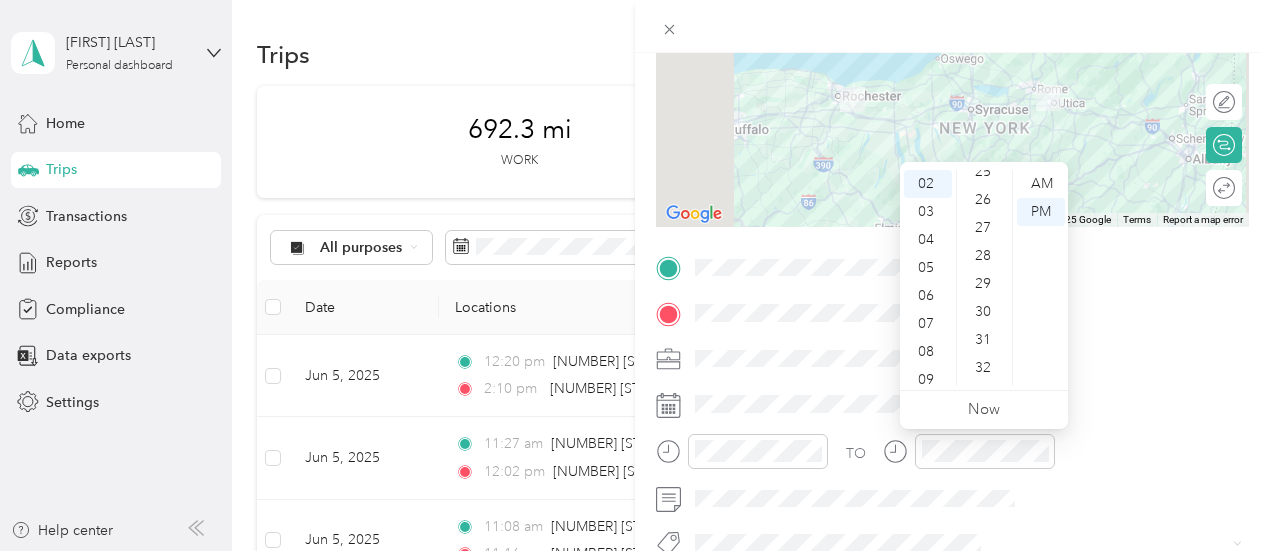 scroll, scrollTop: 706, scrollLeft: 0, axis: vertical 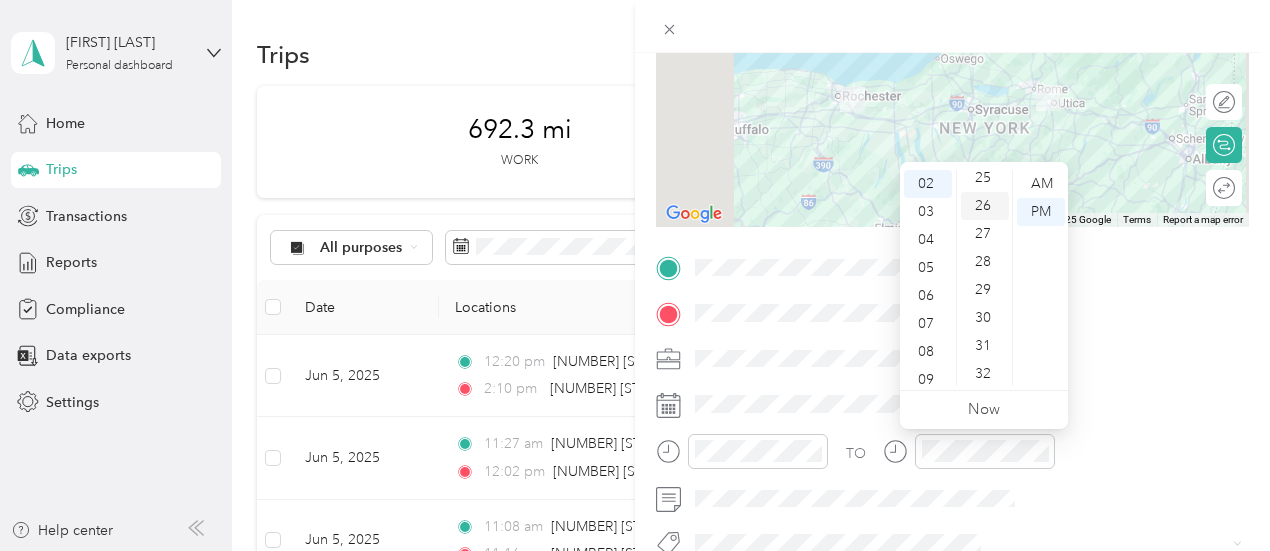 click on "26" at bounding box center (985, 206) 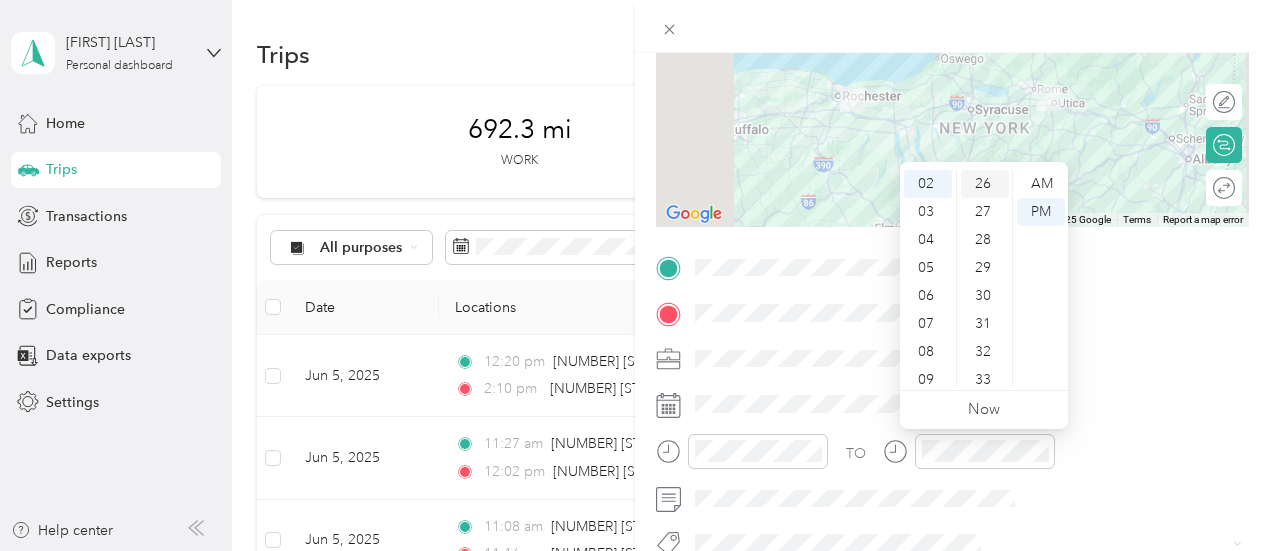 scroll, scrollTop: 728, scrollLeft: 0, axis: vertical 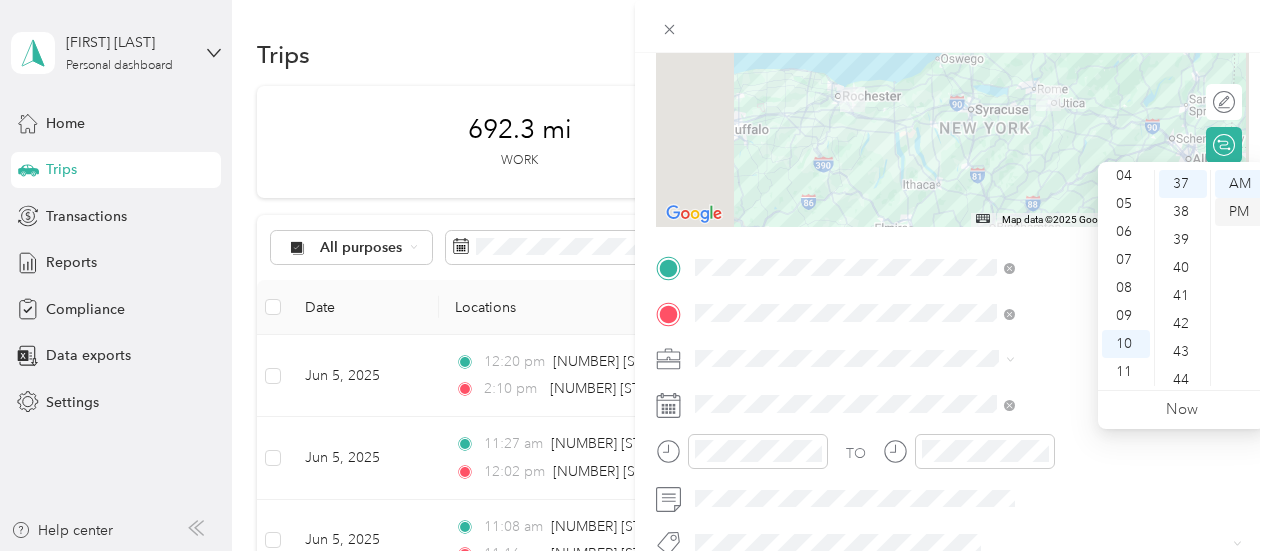 click on "PM" at bounding box center [1239, 212] 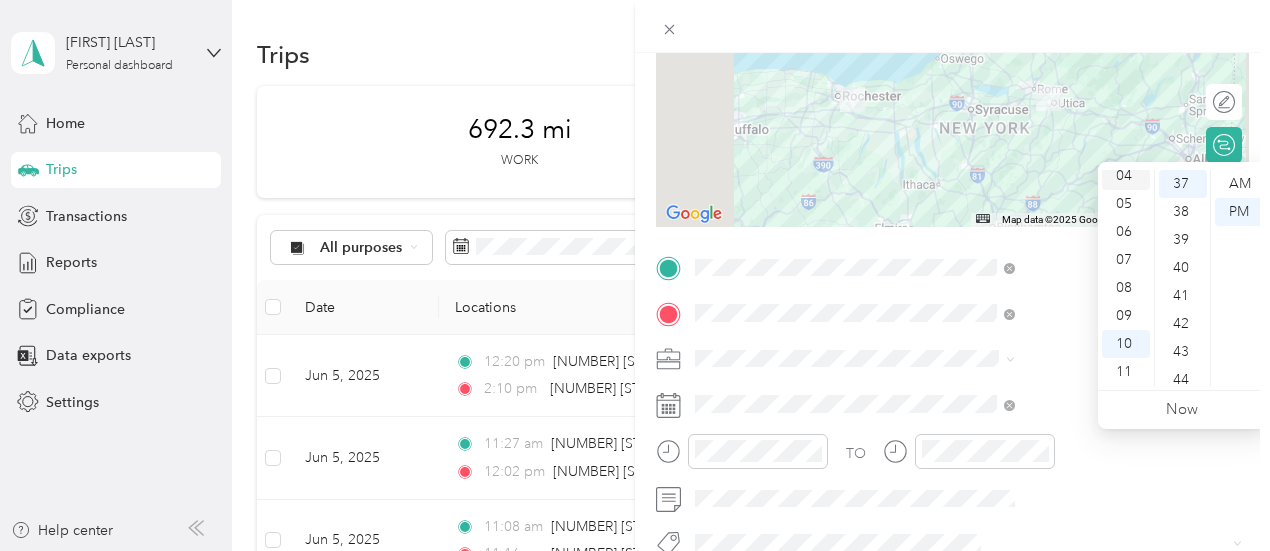 click on "04" at bounding box center (1126, 176) 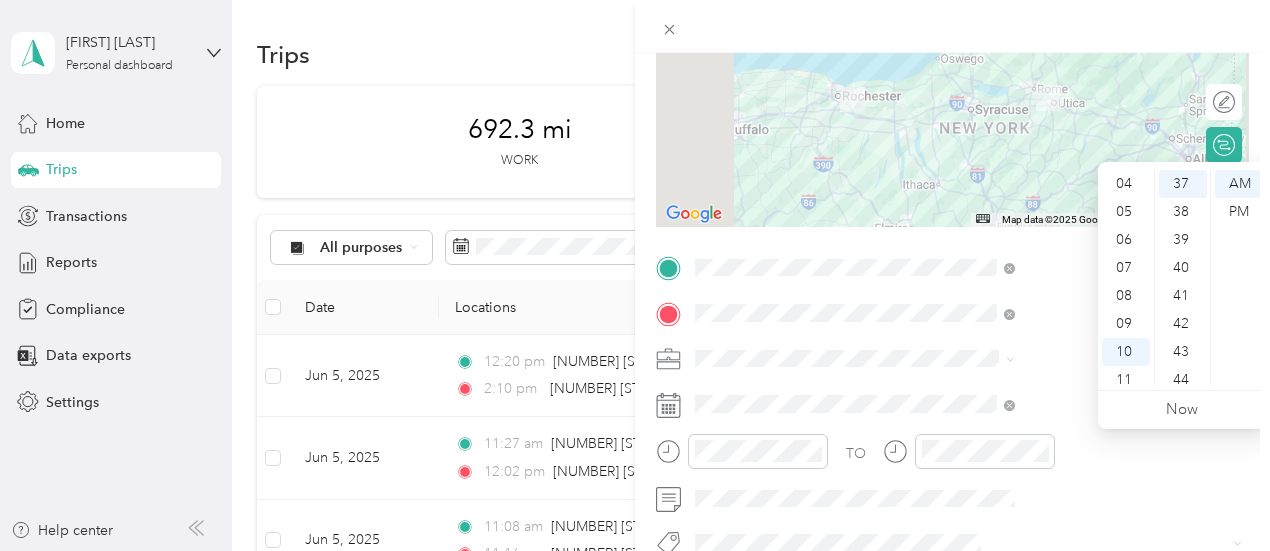 scroll, scrollTop: 120, scrollLeft: 0, axis: vertical 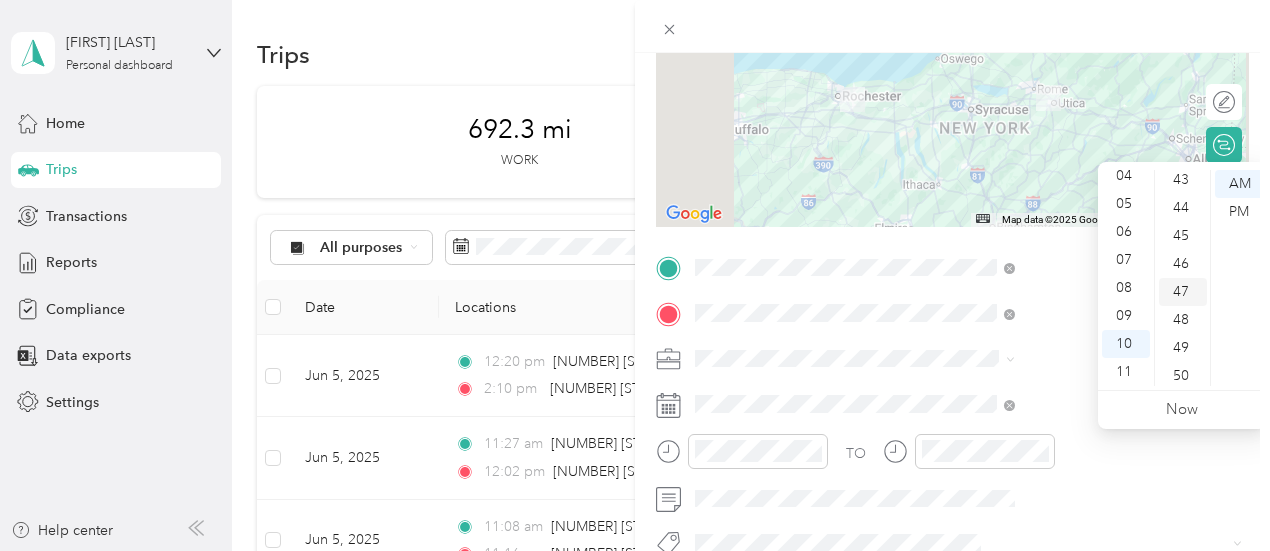click on "47" at bounding box center [1183, 292] 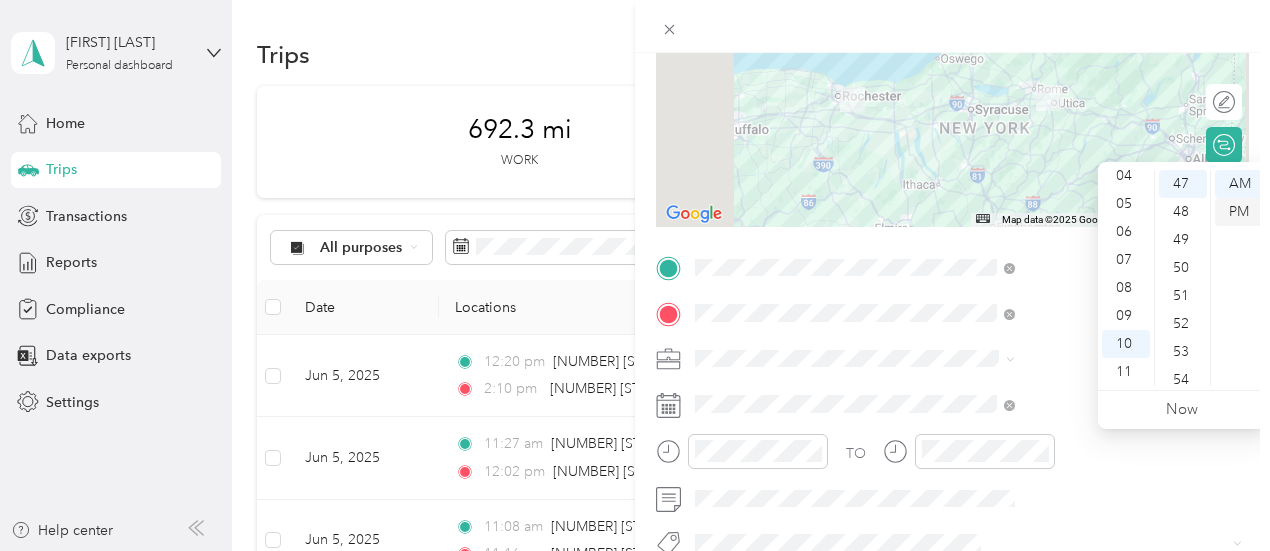 click on "PM" at bounding box center [1239, 212] 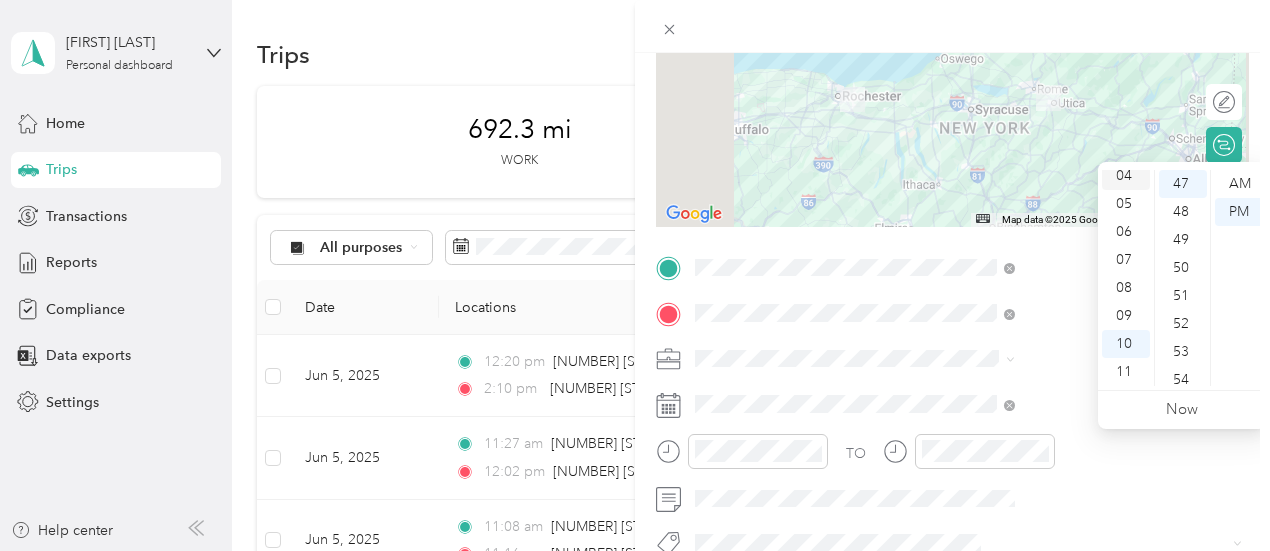 click on "04" at bounding box center (1126, 176) 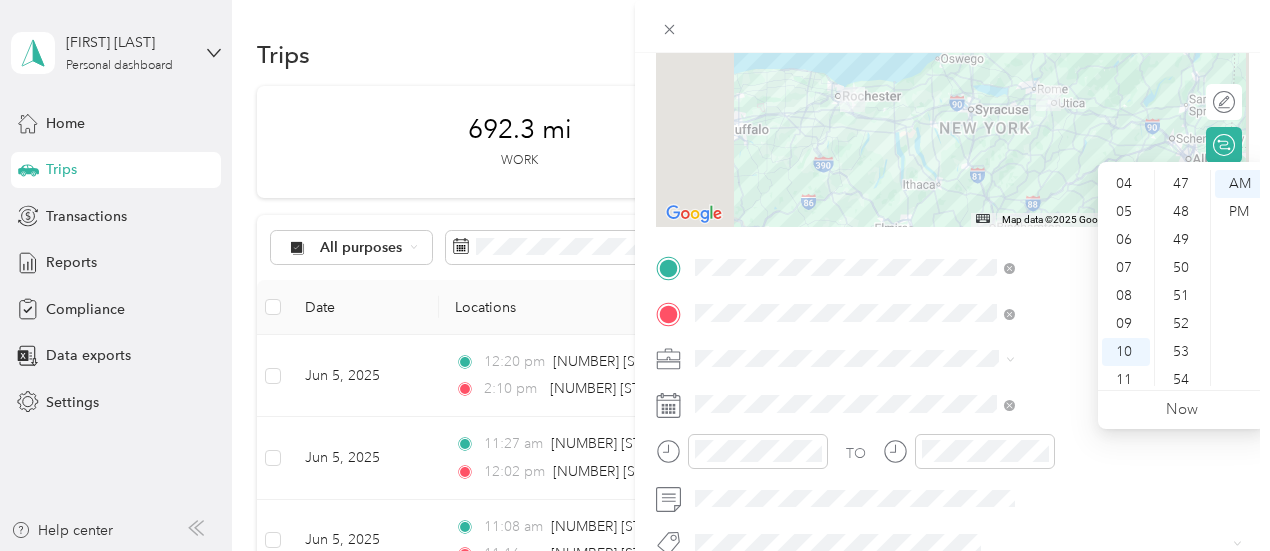 scroll, scrollTop: 120, scrollLeft: 0, axis: vertical 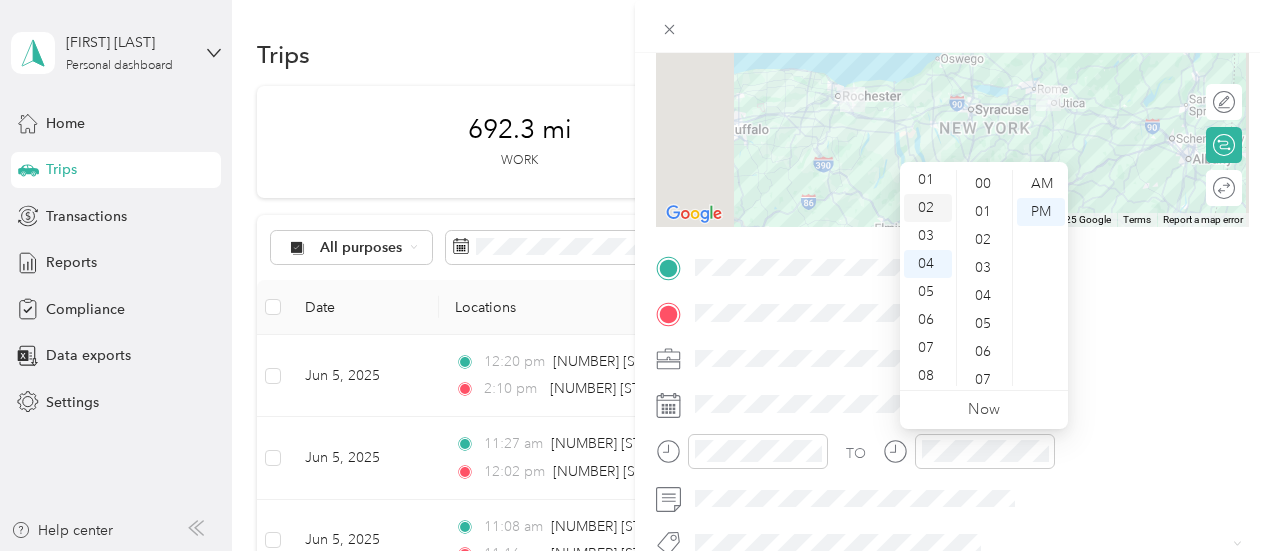 click on "02" at bounding box center (928, 208) 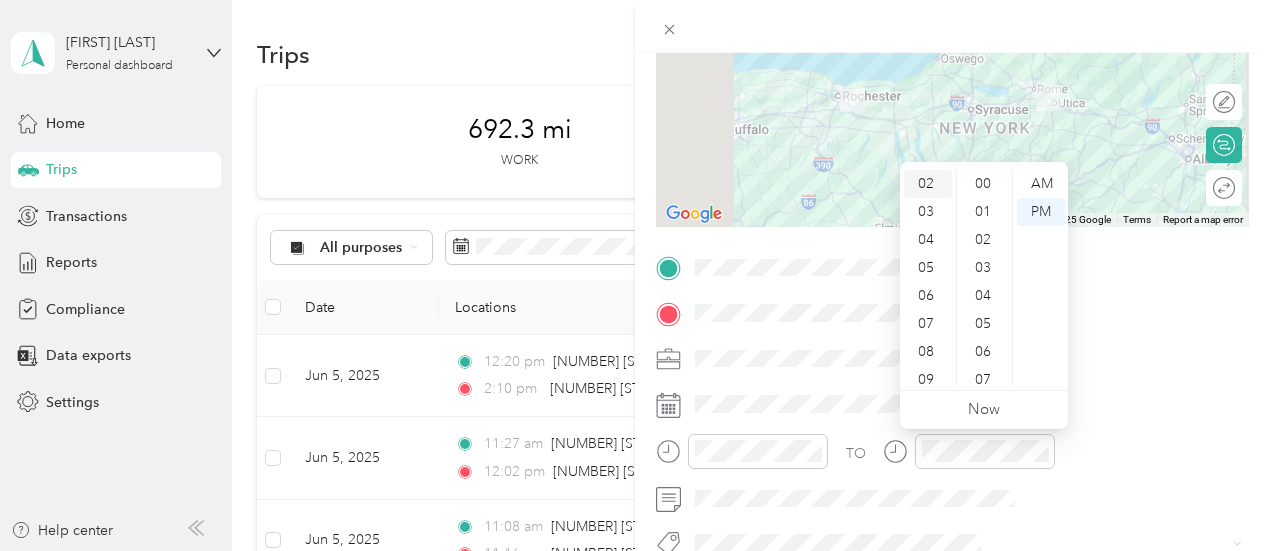 scroll, scrollTop: 56, scrollLeft: 0, axis: vertical 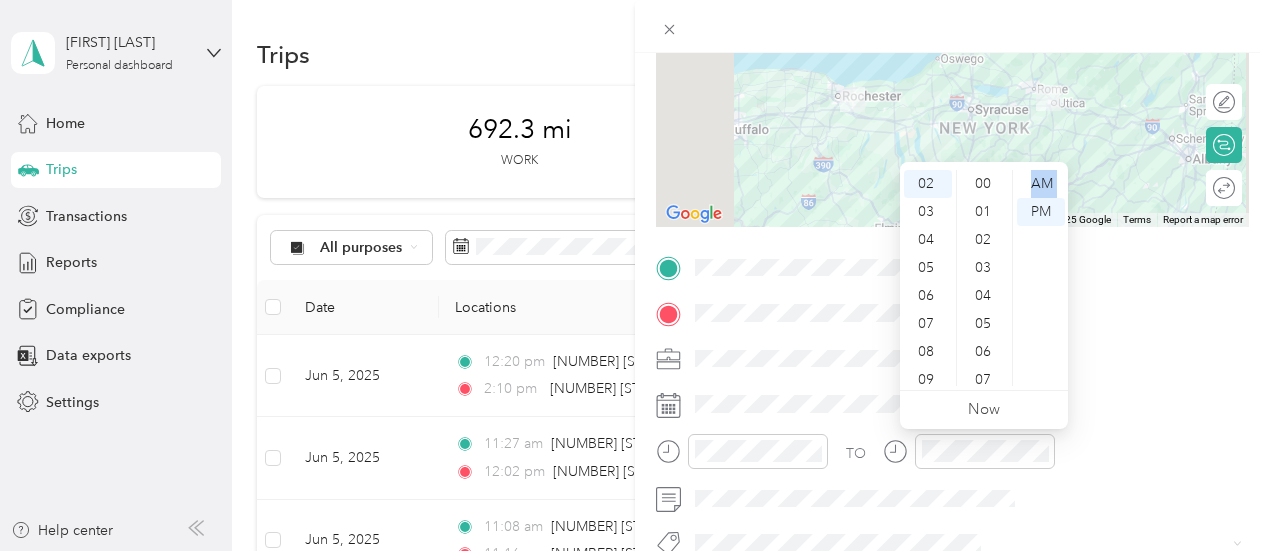 drag, startPoint x: 1009, startPoint y: 313, endPoint x: 1008, endPoint y: 345, distance: 32.01562 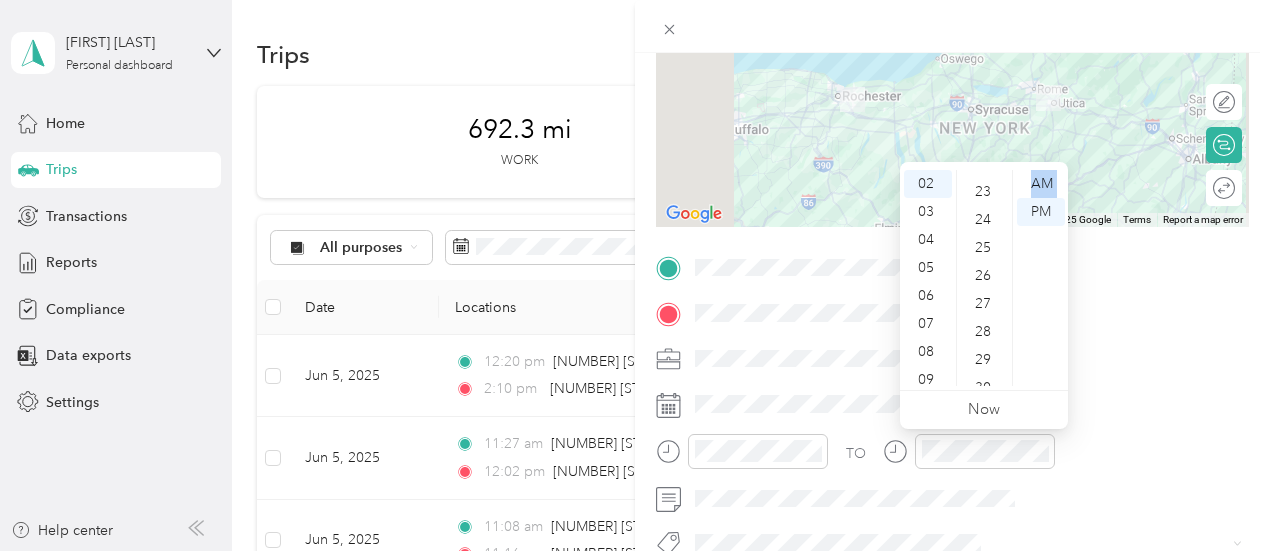 scroll, scrollTop: 630, scrollLeft: 0, axis: vertical 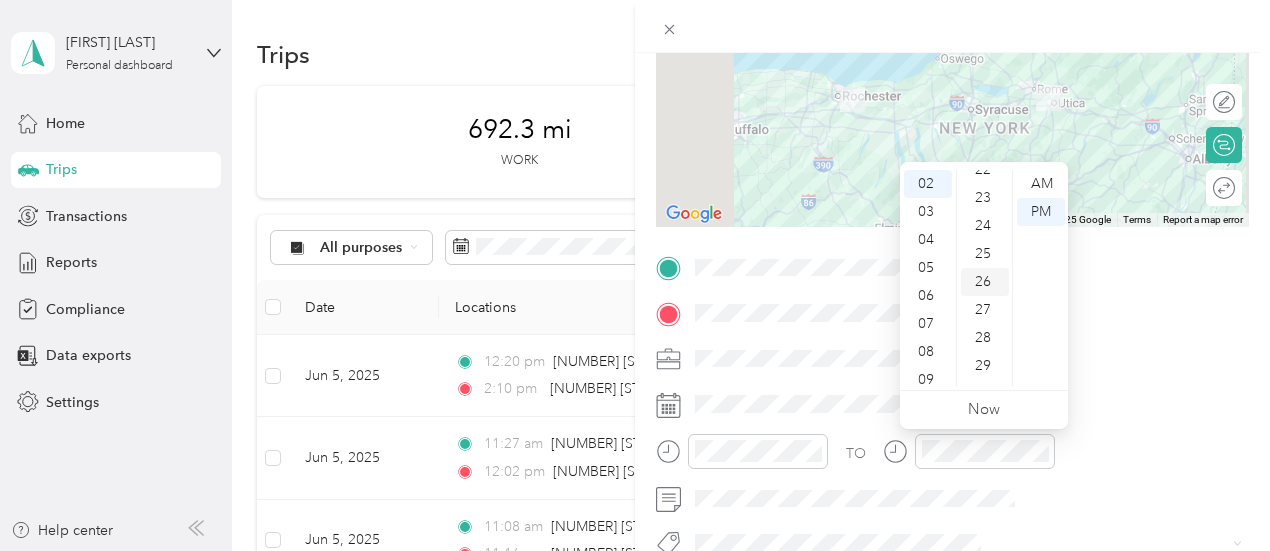 click on "26" at bounding box center (985, 282) 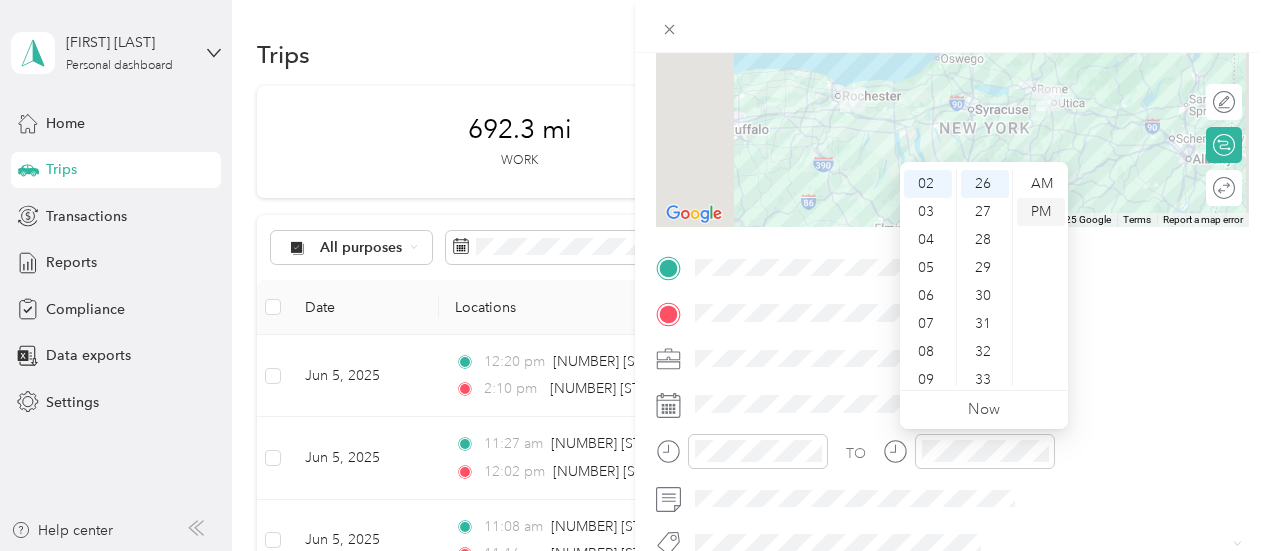 click on "PM" at bounding box center [1041, 212] 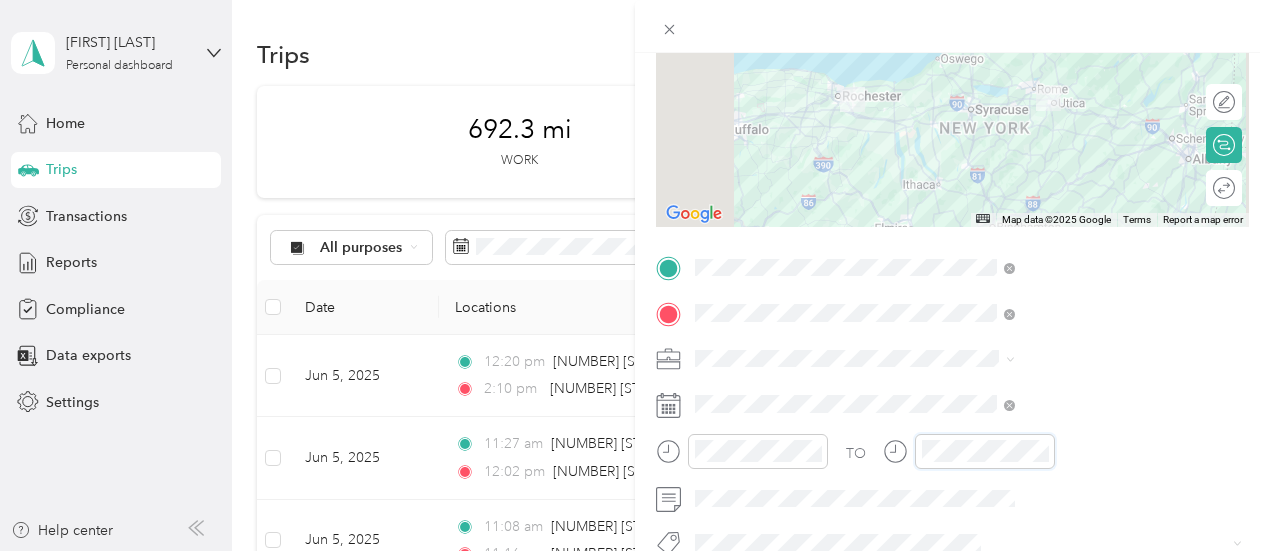 scroll, scrollTop: 112, scrollLeft: 0, axis: vertical 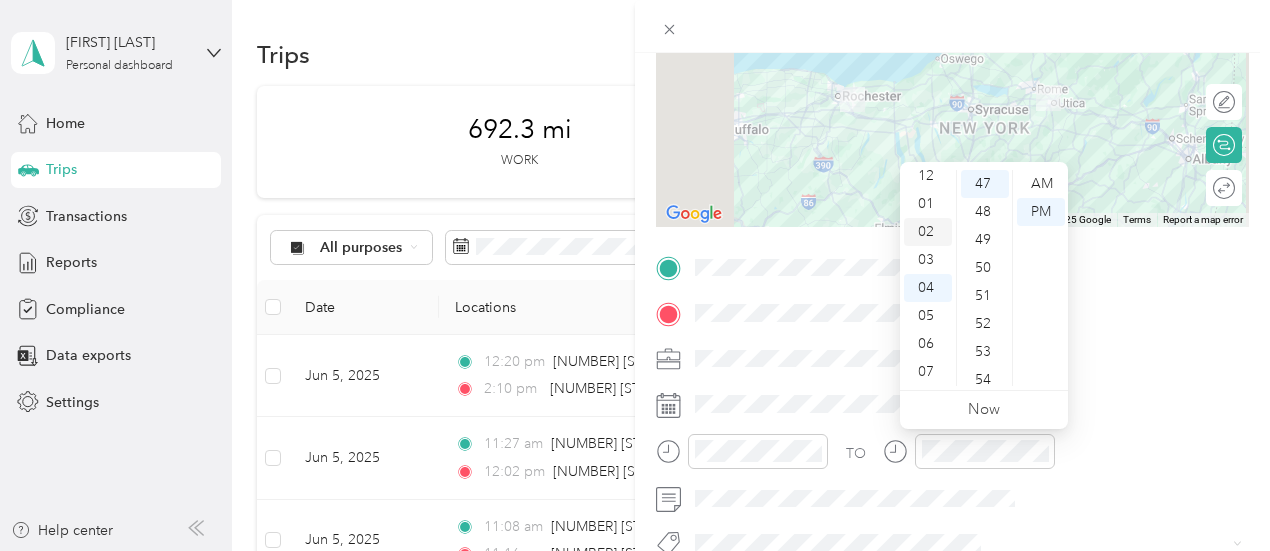 click on "02" at bounding box center [928, 232] 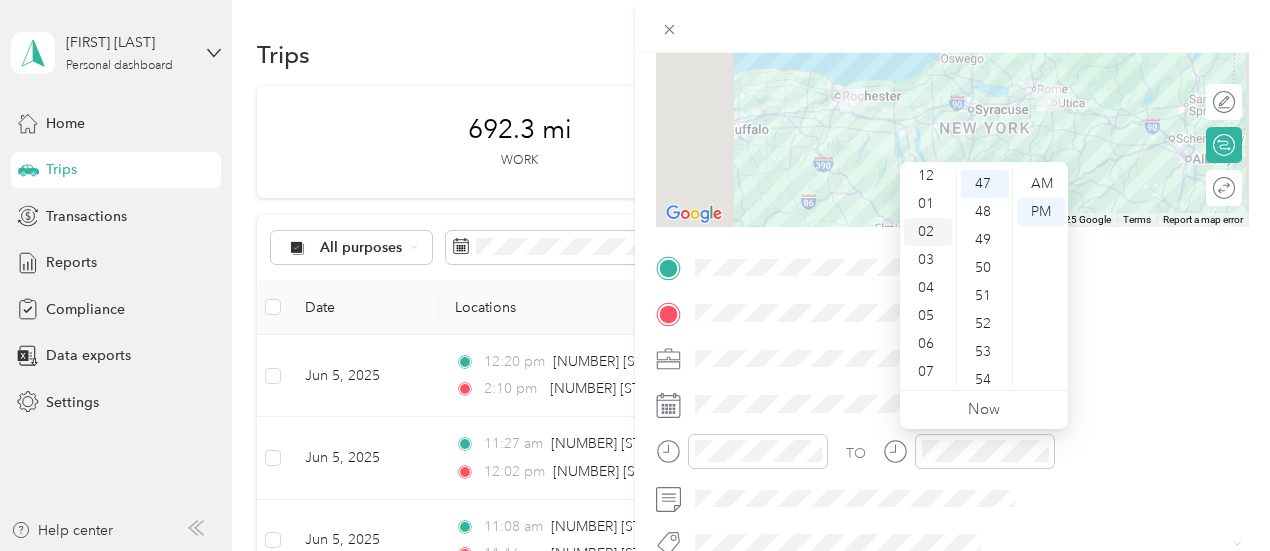 scroll, scrollTop: 56, scrollLeft: 0, axis: vertical 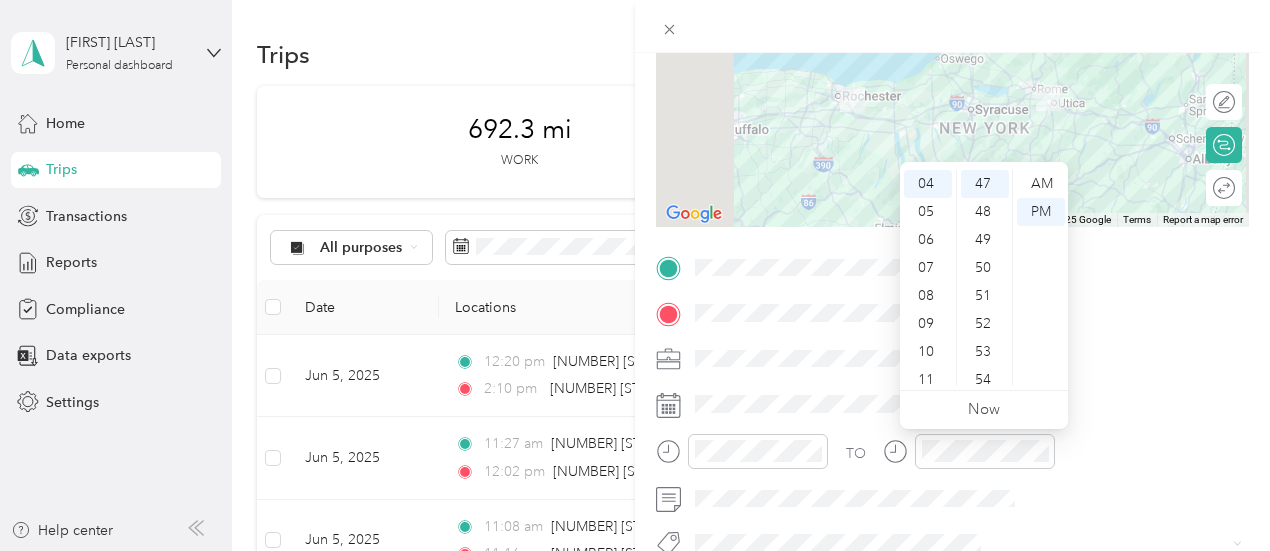 click on "51" at bounding box center [985, 296] 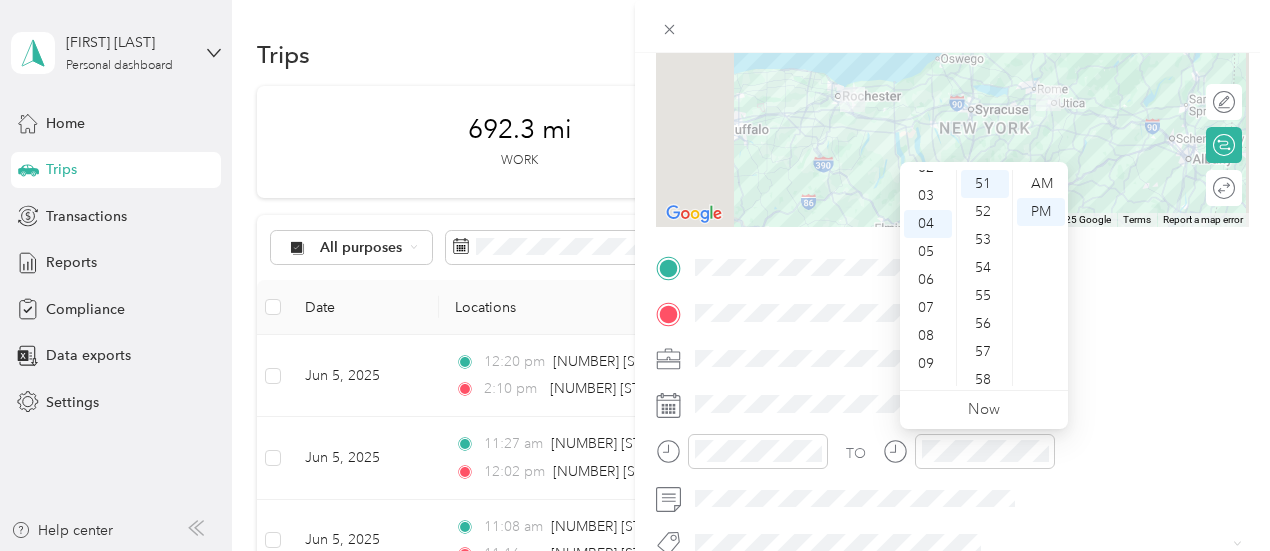 scroll, scrollTop: 32, scrollLeft: 0, axis: vertical 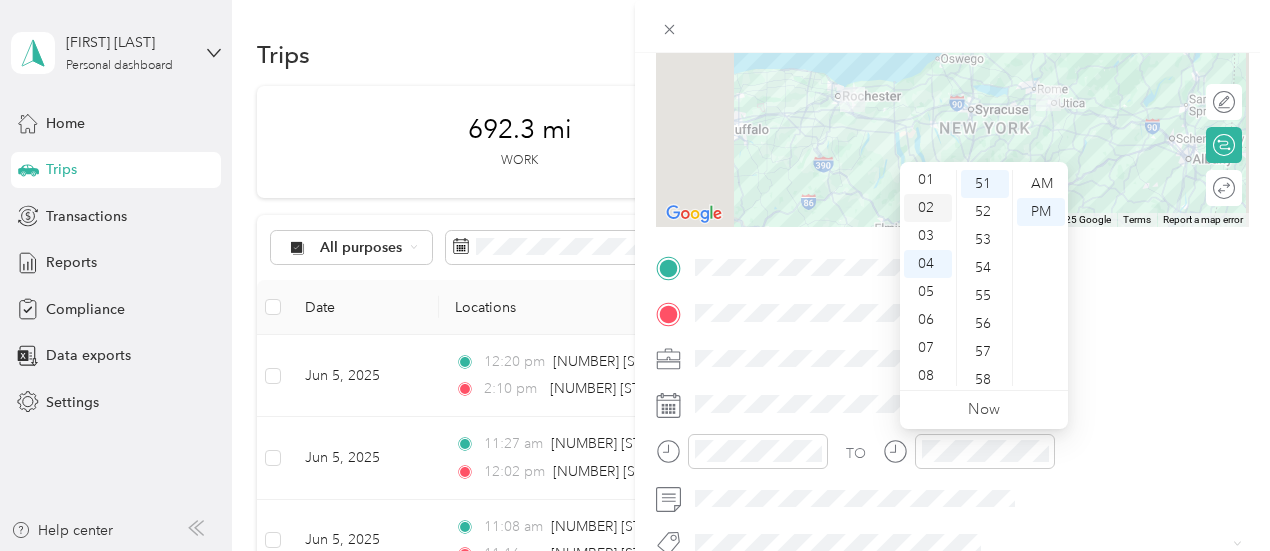 click on "02" at bounding box center (928, 208) 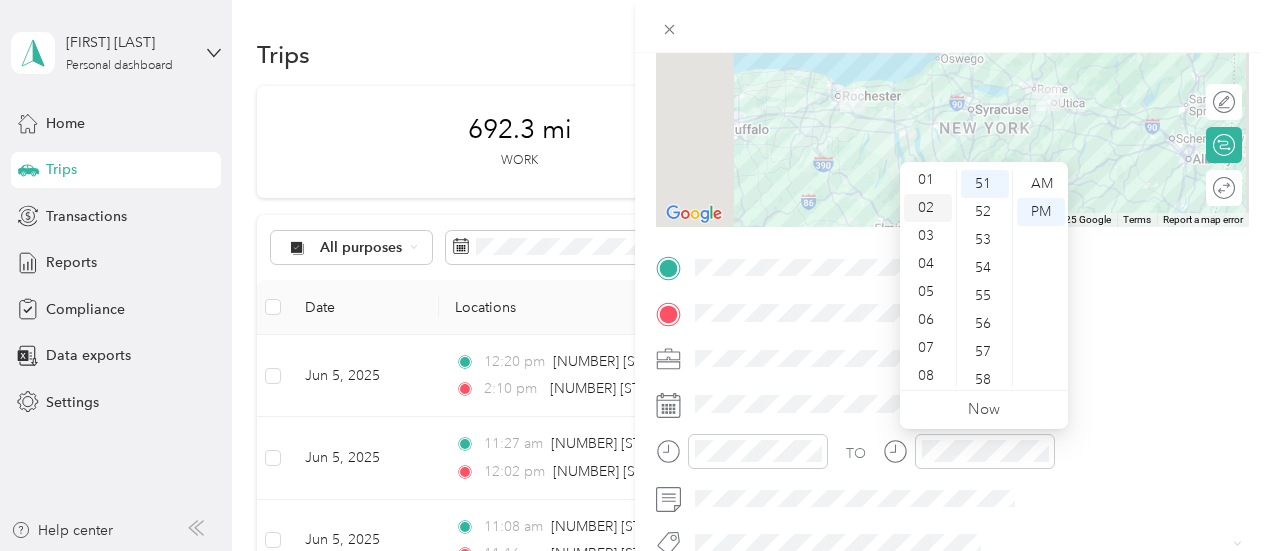 scroll, scrollTop: 56, scrollLeft: 0, axis: vertical 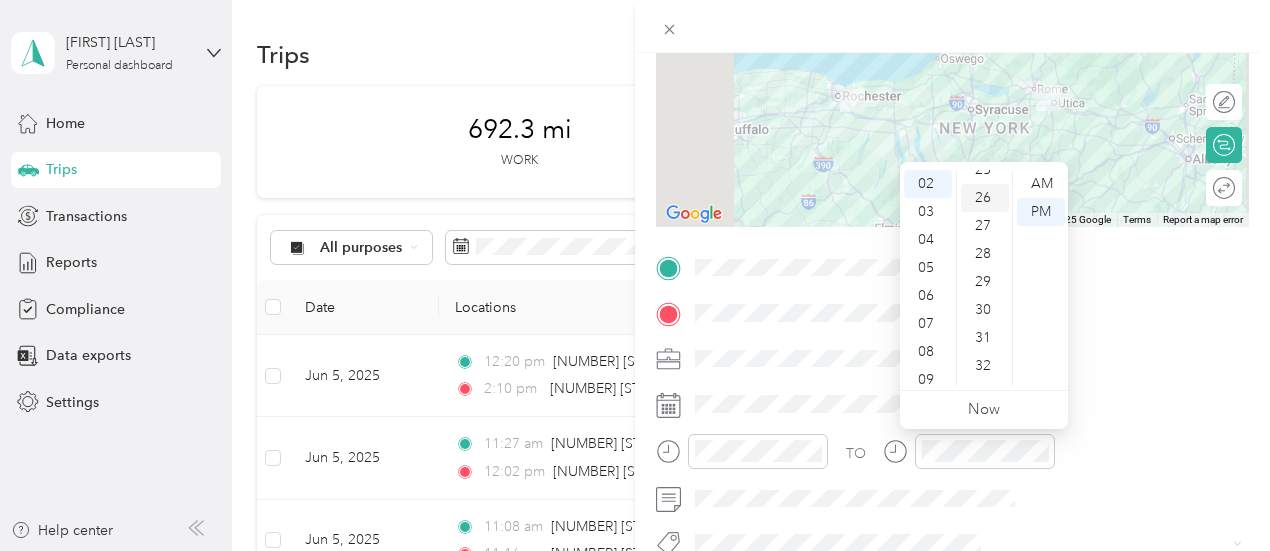 click on "26" at bounding box center [985, 198] 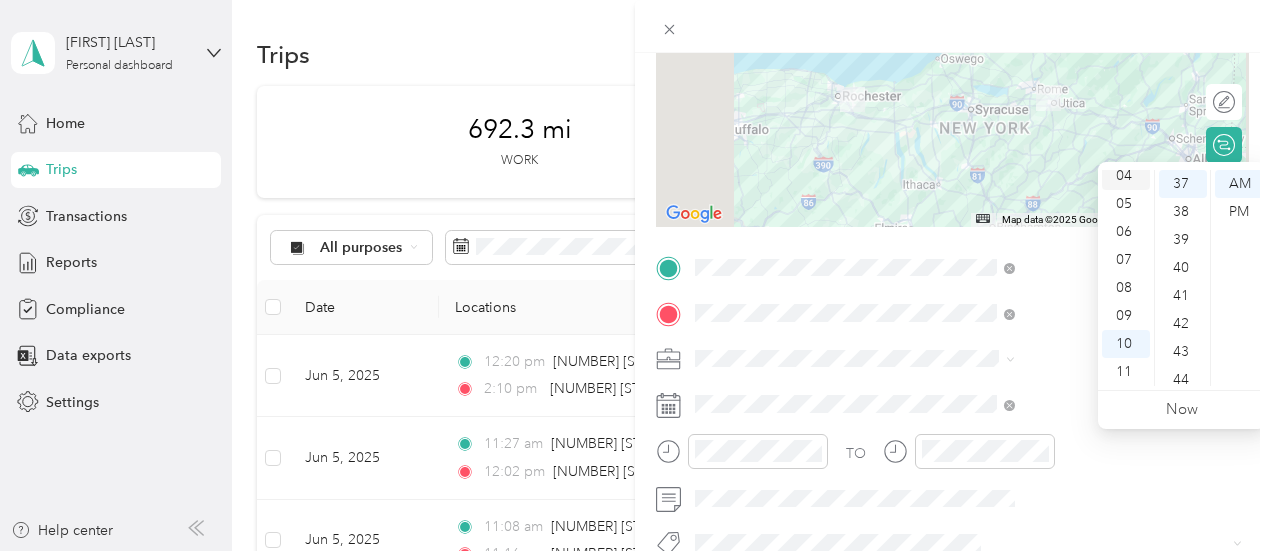 click on "04" at bounding box center [1126, 176] 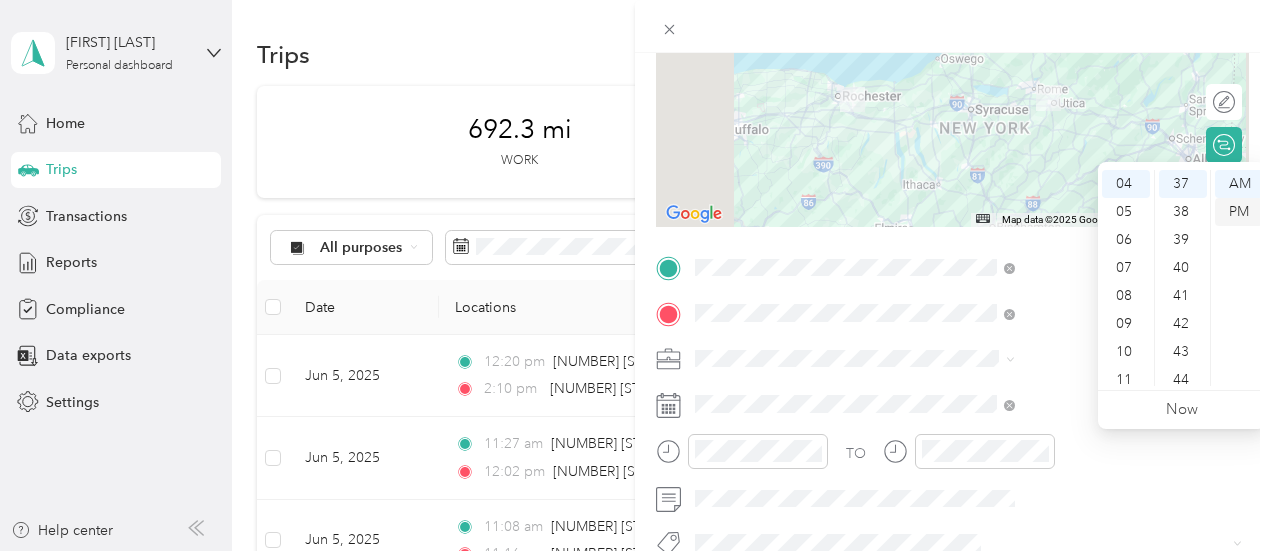 click on "PM" at bounding box center (1239, 212) 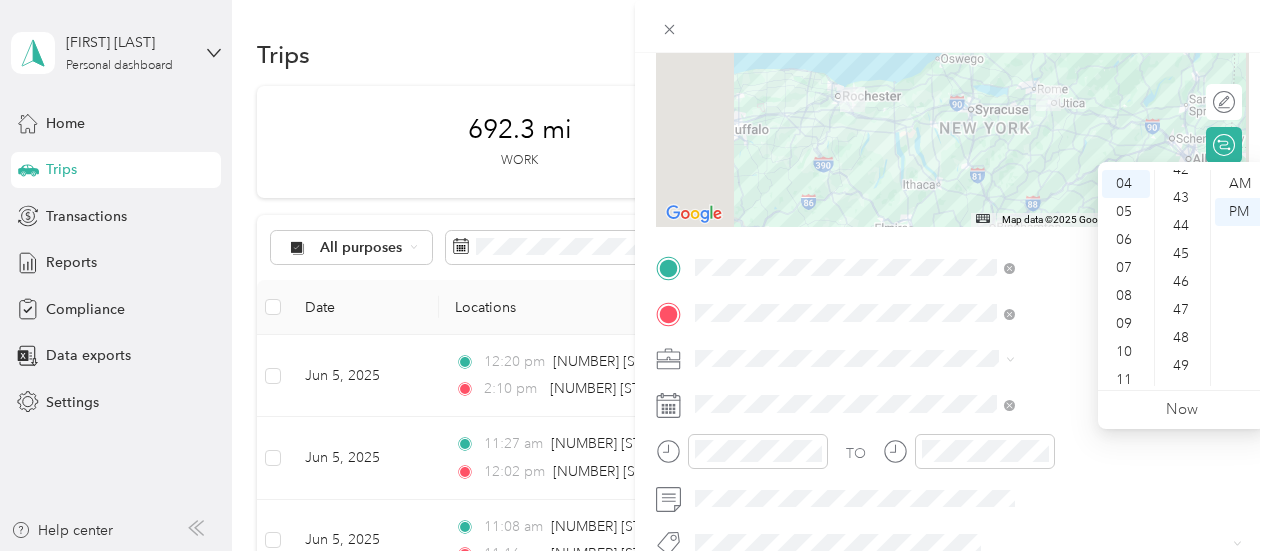 scroll, scrollTop: 1196, scrollLeft: 0, axis: vertical 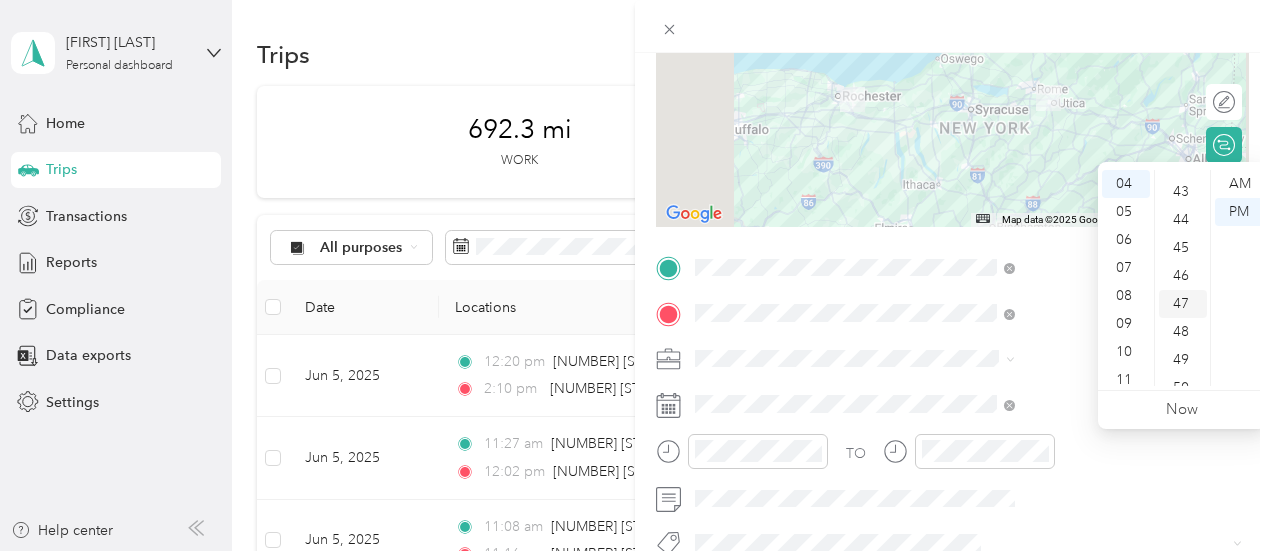 click on "47" at bounding box center [1183, 304] 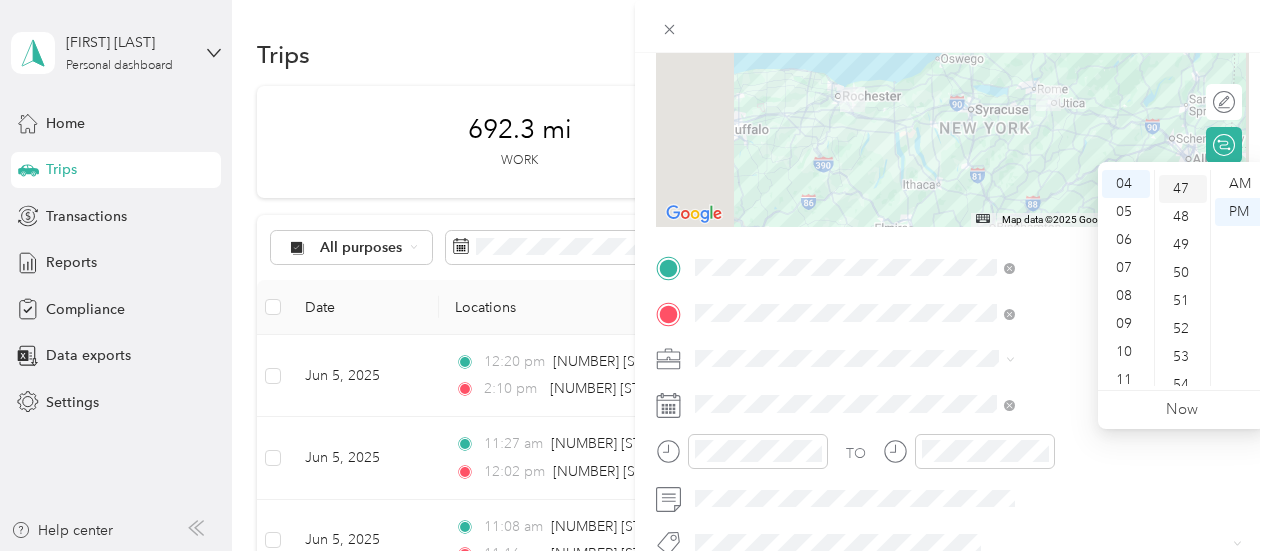 scroll, scrollTop: 1316, scrollLeft: 0, axis: vertical 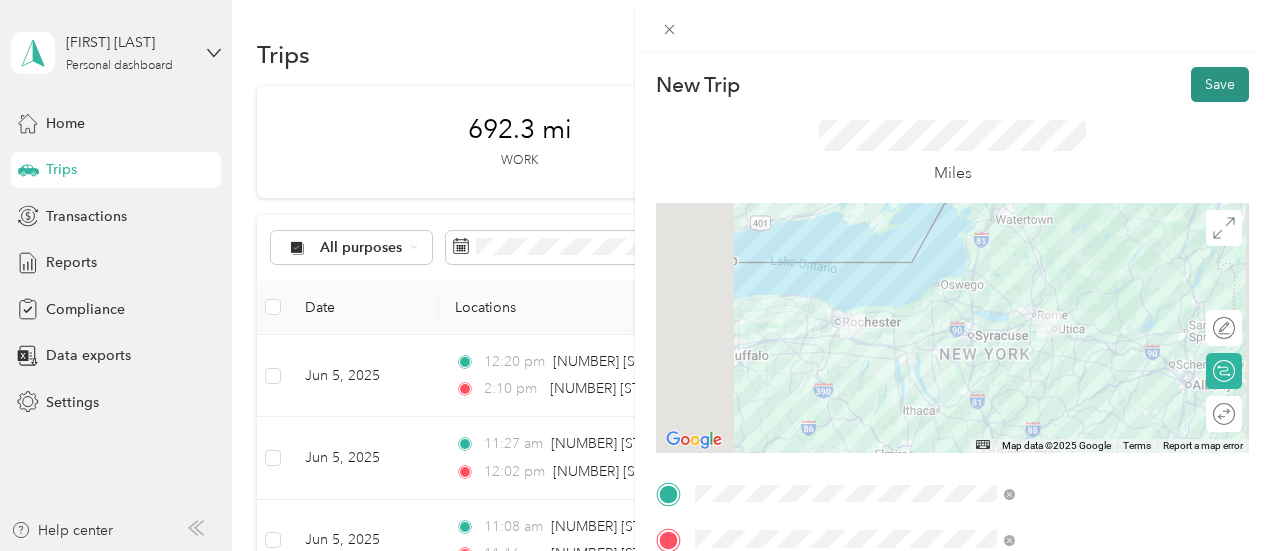 click on "Save" at bounding box center (1220, 84) 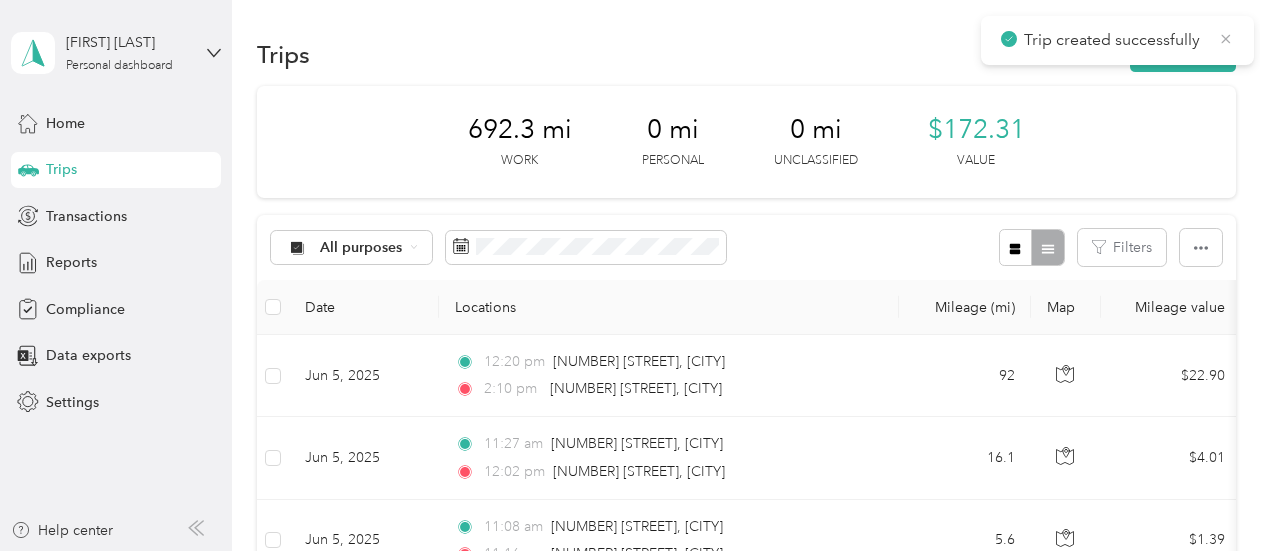 click 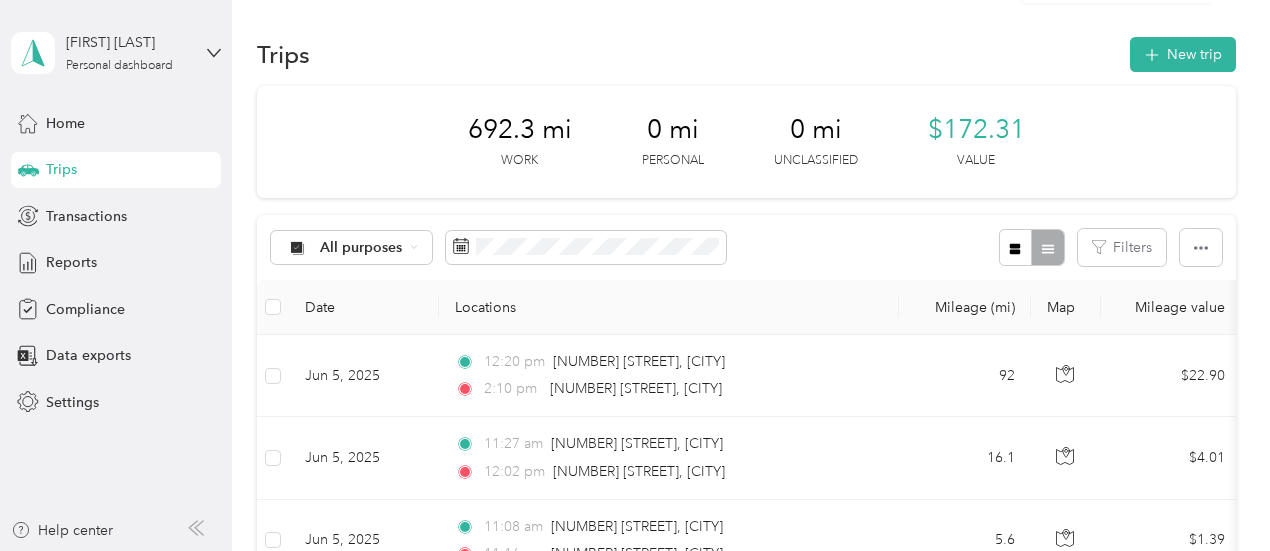 click on "Trips New trip 692.3   mi Work 0   mi Personal 0   mi Unclassified $172.31 Value All purposes Filters Date Locations Mileage (mi) Map Mileage value Purpose Track Method Report                     [DATE] [TIME] [NUMBER] [STREET], [CITY] [TIME] [NUMBER] [STREET], [CITY] [MILEAGE] $[PRICE] [PURPOSE] [METHOD] [MONTH] [DATE] [TIME] [NUMBER] [STREET], [CITY] [TIME] [NUMBER] [STREET], [CITY] [MILEAGE] $[PRICE] [PURPOSE] [METHOD] [MONTH] [DATE] [TIME] [NUMBER] [STREET], [CITY] [TIME] [NUMBER] [STREET], [CITY] [MILEAGE] $[PRICE] [PURPOSE] [METHOD] [MONTH] [DATE] [TIME] [NUMBER] [STREET], [CITY] [TIME] [NUMBER] [STREET], [CITY] [MILEAGE] $[PRICE] [PURPOSE] [METHOD] [MONTH] [DATE] [TIME] [NUMBER] [STREET], [CITY] [TIME] [NUMBER] [STREET], [CITY] [MILEAGE] $[PRICE] [PURPOSE] [METHOD] [MONTH] [DATE] [TIME] [NUMBER] [STREET], [CITY] [TIME] [NUMBER] [STREET], [CITY] [MILEAGE] $[PRICE] [PURPOSE] [METHOD] [MONTH] [DATE] [TIME] [TIME] [MILEAGE] [MILEAGE]" at bounding box center (746, 1032) 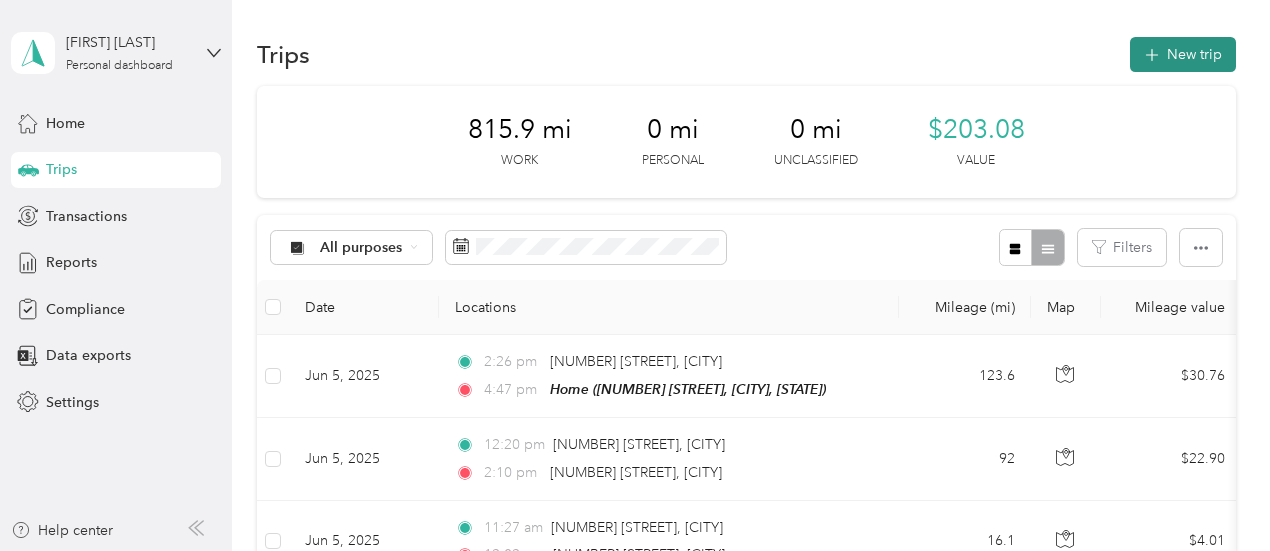 click on "New trip" at bounding box center [1183, 54] 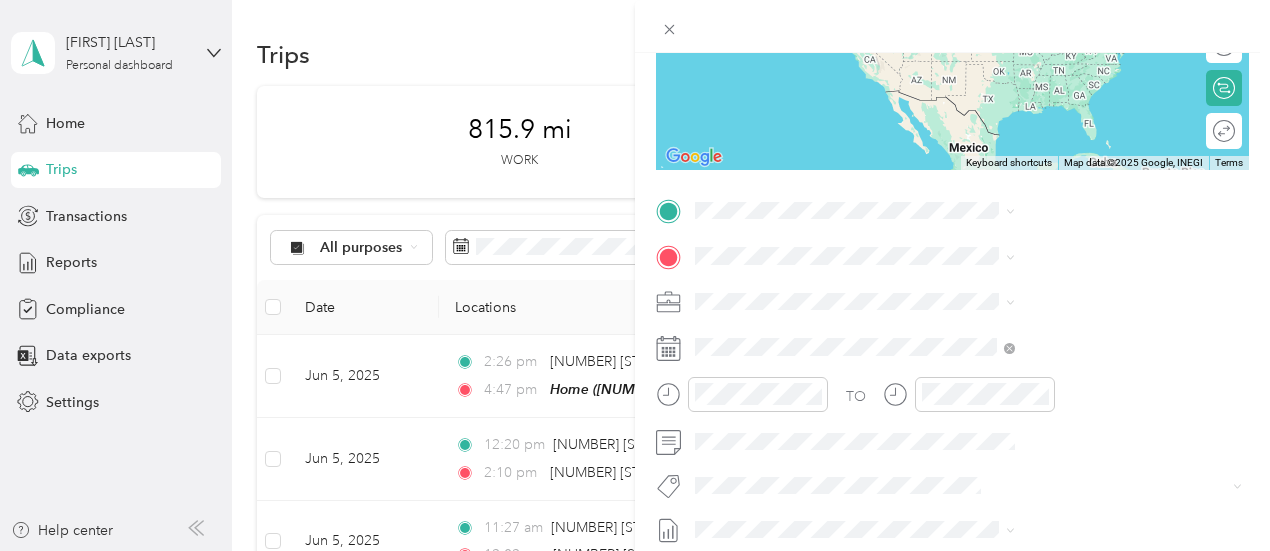 scroll, scrollTop: 284, scrollLeft: 0, axis: vertical 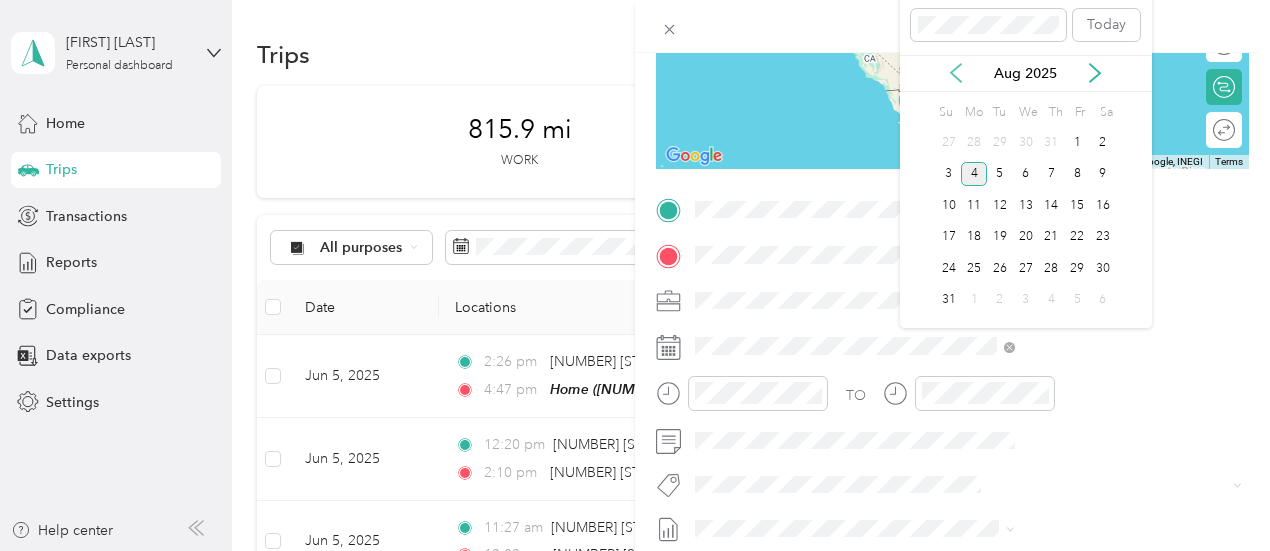 click 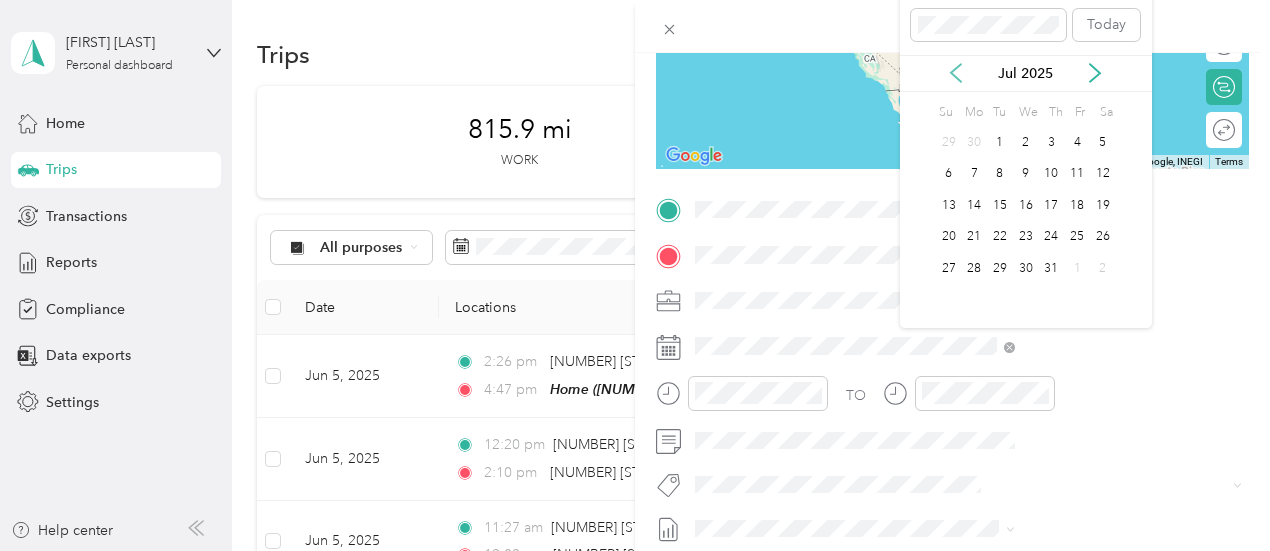 click 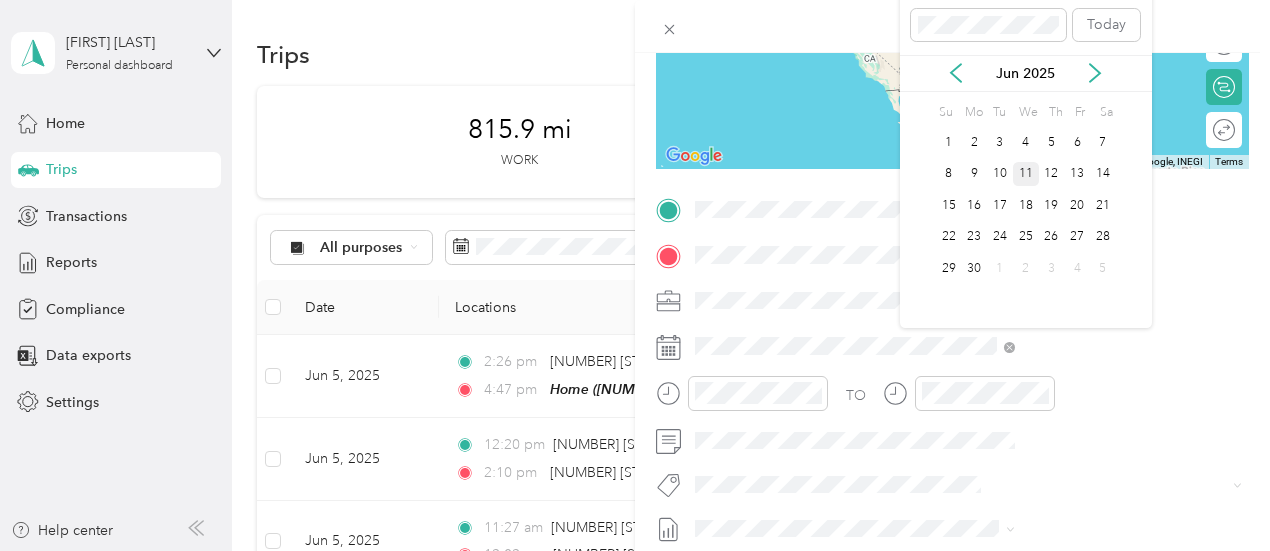 click on "11" at bounding box center (1026, 174) 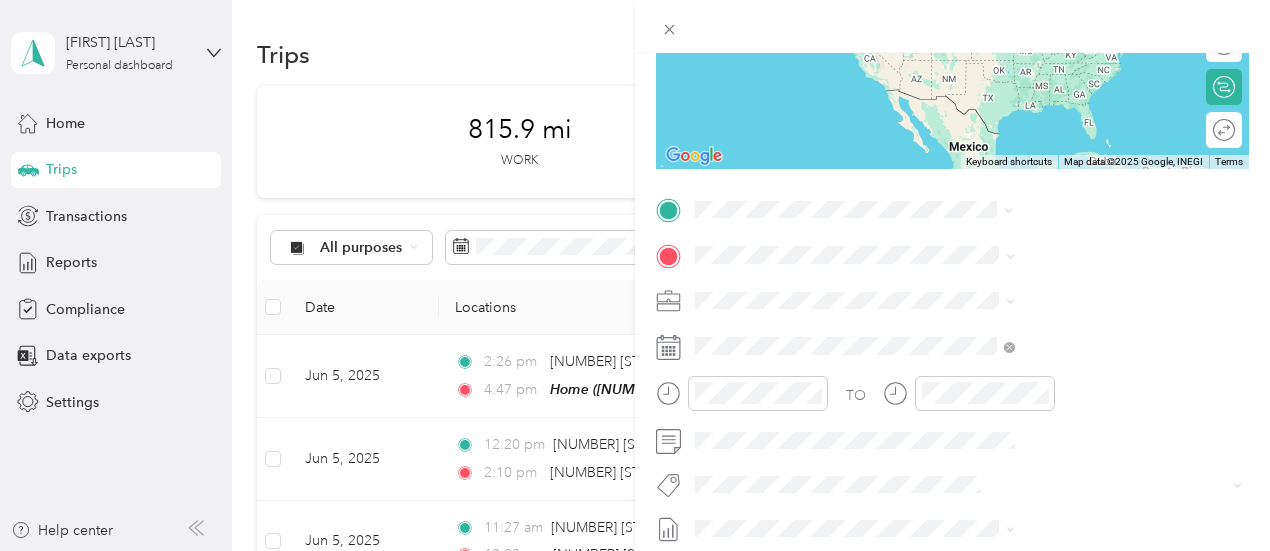 click on "[NUMBER] [STREET], [POSTAL_CODE], [CITY], [STATE], United States" at bounding box center (1067, 321) 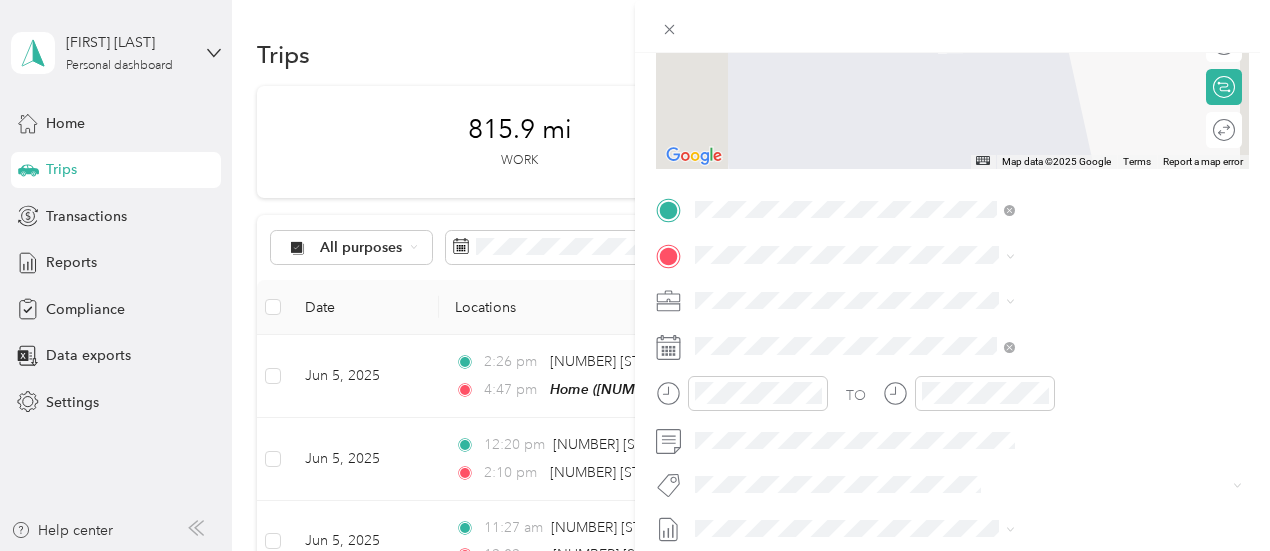 click on "[NUMBER] [STREET]
[CITY], [STATE] [POSTAL_CODE], [COUNTRY]" at bounding box center (1081, 336) 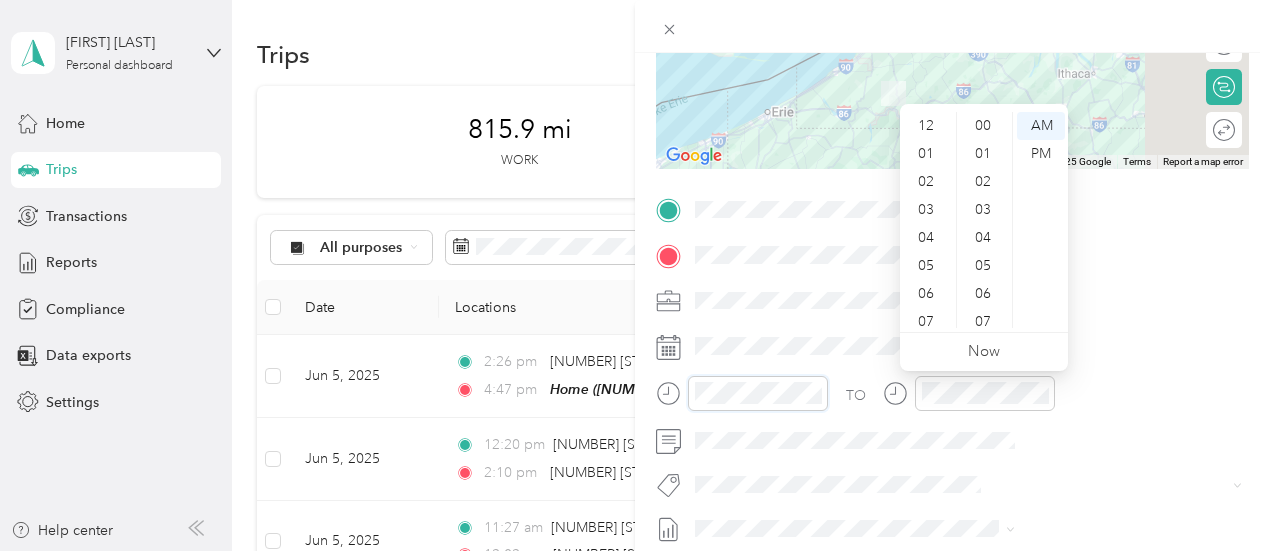 scroll, scrollTop: 1176, scrollLeft: 0, axis: vertical 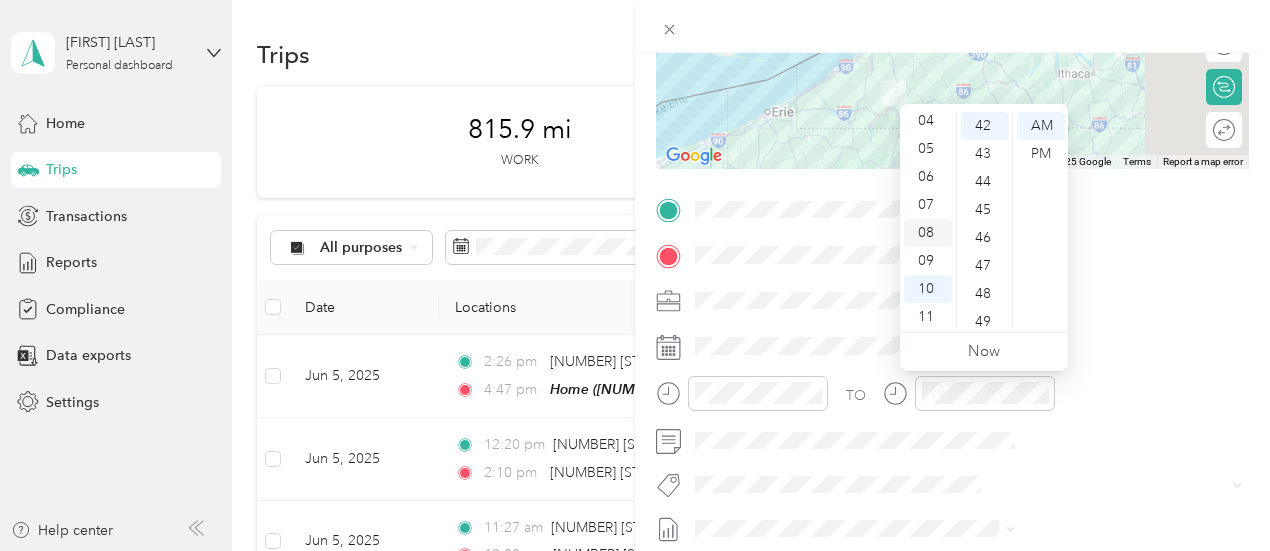 click on "08" at bounding box center [928, 233] 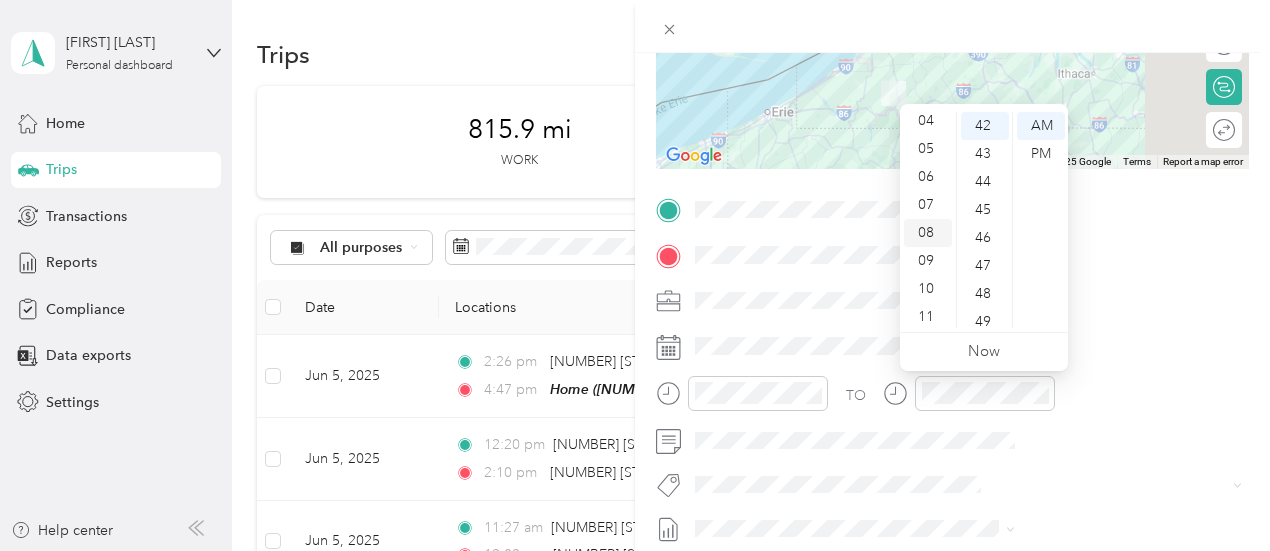 scroll, scrollTop: 120, scrollLeft: 0, axis: vertical 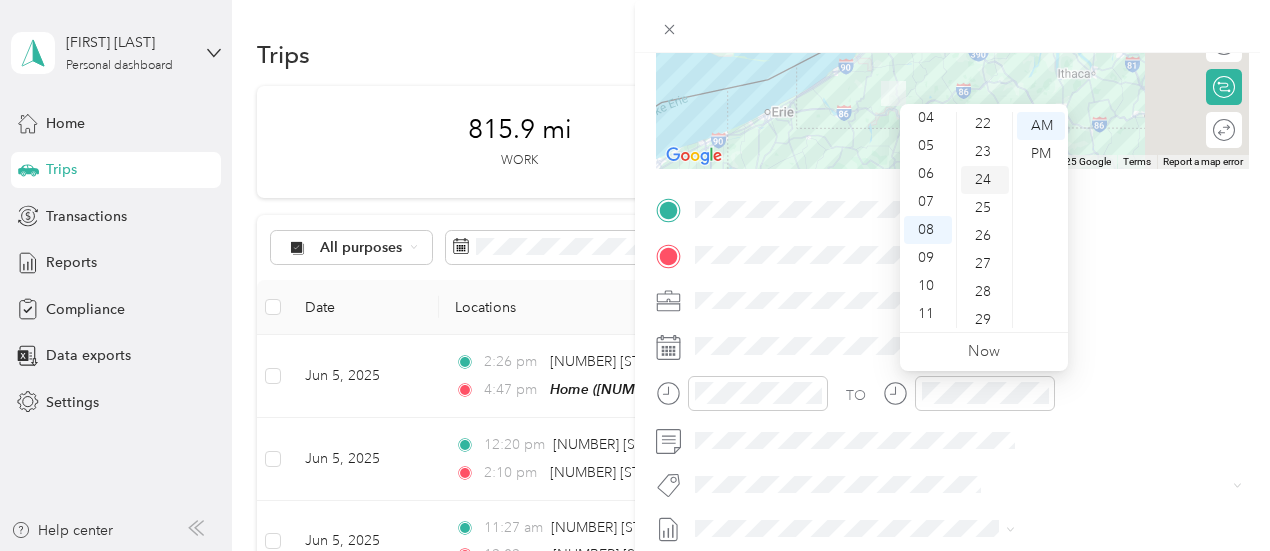 click on "24" at bounding box center (985, 180) 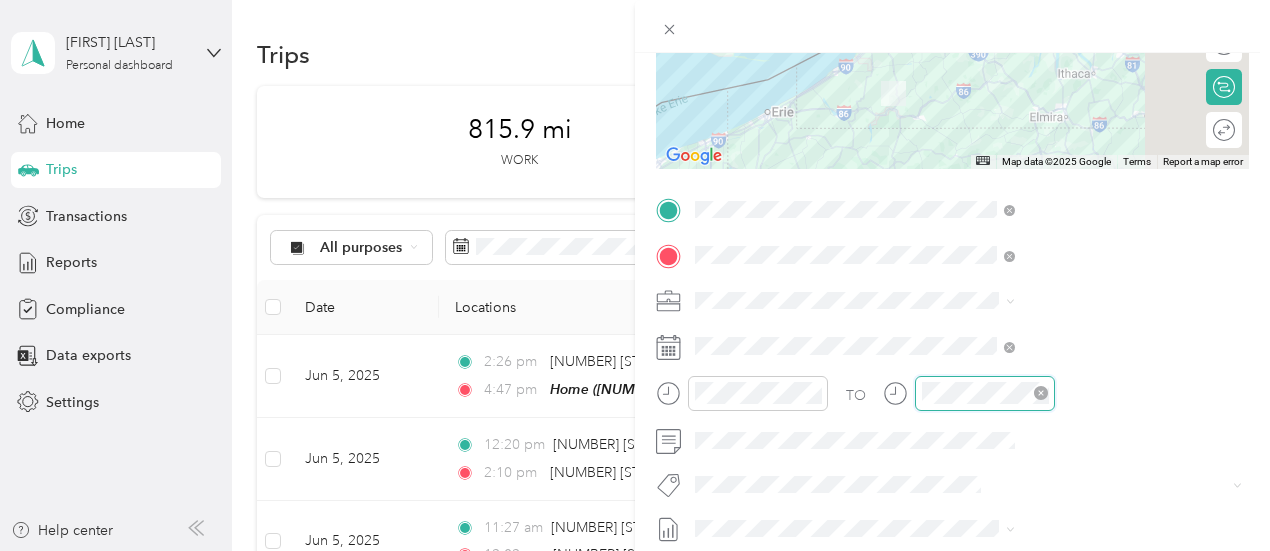 scroll, scrollTop: 1174, scrollLeft: 0, axis: vertical 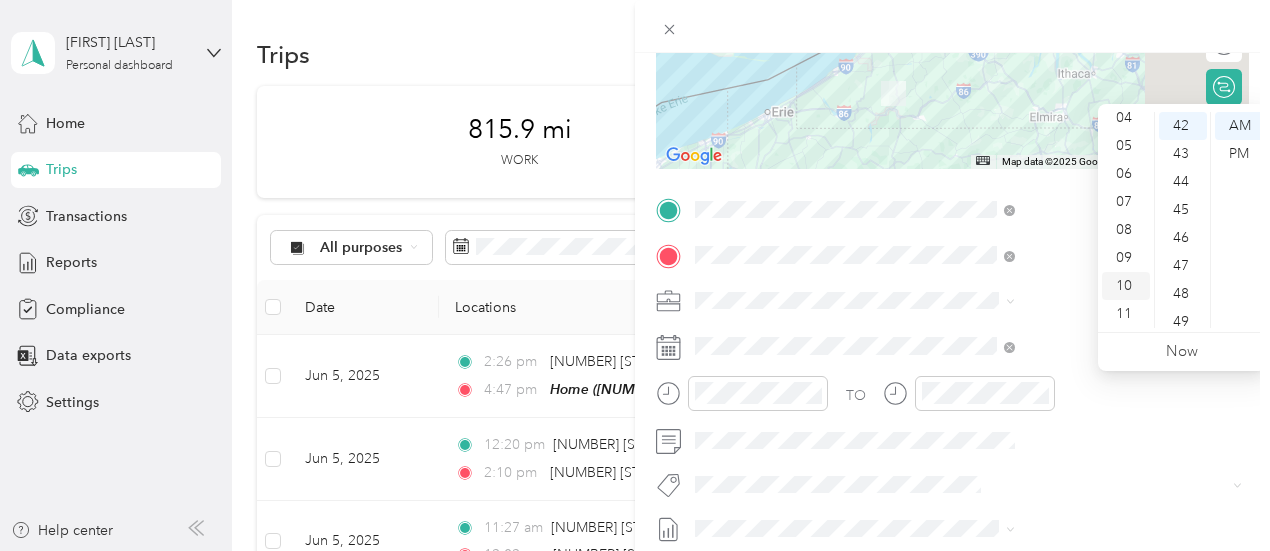 click on "10" at bounding box center (1126, 286) 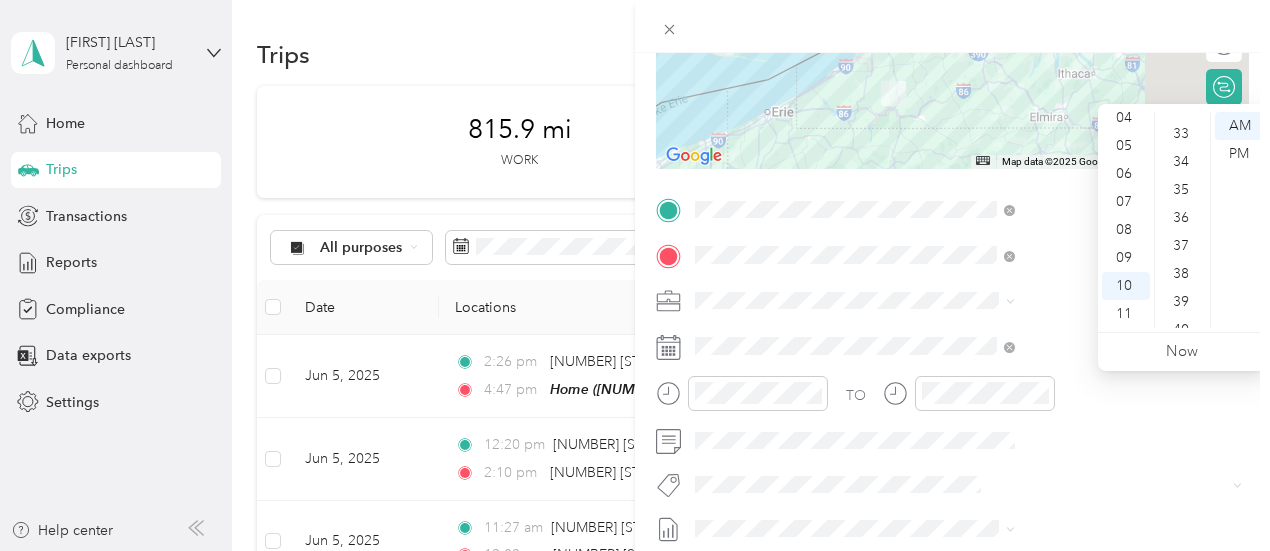 scroll, scrollTop: 846, scrollLeft: 0, axis: vertical 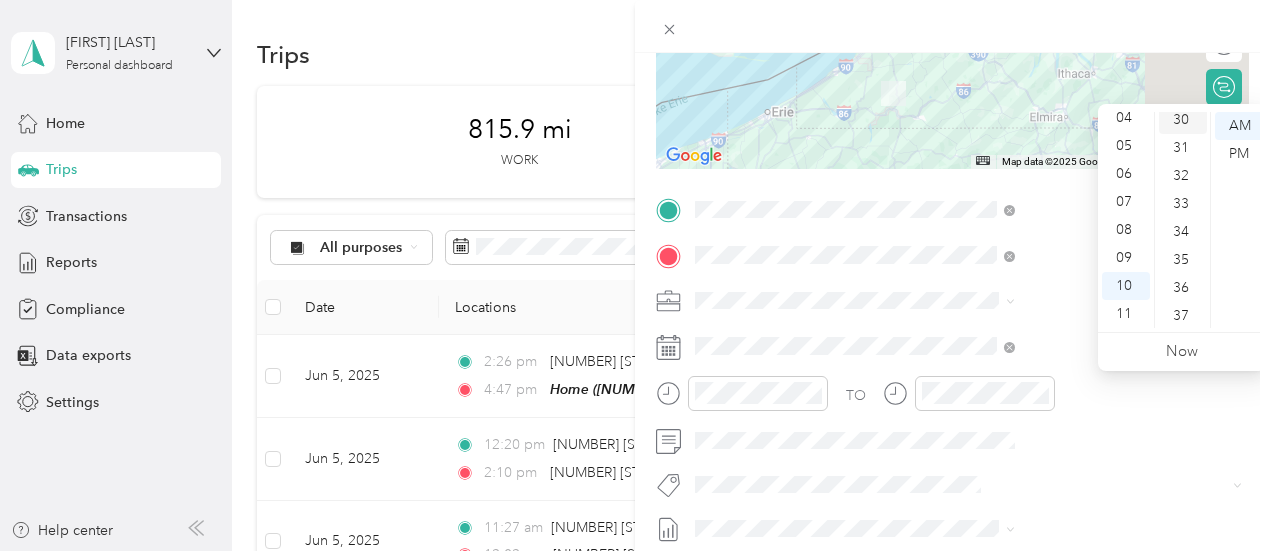 click on "30" at bounding box center (1183, 120) 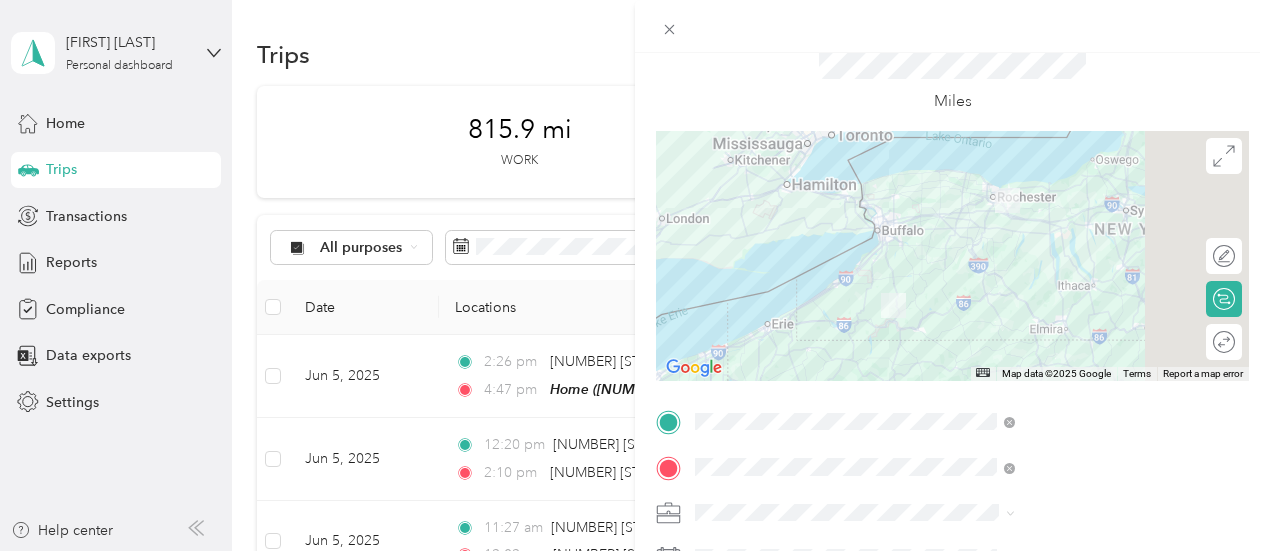 scroll, scrollTop: 0, scrollLeft: 0, axis: both 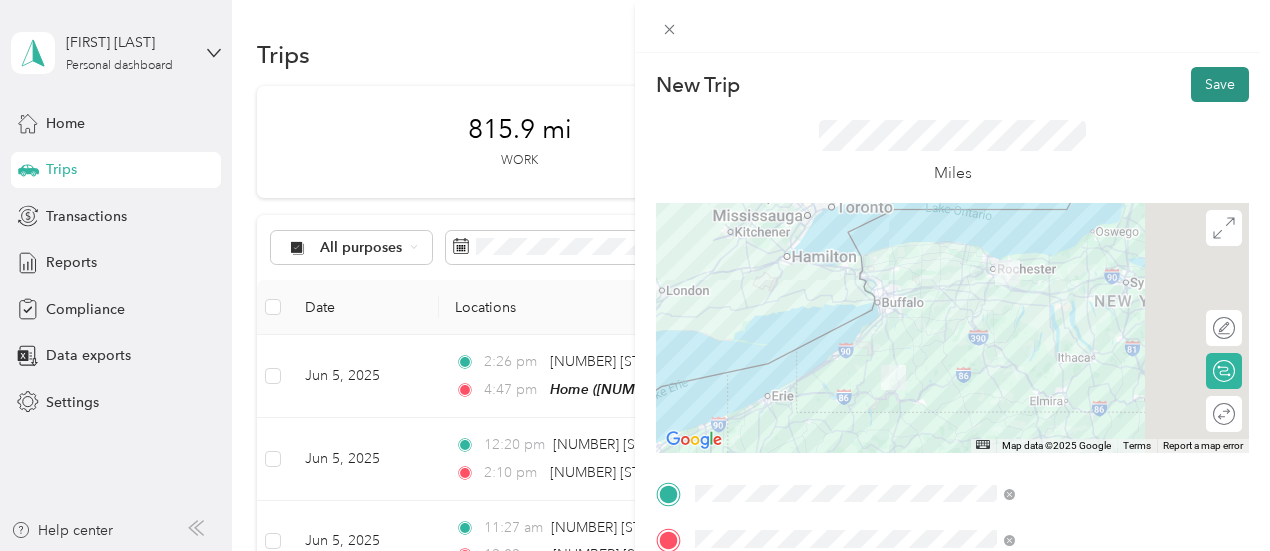 click on "Save" at bounding box center [1220, 84] 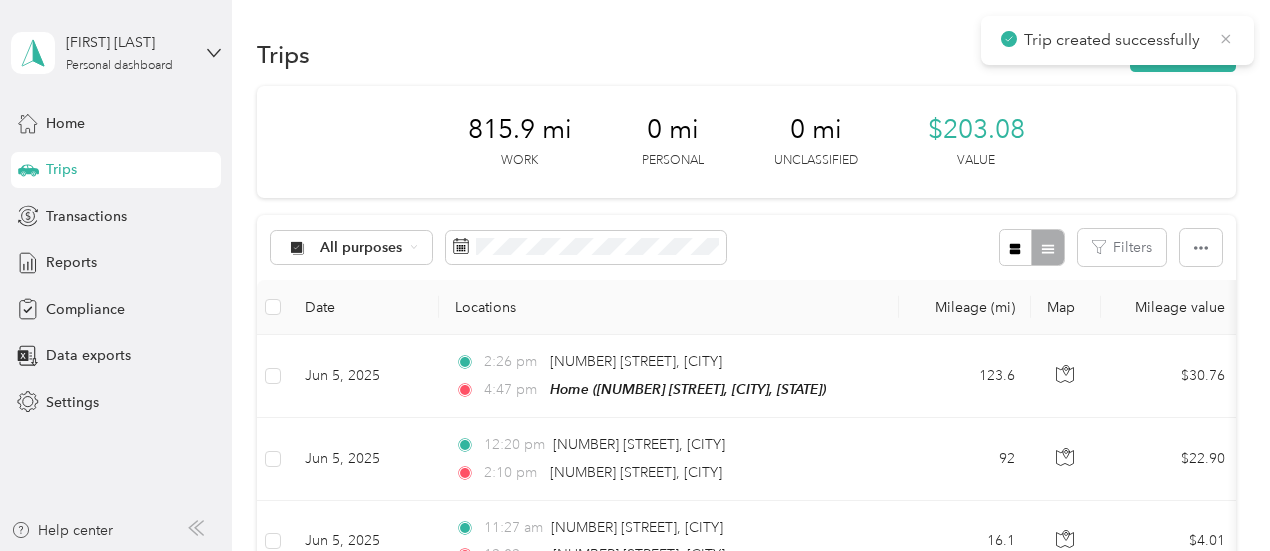 click 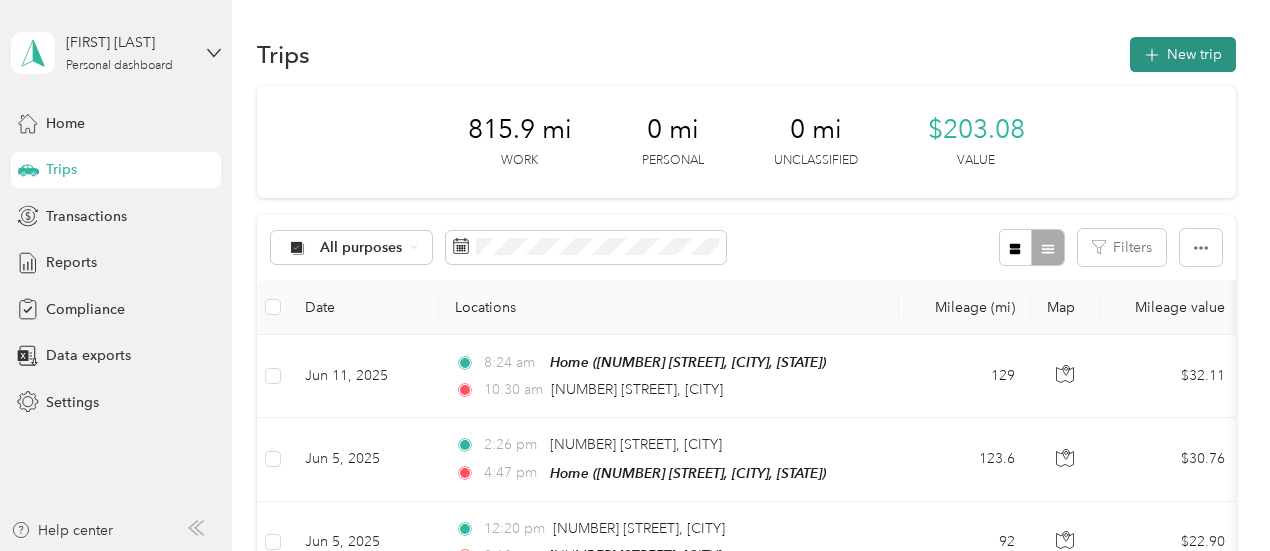 click on "New trip" at bounding box center (1183, 54) 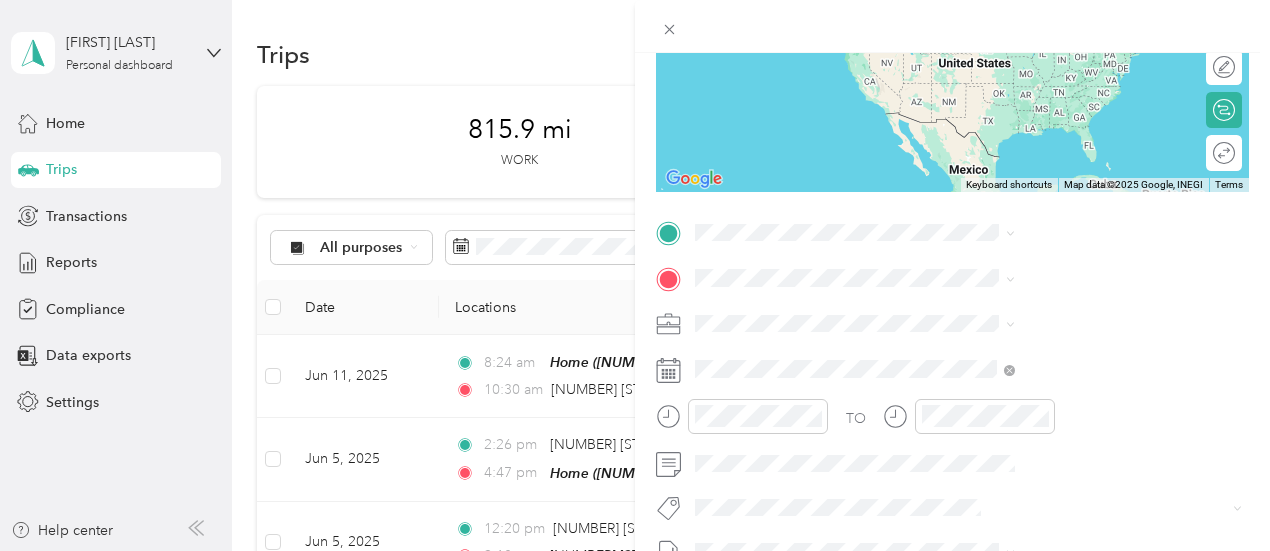 scroll, scrollTop: 275, scrollLeft: 0, axis: vertical 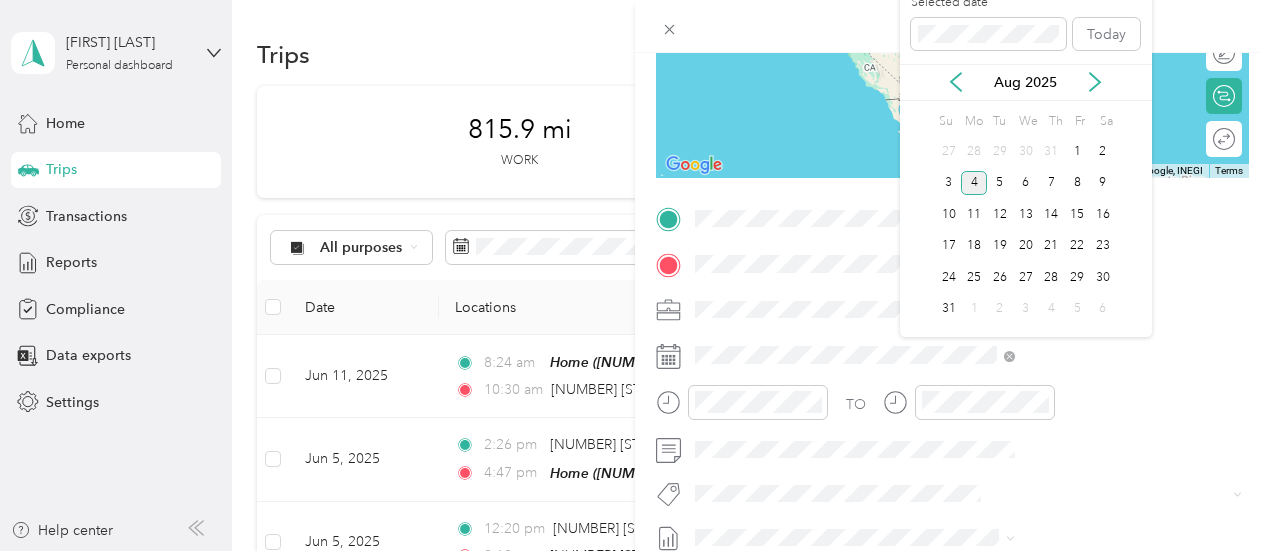 click on "Aug 2025" at bounding box center (1026, 82) 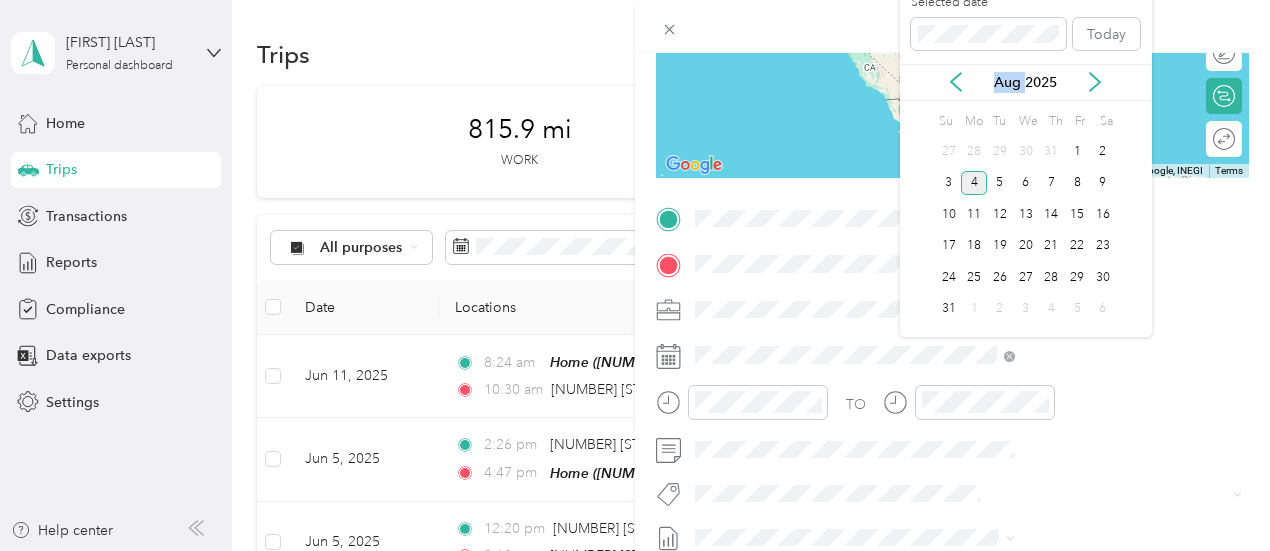 click on "Aug 2025" at bounding box center [1026, 82] 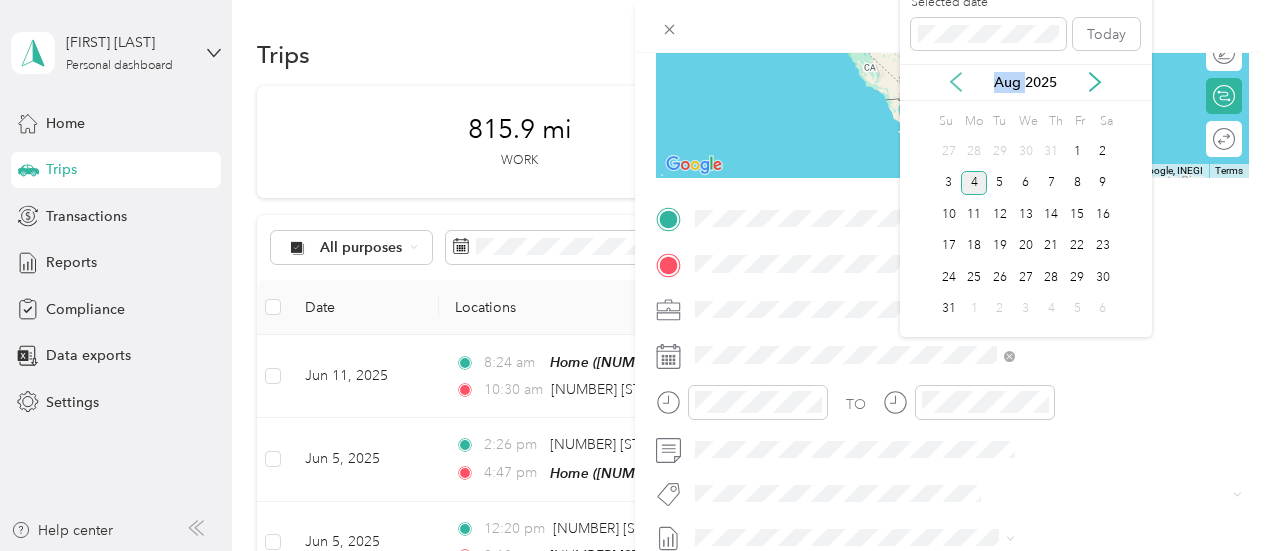 click 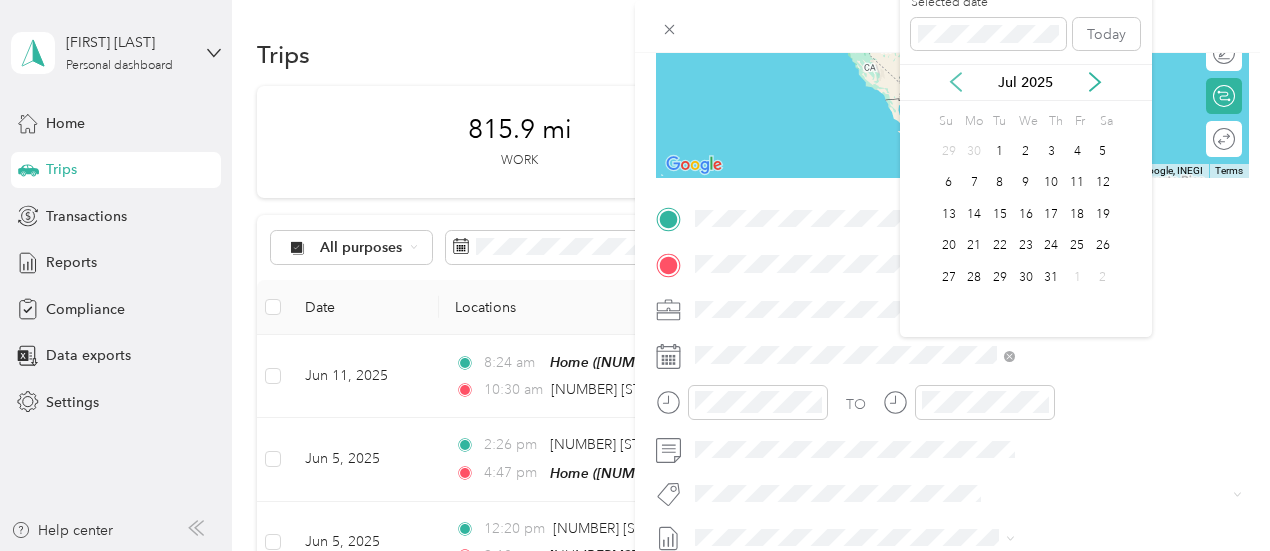 click 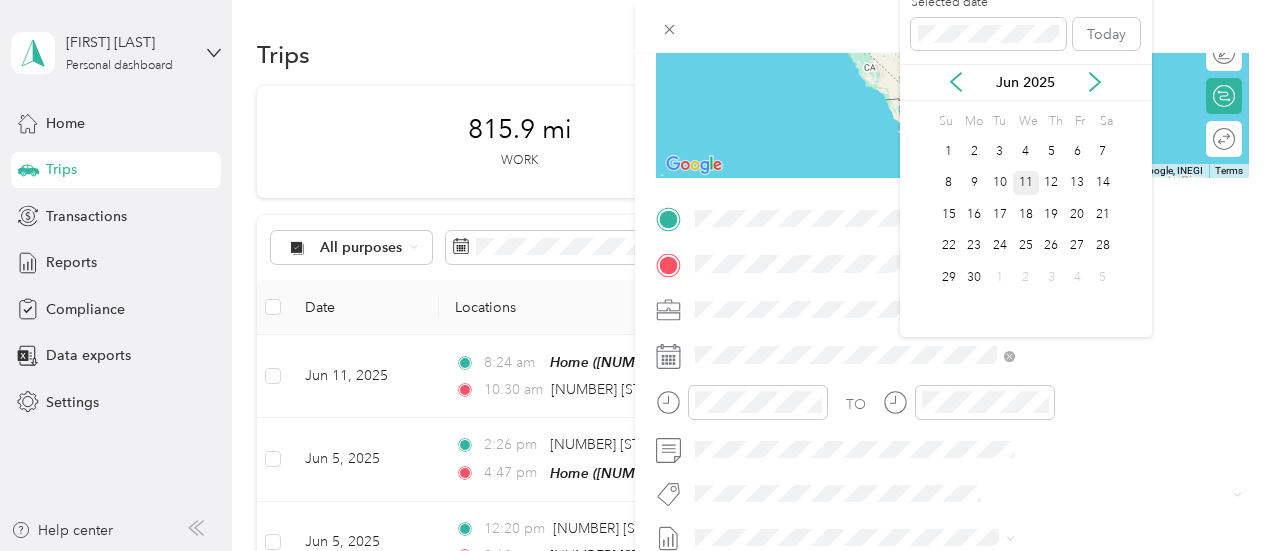click on "11" at bounding box center [1026, 183] 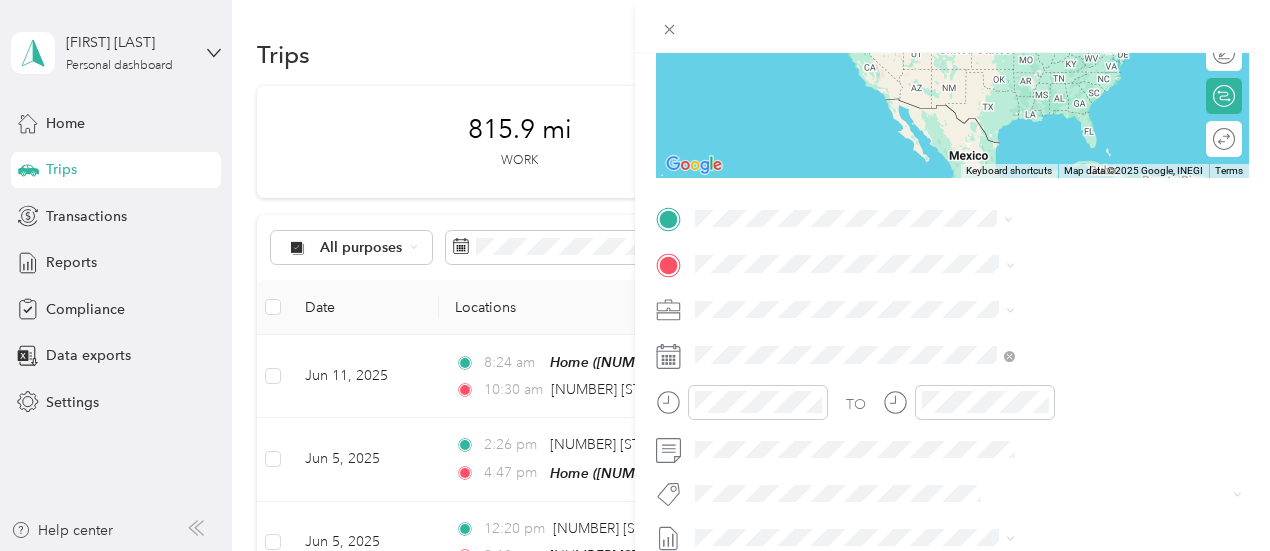 click on "[NUMBER] [STREET]
[CITY], [STATE] [POSTAL_CODE], [COUNTRY]" at bounding box center (1081, 307) 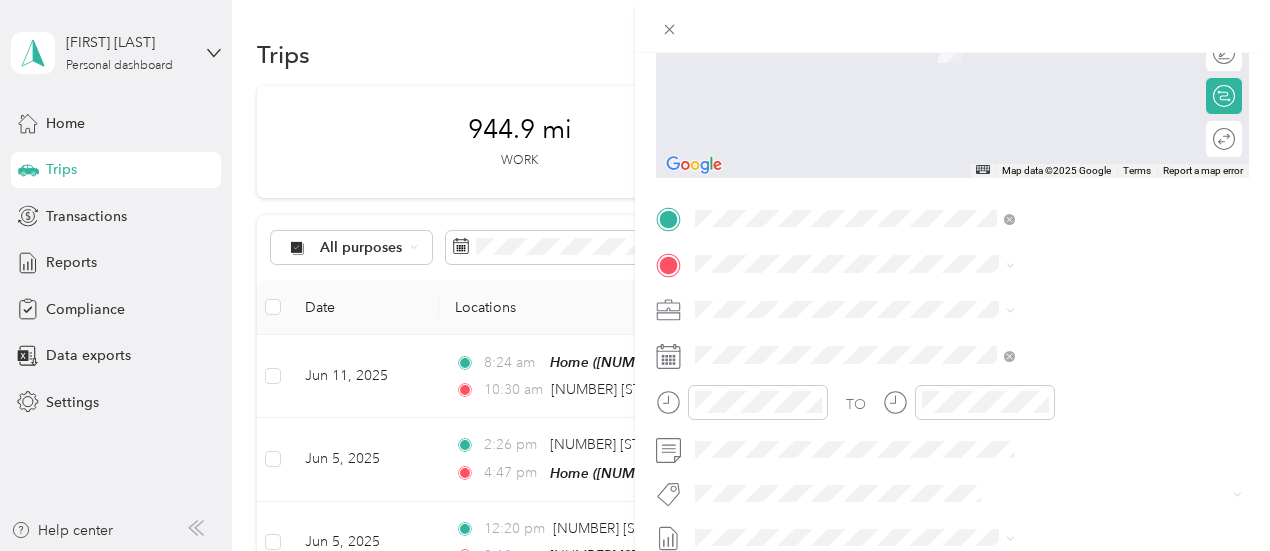 click on "[NUMBER] [STREET]
[CITY], [STATE] [POSTAL_CODE], [COUNTRY]" at bounding box center [1067, 573] 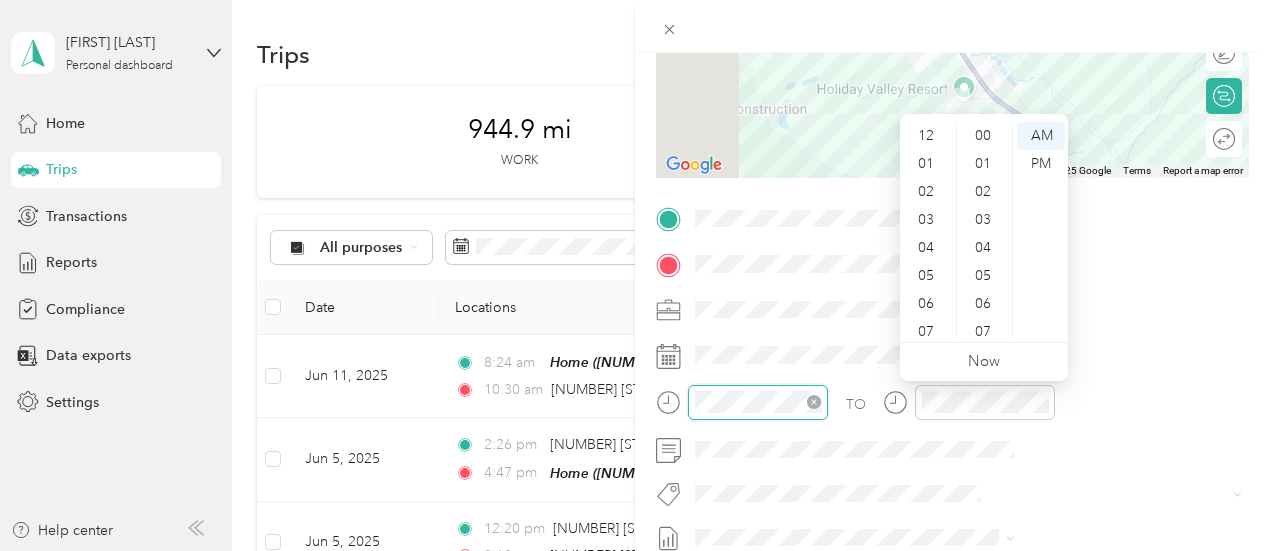 scroll, scrollTop: 1204, scrollLeft: 0, axis: vertical 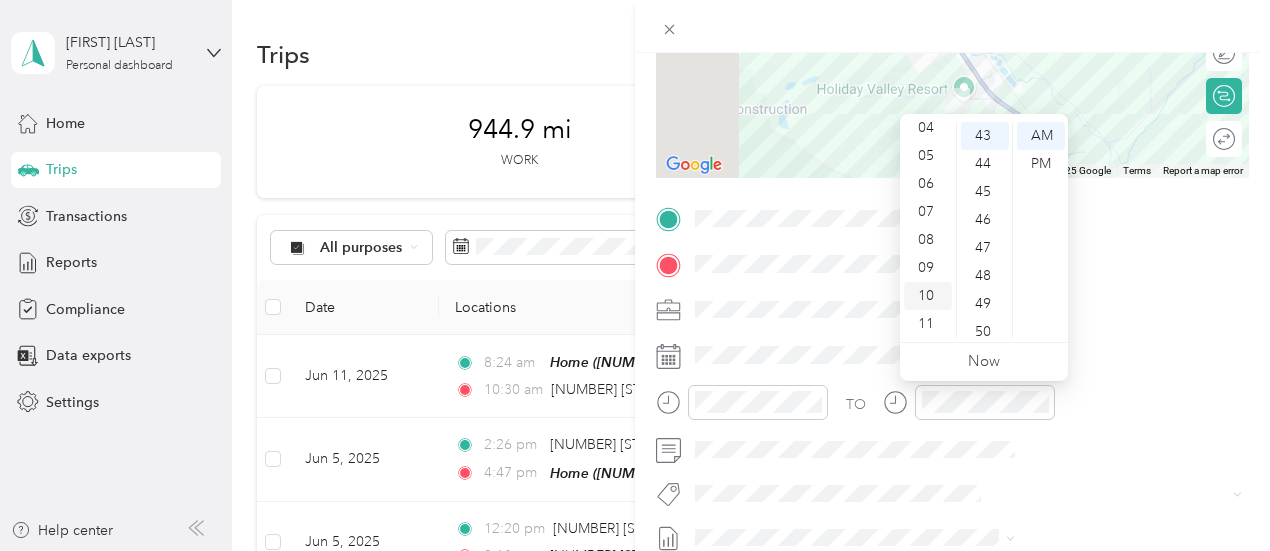 click on "10" at bounding box center [928, 296] 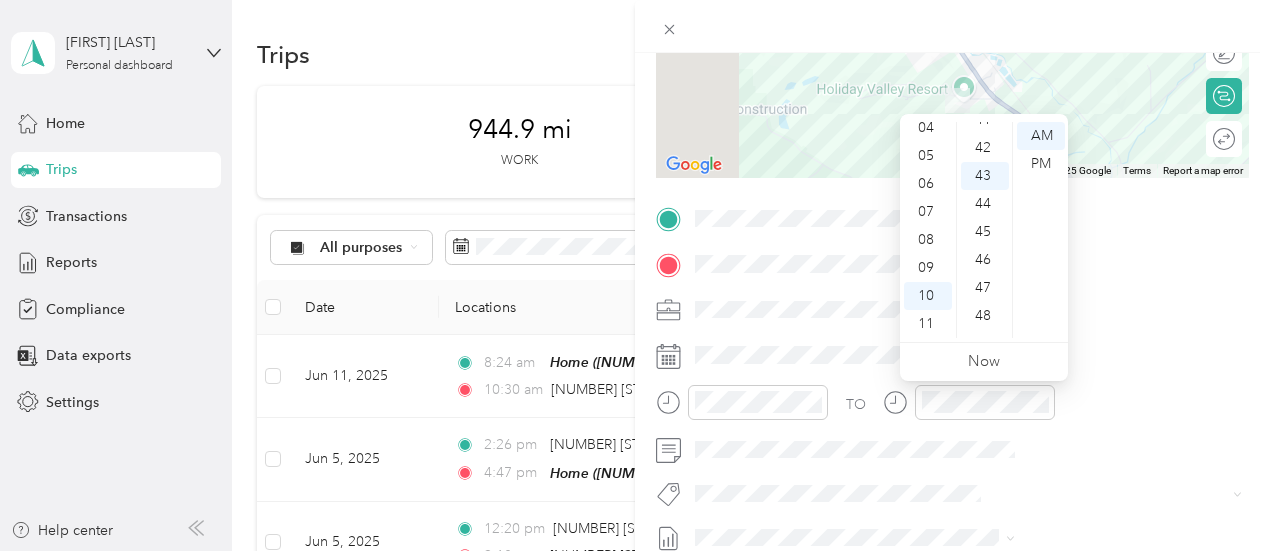 scroll, scrollTop: 1124, scrollLeft: 0, axis: vertical 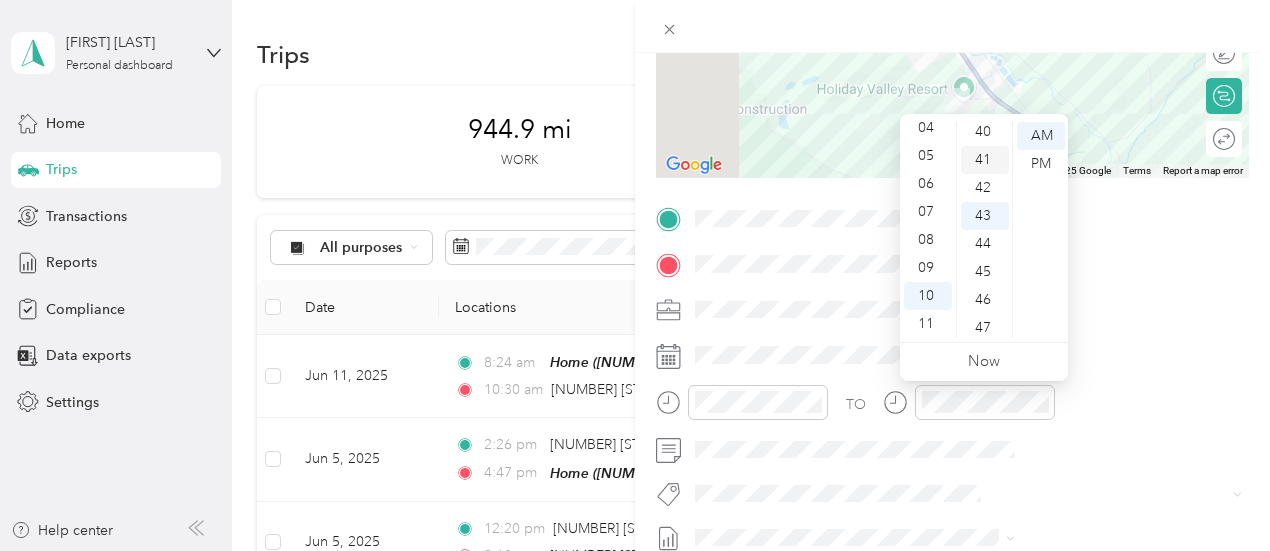 click on "41" at bounding box center (985, 160) 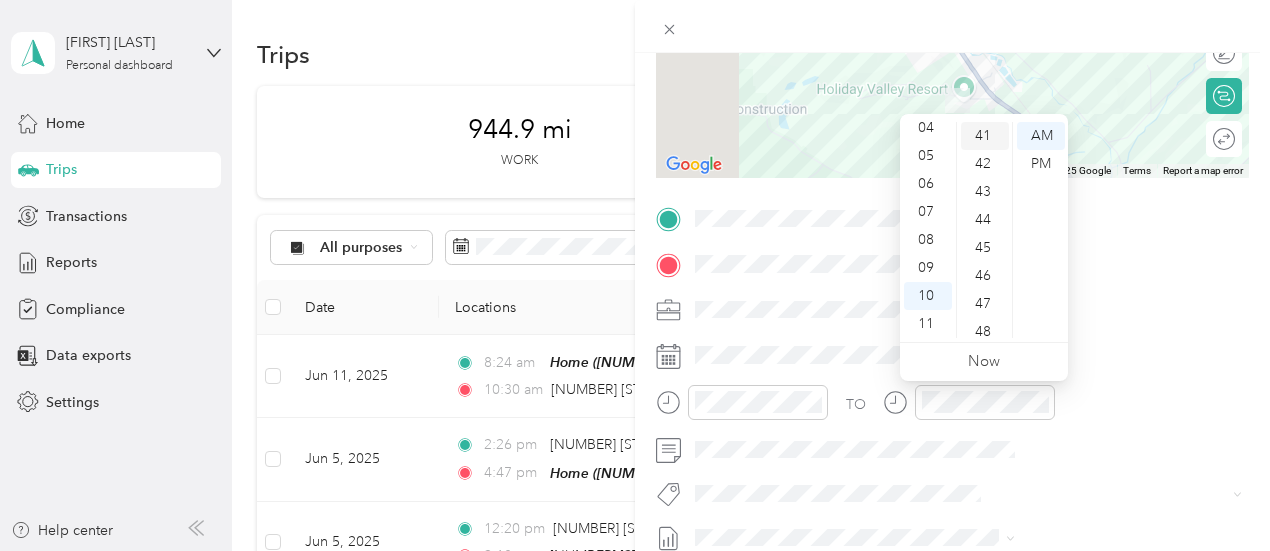scroll, scrollTop: 1148, scrollLeft: 0, axis: vertical 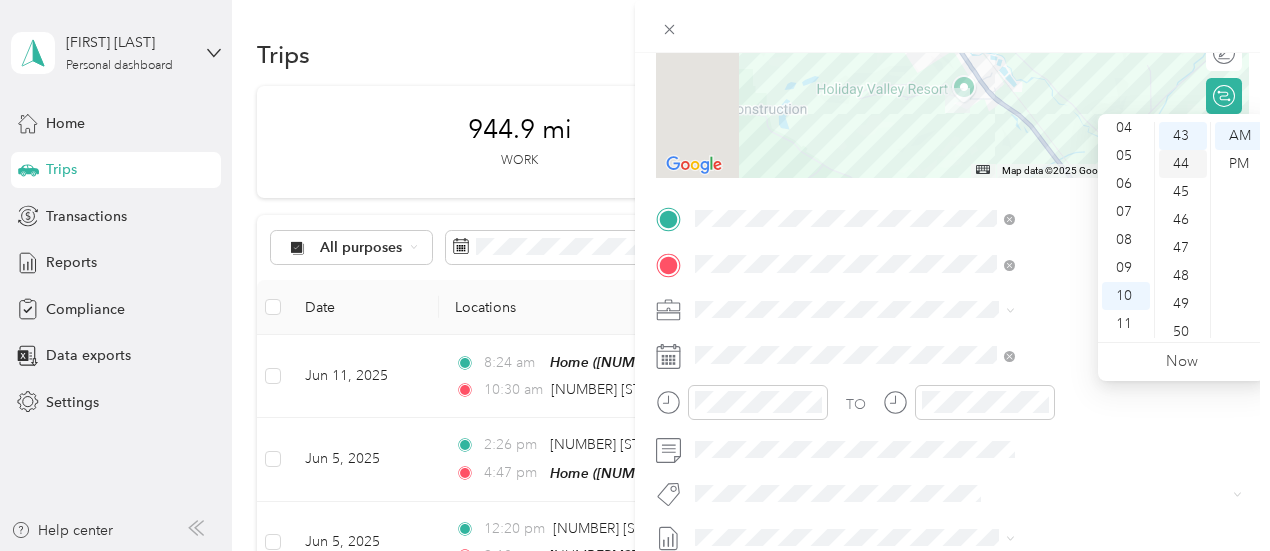 click on "44" at bounding box center [1183, 164] 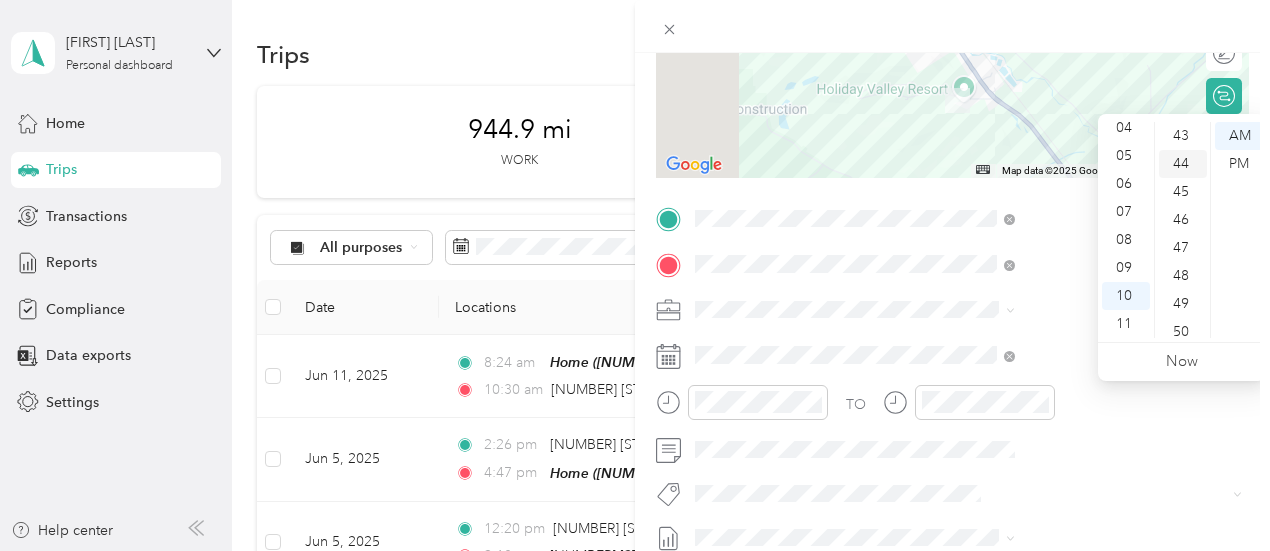 scroll, scrollTop: 1232, scrollLeft: 0, axis: vertical 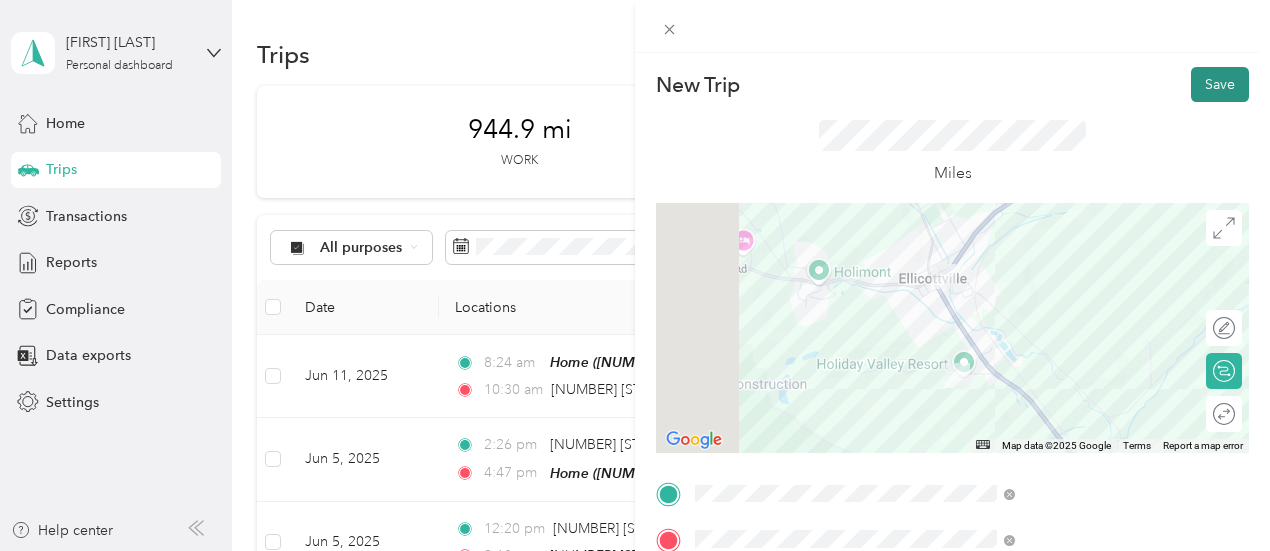 click on "Save" at bounding box center (1220, 84) 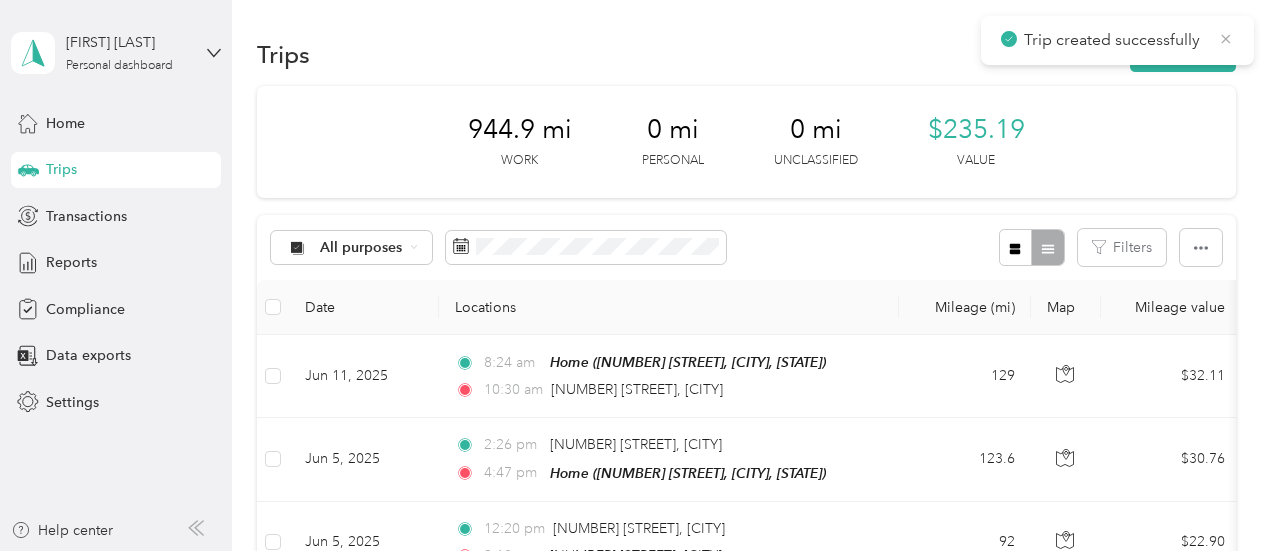 click 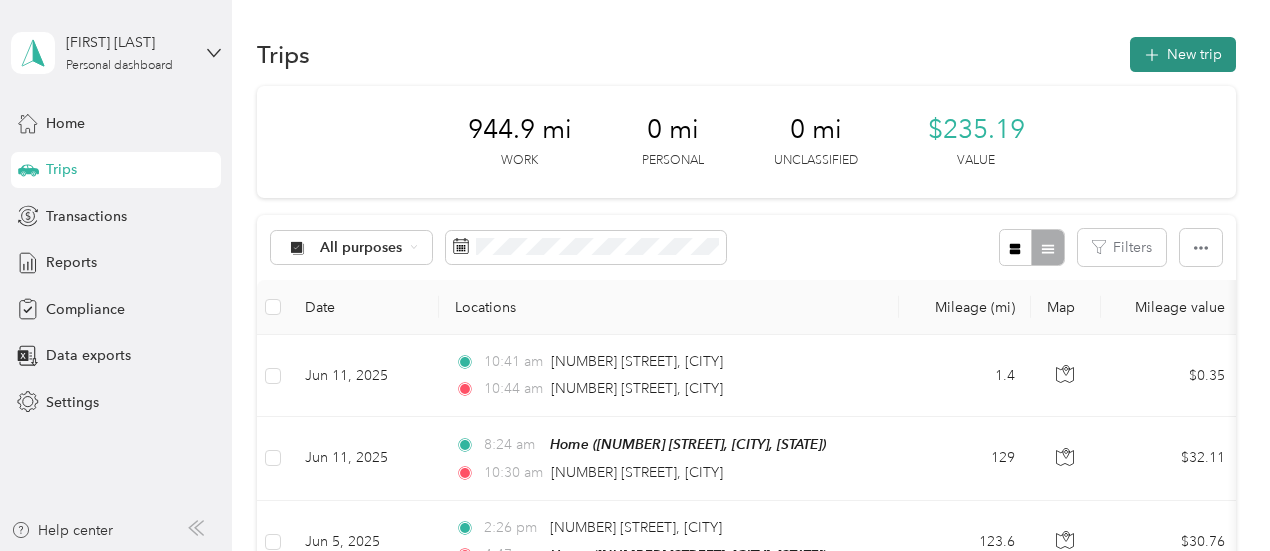 click on "New trip" at bounding box center (1183, 54) 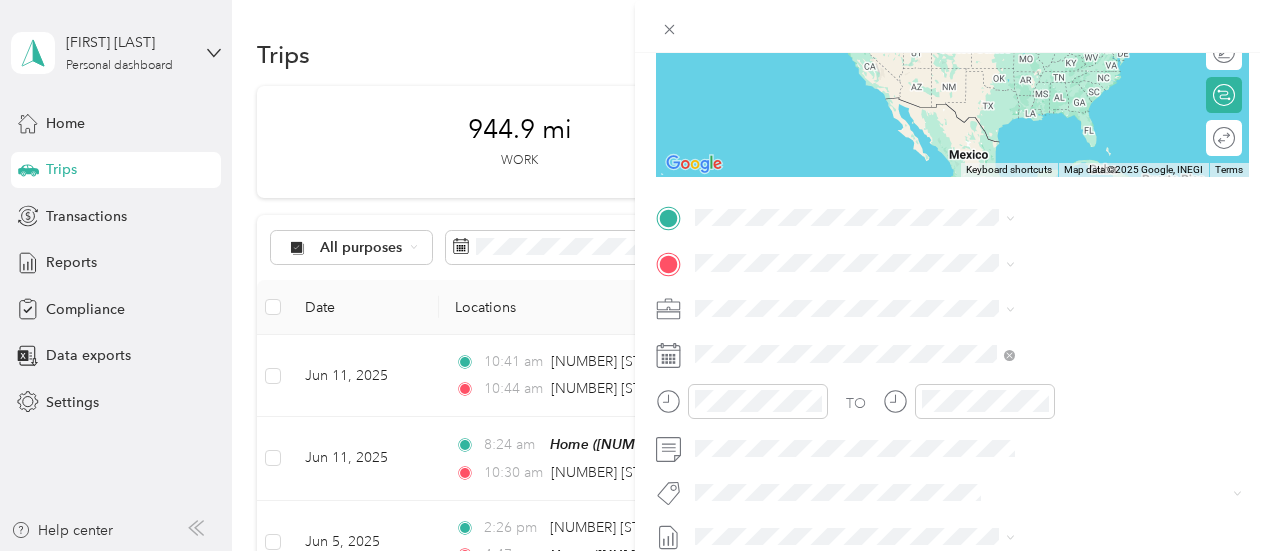scroll, scrollTop: 296, scrollLeft: 0, axis: vertical 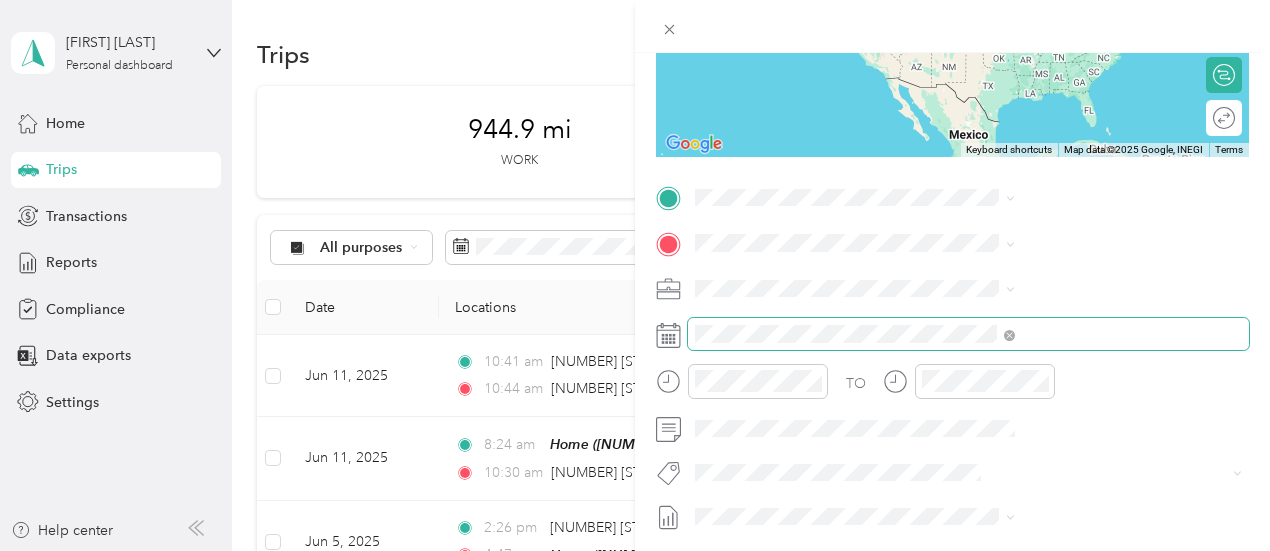 click at bounding box center [968, 334] 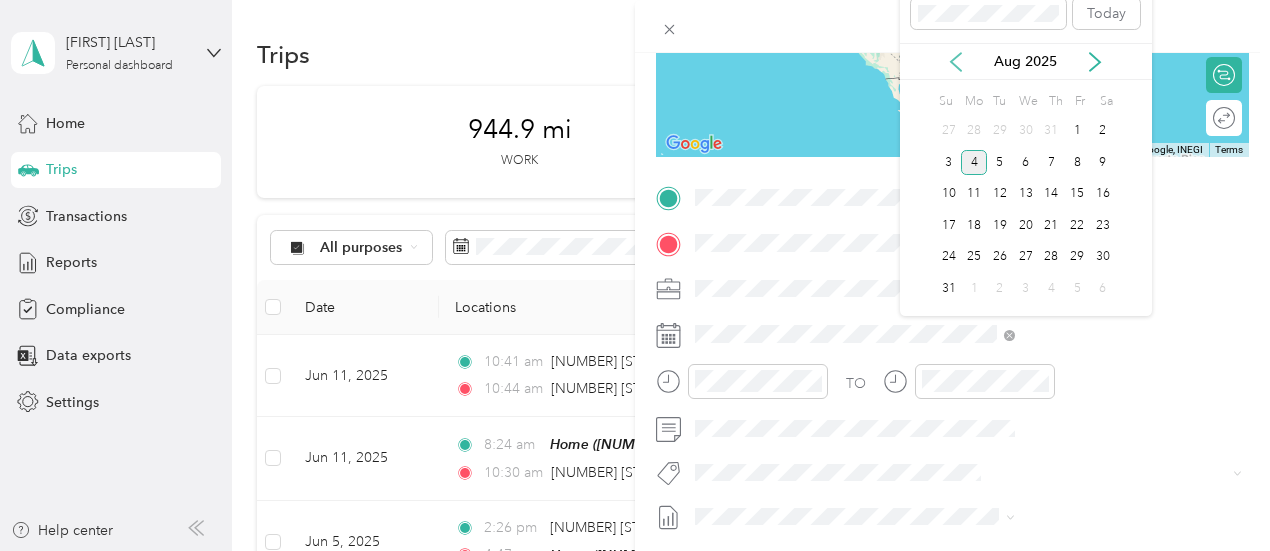 click 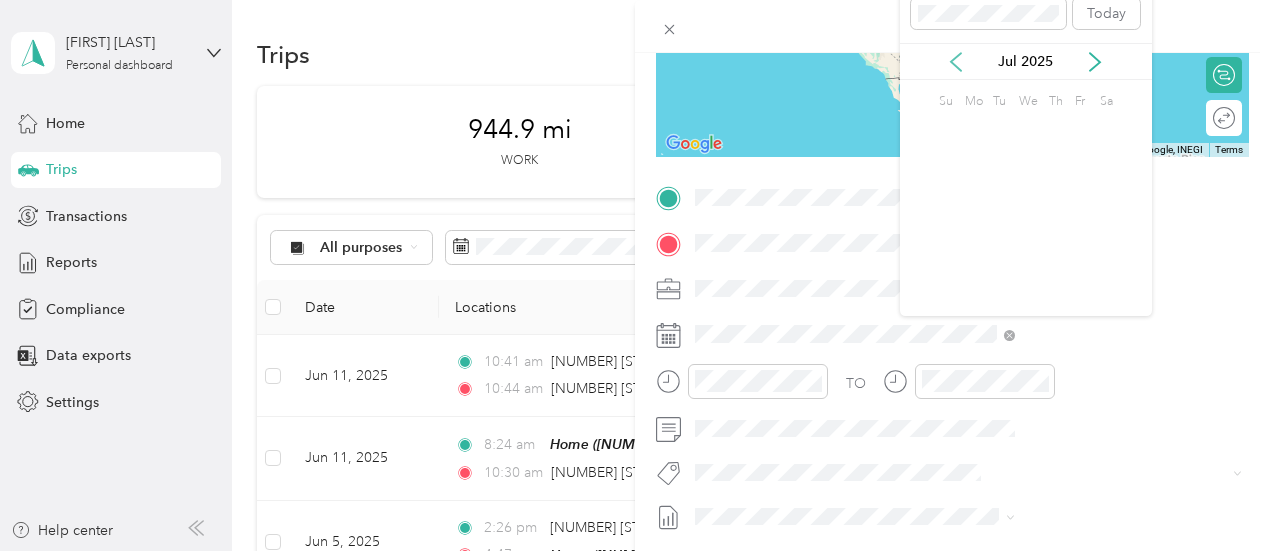 click 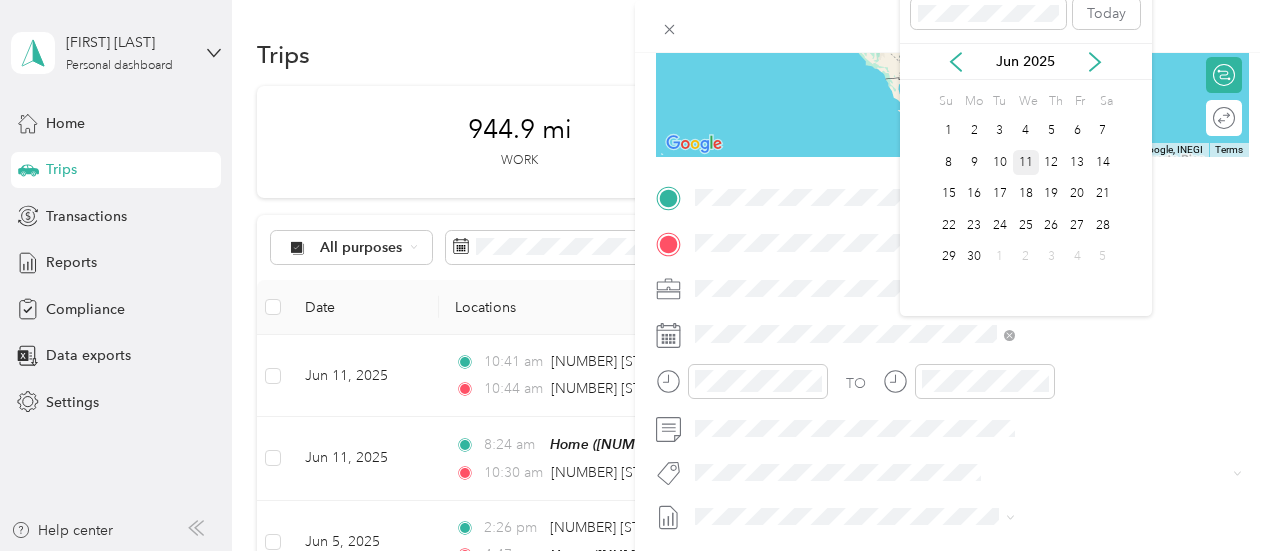 click on "11" at bounding box center [1026, 162] 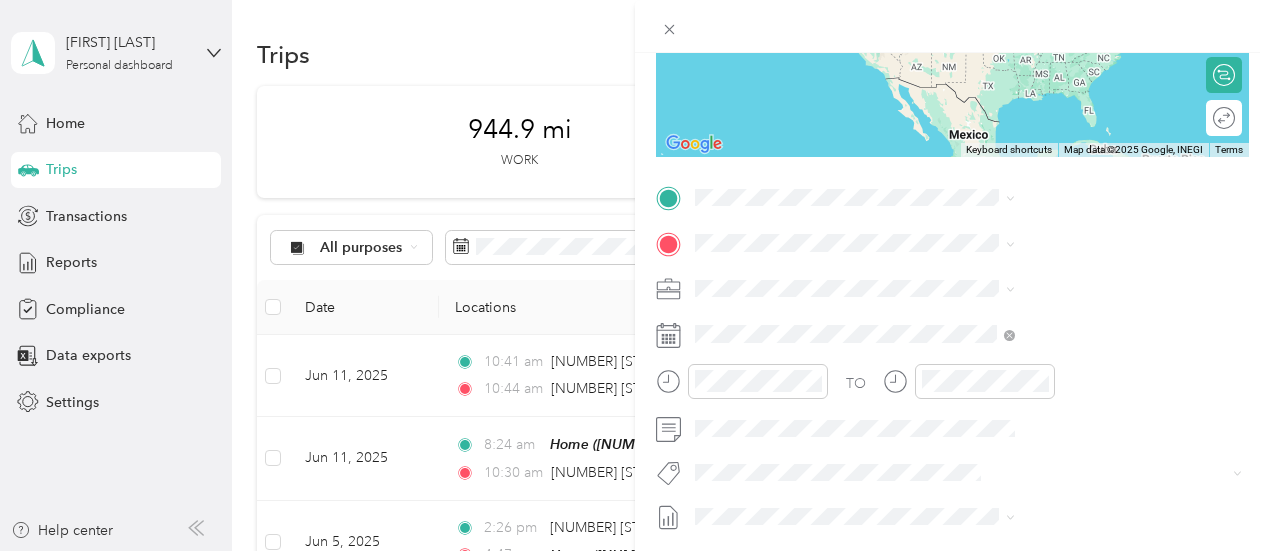 click on "[NUMBER] [STREET]
[CITY], [STATE] [POSTAL_CODE], [COUNTRY]" at bounding box center (1081, 496) 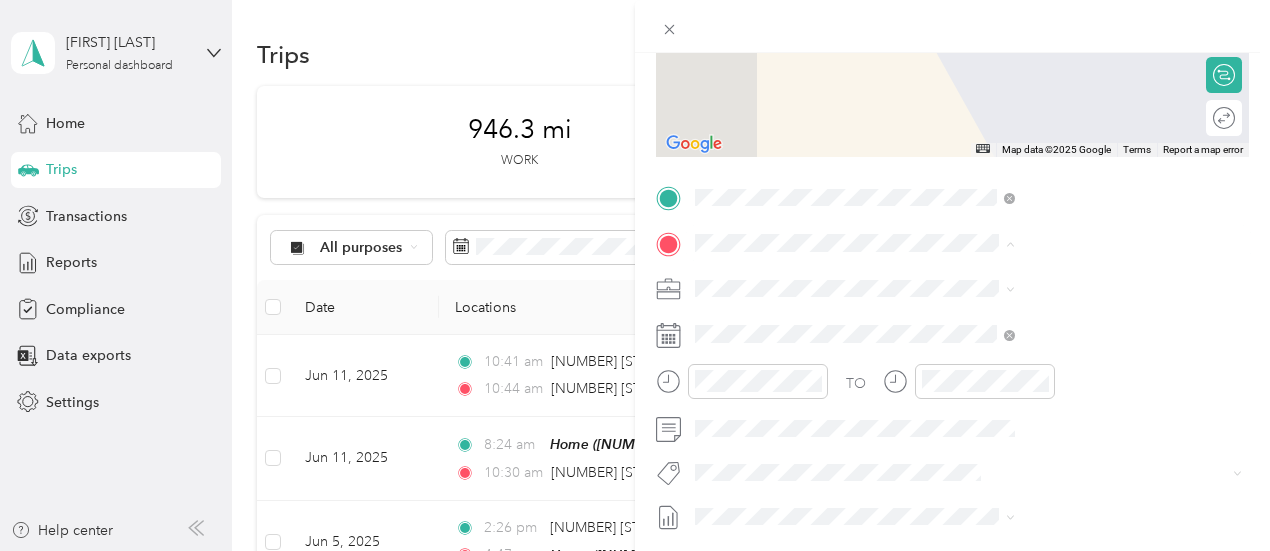 click on "[NUMBER] [STREET]
[CITY], [STATE] [POSTAL_CODE], [COUNTRY]" at bounding box center [1067, 333] 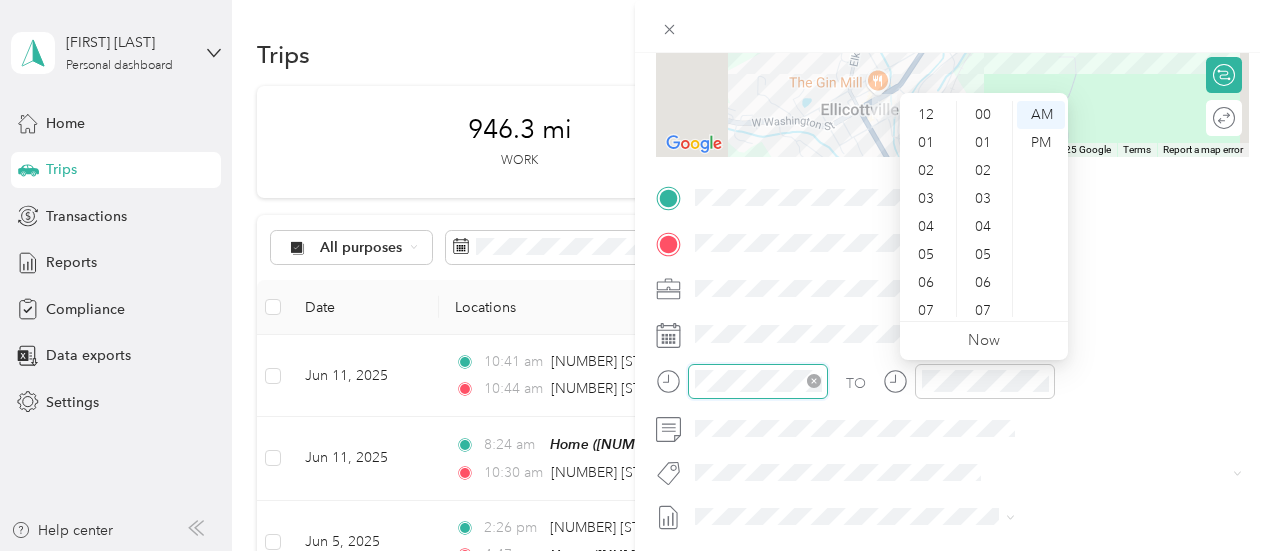 scroll, scrollTop: 1232, scrollLeft: 0, axis: vertical 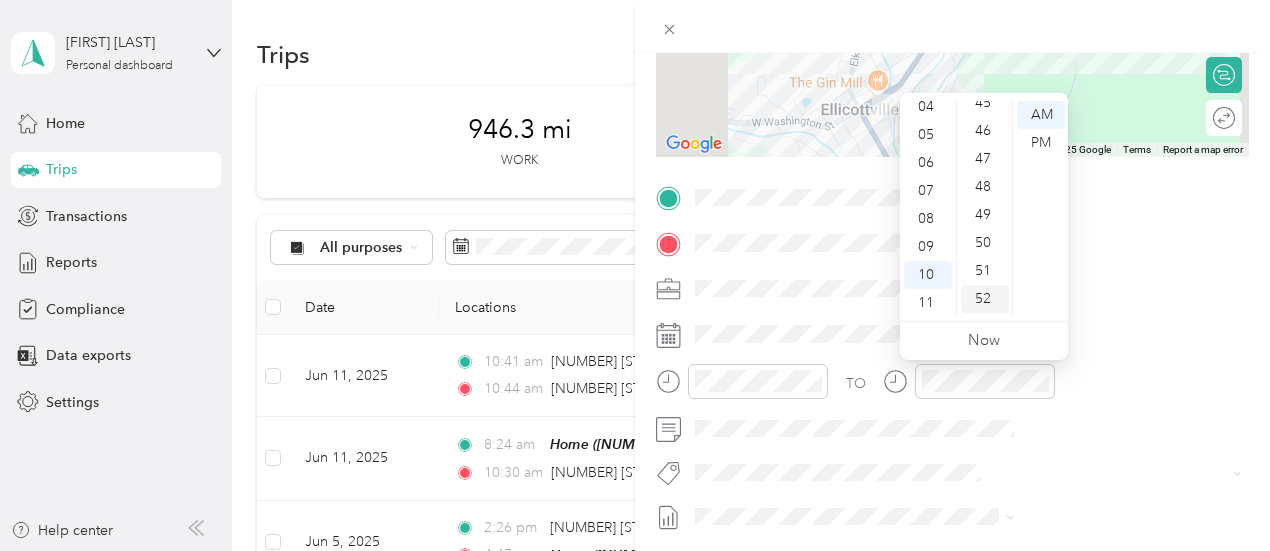 click on "52" at bounding box center (985, 299) 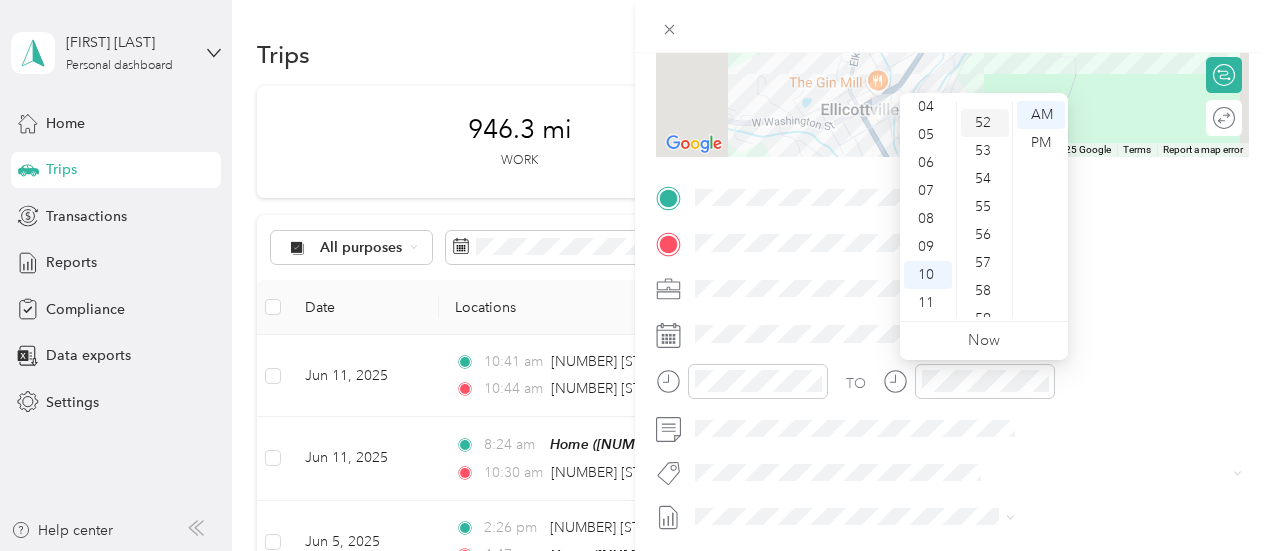 scroll, scrollTop: 1456, scrollLeft: 0, axis: vertical 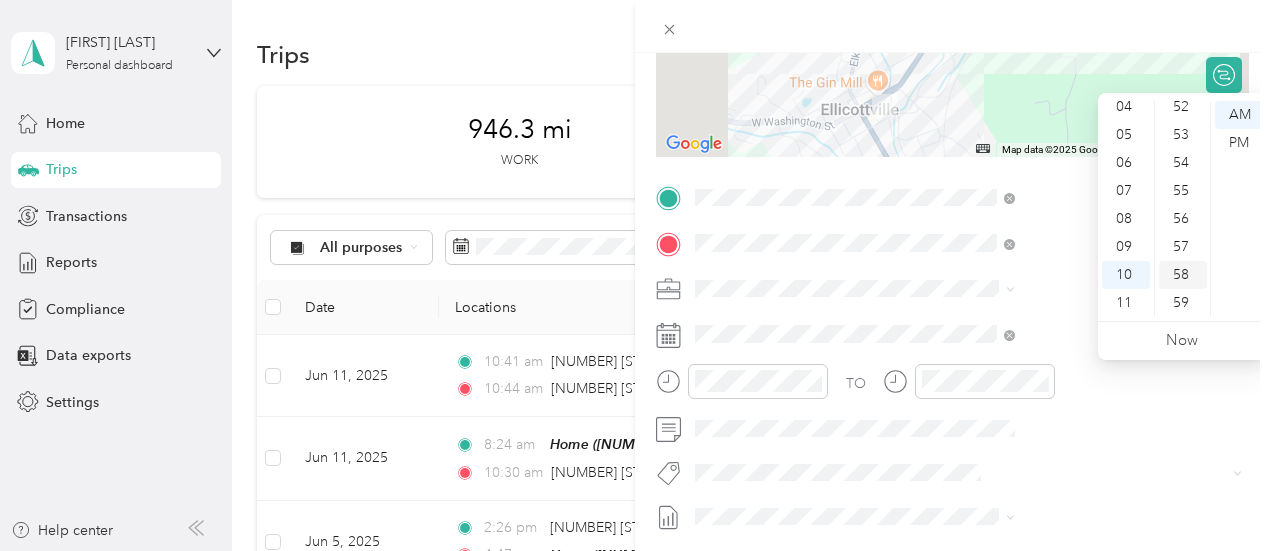 click on "58" at bounding box center [1183, 275] 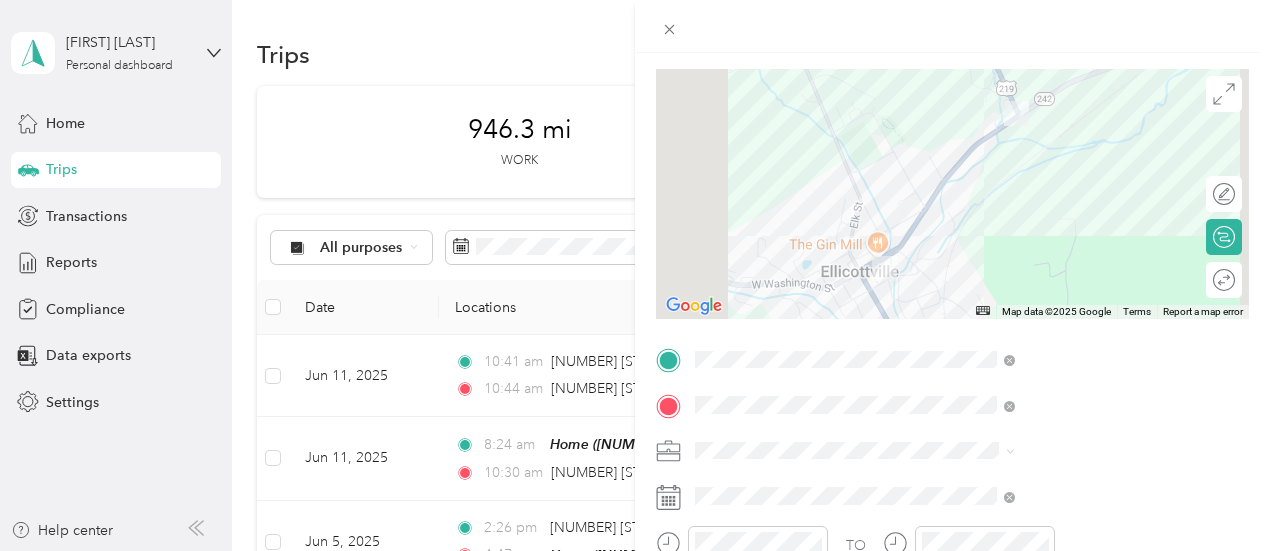 scroll, scrollTop: 0, scrollLeft: 0, axis: both 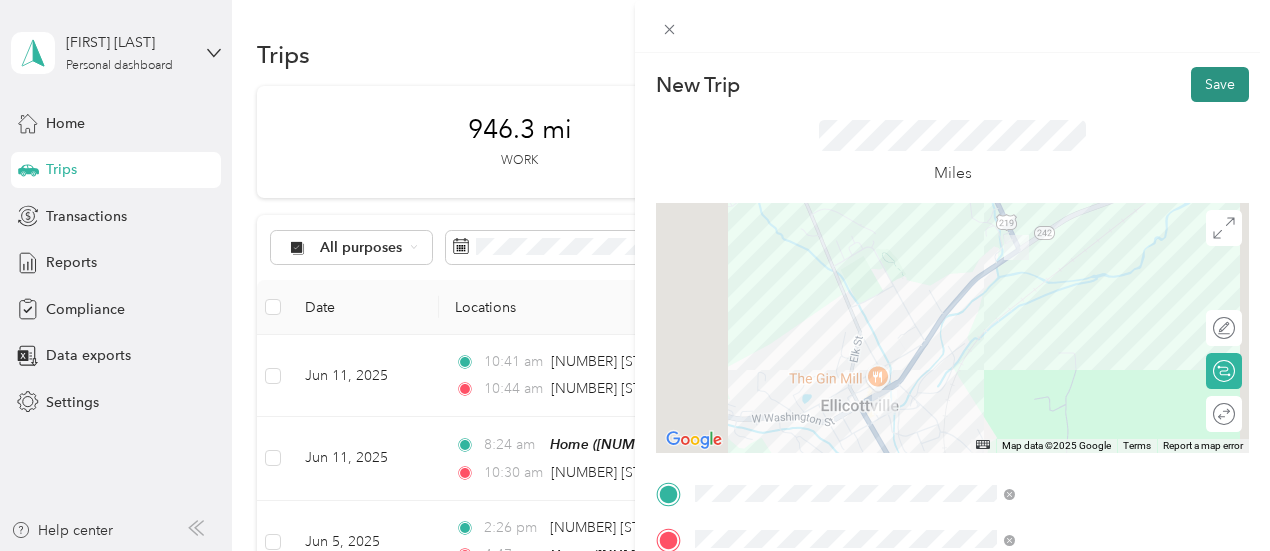 click on "Save" at bounding box center [1220, 84] 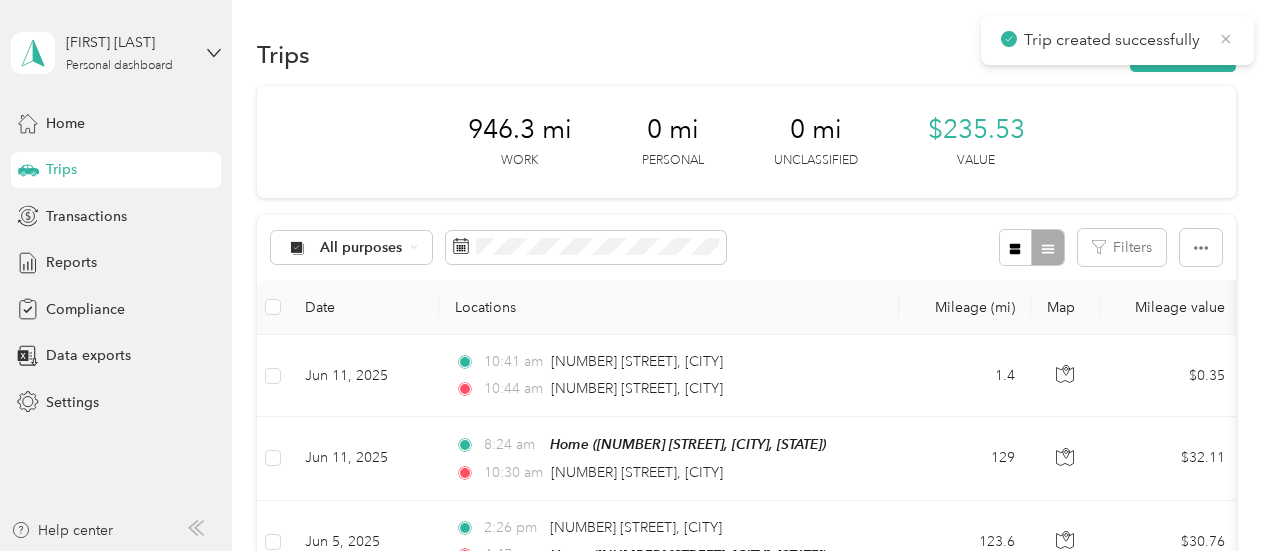 click 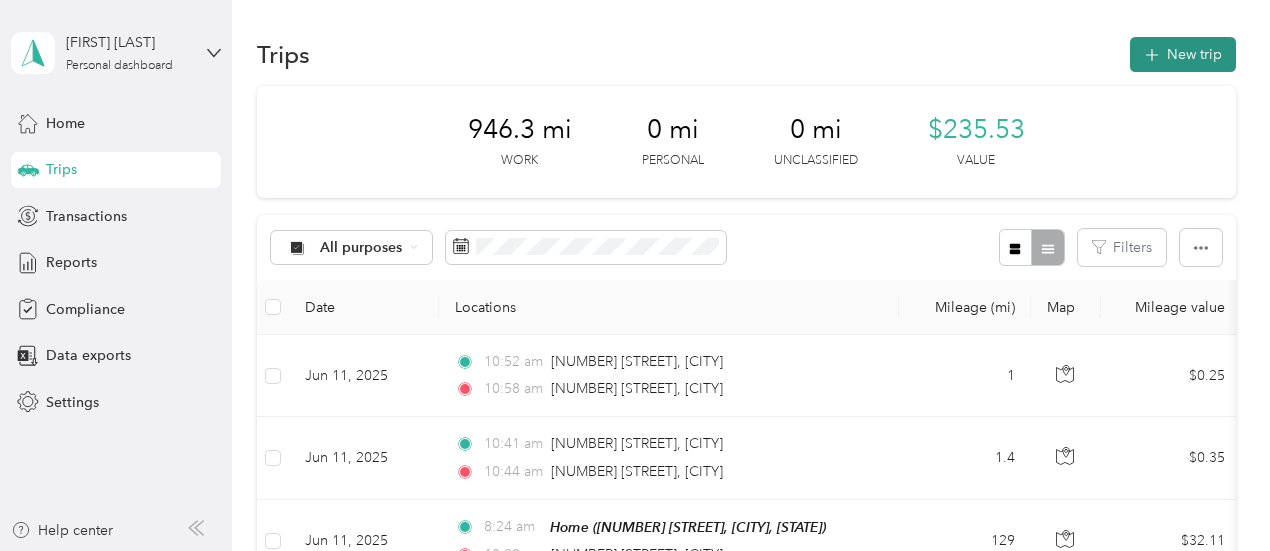 click on "New trip" at bounding box center [1183, 54] 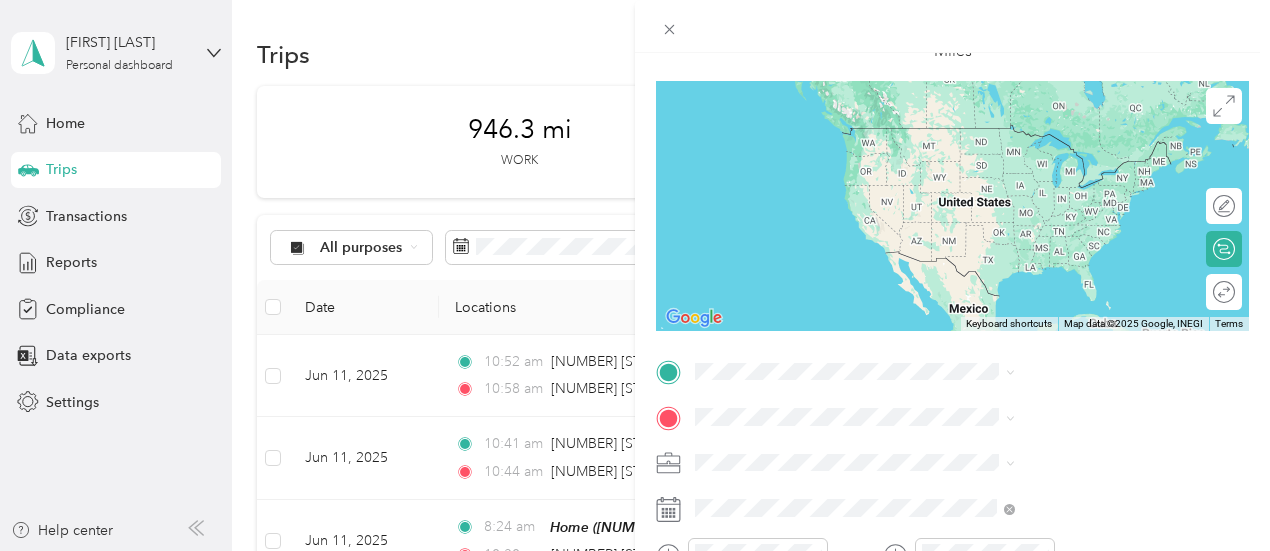 scroll, scrollTop: 199, scrollLeft: 0, axis: vertical 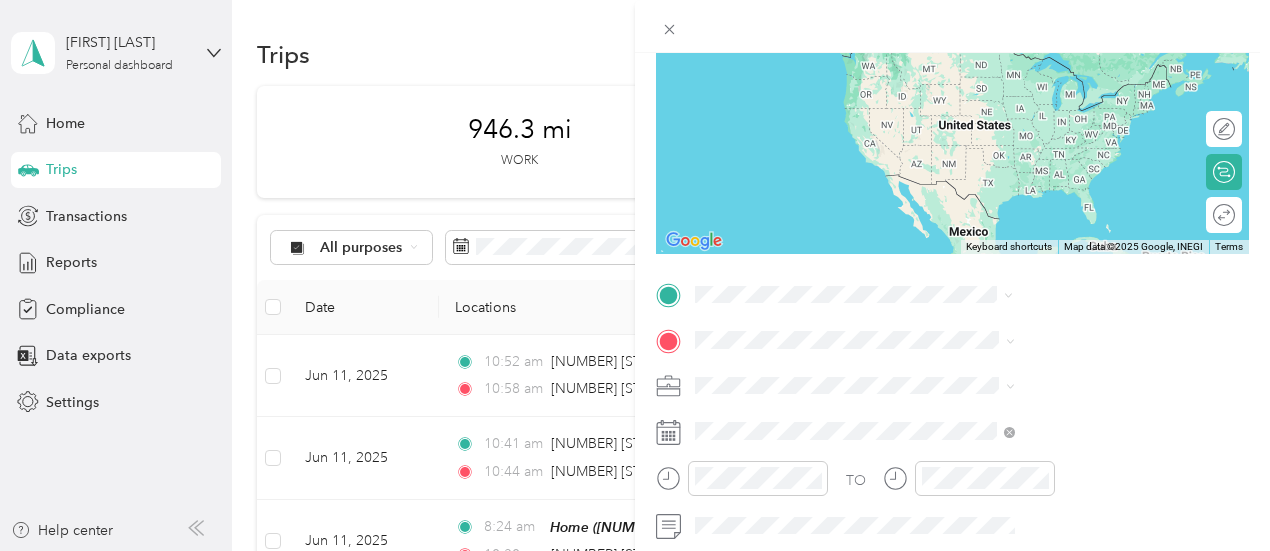 click on "[NUMBER] [STREET]
[CITY], [STATE] [POSTAL_CODE], [COUNTRY]" at bounding box center [1081, 383] 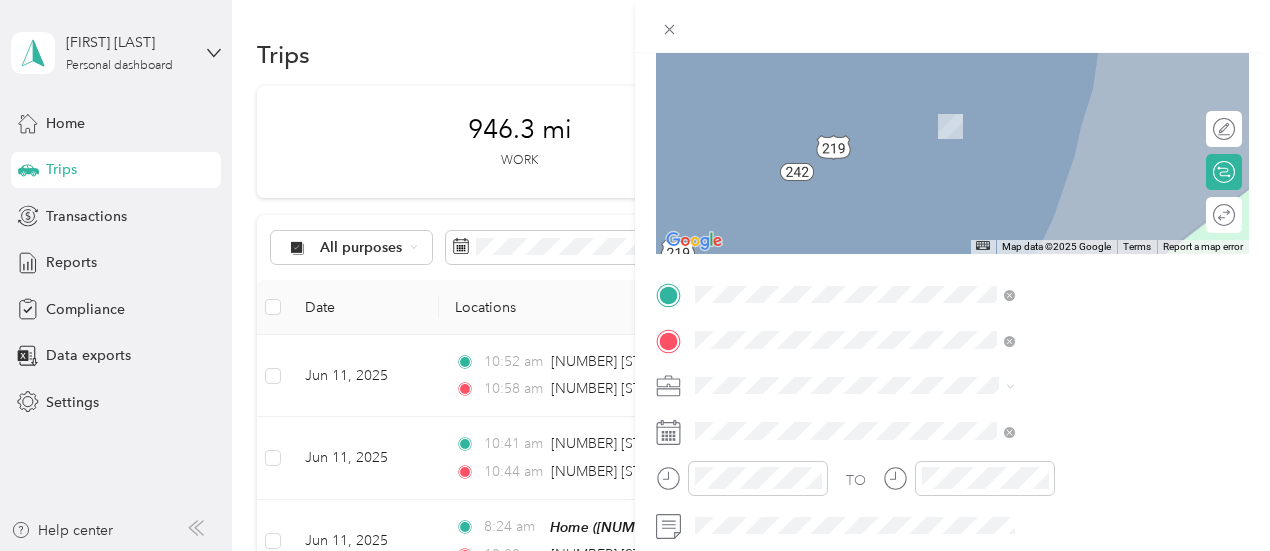 click on "[NUMBER] [STREET], [CITY]" at bounding box center [1030, 117] 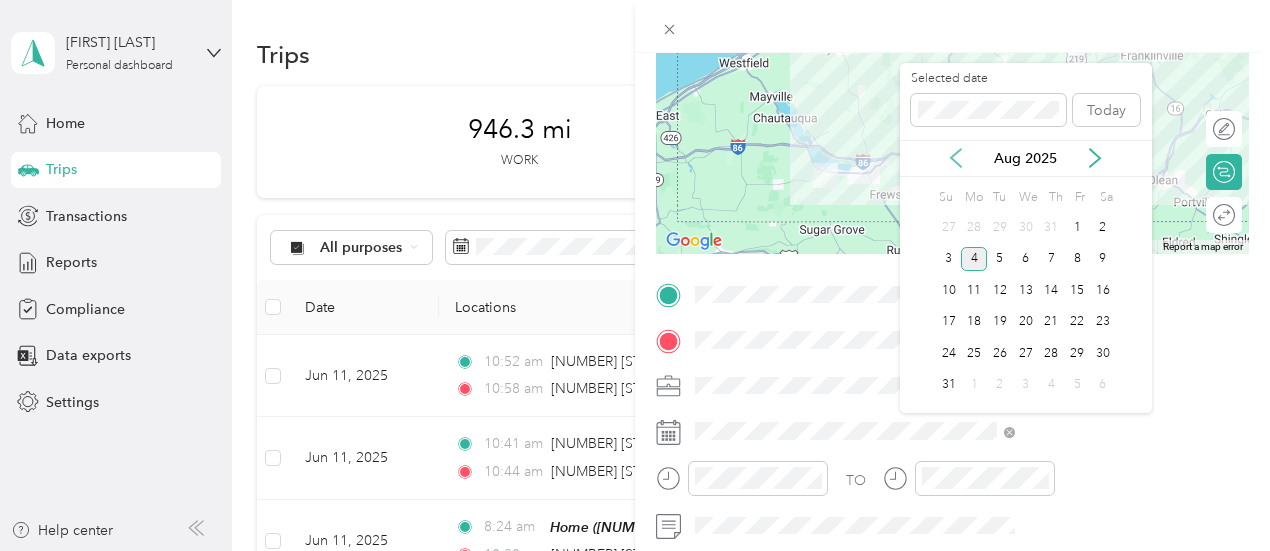click 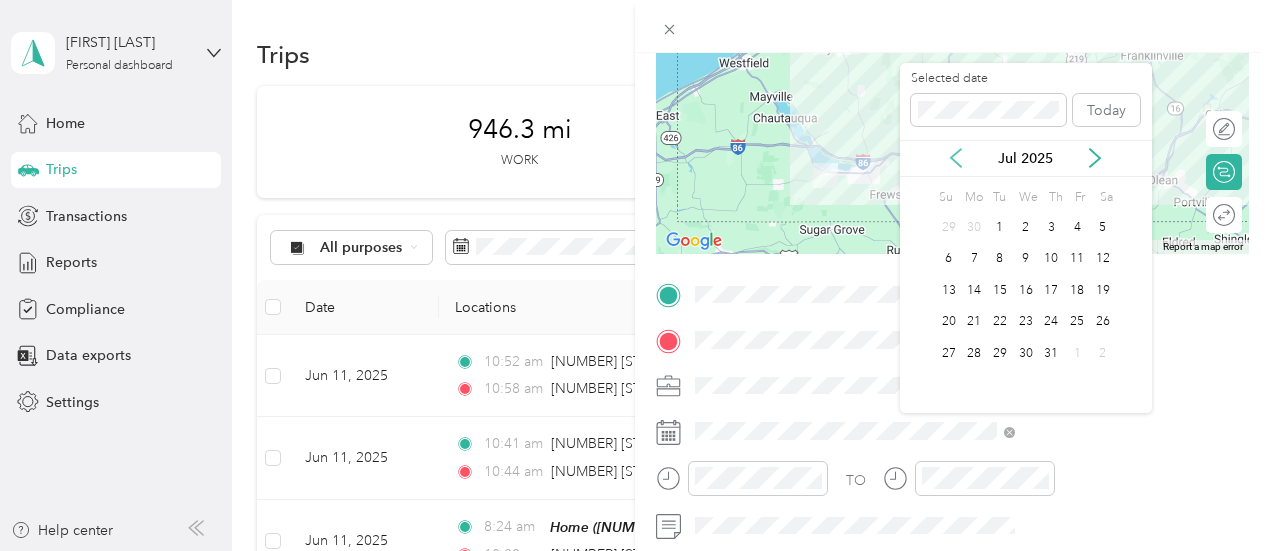 click 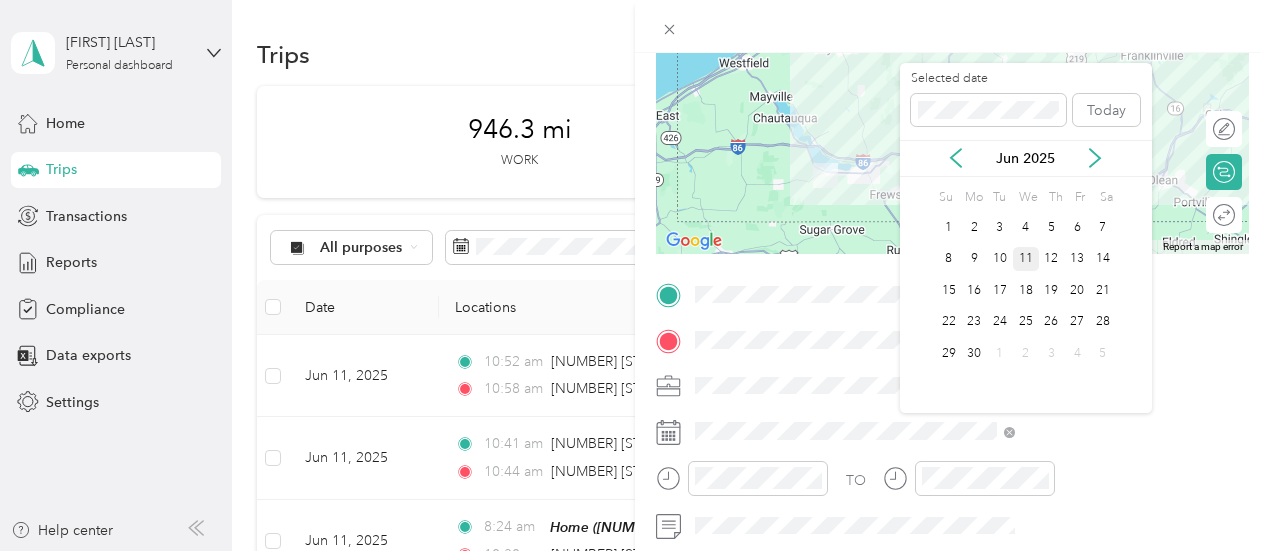 click on "11" at bounding box center [1026, 259] 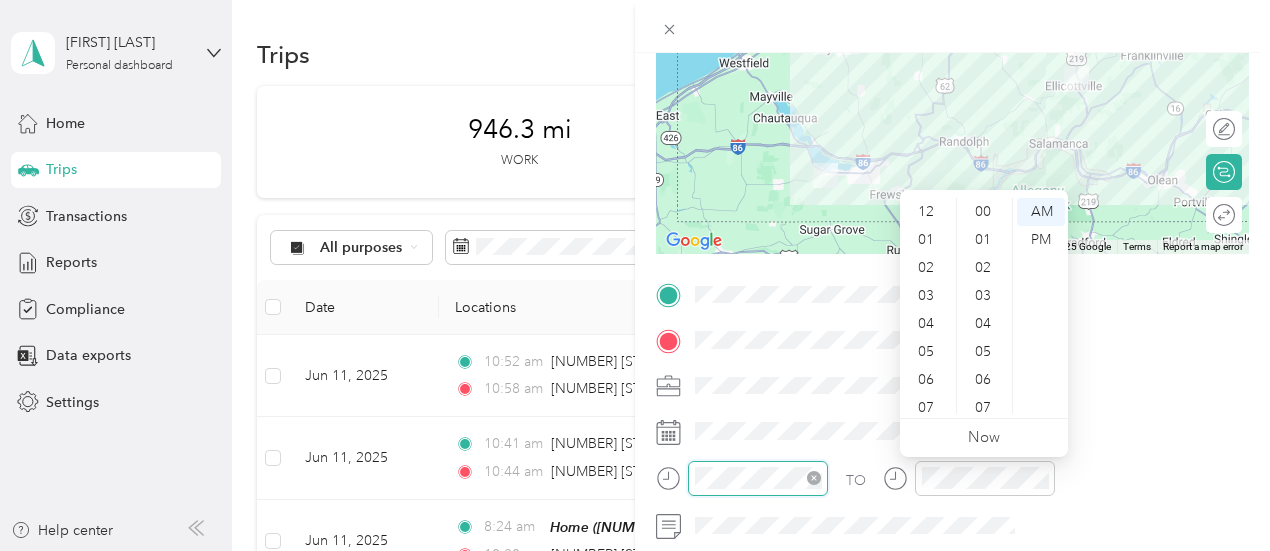 scroll, scrollTop: 1288, scrollLeft: 0, axis: vertical 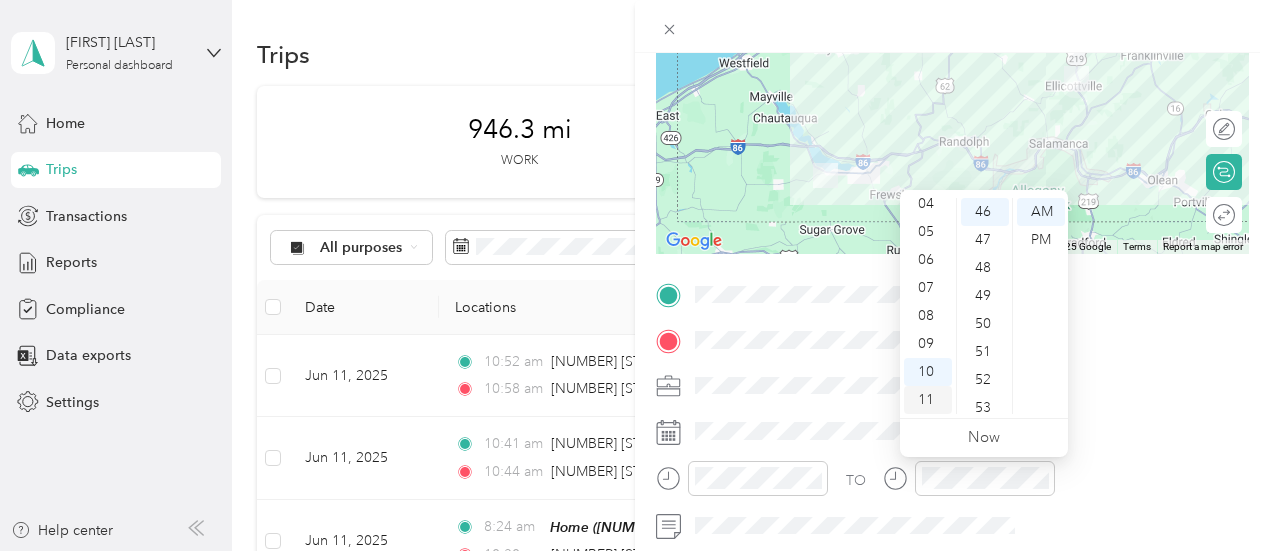click on "11" at bounding box center (928, 400) 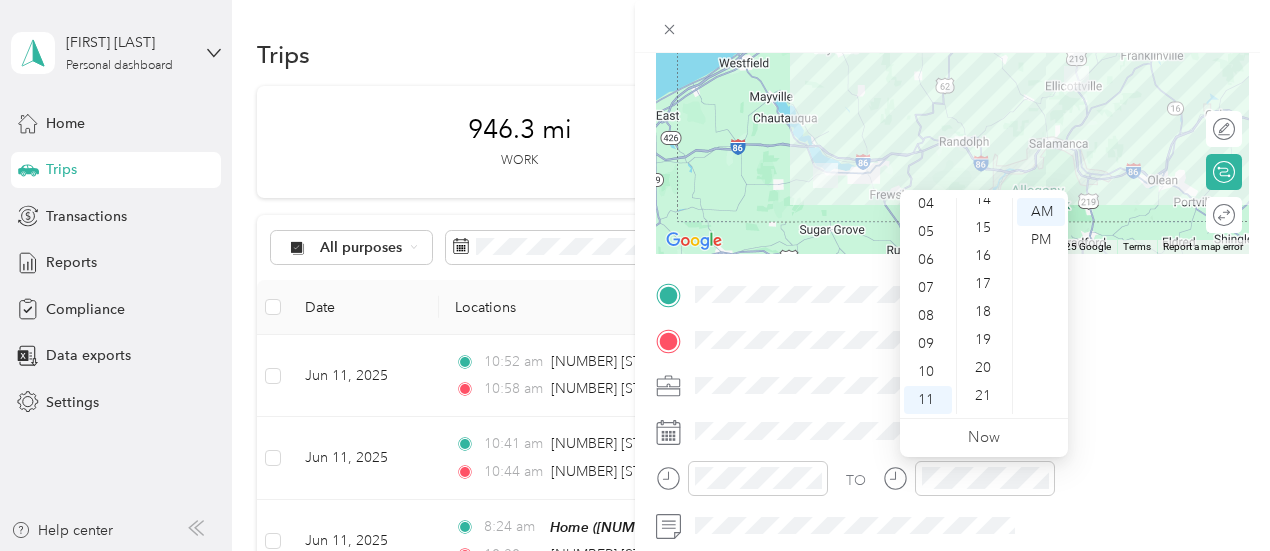 scroll, scrollTop: 0, scrollLeft: 0, axis: both 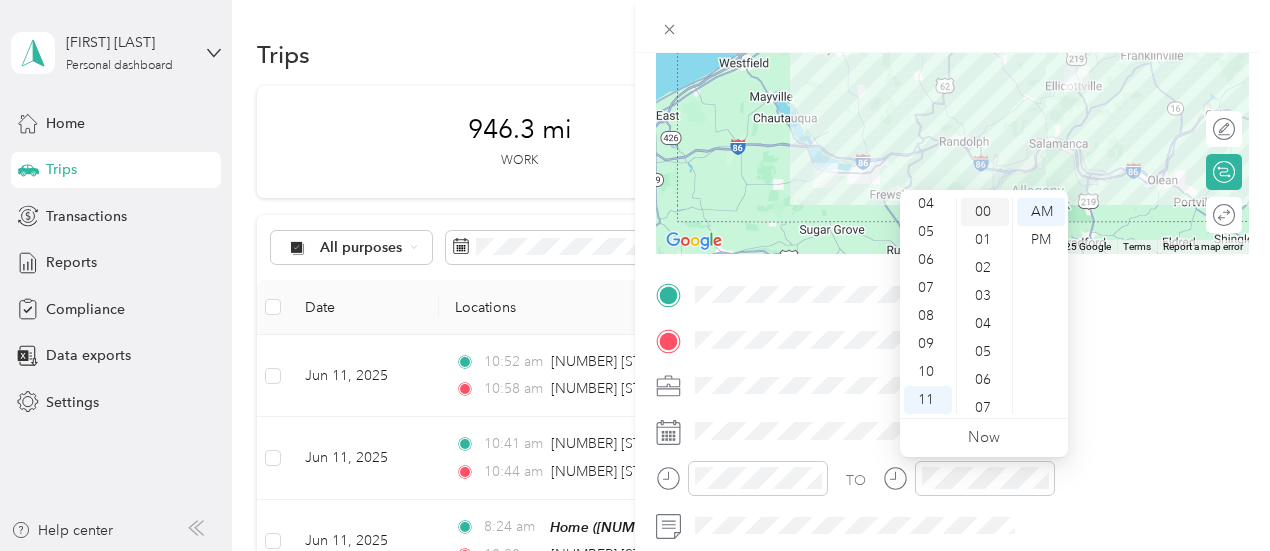click on "00" at bounding box center [985, 212] 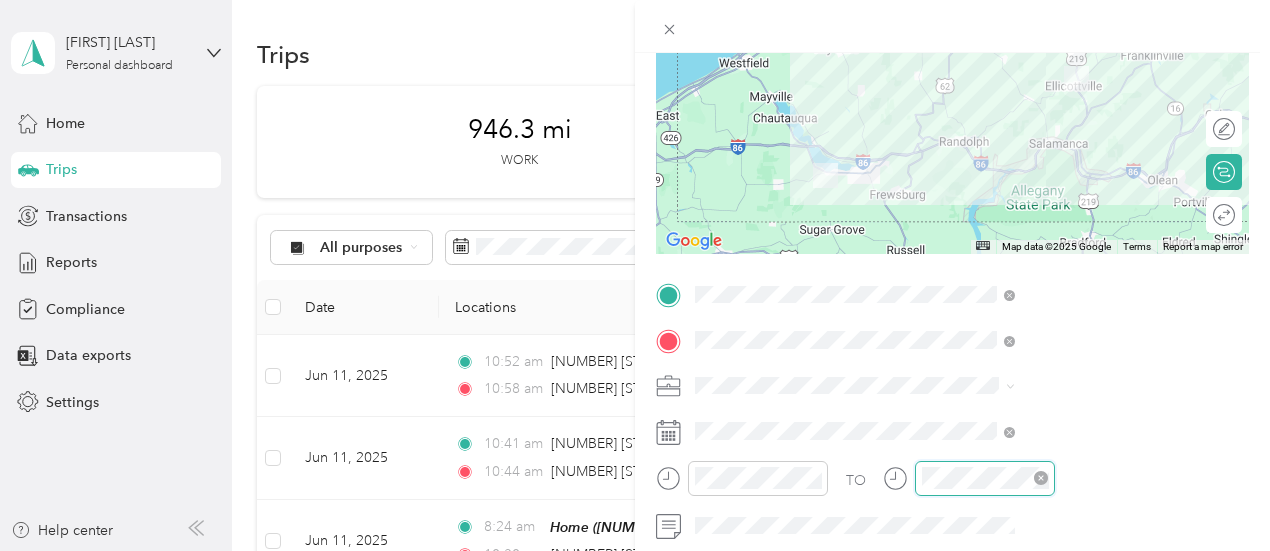 scroll, scrollTop: 120, scrollLeft: 0, axis: vertical 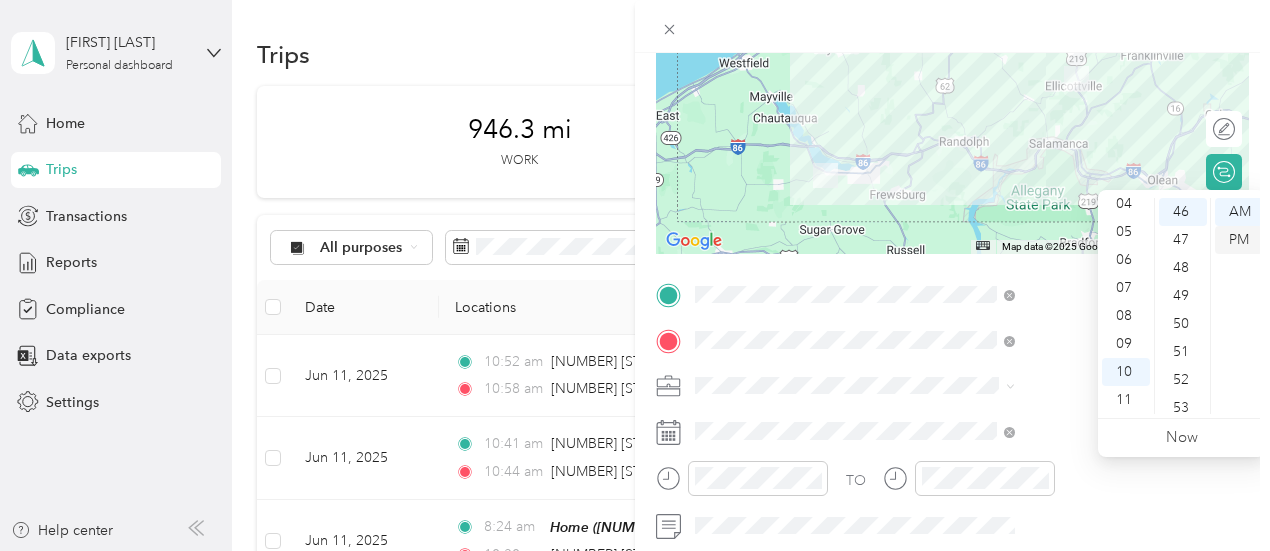 click on "PM" at bounding box center [1239, 240] 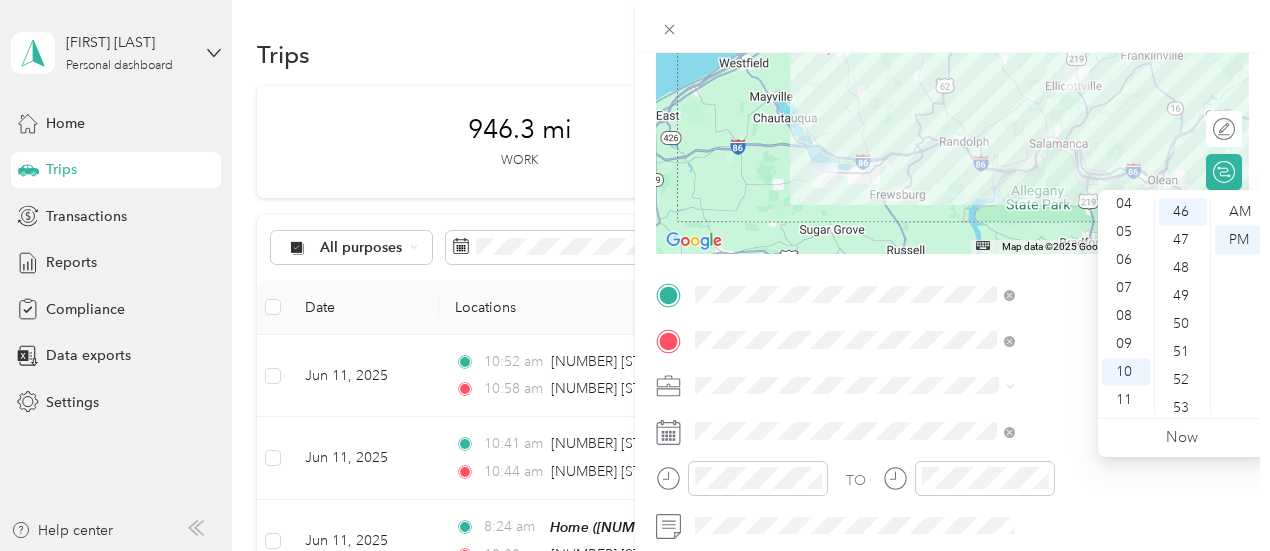 scroll, scrollTop: 0, scrollLeft: 0, axis: both 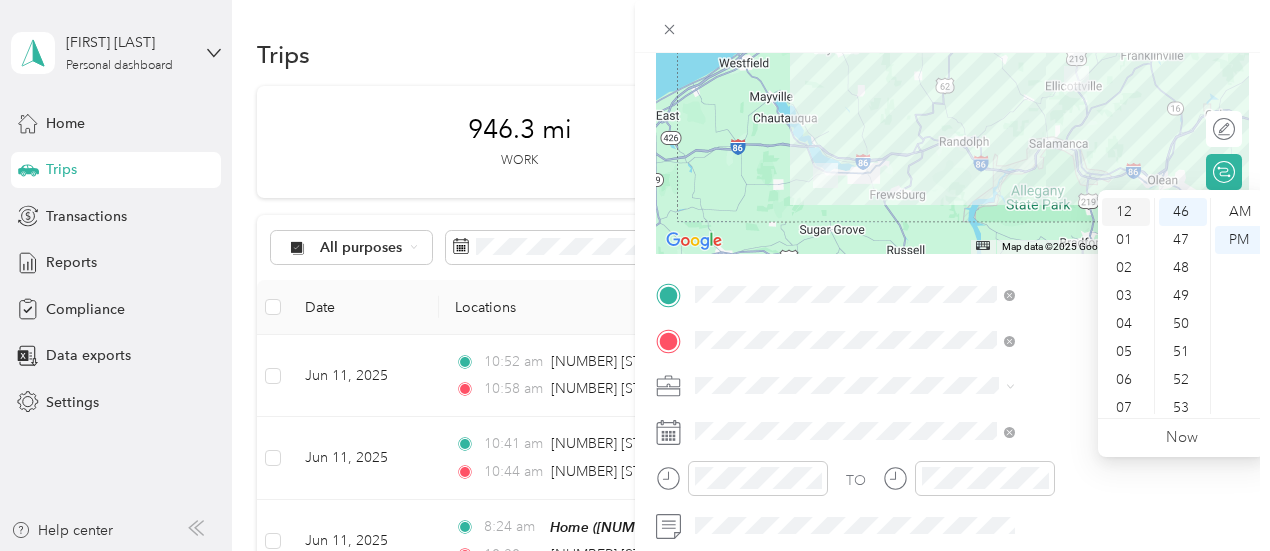 click on "12" at bounding box center (1126, 212) 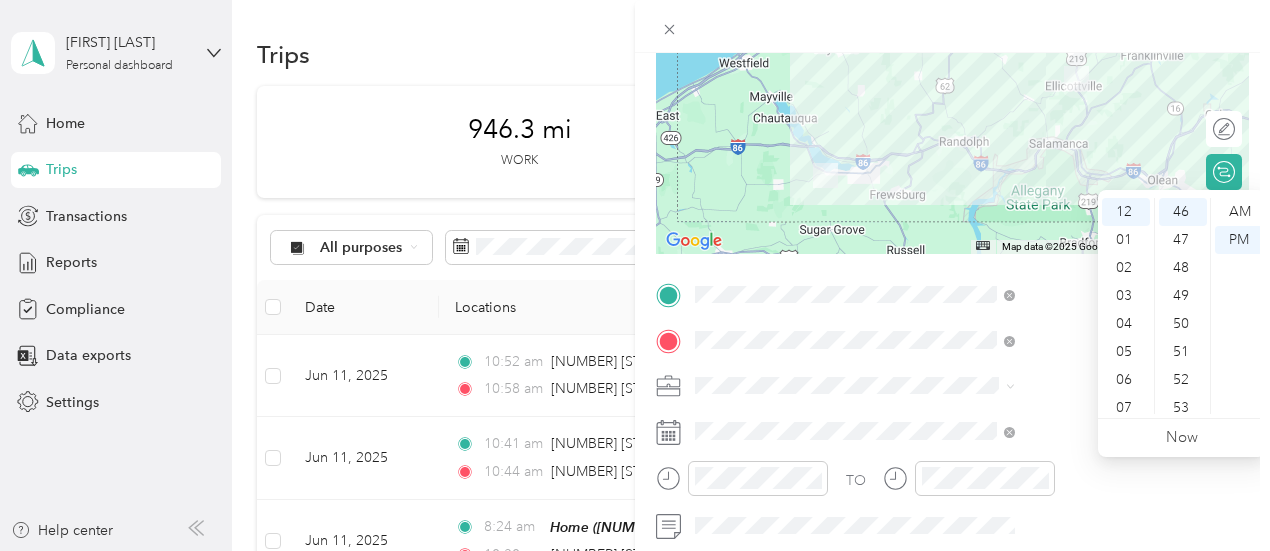 scroll, scrollTop: 0, scrollLeft: 0, axis: both 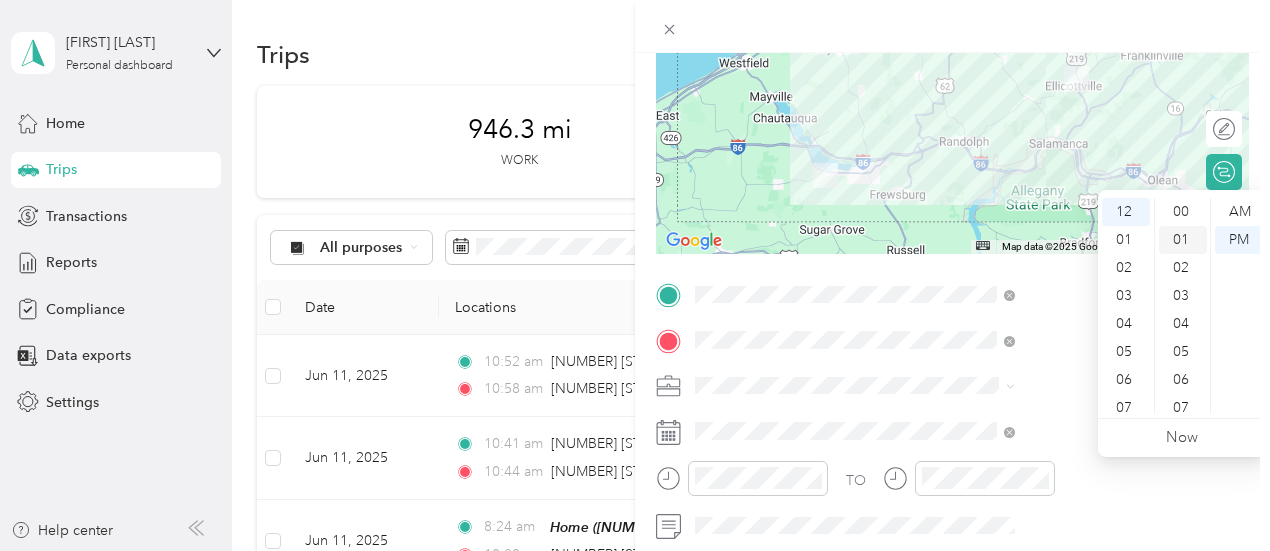 click on "01" at bounding box center (1183, 240) 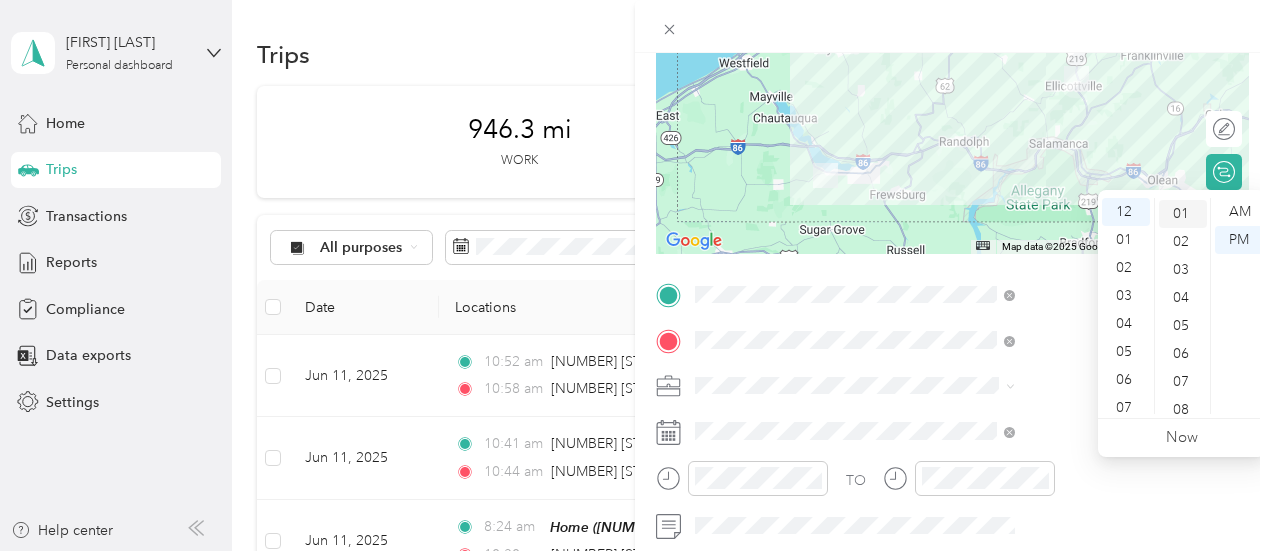 scroll, scrollTop: 28, scrollLeft: 0, axis: vertical 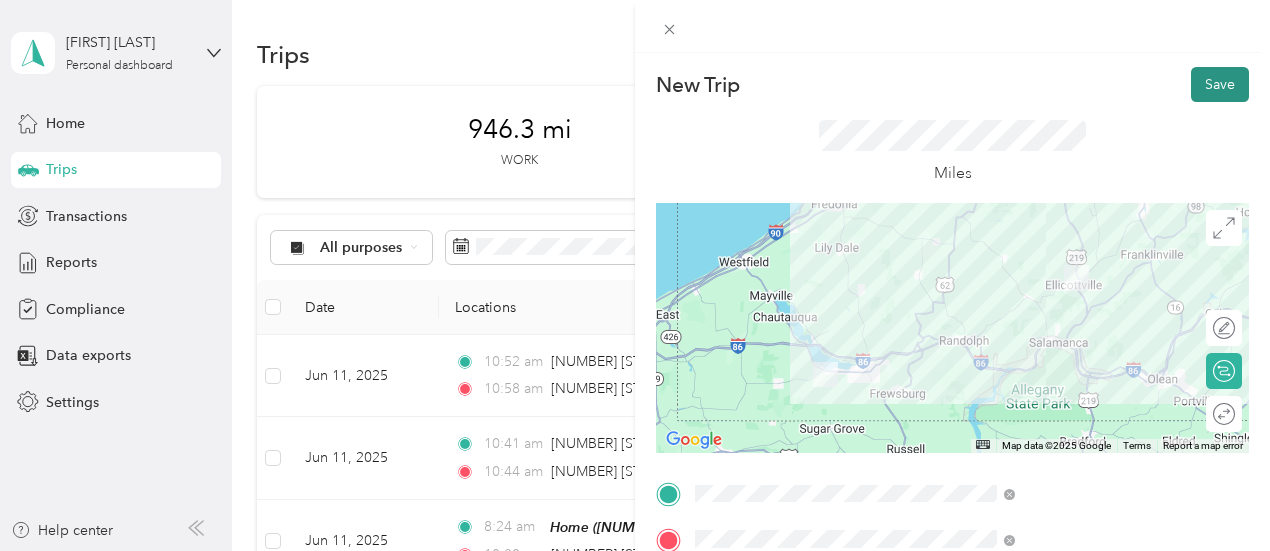 click on "Save" at bounding box center (1220, 84) 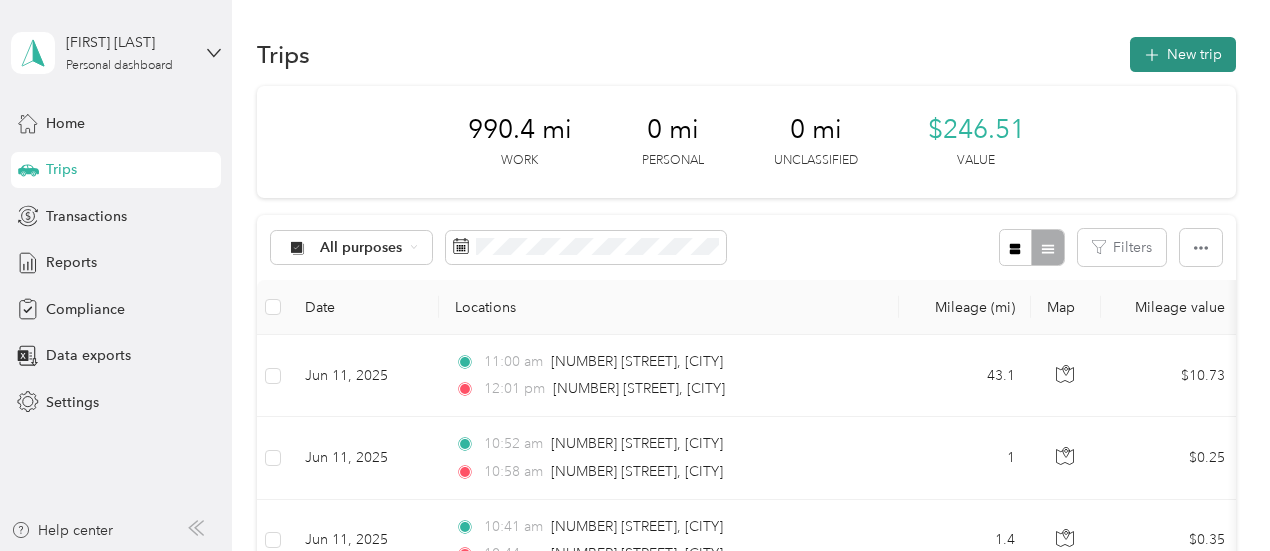 click on "New trip" at bounding box center [1183, 54] 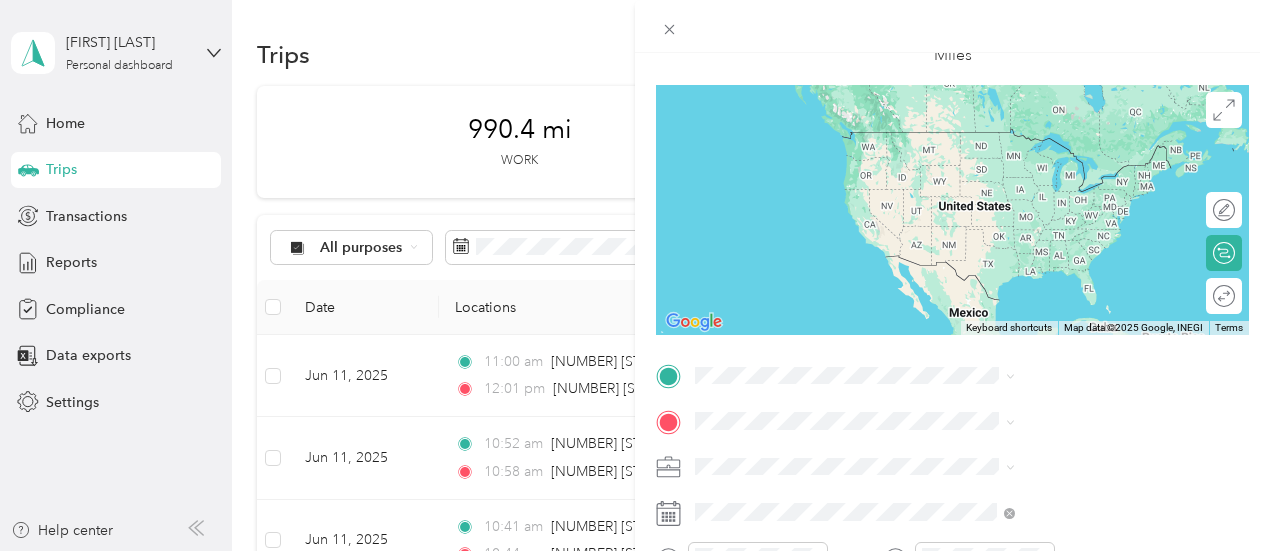 scroll, scrollTop: 194, scrollLeft: 0, axis: vertical 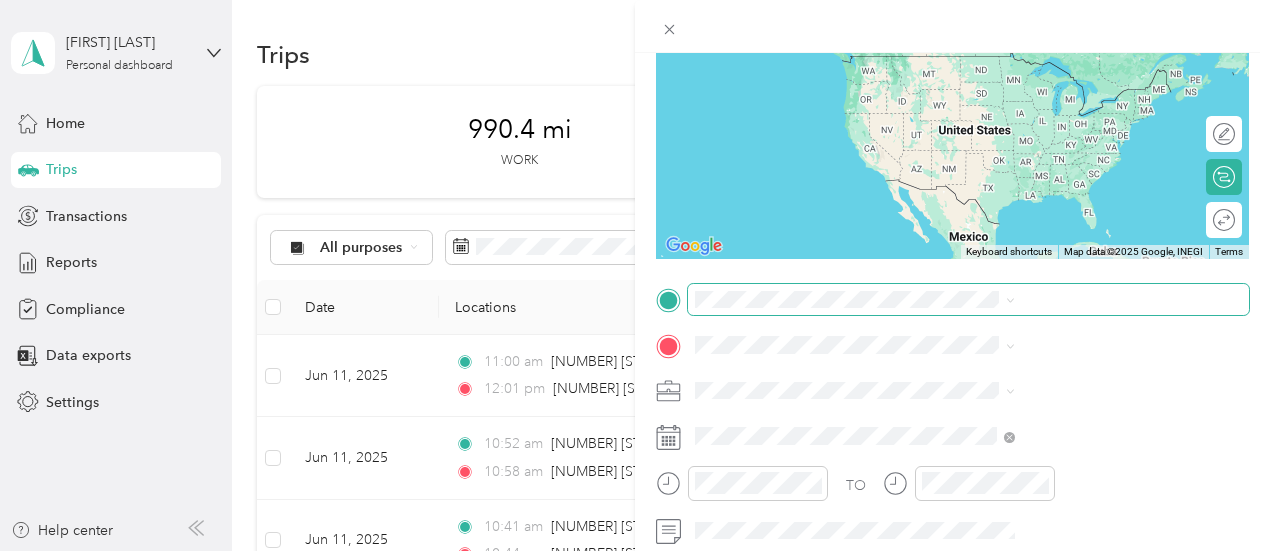 click at bounding box center [968, 300] 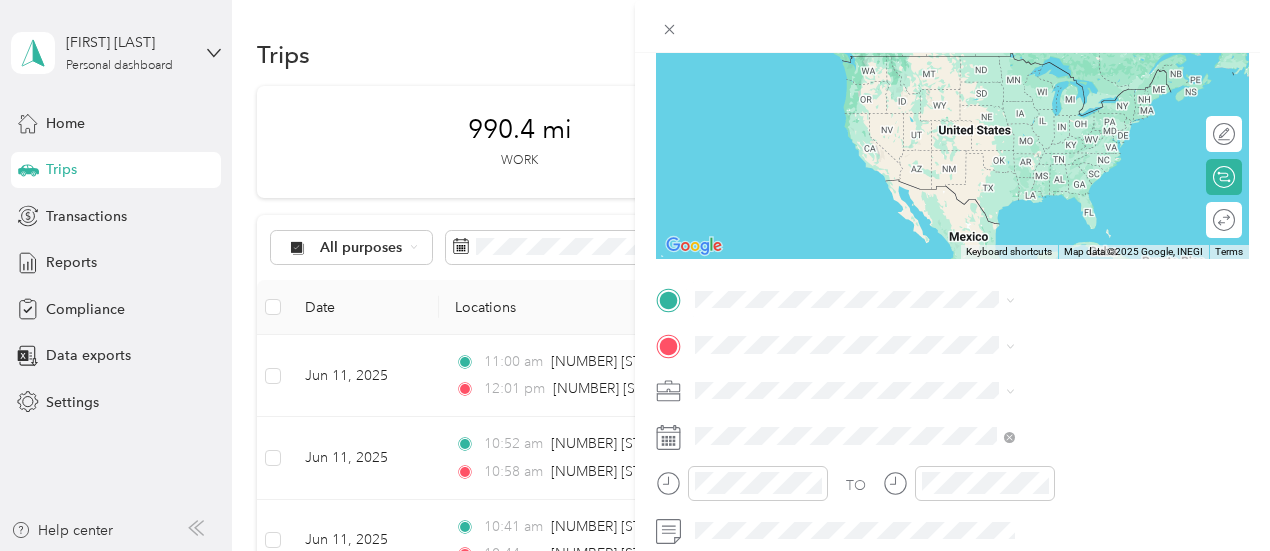 click on "[NUMBER] [STREET], [CITY]" at bounding box center (1030, 66) 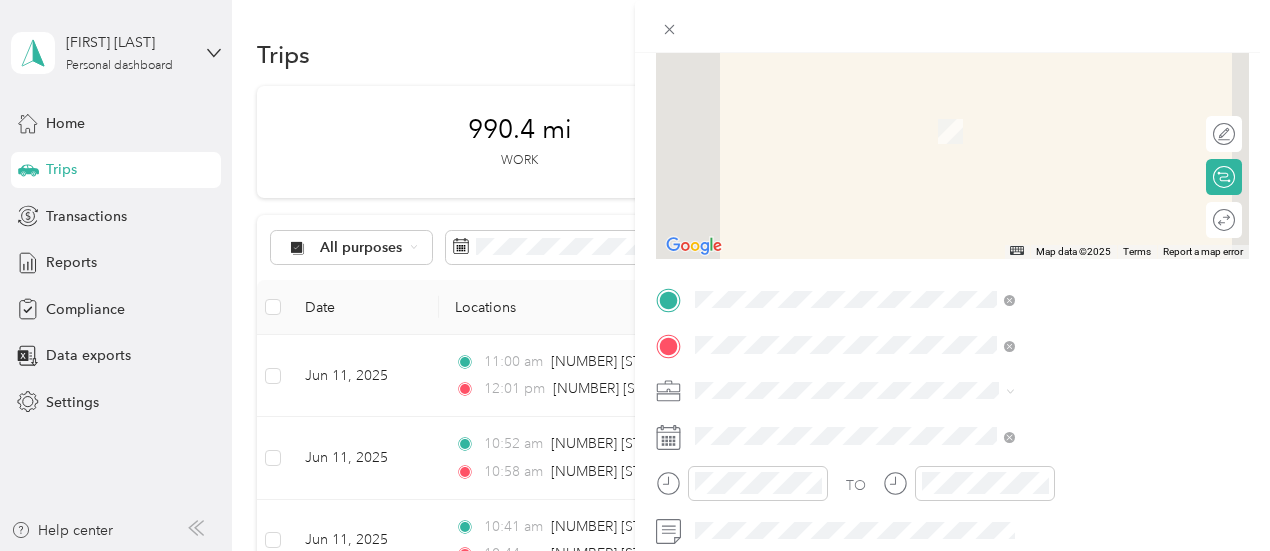 click on "[NUMBER] [STREET]
[CITY], [STATE] [POSTAL_CODE], [COUNTRY]" at bounding box center [1081, 119] 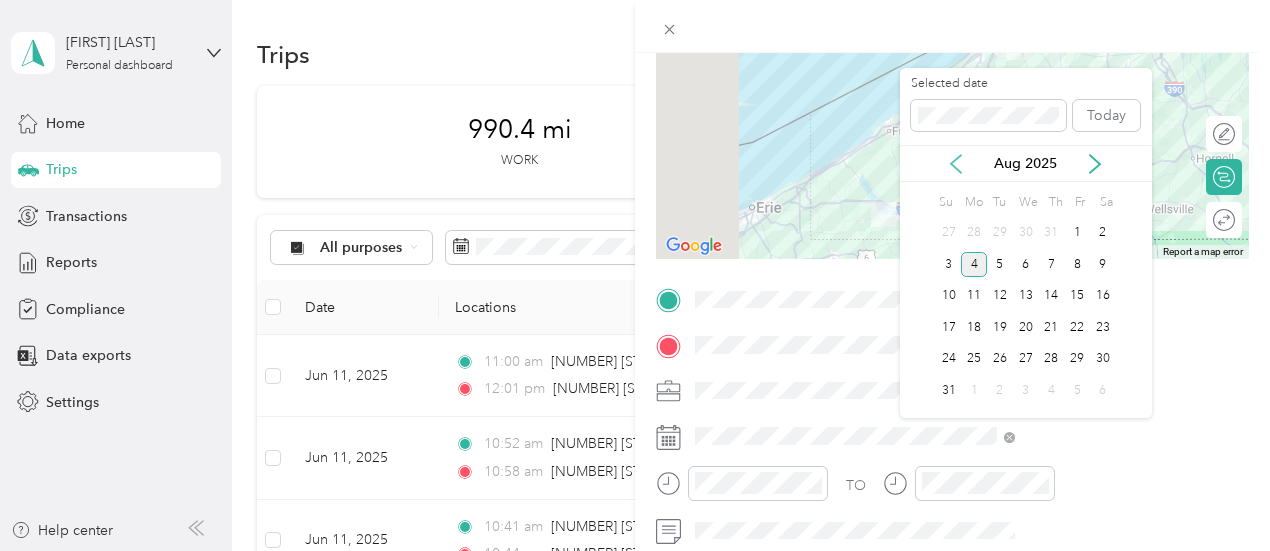 click 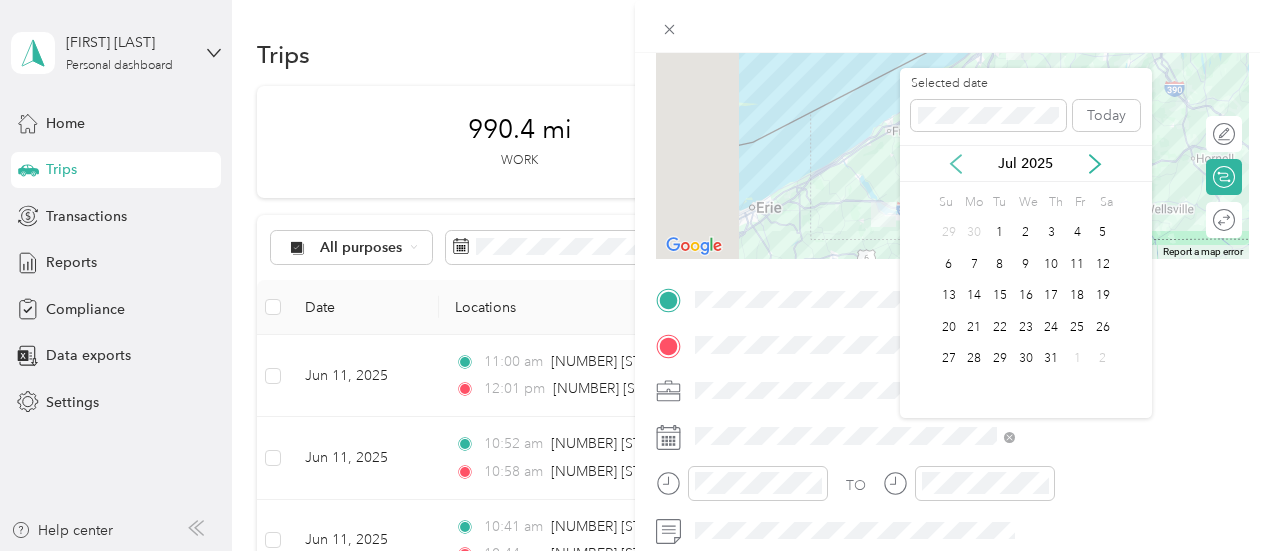 click 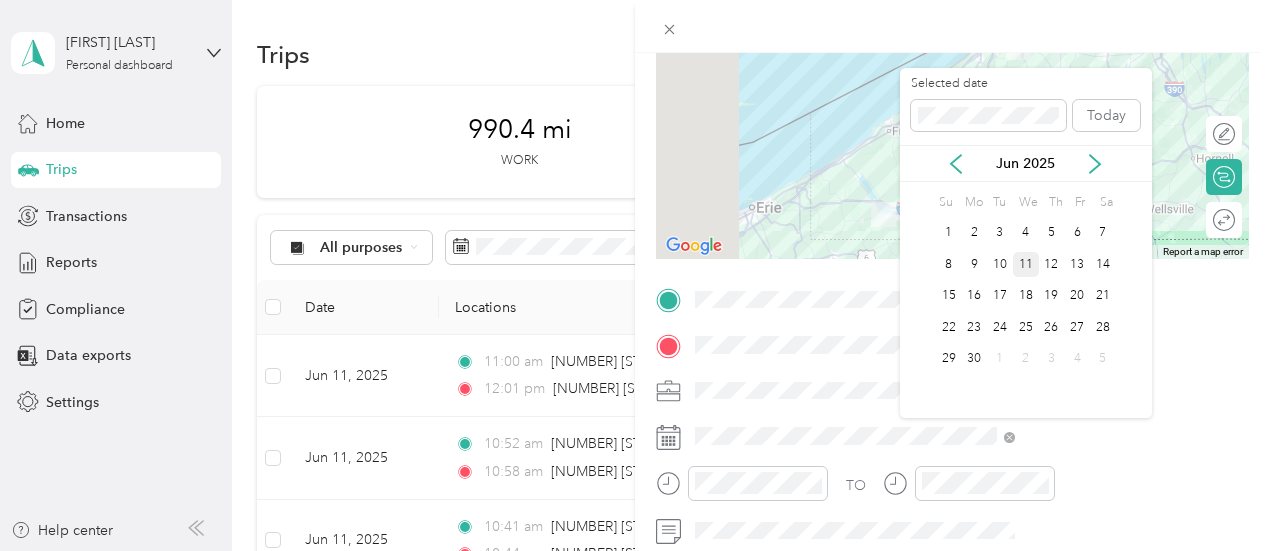click on "11" at bounding box center [1026, 264] 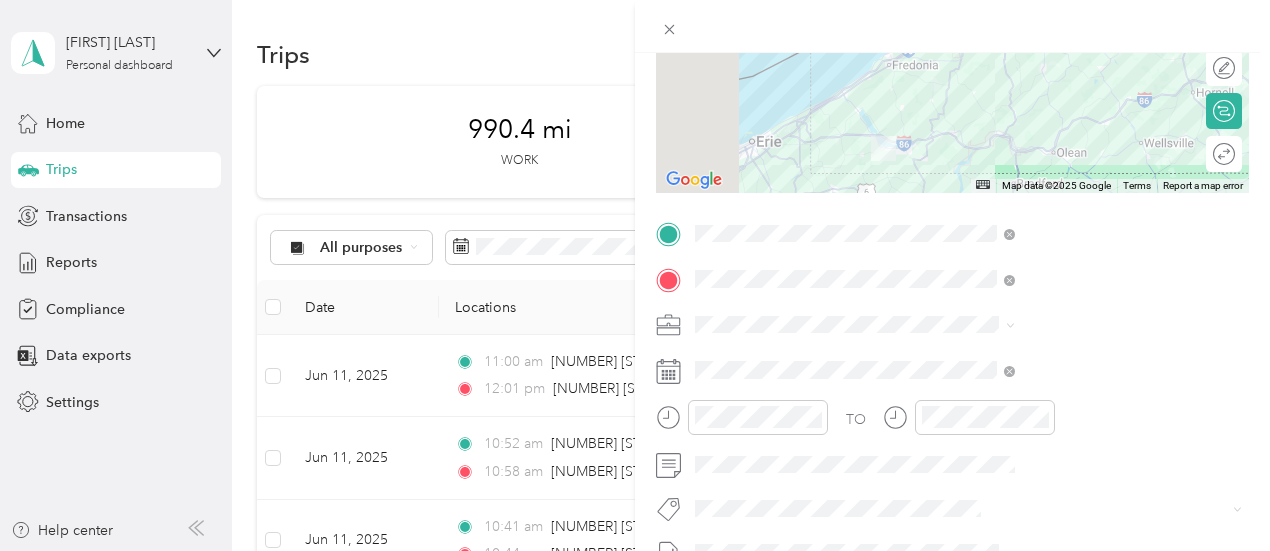 scroll, scrollTop: 263, scrollLeft: 0, axis: vertical 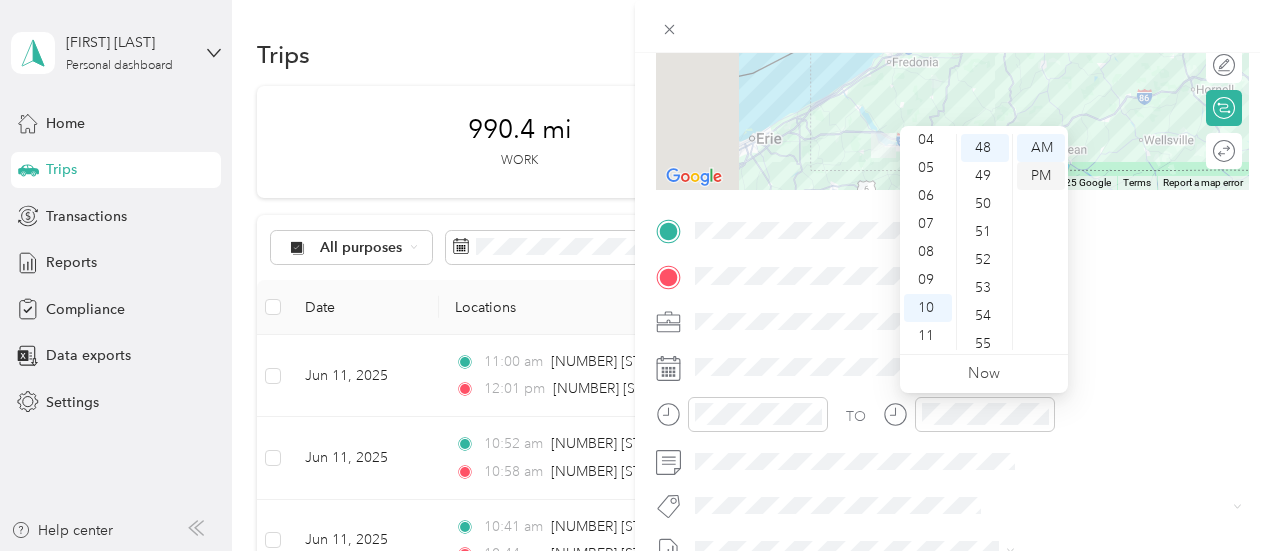 click on "PM" at bounding box center [1041, 176] 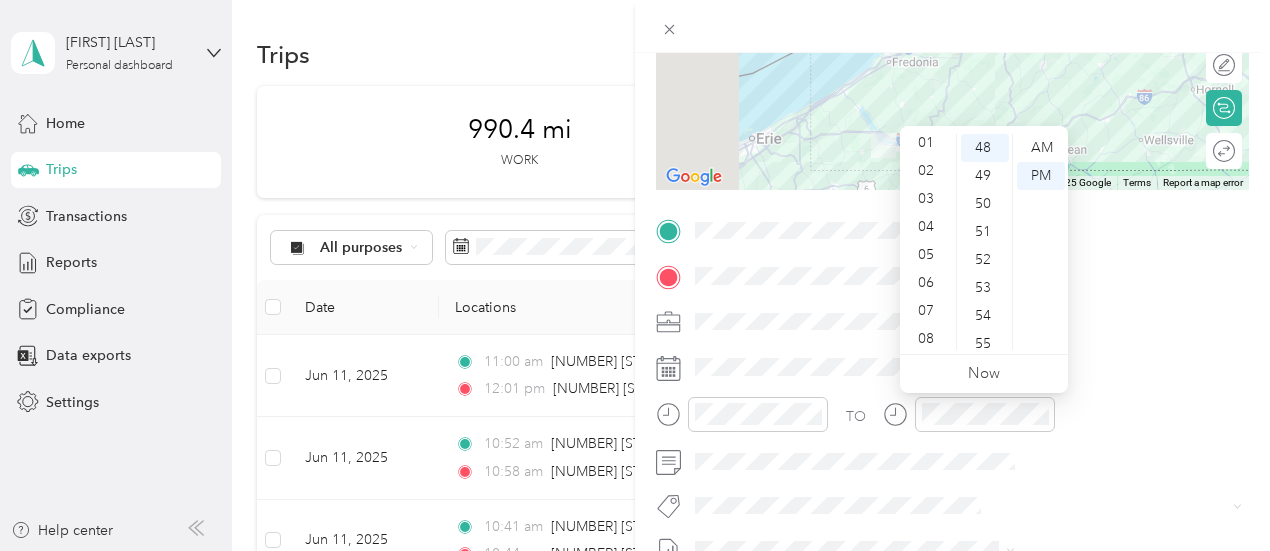 scroll, scrollTop: 0, scrollLeft: 0, axis: both 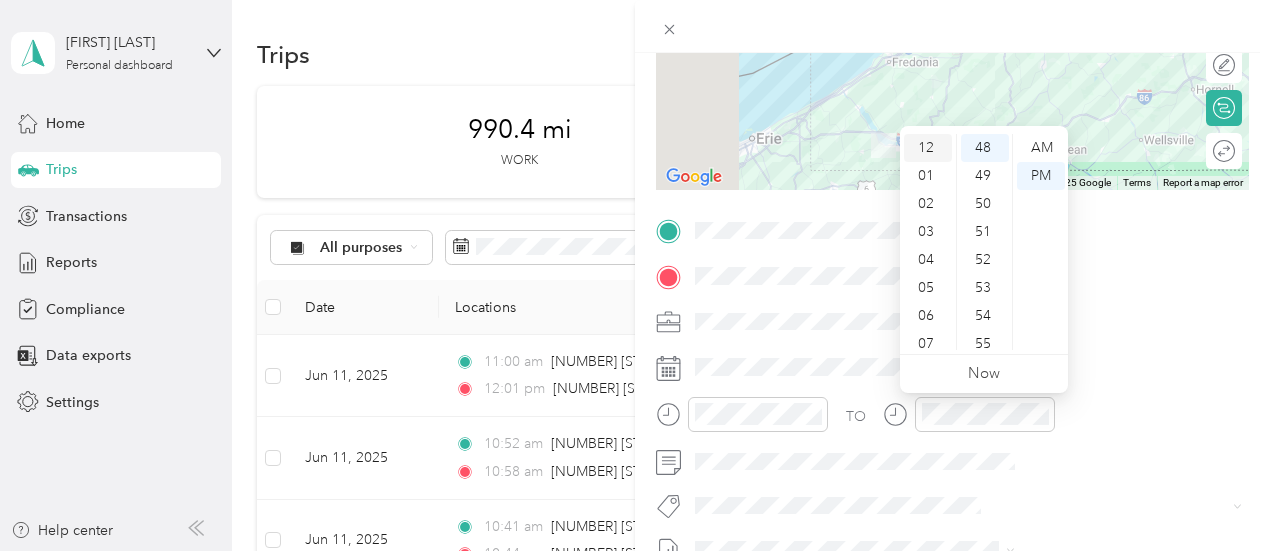 click on "12" at bounding box center [928, 148] 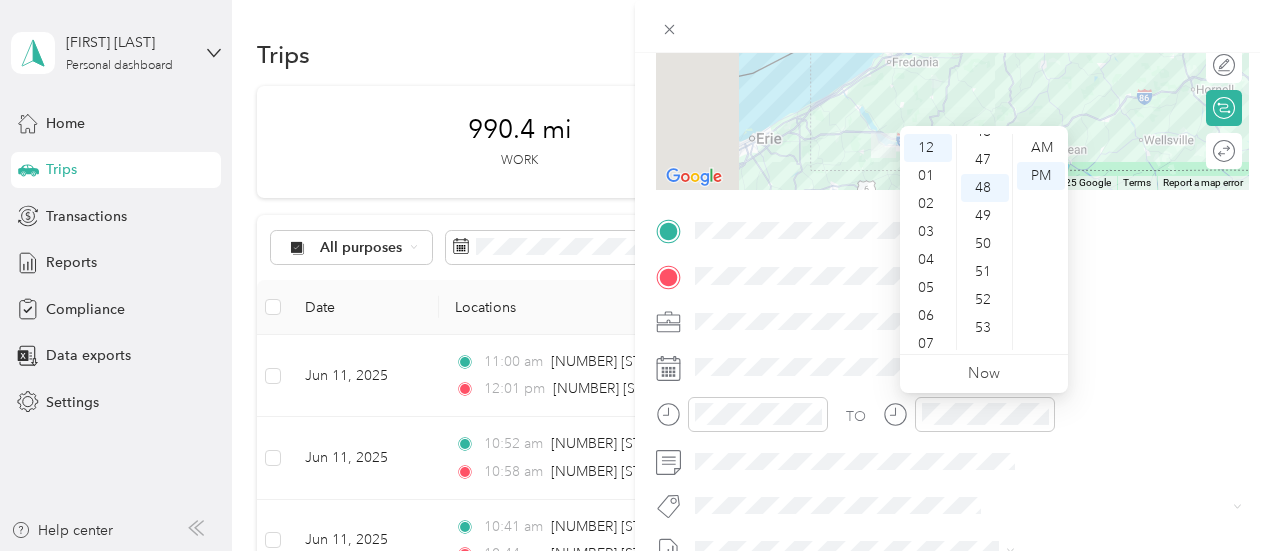 scroll, scrollTop: 1264, scrollLeft: 0, axis: vertical 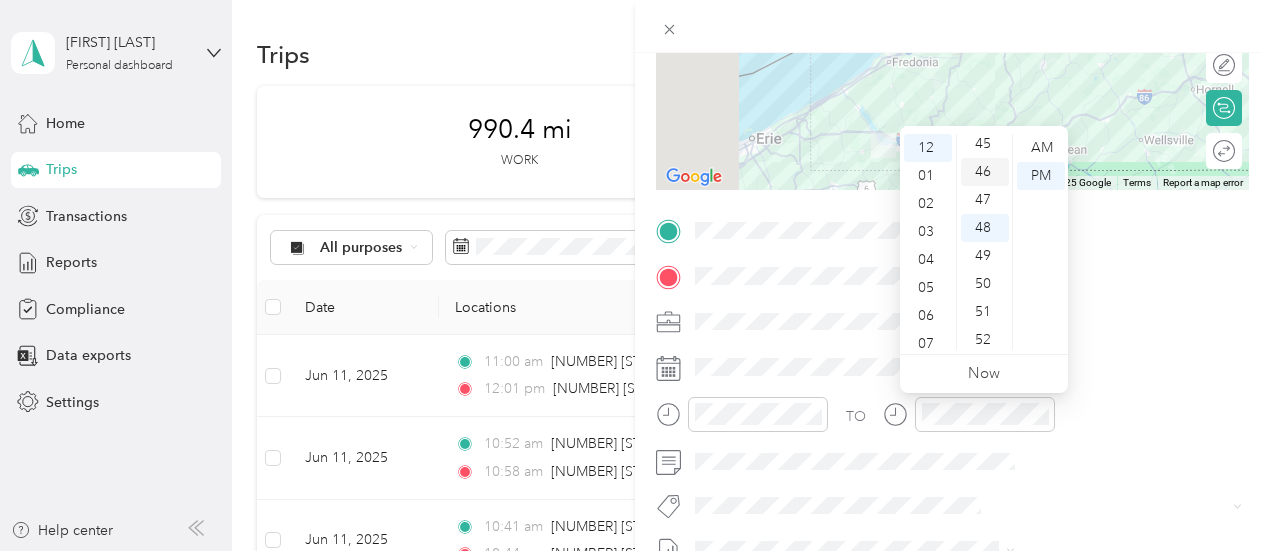 click on "46" at bounding box center [985, 172] 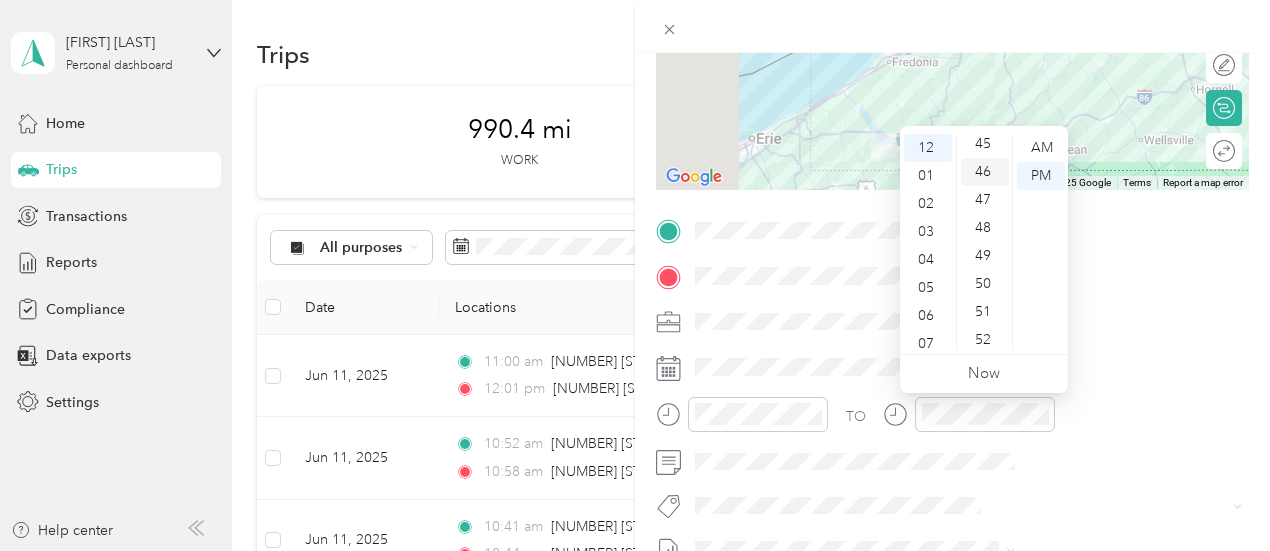 scroll, scrollTop: 1288, scrollLeft: 0, axis: vertical 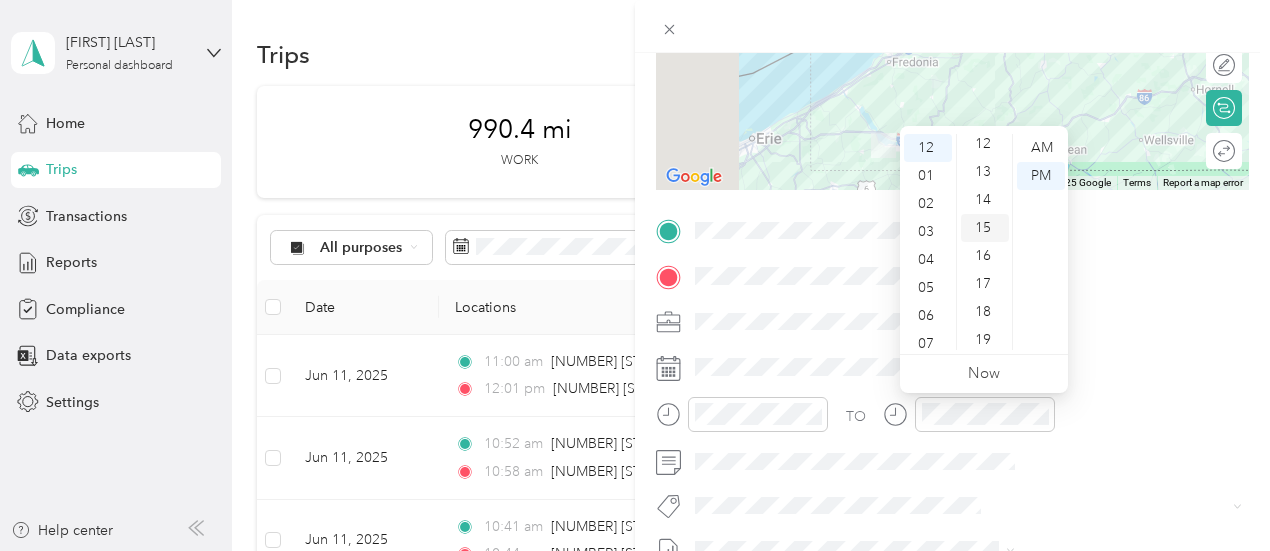 click on "15" at bounding box center [985, 228] 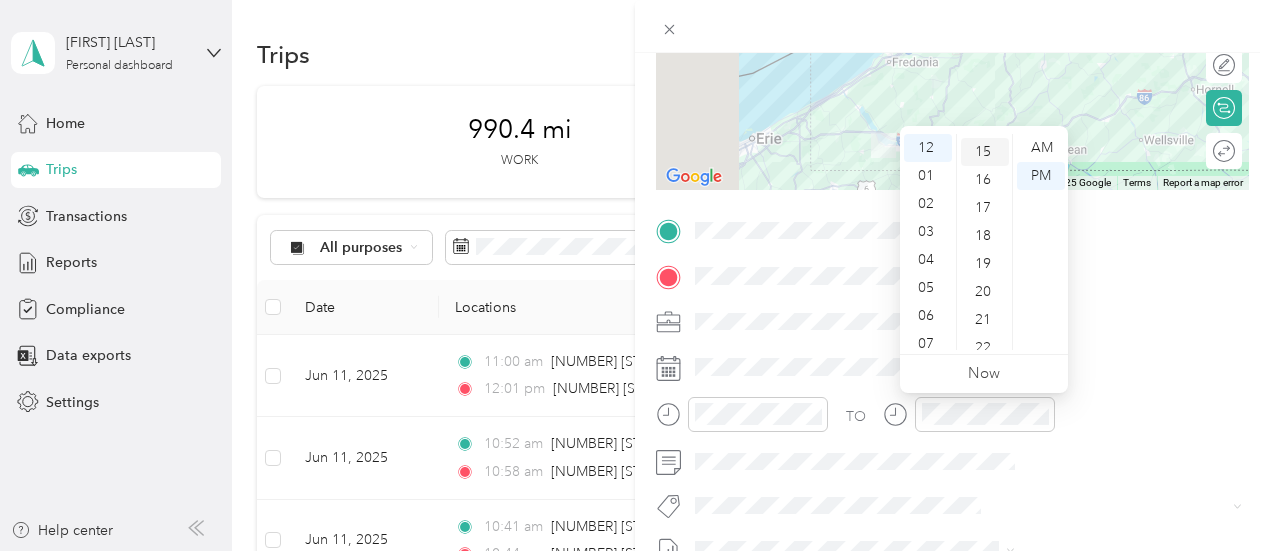 scroll, scrollTop: 420, scrollLeft: 0, axis: vertical 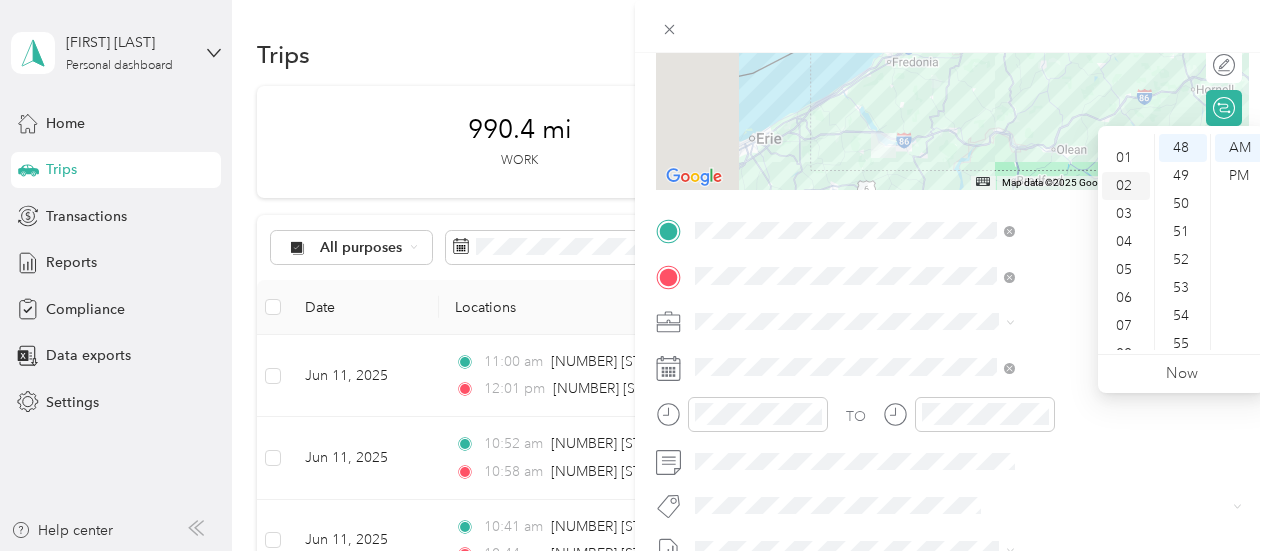 click on "02" at bounding box center (1126, 186) 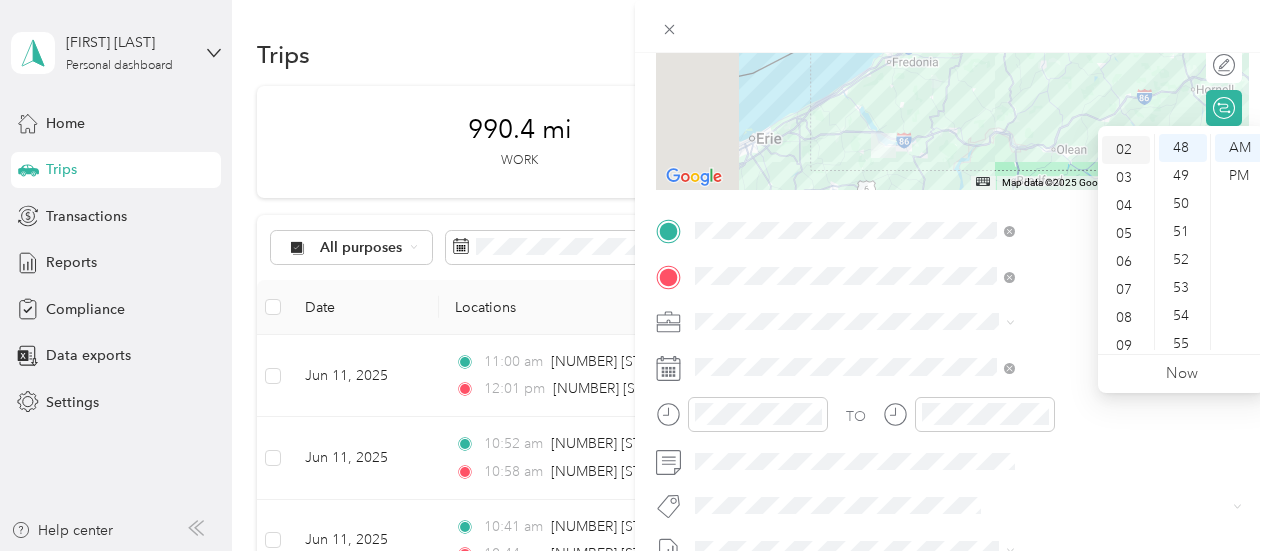 scroll, scrollTop: 56, scrollLeft: 0, axis: vertical 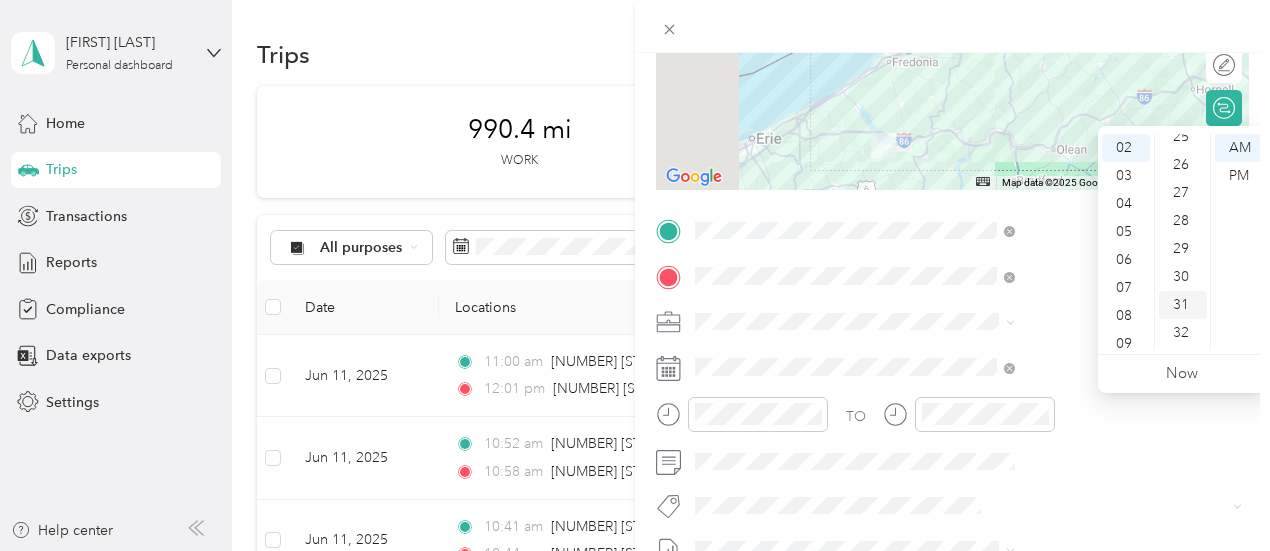 click on "31" at bounding box center (1183, 305) 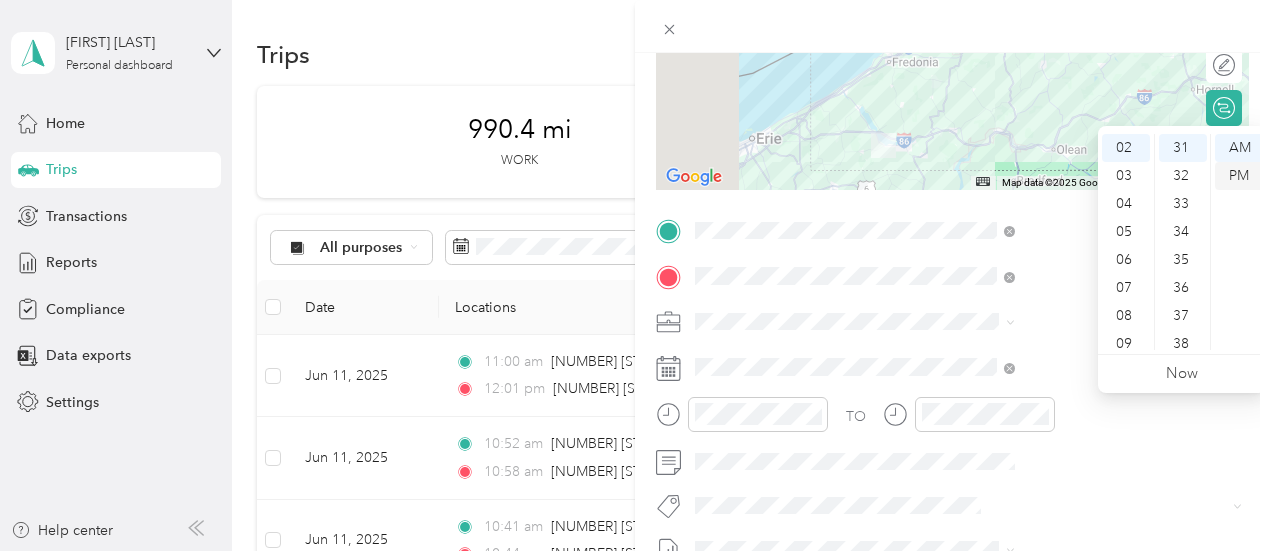 click on "PM" at bounding box center [1239, 176] 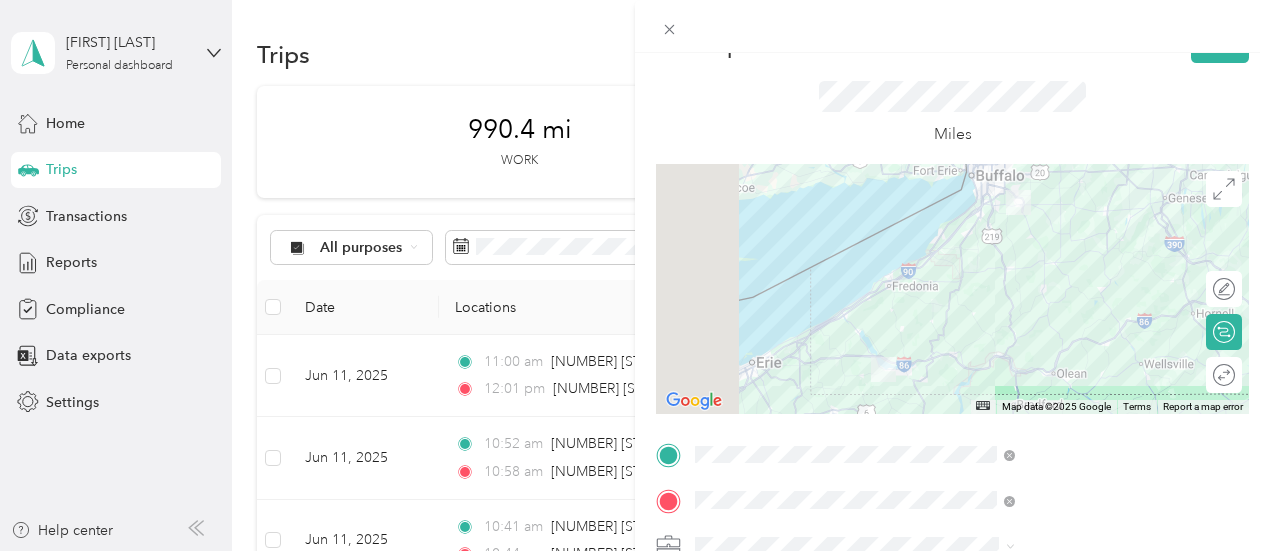scroll, scrollTop: 0, scrollLeft: 0, axis: both 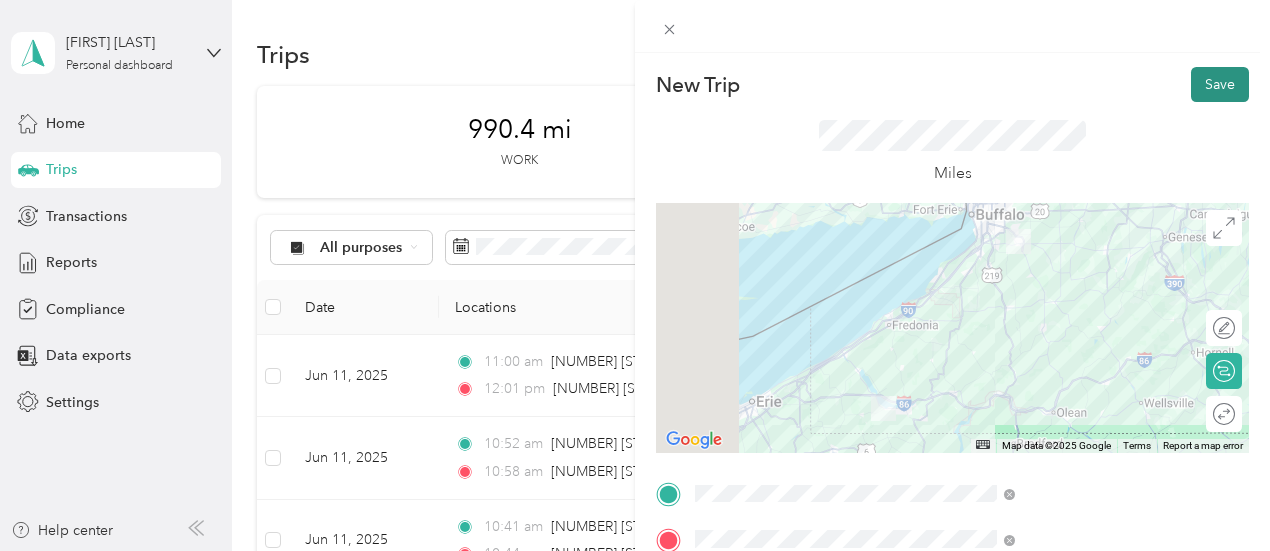 click on "Save" at bounding box center (1220, 84) 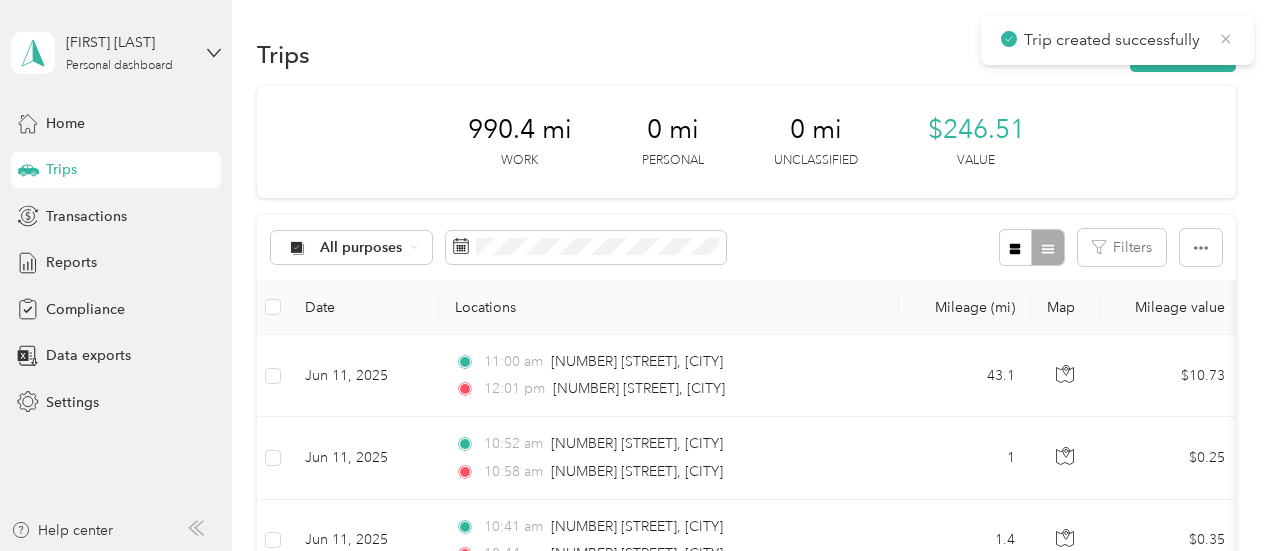 click 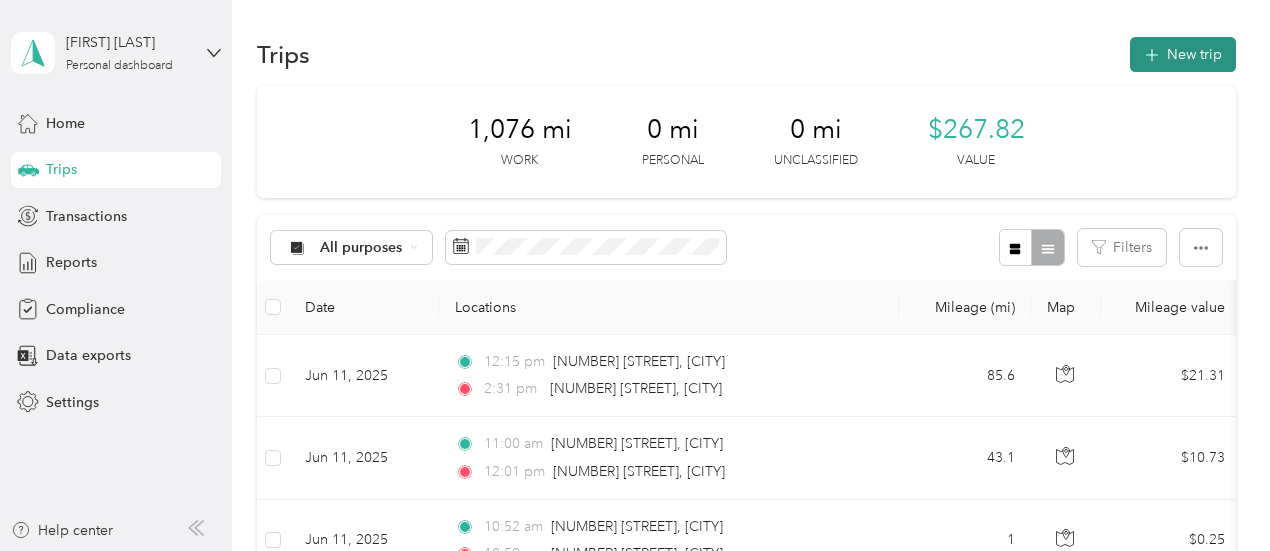 click on "New trip" at bounding box center (1183, 54) 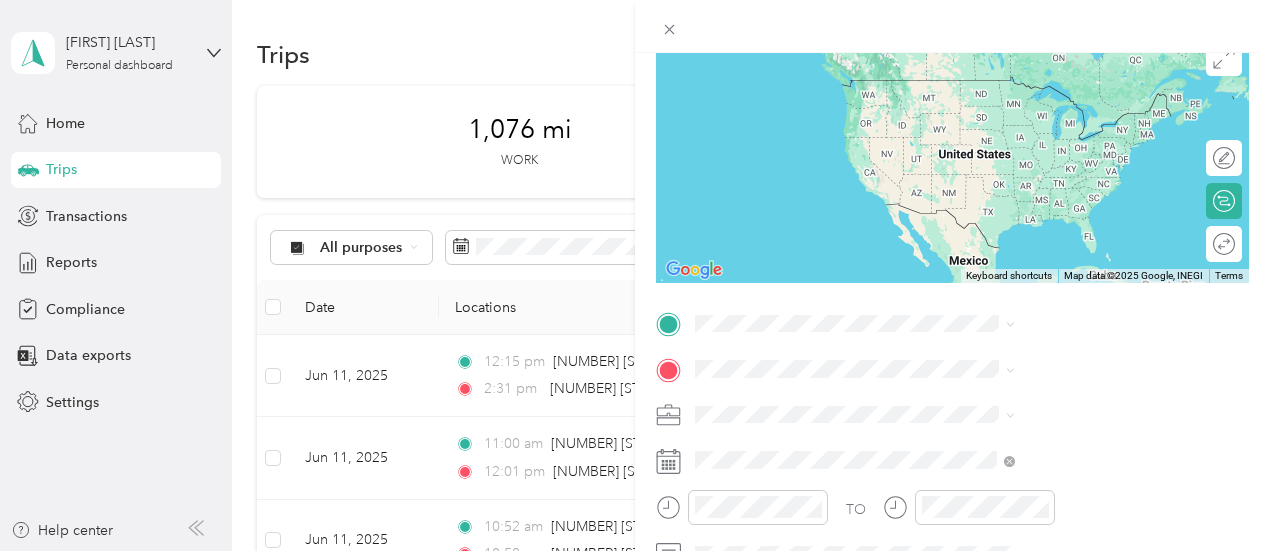 scroll, scrollTop: 191, scrollLeft: 0, axis: vertical 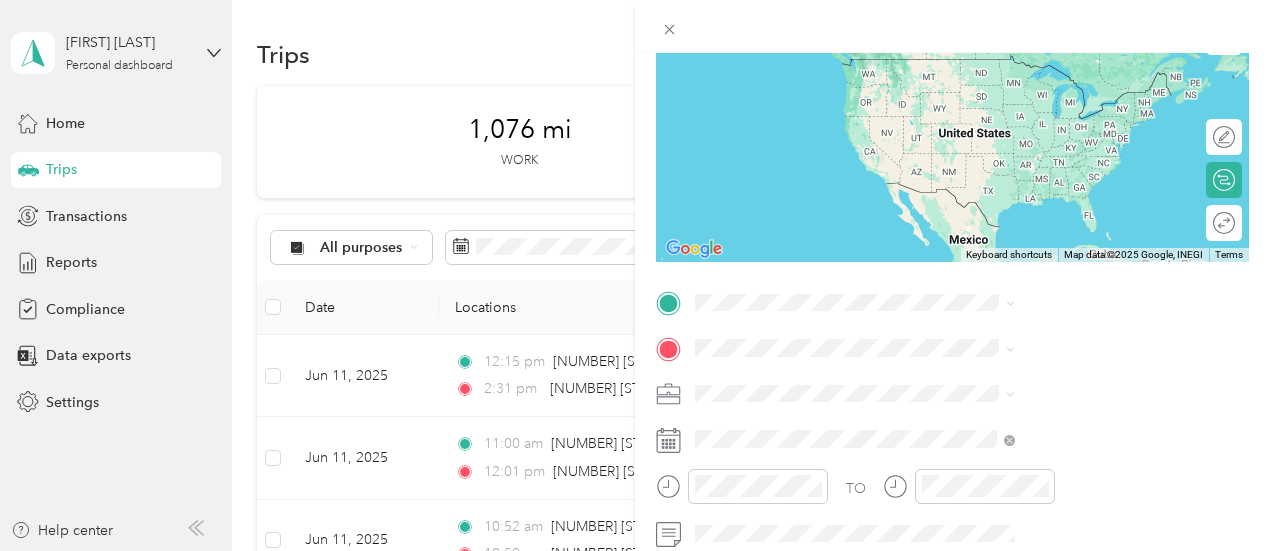 click on "[NUMBER] [STREET]
[CITY], [STATE] [POSTAL_CODE], [COUNTRY]" at bounding box center (1081, 215) 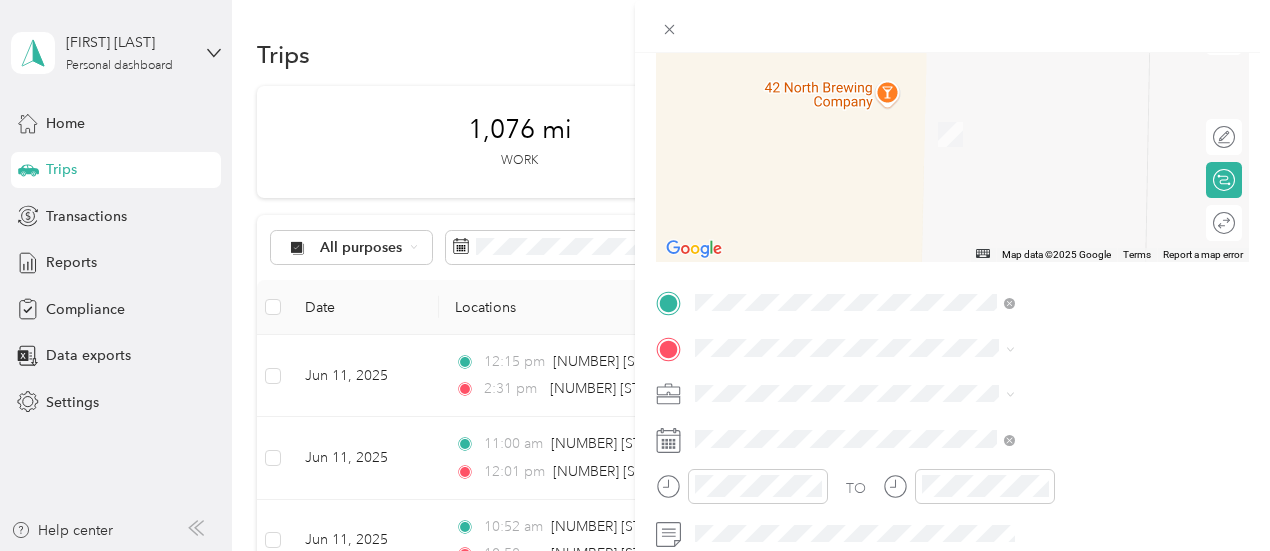 click on "Home [NUMBER] [STREET], [POSTAL_CODE], [CITY], [STATE], United States" at bounding box center (1081, 122) 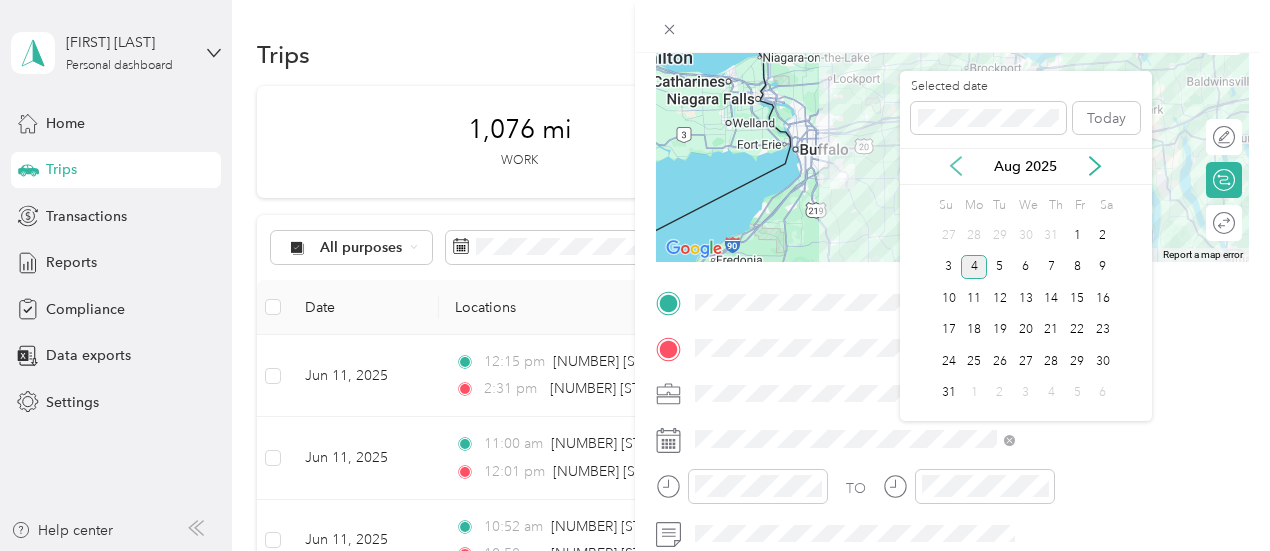 click 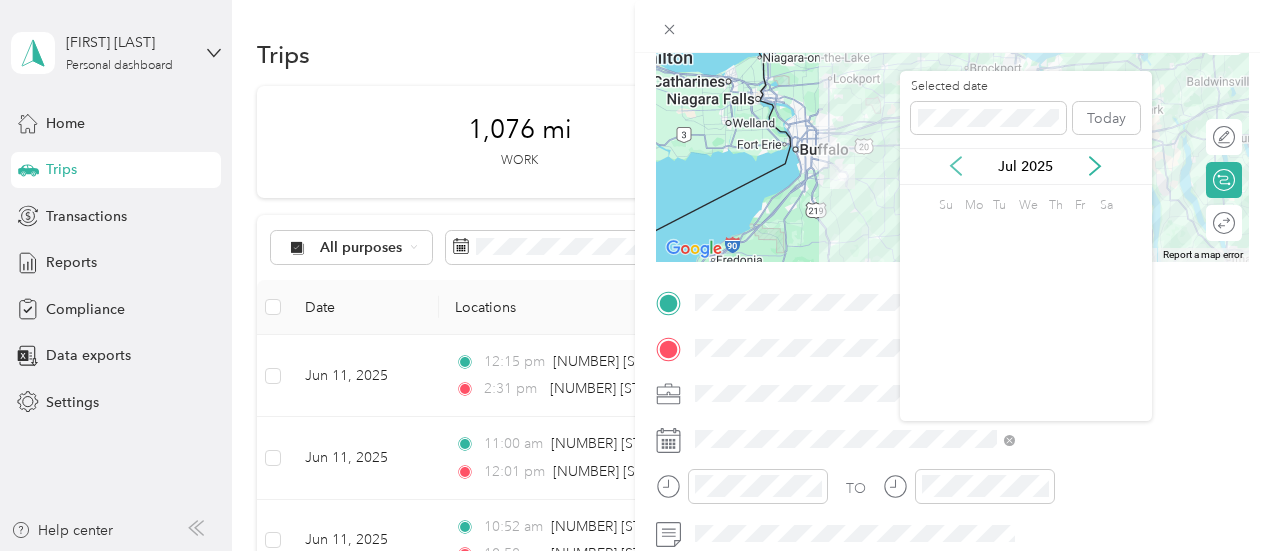 click 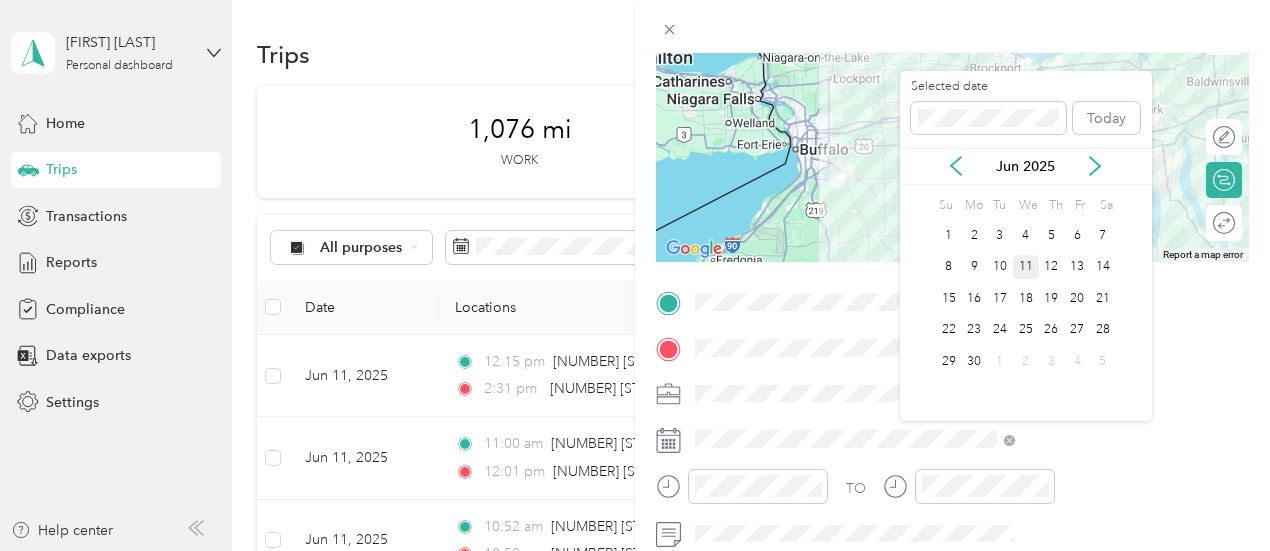 click on "11" at bounding box center [1026, 267] 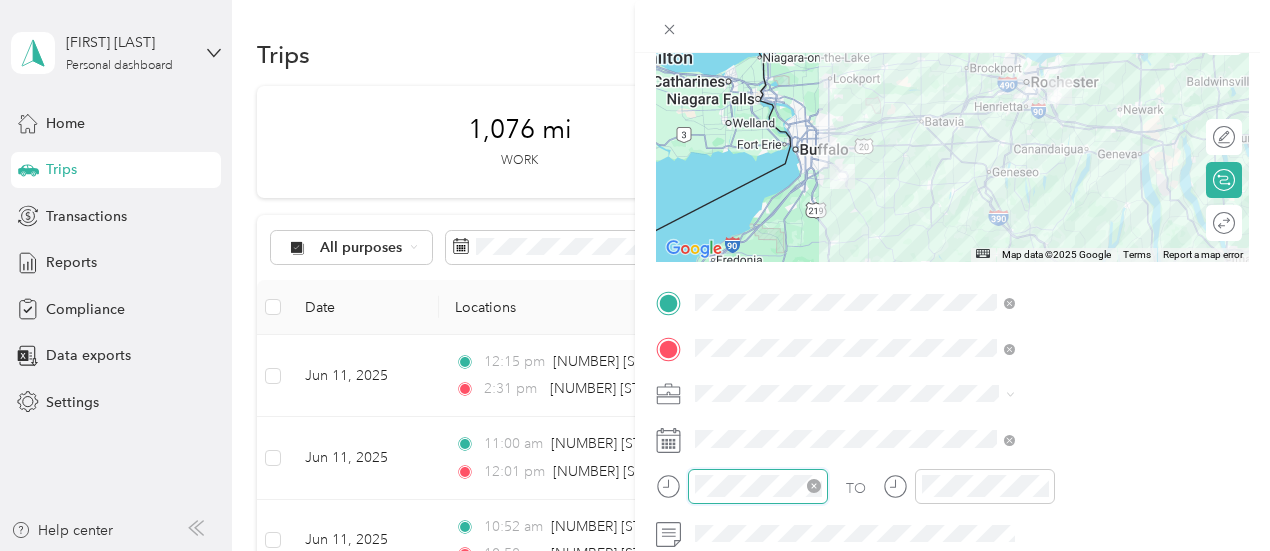 scroll, scrollTop: 120, scrollLeft: 0, axis: vertical 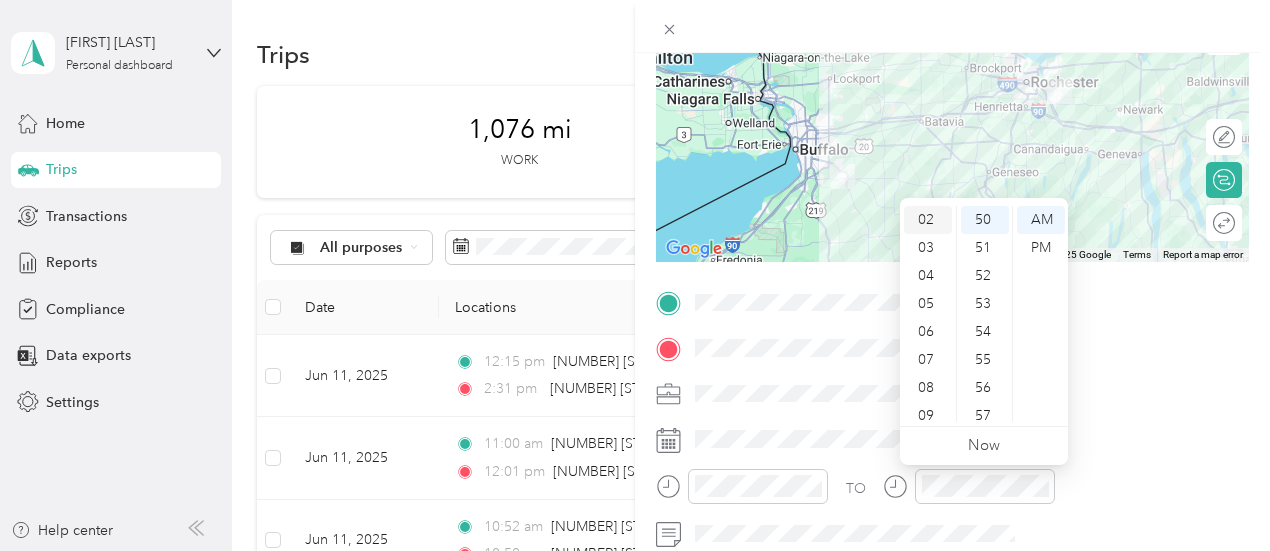 click on "02" at bounding box center [928, 220] 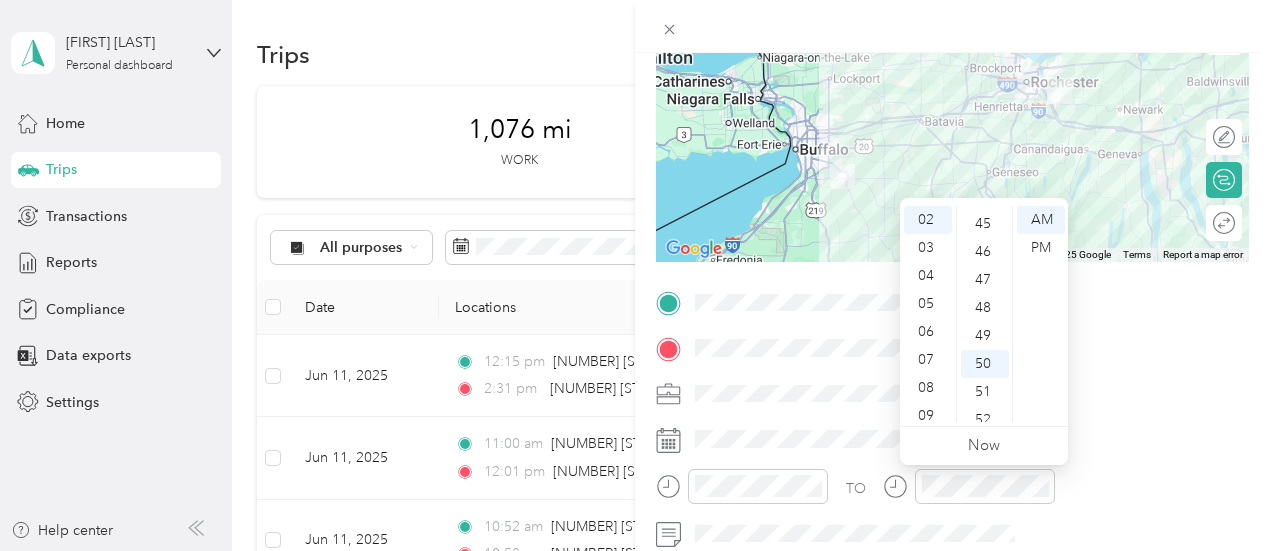 scroll, scrollTop: 1240, scrollLeft: 0, axis: vertical 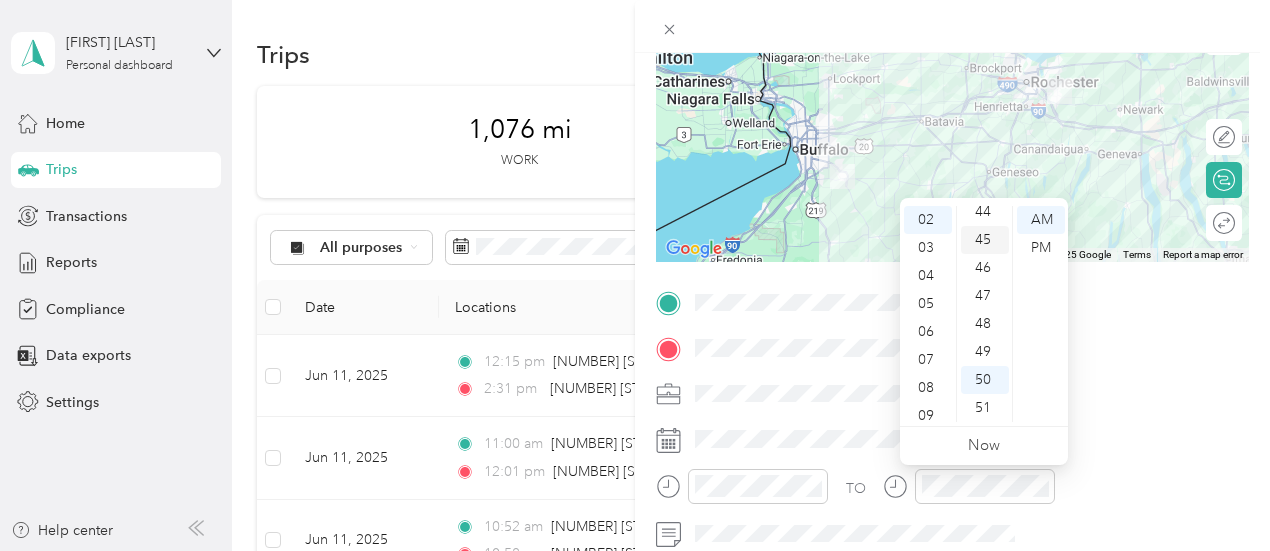click on "45" at bounding box center (985, 240) 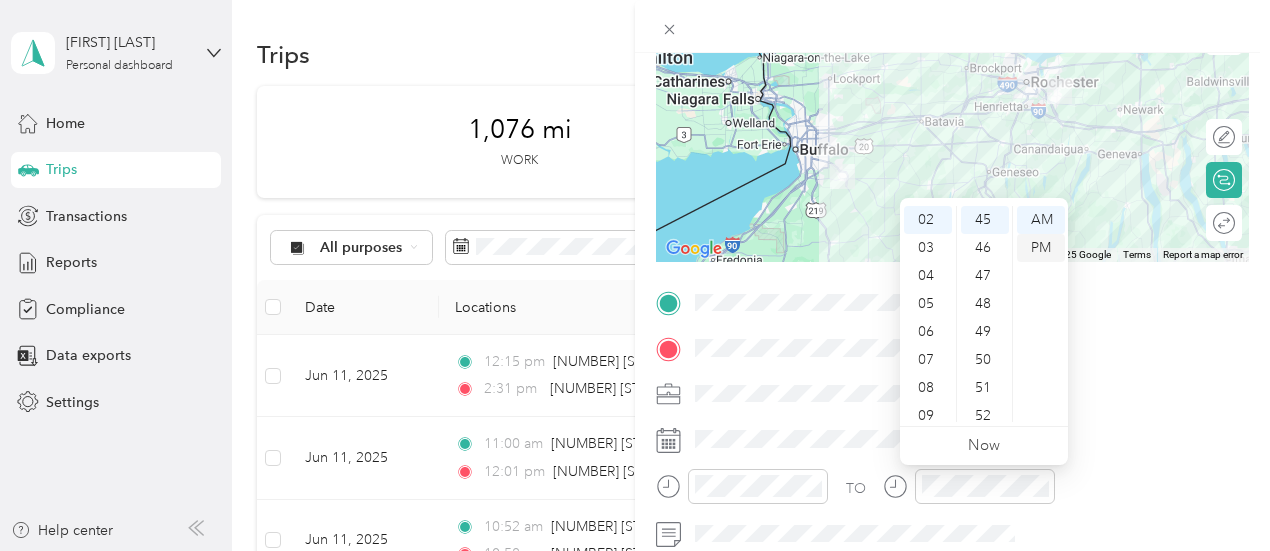 scroll, scrollTop: 1260, scrollLeft: 0, axis: vertical 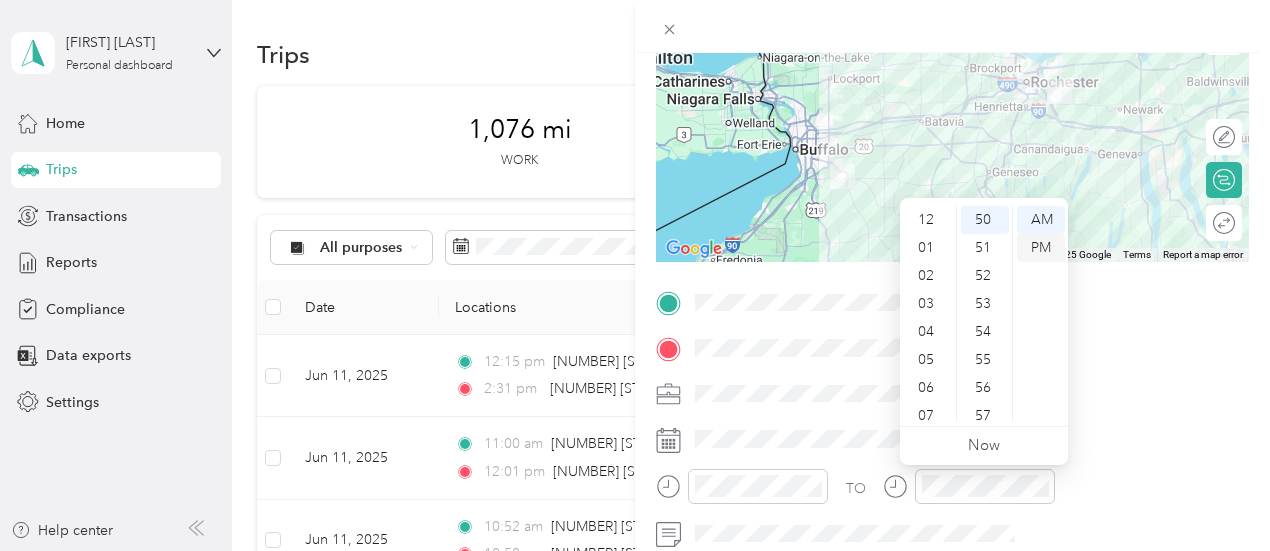 click on "PM" at bounding box center [1041, 248] 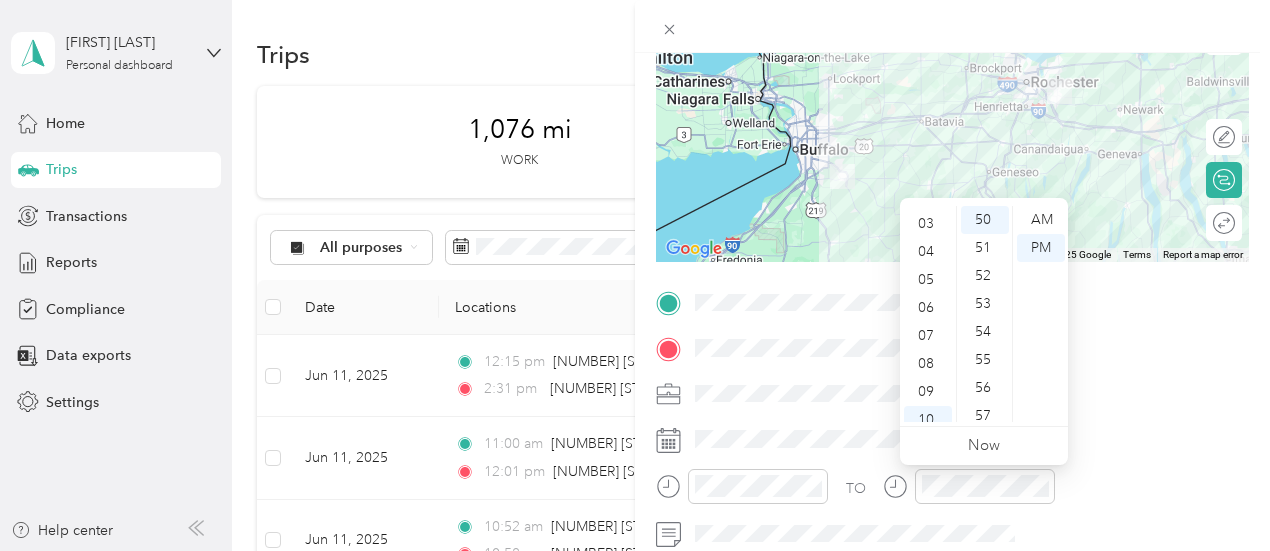 scroll, scrollTop: 40, scrollLeft: 0, axis: vertical 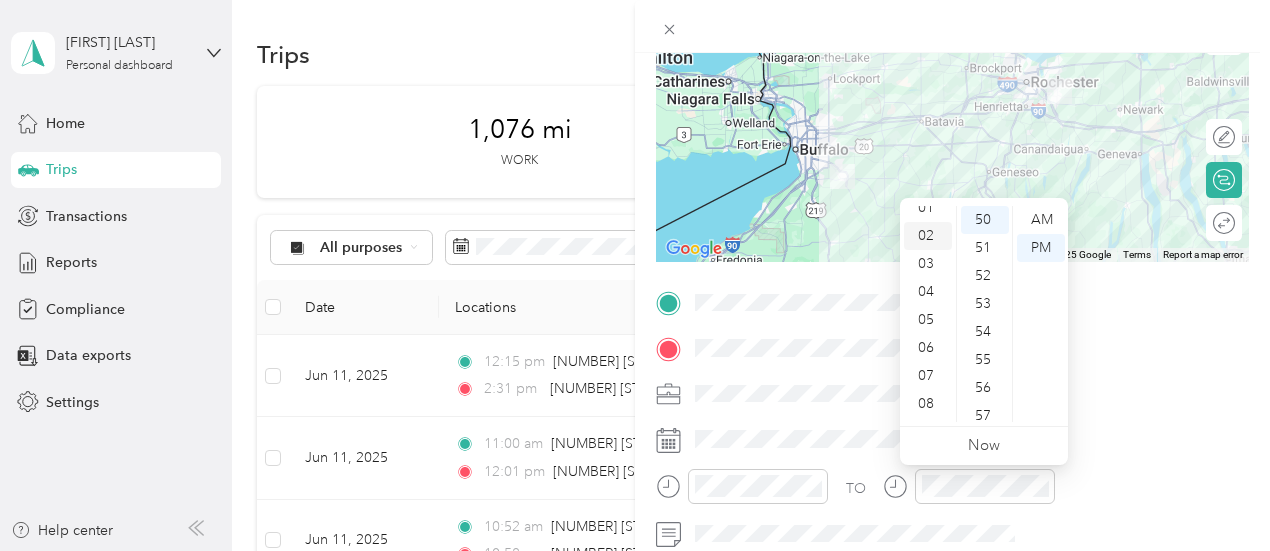 click on "02" at bounding box center (928, 236) 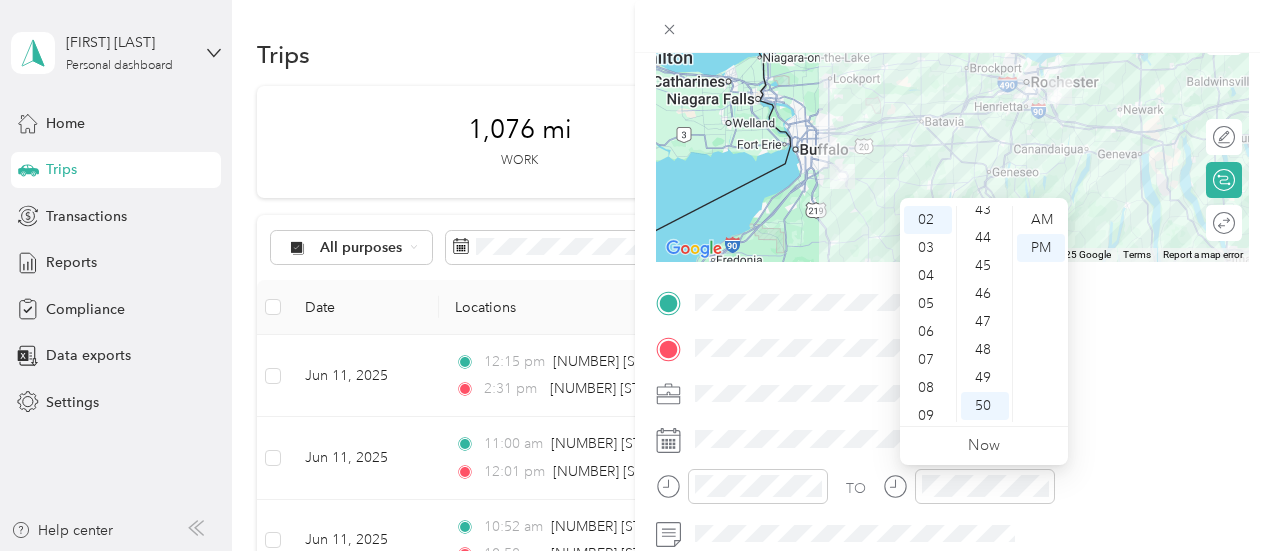 scroll, scrollTop: 1213, scrollLeft: 0, axis: vertical 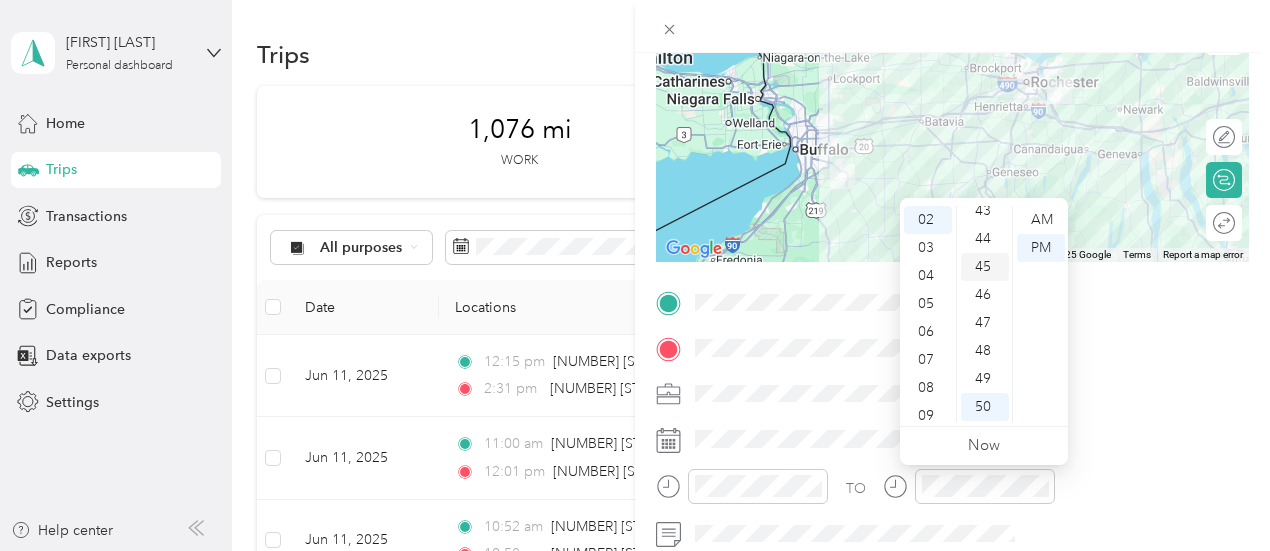 click on "45" at bounding box center [985, 267] 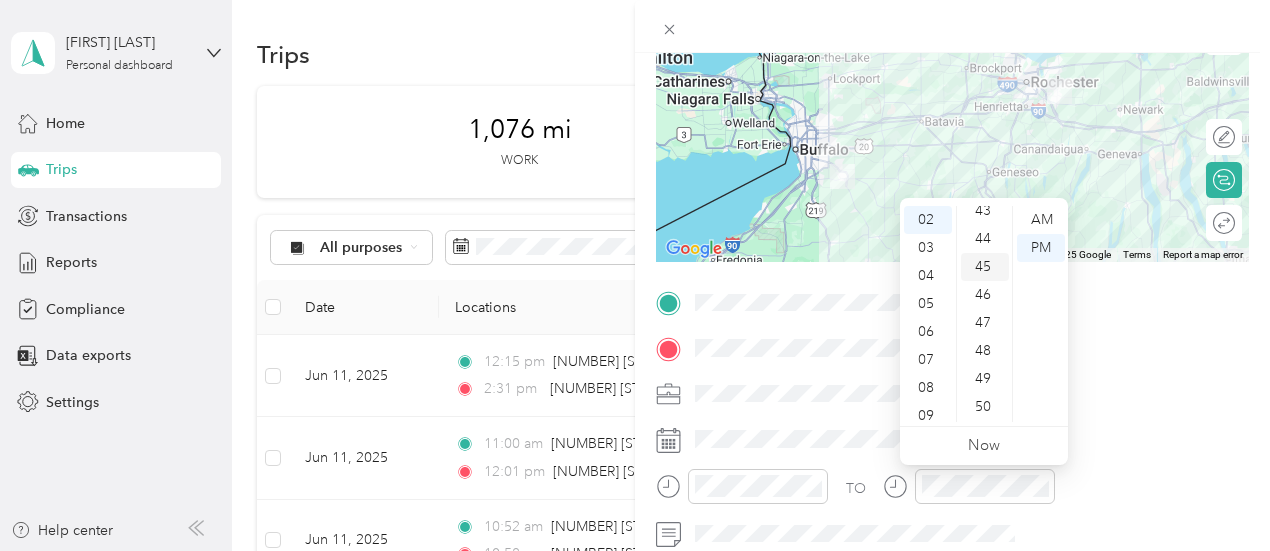 scroll, scrollTop: 1260, scrollLeft: 0, axis: vertical 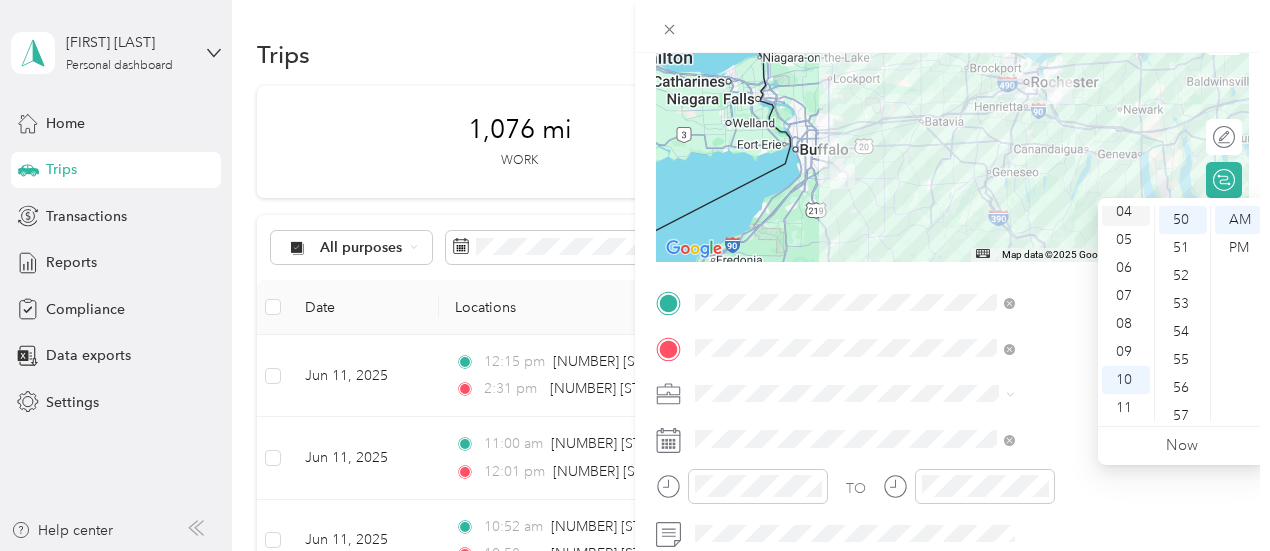 click on "04" at bounding box center [1126, 212] 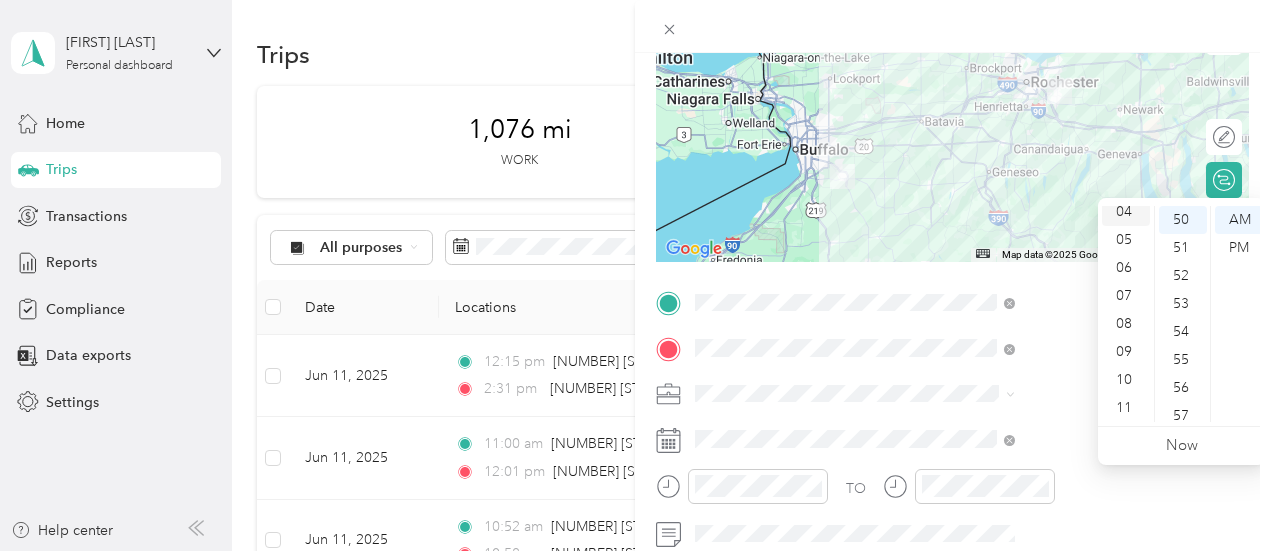 scroll, scrollTop: 112, scrollLeft: 0, axis: vertical 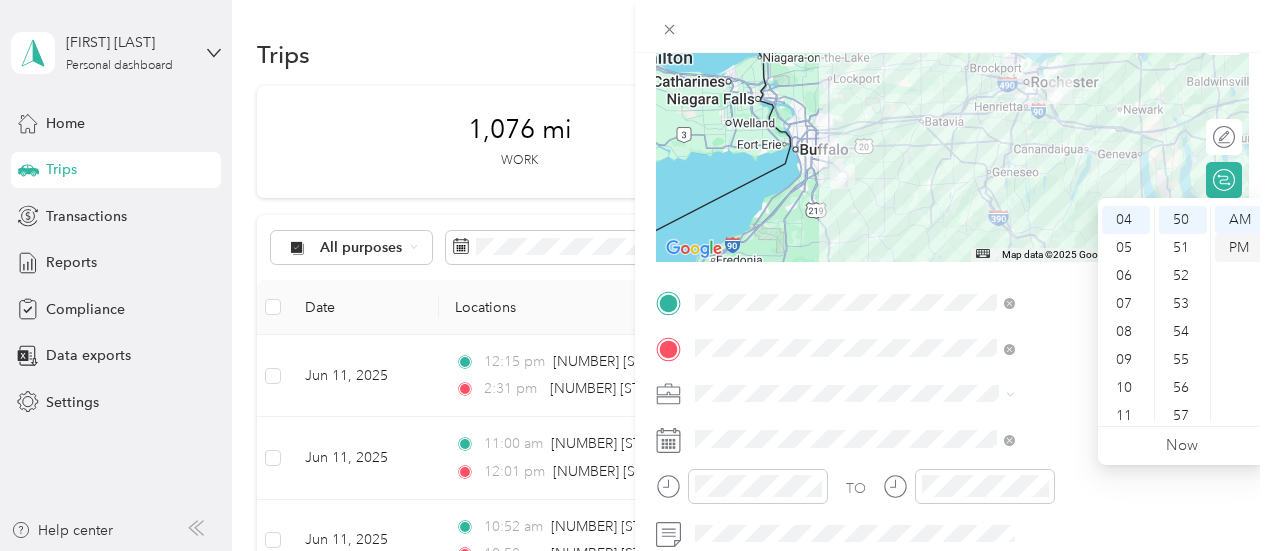 click on "PM" at bounding box center (1239, 248) 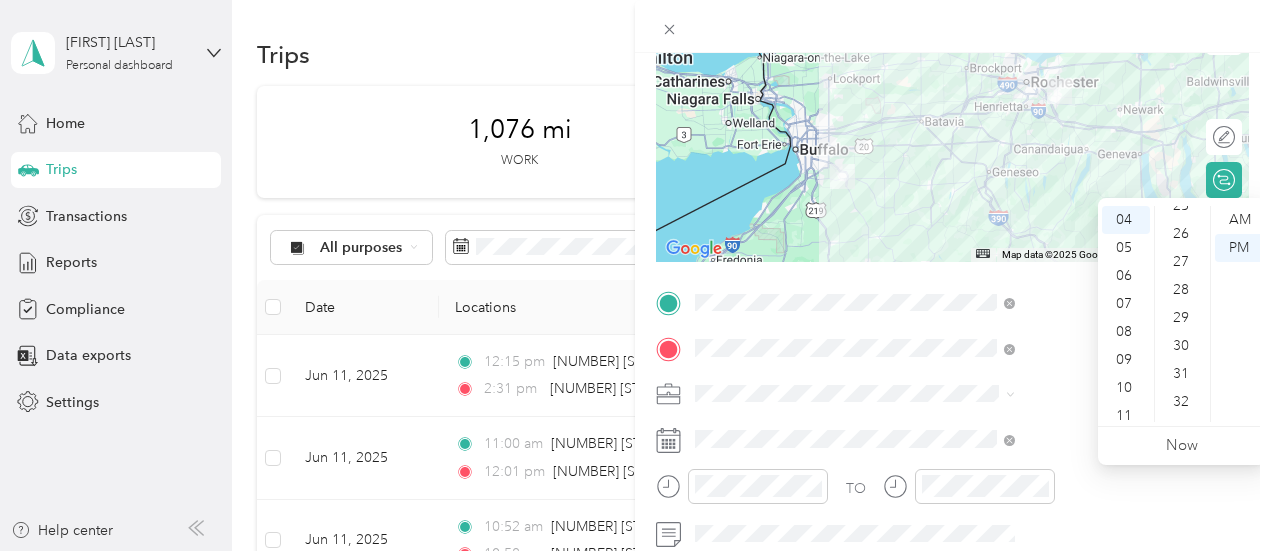 scroll, scrollTop: 708, scrollLeft: 0, axis: vertical 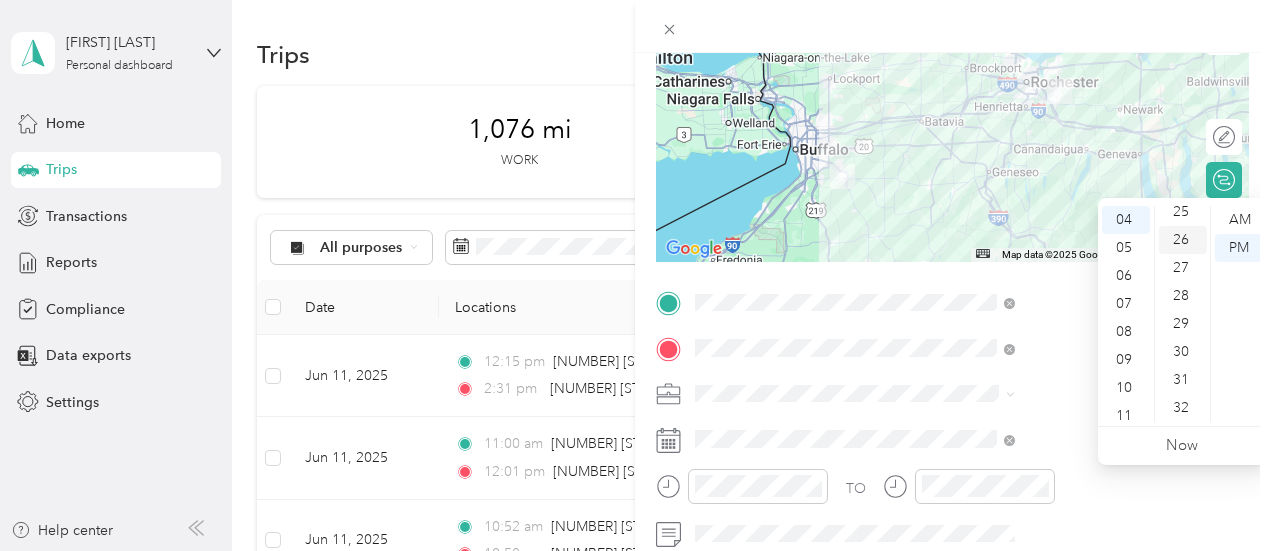 click on "26" at bounding box center (1183, 240) 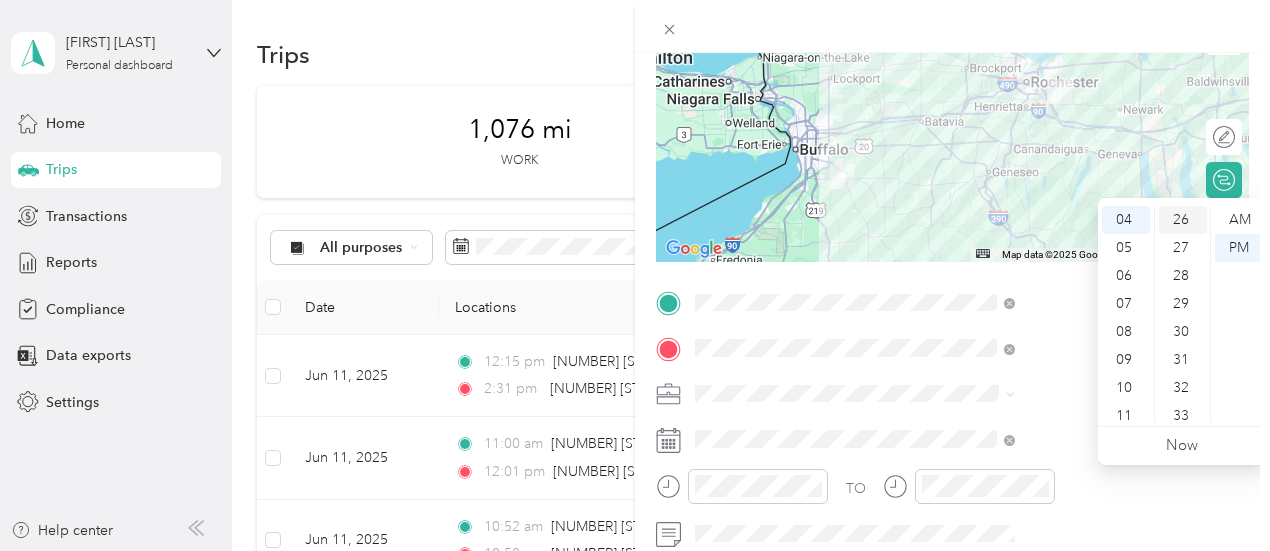 scroll, scrollTop: 728, scrollLeft: 0, axis: vertical 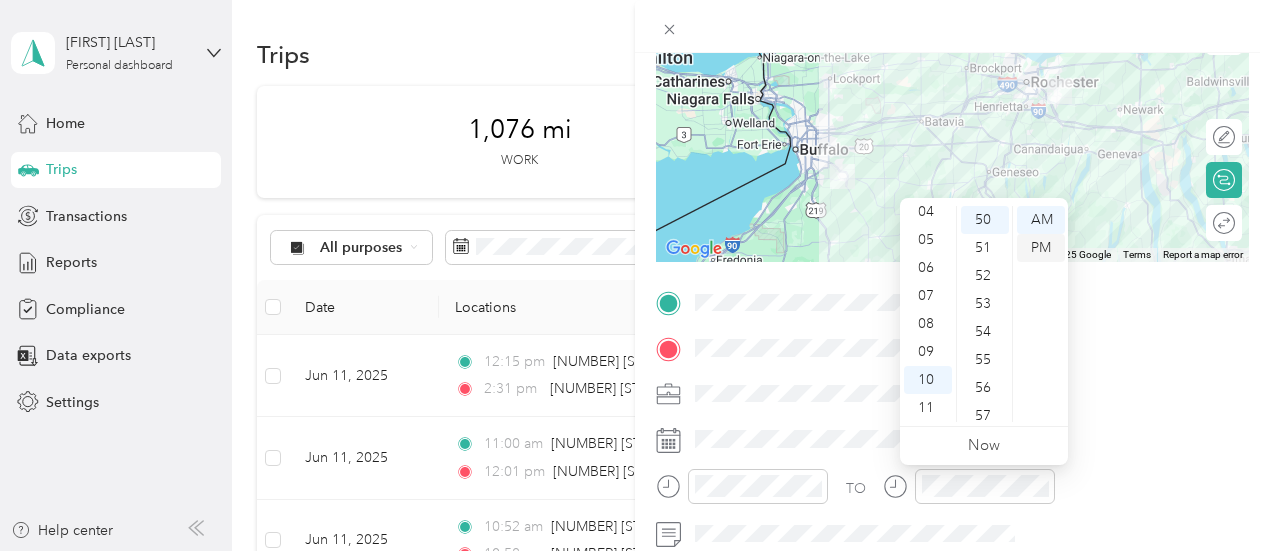 click on "PM" at bounding box center (1041, 248) 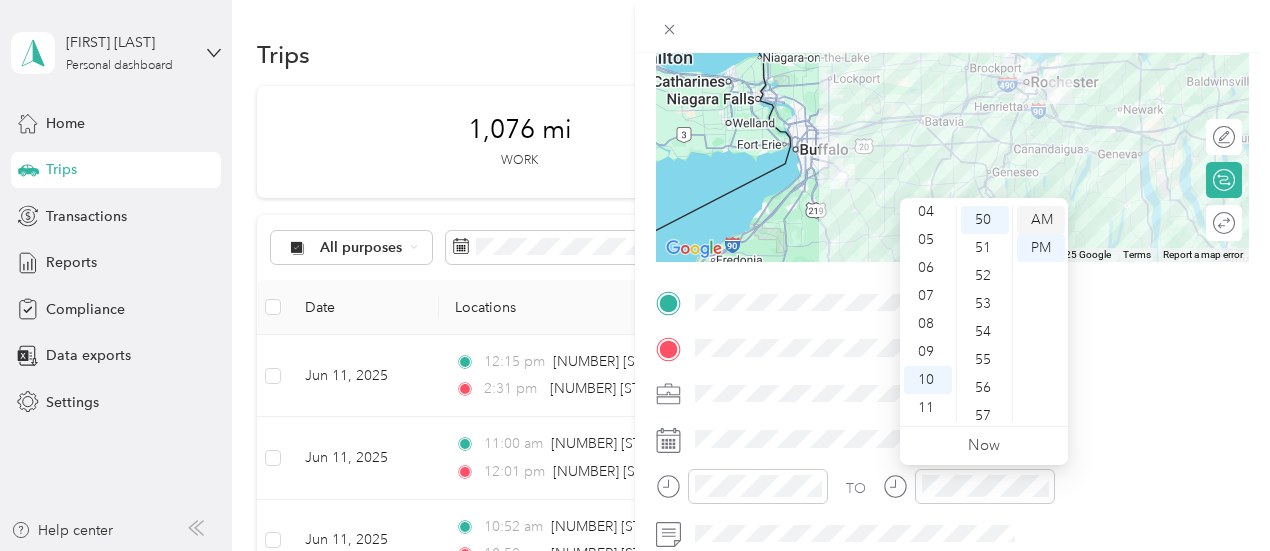 click on "AM" at bounding box center (1041, 220) 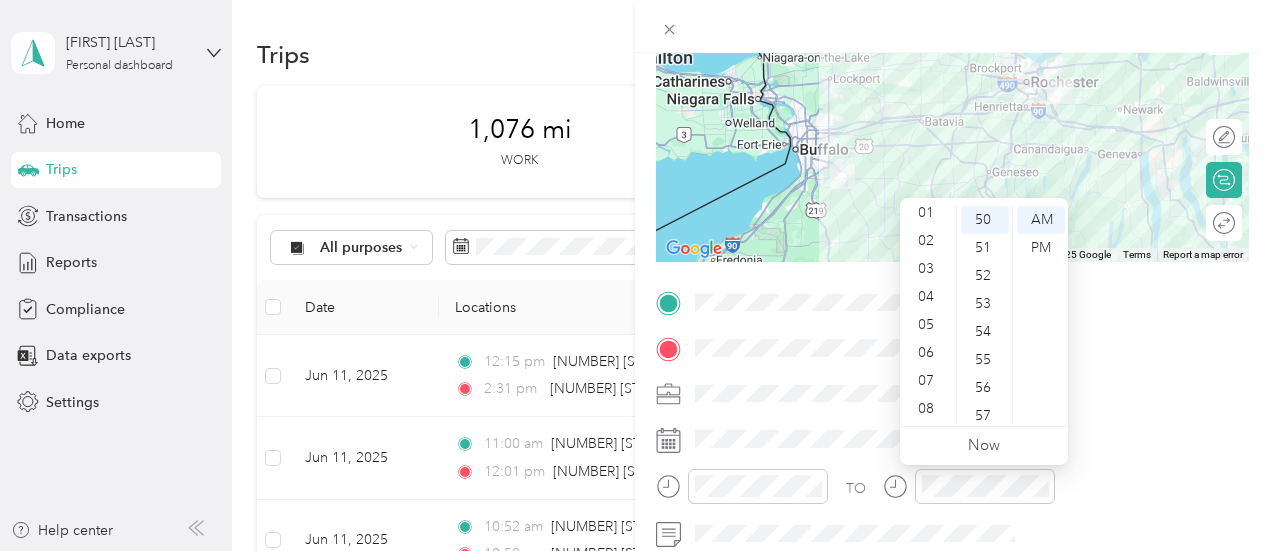 scroll, scrollTop: 30, scrollLeft: 0, axis: vertical 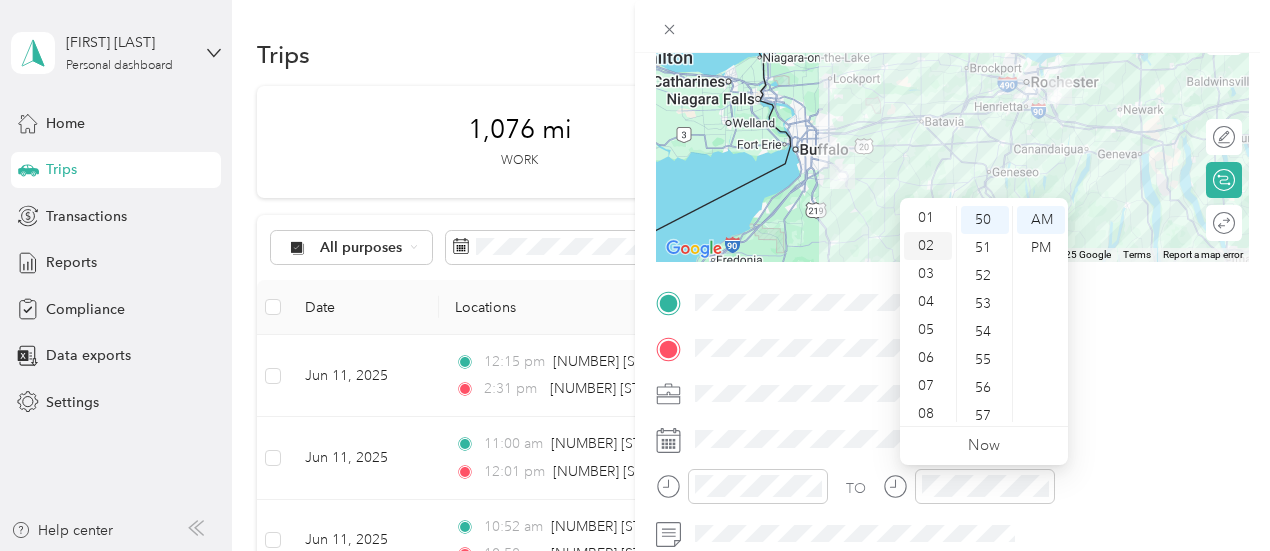 click on "02" at bounding box center [928, 246] 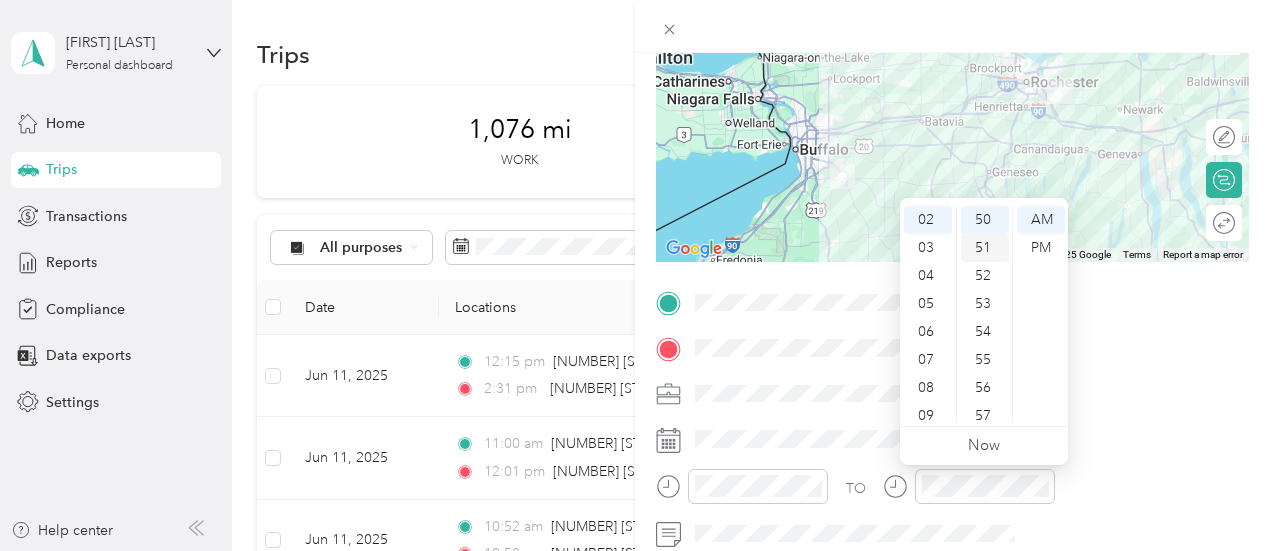 scroll, scrollTop: 56, scrollLeft: 0, axis: vertical 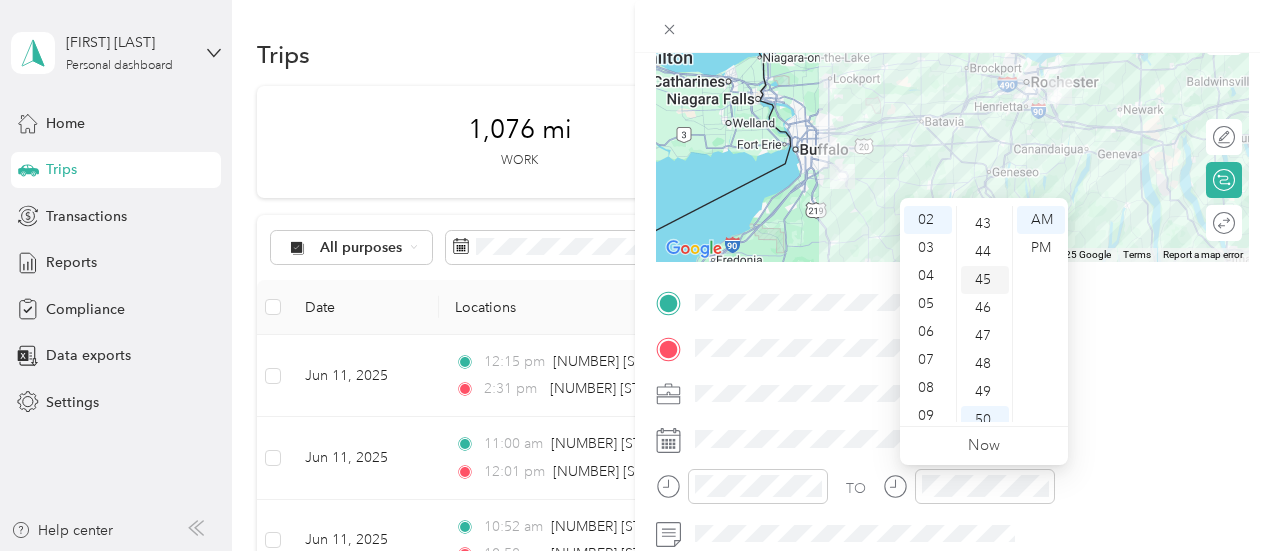 click on "45" at bounding box center [985, 280] 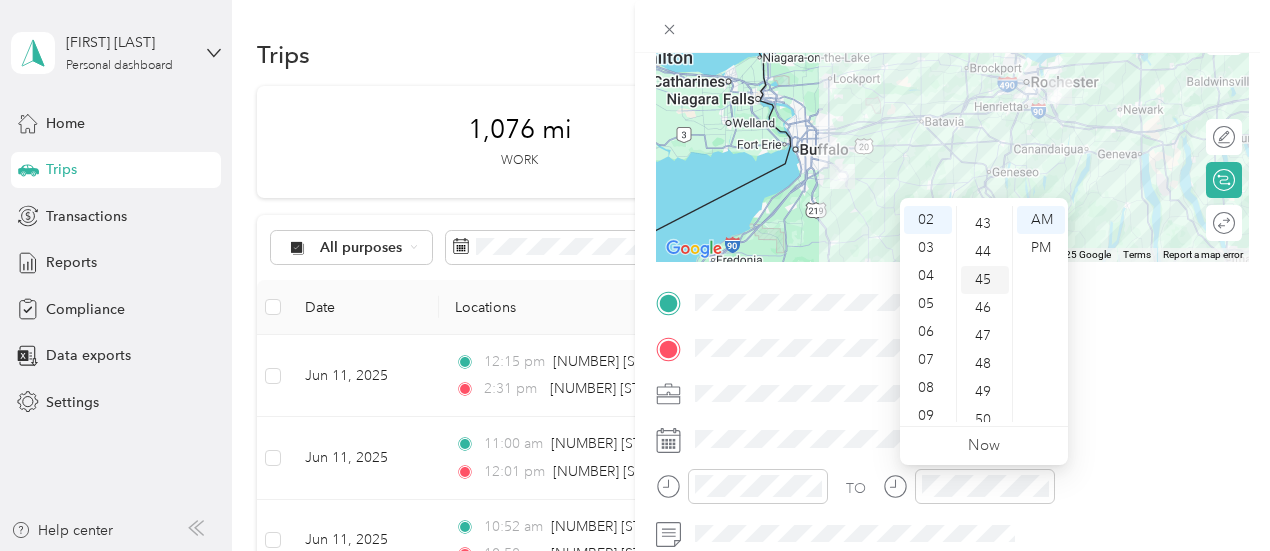 scroll, scrollTop: 1260, scrollLeft: 0, axis: vertical 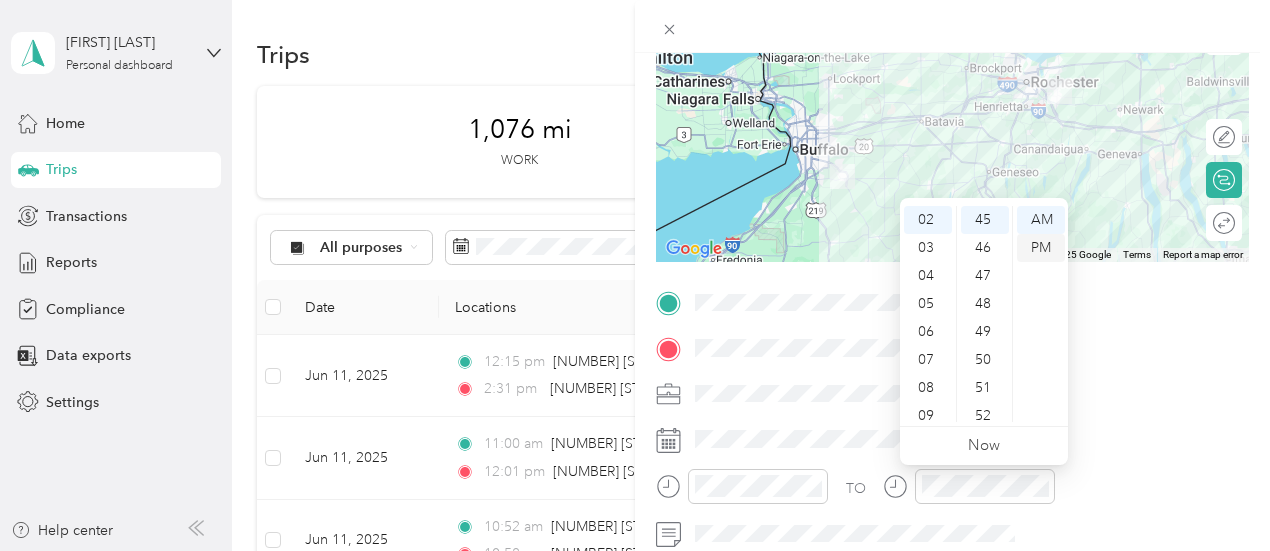 click on "PM" at bounding box center [1041, 248] 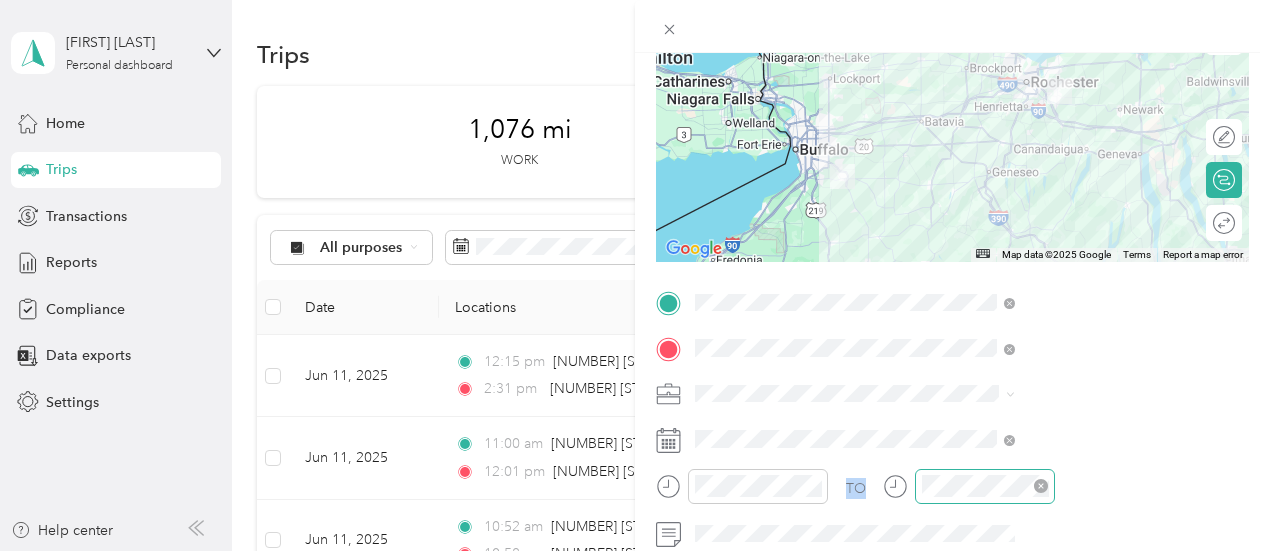 click on "TO Add photo" at bounding box center (952, 528) 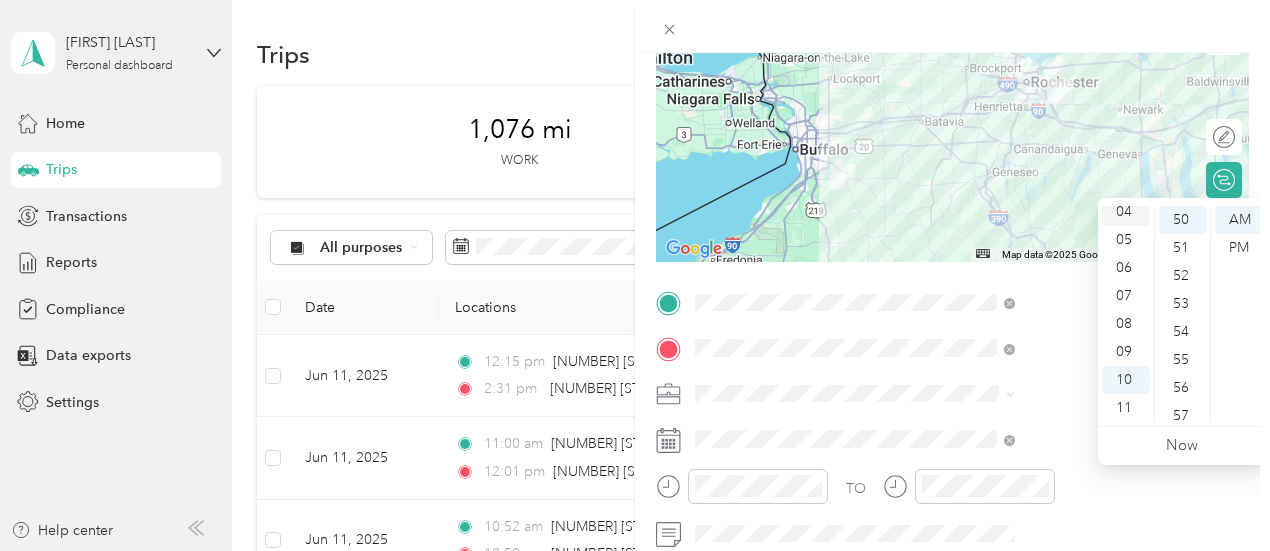 click on "04" at bounding box center (1126, 212) 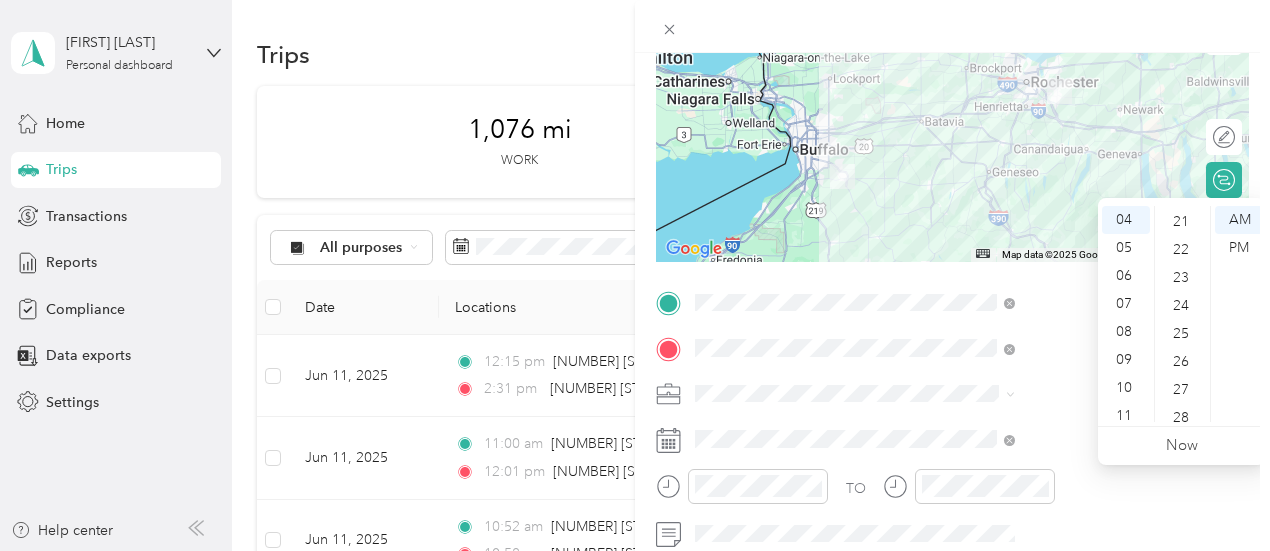 scroll, scrollTop: 580, scrollLeft: 0, axis: vertical 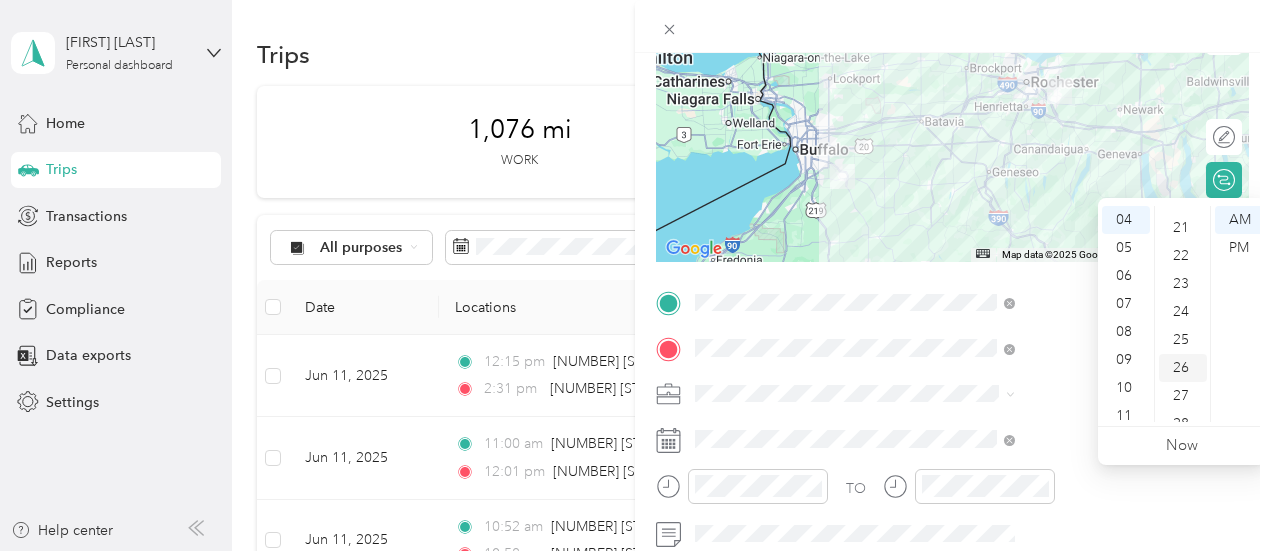 click on "26" at bounding box center (1183, 368) 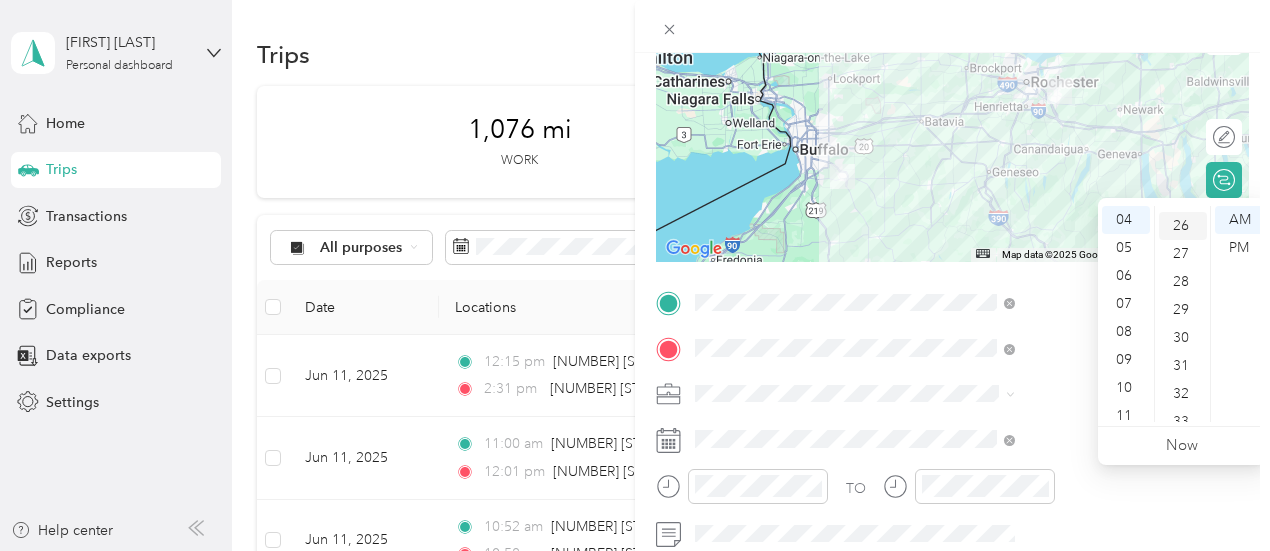 scroll, scrollTop: 728, scrollLeft: 0, axis: vertical 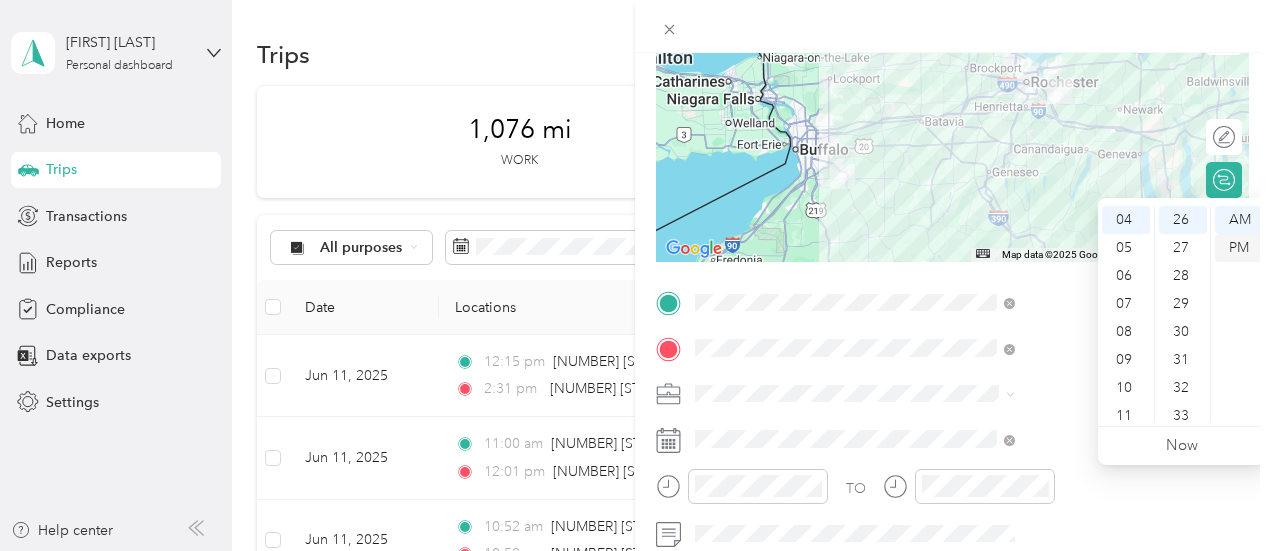 click on "PM" at bounding box center [1239, 248] 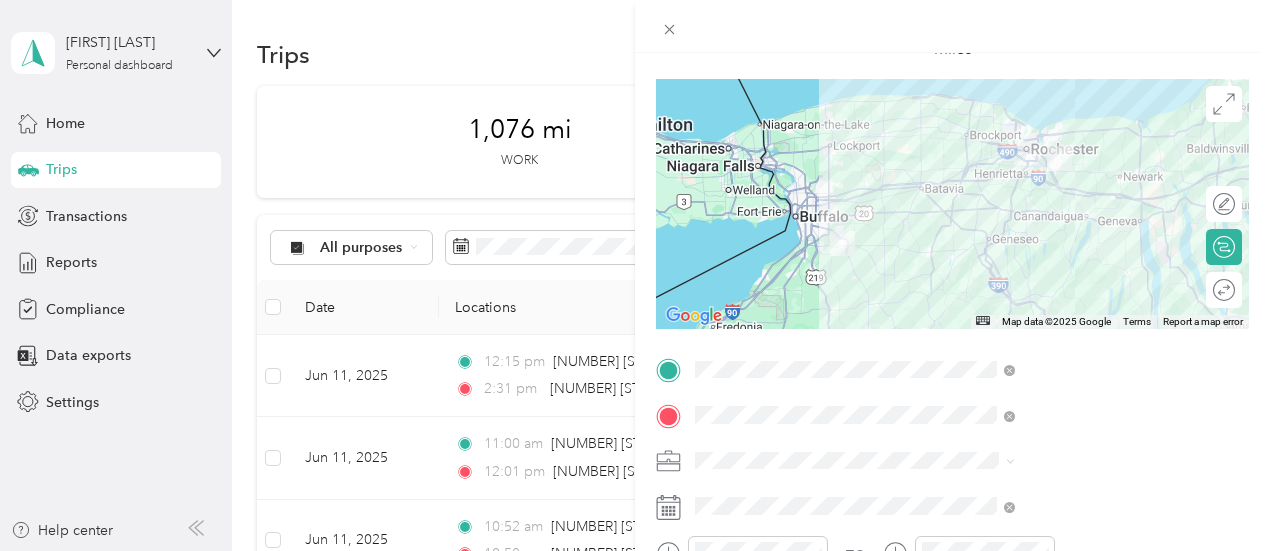 scroll, scrollTop: 0, scrollLeft: 0, axis: both 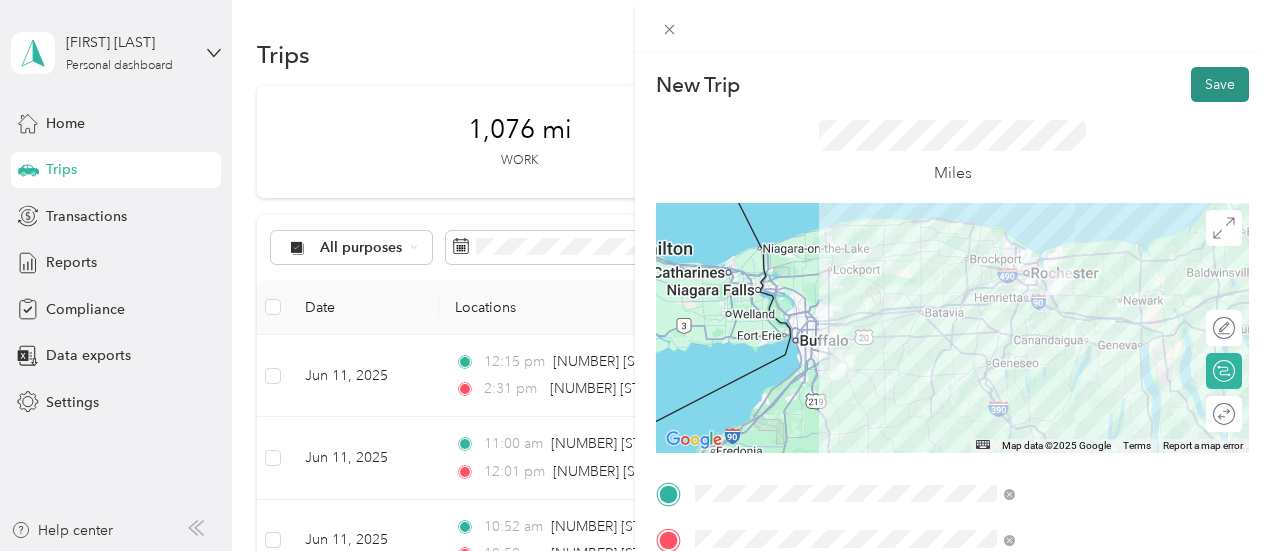 click on "Save" at bounding box center [1220, 84] 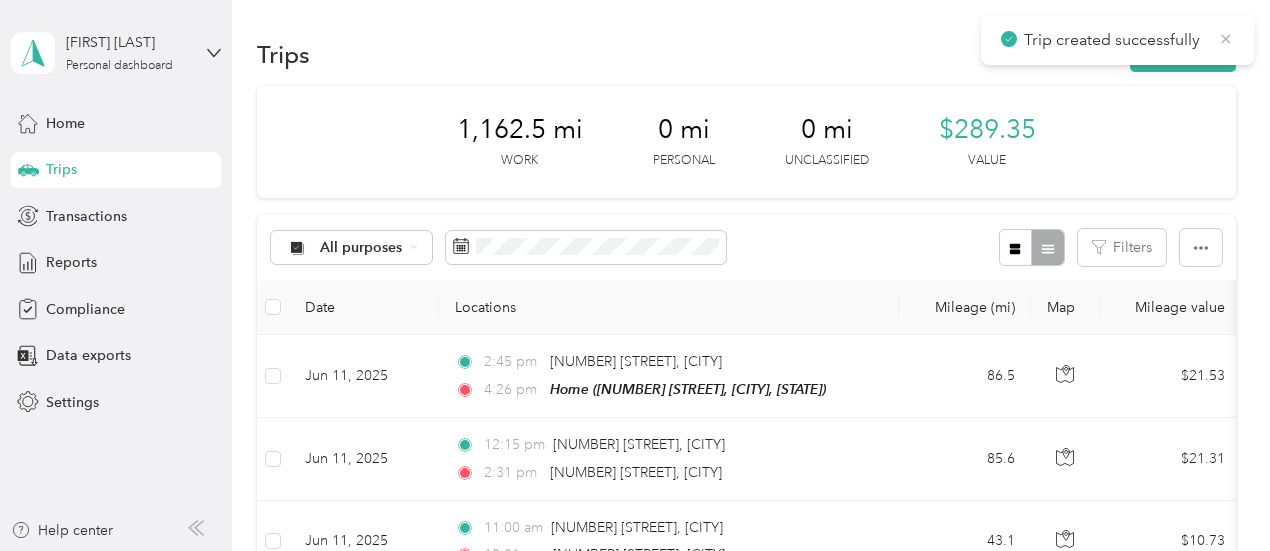 click 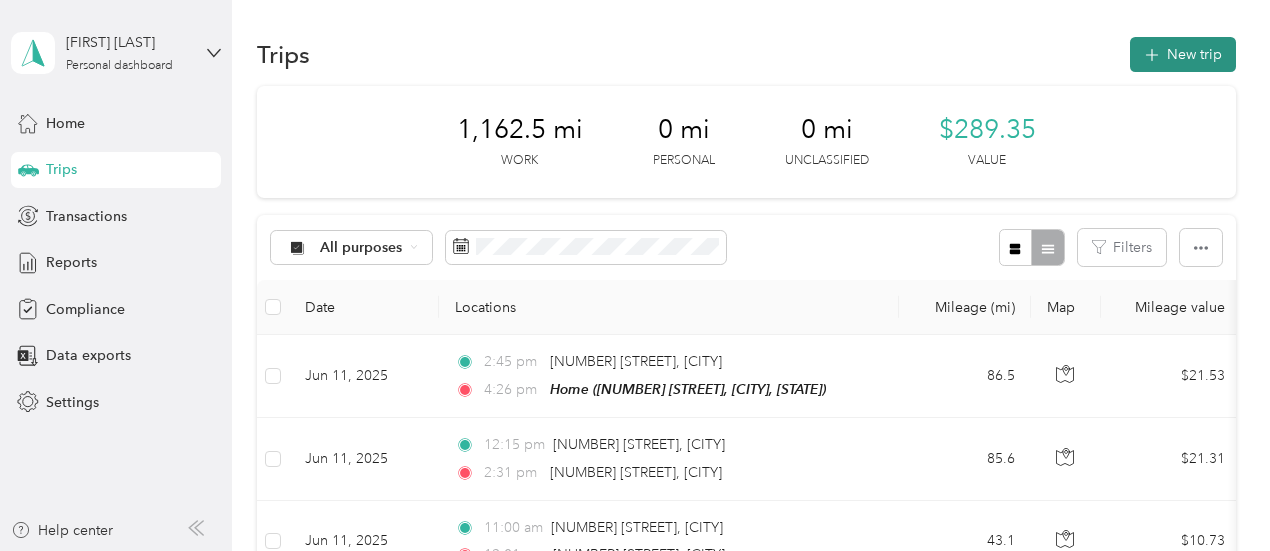 click on "New trip" at bounding box center [1183, 54] 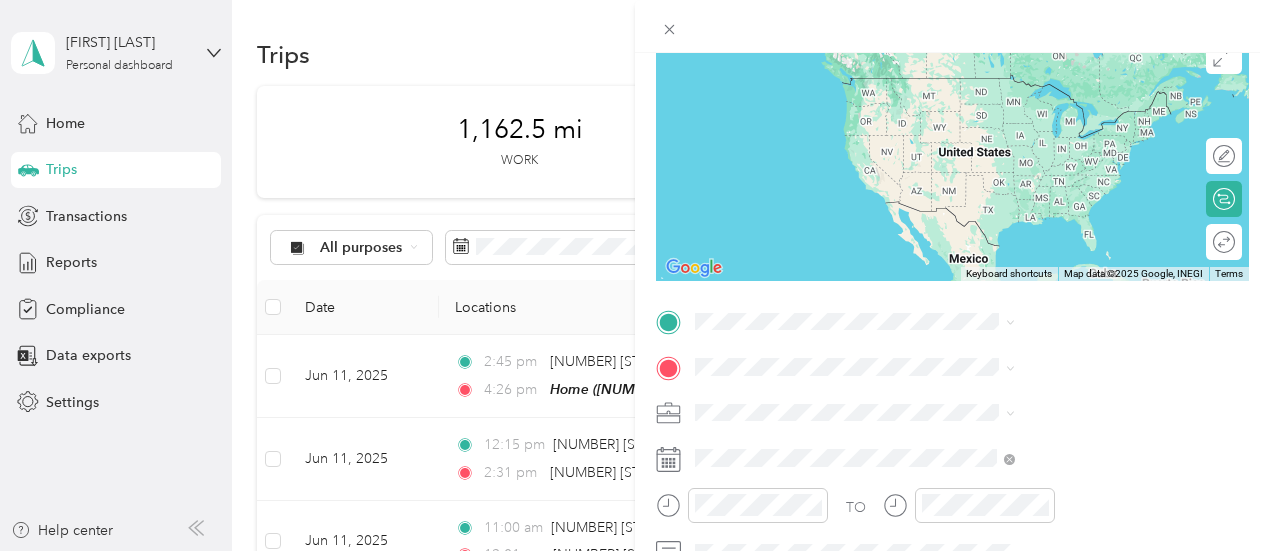 scroll, scrollTop: 174, scrollLeft: 0, axis: vertical 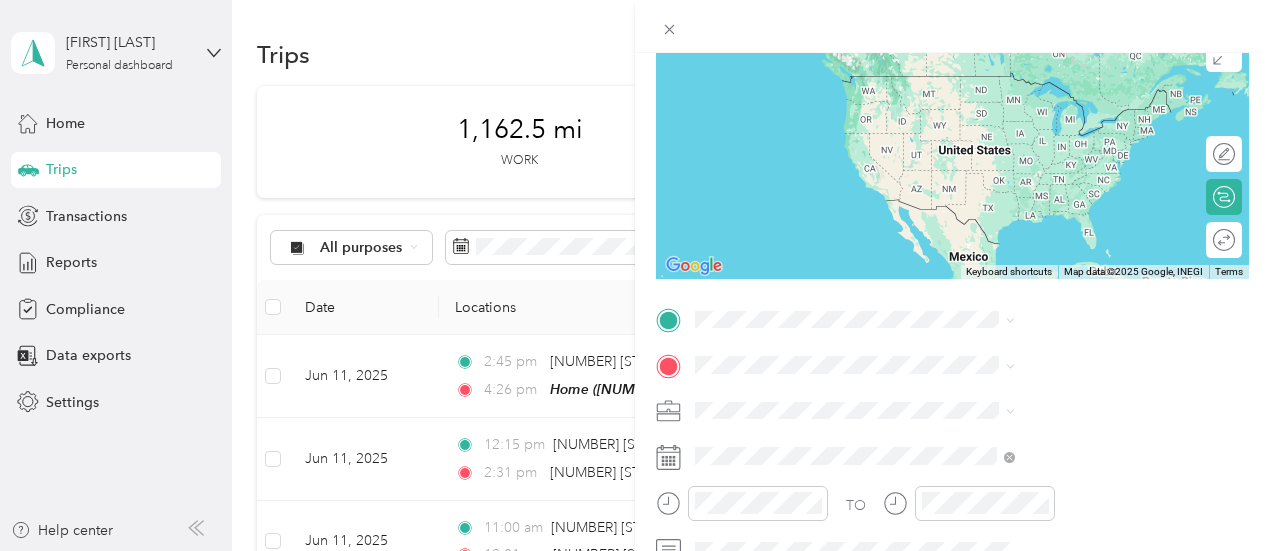 click on "[NUMBER] [STREET], [POSTAL_CODE], [CITY], [STATE], United States" at bounding box center [1067, 107] 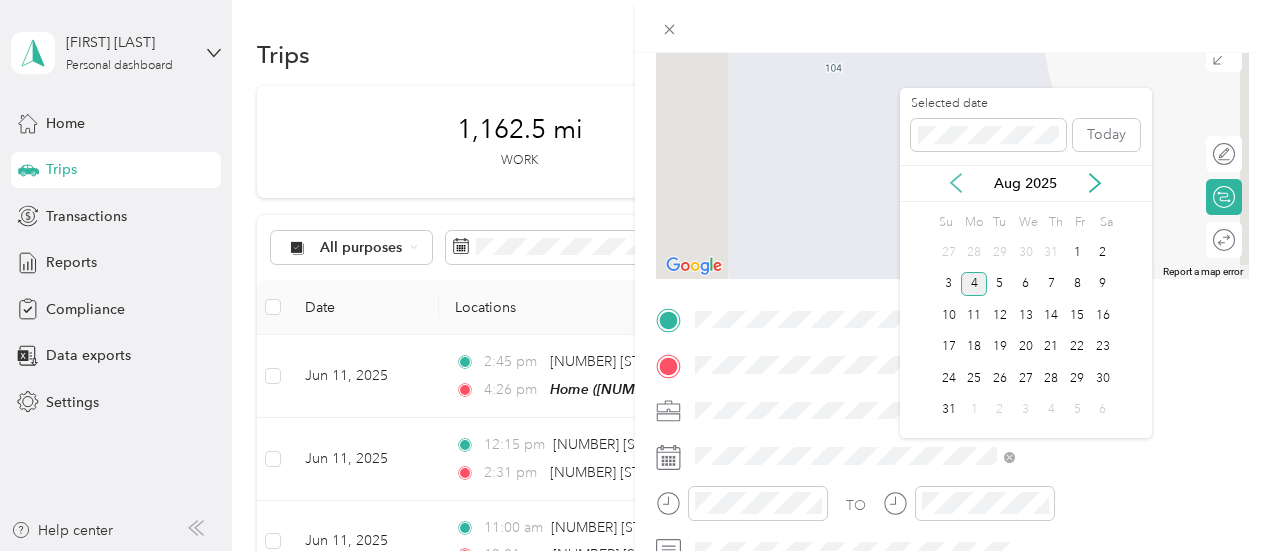 click 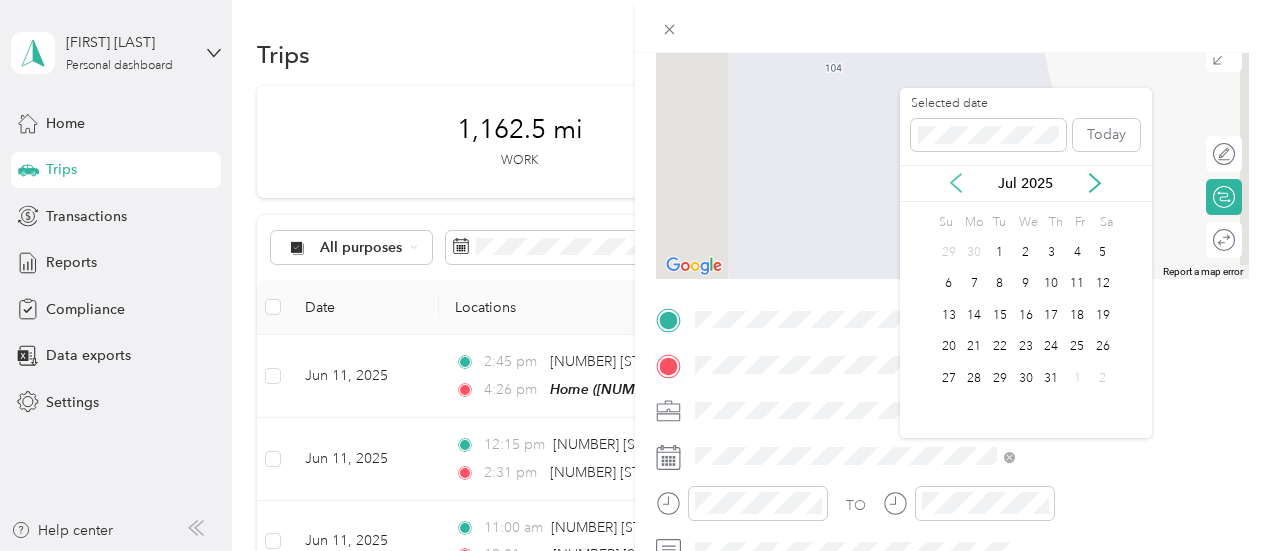 click 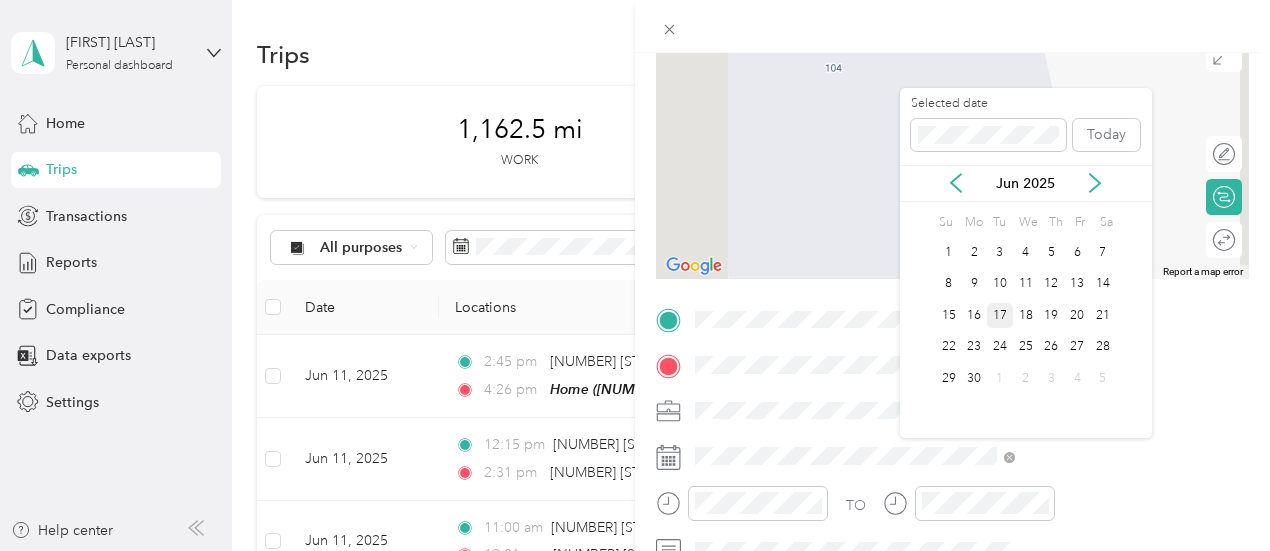 click on "17" at bounding box center [1000, 315] 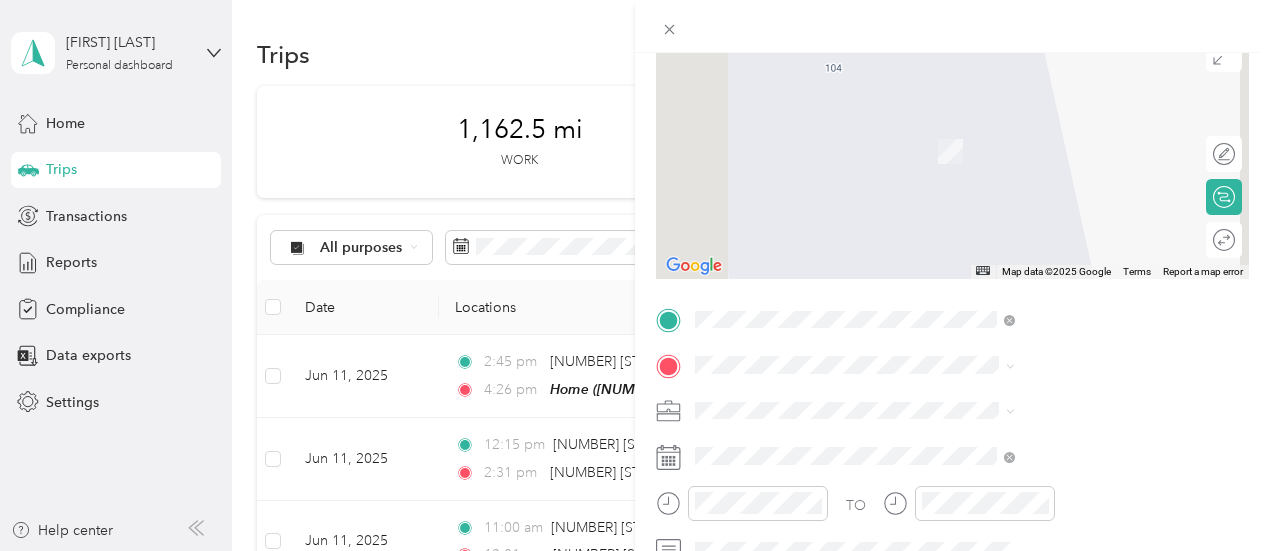 click on "[NUMBER] [STREET]
[CITY], [STATE] [POSTAL_CODE], [COUNTRY]" at bounding box center [1067, 156] 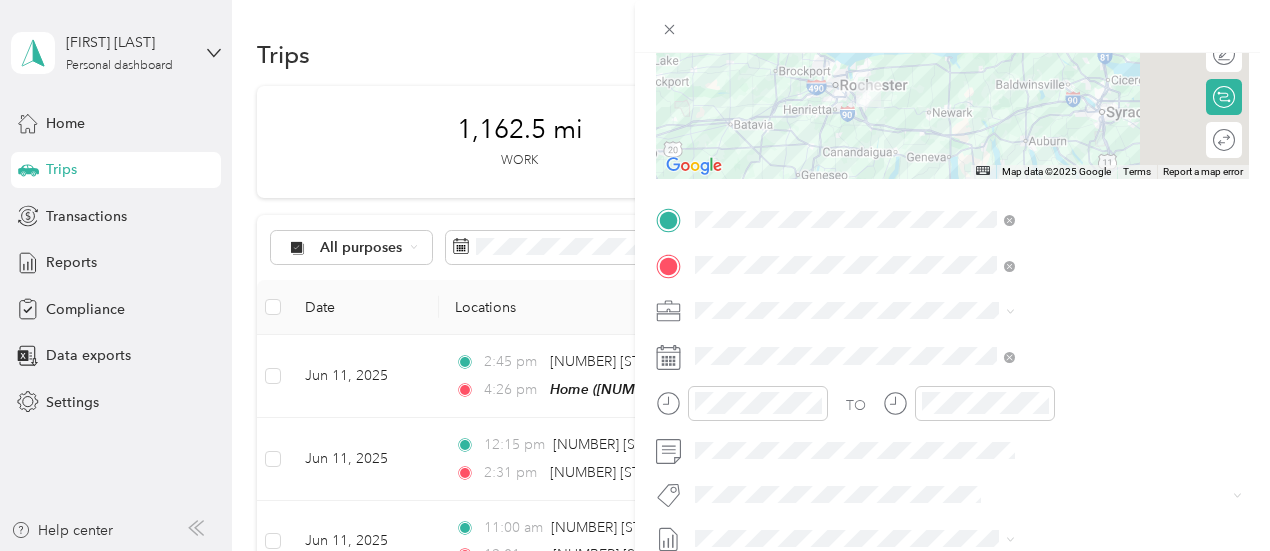 scroll, scrollTop: 296, scrollLeft: 0, axis: vertical 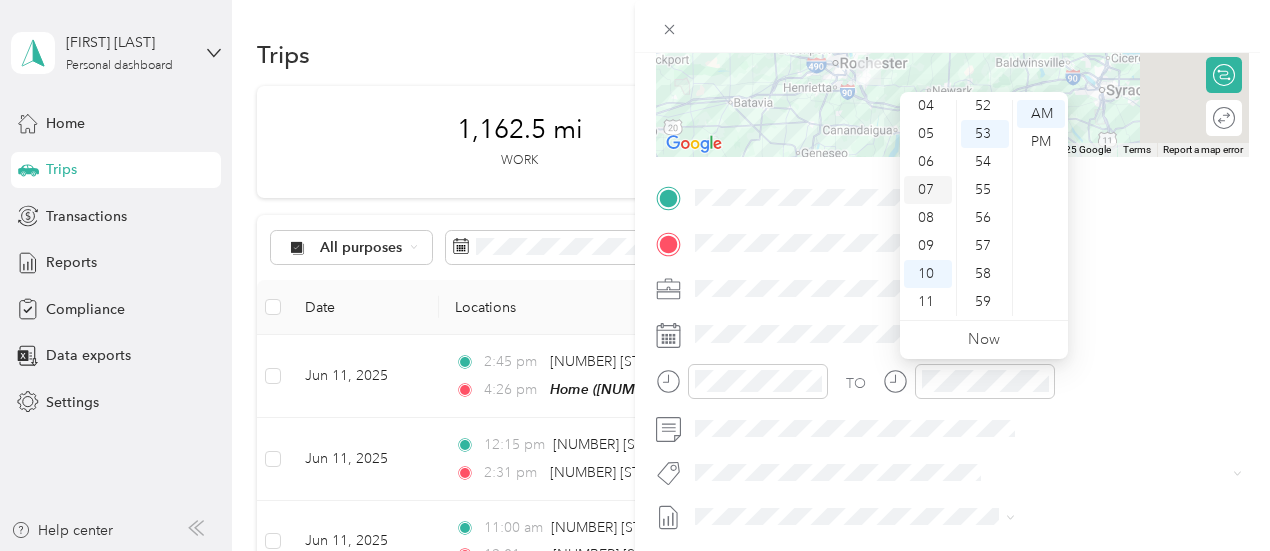 click on "07" at bounding box center [928, 190] 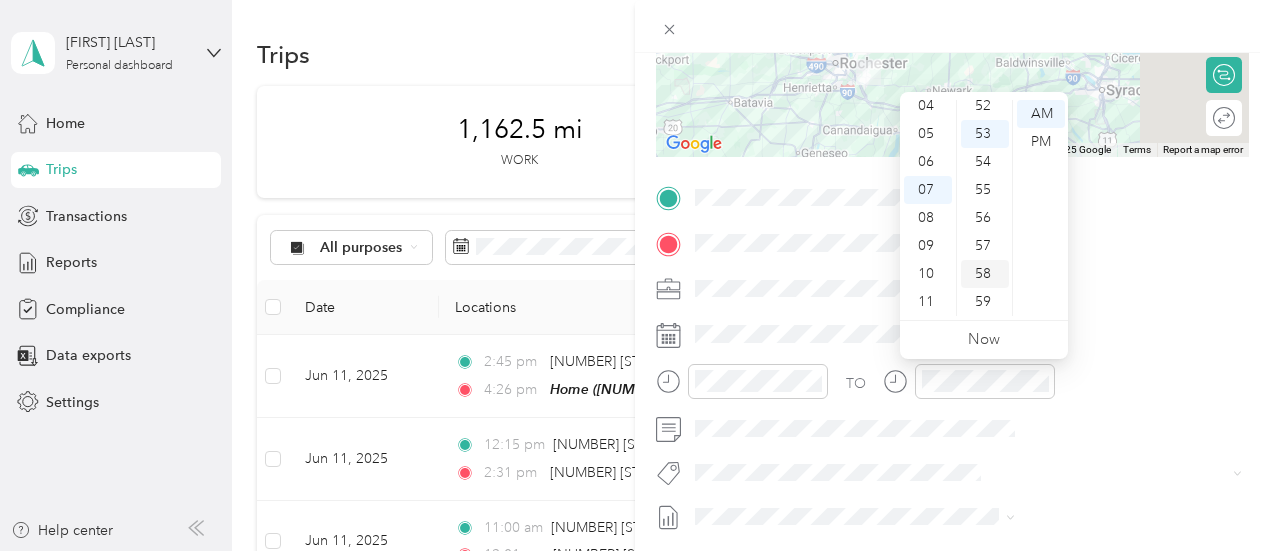 click on "58" at bounding box center [985, 274] 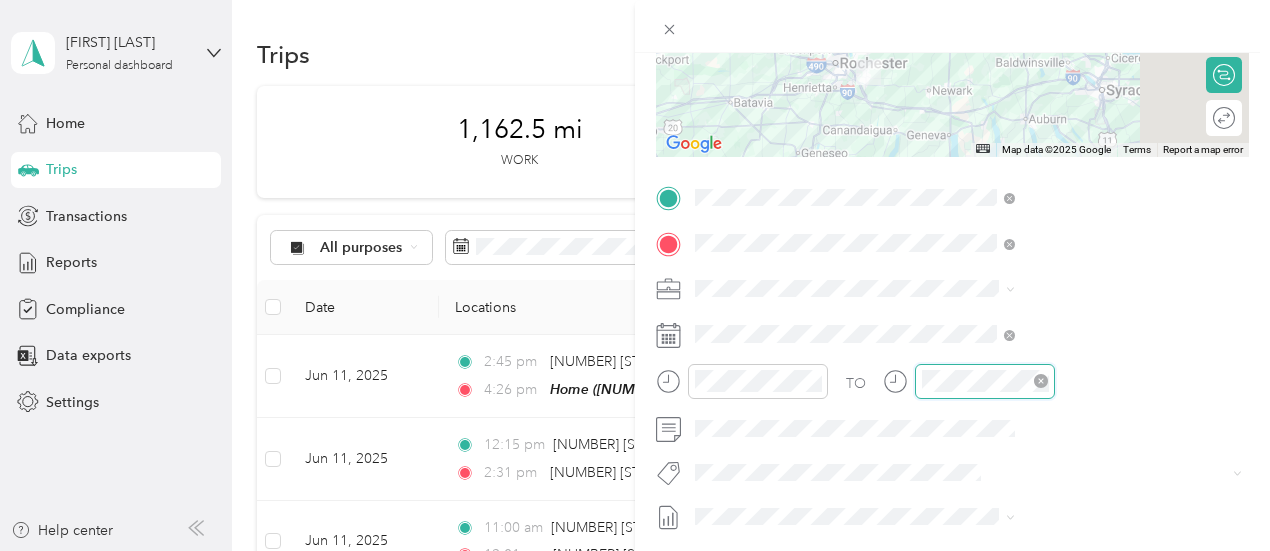 scroll, scrollTop: 120, scrollLeft: 0, axis: vertical 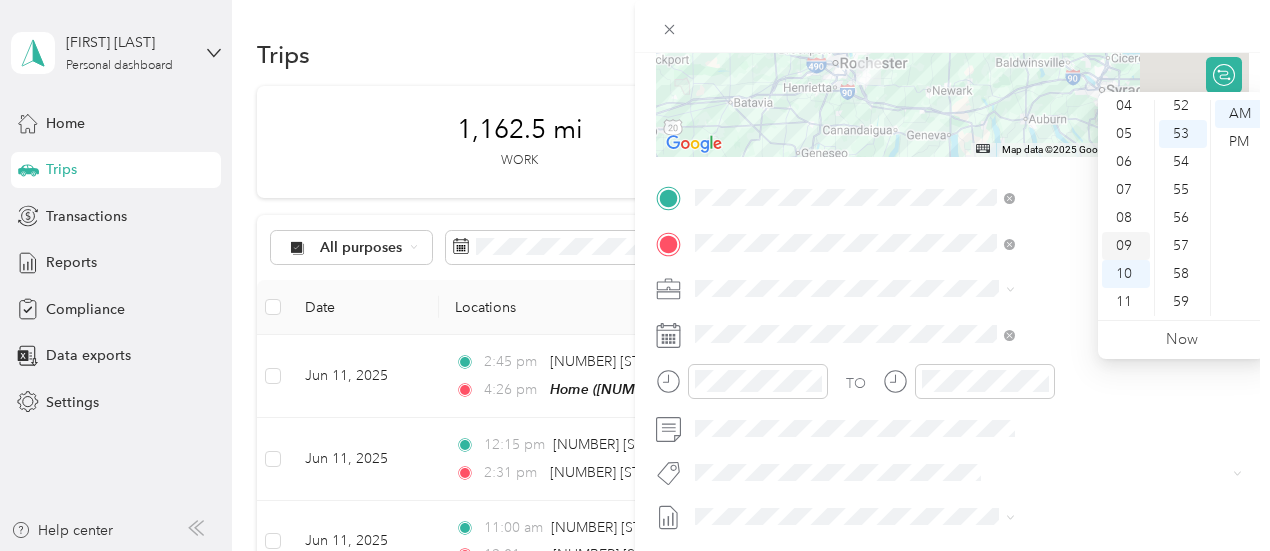 click on "09" at bounding box center (1126, 246) 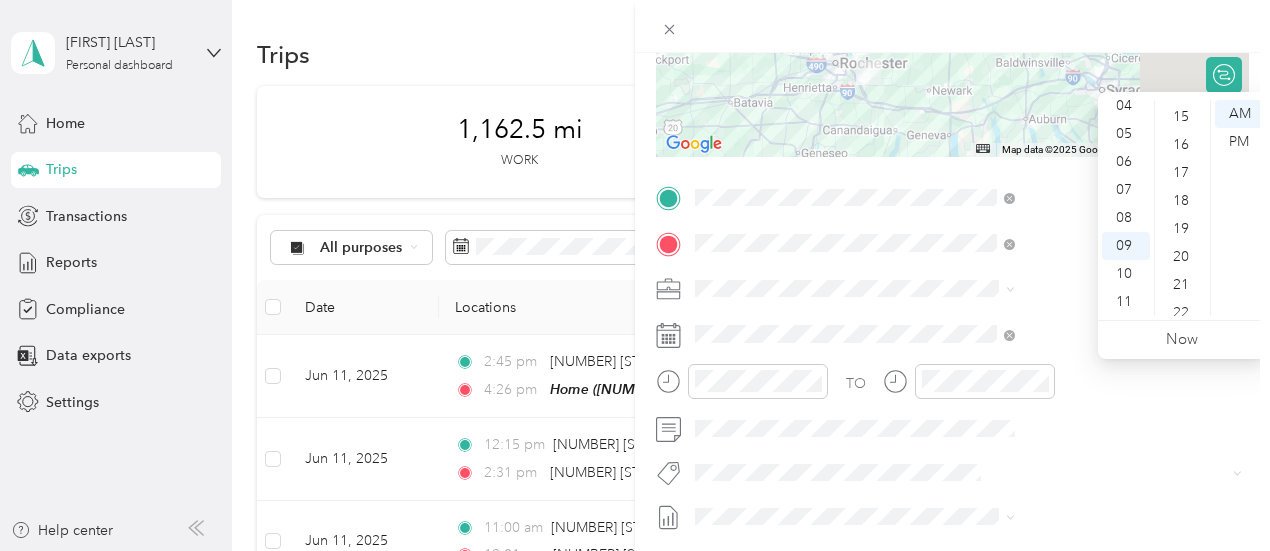 scroll, scrollTop: 376, scrollLeft: 0, axis: vertical 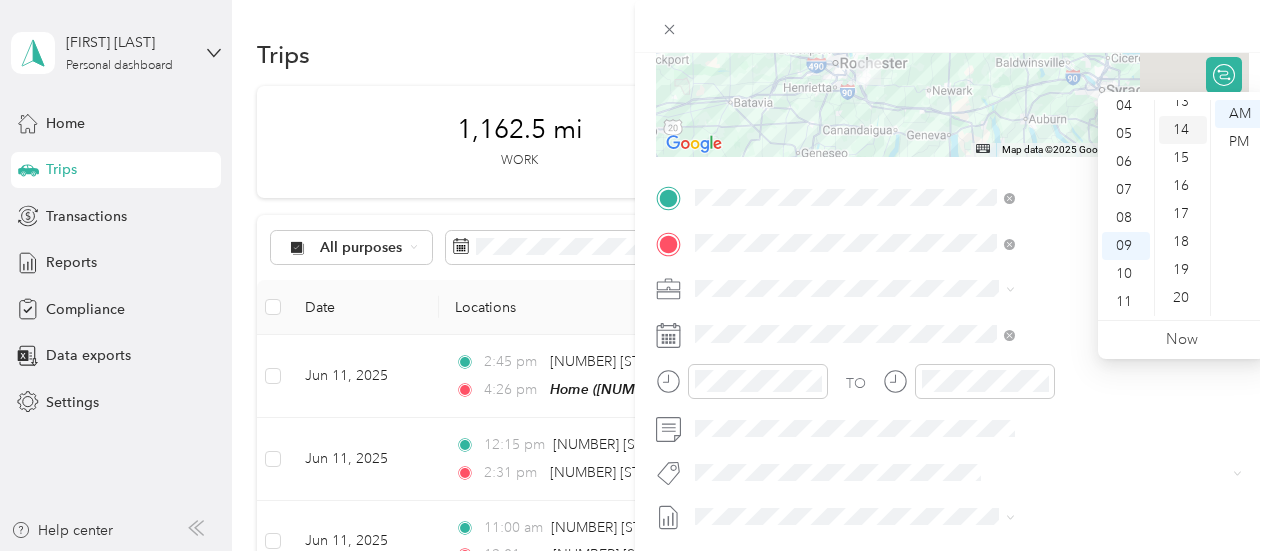 click on "14" at bounding box center [1183, 130] 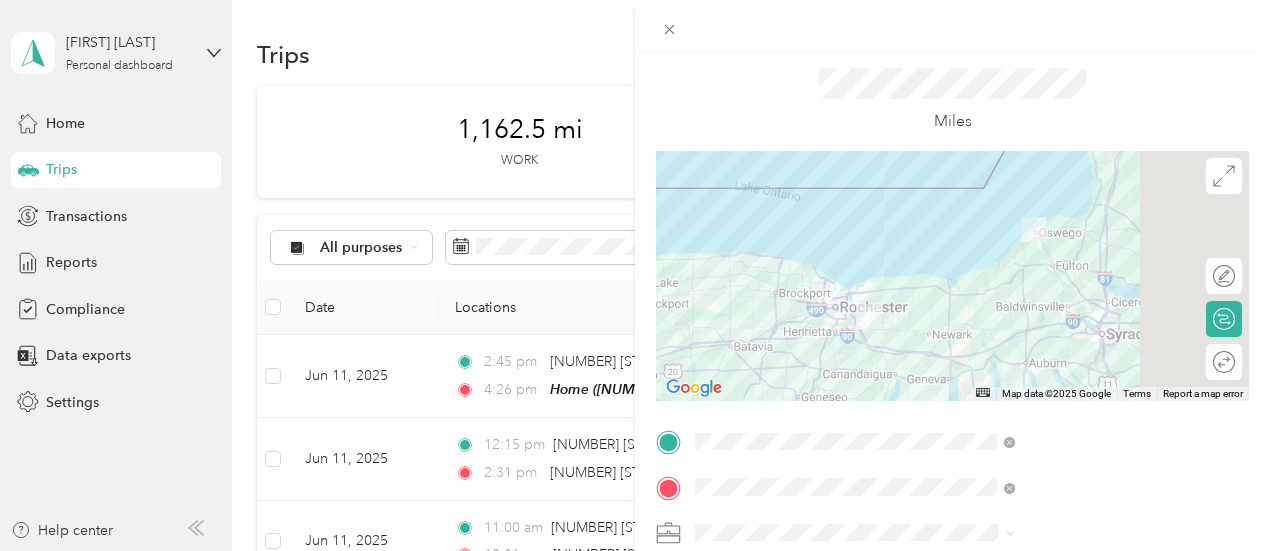 scroll, scrollTop: 0, scrollLeft: 0, axis: both 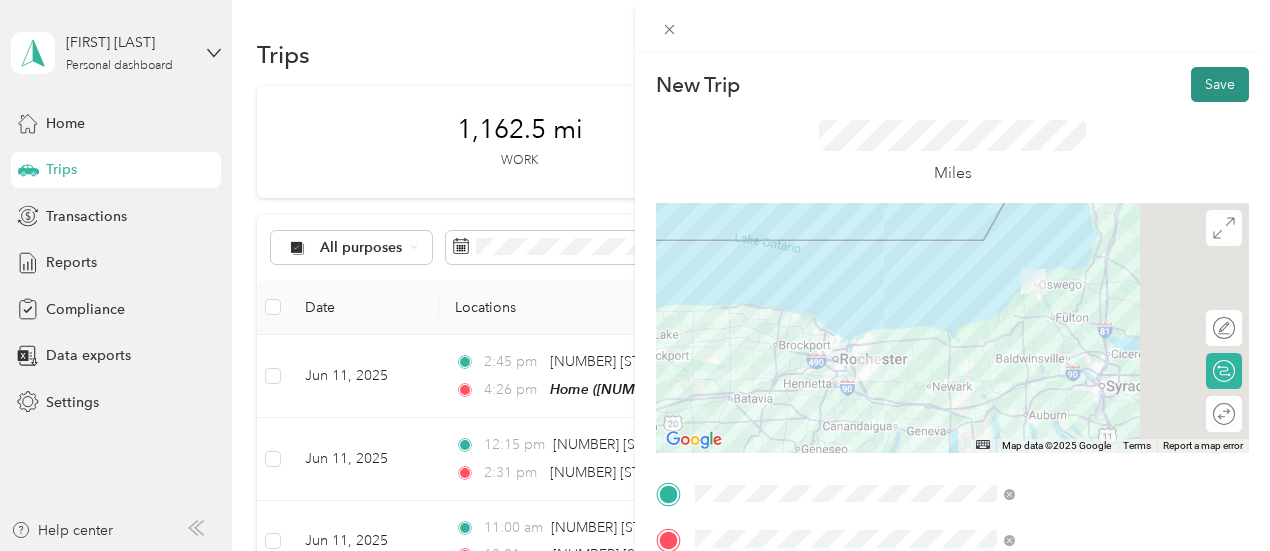 click on "Save" at bounding box center (1220, 84) 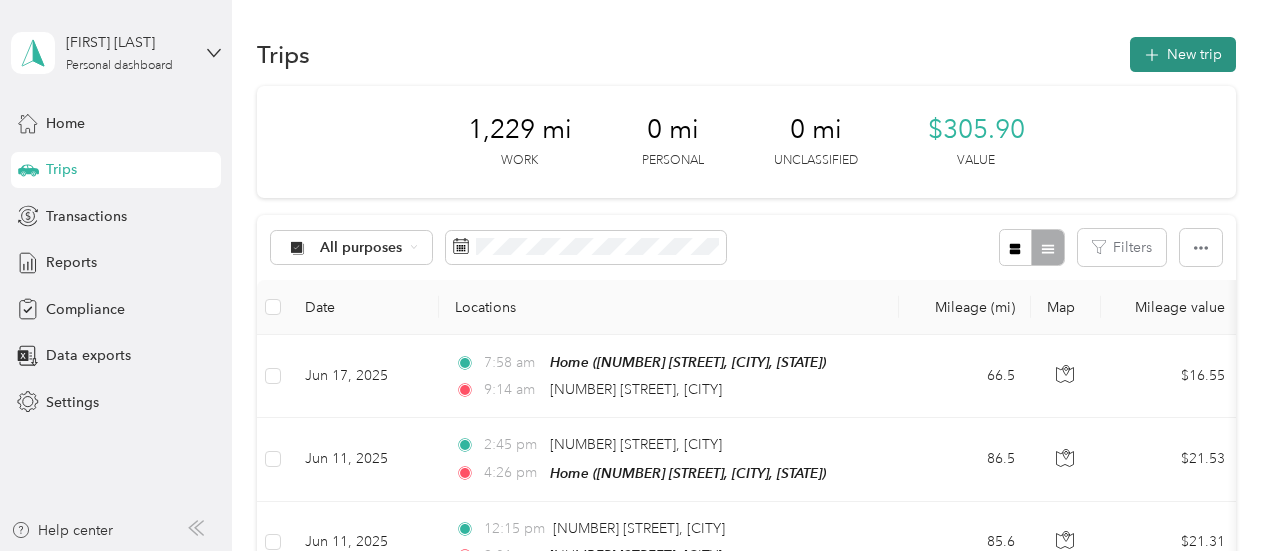 click on "New trip" at bounding box center [1183, 54] 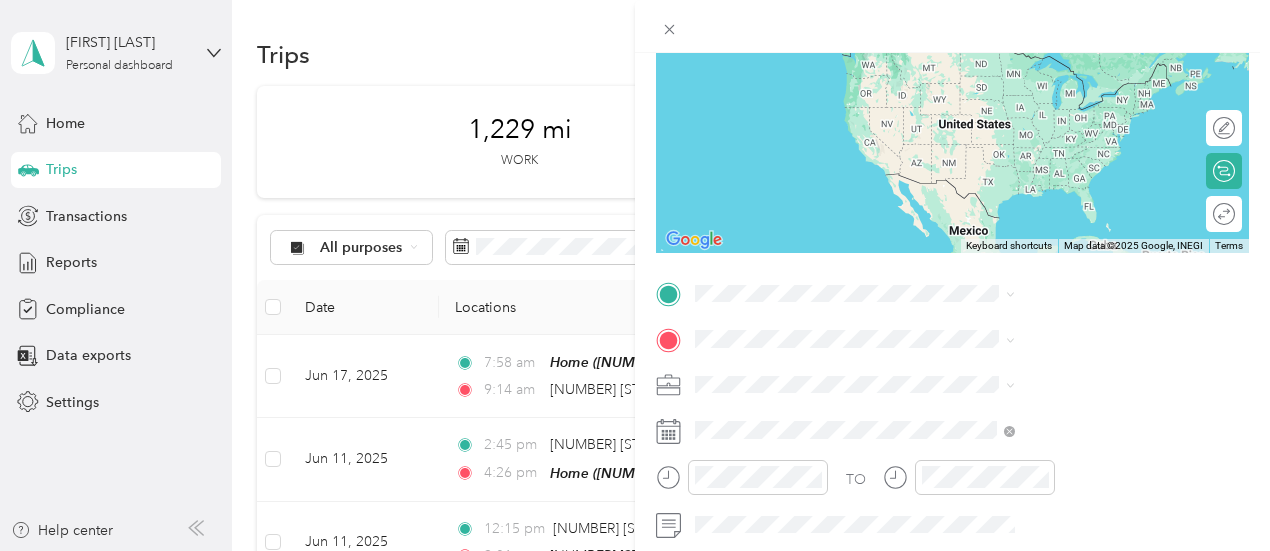 scroll, scrollTop: 203, scrollLeft: 0, axis: vertical 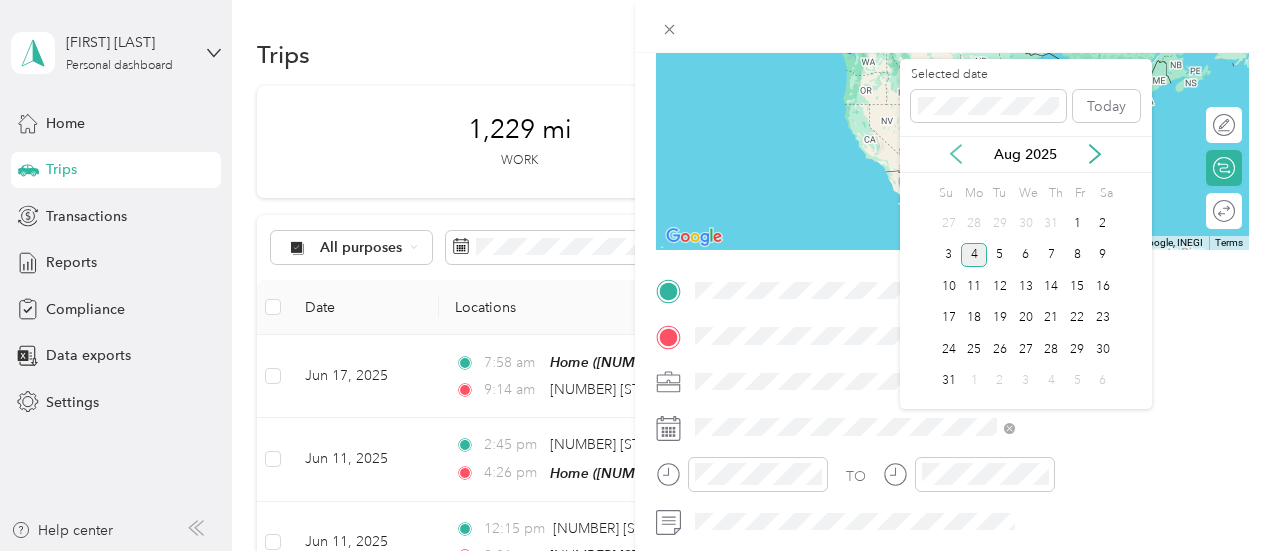 click 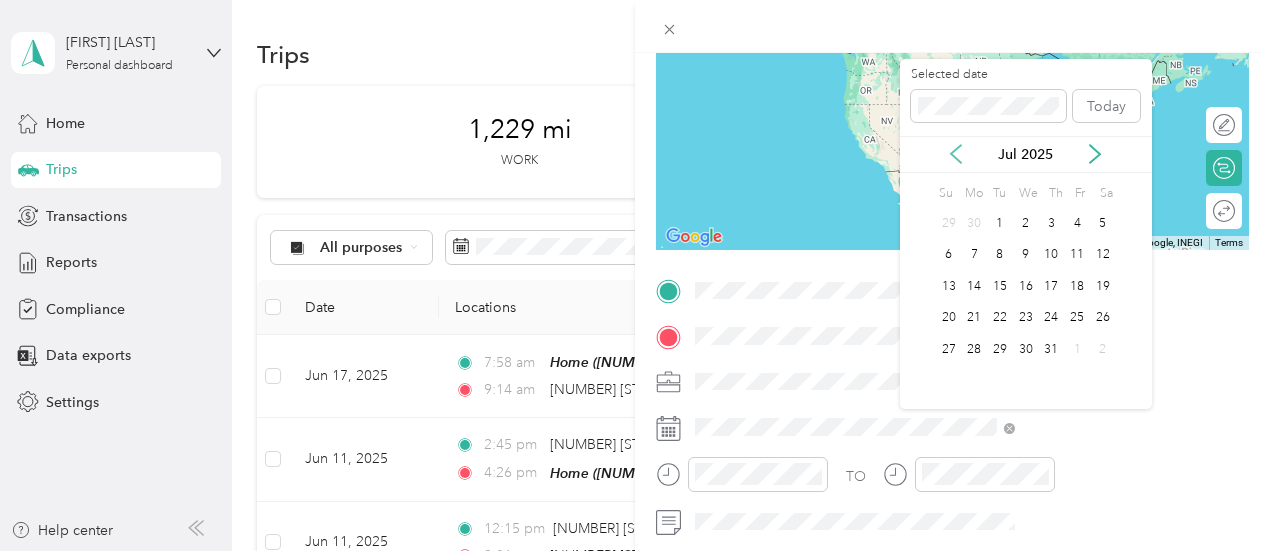 click 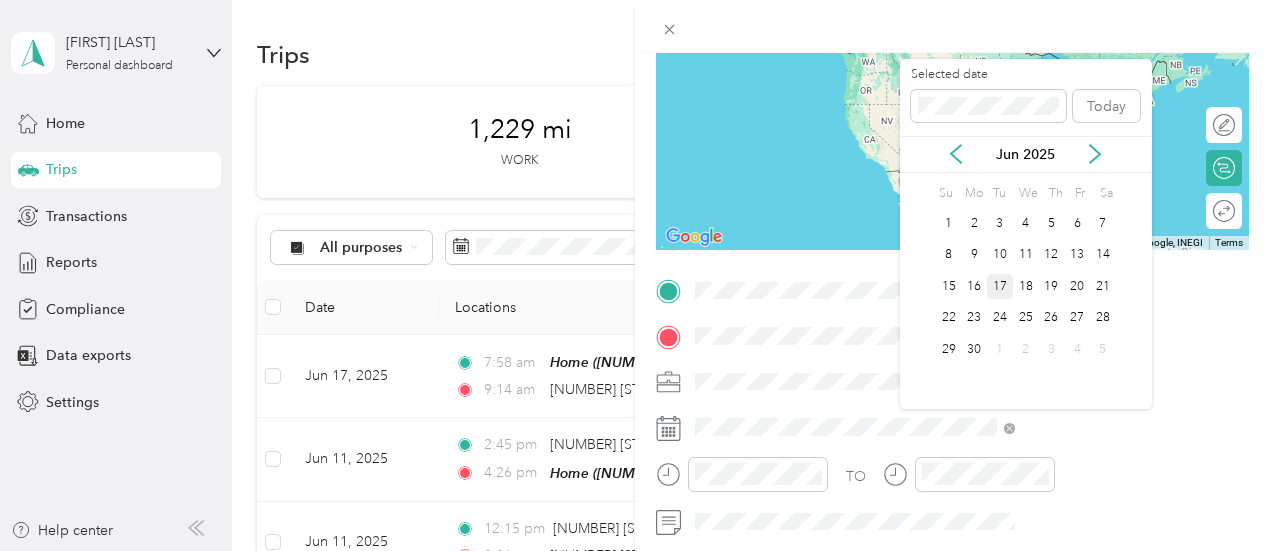 click on "17" at bounding box center (1000, 286) 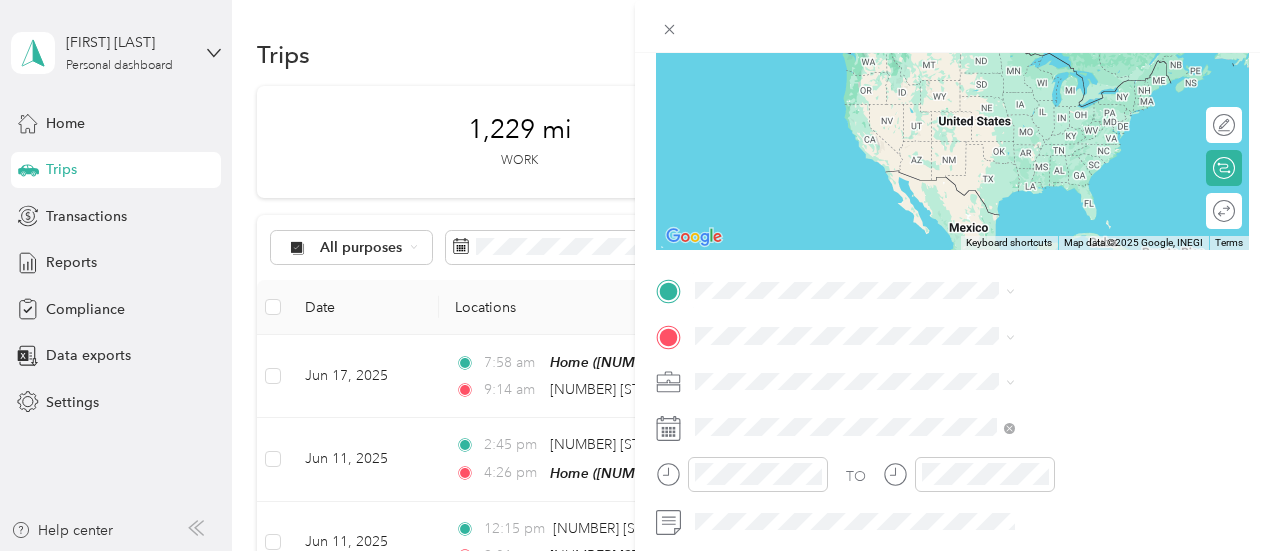 click on "[NUMBER] [STREET]
[CITY], [STATE] [POSTAL_CODE], [COUNTRY]" at bounding box center [1081, 62] 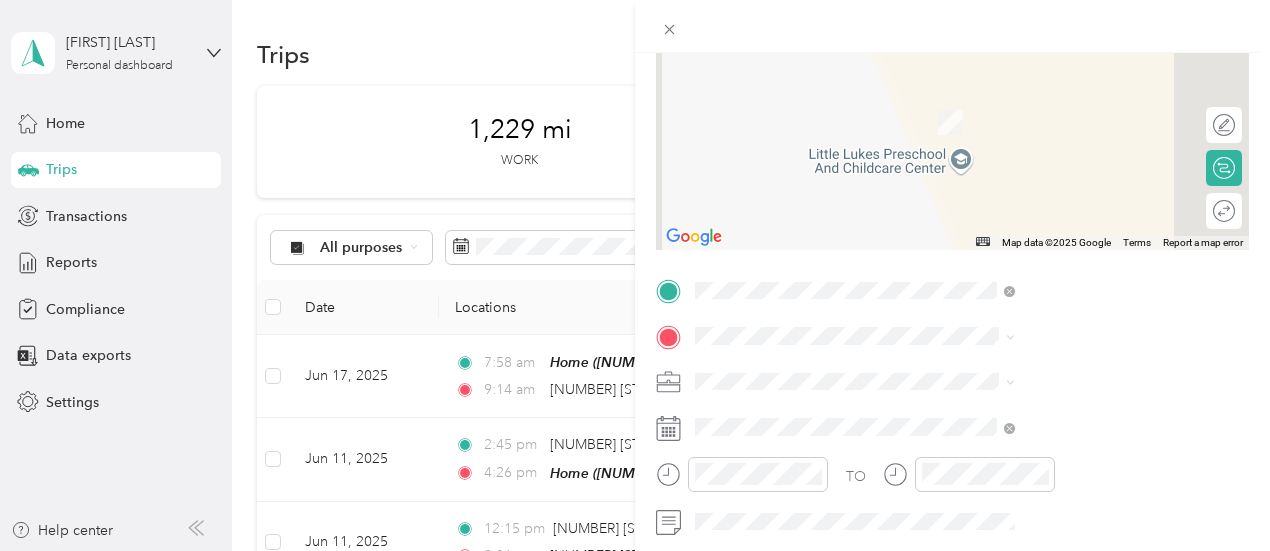 click on "[NUMBER] [STREET]
[CITY], [STATE] [POSTAL_CODE], [COUNTRY]" at bounding box center [1067, 102] 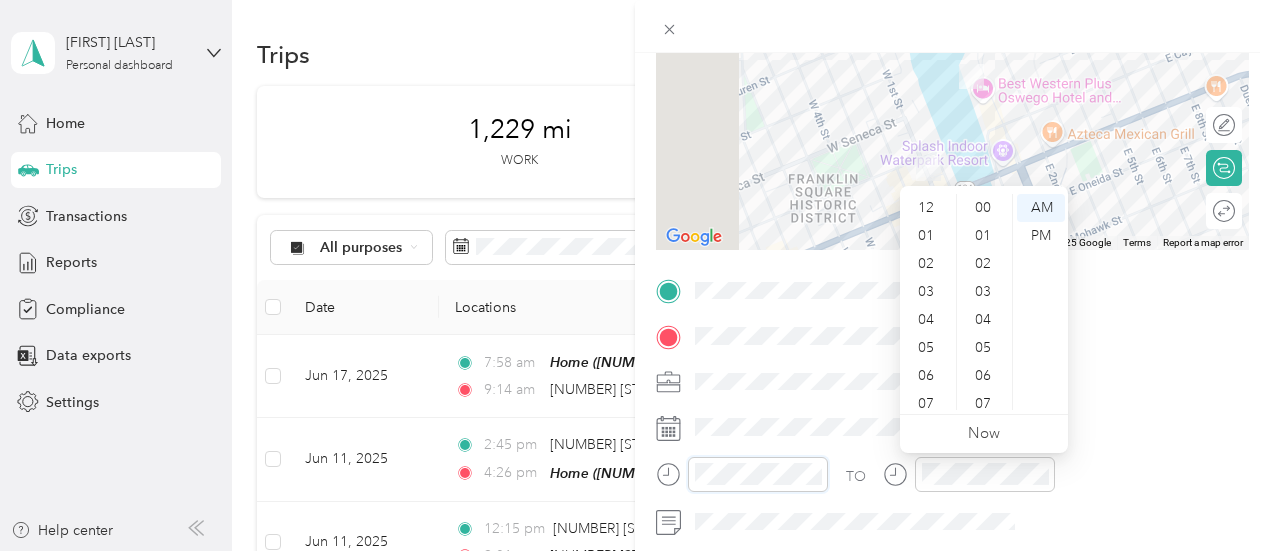 scroll, scrollTop: 120, scrollLeft: 0, axis: vertical 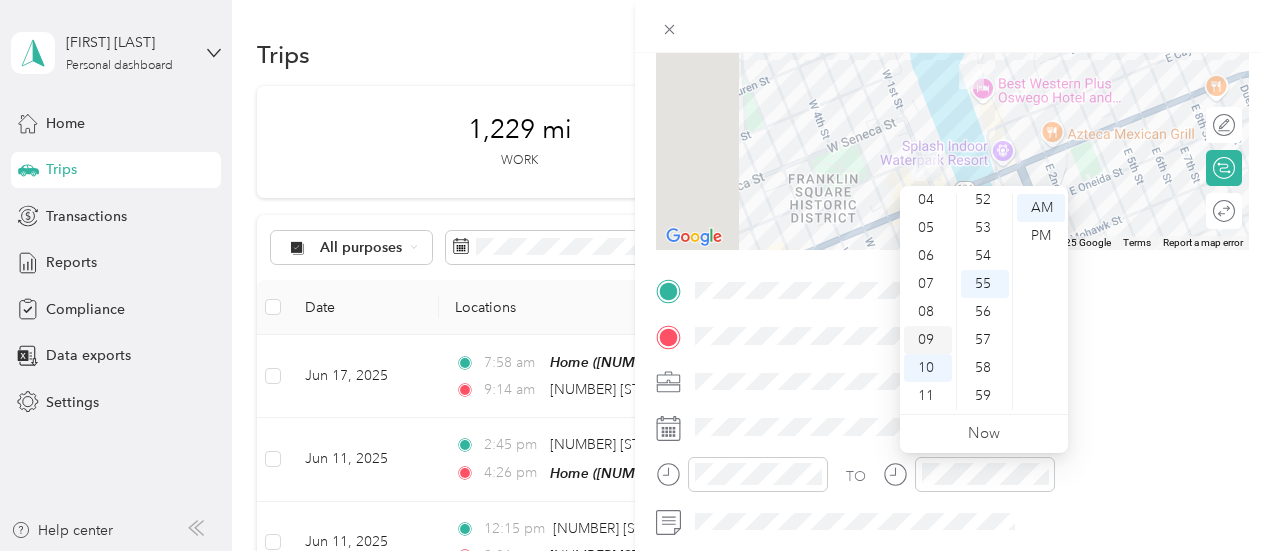 click on "09" at bounding box center [928, 340] 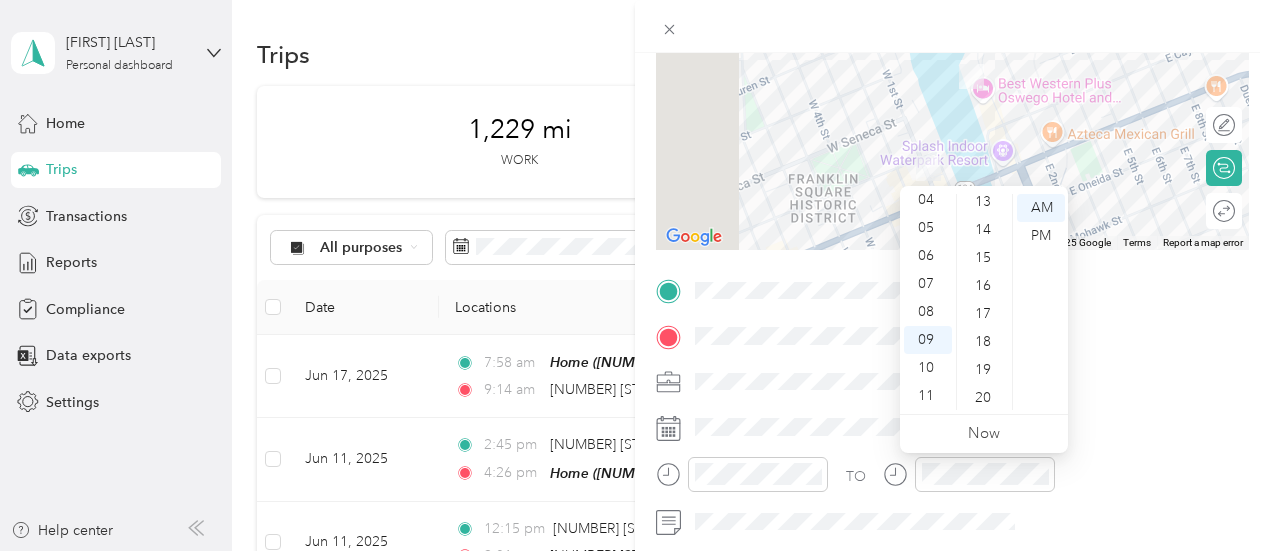 scroll, scrollTop: 352, scrollLeft: 0, axis: vertical 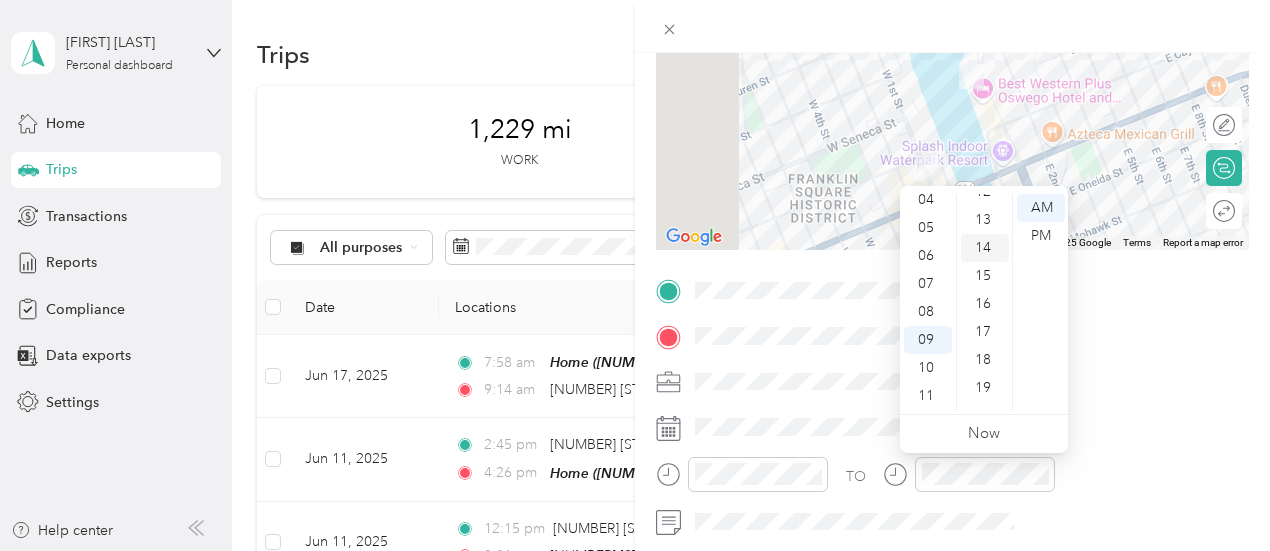 click on "14" at bounding box center [985, 248] 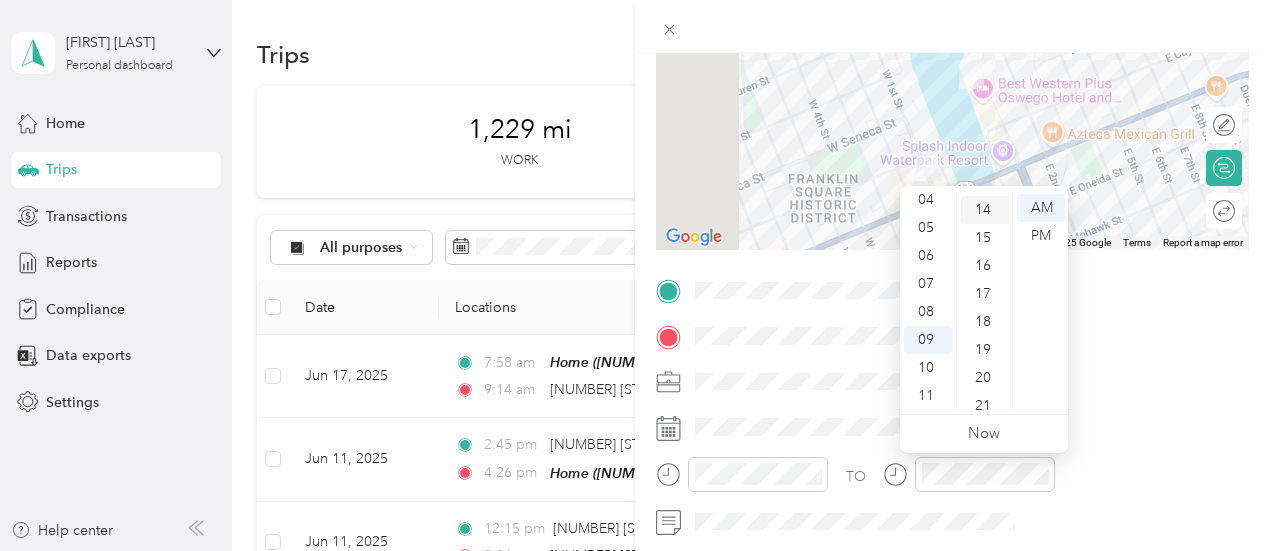 scroll, scrollTop: 392, scrollLeft: 0, axis: vertical 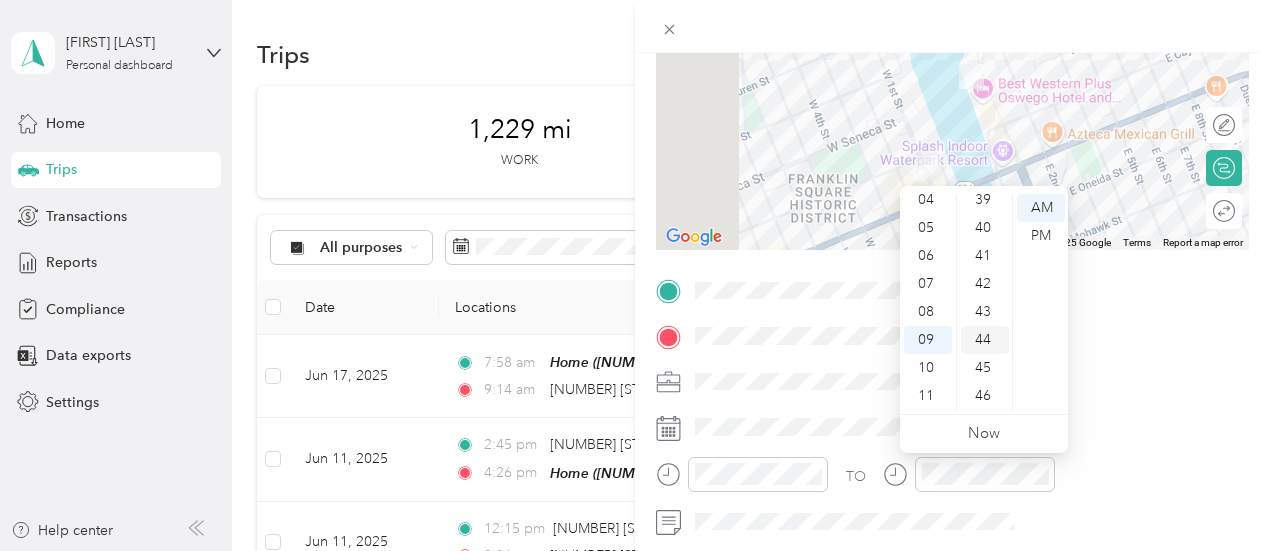 click on "44" at bounding box center (985, 340) 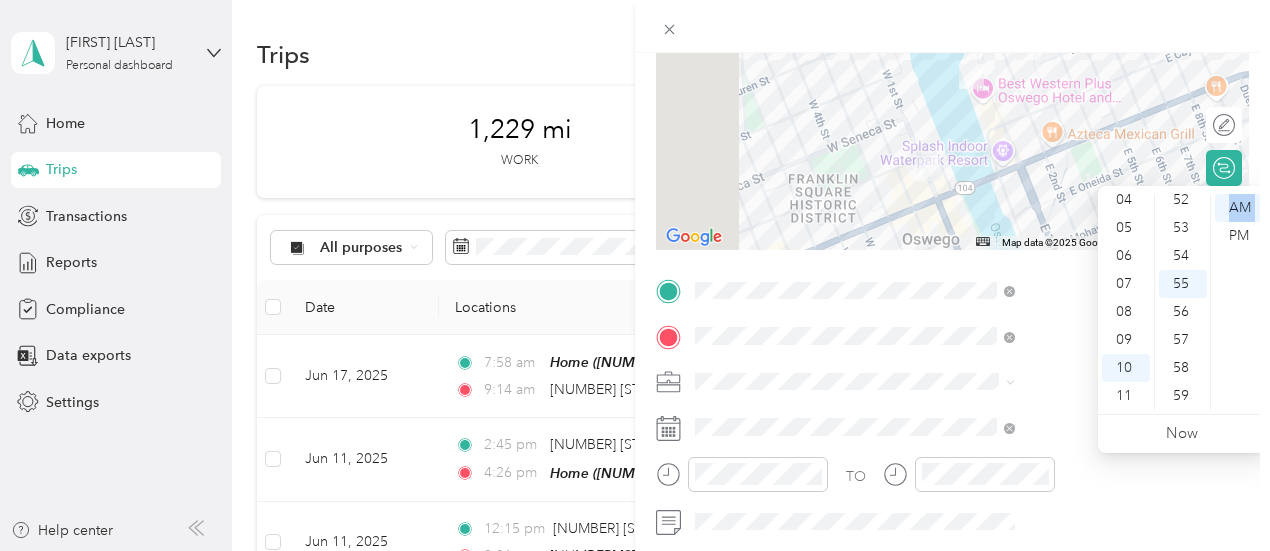 drag, startPoint x: 1206, startPoint y: 378, endPoint x: 1204, endPoint y: 389, distance: 11.18034 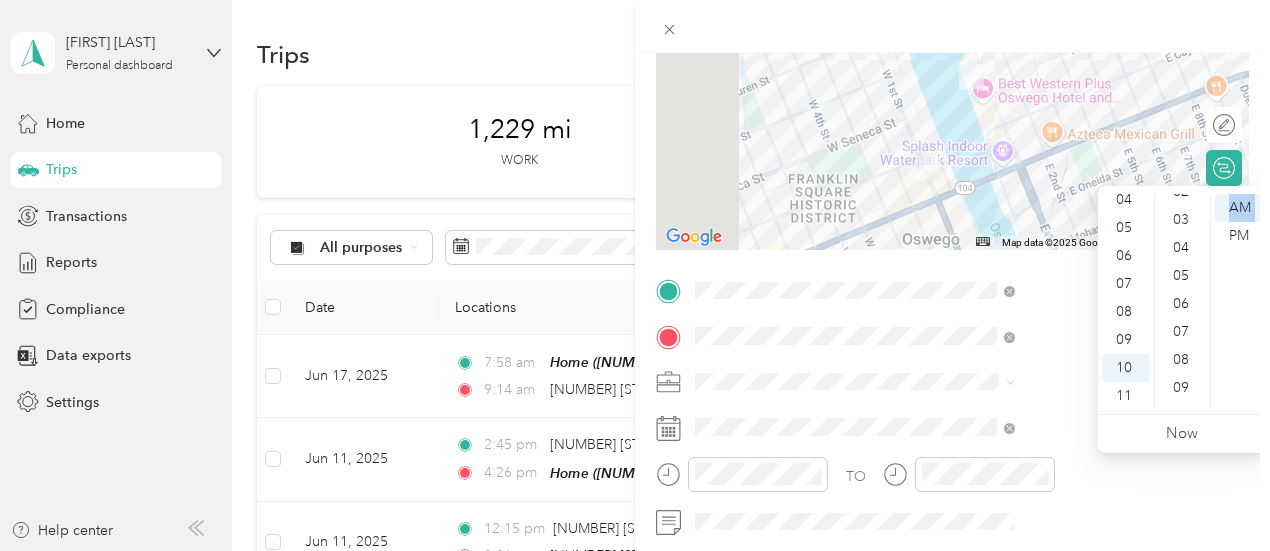 scroll, scrollTop: 49, scrollLeft: 0, axis: vertical 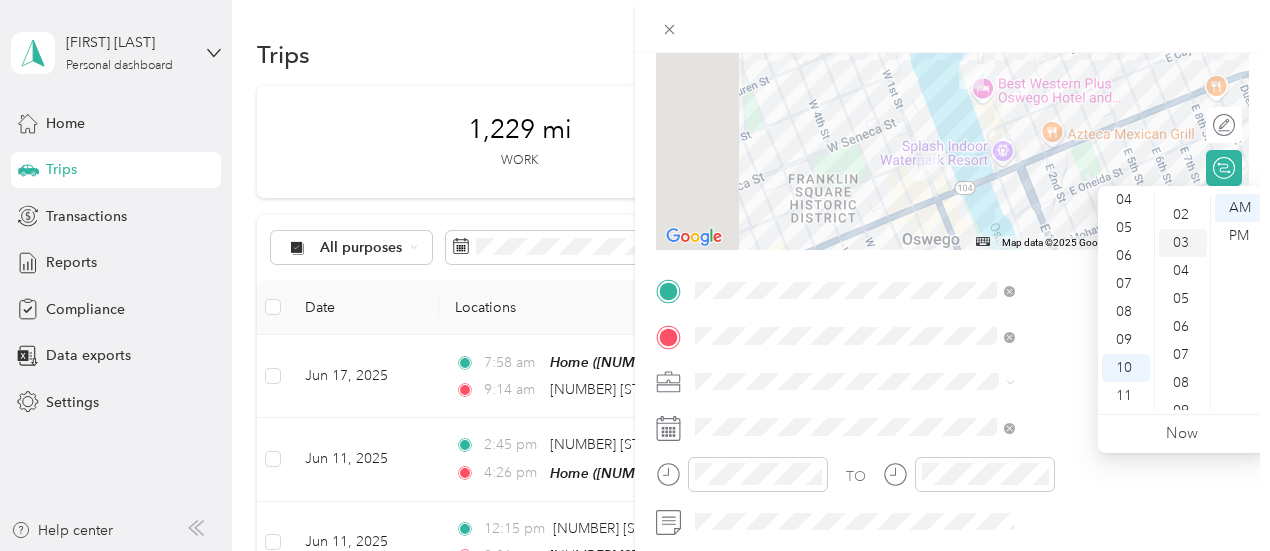 click on "03" at bounding box center (1183, 243) 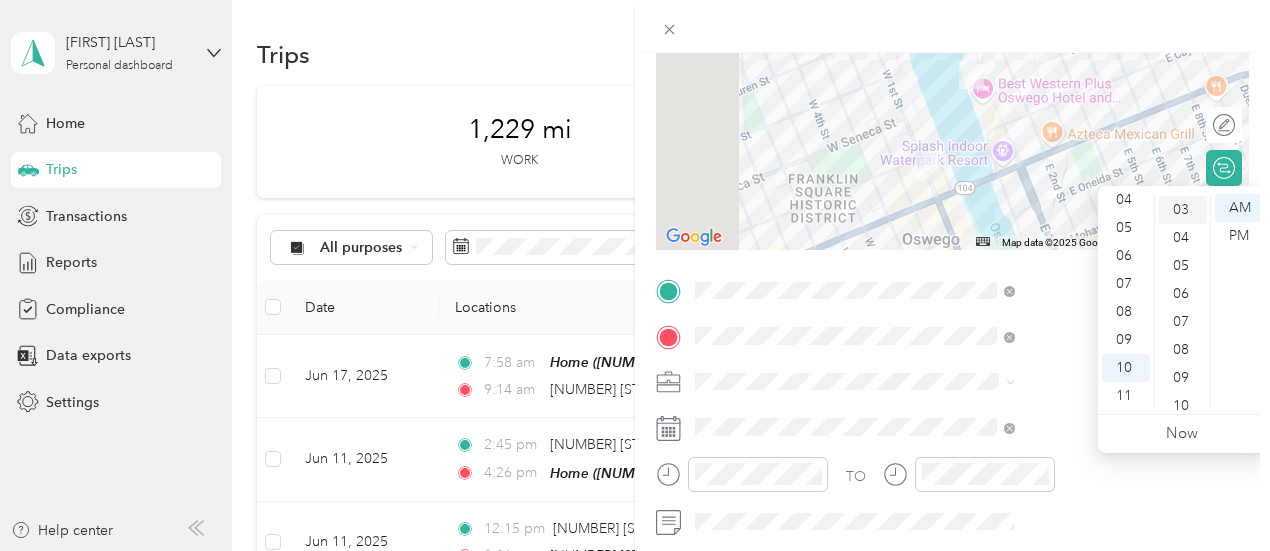 scroll, scrollTop: 84, scrollLeft: 0, axis: vertical 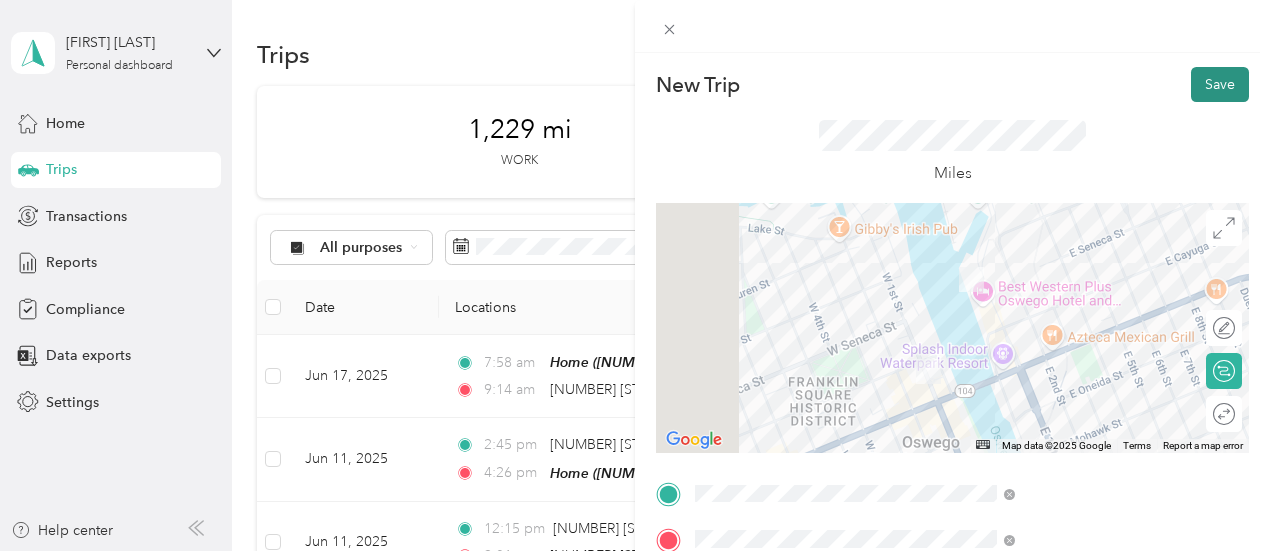 click on "Save" at bounding box center (1220, 84) 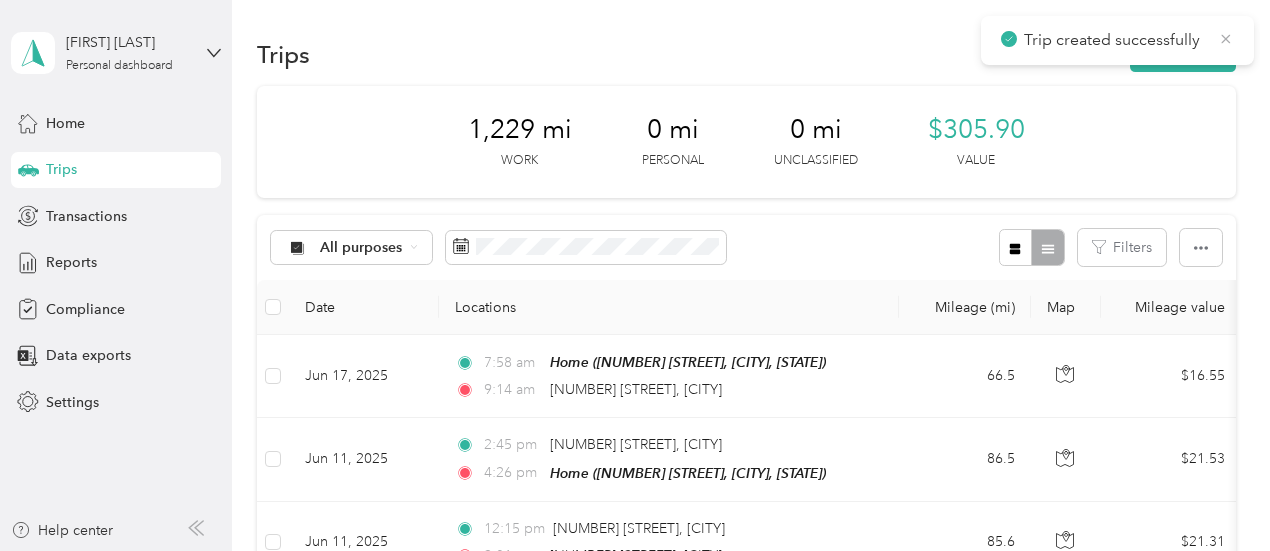 click 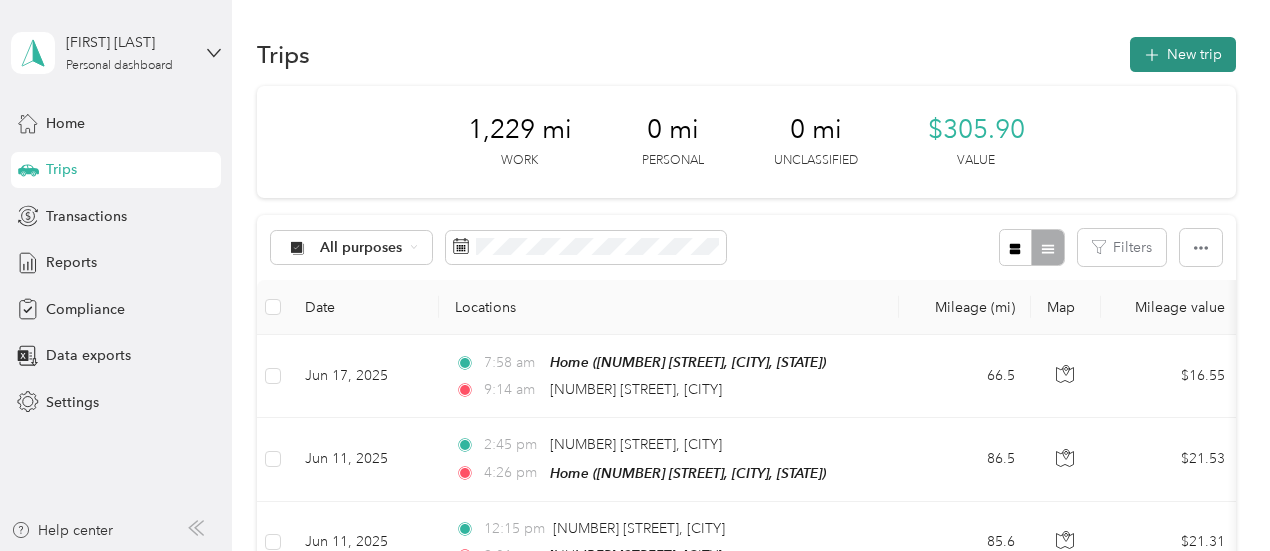 click on "New trip" at bounding box center (1183, 54) 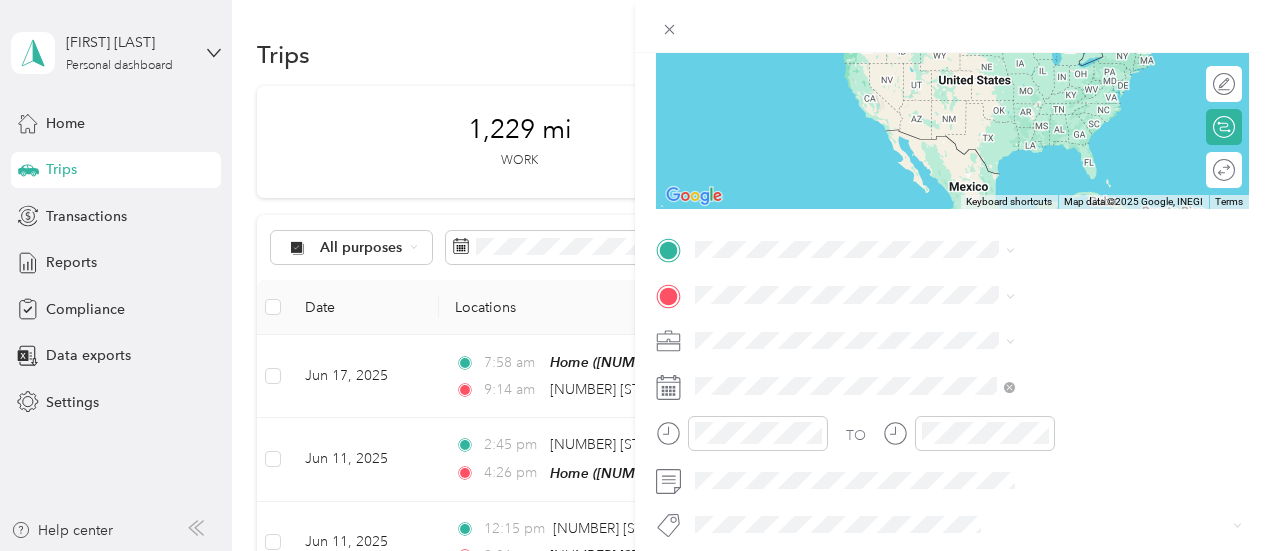 scroll, scrollTop: 258, scrollLeft: 0, axis: vertical 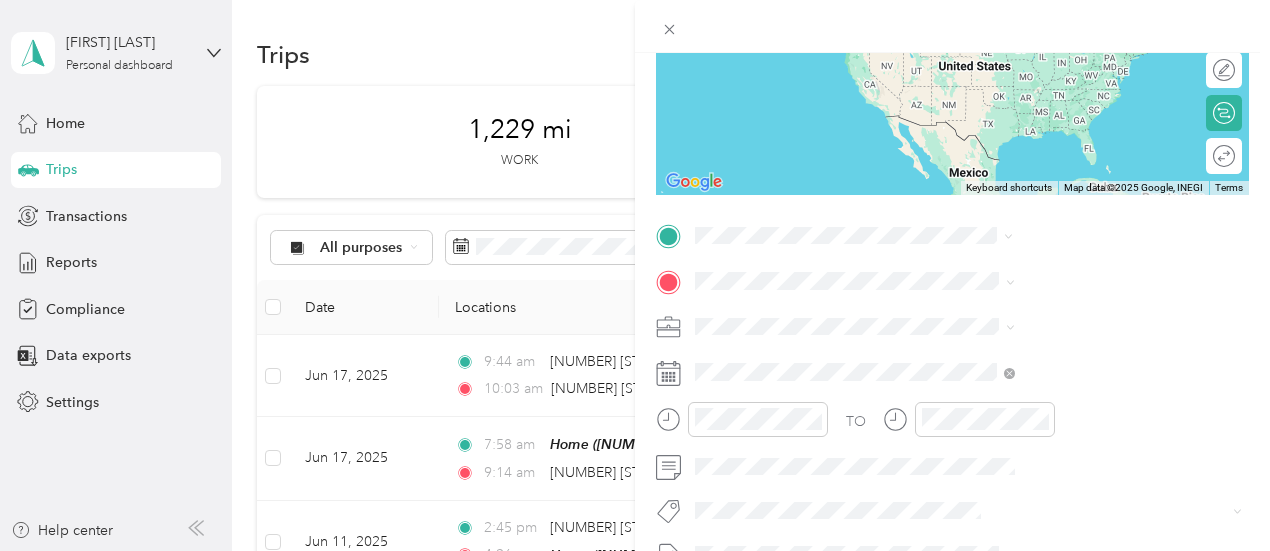 click on "[NUMBER] [STREET]
[CITY], [STATE] [POSTAL_CODE], [COUNTRY]" at bounding box center [1081, 324] 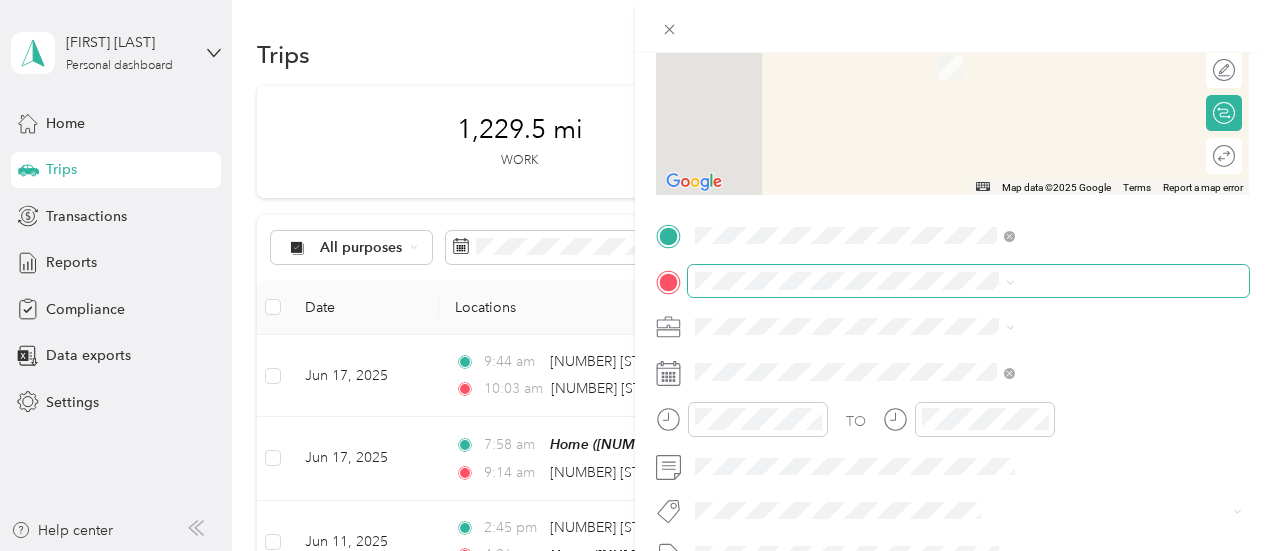 click at bounding box center (968, 281) 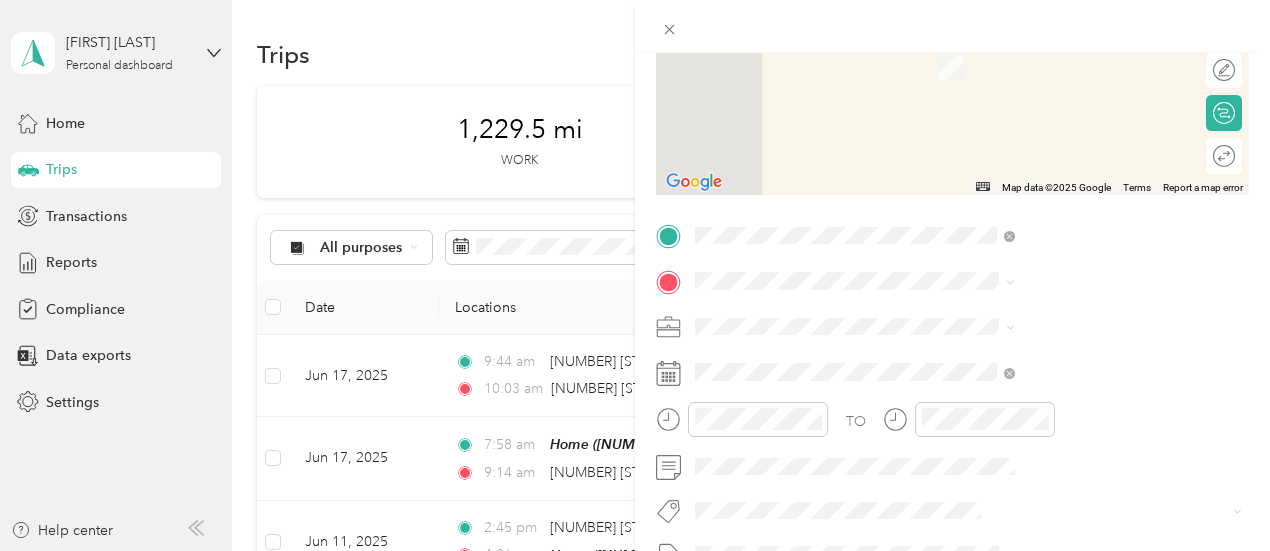 click on "[NUMBER] [STREET]
[CITY], [STATE] [POSTAL_CODE], [COUNTRY]" at bounding box center [1081, 45] 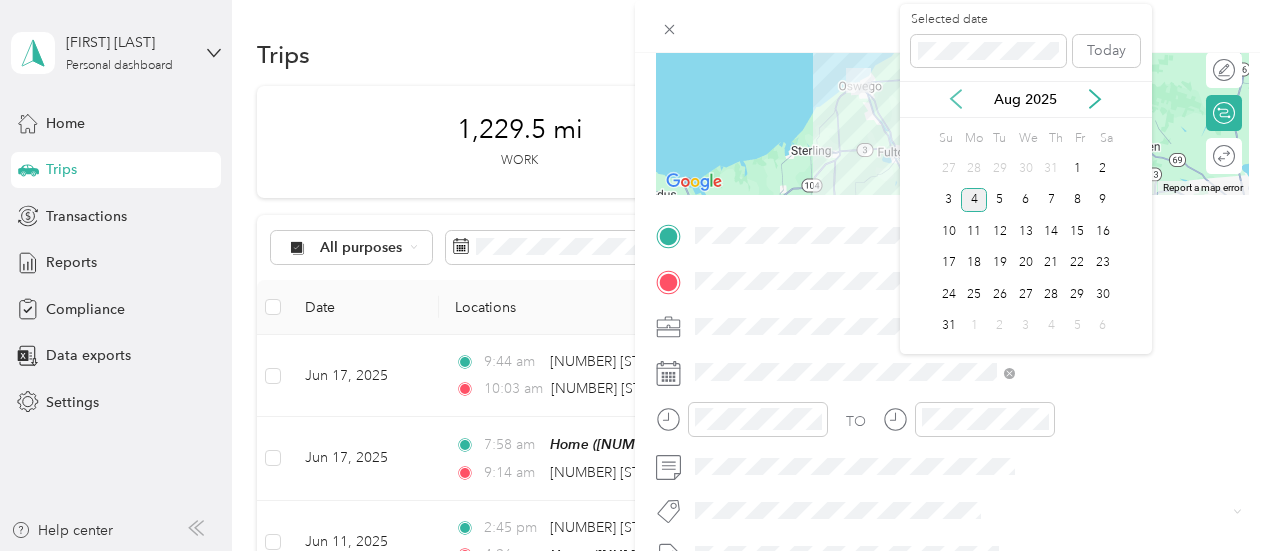 click 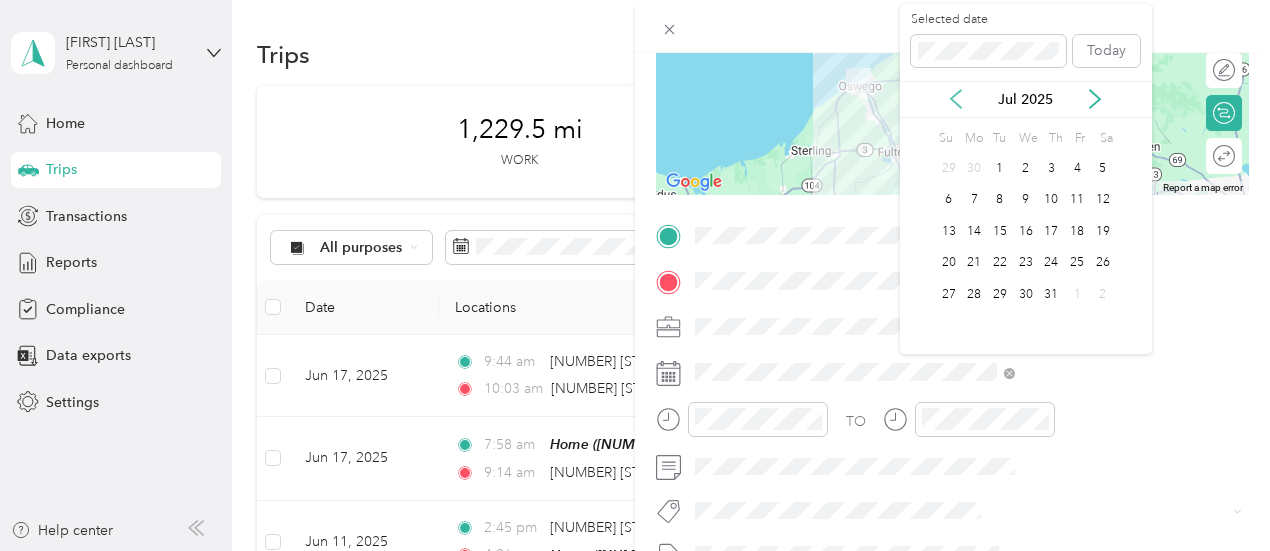 click 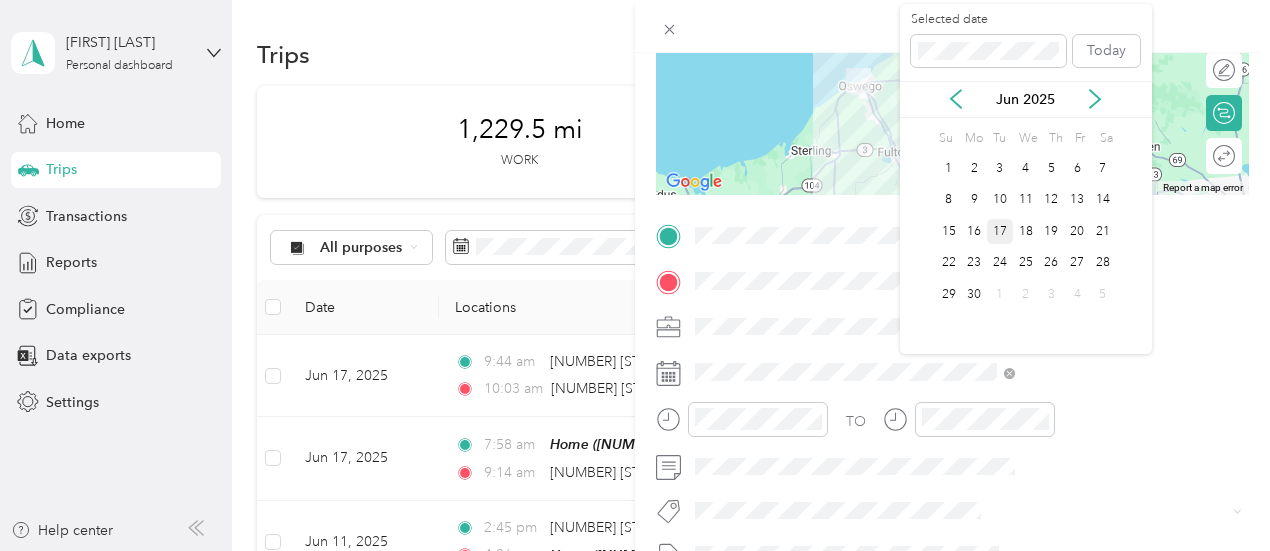 click on "17" at bounding box center [1000, 231] 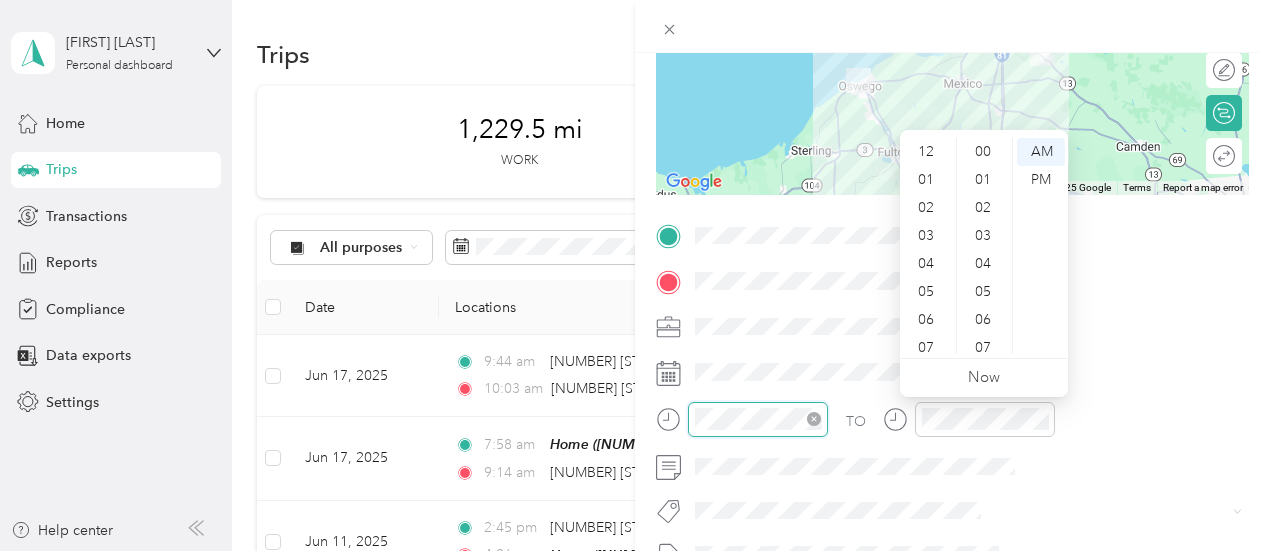 scroll, scrollTop: 120, scrollLeft: 0, axis: vertical 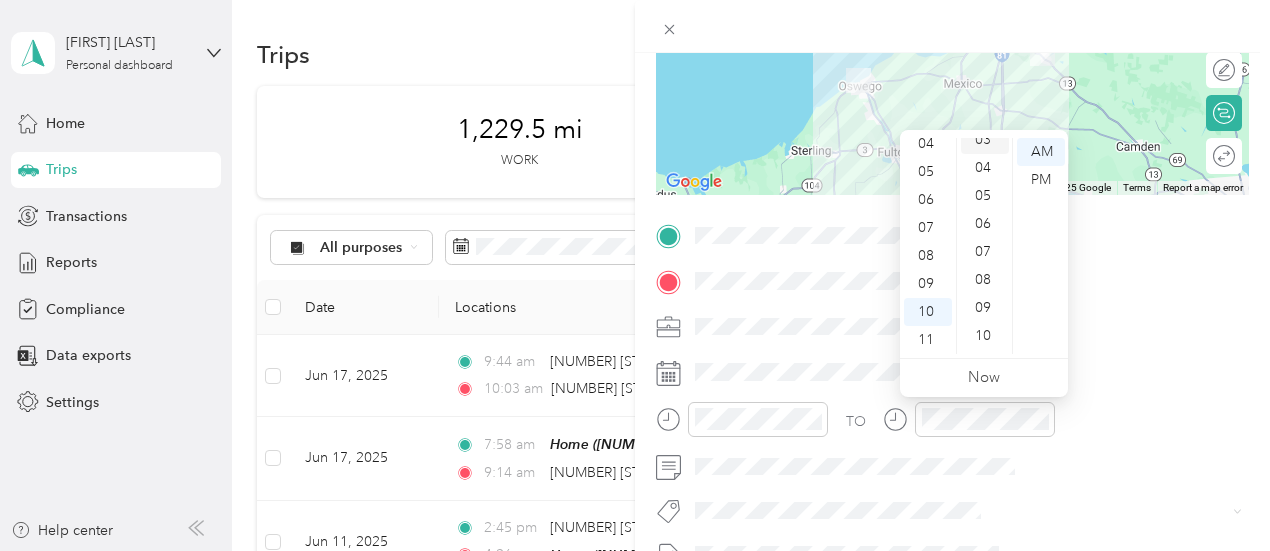 click on "03" at bounding box center (985, 140) 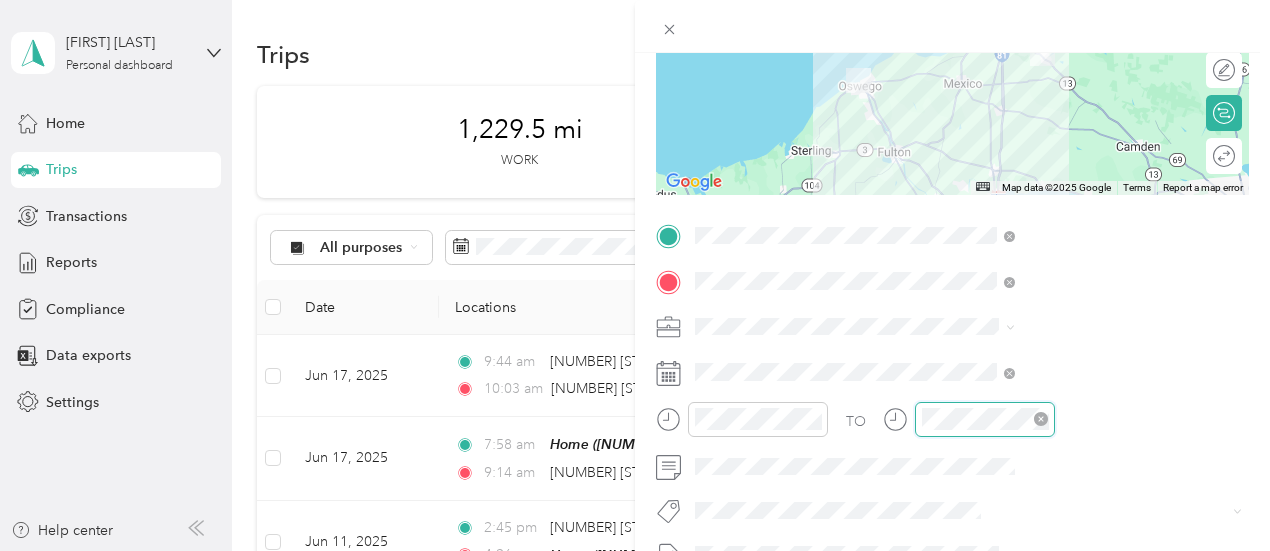 scroll, scrollTop: 120, scrollLeft: 0, axis: vertical 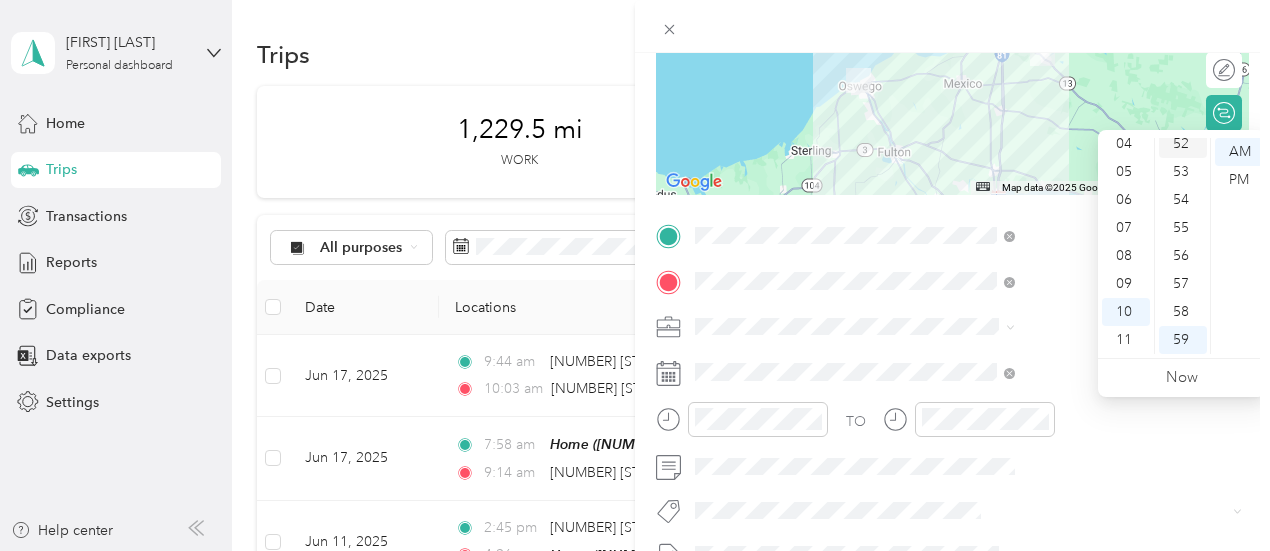 click on "52" at bounding box center (1183, 144) 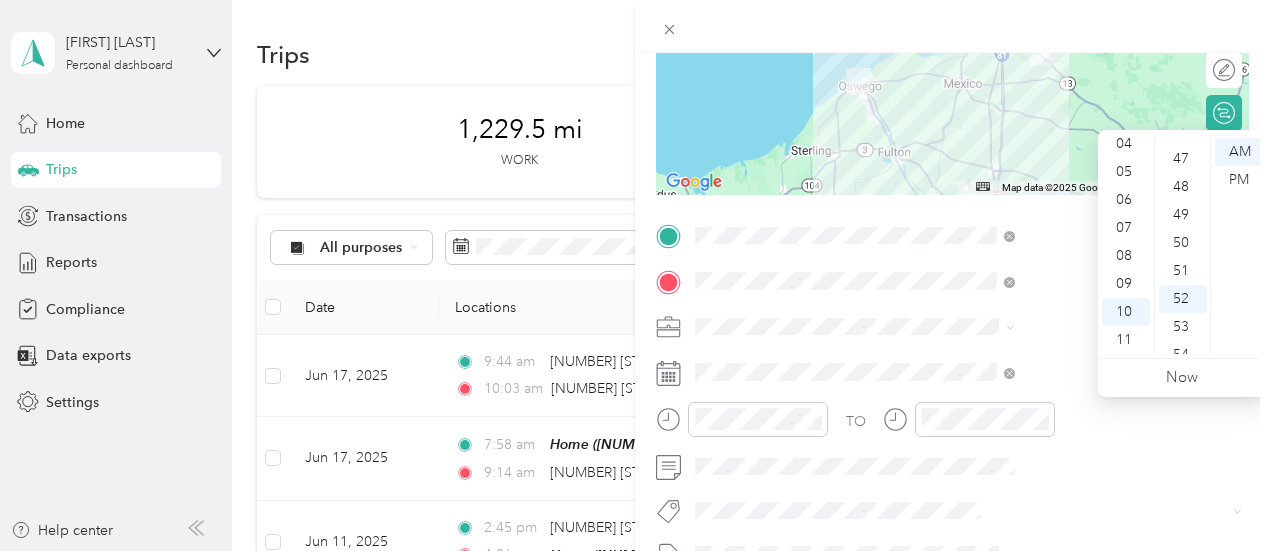 scroll, scrollTop: 1296, scrollLeft: 0, axis: vertical 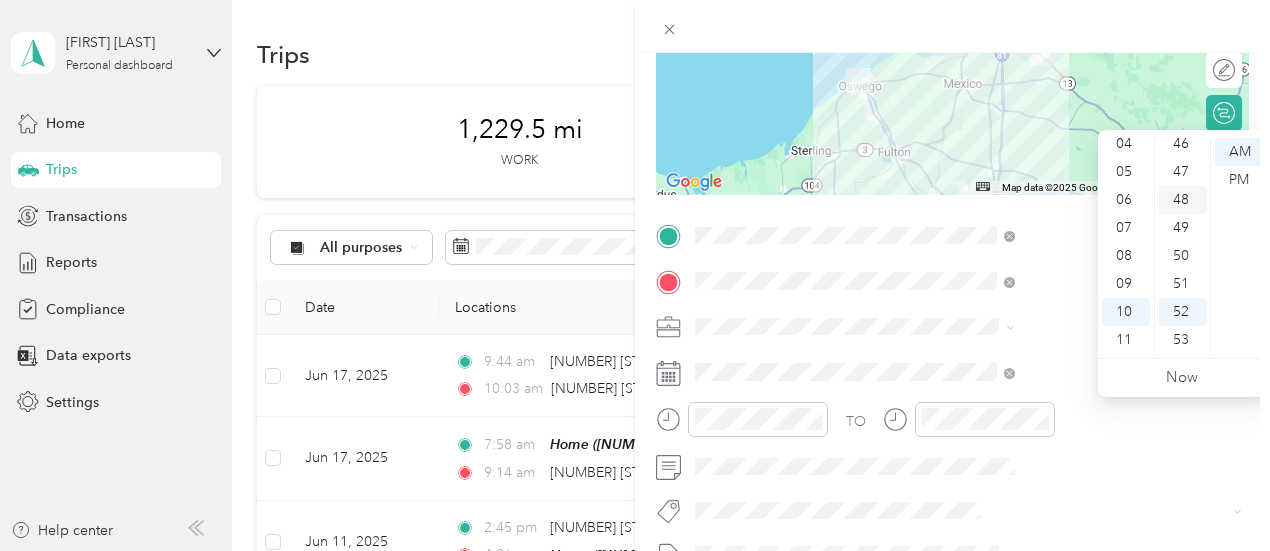 click on "48" at bounding box center (1183, 200) 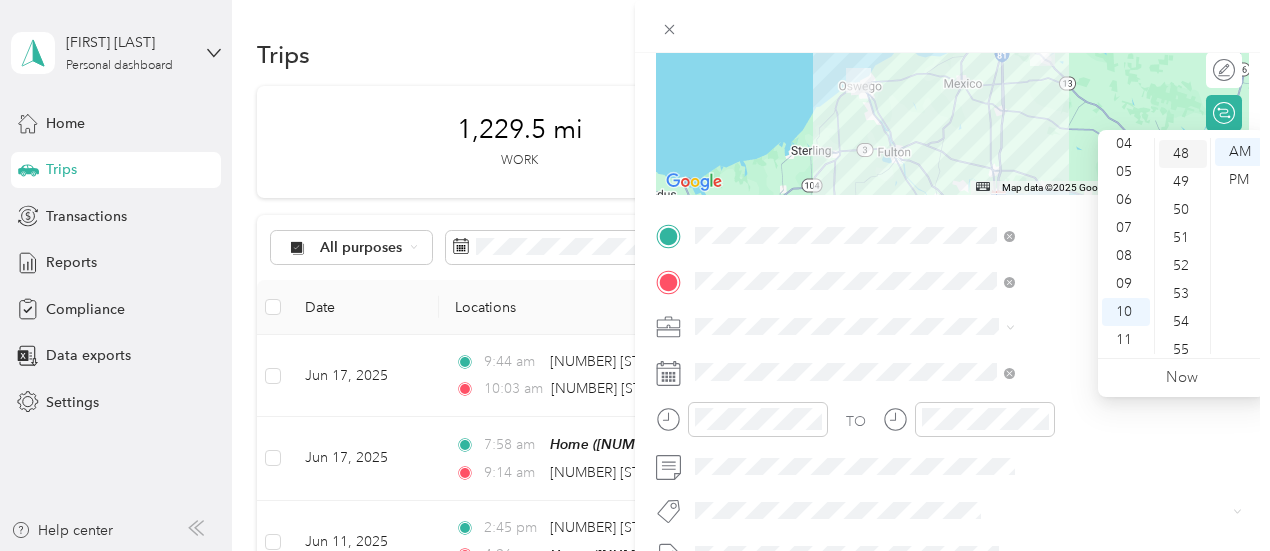 scroll, scrollTop: 1344, scrollLeft: 0, axis: vertical 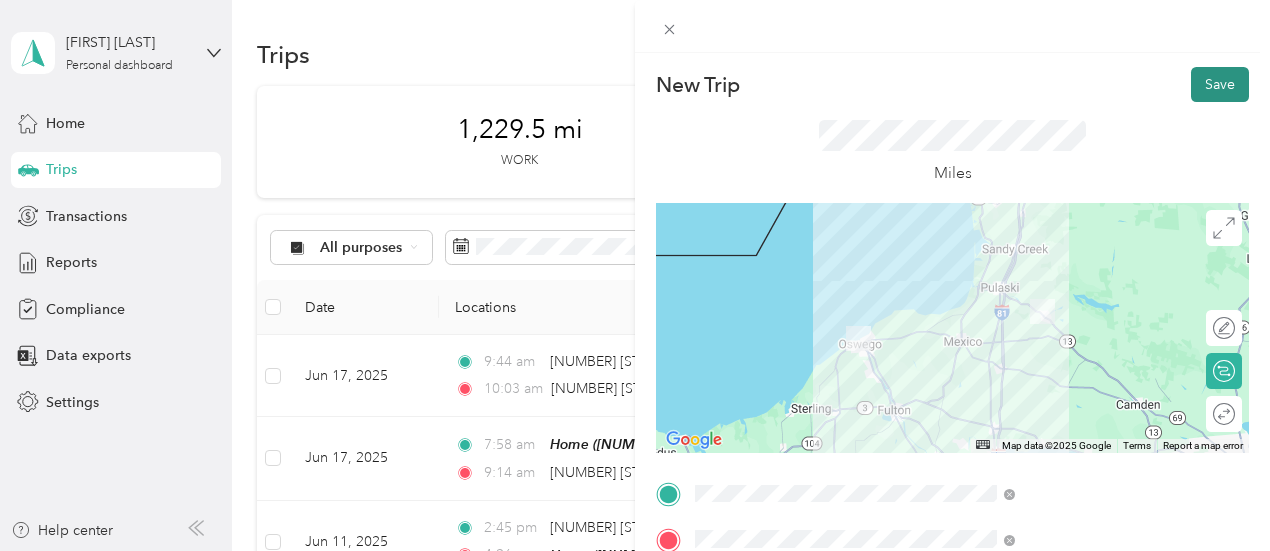 click on "Save" at bounding box center (1220, 84) 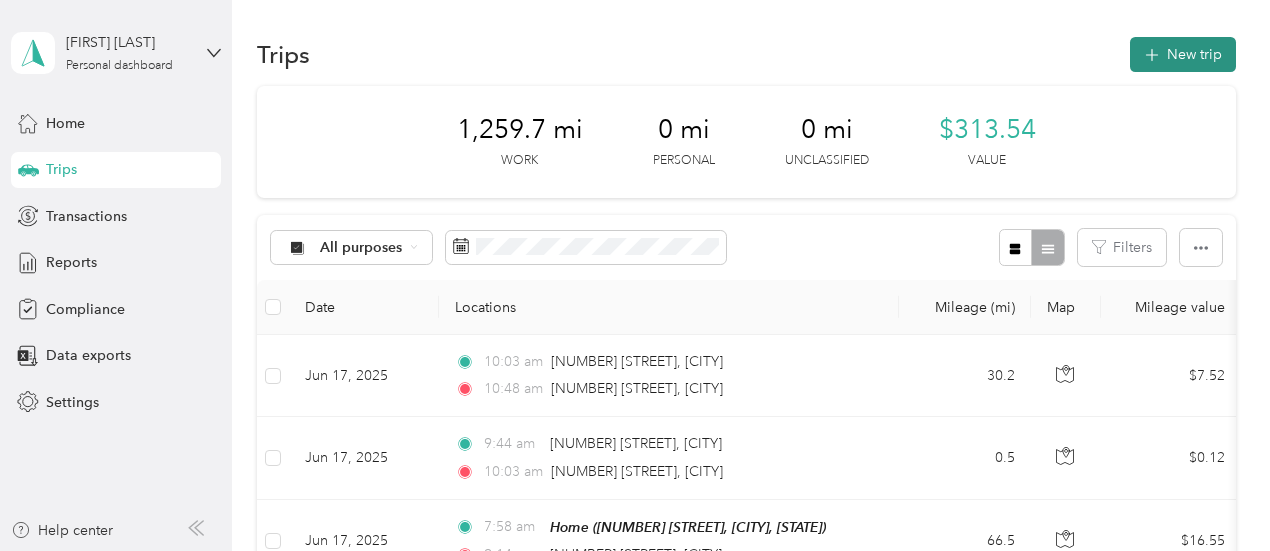 click on "New trip" at bounding box center [1183, 54] 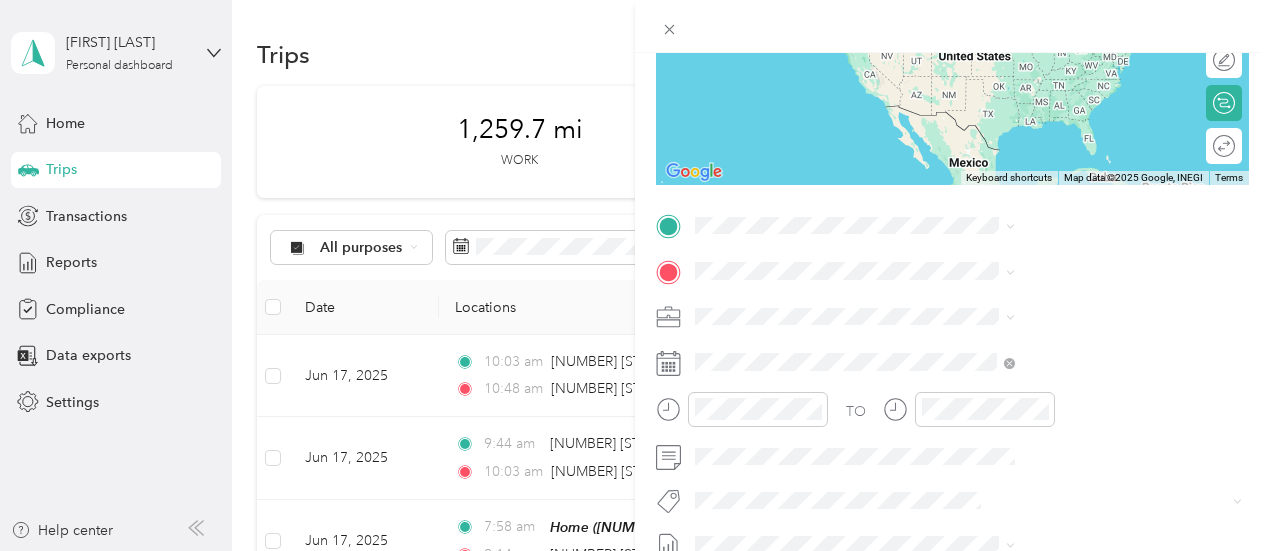 scroll, scrollTop: 275, scrollLeft: 0, axis: vertical 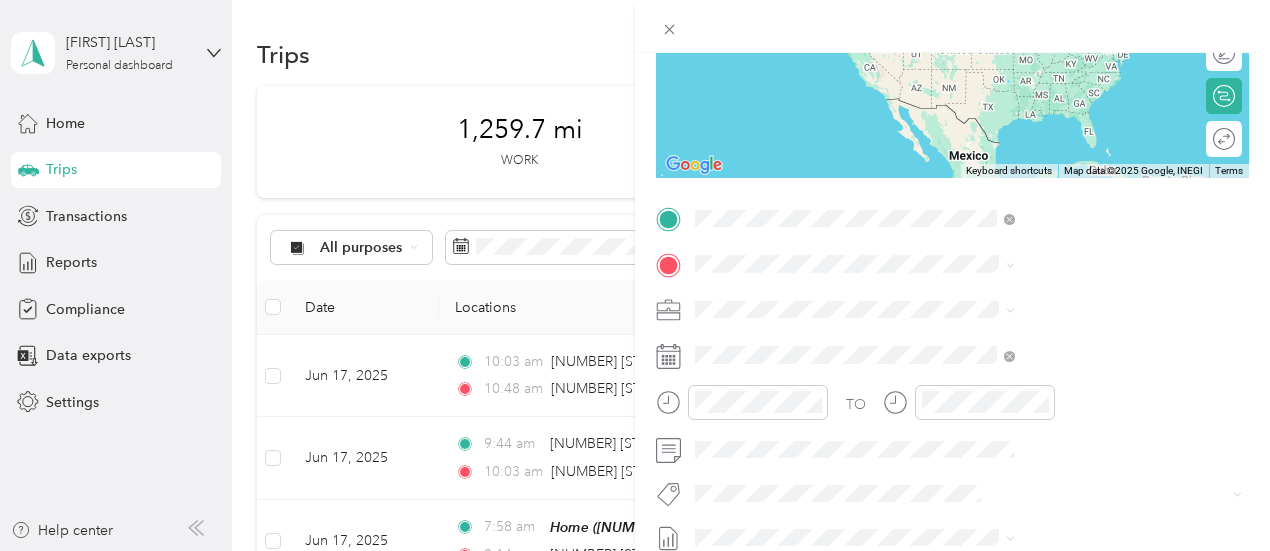 click on "[NUMBER] [STREET]
[CITY], [STATE] [POSTAL_CODE], [COUNTRY]" at bounding box center [1081, 307] 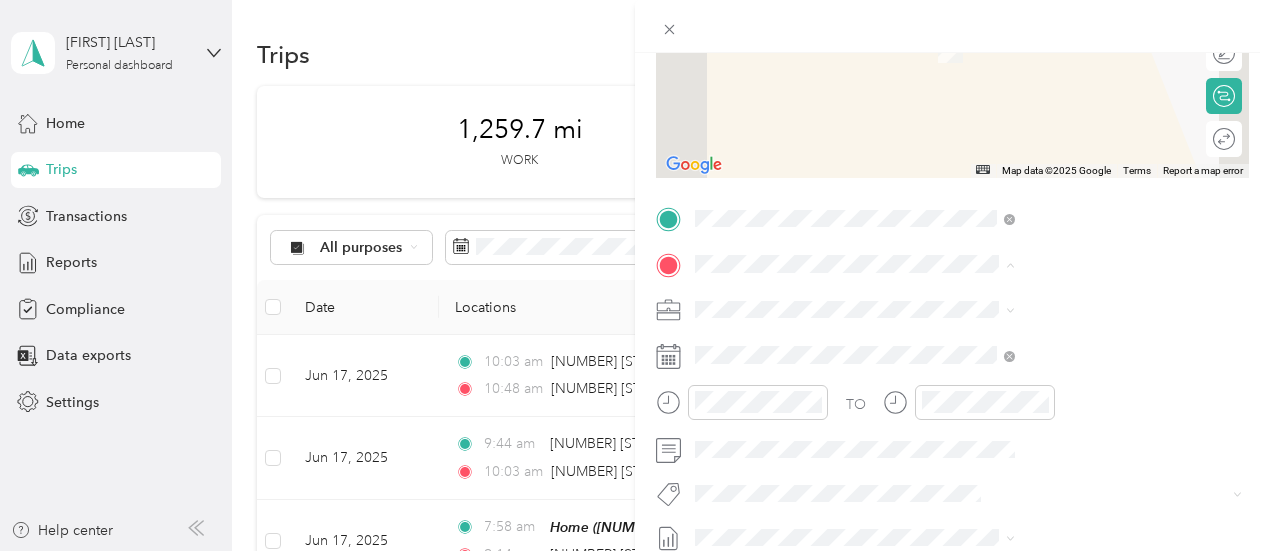 click on "[NUMBER] [STREET]
[CITY], [STATE] [POSTAL_CODE], [COUNTRY]" at bounding box center (1067, 353) 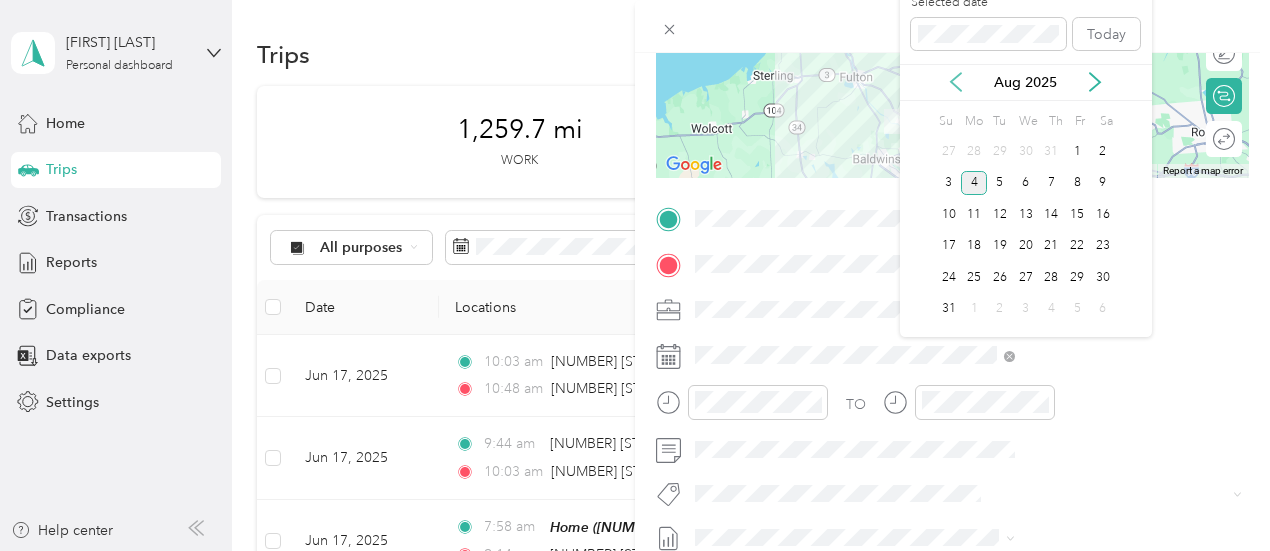 click 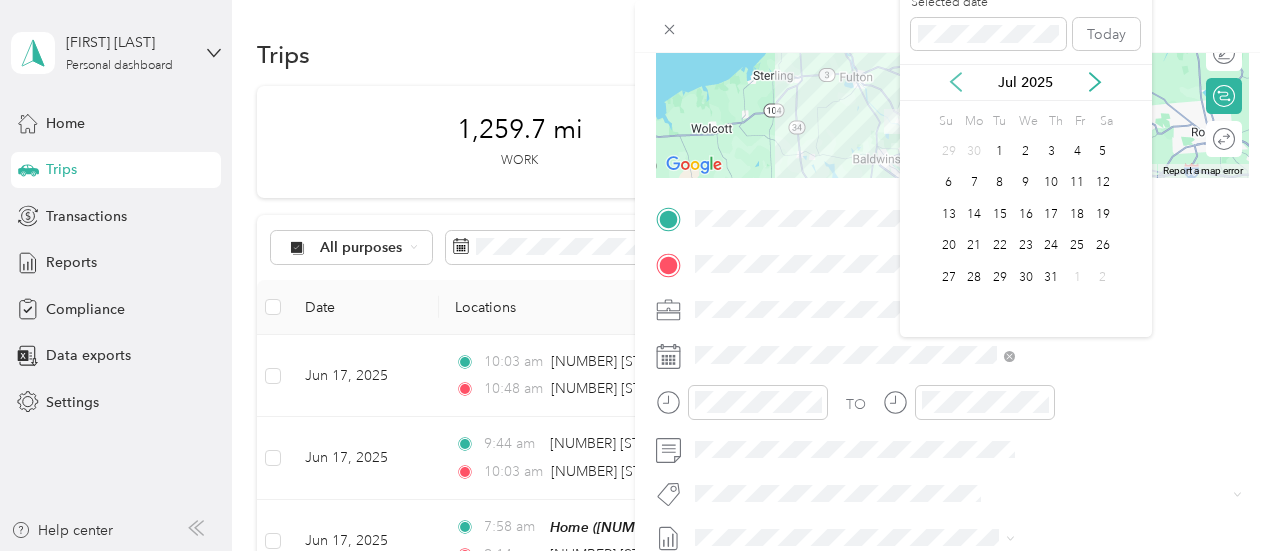 click 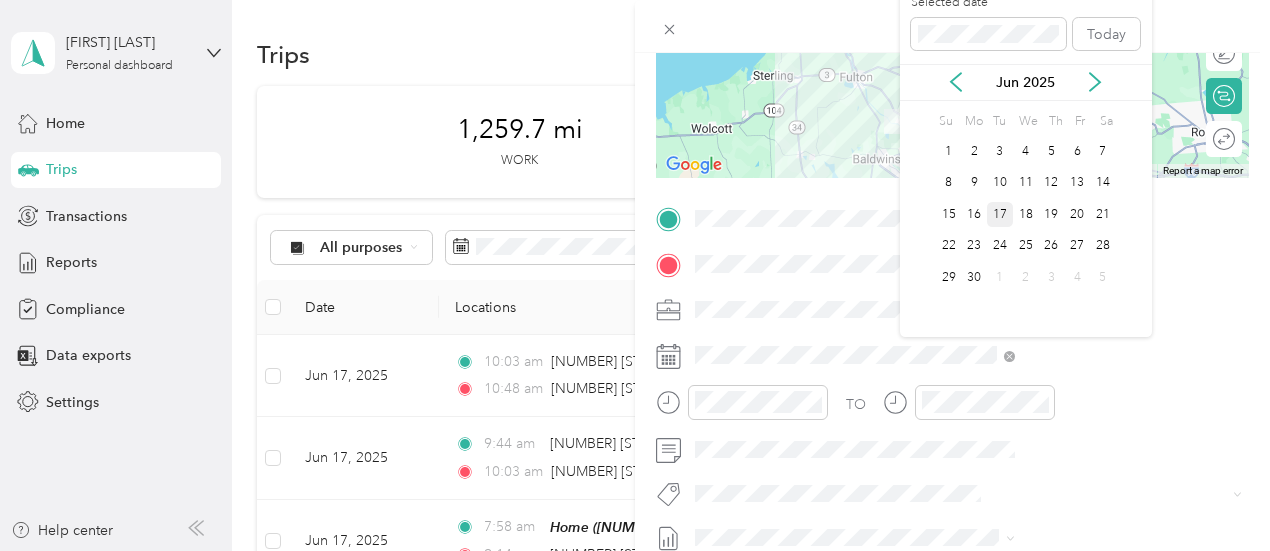 click on "17" at bounding box center [1000, 214] 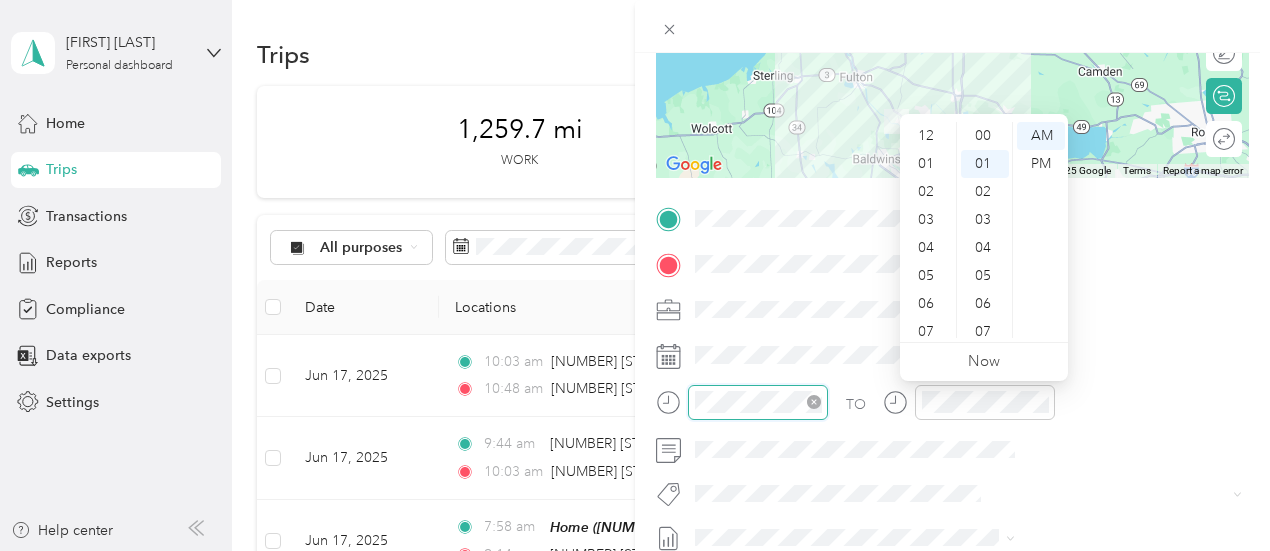 scroll, scrollTop: 28, scrollLeft: 0, axis: vertical 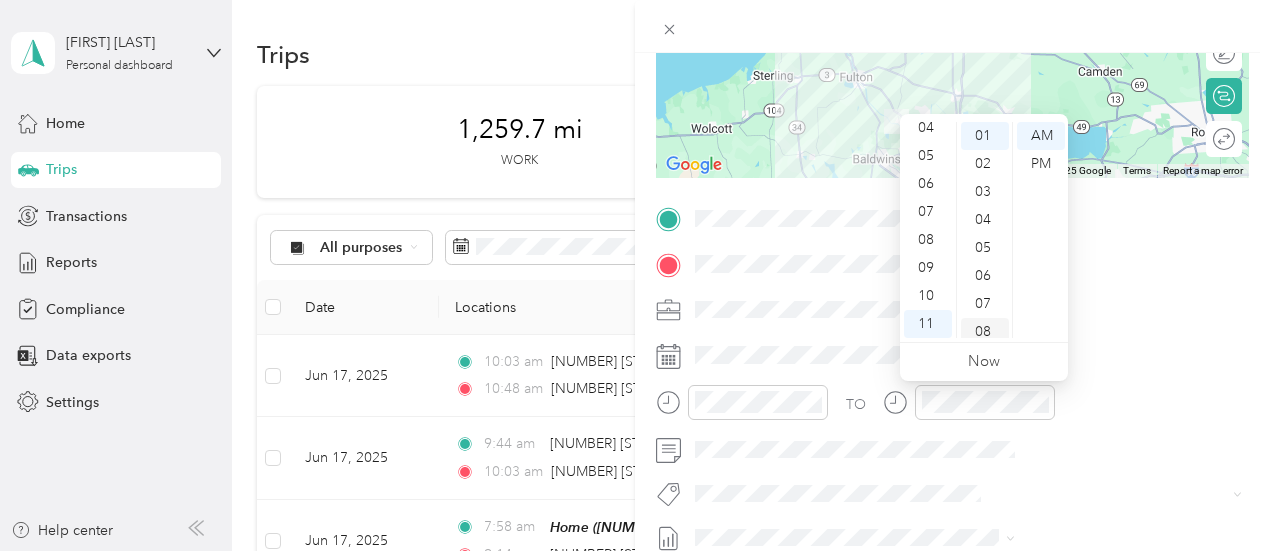 click on "08" at bounding box center (985, 332) 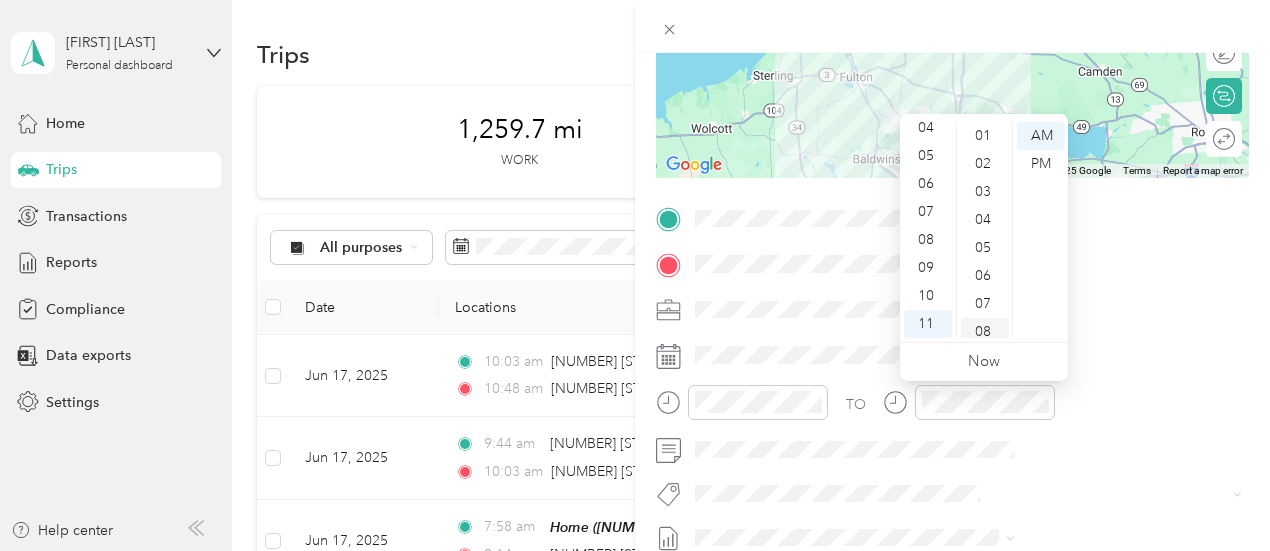 scroll, scrollTop: 224, scrollLeft: 0, axis: vertical 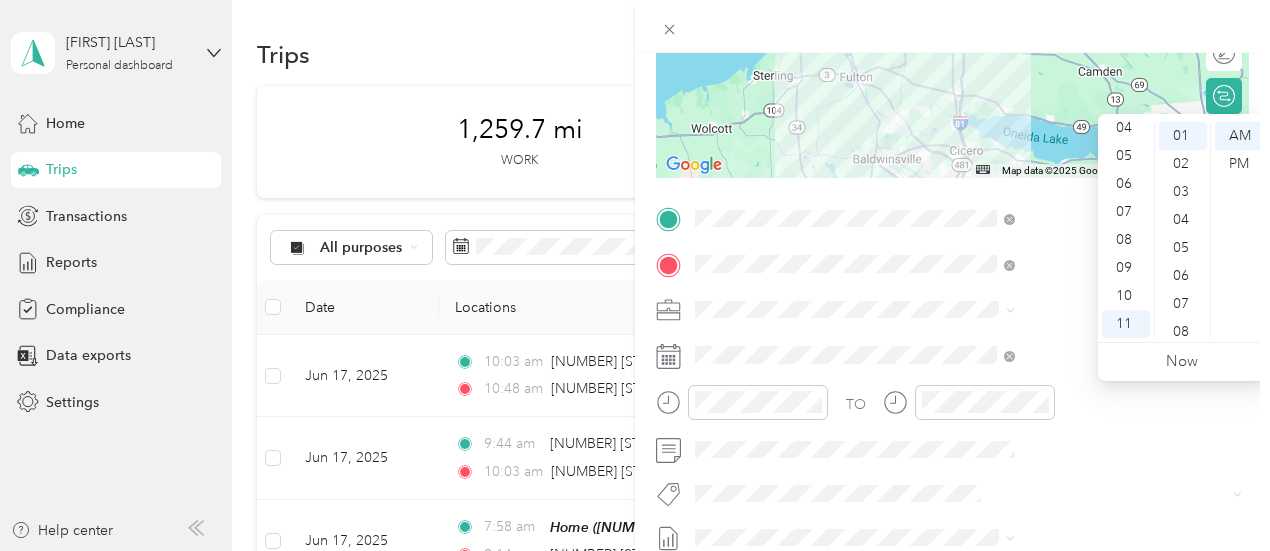 drag, startPoint x: 1202, startPoint y: 153, endPoint x: 1257, endPoint y: 285, distance: 143 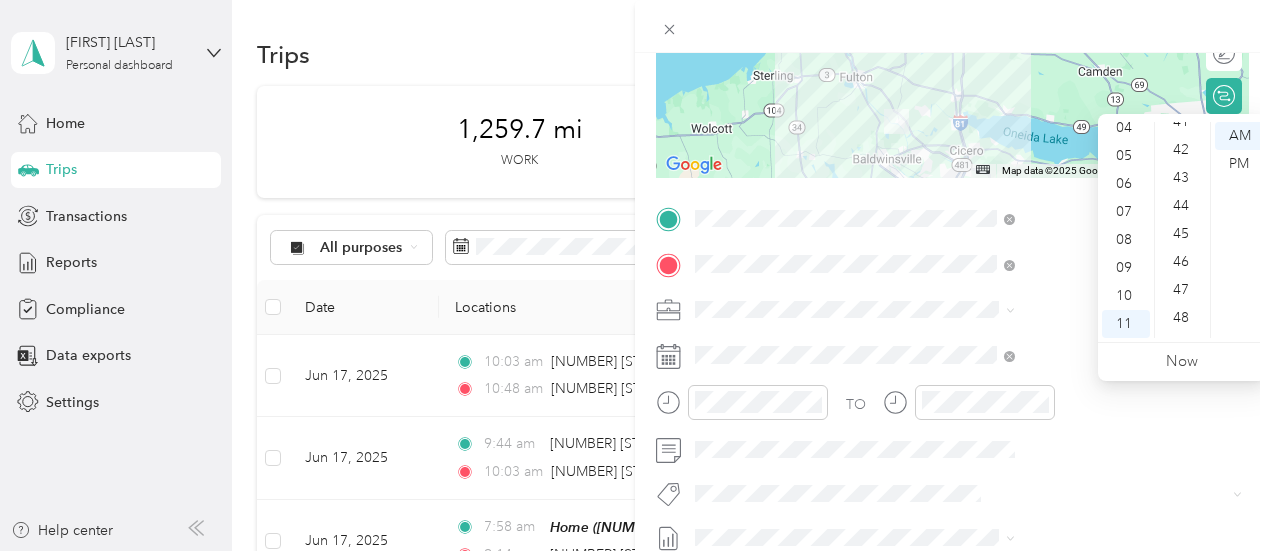 scroll, scrollTop: 1150, scrollLeft: 0, axis: vertical 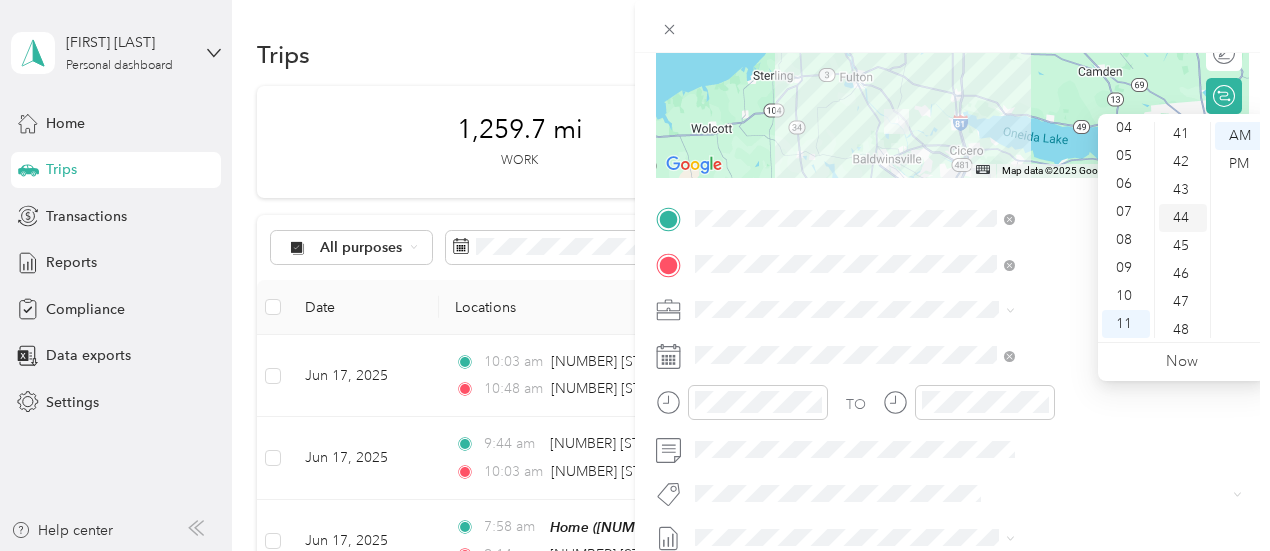 click on "44" at bounding box center [1183, 218] 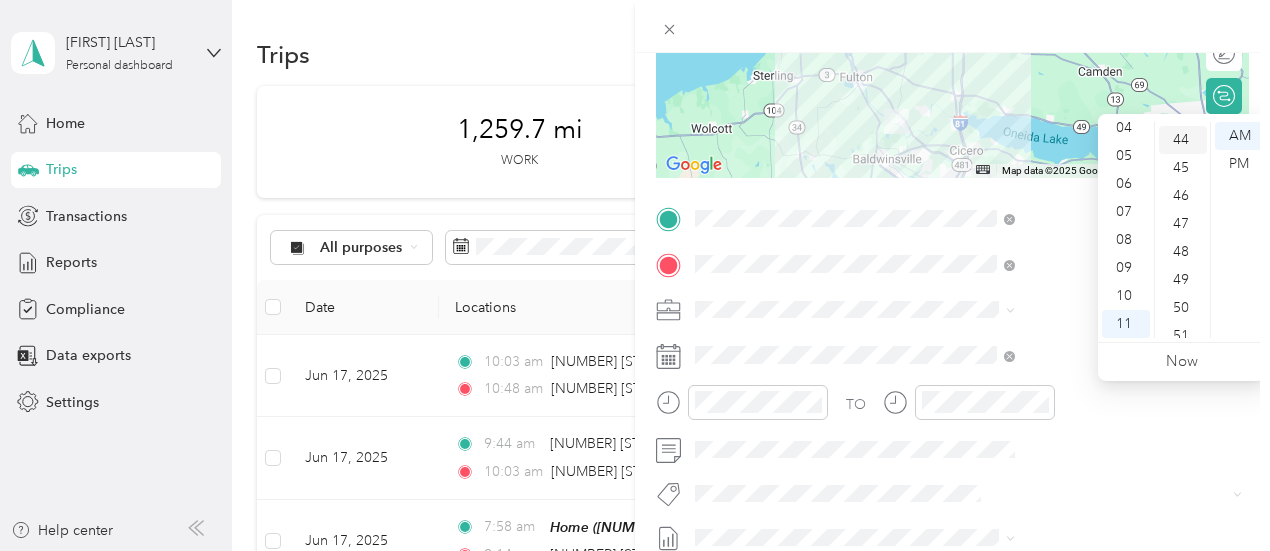 scroll, scrollTop: 1232, scrollLeft: 0, axis: vertical 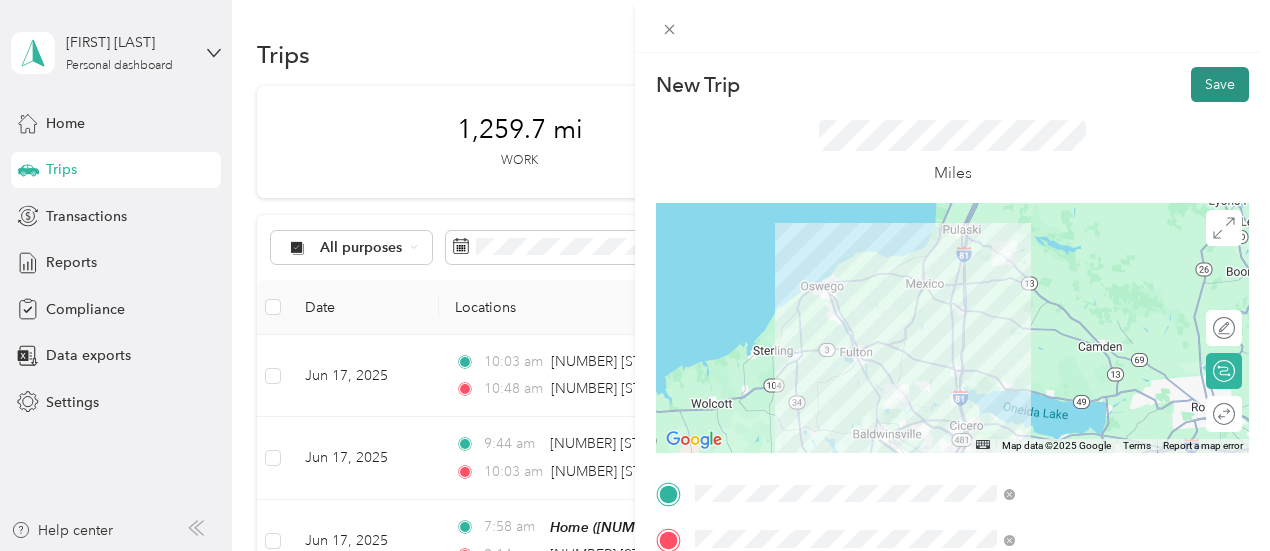 click on "Save" at bounding box center (1220, 84) 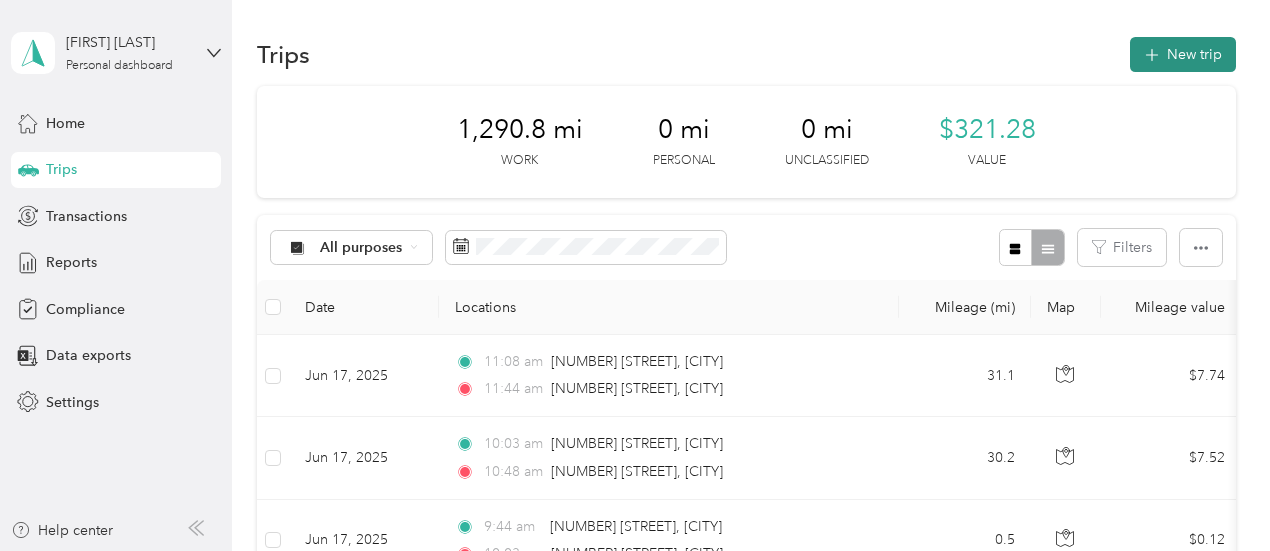 click on "New trip" at bounding box center [1183, 54] 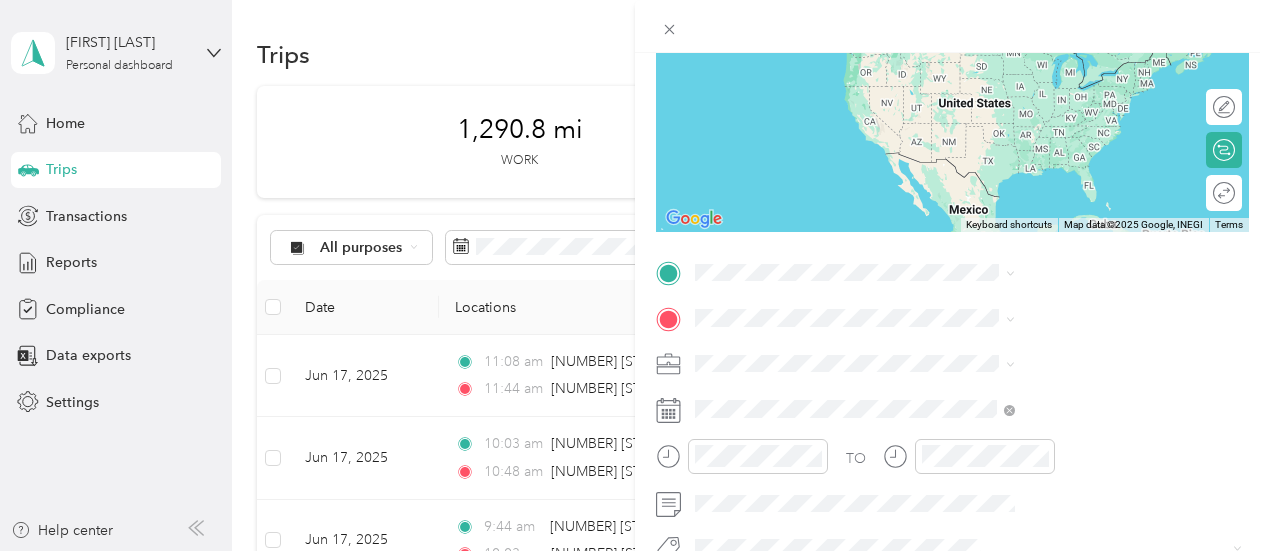 scroll, scrollTop: 250, scrollLeft: 0, axis: vertical 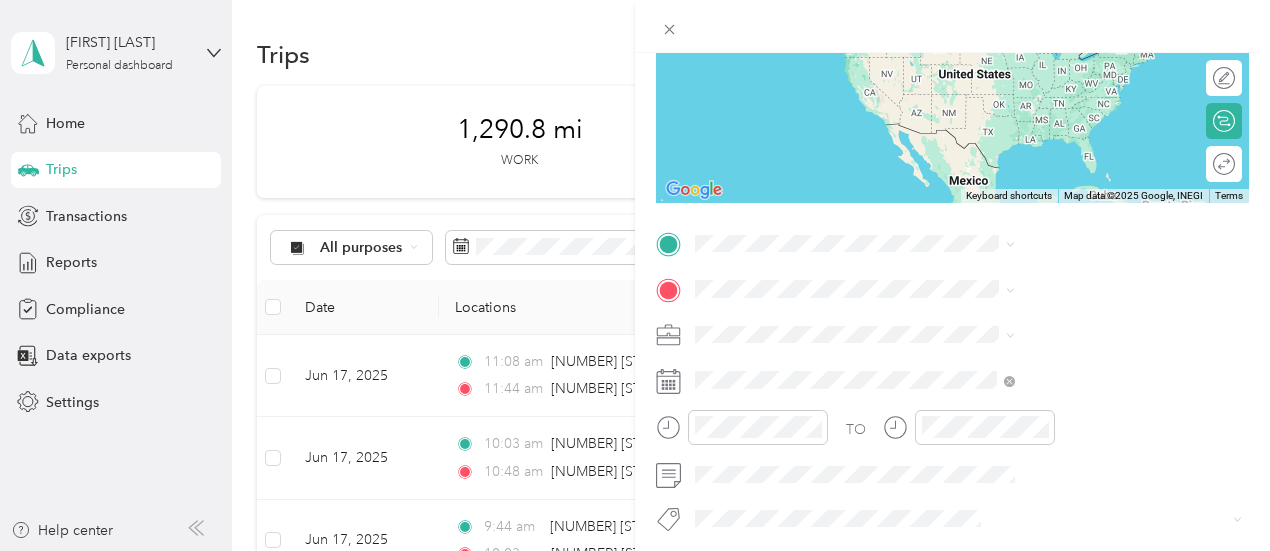 click on "[NUMBER] [STREET]
[CITY], [STATE] [POSTAL_CODE], [COUNTRY]" at bounding box center [1081, 324] 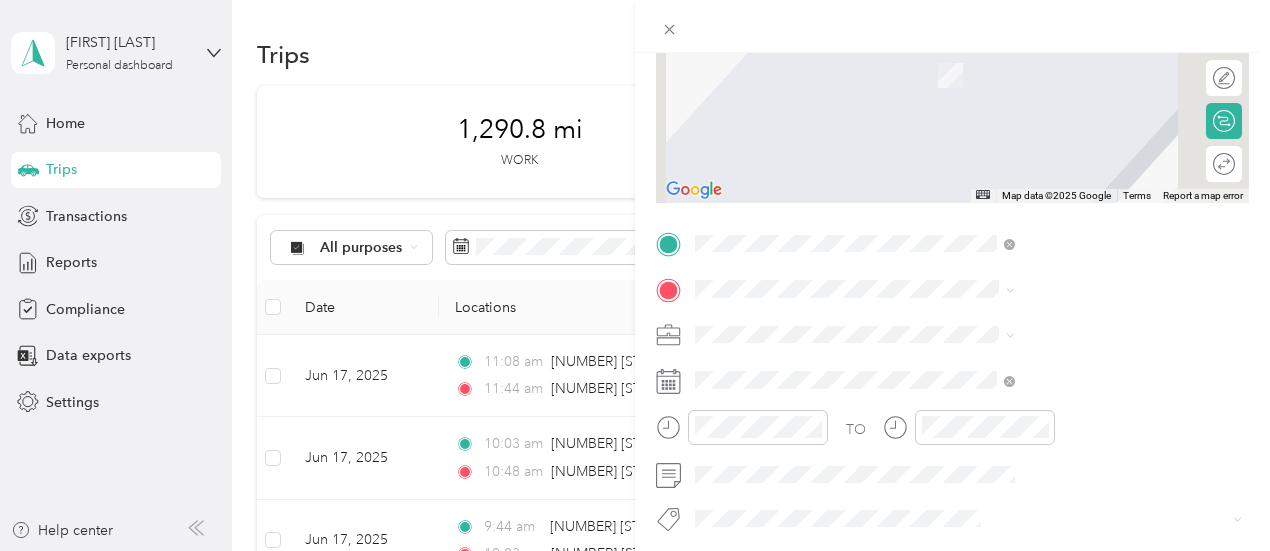 click on "From search results [NUMBER] [STREET] [DIRECTION]
[CITY], [STATE] [POSTAL_CODE], [COUNTRY] [STREET] [DIRECTION]
[CITY], [STATE] [POSTAL_CODE] [NUMBER] [STREET]
[CITY], [STATE] [POSTAL_CODE] [NUMBER] [STREET] [DIRECTION]
[CITY], [STATE] [POSTAL_CODE] [CITY]
[STATE] [POSTAL_CODE]" at bounding box center [1067, 120] 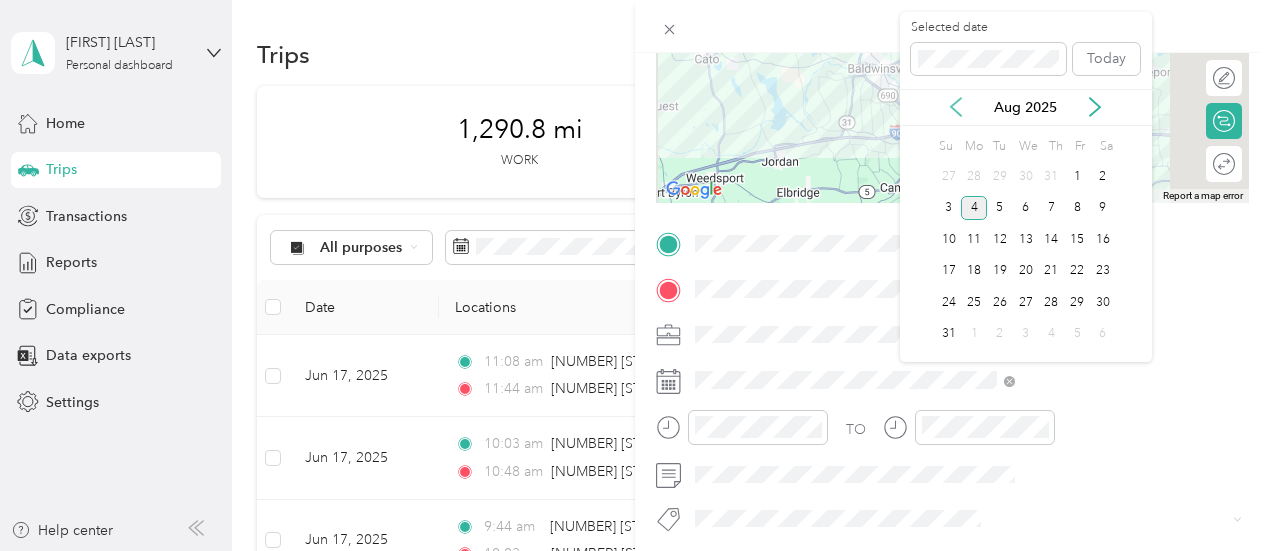 click 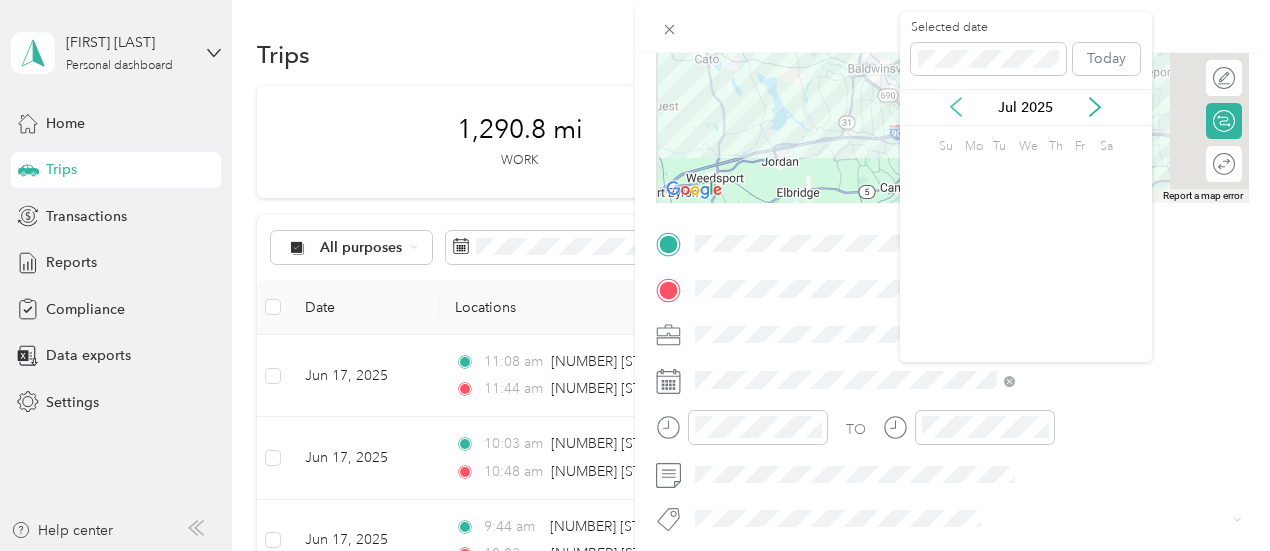 click 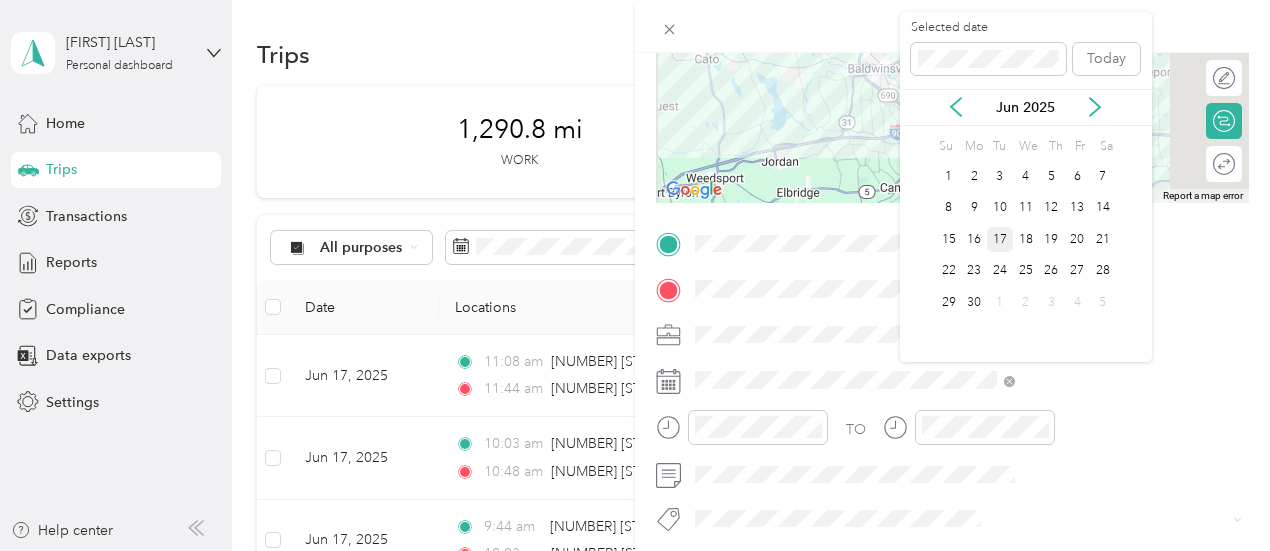 click on "17" at bounding box center (1000, 239) 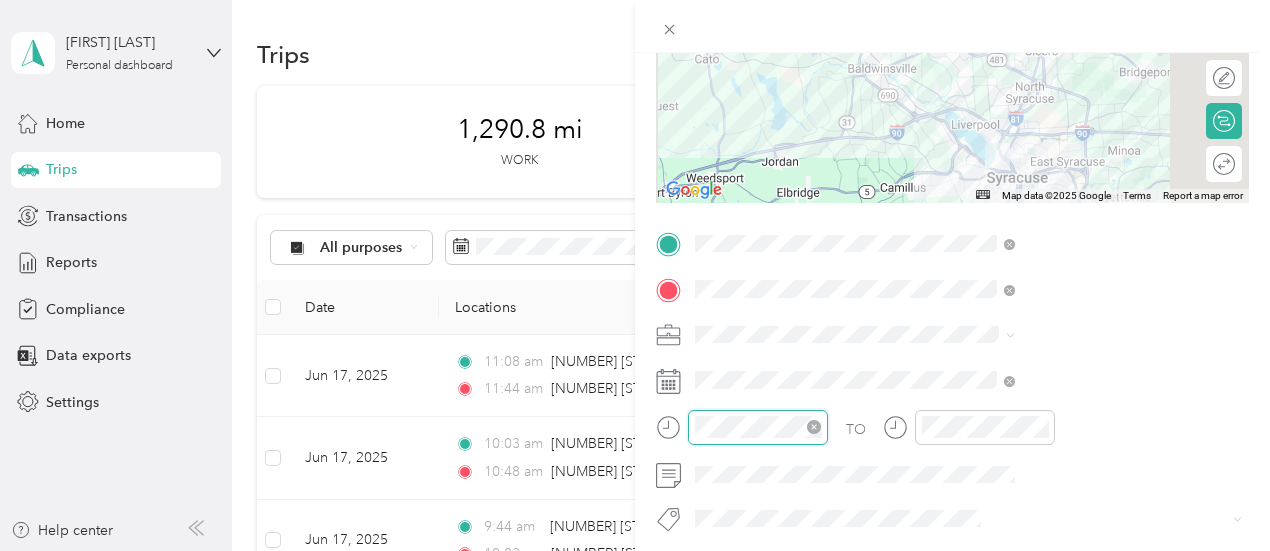 scroll, scrollTop: 120, scrollLeft: 0, axis: vertical 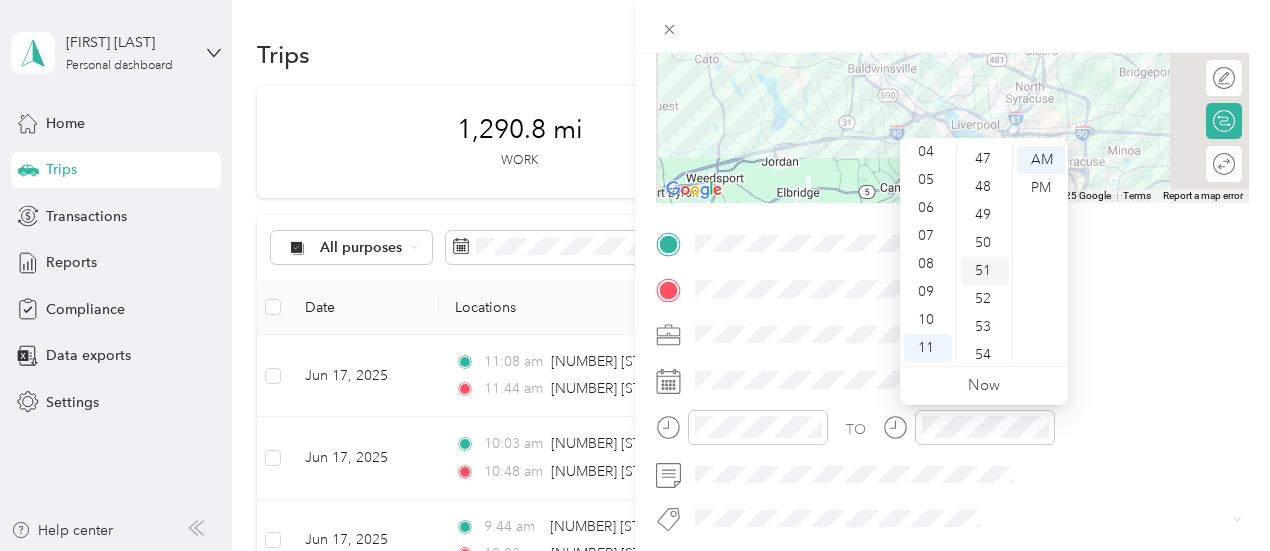 click on "51" at bounding box center [985, 271] 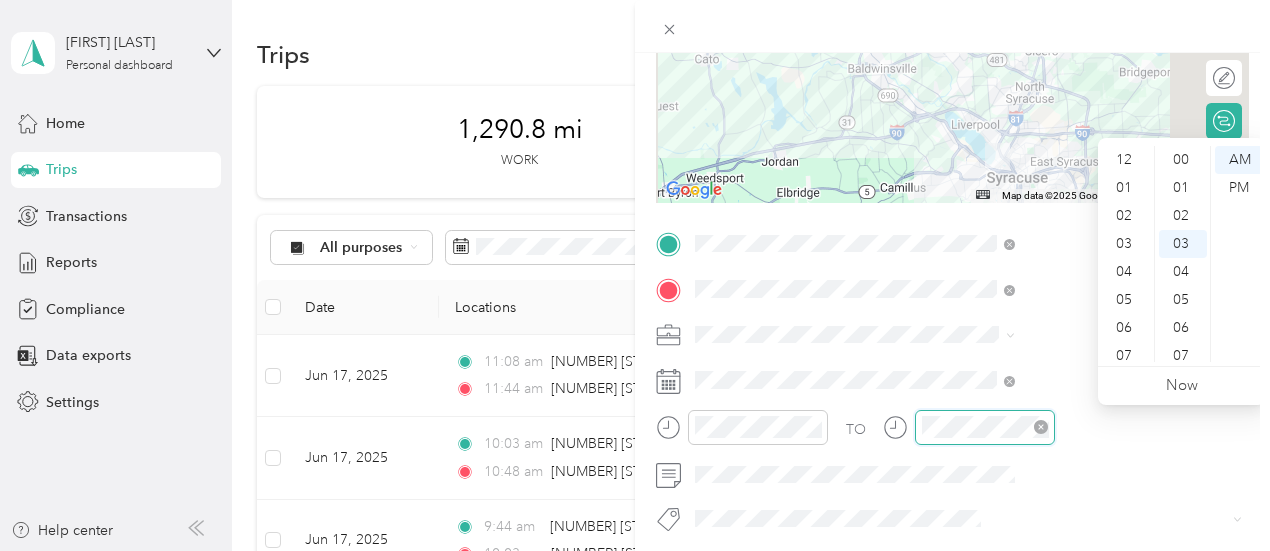 scroll, scrollTop: 120, scrollLeft: 0, axis: vertical 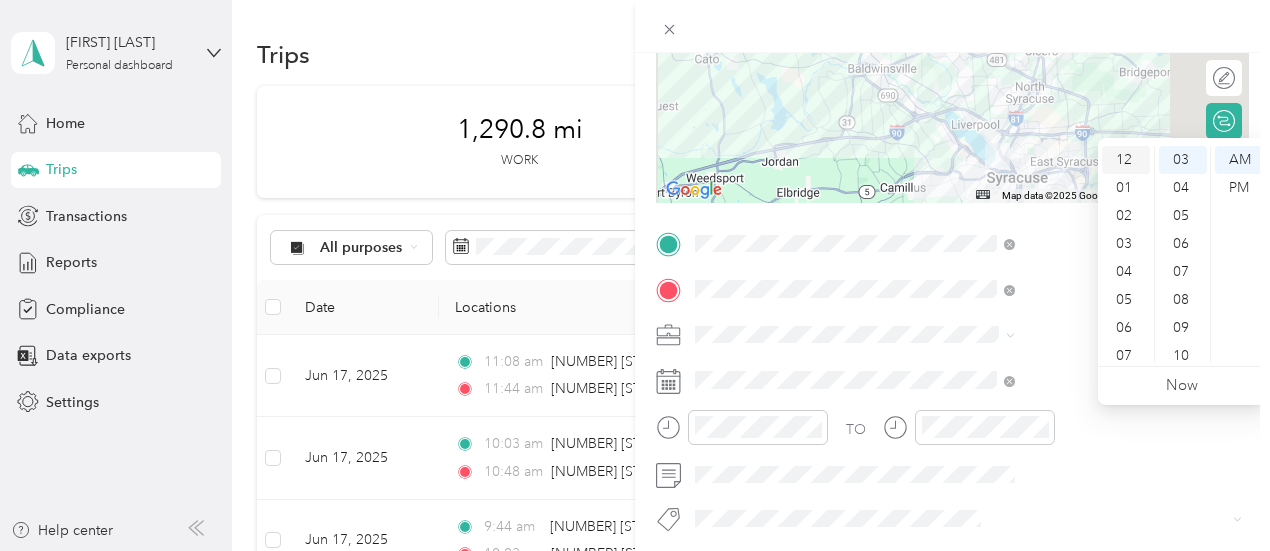 click on "12" at bounding box center (1126, 160) 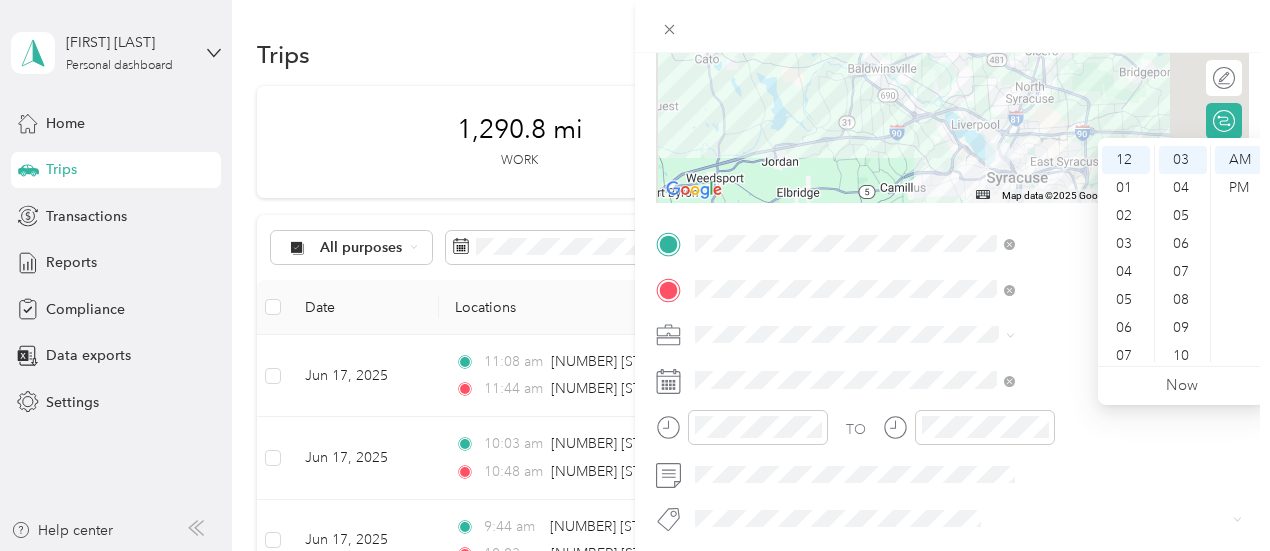 drag, startPoint x: 1206, startPoint y: 183, endPoint x: 1240, endPoint y: 218, distance: 48.79549 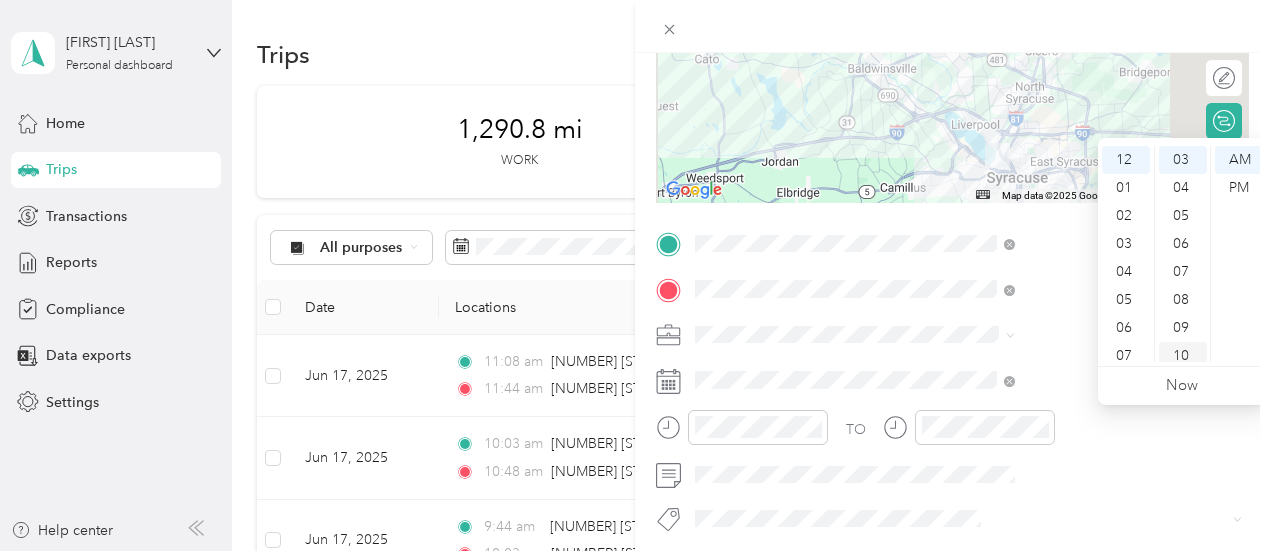 click on "10" at bounding box center [1183, 356] 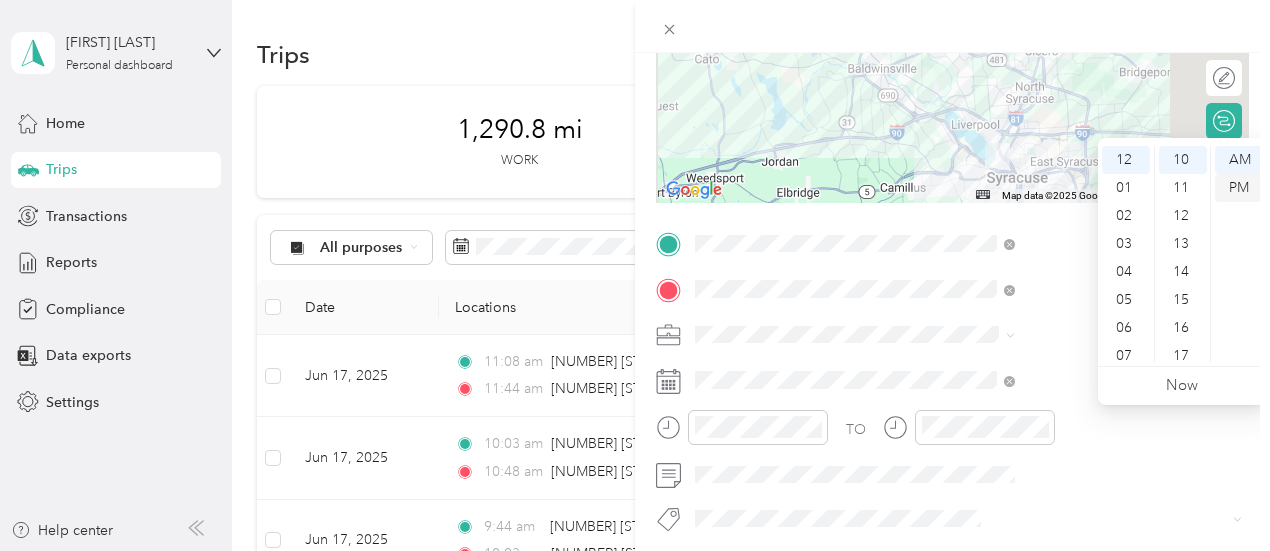 scroll, scrollTop: 280, scrollLeft: 0, axis: vertical 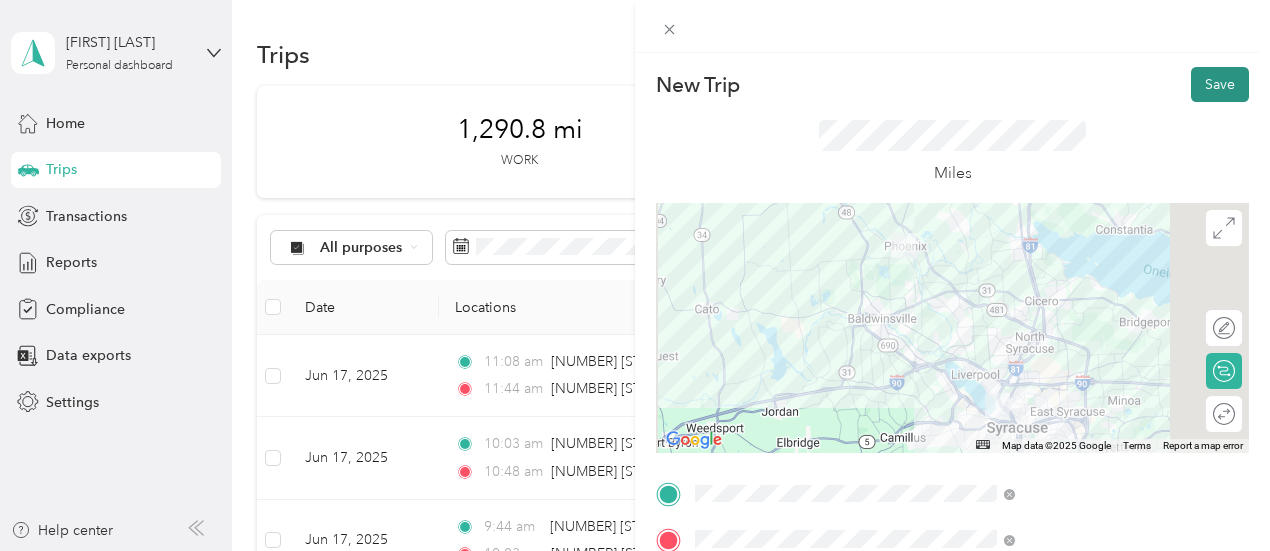 click on "Save" at bounding box center [1220, 84] 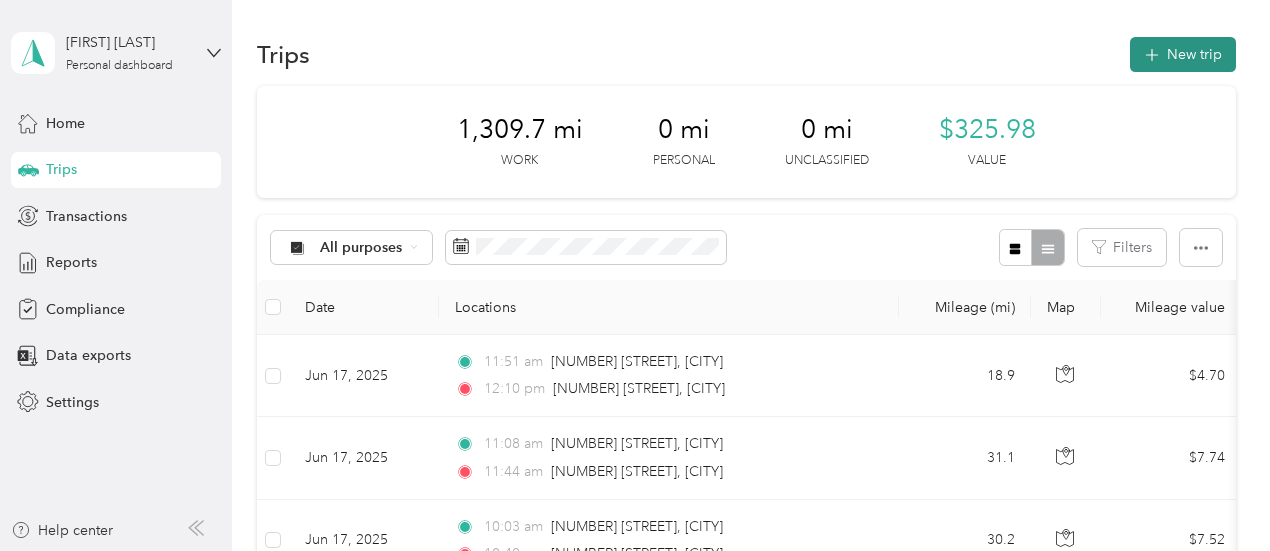 click on "New trip" at bounding box center (1183, 54) 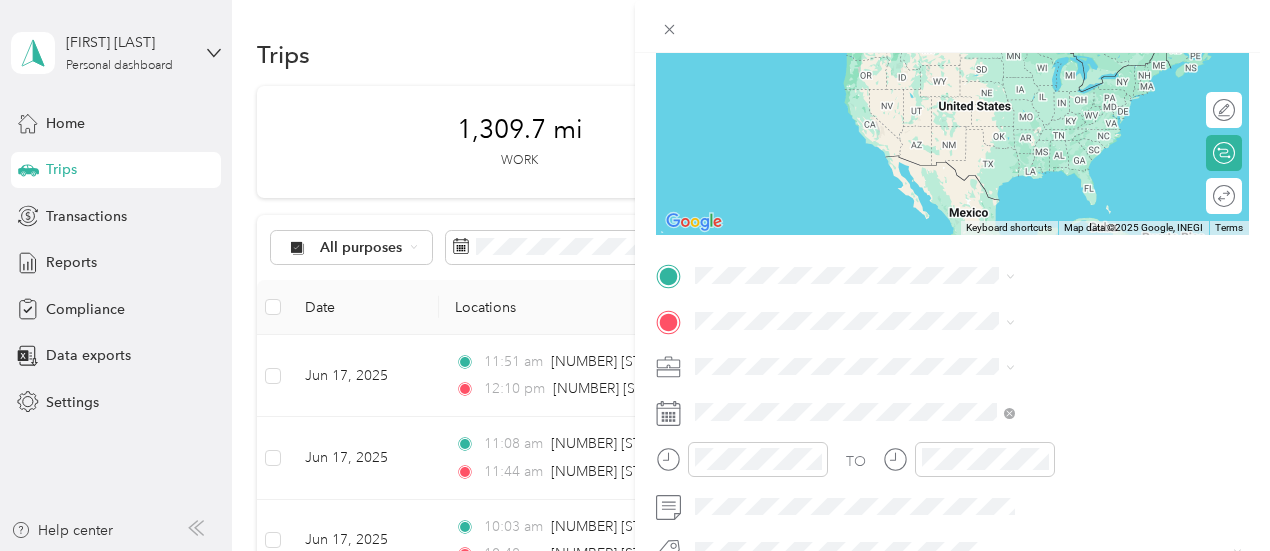 scroll, scrollTop: 221, scrollLeft: 0, axis: vertical 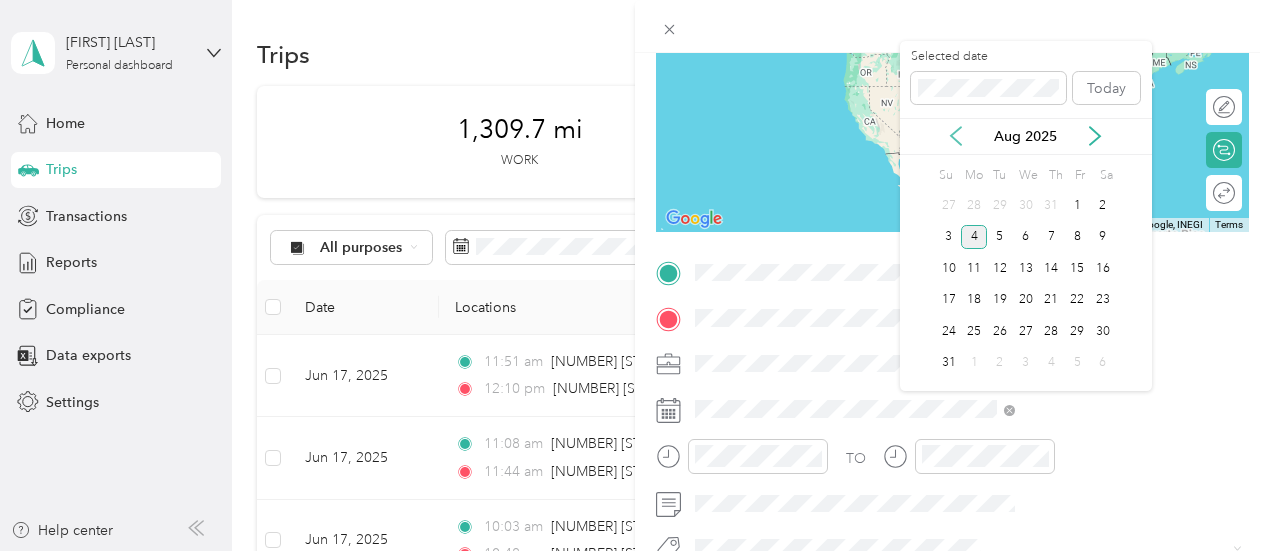 click 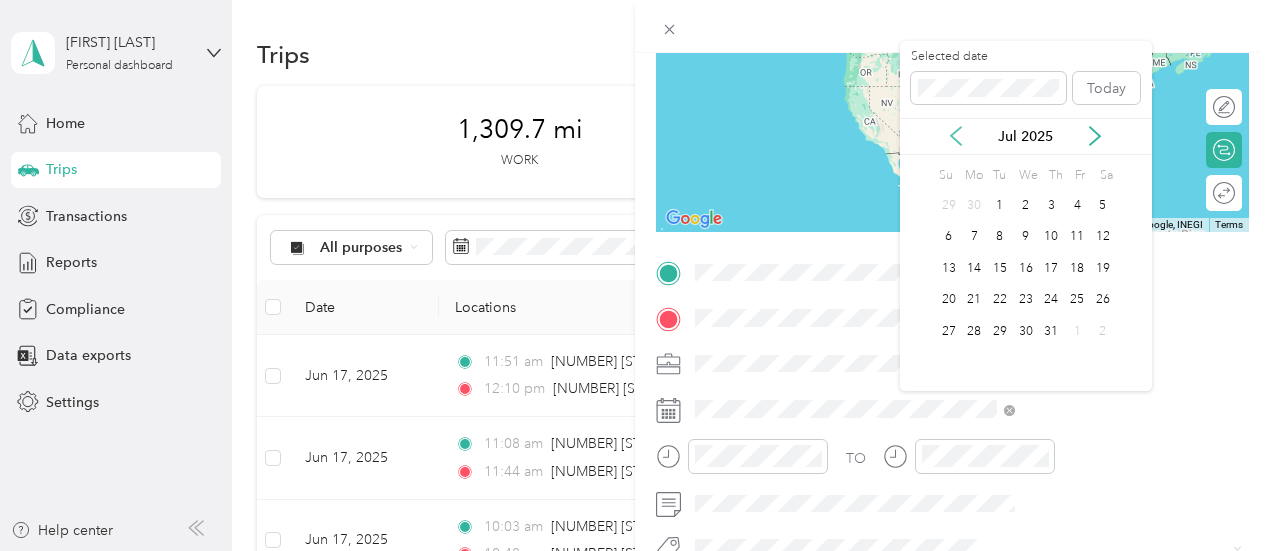 click 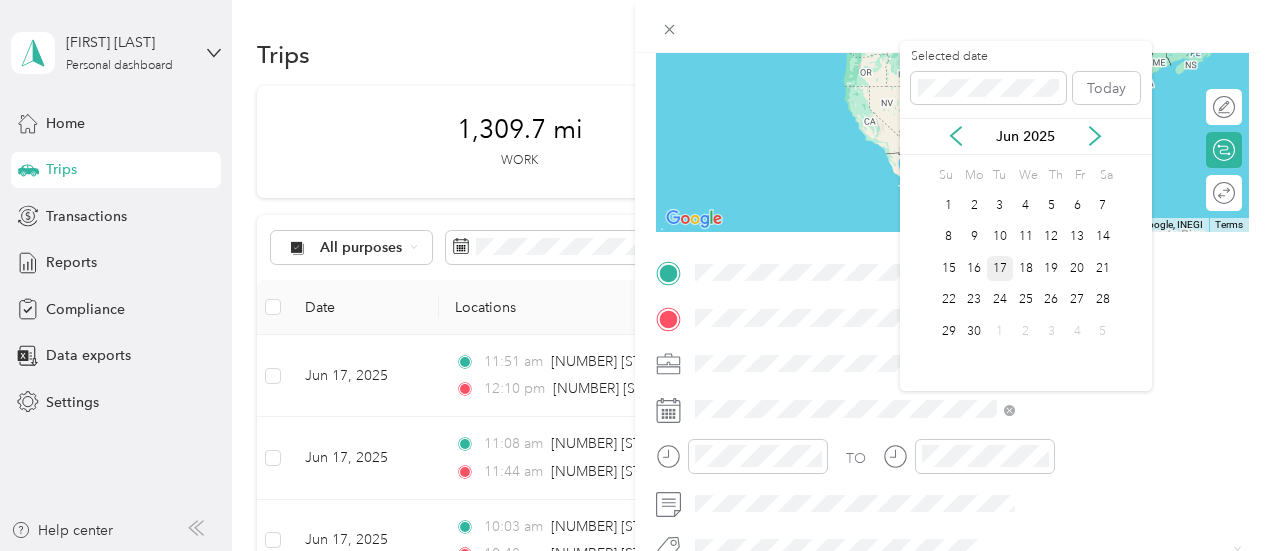 click on "17" at bounding box center [1000, 268] 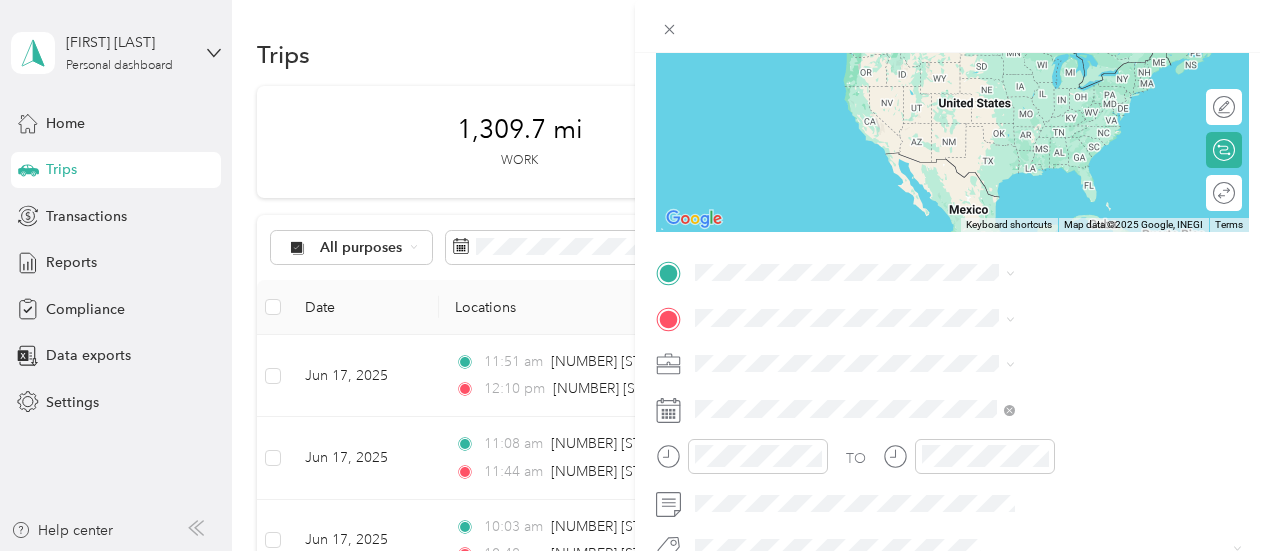 click on "[NUMBER] [STREET]
[CITY], [STATE] [POSTAL_CODE], [COUNTRY]" at bounding box center [1081, 350] 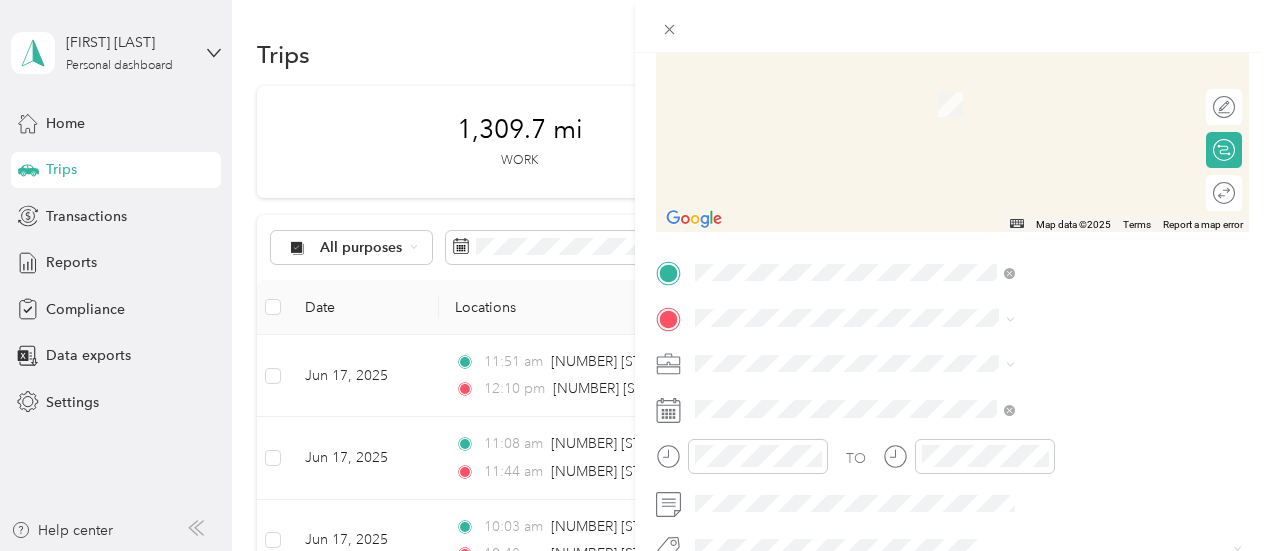 click on "[NUMBER] [STREET]
[CITY], [STATE] [POSTAL_CODE], [COUNTRY]" at bounding box center [1081, 82] 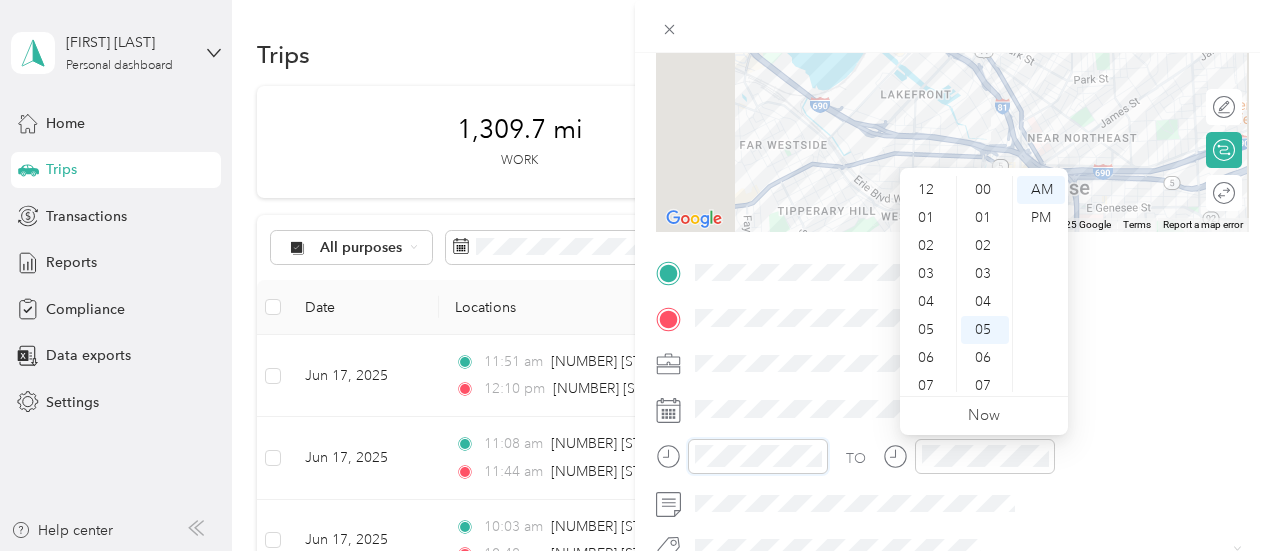 scroll, scrollTop: 140, scrollLeft: 0, axis: vertical 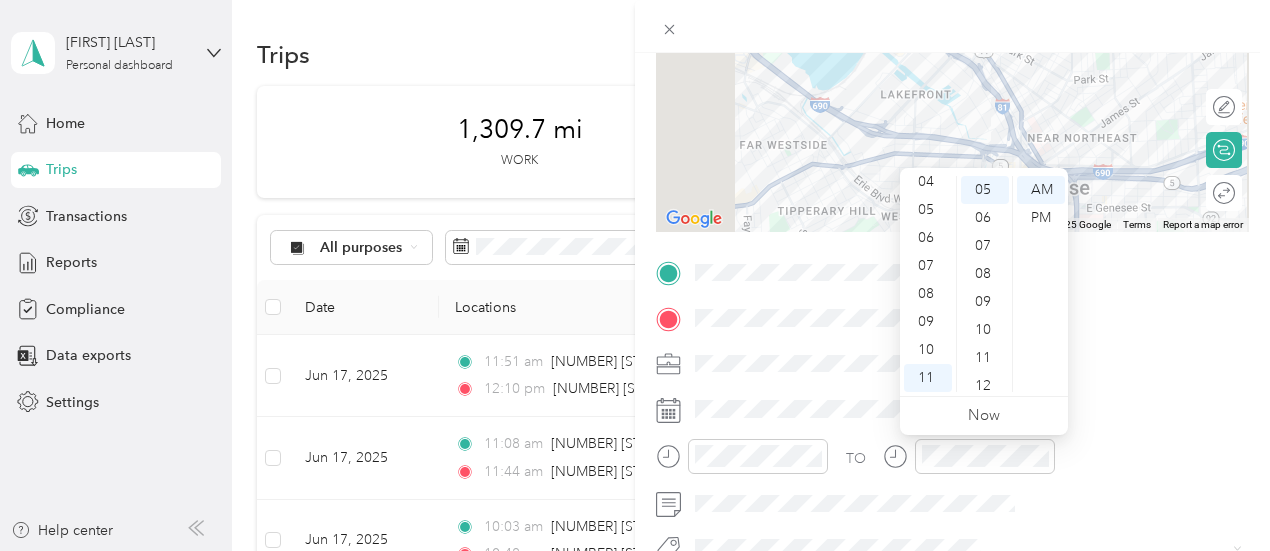 drag, startPoint x: 952, startPoint y: 347, endPoint x: 1036, endPoint y: 294, distance: 99.32271 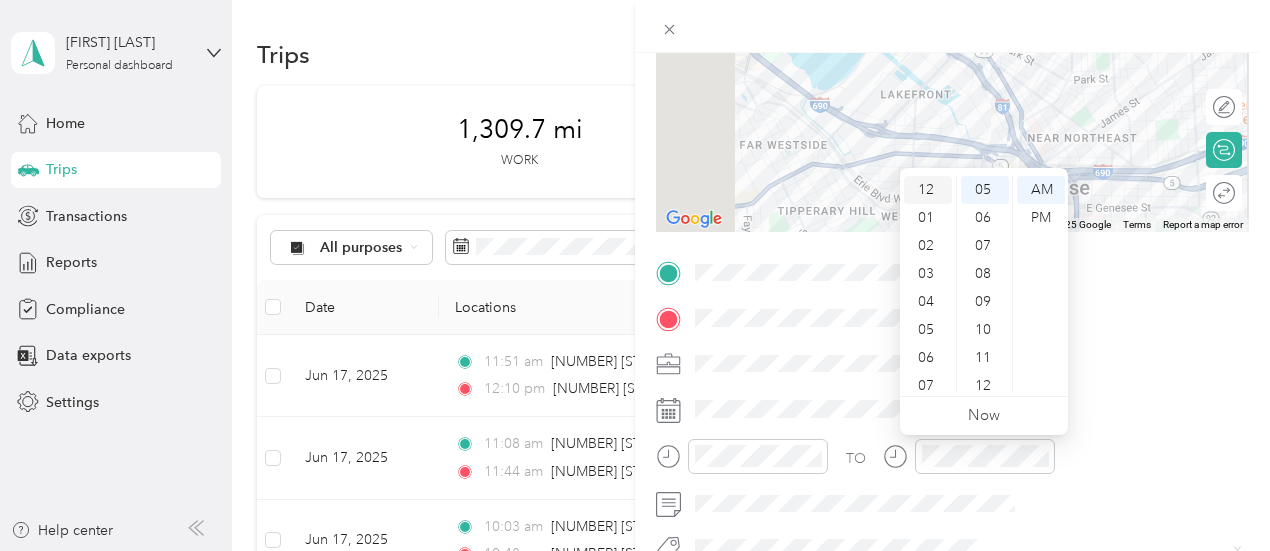 click on "12" at bounding box center [928, 190] 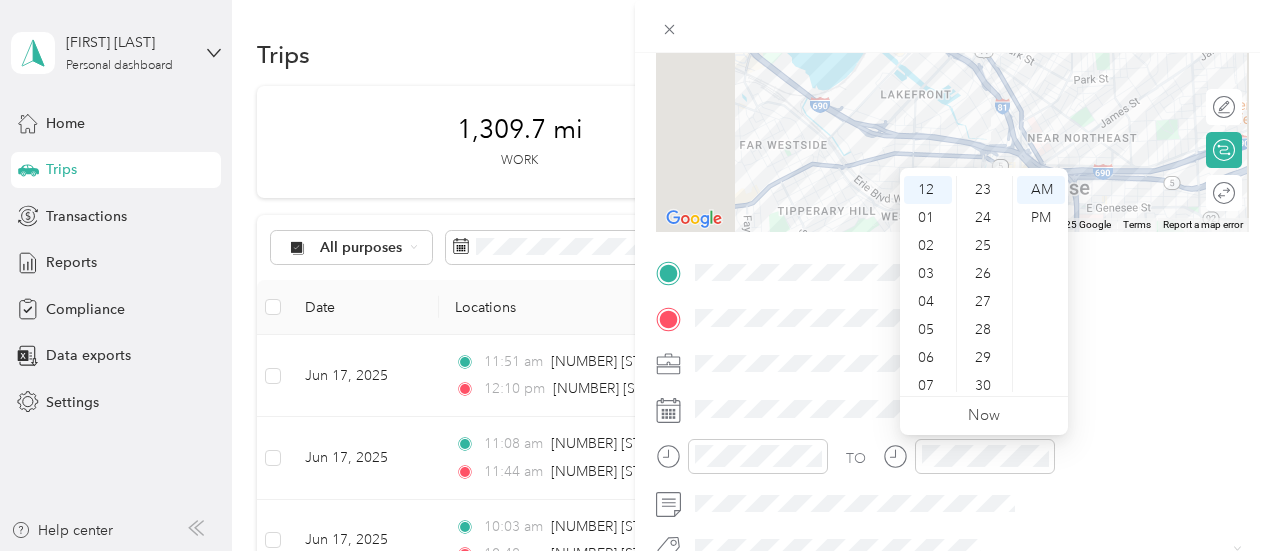 scroll, scrollTop: 656, scrollLeft: 0, axis: vertical 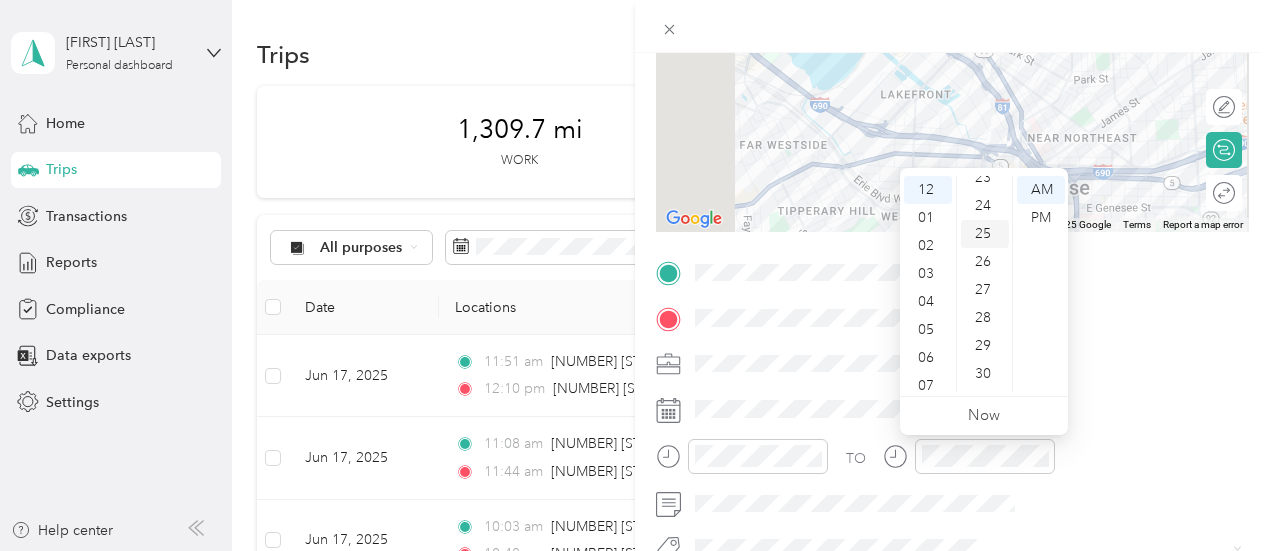 click on "25" at bounding box center (985, 234) 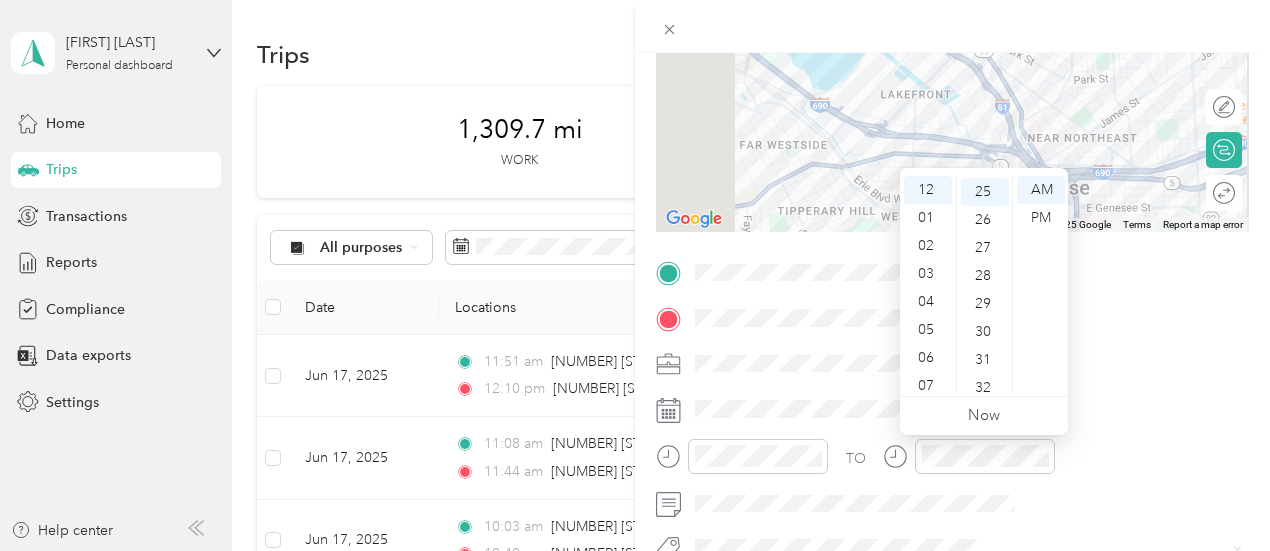 scroll, scrollTop: 700, scrollLeft: 0, axis: vertical 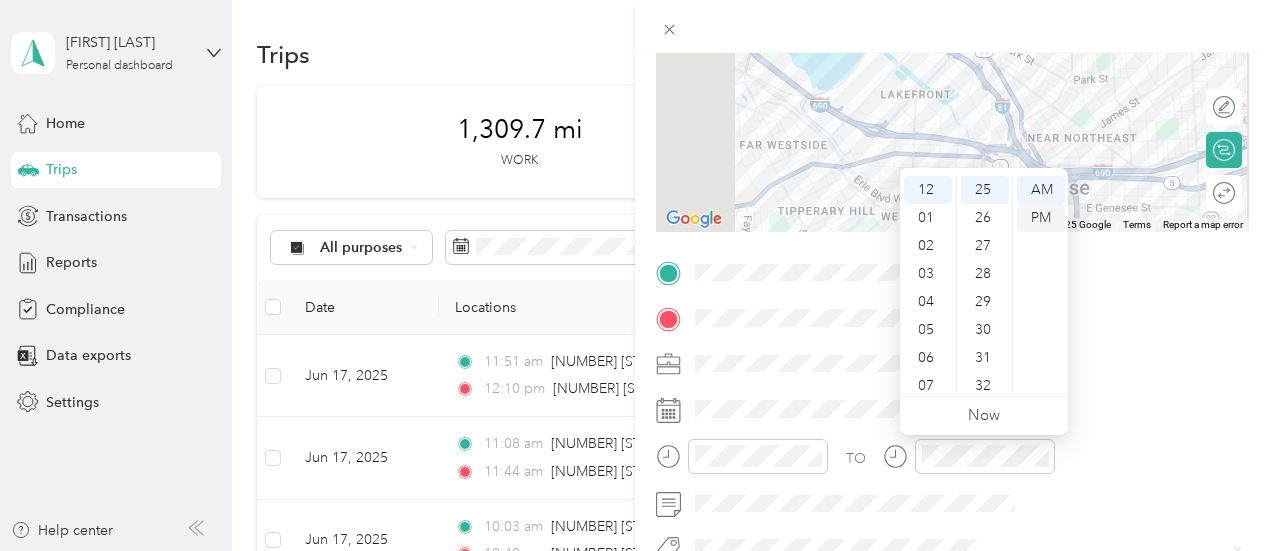 click on "PM" at bounding box center [1041, 218] 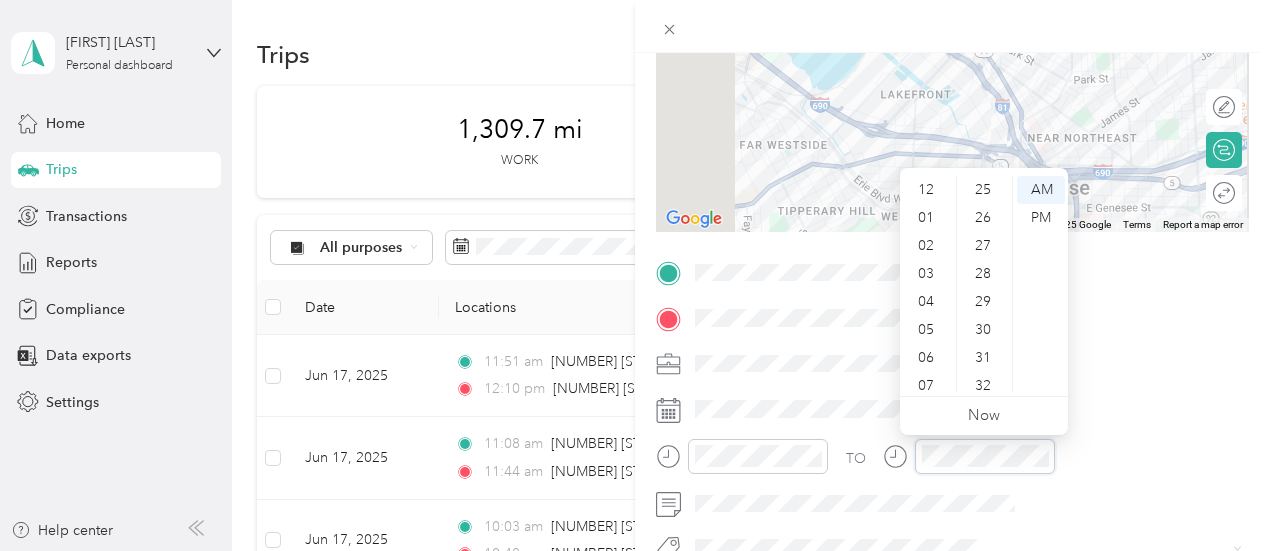 scroll, scrollTop: 120, scrollLeft: 0, axis: vertical 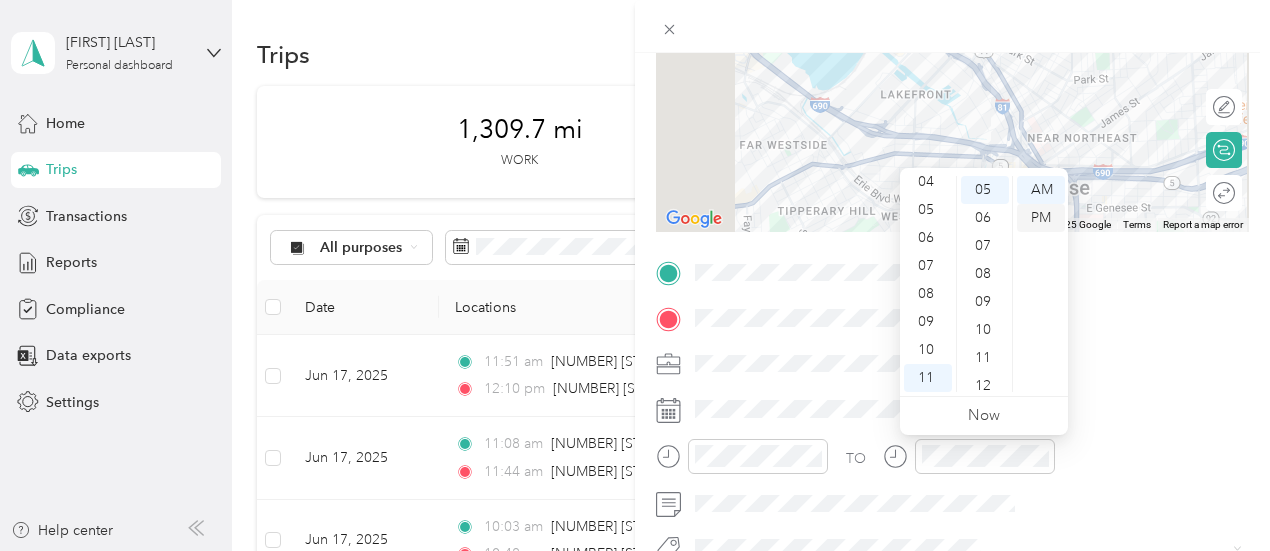 click on "PM" at bounding box center (1041, 218) 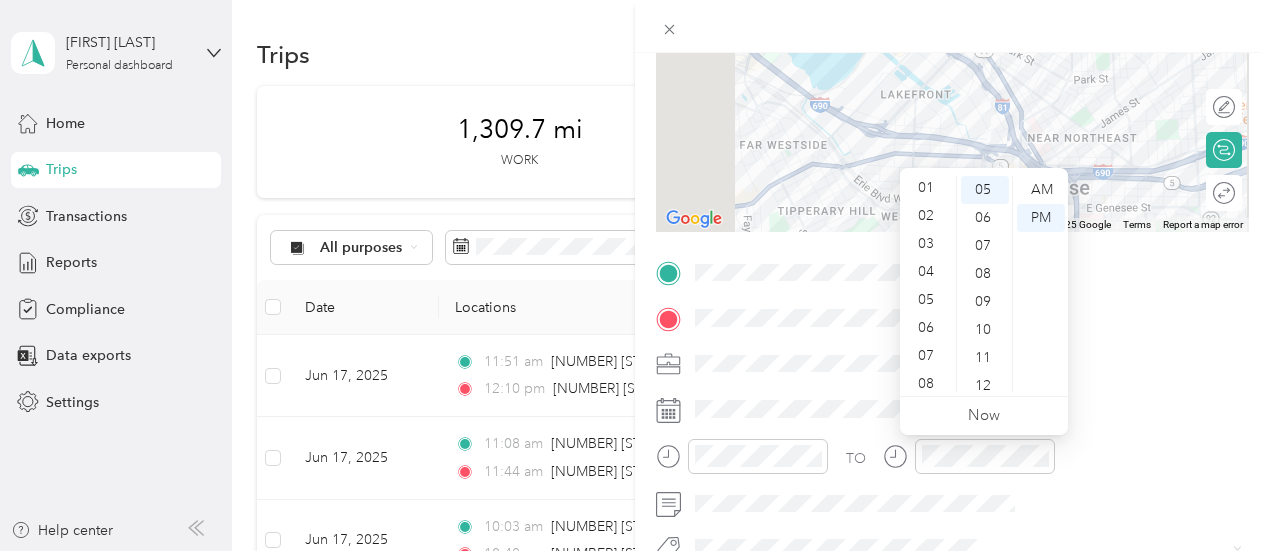 scroll, scrollTop: 0, scrollLeft: 0, axis: both 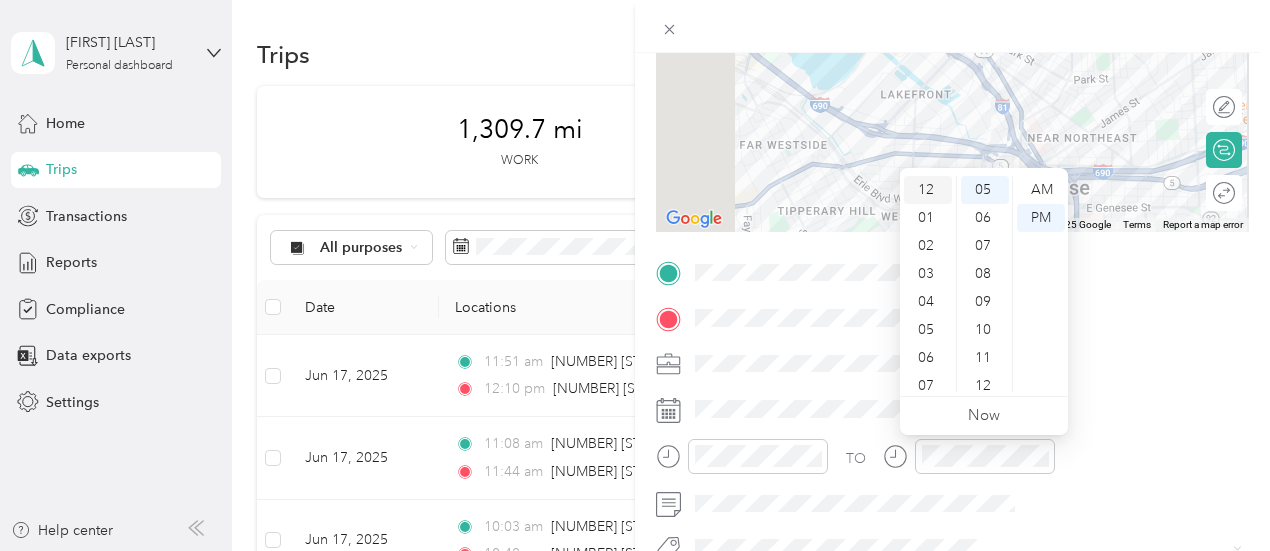 click on "12" at bounding box center [928, 190] 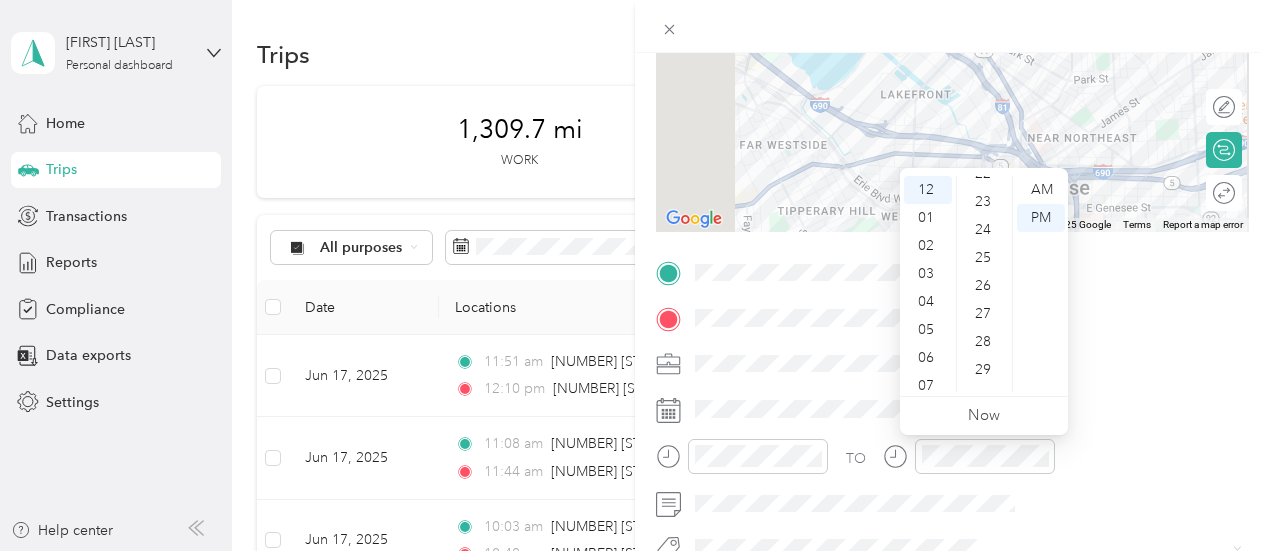scroll, scrollTop: 638, scrollLeft: 0, axis: vertical 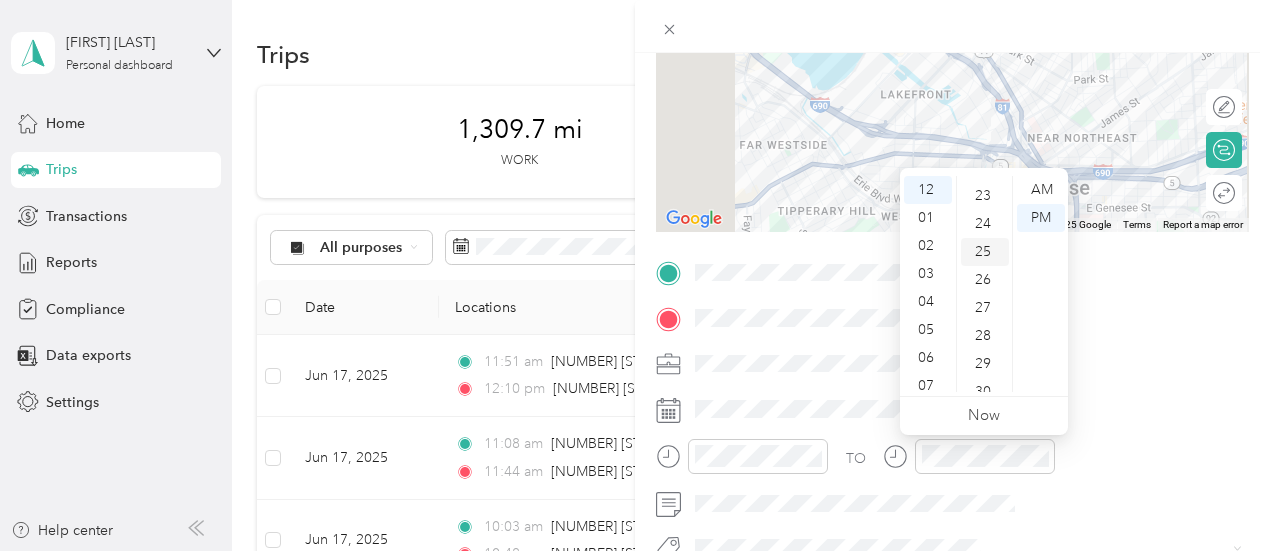 click on "25" at bounding box center (985, 252) 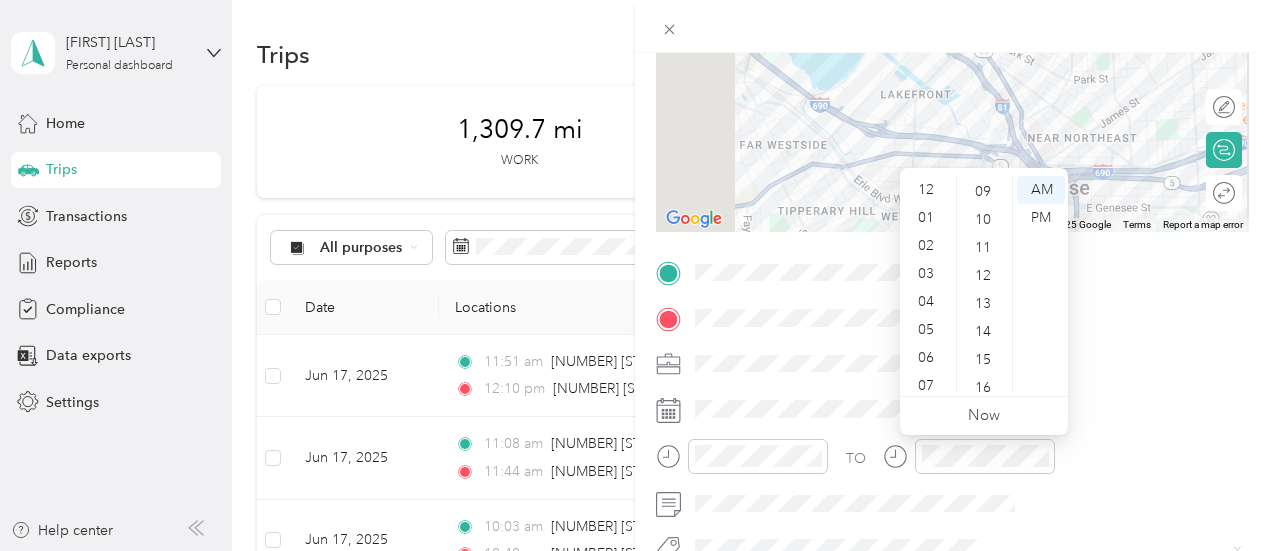 scroll, scrollTop: 120, scrollLeft: 0, axis: vertical 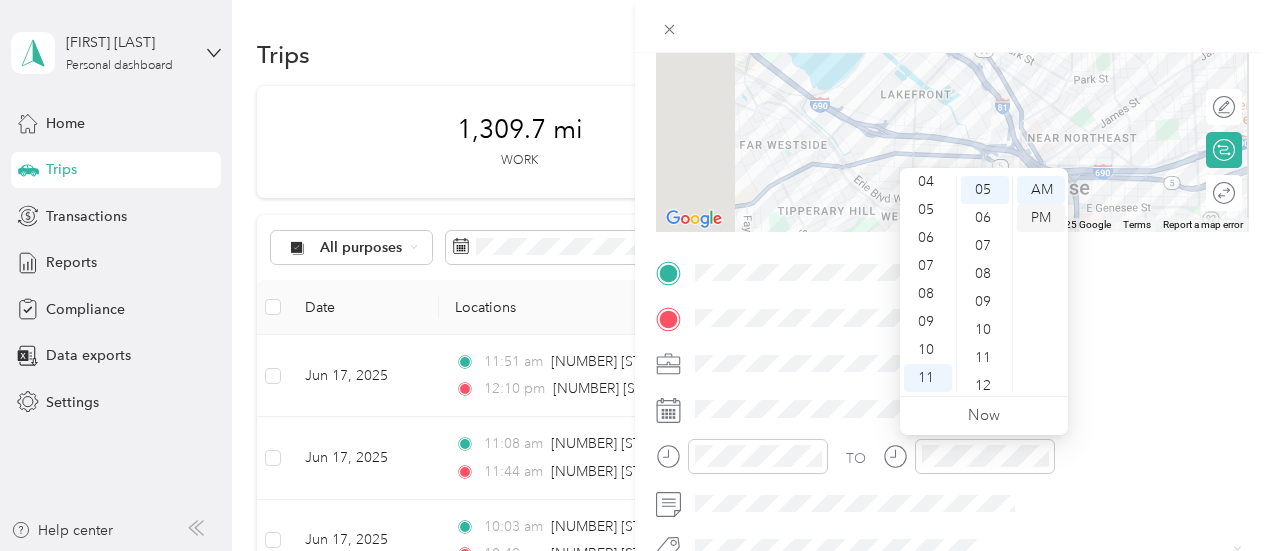 click on "PM" at bounding box center [1041, 218] 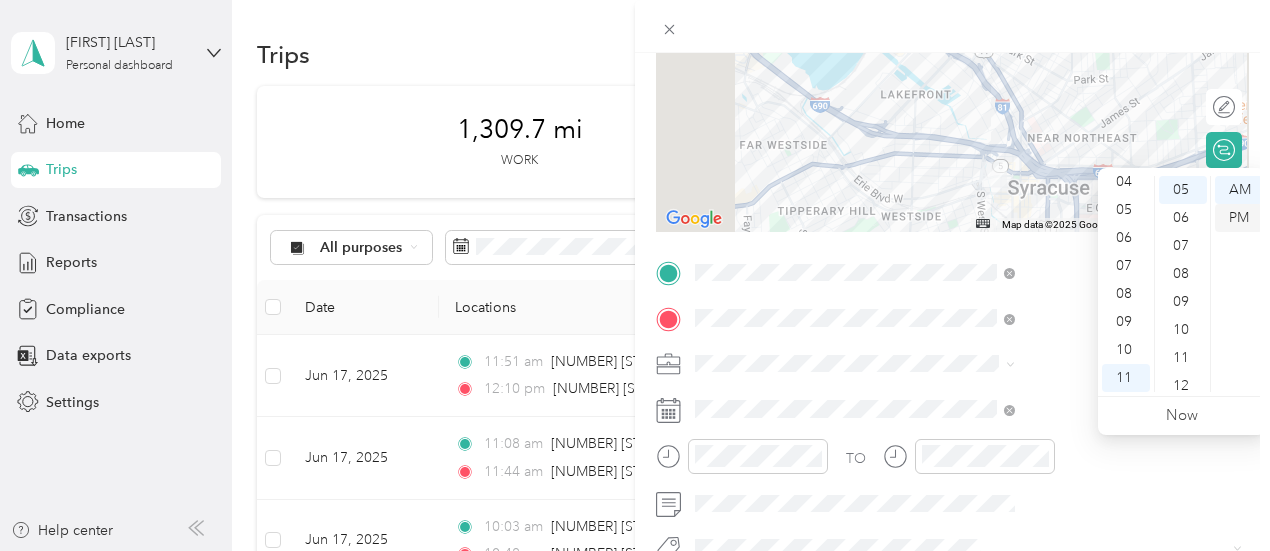 click on "PM" at bounding box center [1239, 218] 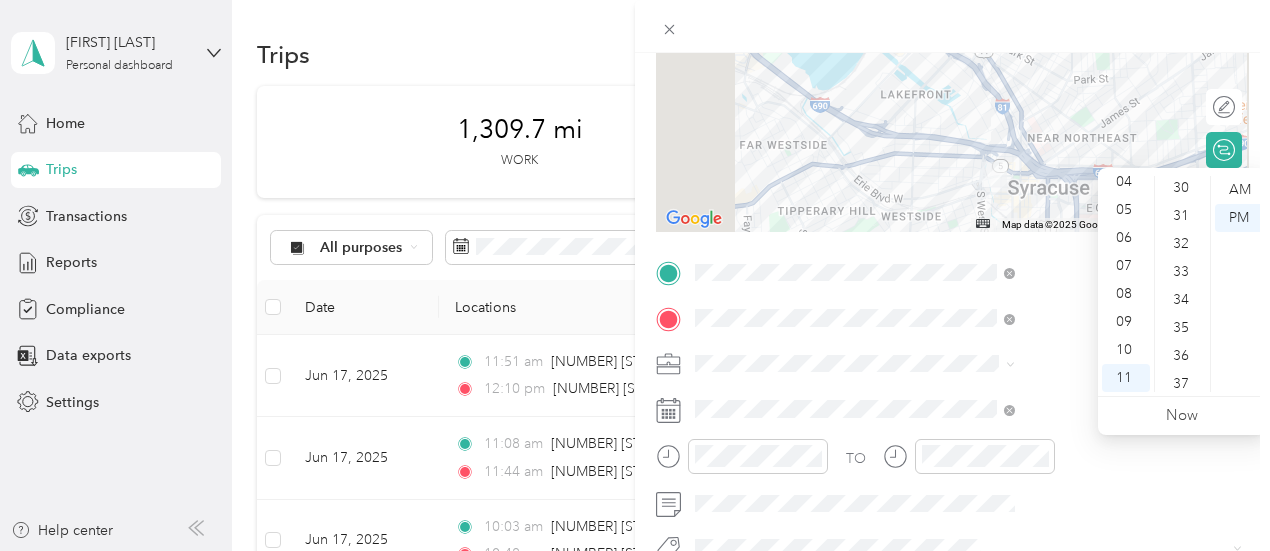 scroll, scrollTop: 848, scrollLeft: 0, axis: vertical 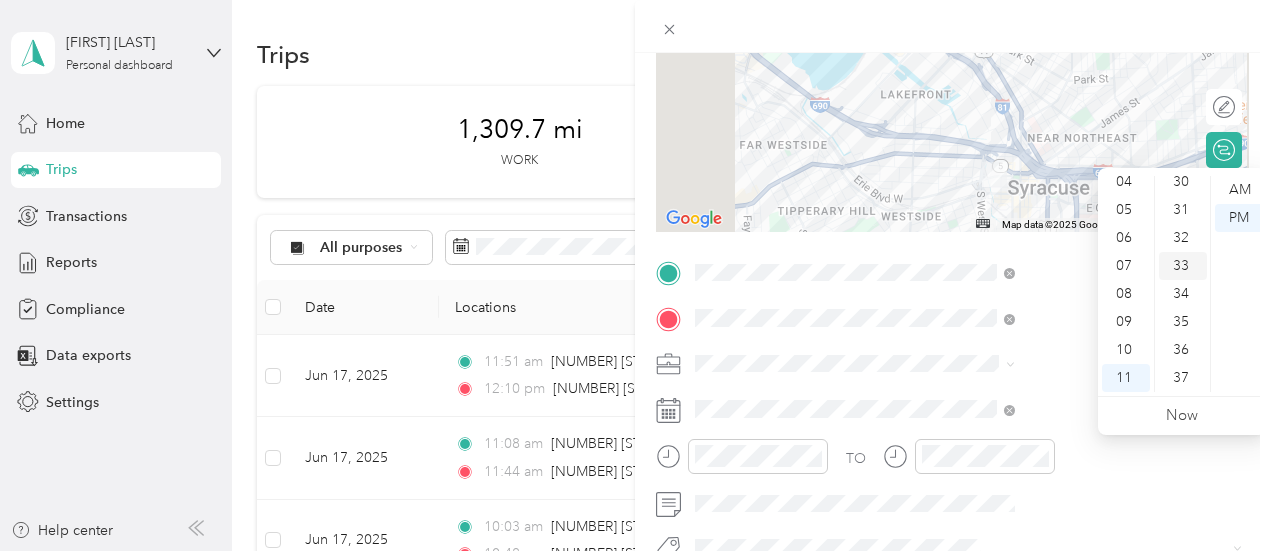 click on "33" at bounding box center (1183, 266) 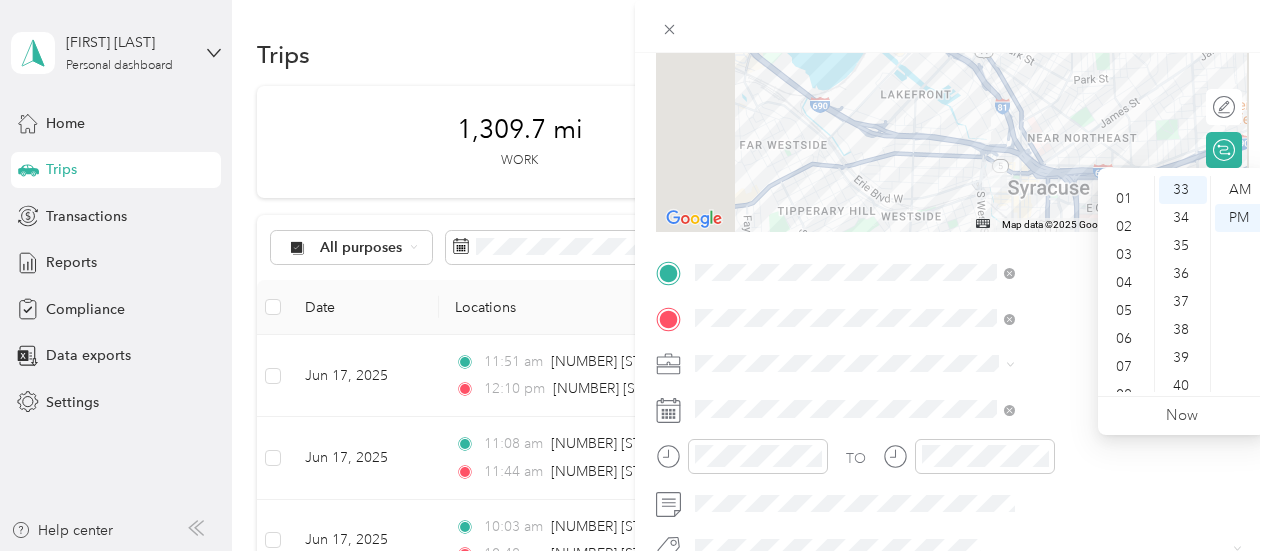 scroll, scrollTop: 0, scrollLeft: 0, axis: both 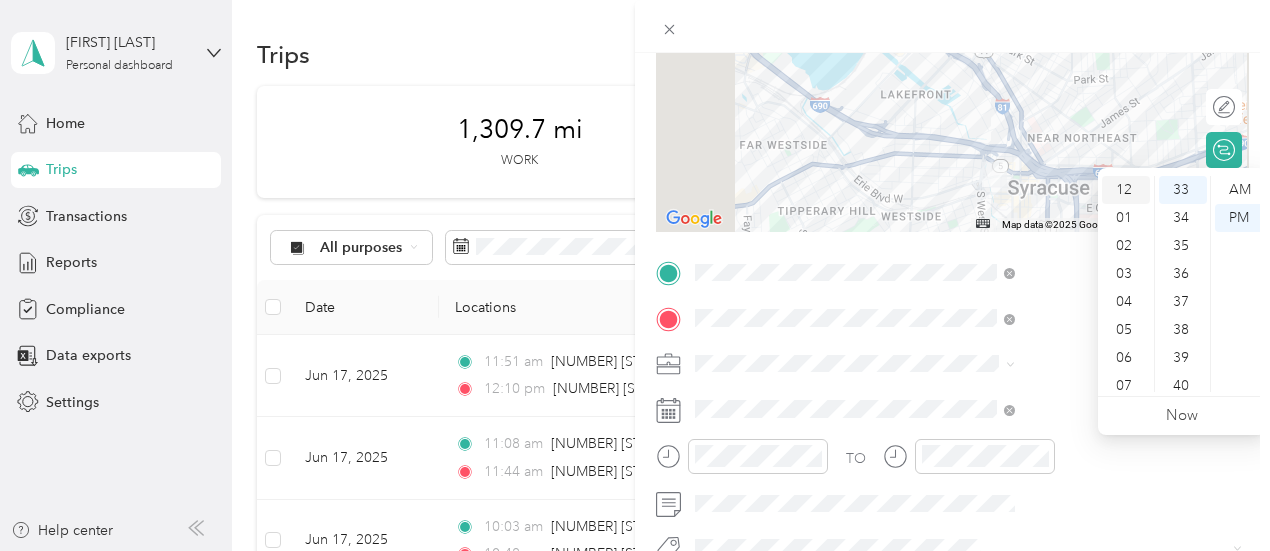 click on "12" at bounding box center [1126, 190] 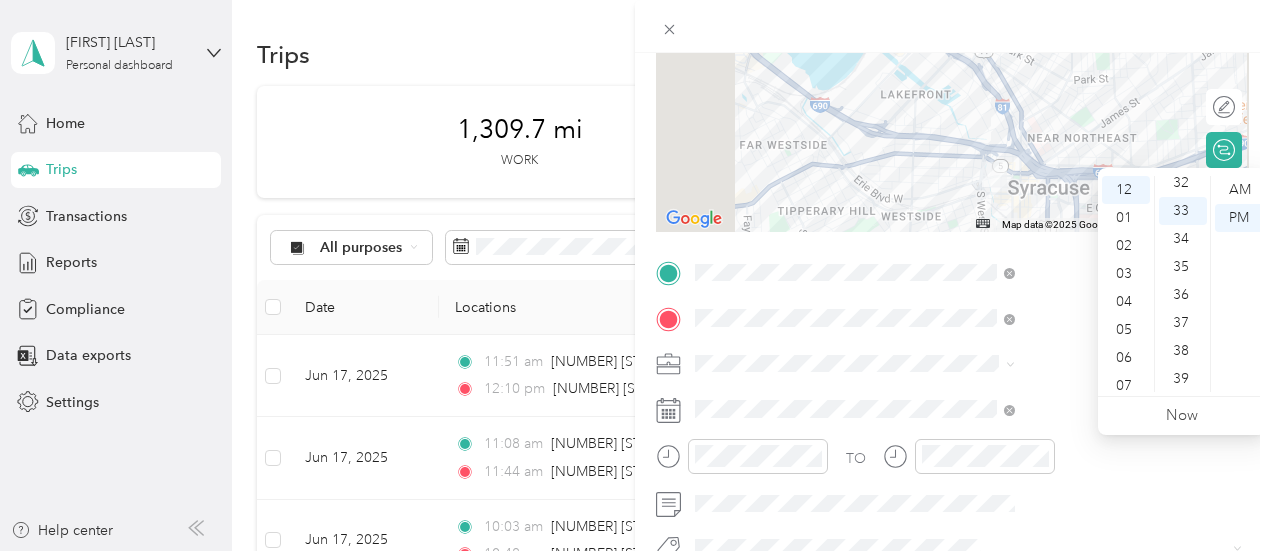 scroll, scrollTop: 884, scrollLeft: 0, axis: vertical 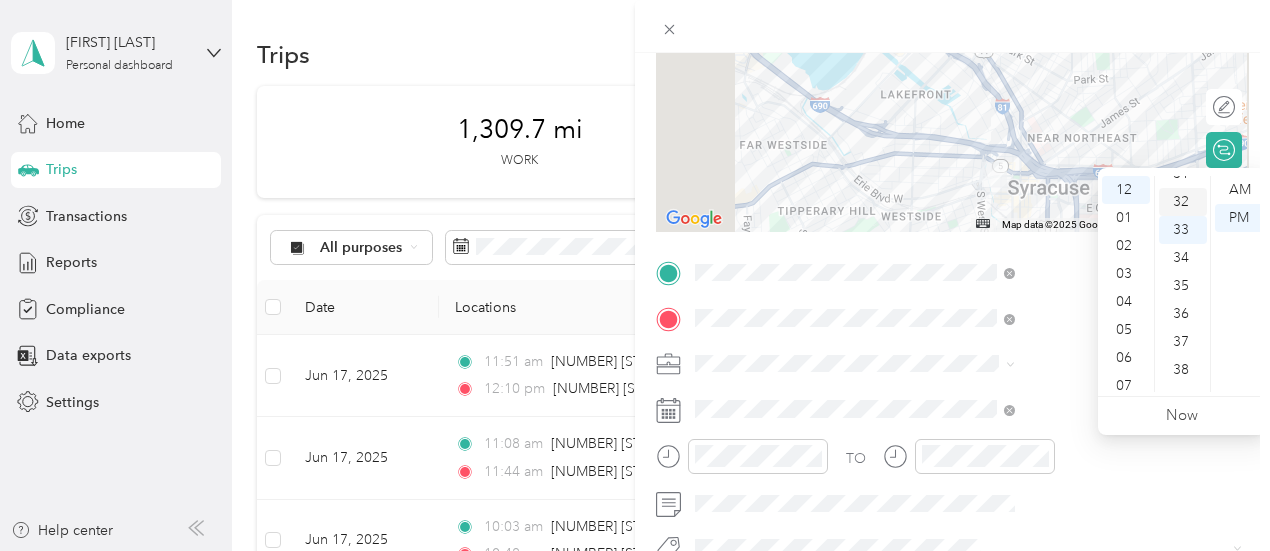 click on "32" at bounding box center [1183, 202] 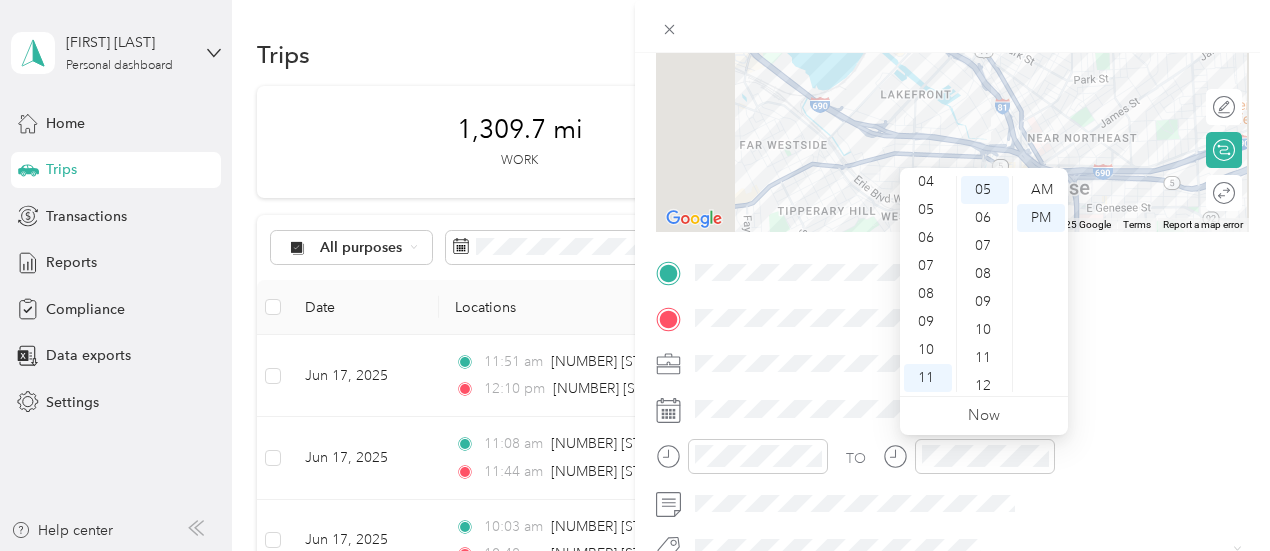 scroll, scrollTop: 0, scrollLeft: 0, axis: both 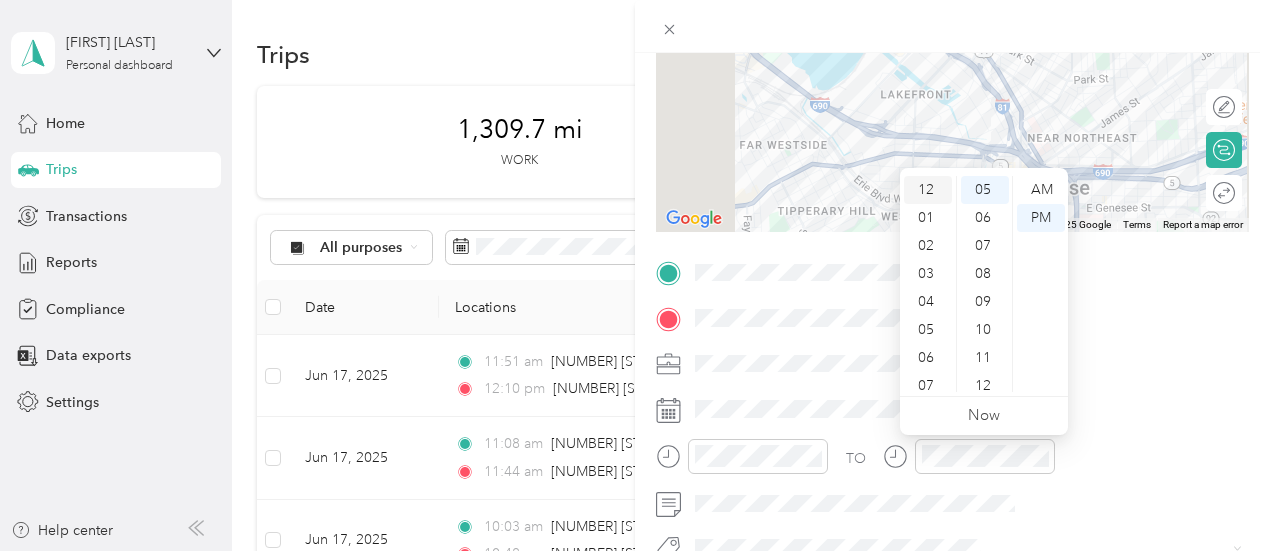 click on "12" at bounding box center [928, 190] 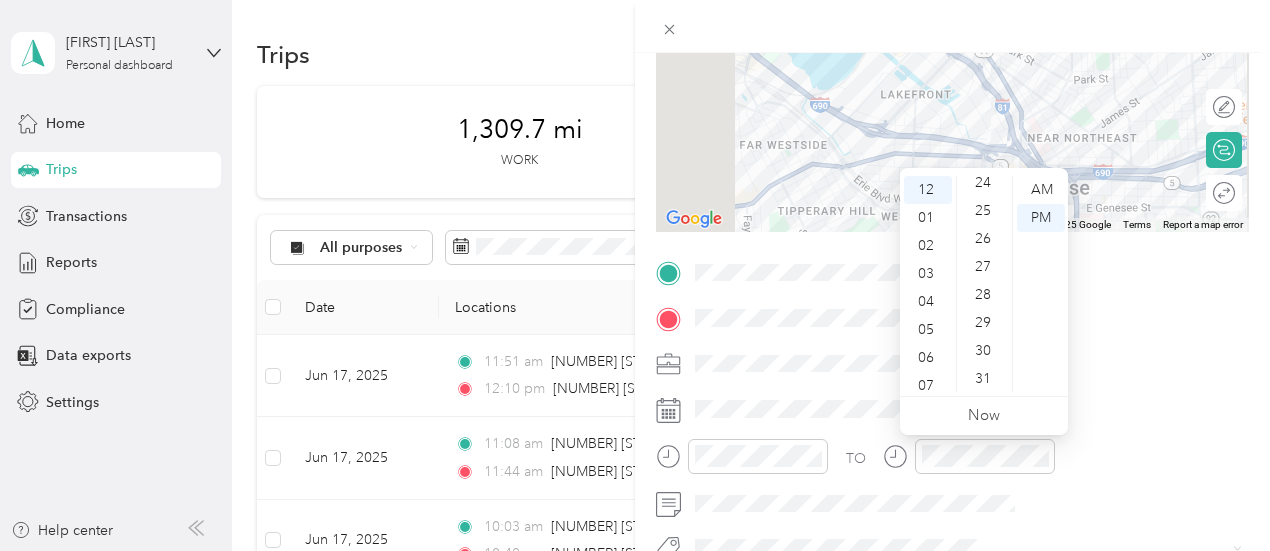 scroll, scrollTop: 685, scrollLeft: 0, axis: vertical 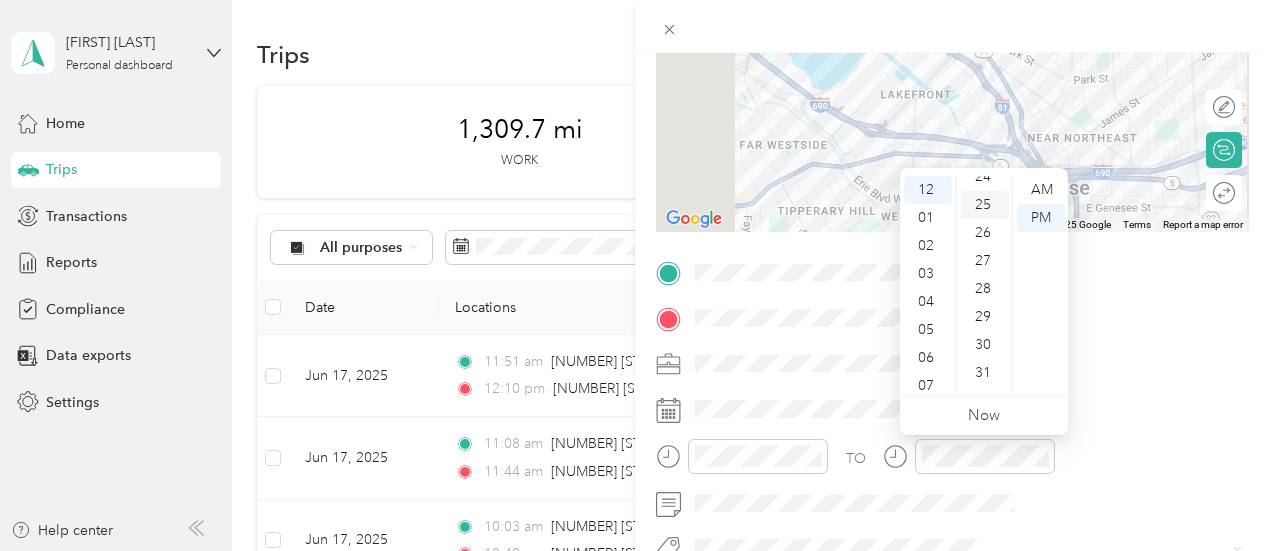 click on "25" at bounding box center [985, 205] 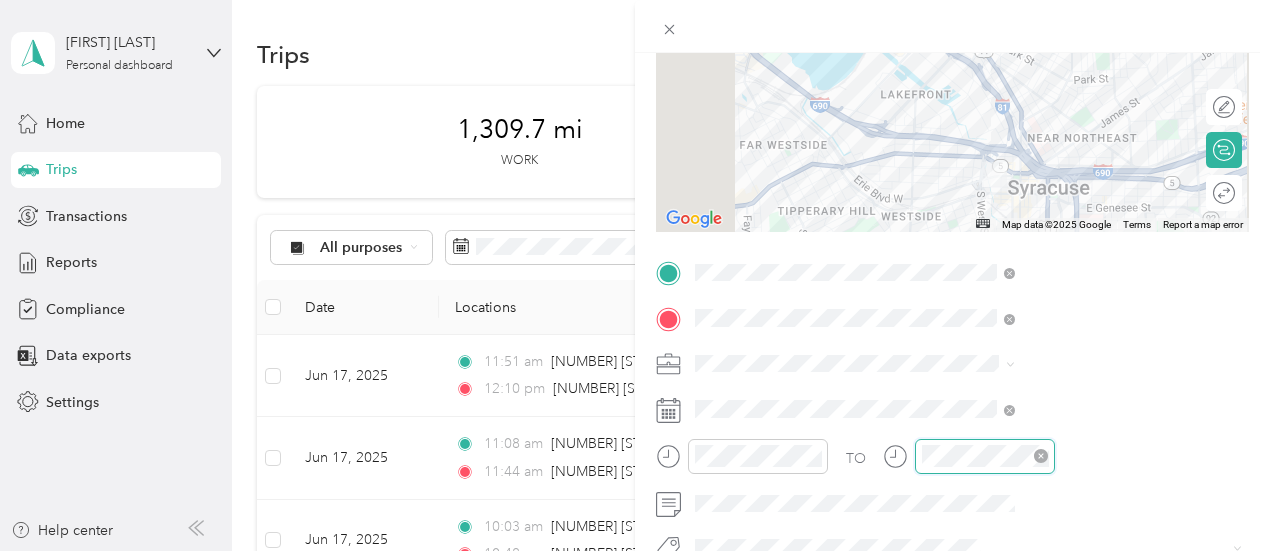 scroll, scrollTop: 120, scrollLeft: 0, axis: vertical 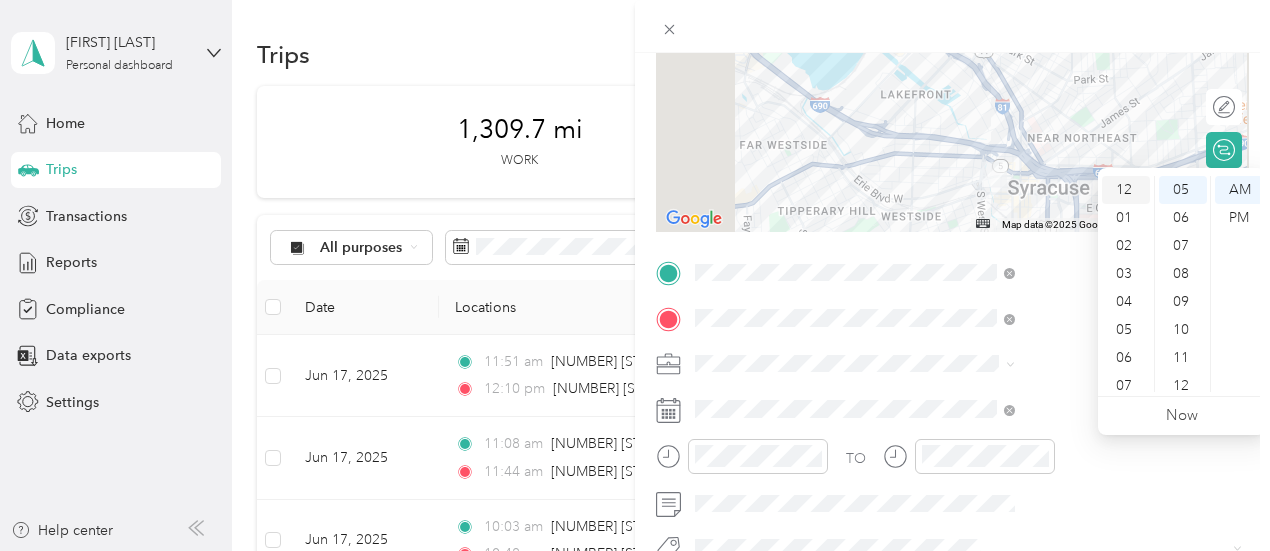 click on "12" at bounding box center [1126, 190] 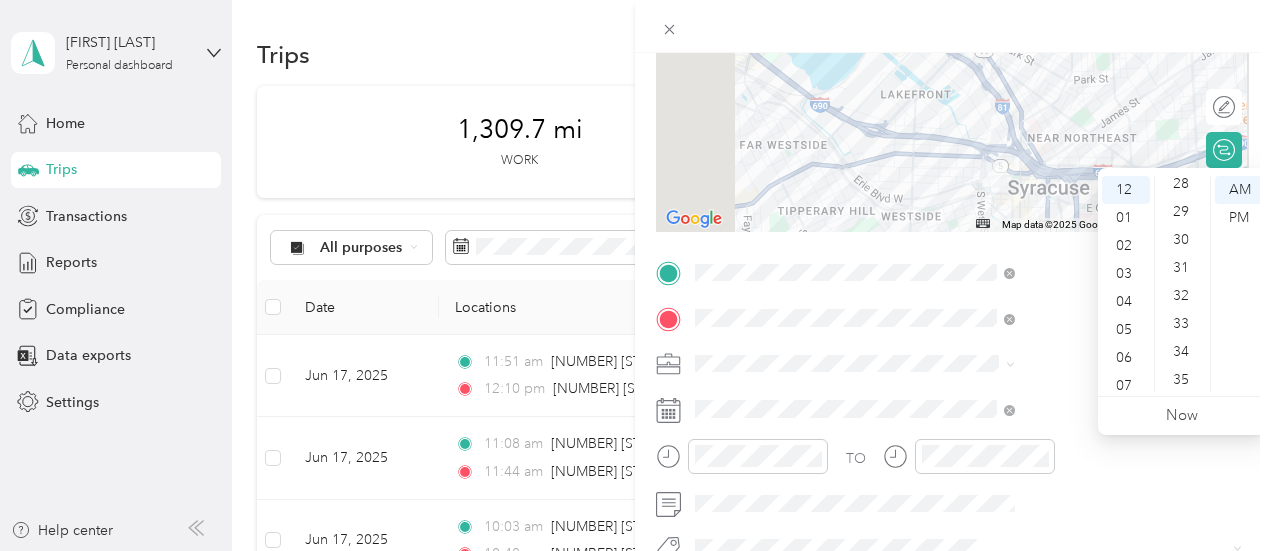 scroll, scrollTop: 802, scrollLeft: 0, axis: vertical 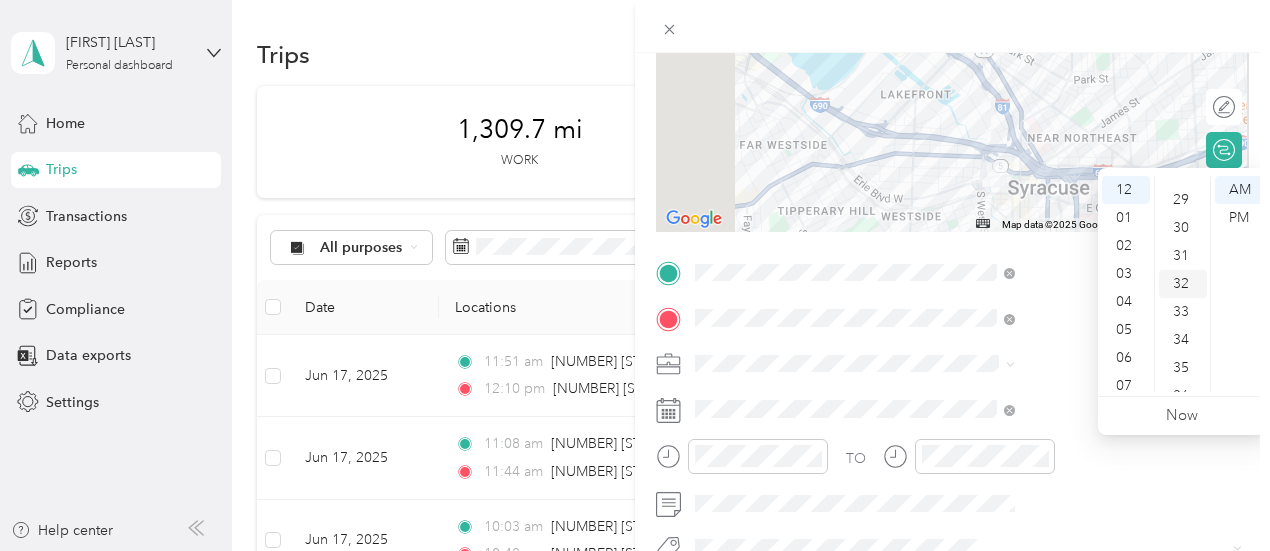 click on "32" at bounding box center [1183, 284] 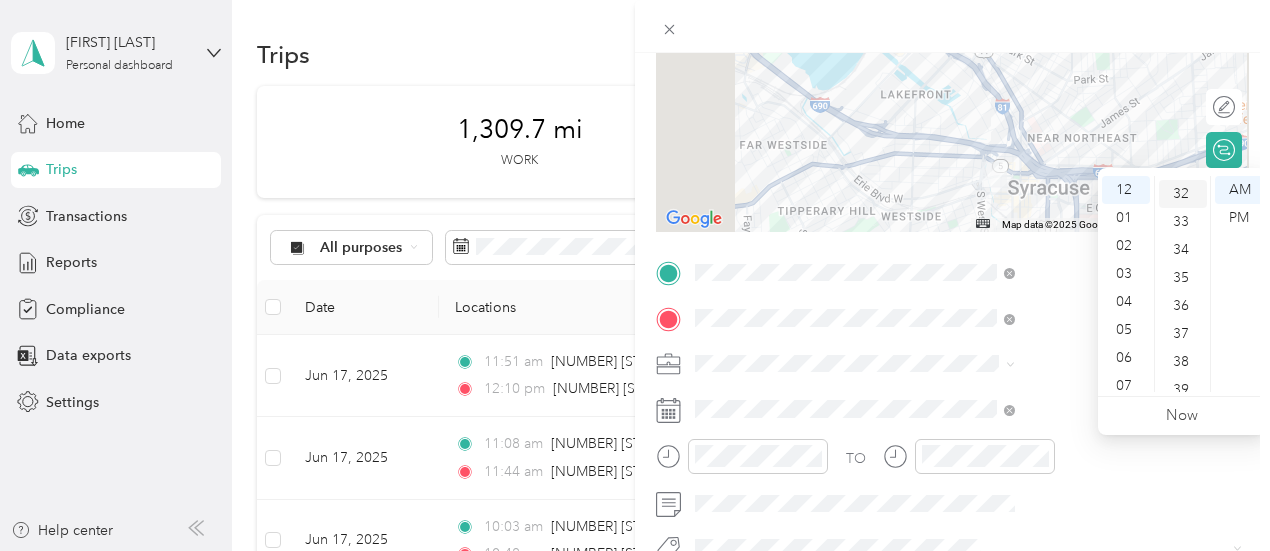 scroll, scrollTop: 896, scrollLeft: 0, axis: vertical 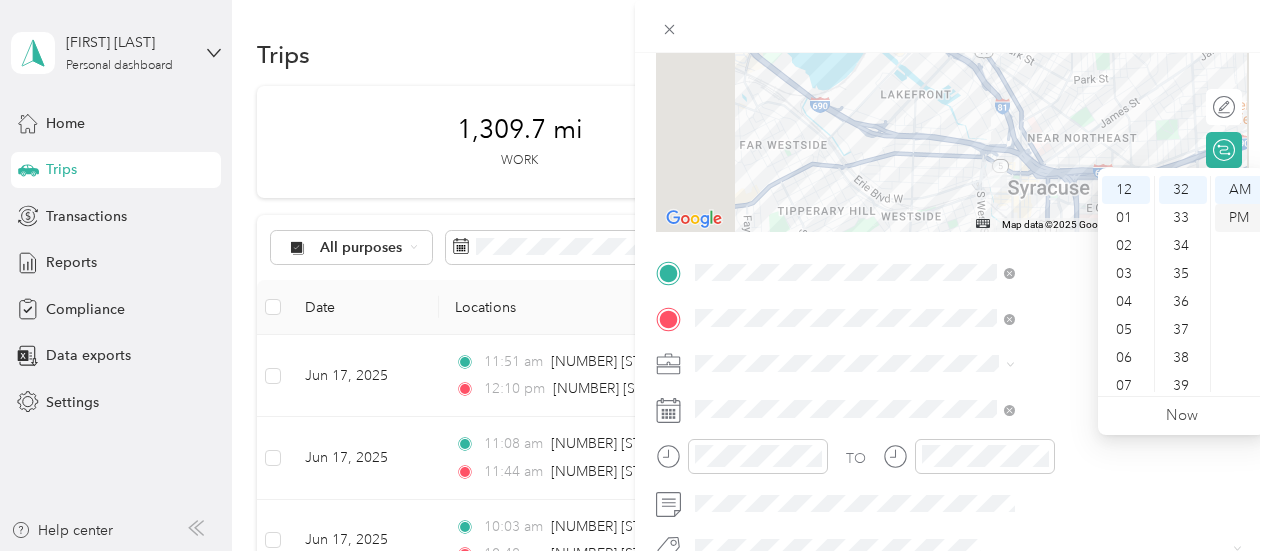 click on "PM" at bounding box center [1239, 218] 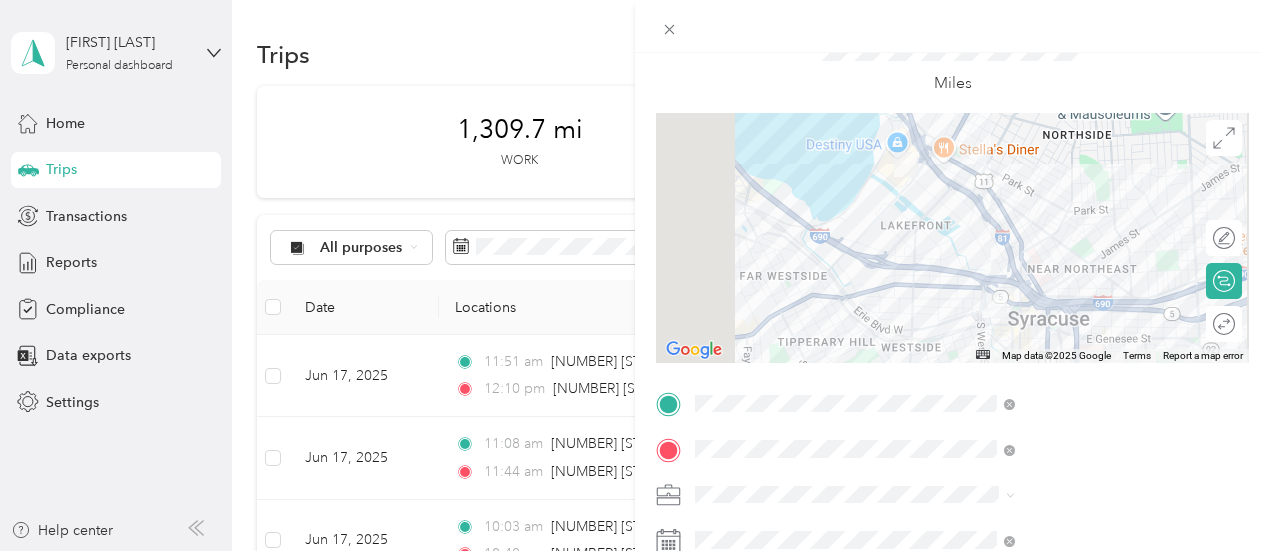 scroll, scrollTop: 0, scrollLeft: 0, axis: both 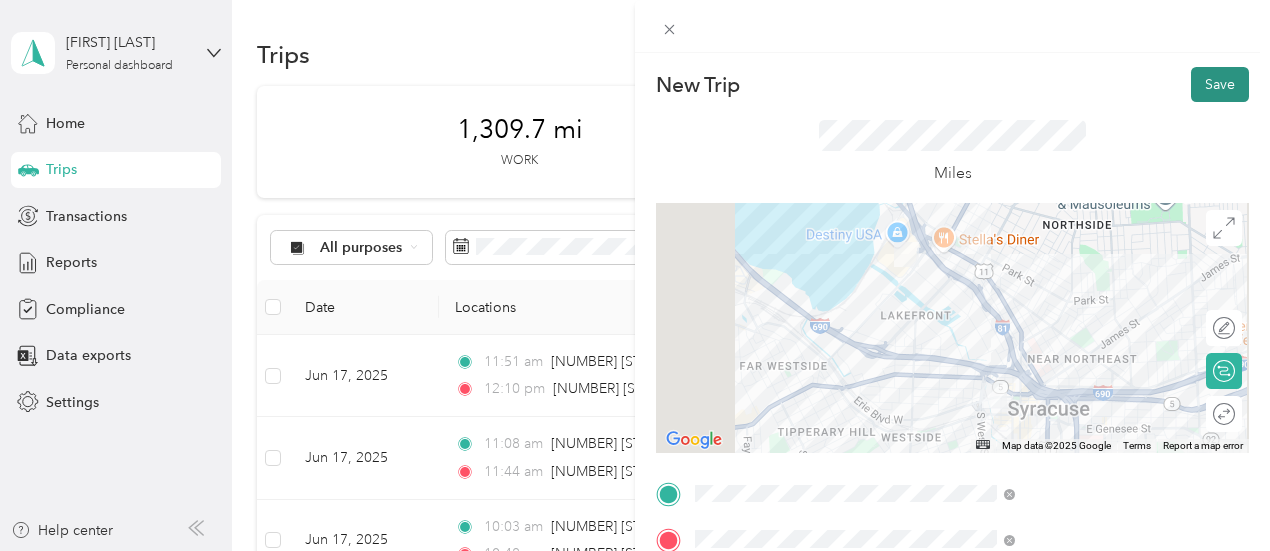 click on "Save" at bounding box center (1220, 84) 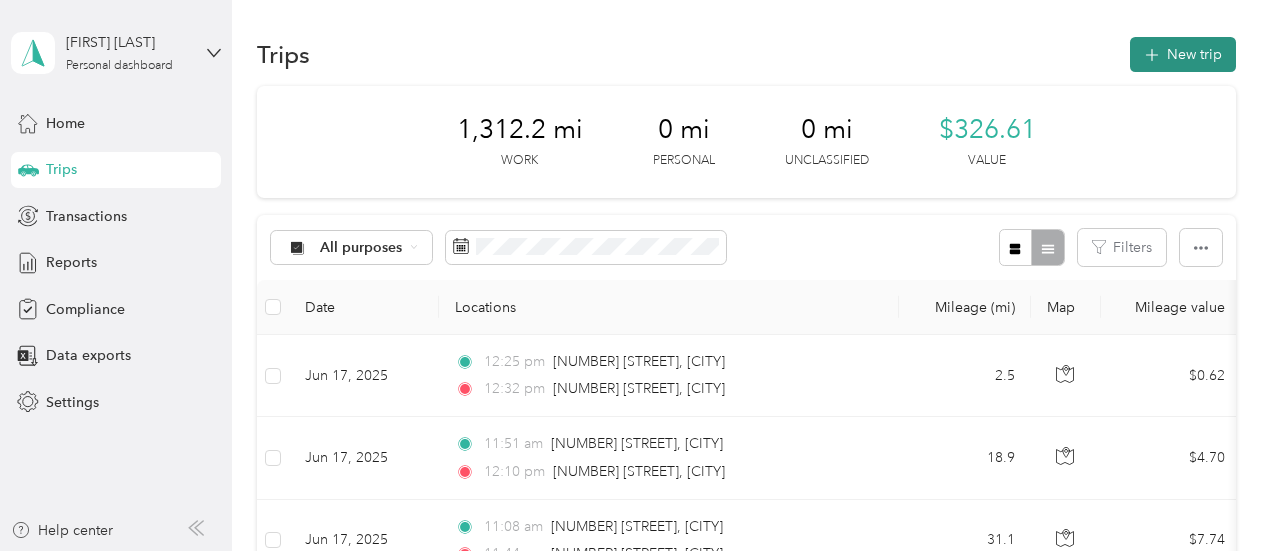 click on "New trip" at bounding box center (1183, 54) 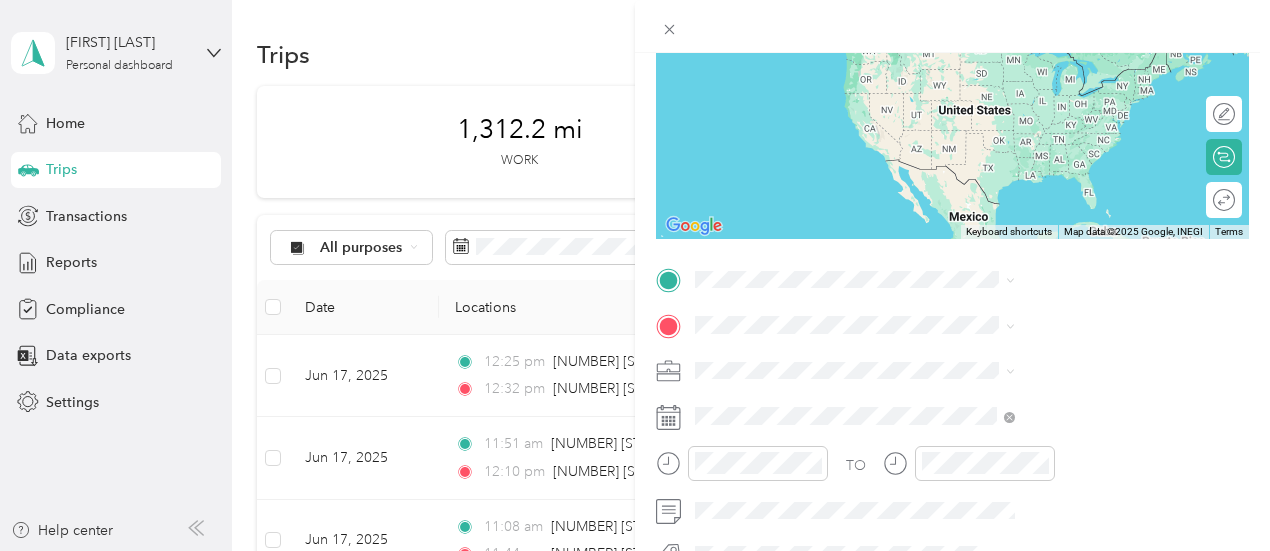 scroll, scrollTop: 279, scrollLeft: 0, axis: vertical 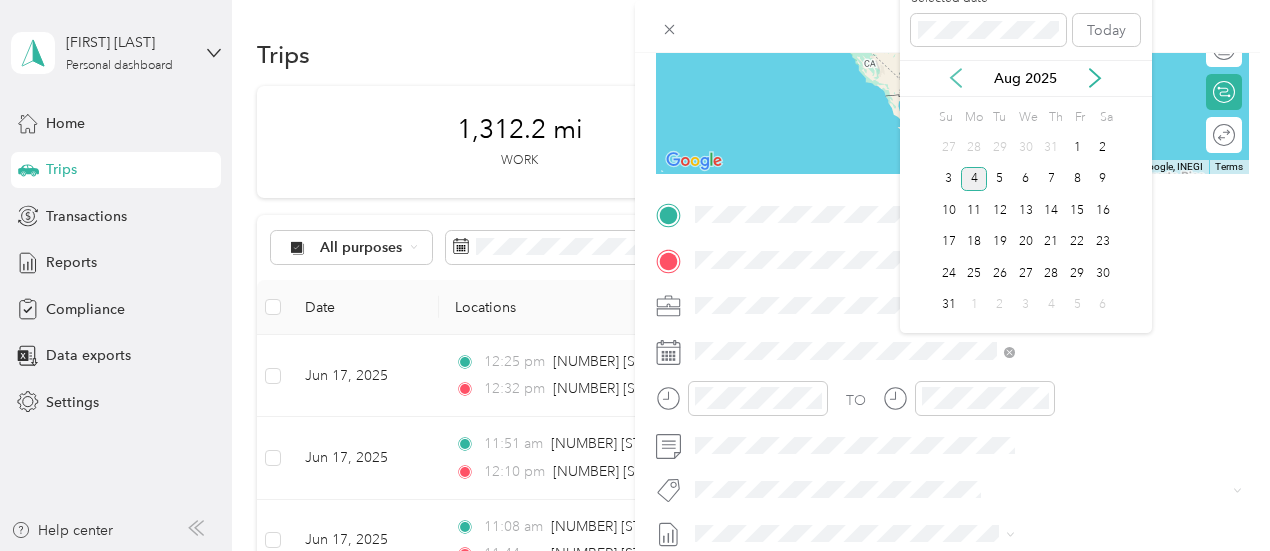 click 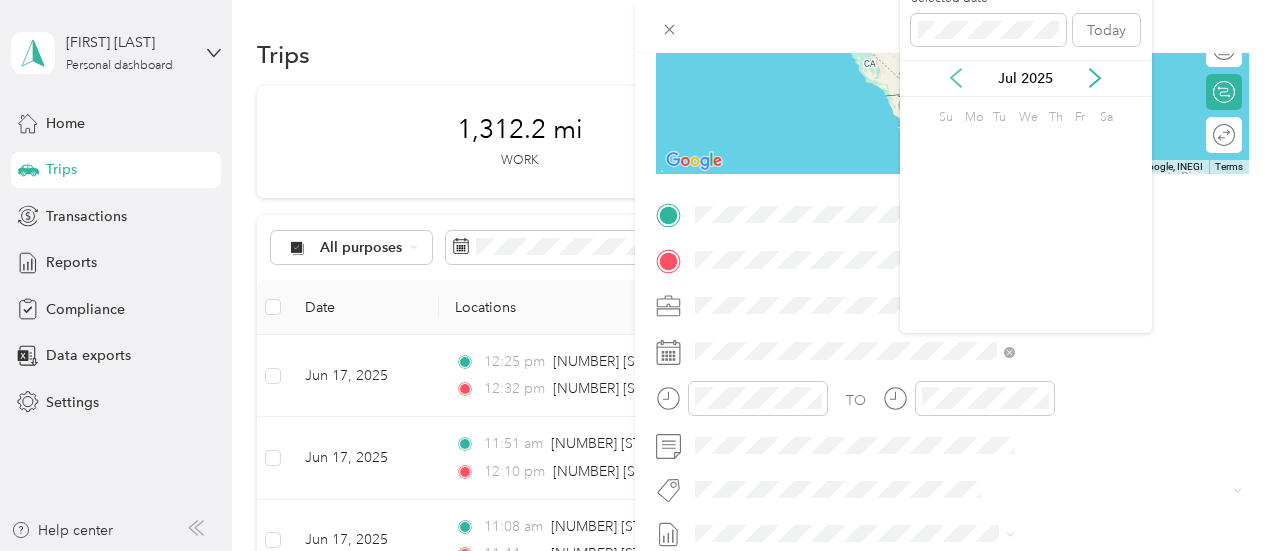 click 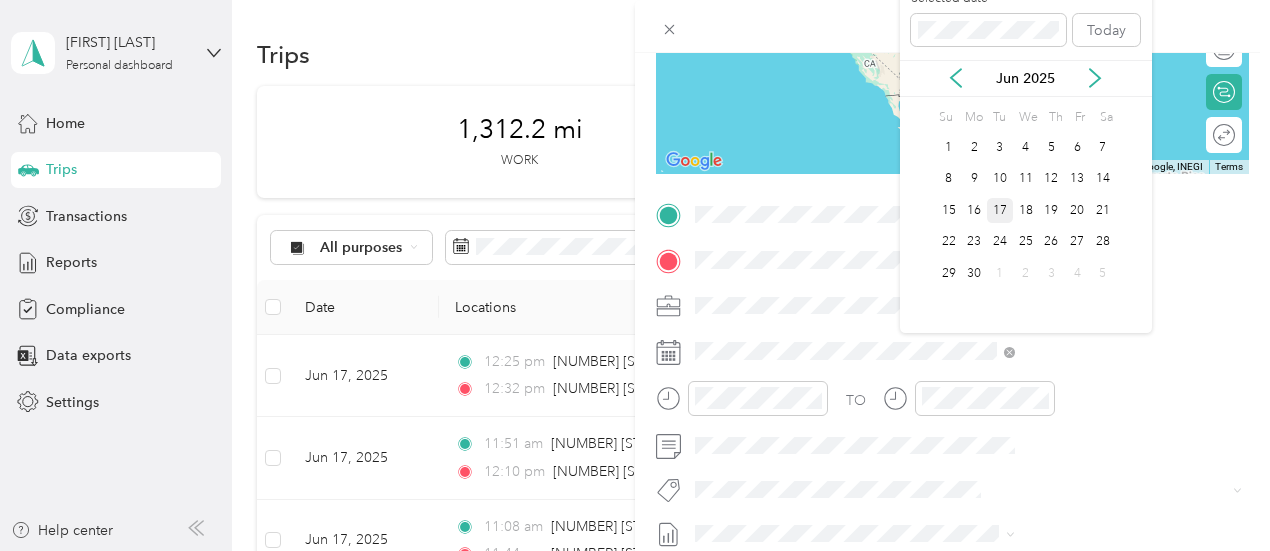 click on "17" at bounding box center (1000, 210) 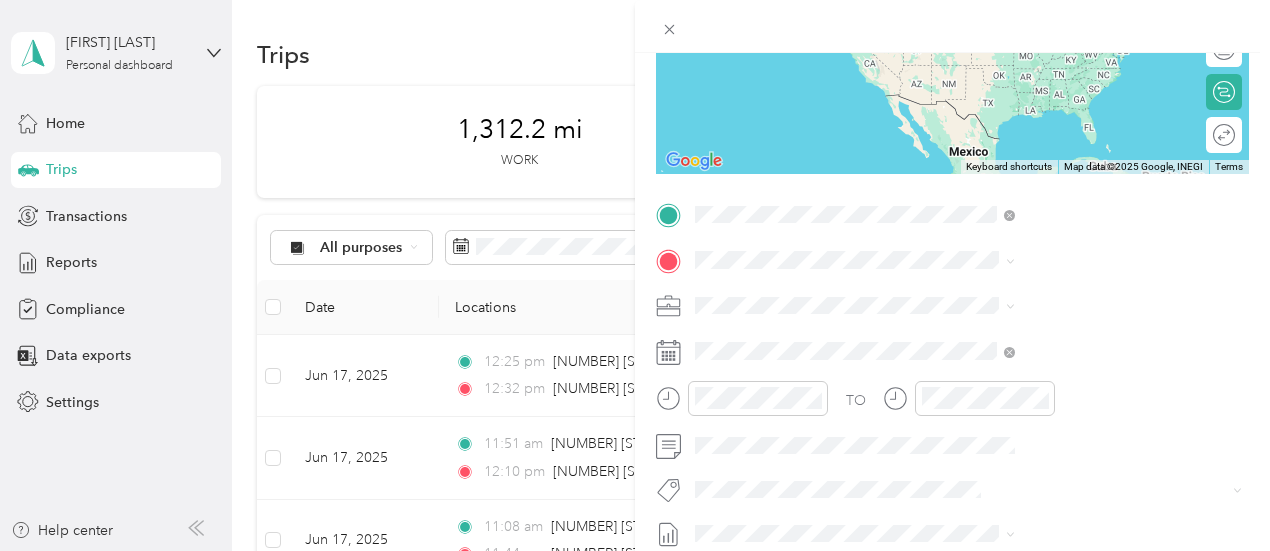 click on "[NUMBER] [STREET]
[CITY], [STATE] [POSTAL_CODE], [COUNTRY]" at bounding box center (1081, 303) 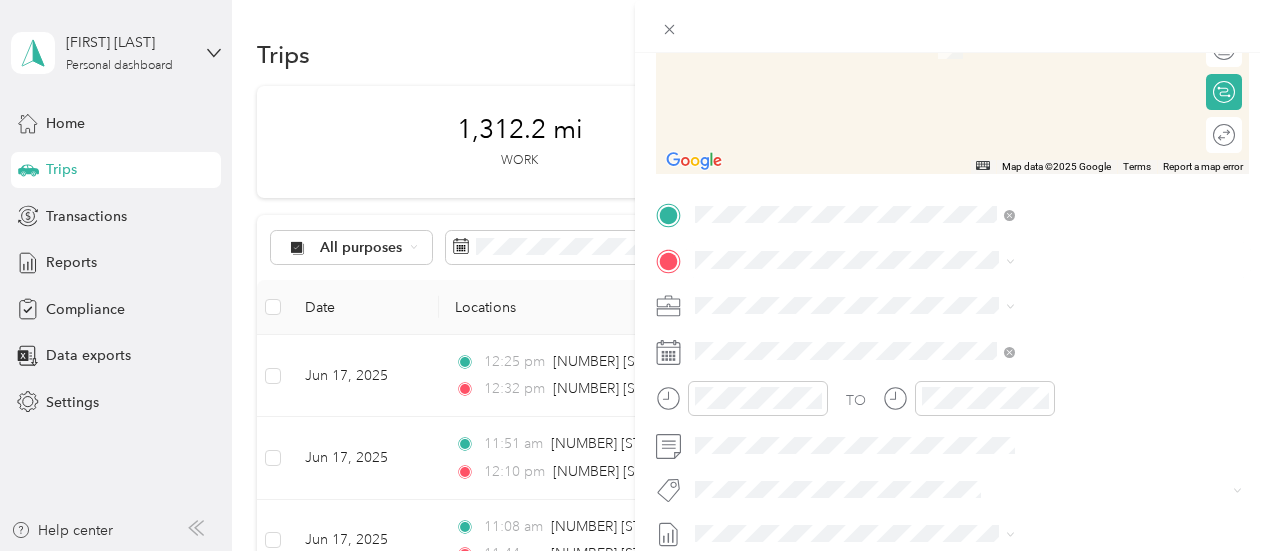 click on "[NUMBER] [STREET]
[CITY], [STATE] [POSTAL_CODE], [COUNTRY]" at bounding box center [1081, 338] 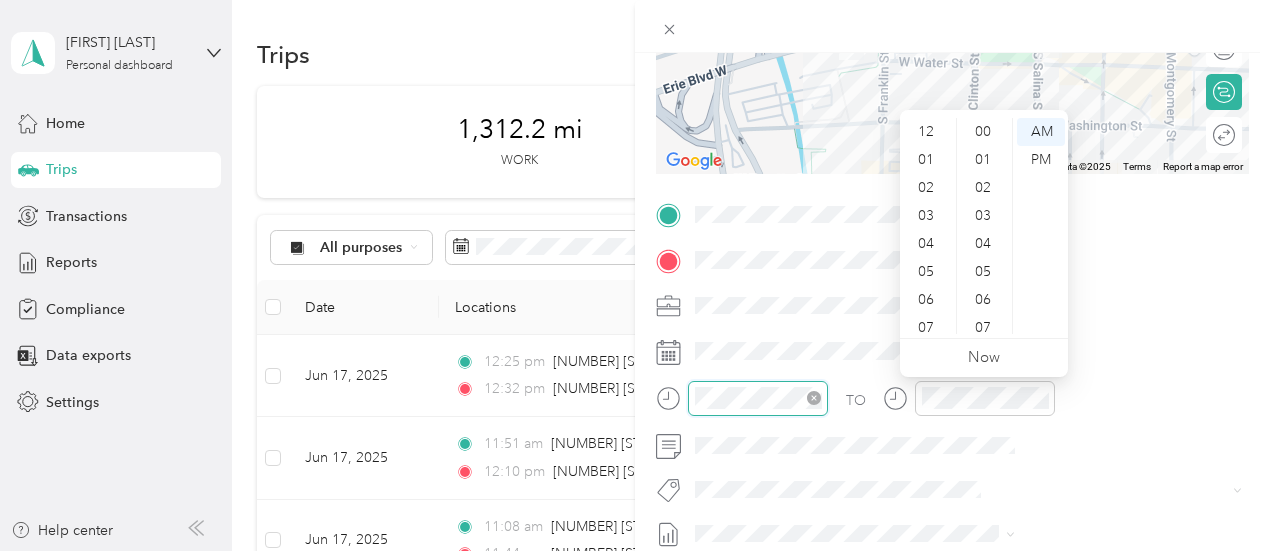 scroll, scrollTop: 224, scrollLeft: 0, axis: vertical 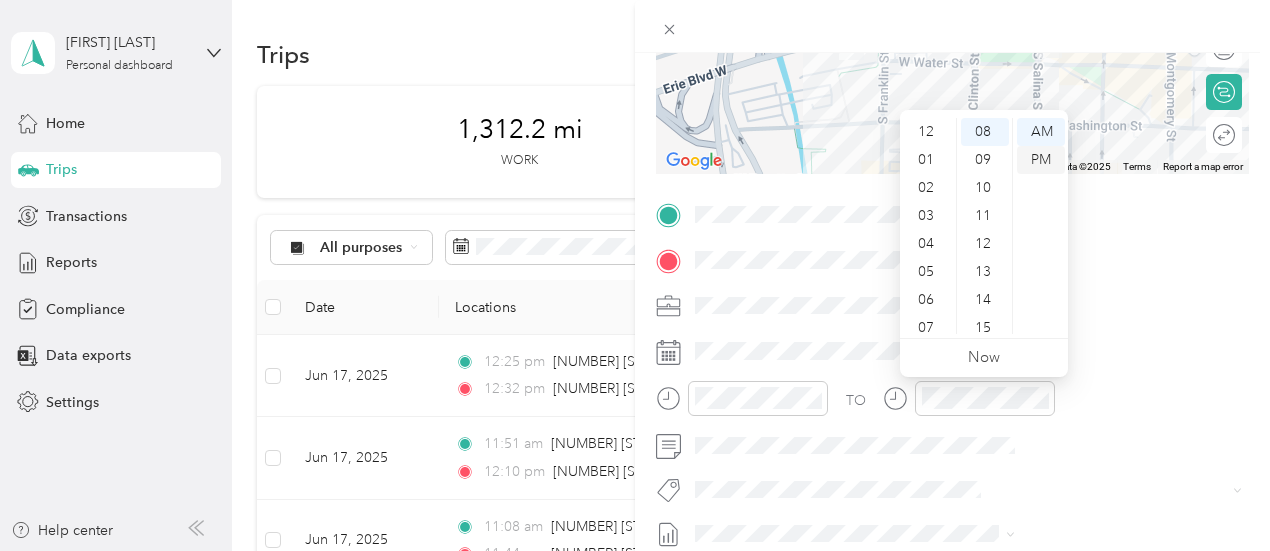 click on "PM" at bounding box center (1041, 160) 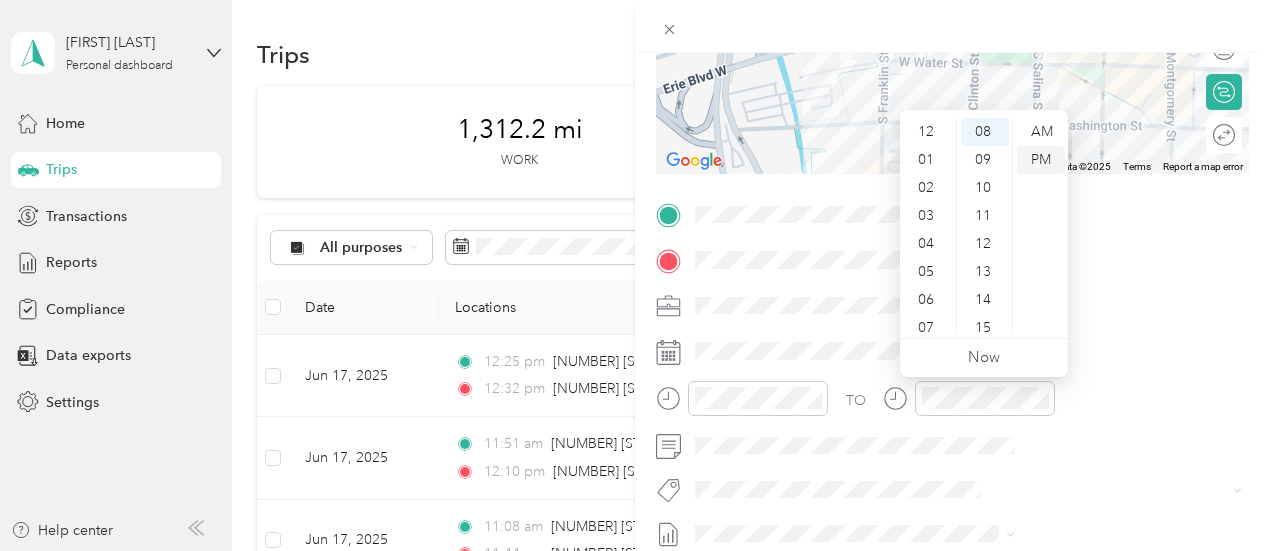 scroll, scrollTop: 120, scrollLeft: 0, axis: vertical 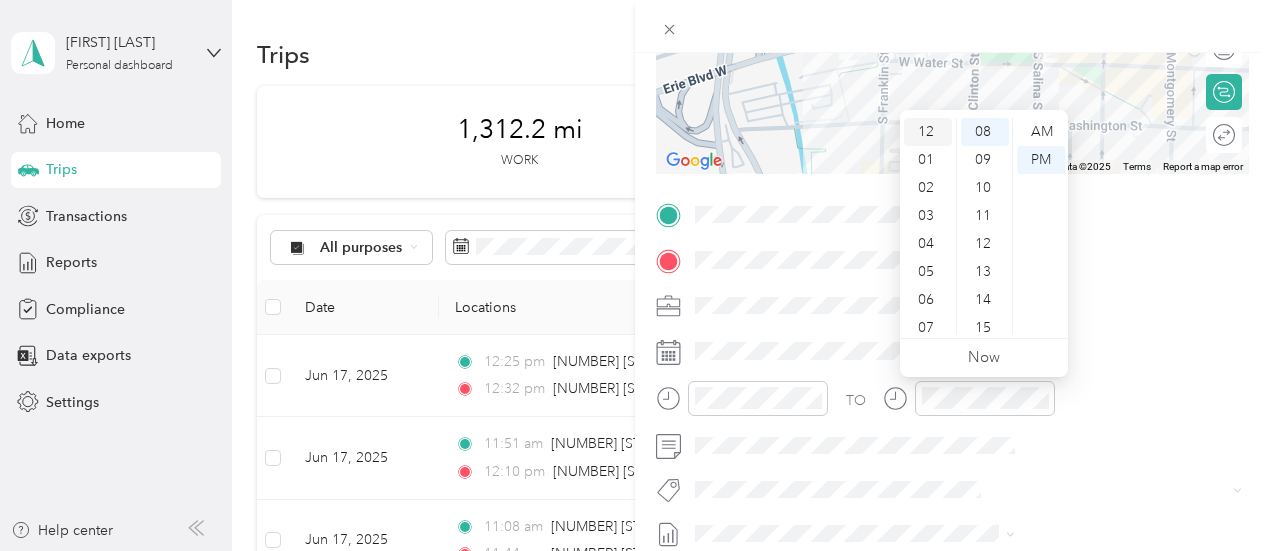 click on "12" at bounding box center [928, 132] 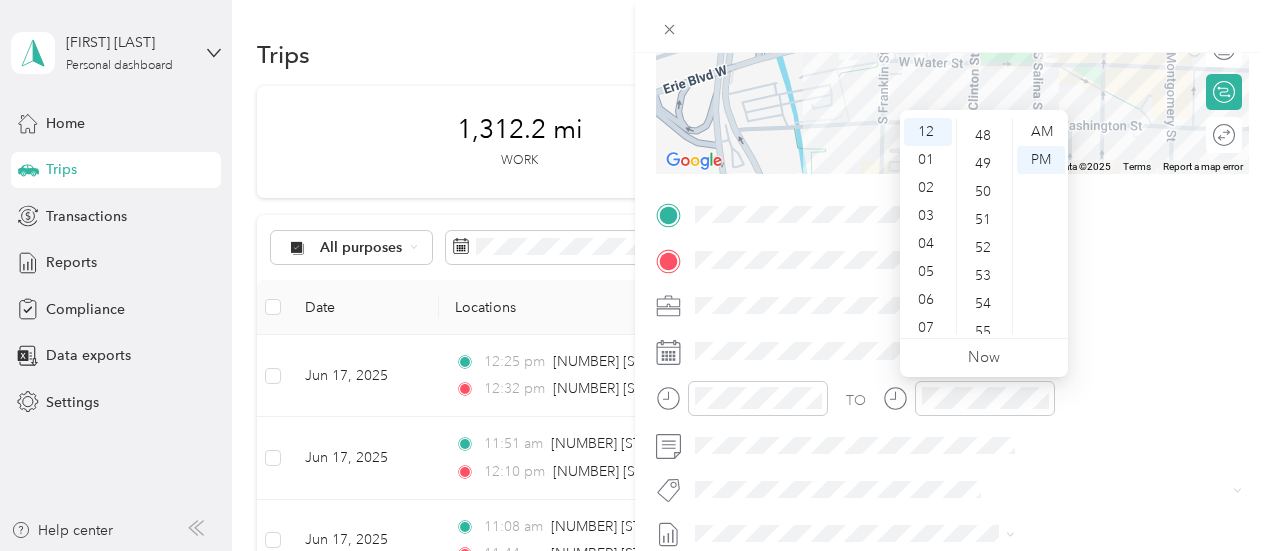 scroll, scrollTop: 1352, scrollLeft: 0, axis: vertical 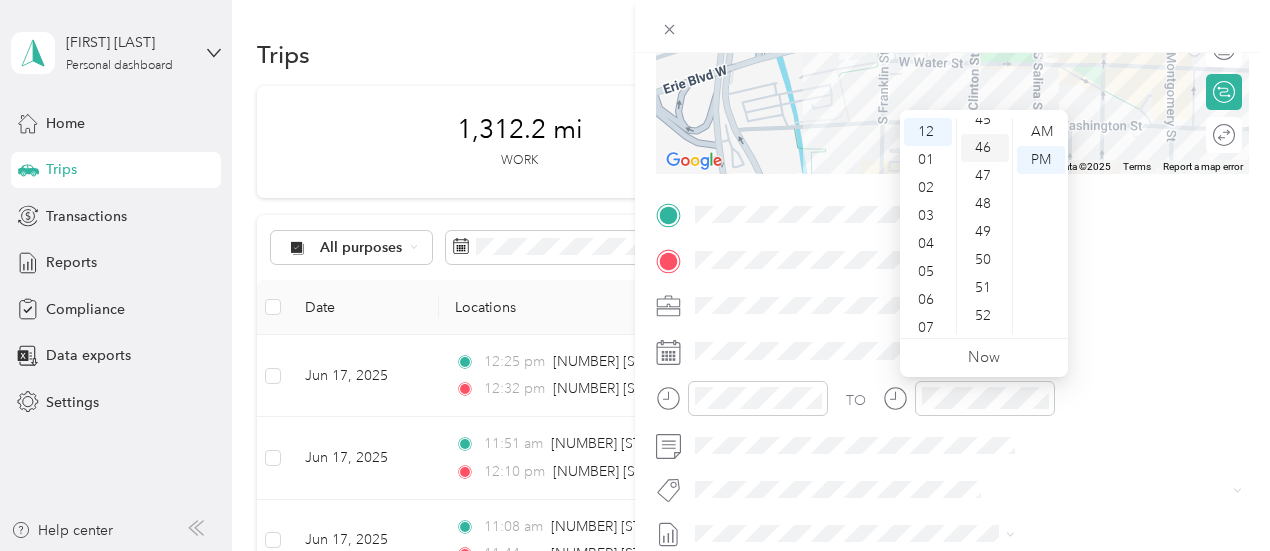 click on "46" at bounding box center [985, 148] 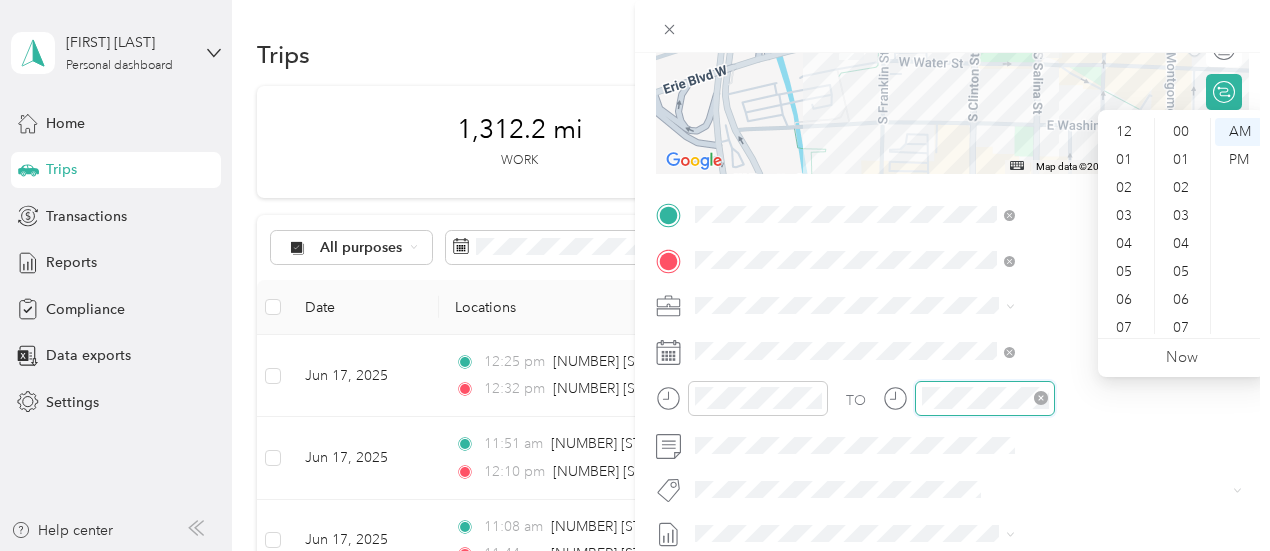 scroll, scrollTop: 224, scrollLeft: 0, axis: vertical 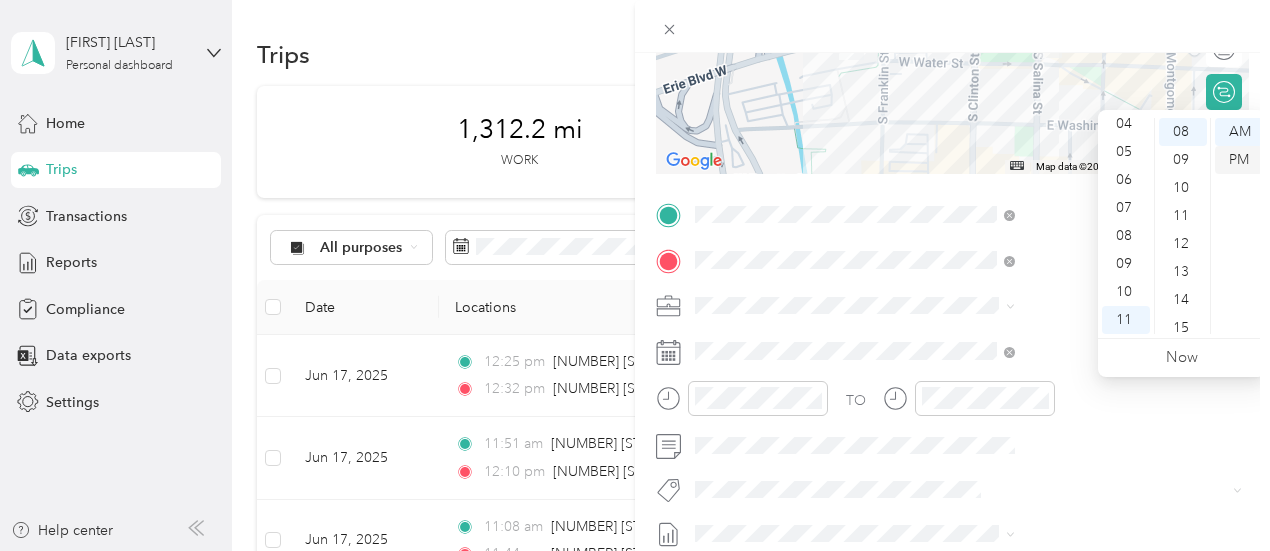 click on "PM" at bounding box center [1239, 160] 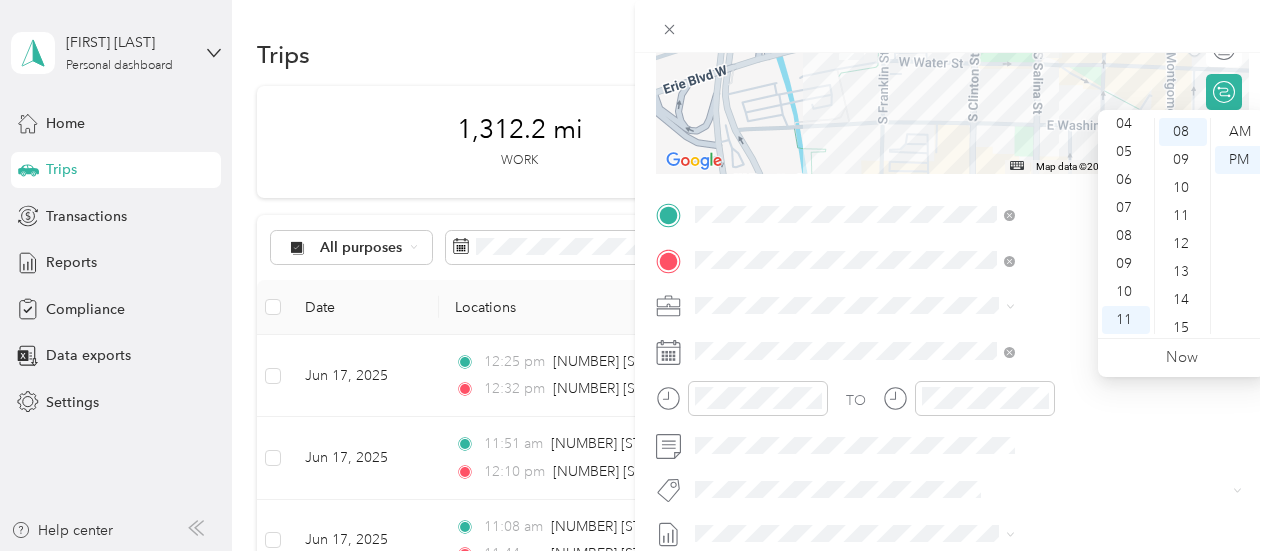scroll, scrollTop: 0, scrollLeft: 0, axis: both 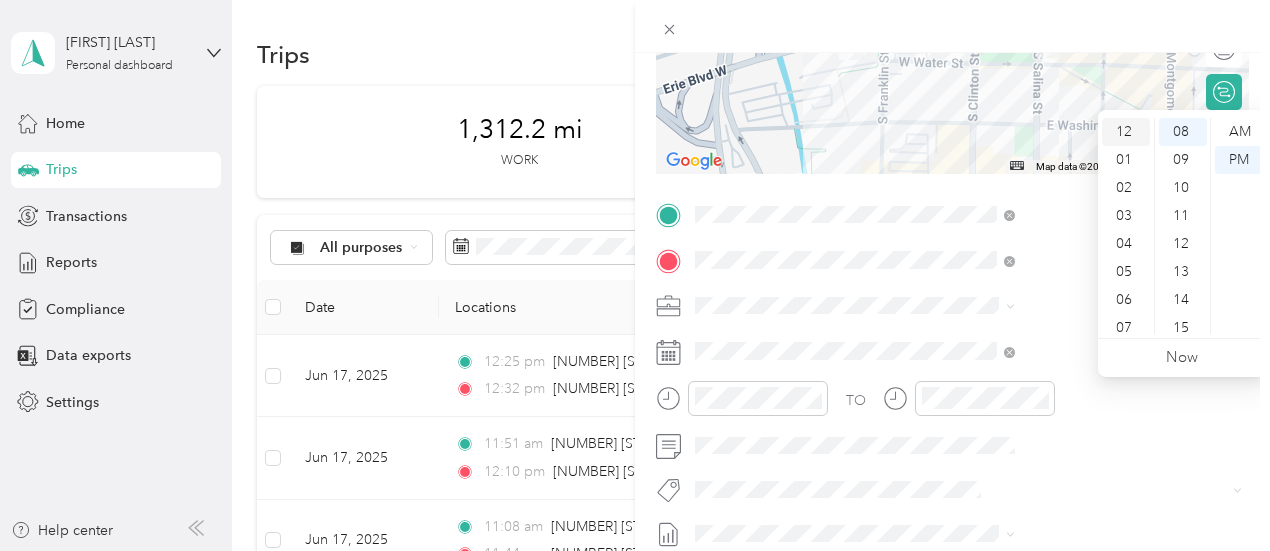 click on "12" at bounding box center (1126, 132) 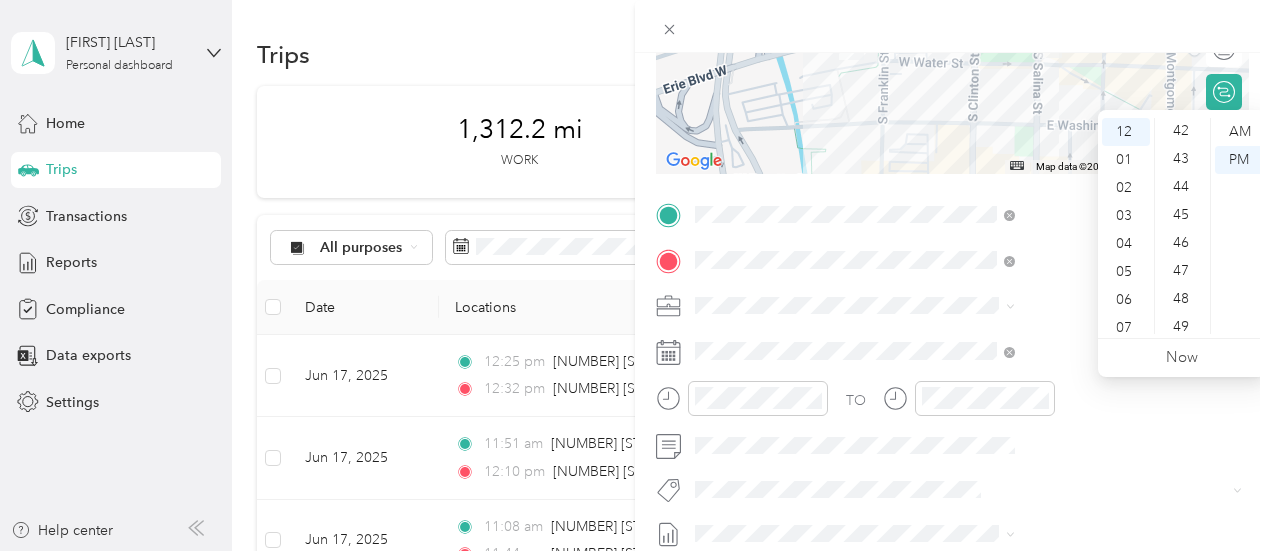 scroll, scrollTop: 1189, scrollLeft: 0, axis: vertical 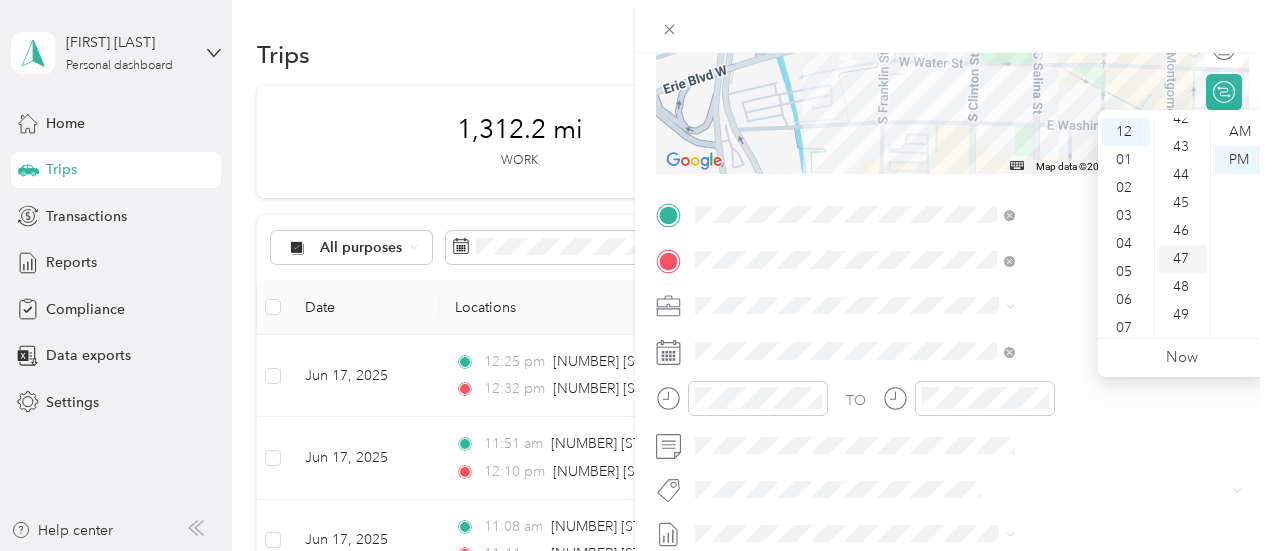 click on "47" at bounding box center [1183, 259] 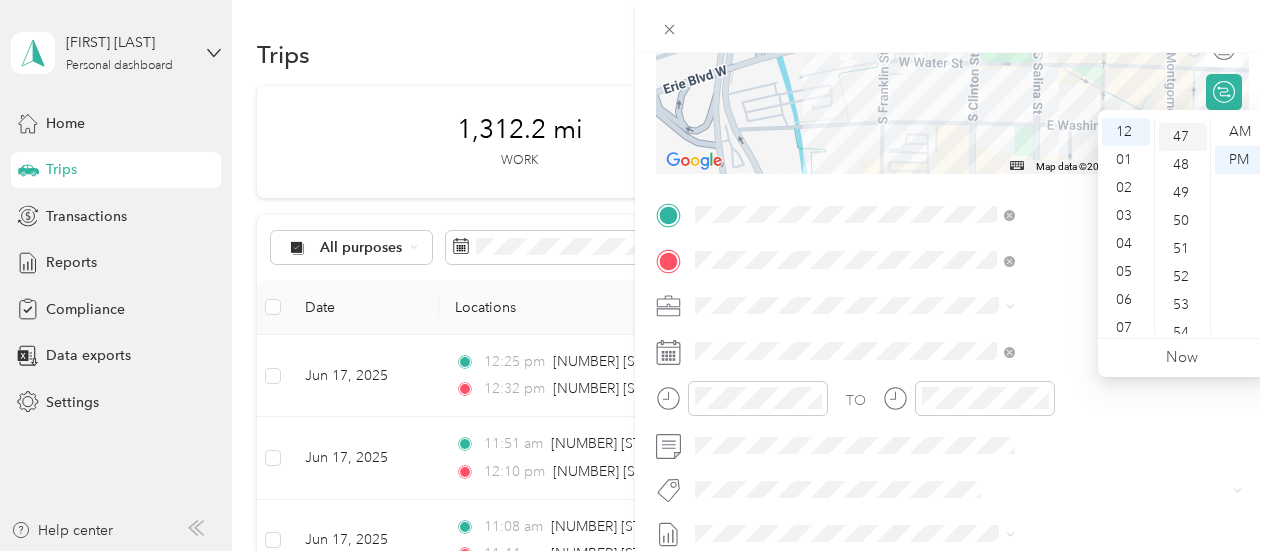 scroll, scrollTop: 1316, scrollLeft: 0, axis: vertical 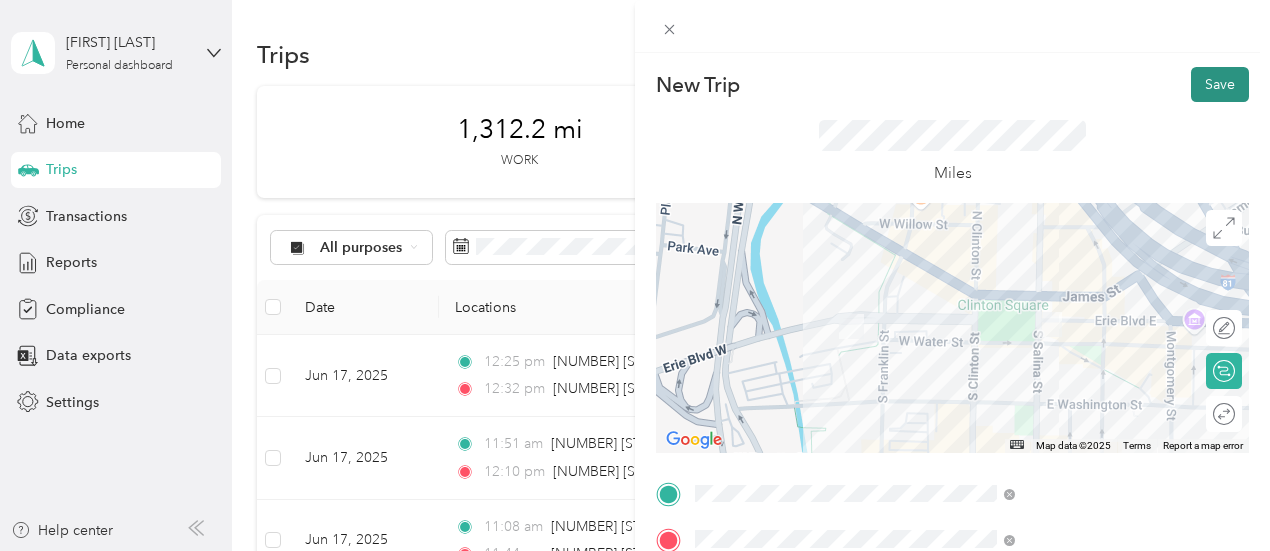 click on "Save" at bounding box center [1220, 84] 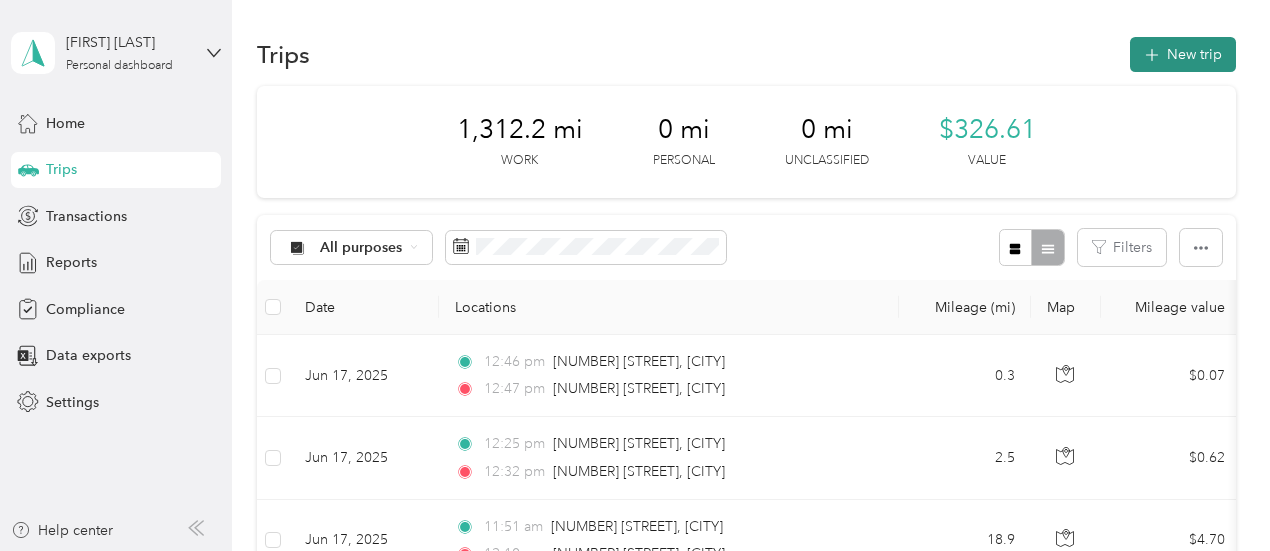 click on "New trip" at bounding box center [1183, 54] 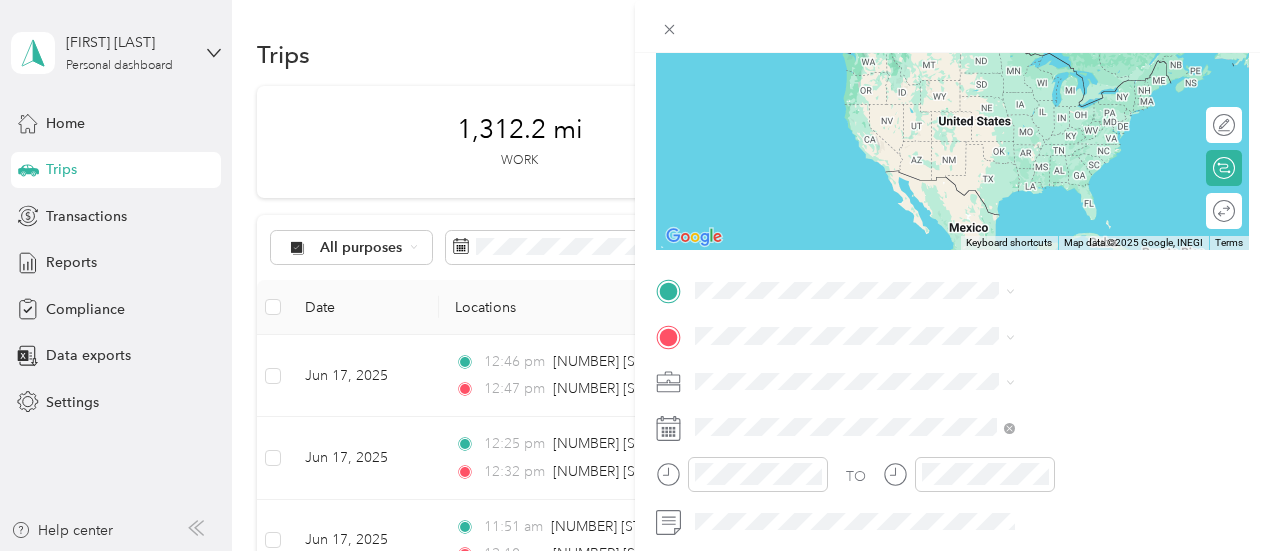 scroll, scrollTop: 218, scrollLeft: 0, axis: vertical 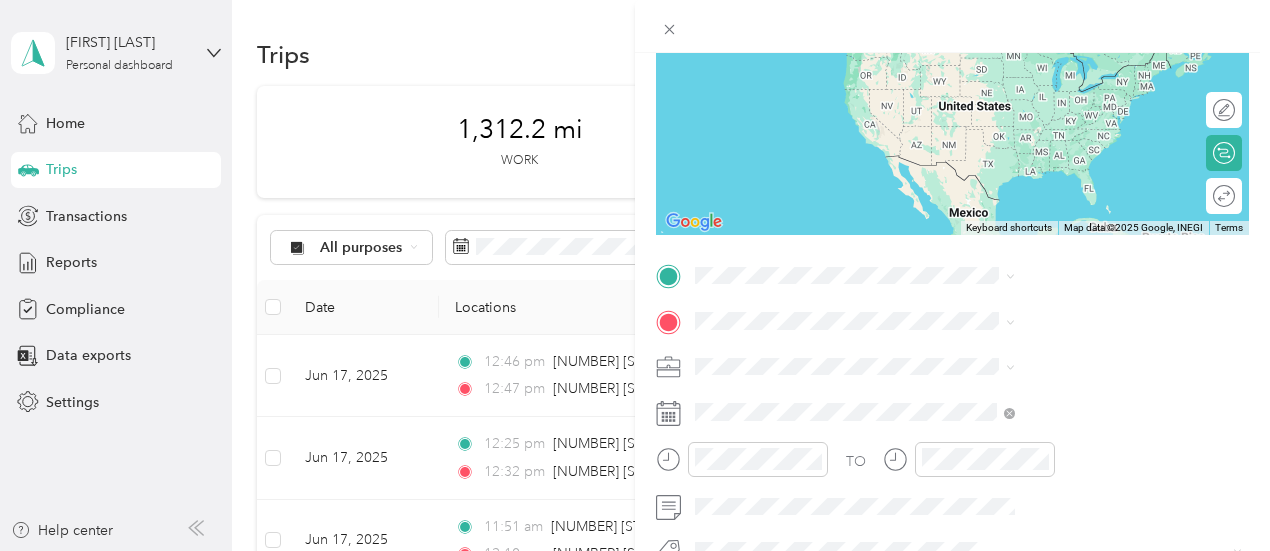 click on "[NUMBER] [STREET]
[CITY], [STATE] [POSTAL_CODE], [COUNTRY]" at bounding box center [1081, 356] 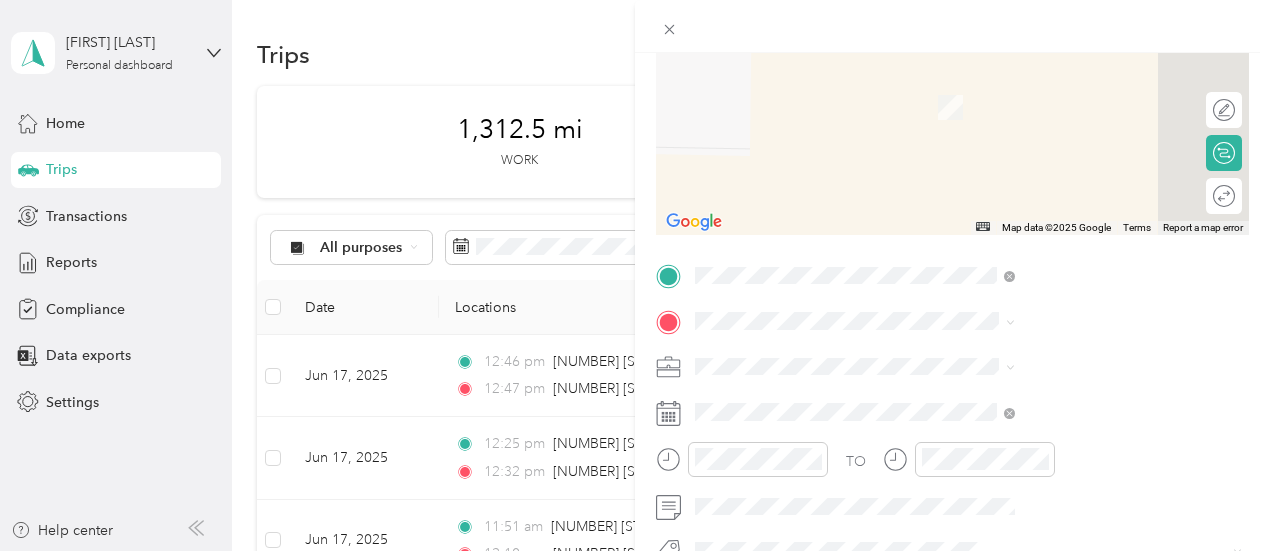 click on "[NUMBER] [STREET]
[CITY], [STATE] [POSTAL_CODE], [COUNTRY]" at bounding box center (1081, 113) 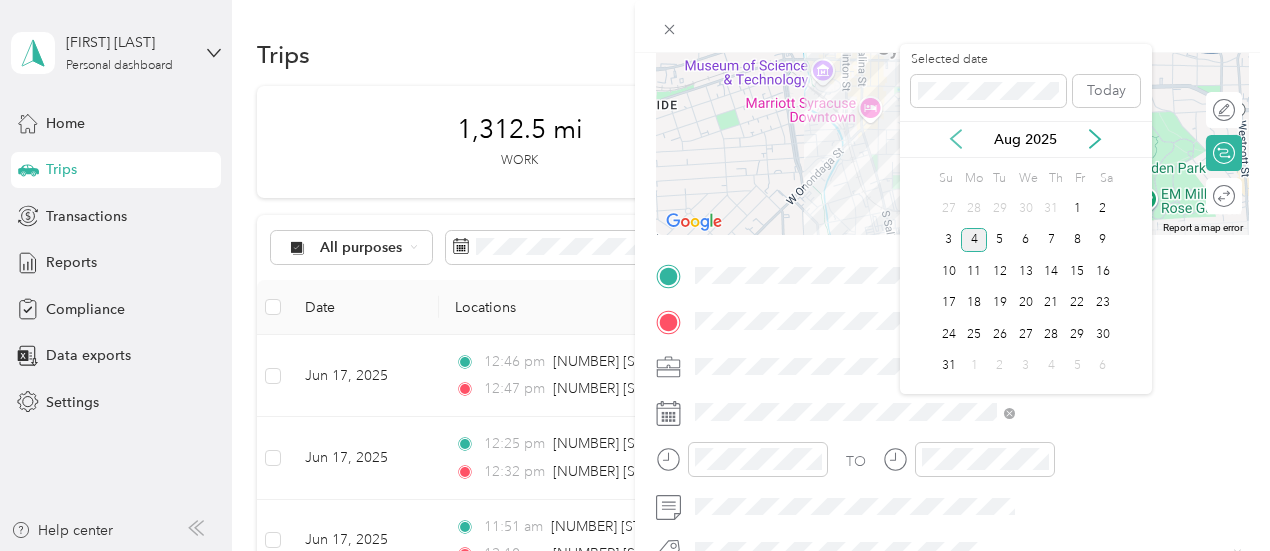 click 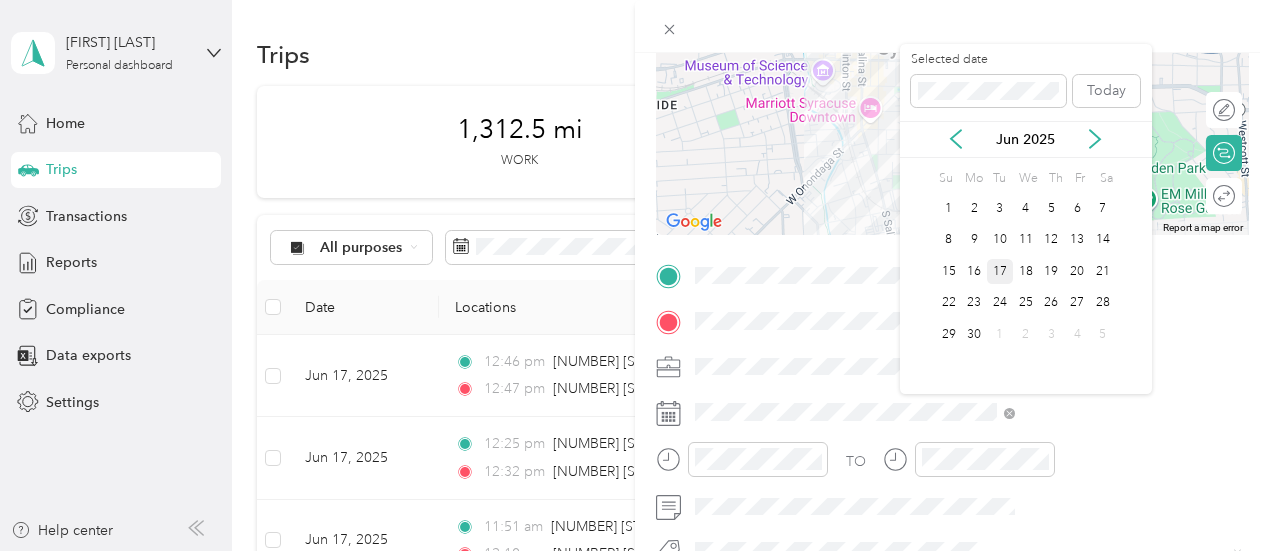 click on "17" at bounding box center [1000, 271] 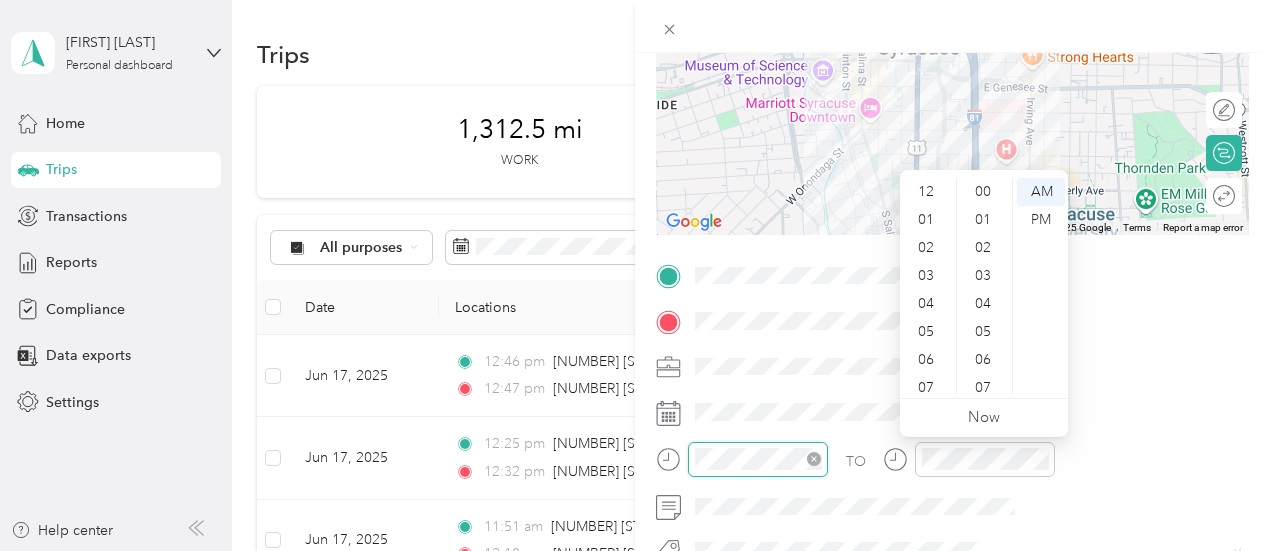scroll, scrollTop: 280, scrollLeft: 0, axis: vertical 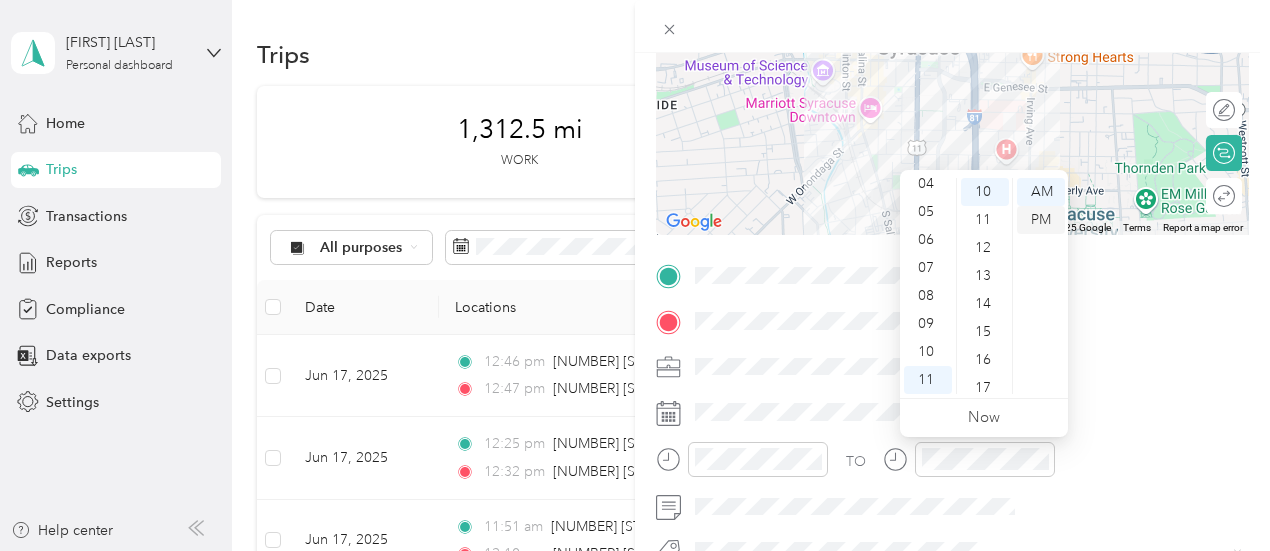 click on "PM" at bounding box center [1041, 220] 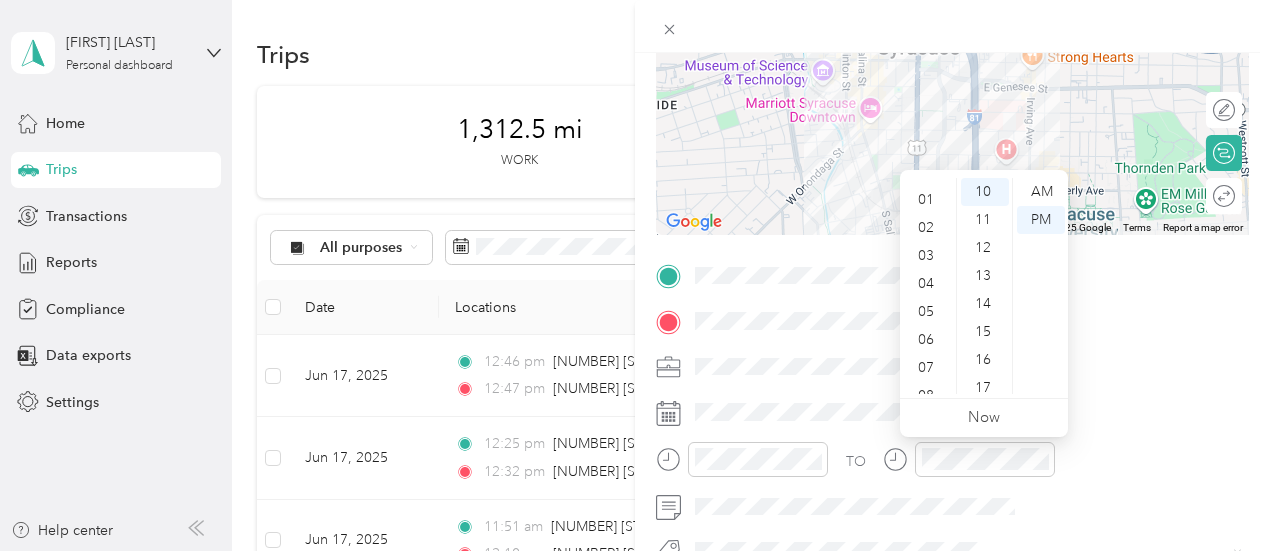 scroll, scrollTop: 0, scrollLeft: 0, axis: both 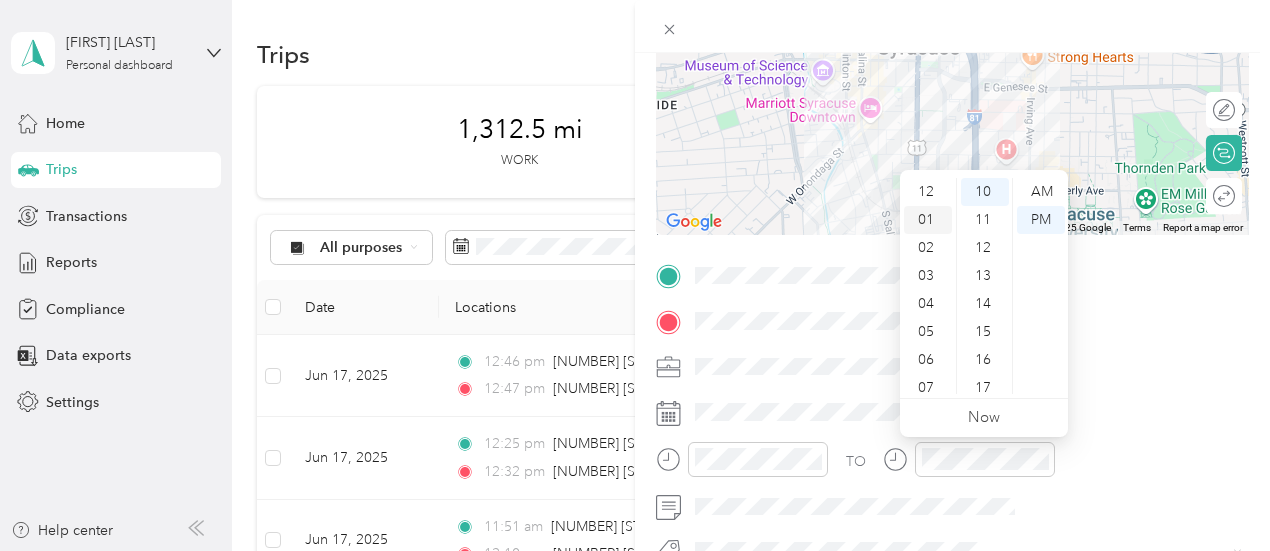 click on "01" at bounding box center [928, 220] 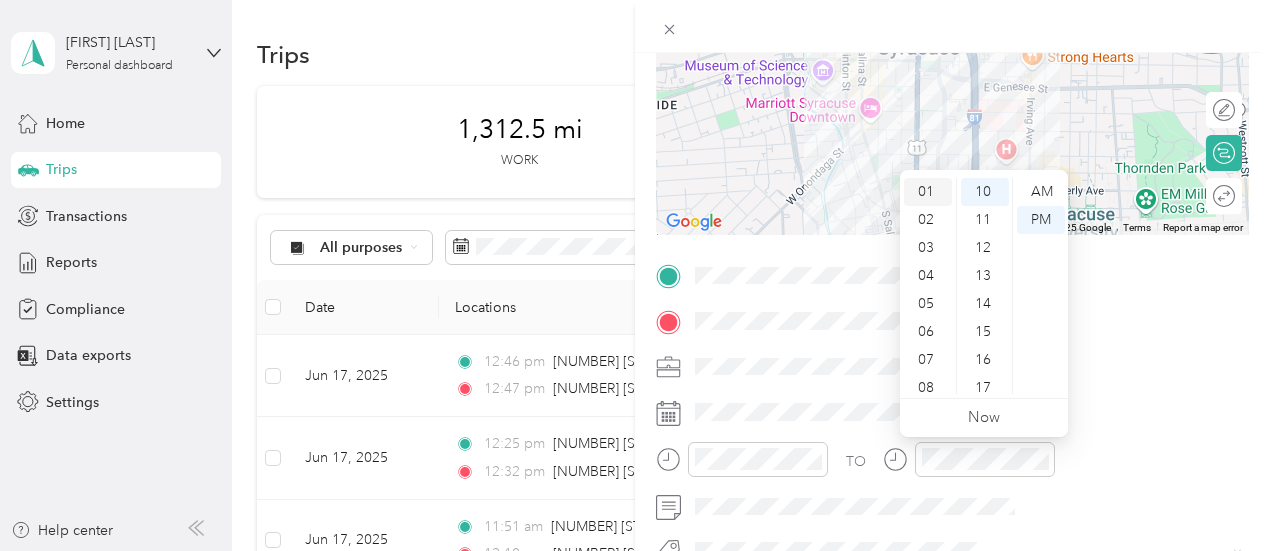 scroll, scrollTop: 28, scrollLeft: 0, axis: vertical 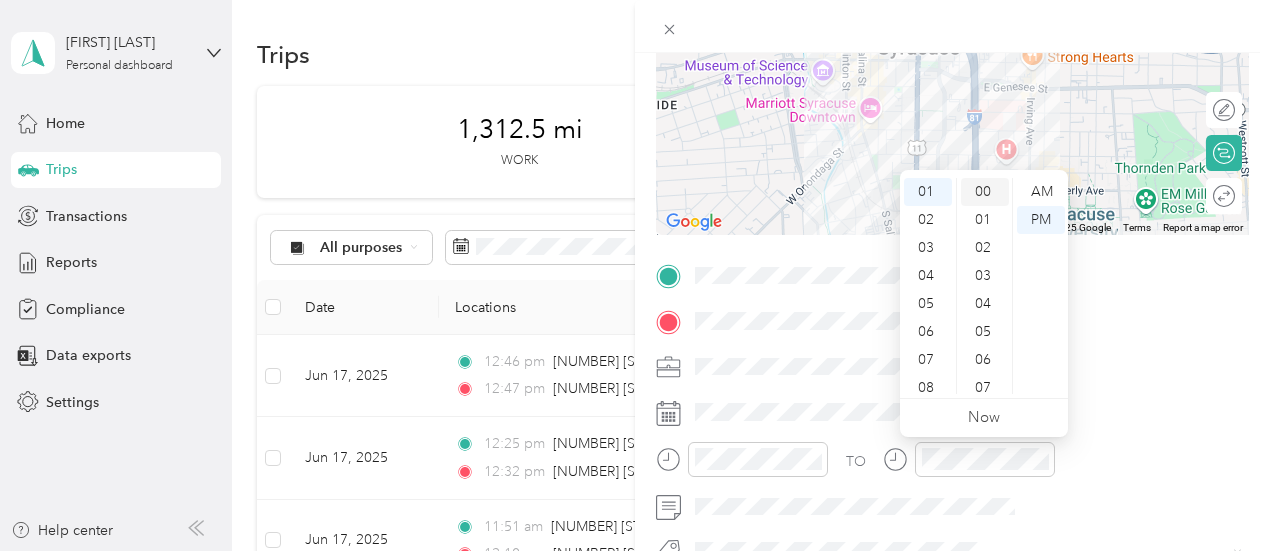 click on "00" at bounding box center (985, 192) 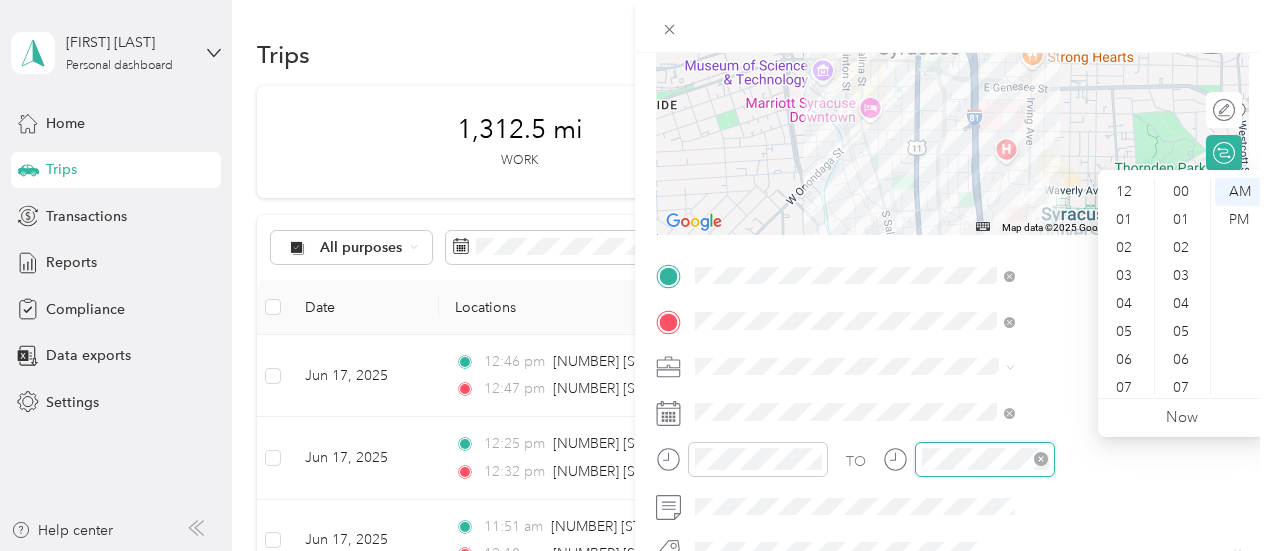 scroll, scrollTop: 280, scrollLeft: 0, axis: vertical 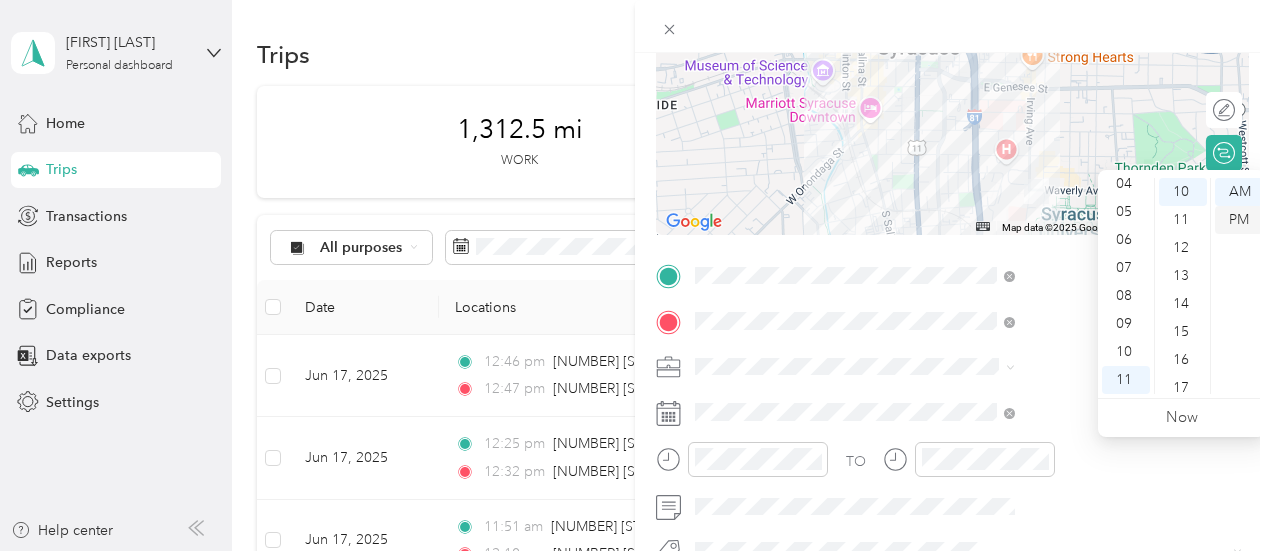 click on "PM" at bounding box center (1239, 220) 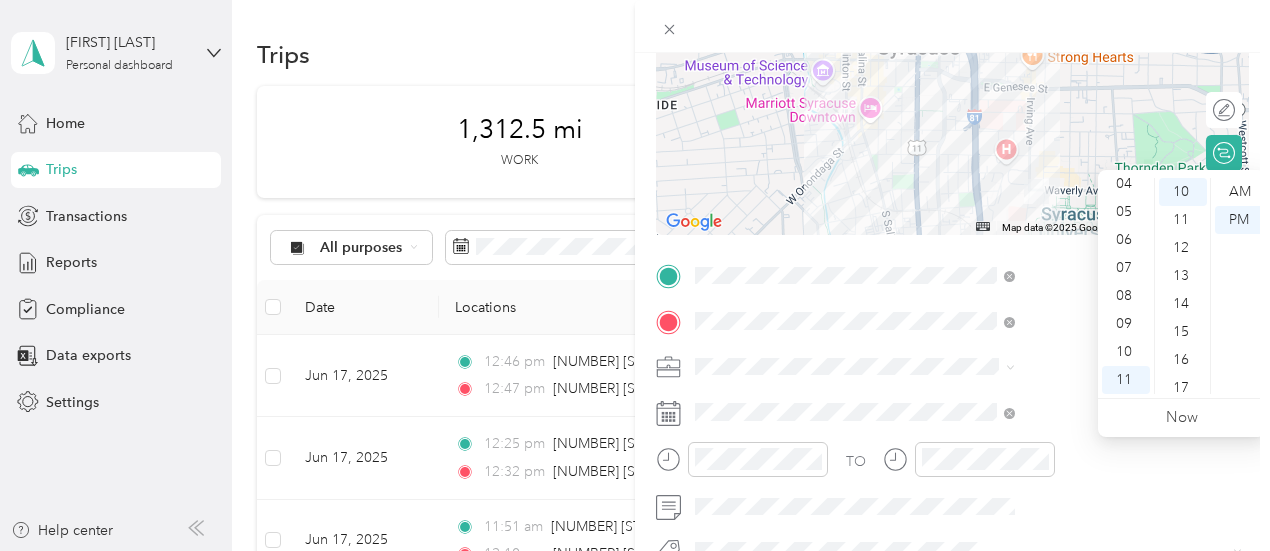 scroll, scrollTop: 0, scrollLeft: 0, axis: both 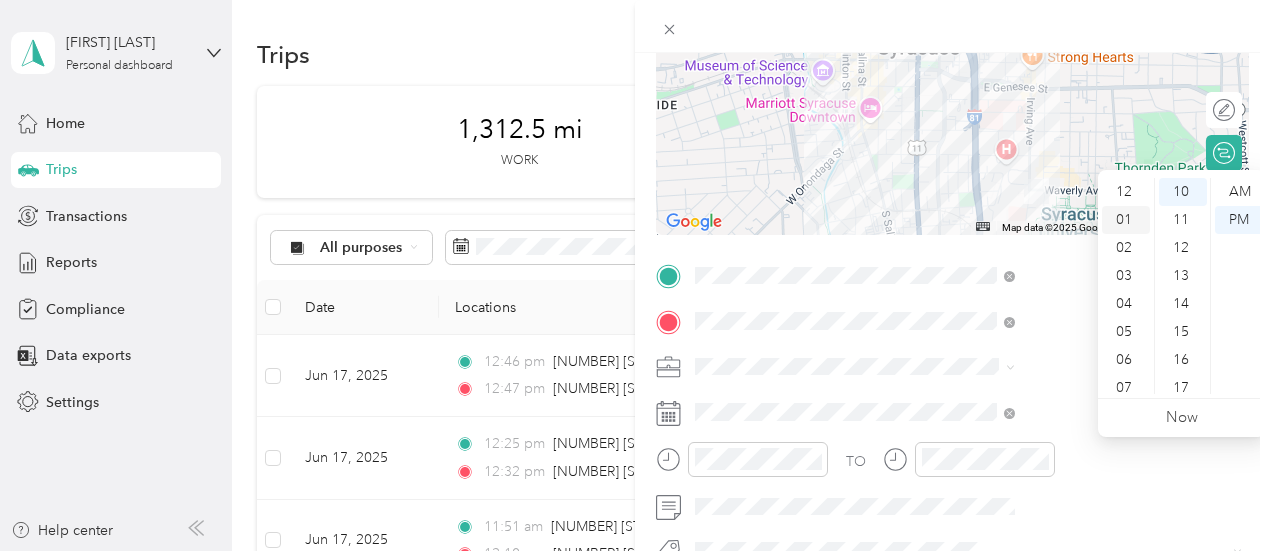click on "01" at bounding box center [1126, 220] 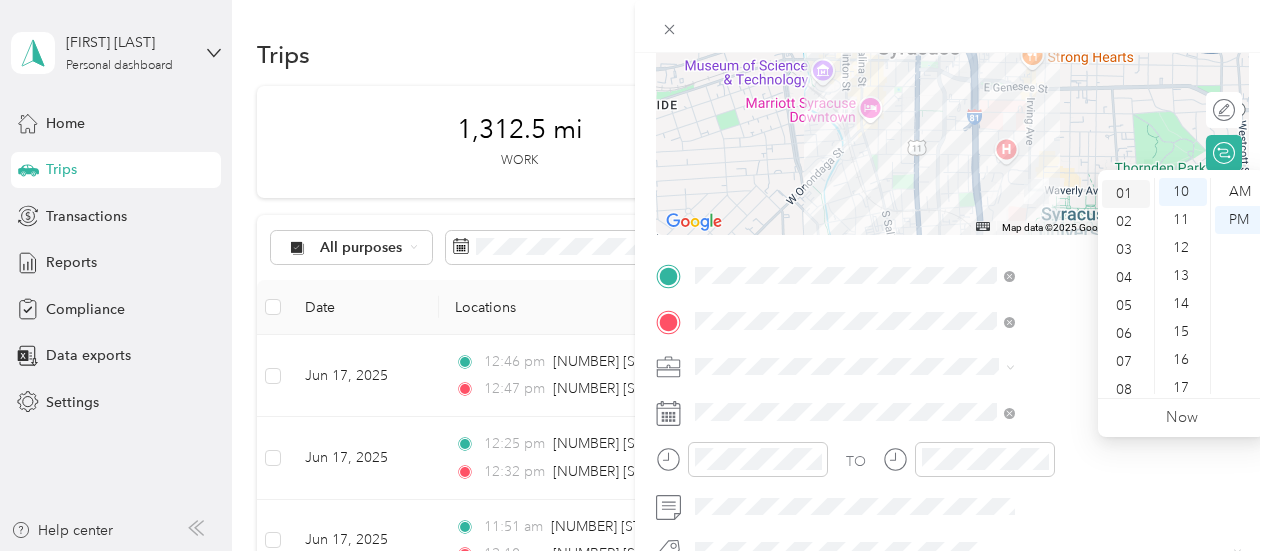 scroll, scrollTop: 28, scrollLeft: 0, axis: vertical 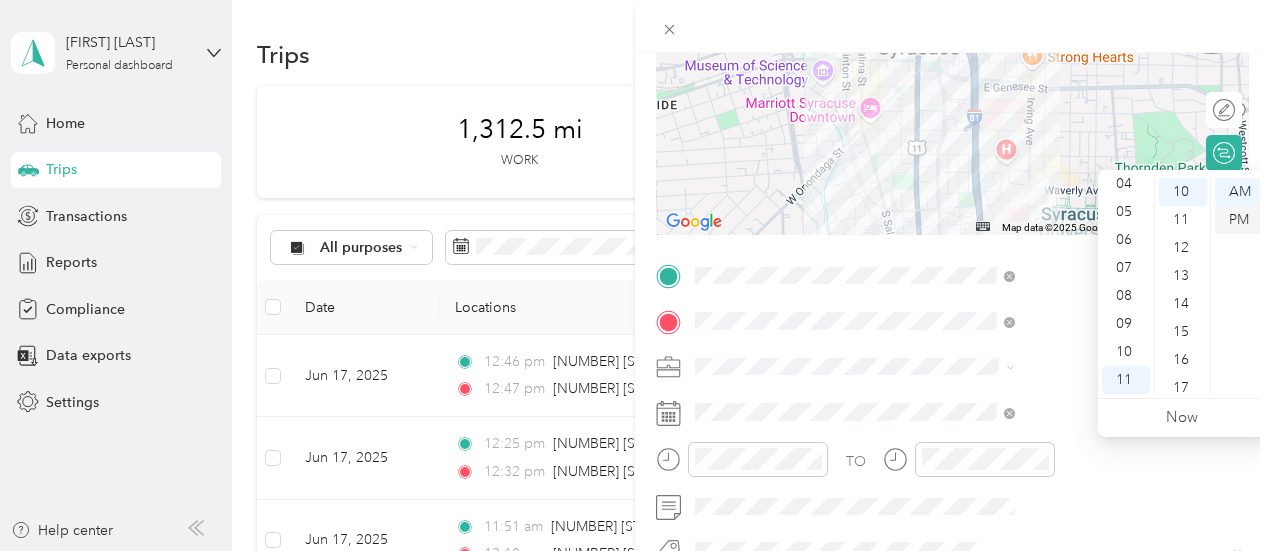 click on "PM" at bounding box center (1239, 220) 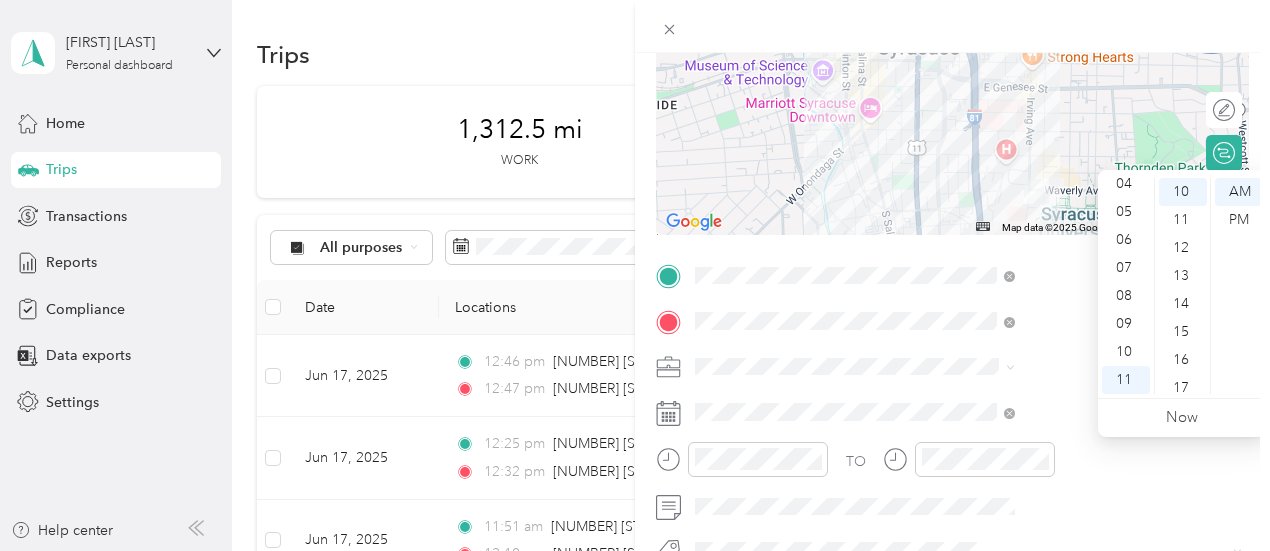 scroll, scrollTop: 0, scrollLeft: 0, axis: both 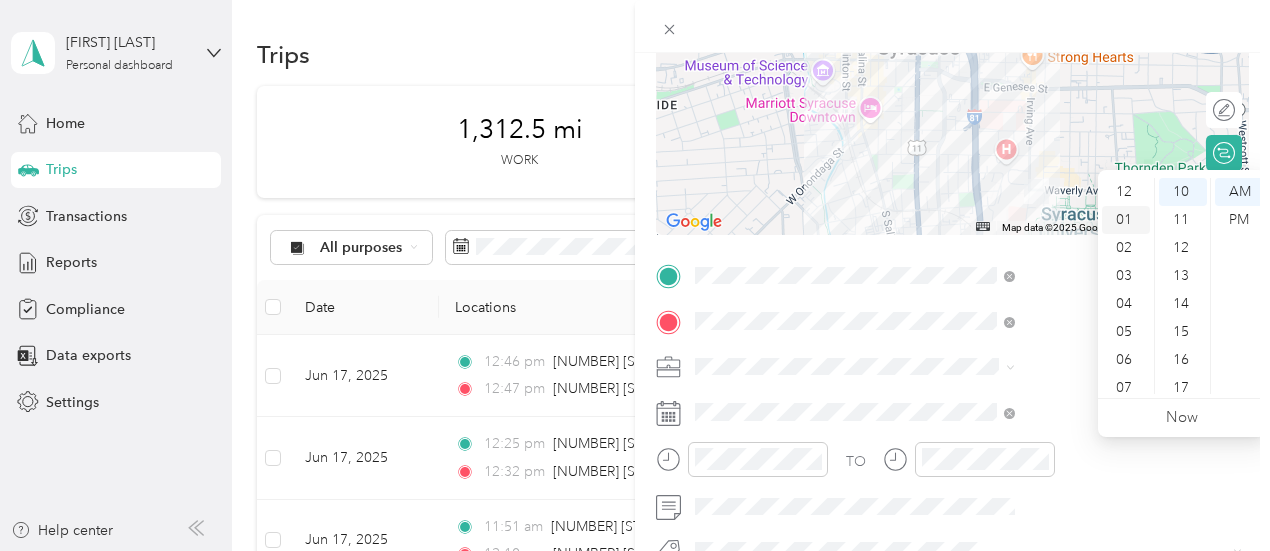 click on "01" at bounding box center (1126, 220) 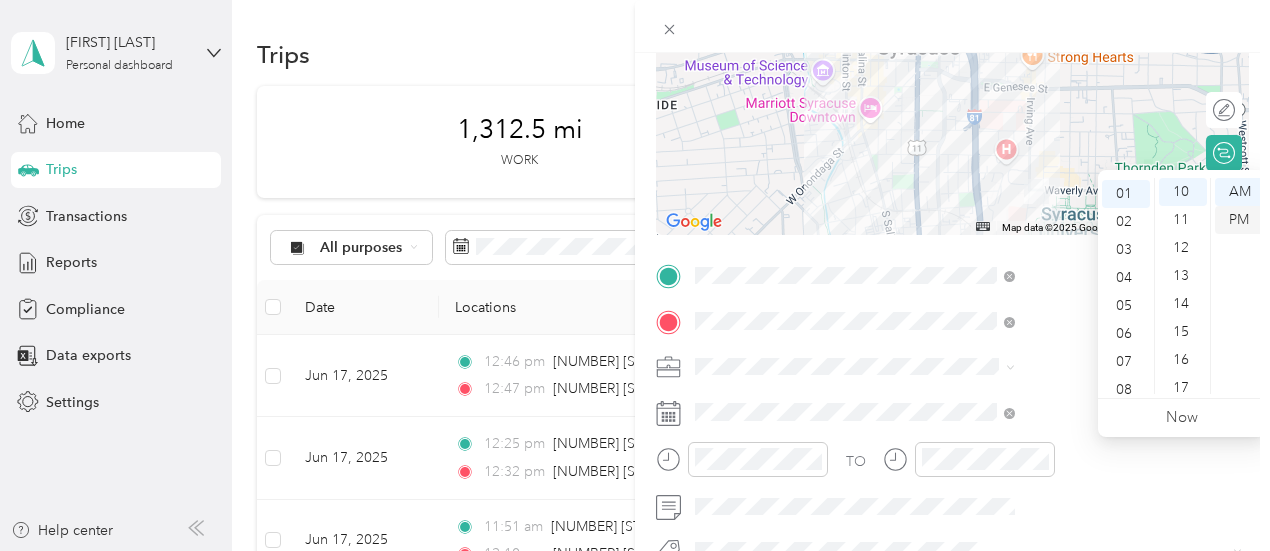 scroll, scrollTop: 28, scrollLeft: 0, axis: vertical 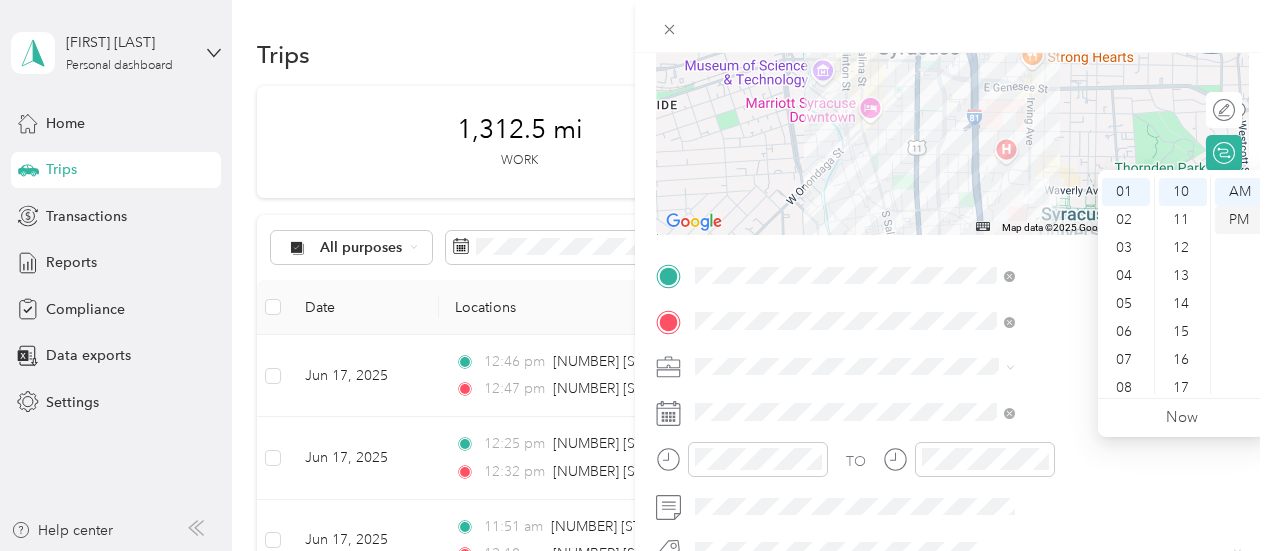 click on "PM" at bounding box center (1239, 220) 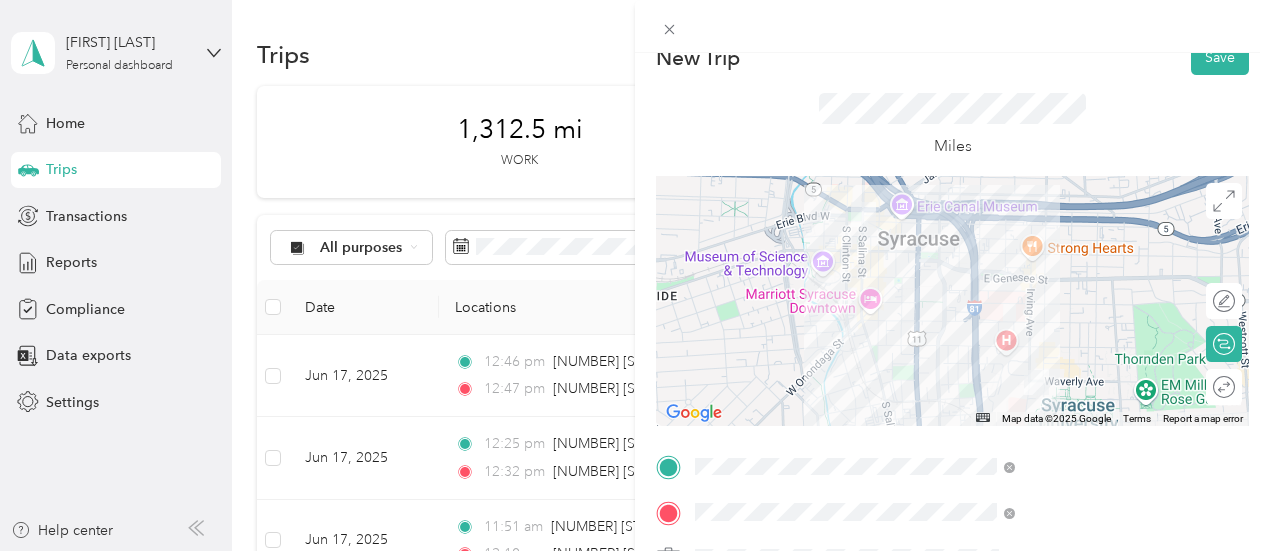 scroll, scrollTop: 0, scrollLeft: 0, axis: both 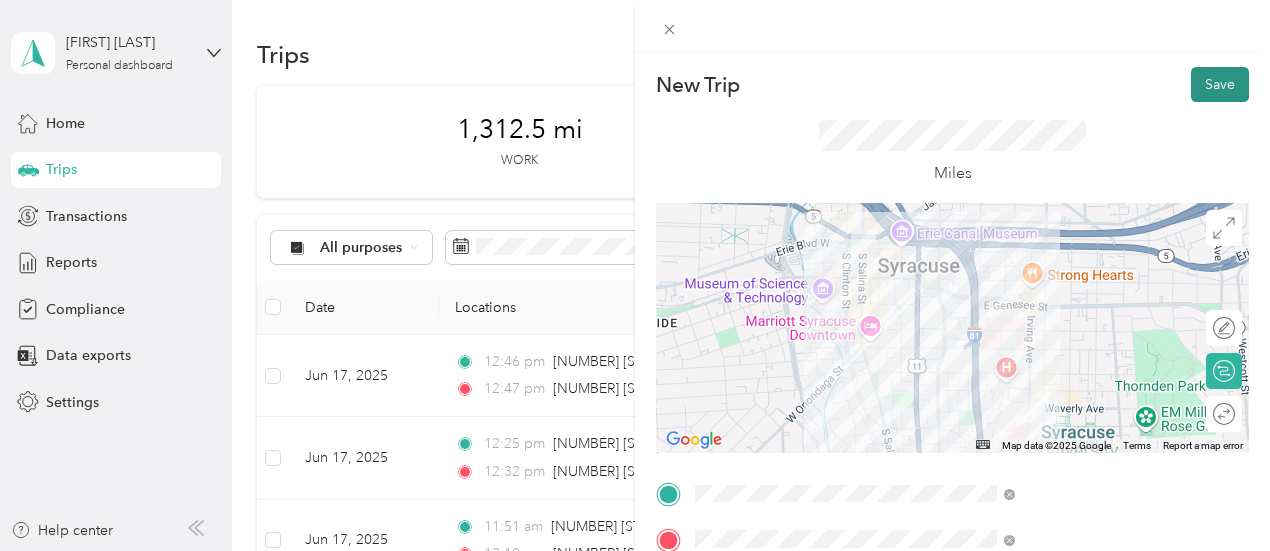 click on "Save" at bounding box center [1220, 84] 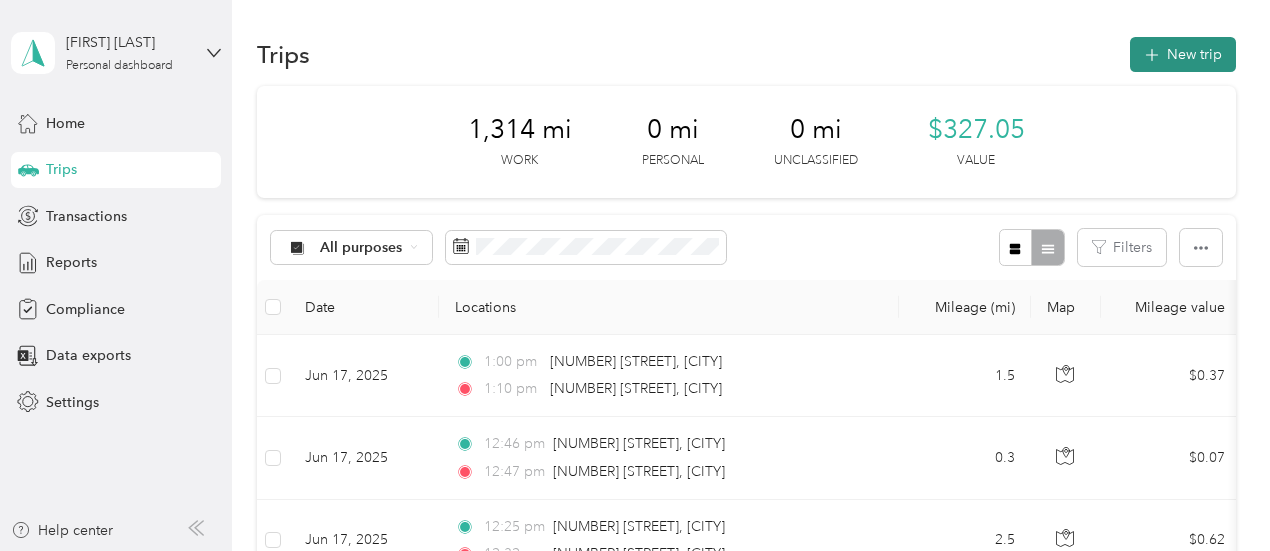click on "New trip" at bounding box center [1183, 54] 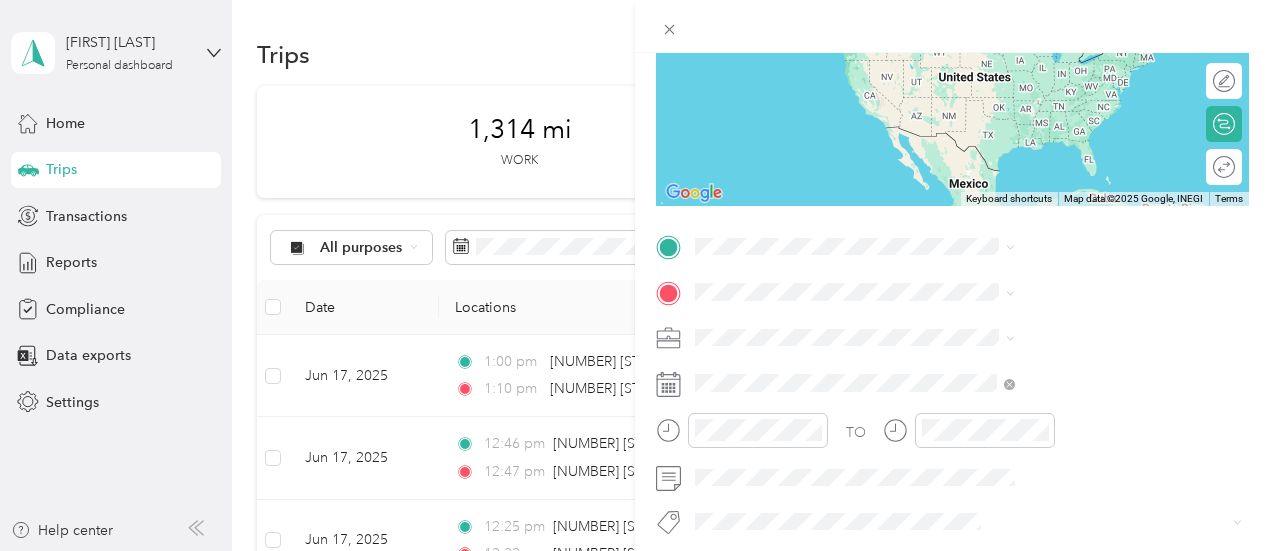 scroll, scrollTop: 253, scrollLeft: 0, axis: vertical 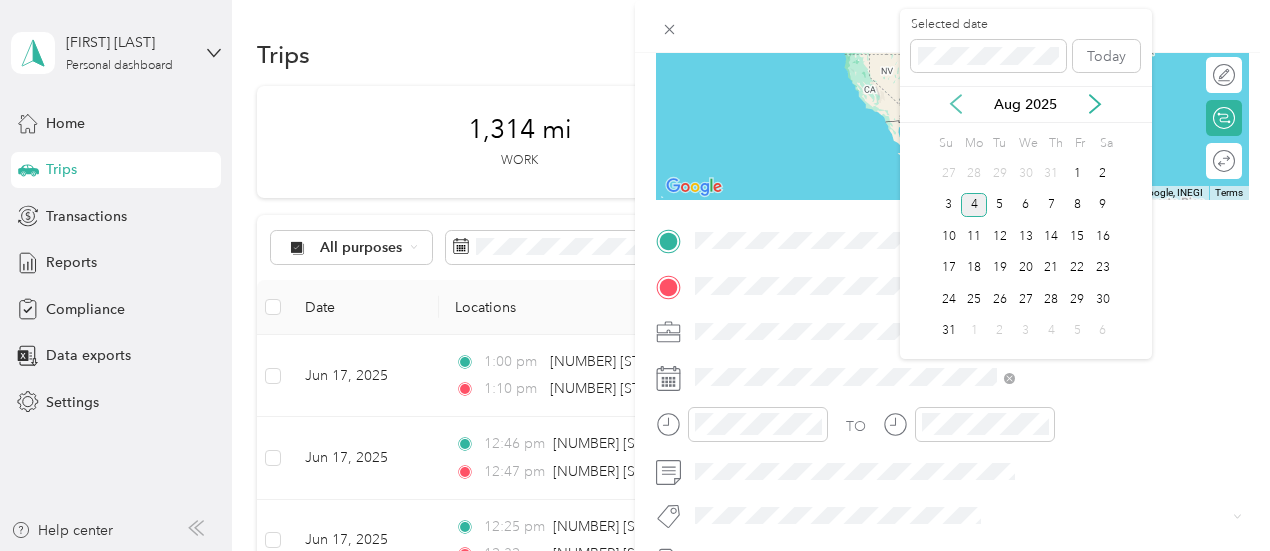 click 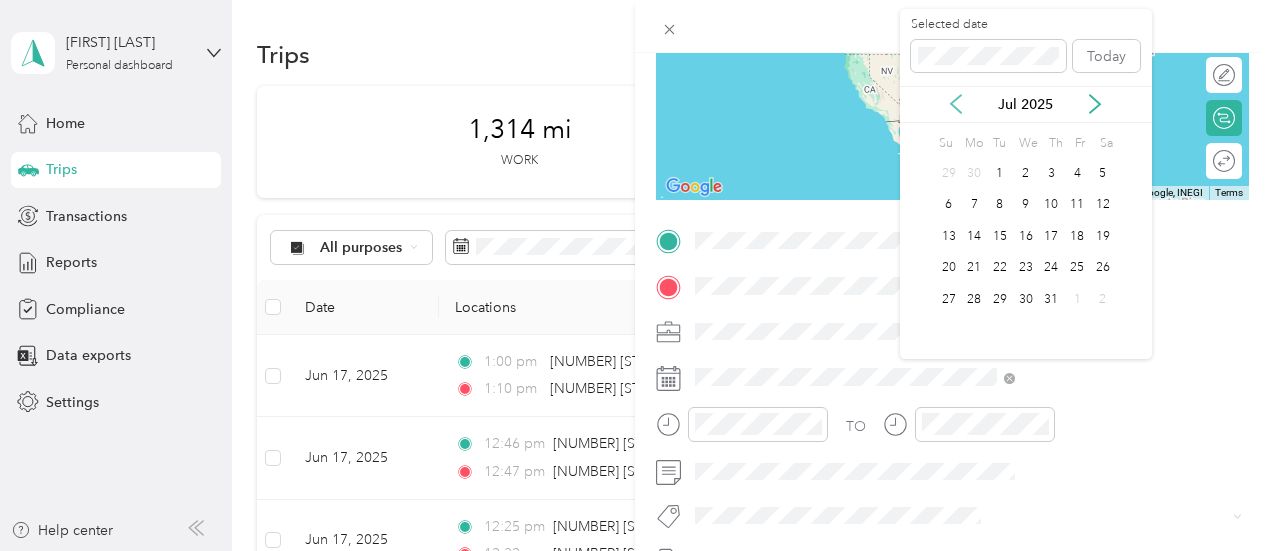 click 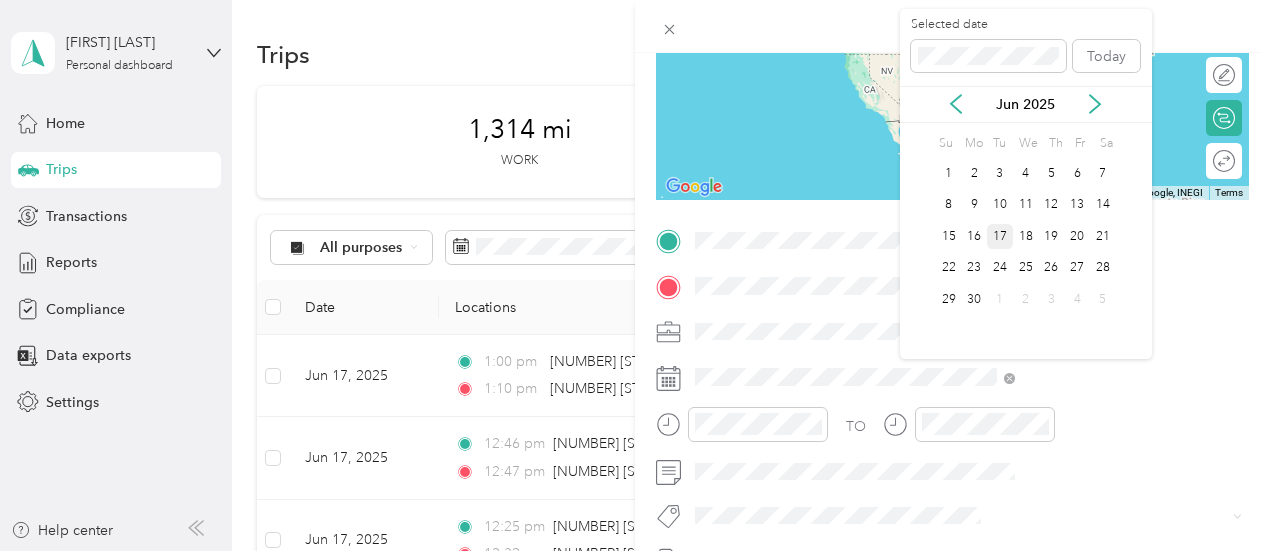 click on "17" at bounding box center [1000, 236] 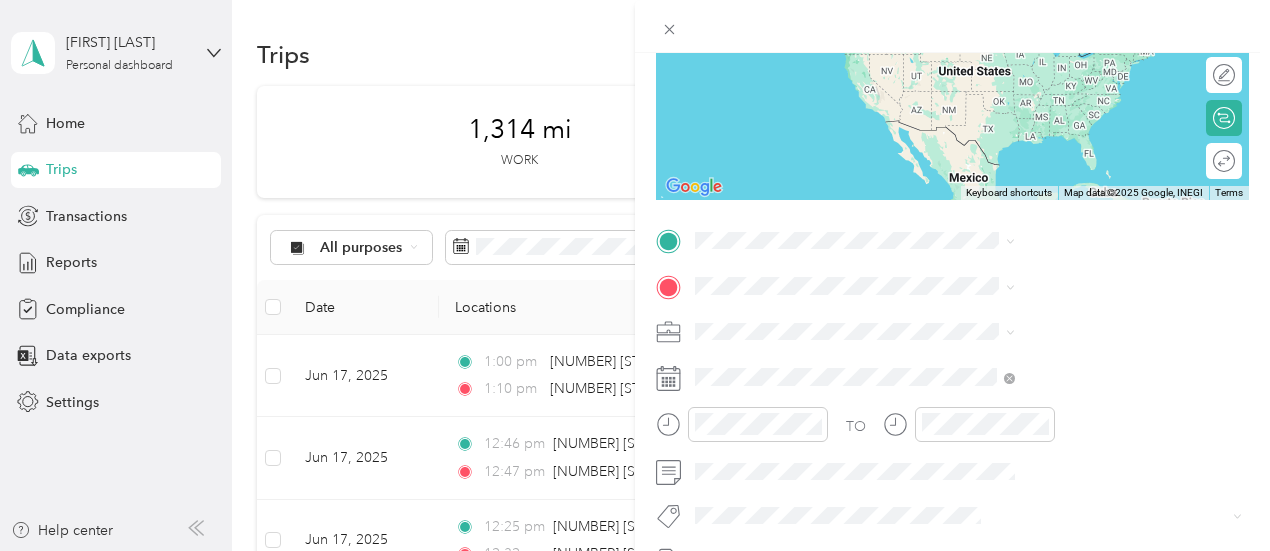 click on "[NUMBER] [STREET]
[CITY], [STATE] [POSTAL_CODE], [COUNTRY]" at bounding box center [1081, 318] 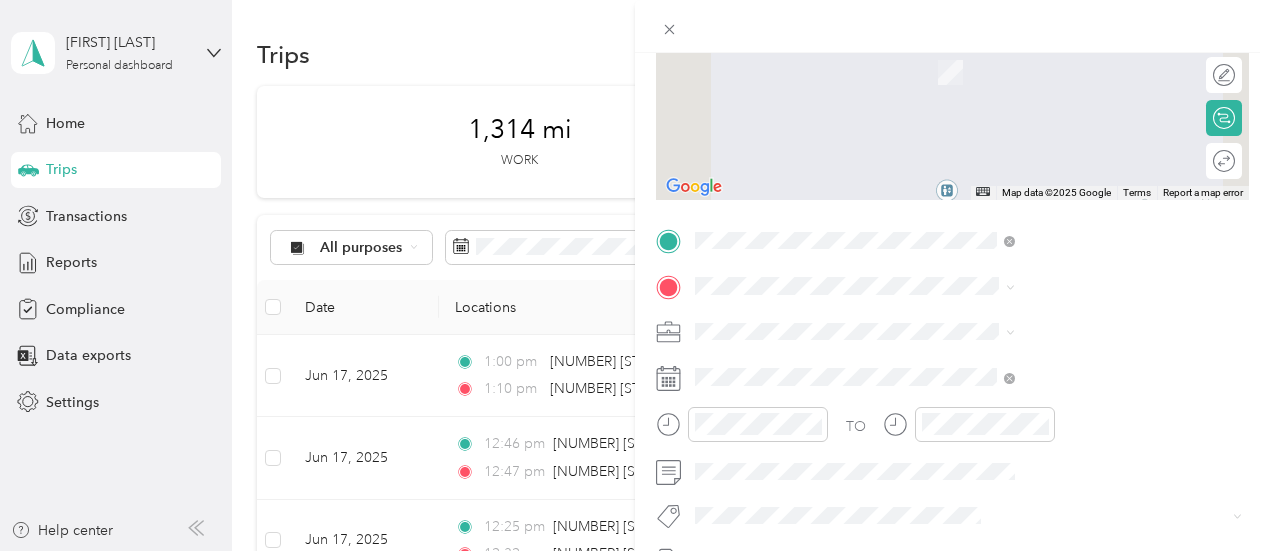 click on "[NUMBER] [STREET]
[CITY], [STATE] [POSTAL_CODE], United States" at bounding box center (1081, 69) 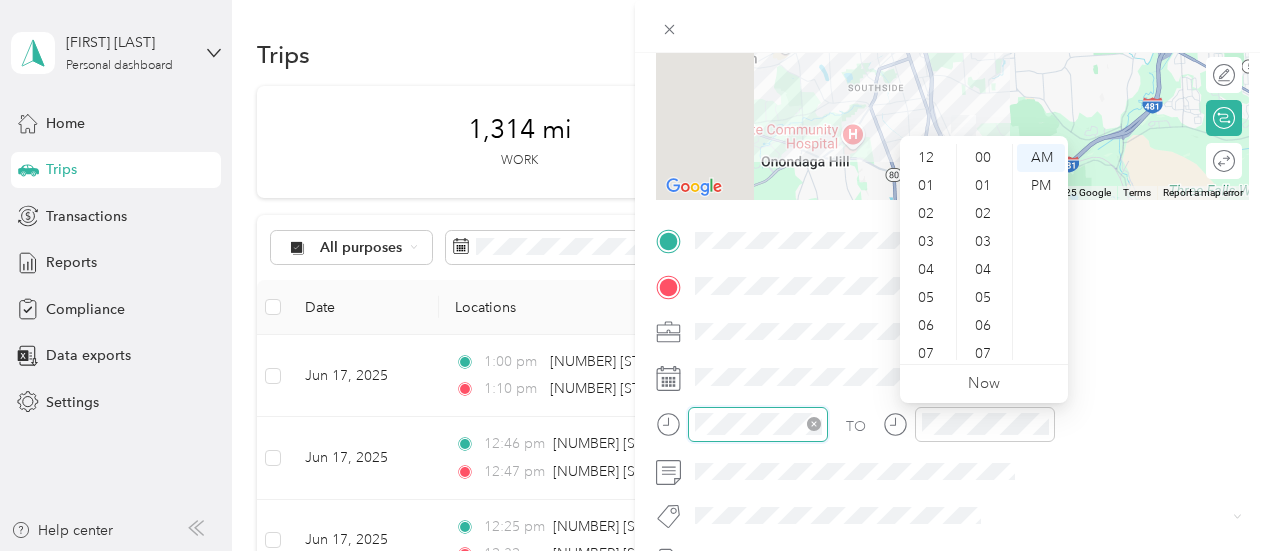 scroll, scrollTop: 364, scrollLeft: 0, axis: vertical 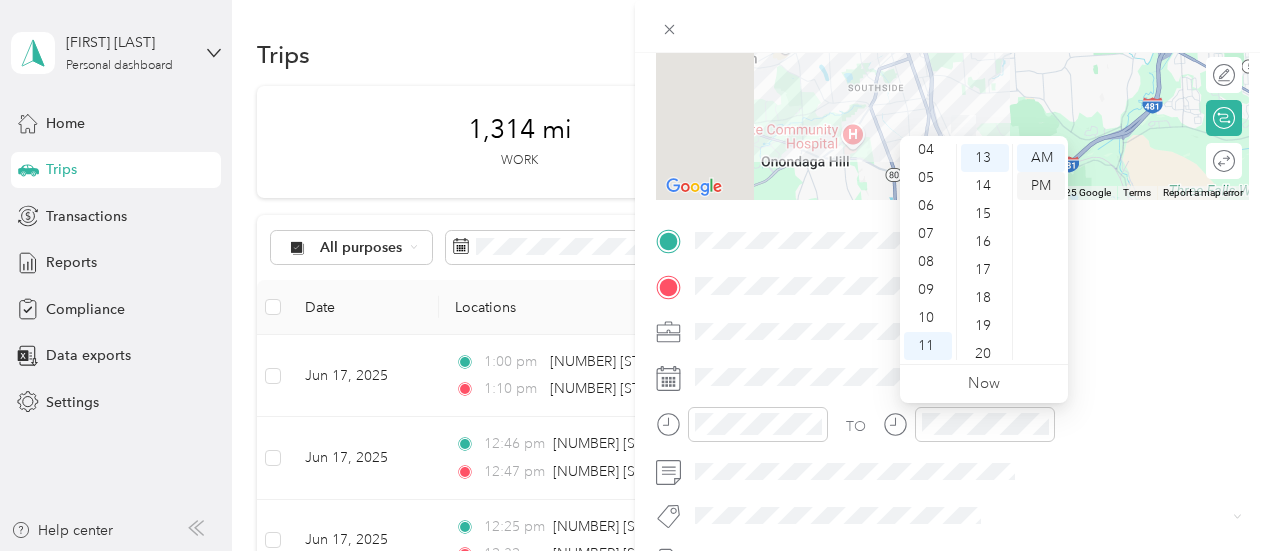 click on "PM" at bounding box center (1041, 186) 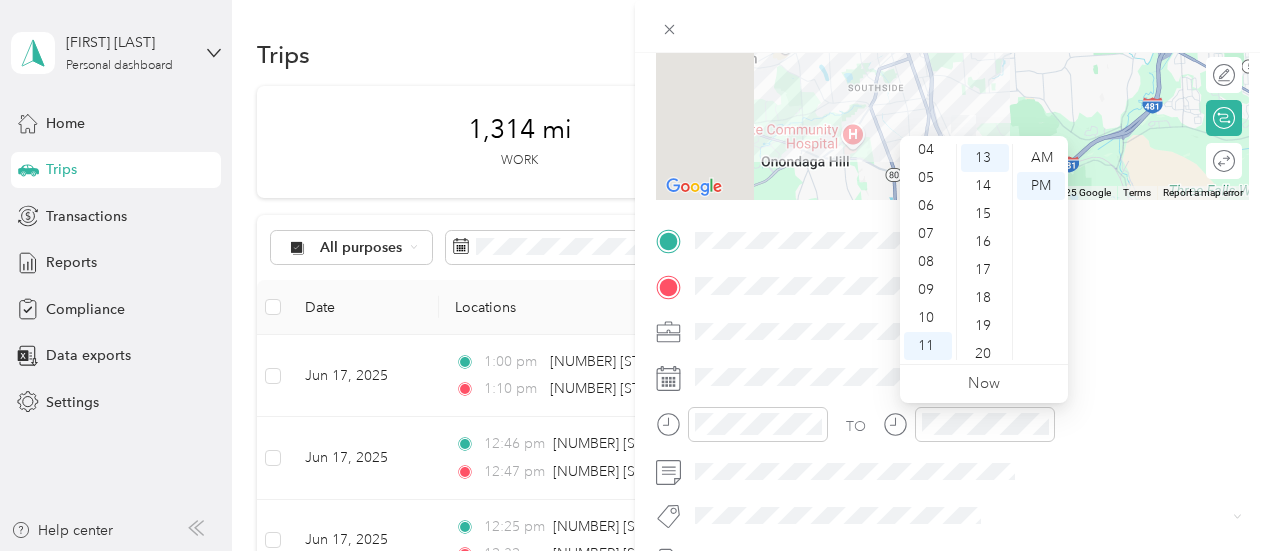 scroll, scrollTop: 0, scrollLeft: 0, axis: both 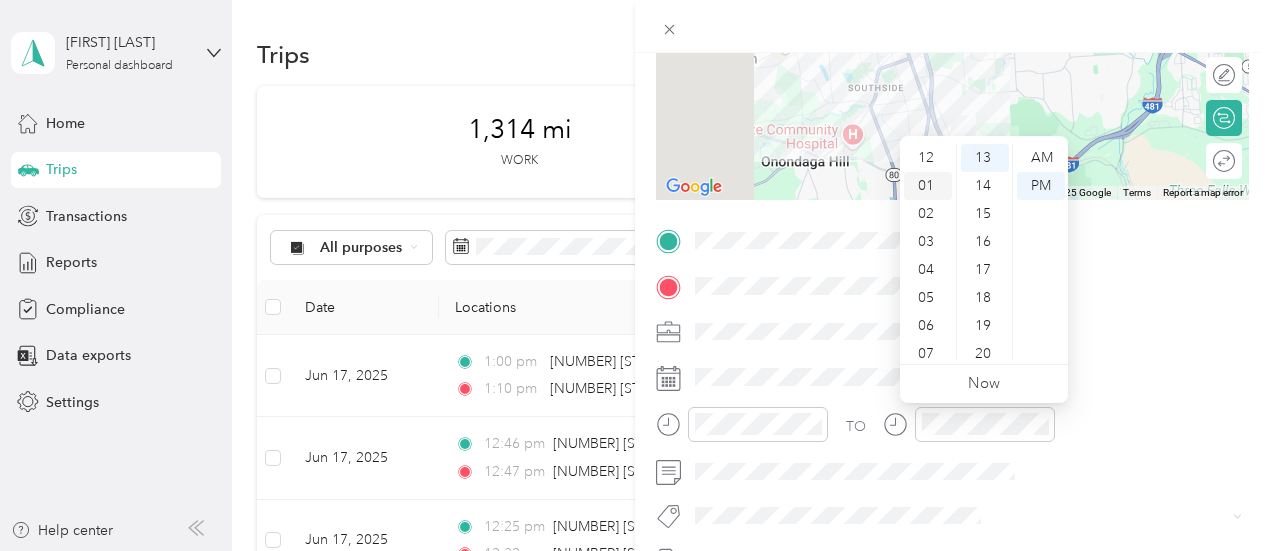 click on "01" at bounding box center (928, 186) 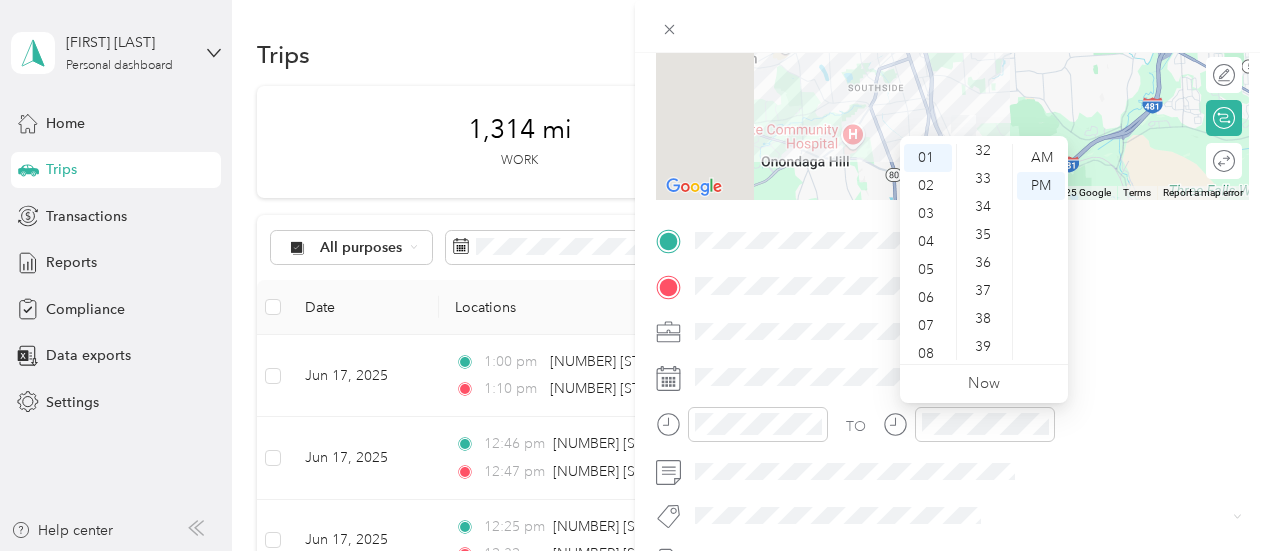 scroll, scrollTop: 938, scrollLeft: 0, axis: vertical 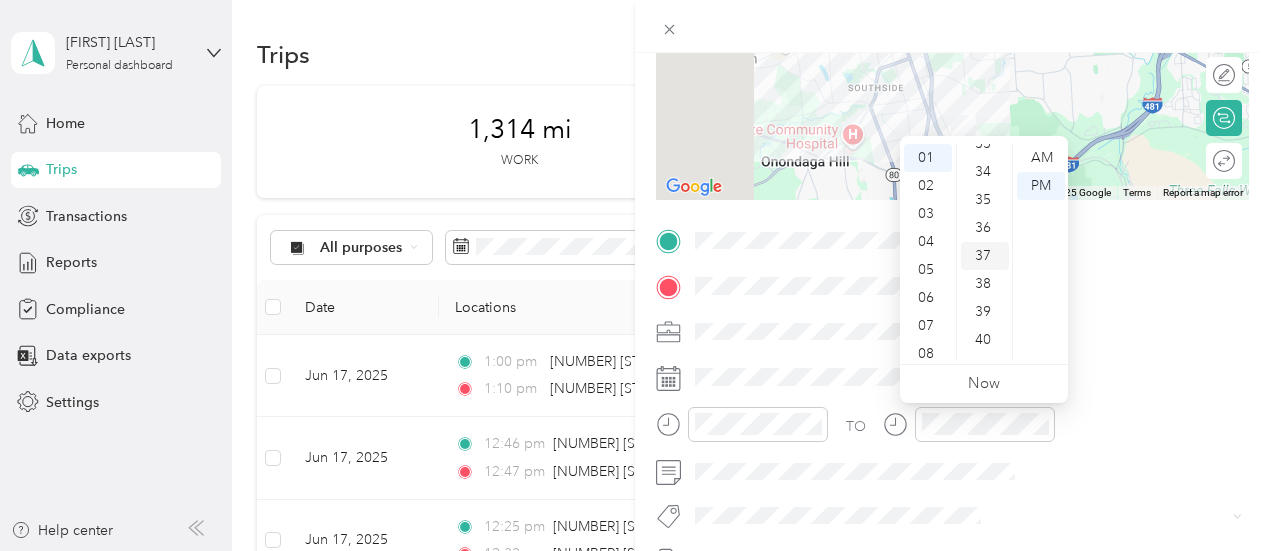click on "37" at bounding box center [985, 256] 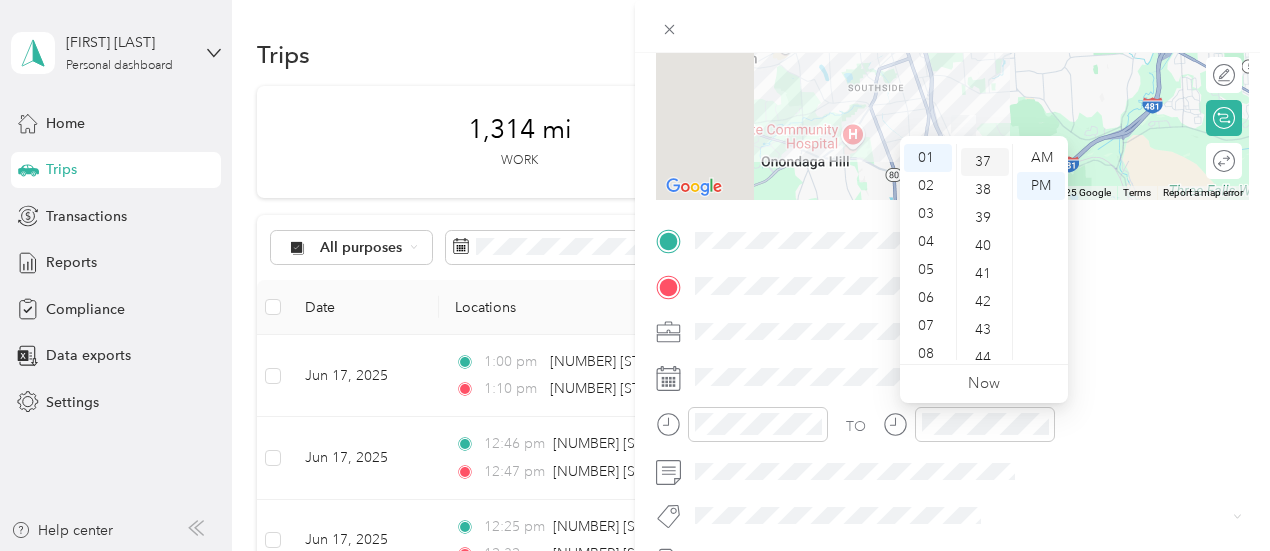 scroll, scrollTop: 1036, scrollLeft: 0, axis: vertical 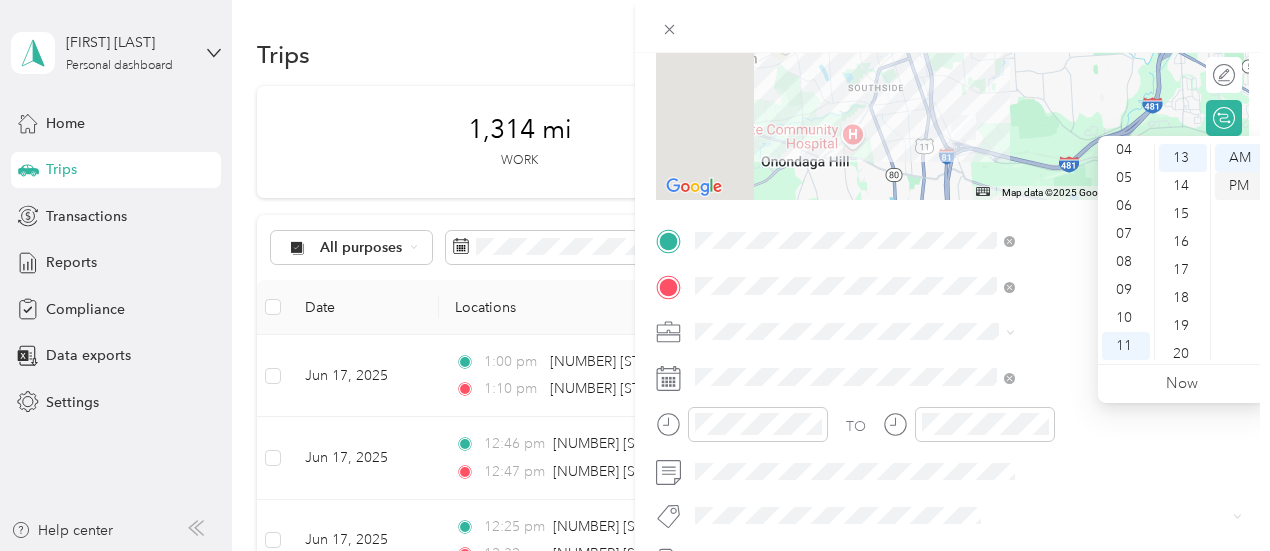 click on "PM" at bounding box center (1239, 186) 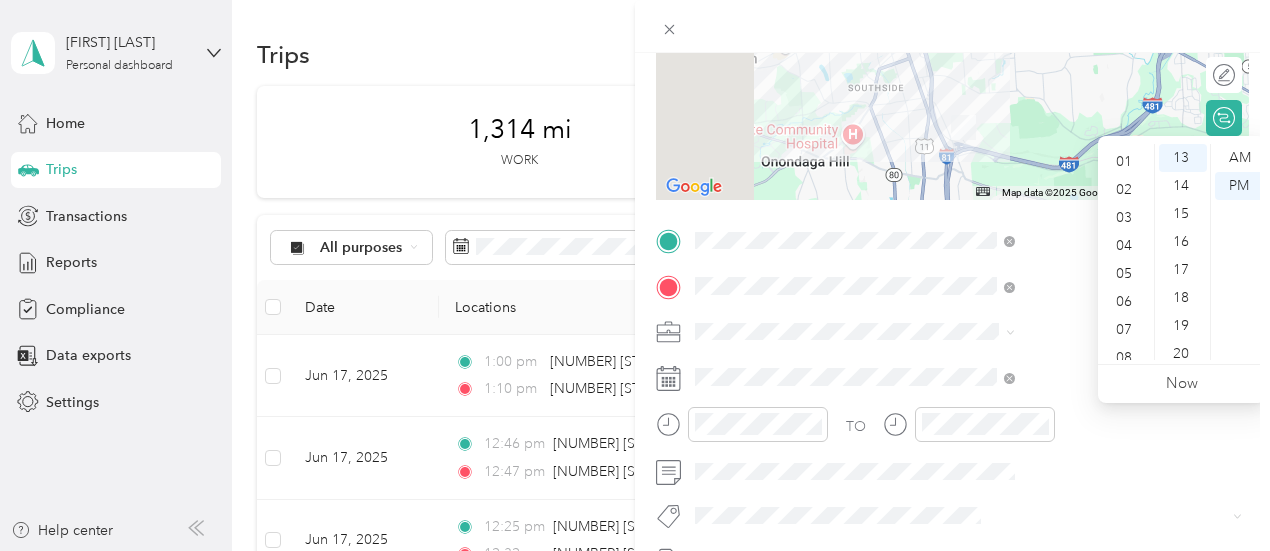 scroll, scrollTop: 0, scrollLeft: 0, axis: both 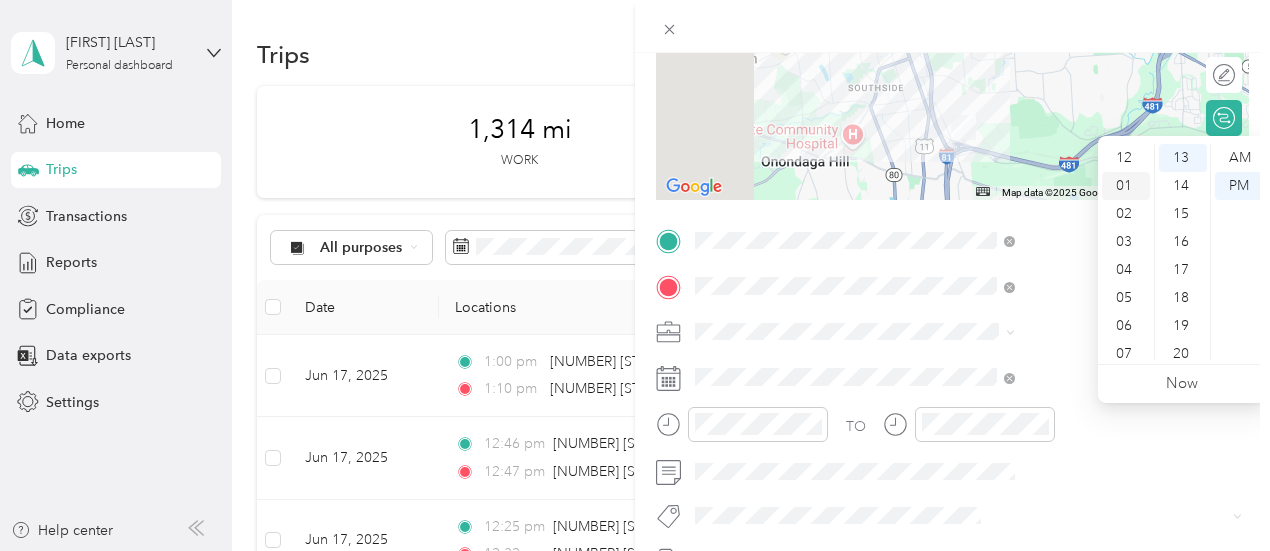 click on "01" at bounding box center (1126, 186) 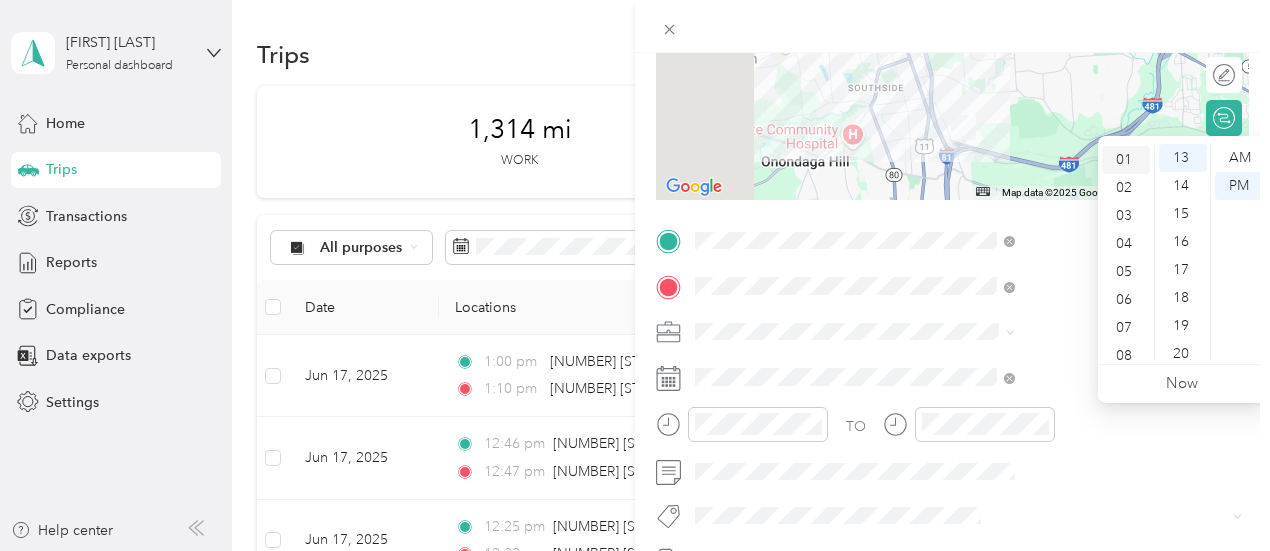 scroll, scrollTop: 28, scrollLeft: 0, axis: vertical 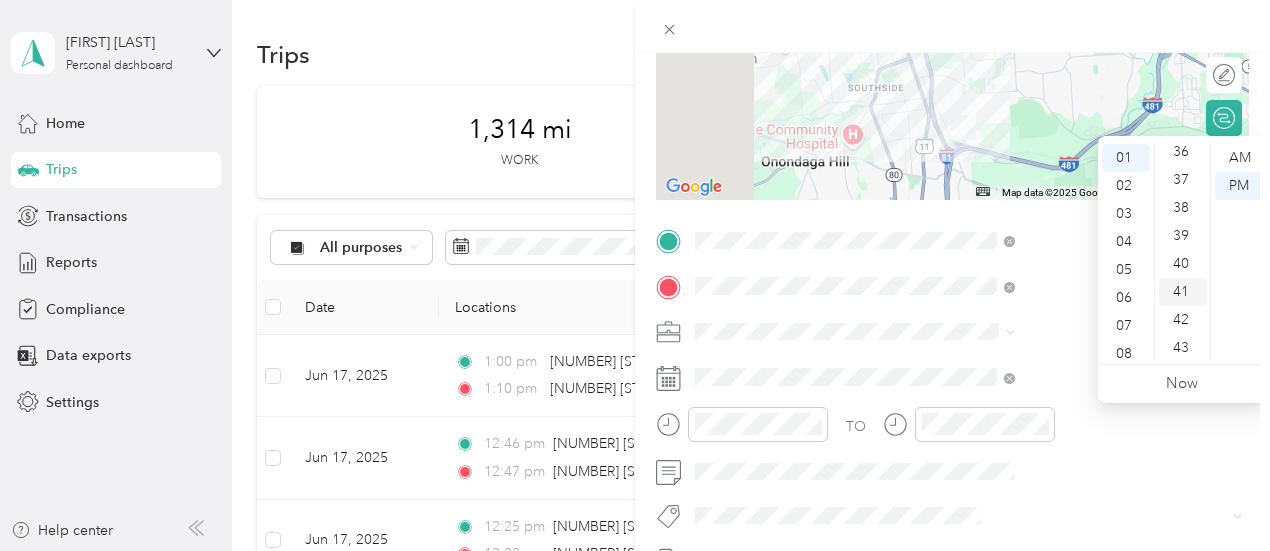 click on "41" at bounding box center (1183, 292) 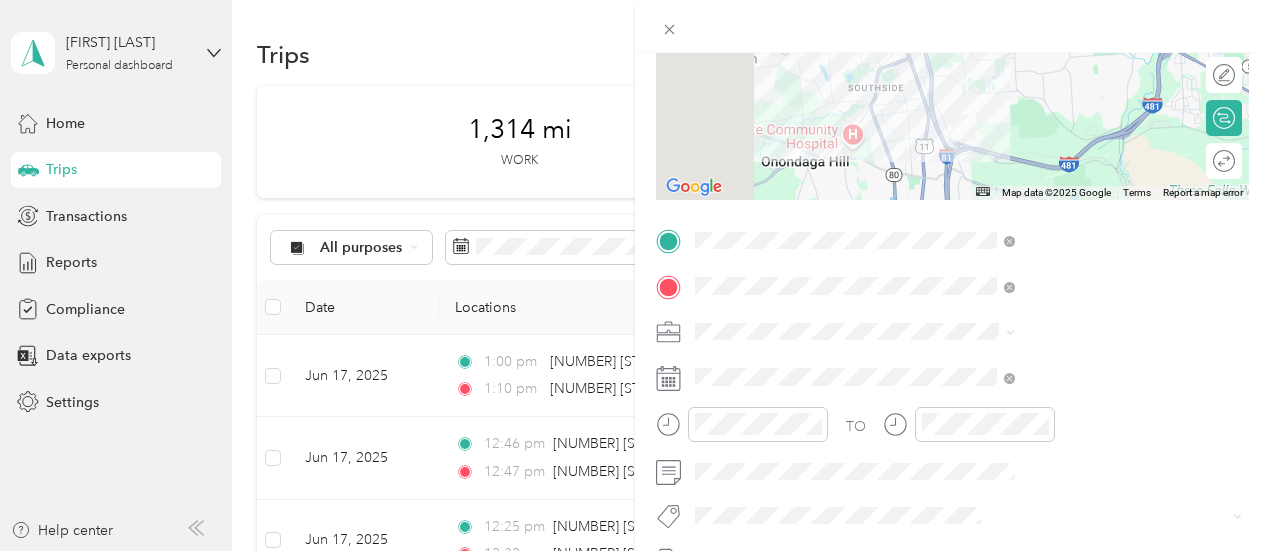 scroll, scrollTop: 0, scrollLeft: 0, axis: both 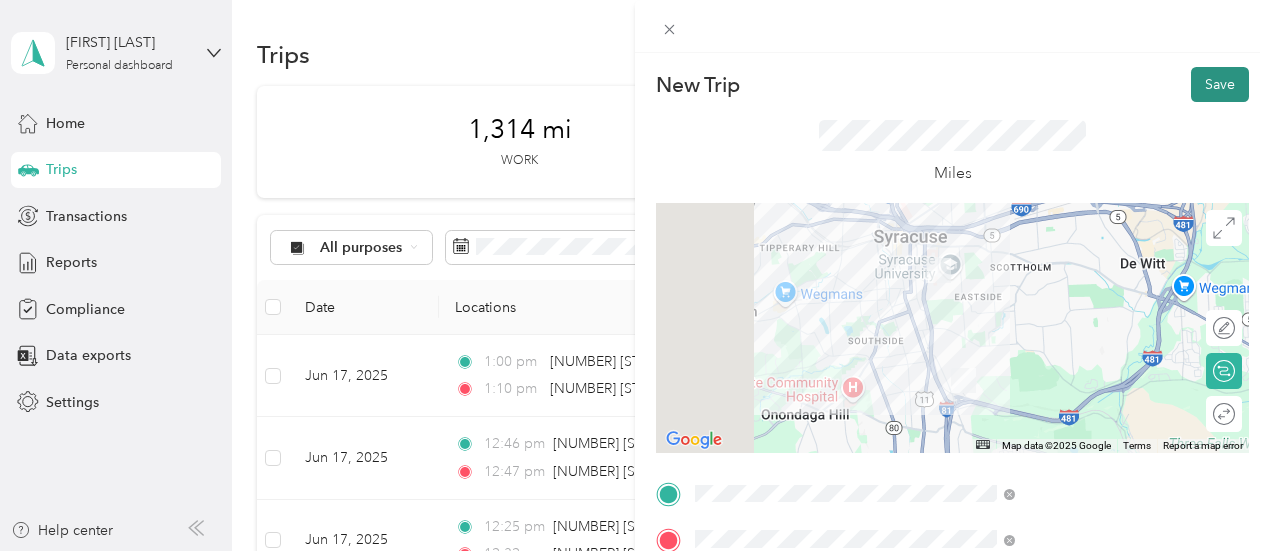 click on "Save" at bounding box center [1220, 84] 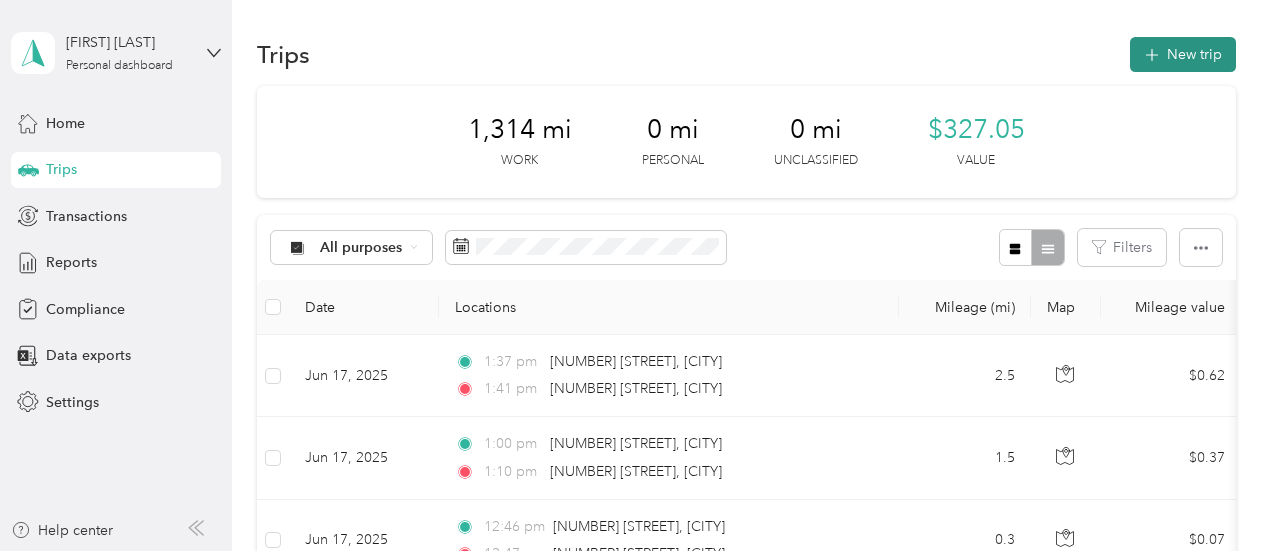 click on "New trip" at bounding box center (1183, 54) 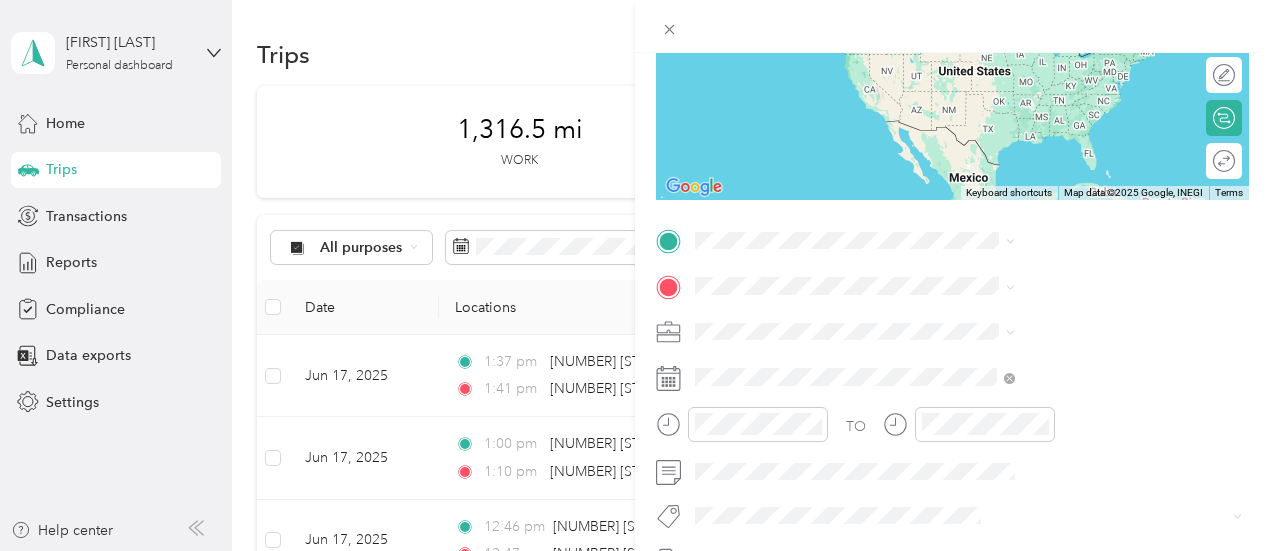 scroll, scrollTop: 258, scrollLeft: 0, axis: vertical 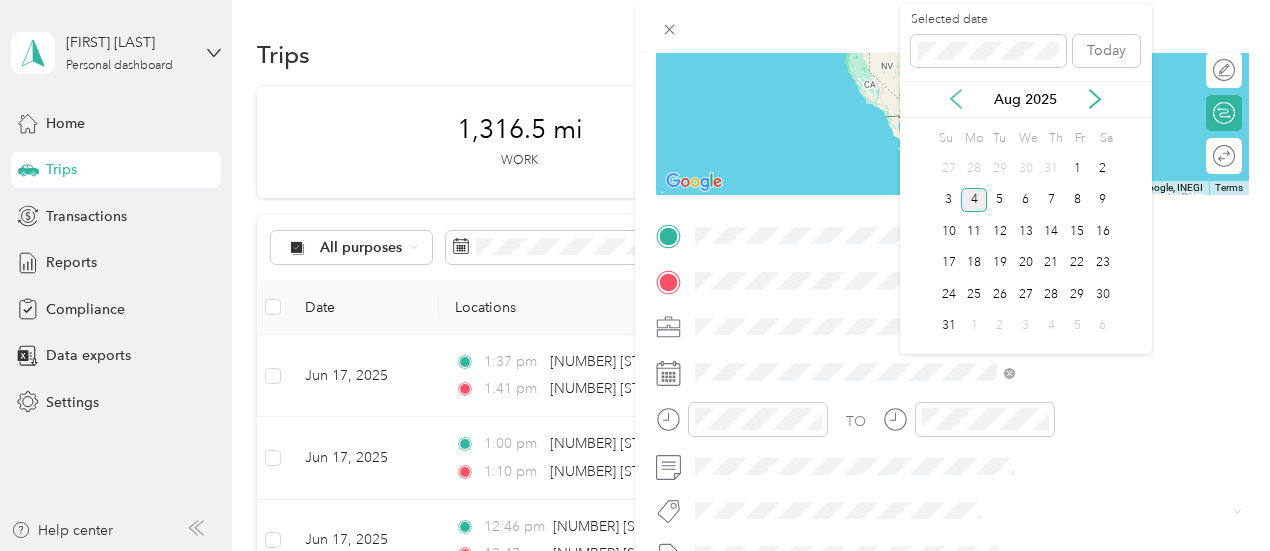 click 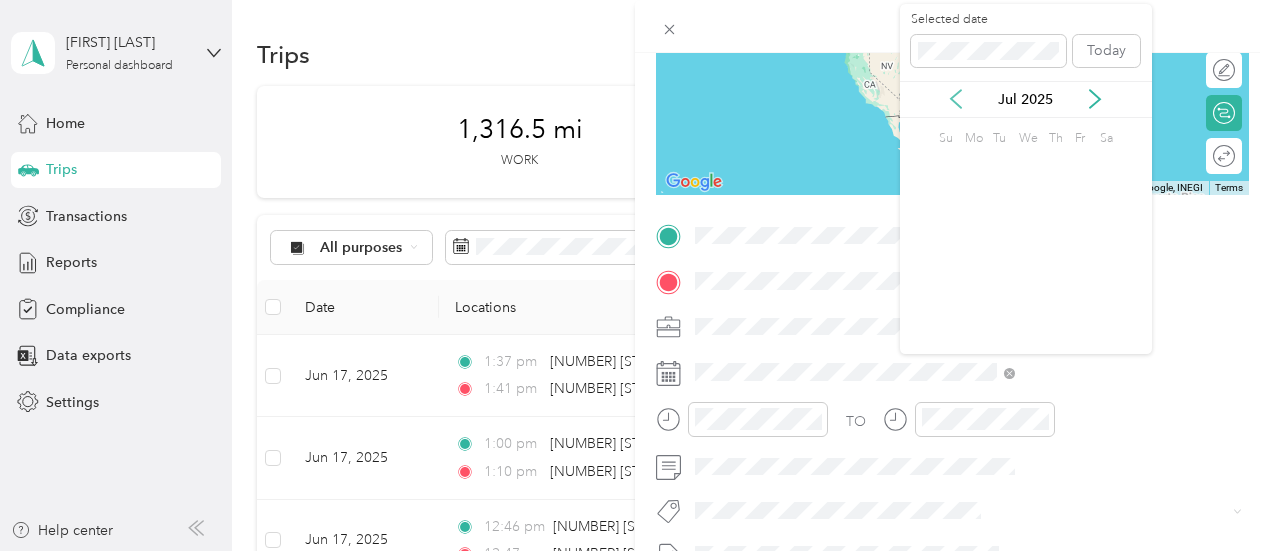 click 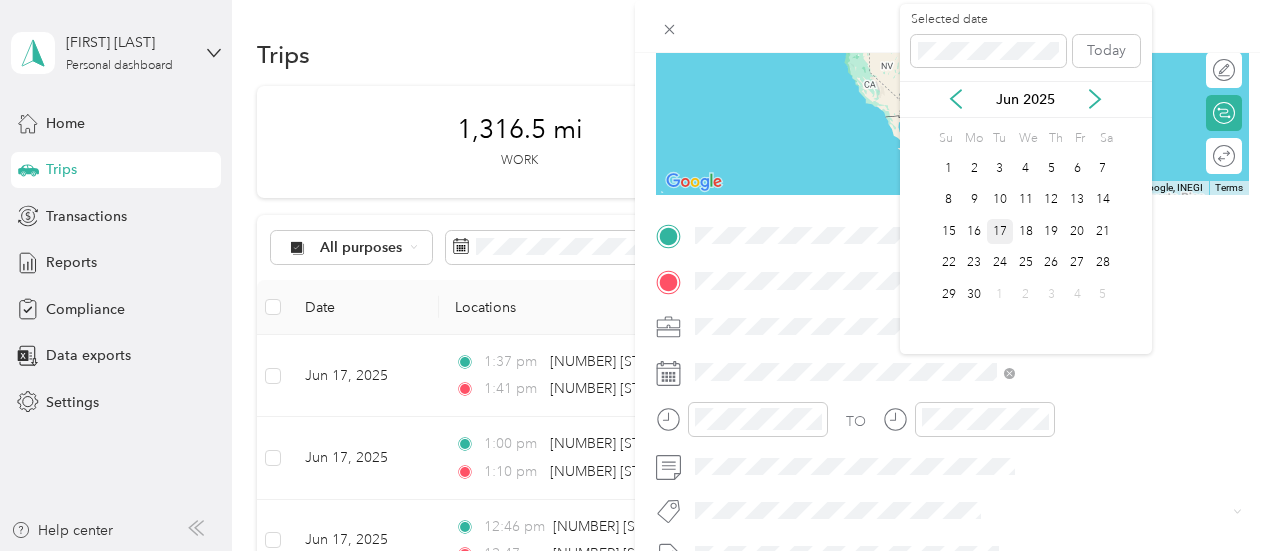 click on "17" at bounding box center [1000, 231] 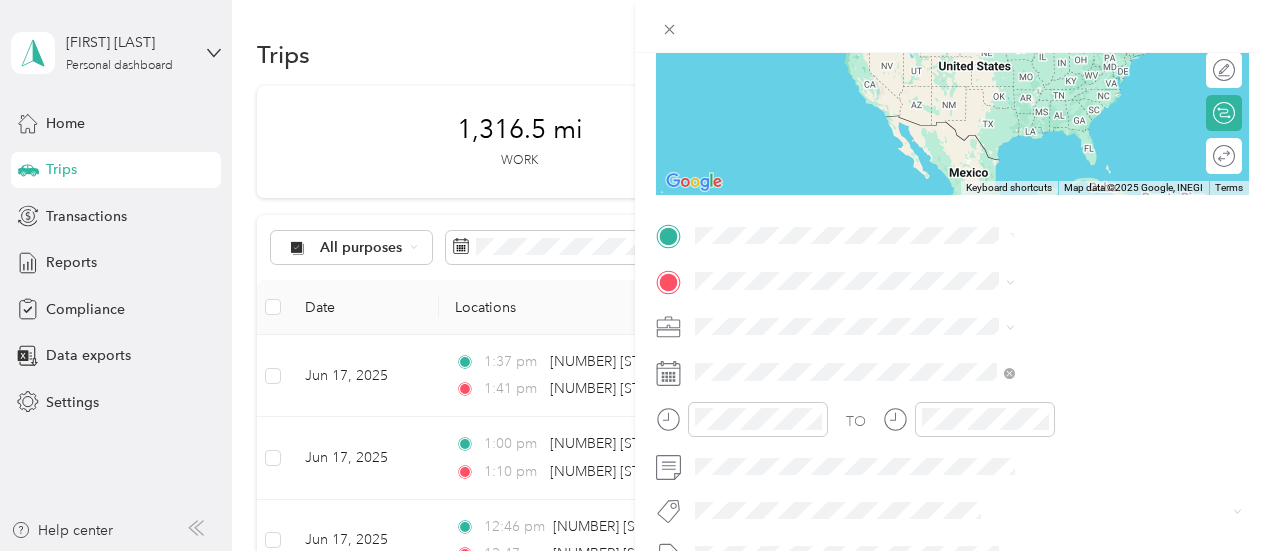 click on "[NUMBER] [STREET]
[CITY], [STATE] [POSTAL_CODE], United States" at bounding box center (1067, 314) 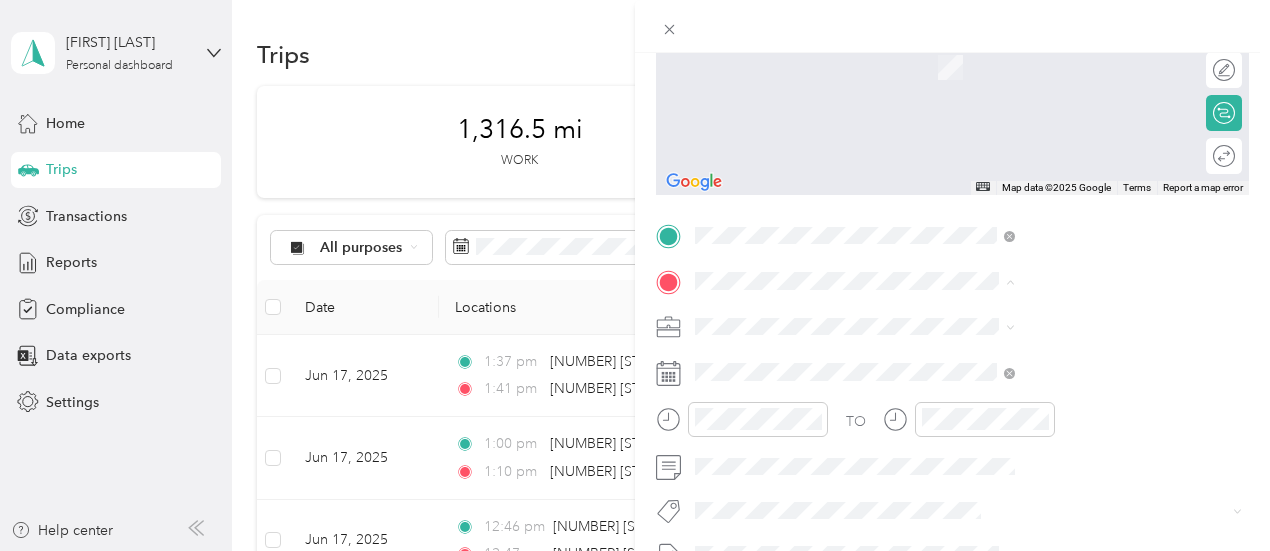 drag, startPoint x: 1062, startPoint y: 267, endPoint x: 987, endPoint y: 70, distance: 210.79373 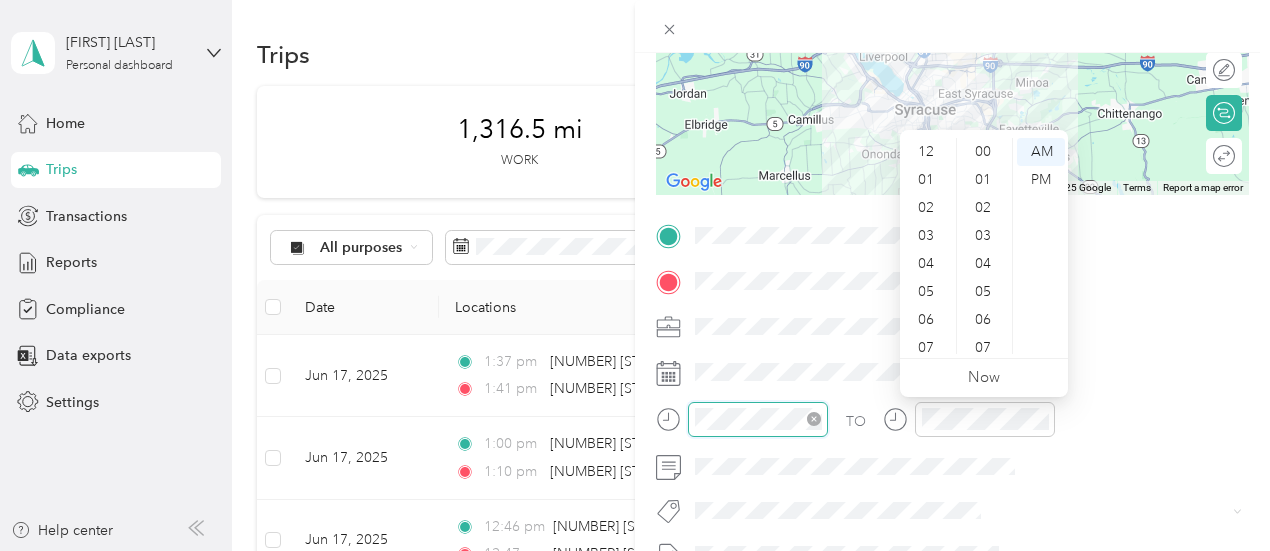 scroll, scrollTop: 420, scrollLeft: 0, axis: vertical 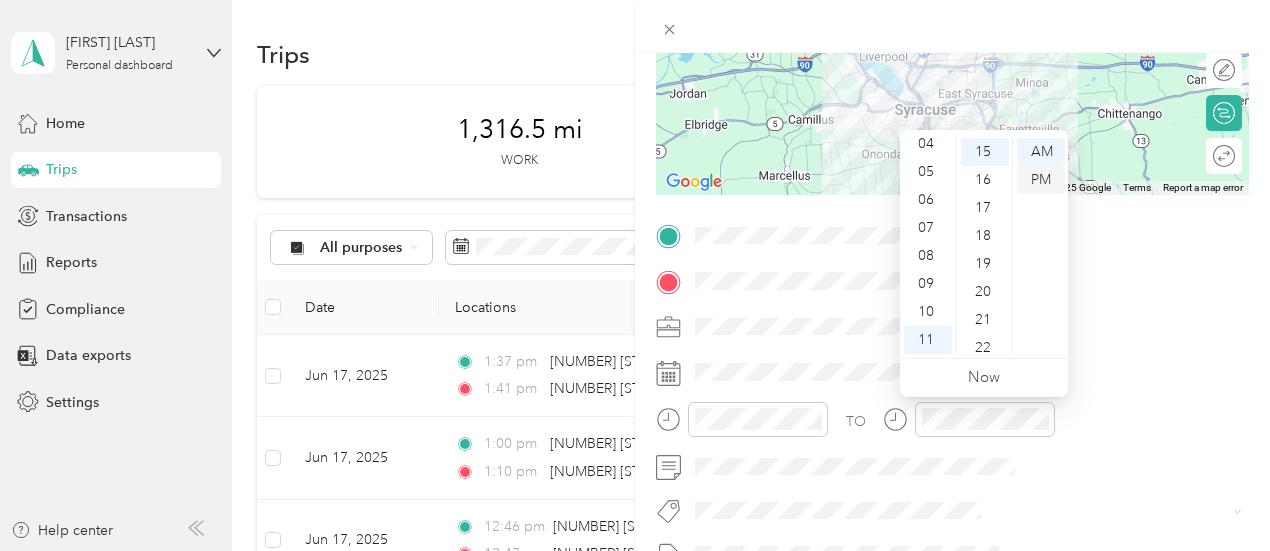 click on "PM" at bounding box center [1041, 180] 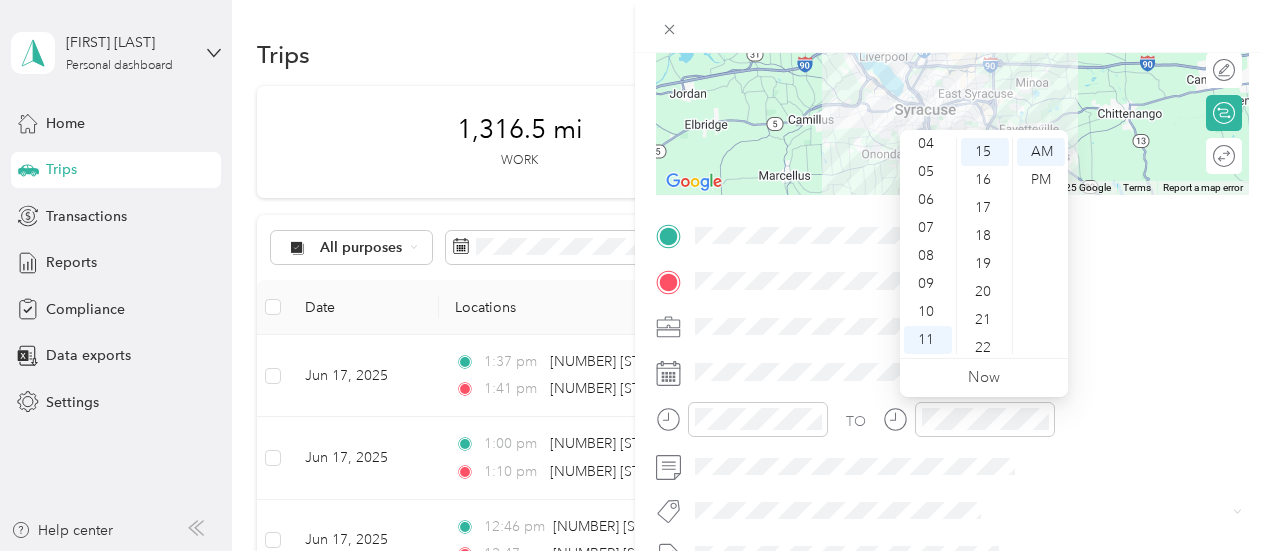 scroll, scrollTop: 0, scrollLeft: 0, axis: both 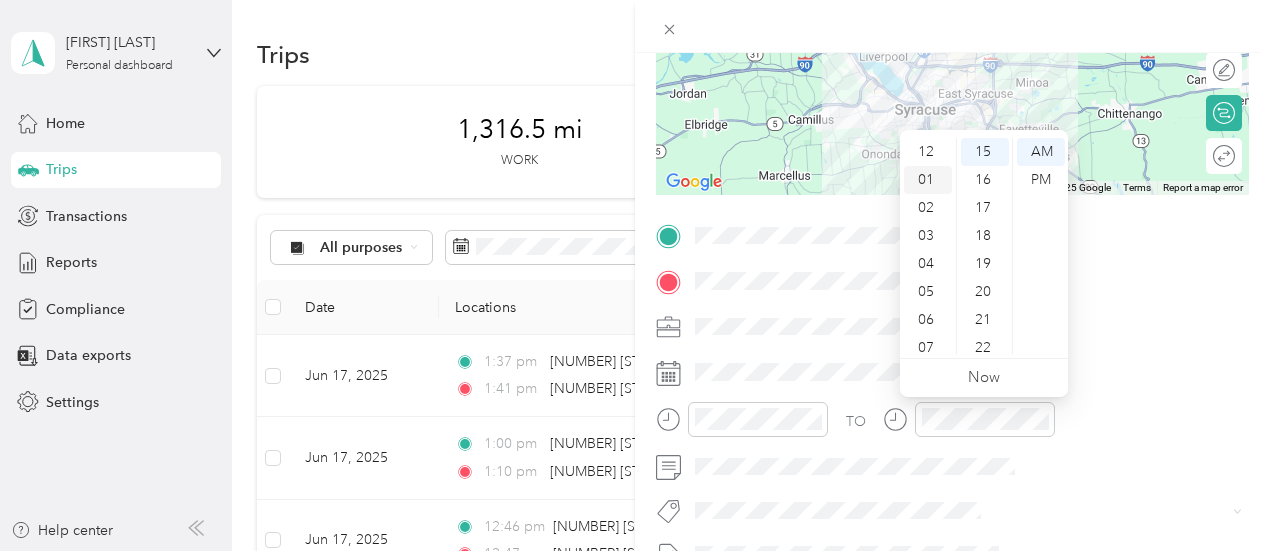 click on "01" at bounding box center (928, 180) 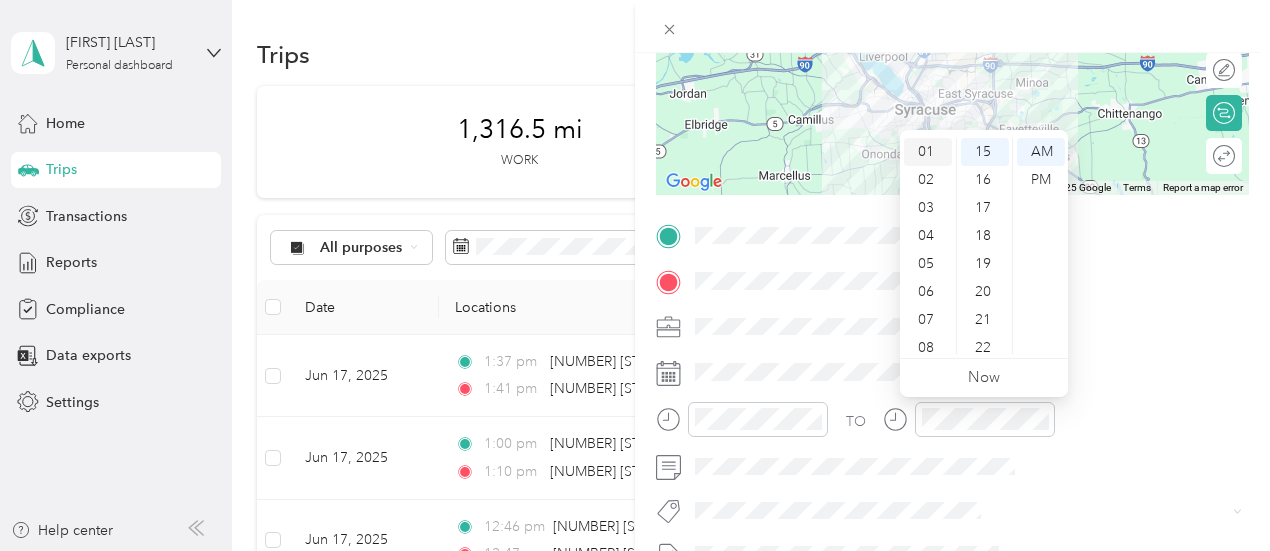 scroll, scrollTop: 28, scrollLeft: 0, axis: vertical 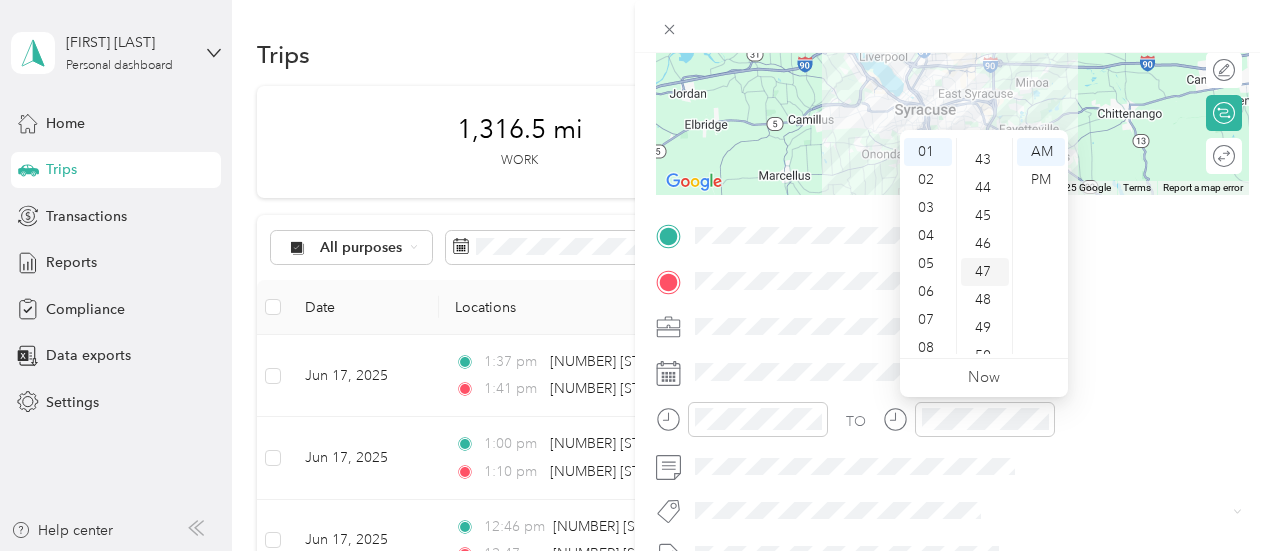click on "47" at bounding box center [985, 272] 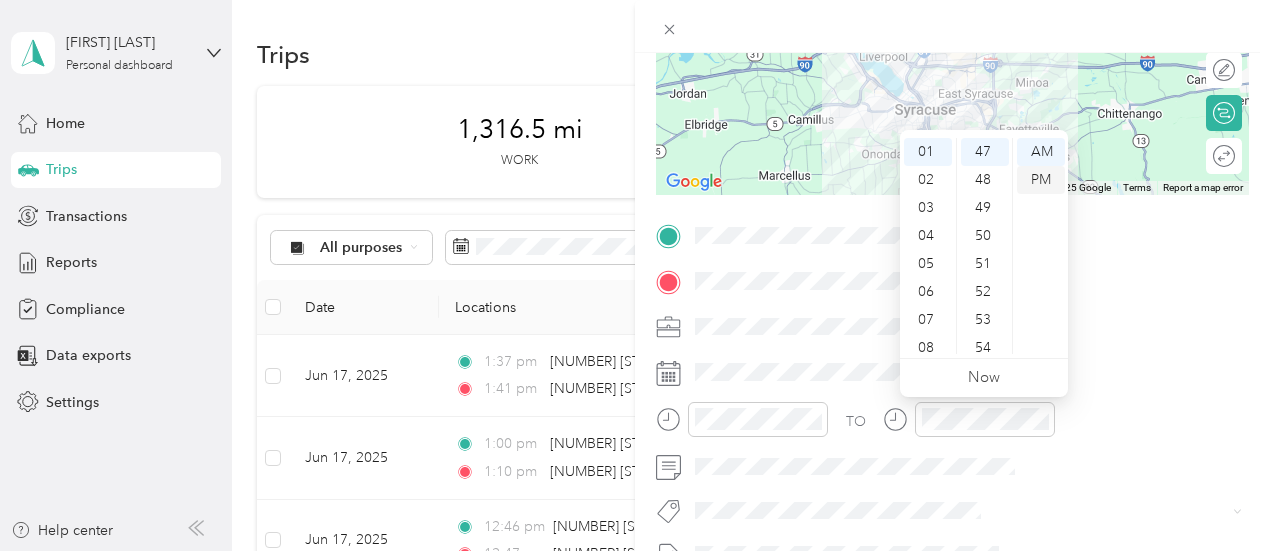 click on "PM" at bounding box center [1041, 180] 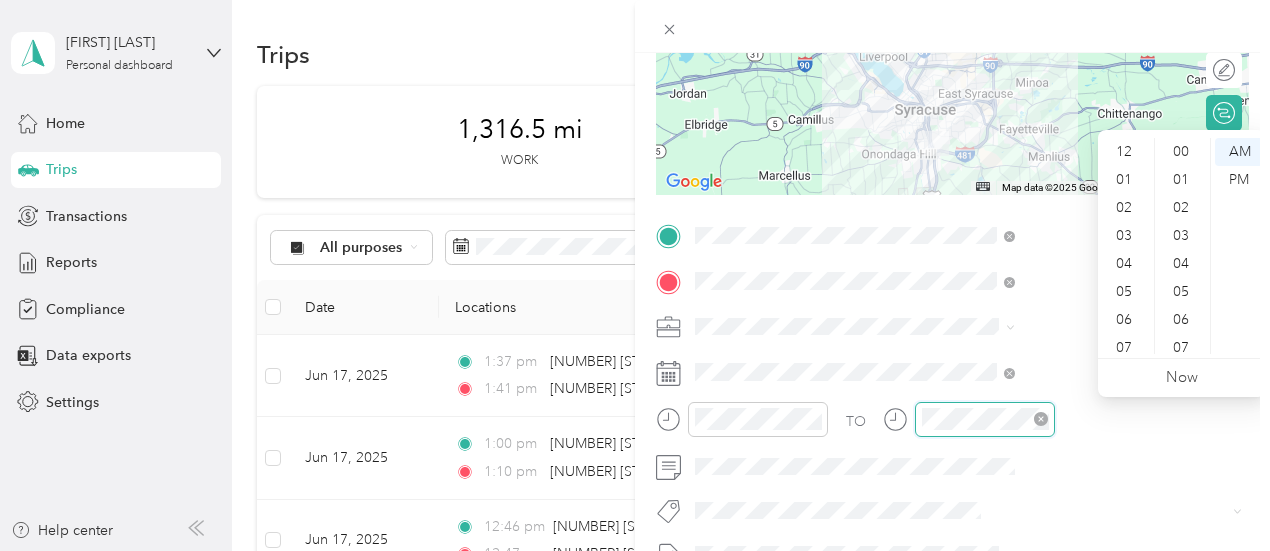 scroll, scrollTop: 420, scrollLeft: 0, axis: vertical 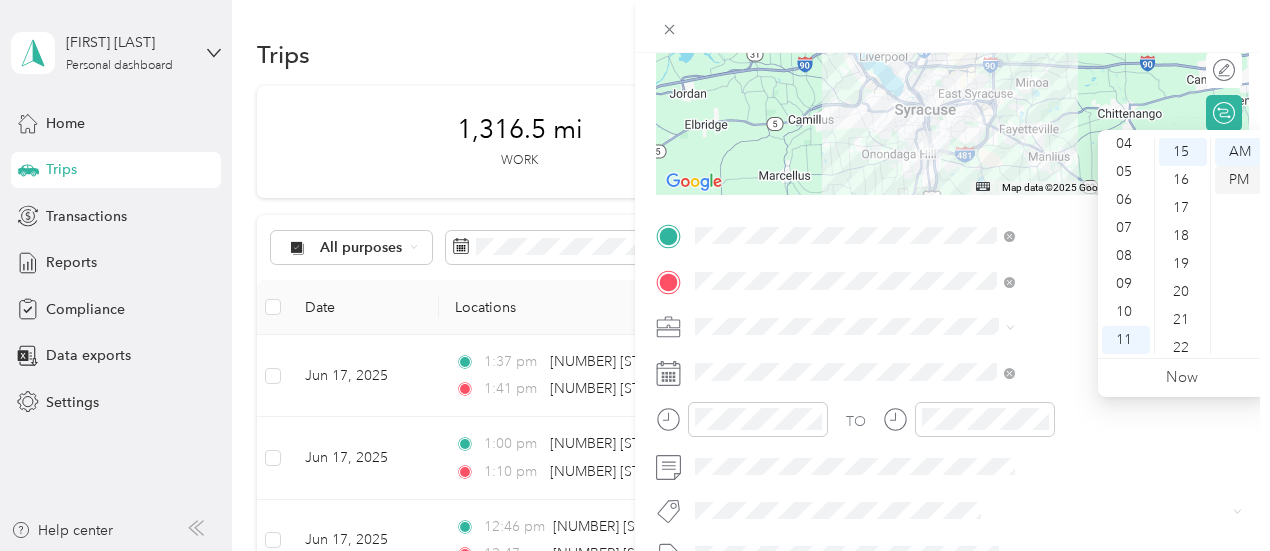 click on "PM" at bounding box center [1239, 180] 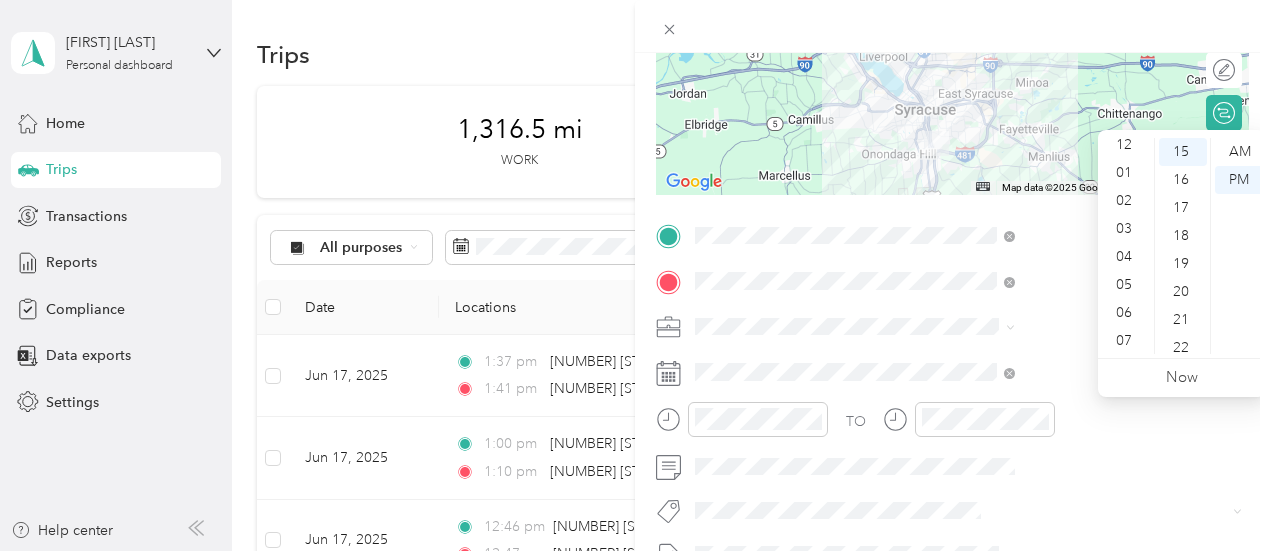 scroll, scrollTop: 0, scrollLeft: 0, axis: both 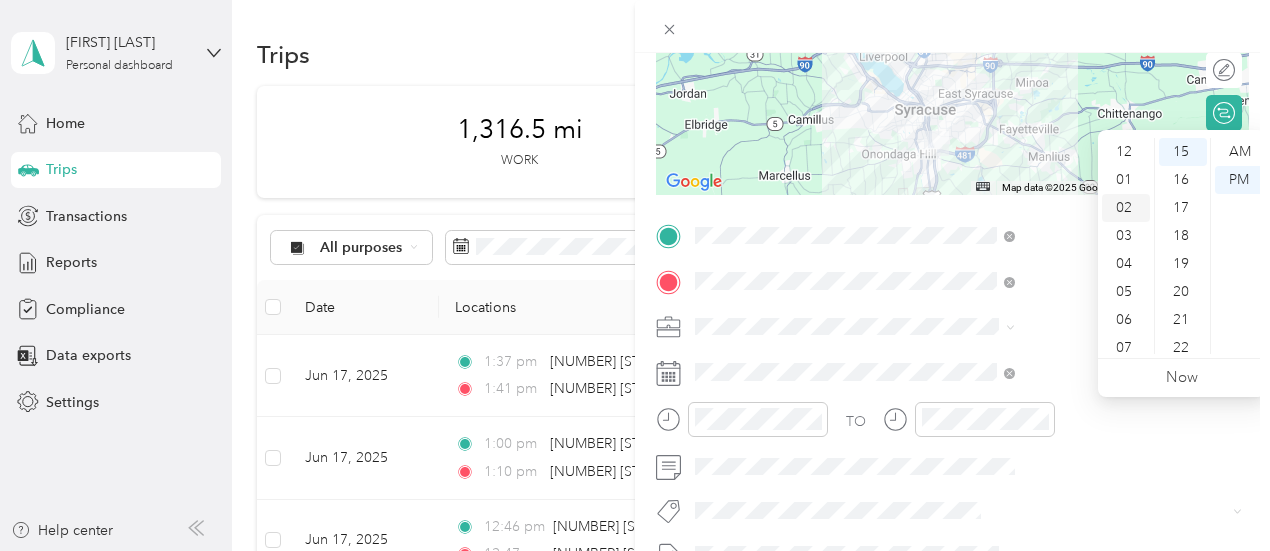 click on "02" at bounding box center [1126, 208] 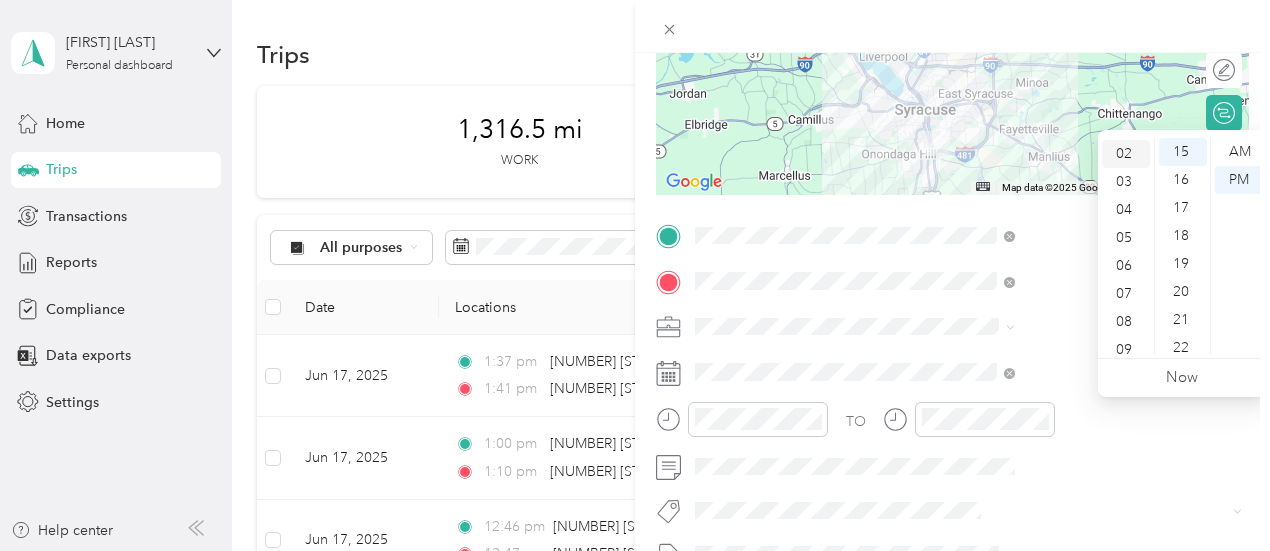 scroll, scrollTop: 56, scrollLeft: 0, axis: vertical 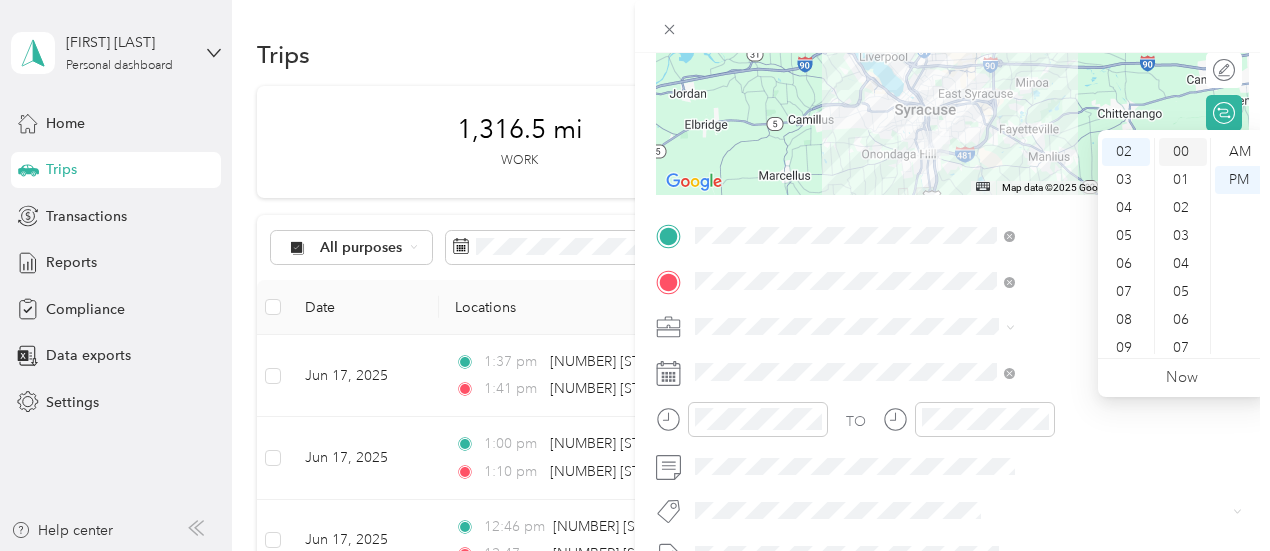 click on "00" at bounding box center (1183, 152) 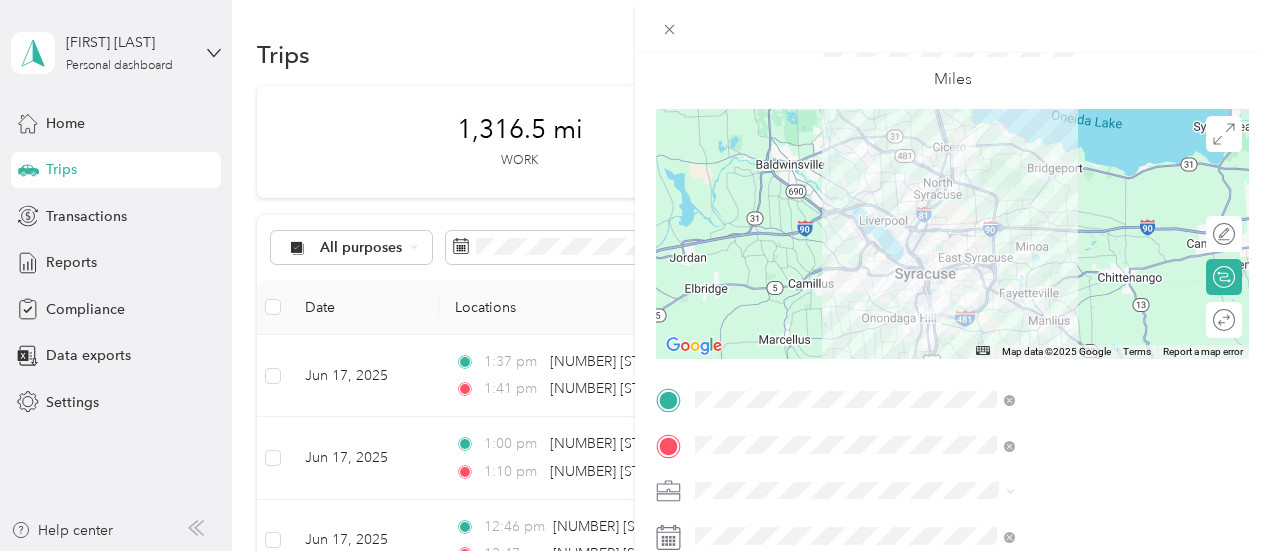 scroll, scrollTop: 0, scrollLeft: 0, axis: both 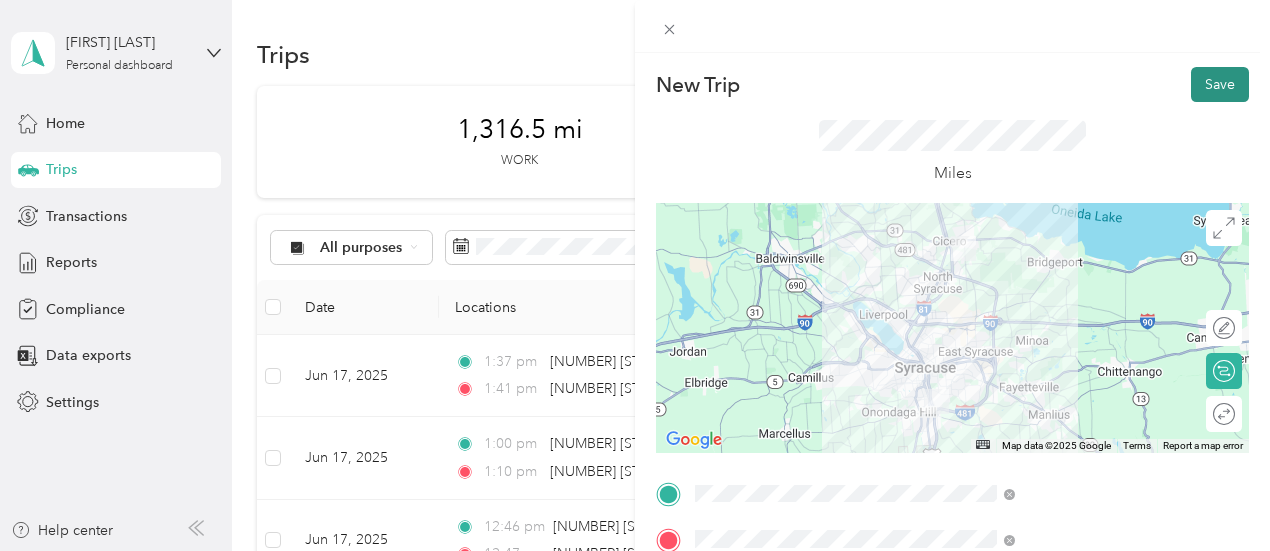 click on "Save" at bounding box center (1220, 84) 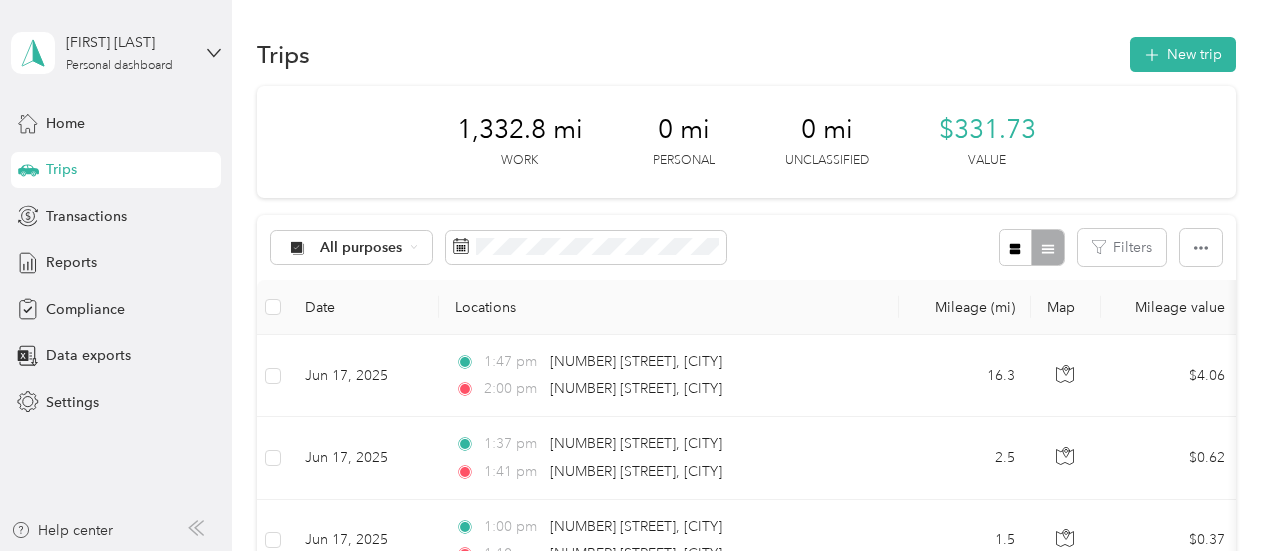 scroll, scrollTop: 0, scrollLeft: 0, axis: both 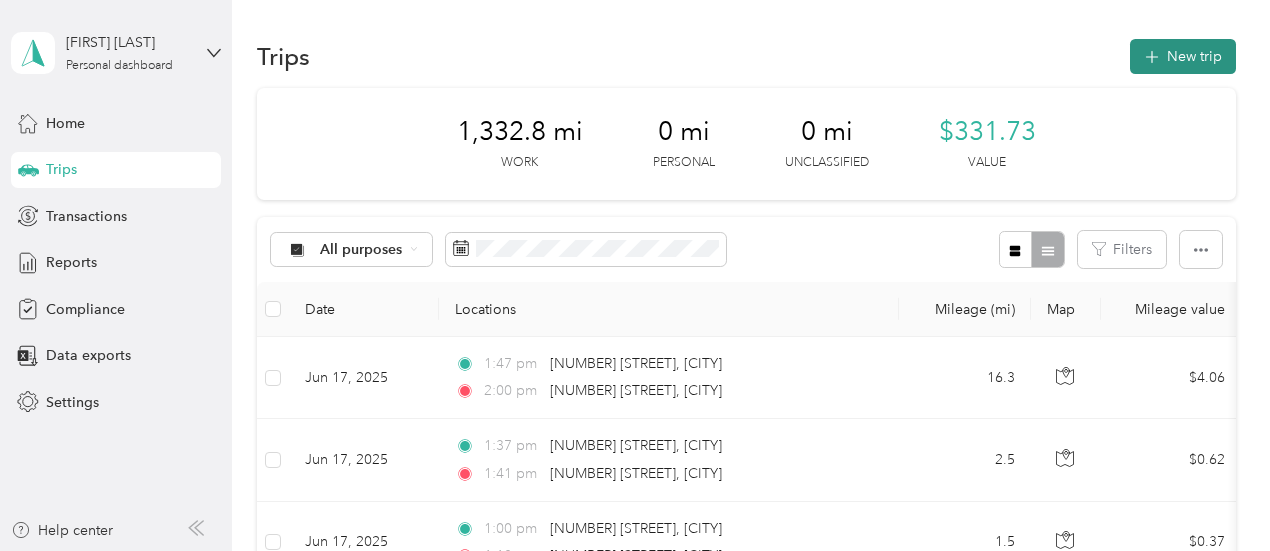 click on "New trip" at bounding box center [1183, 56] 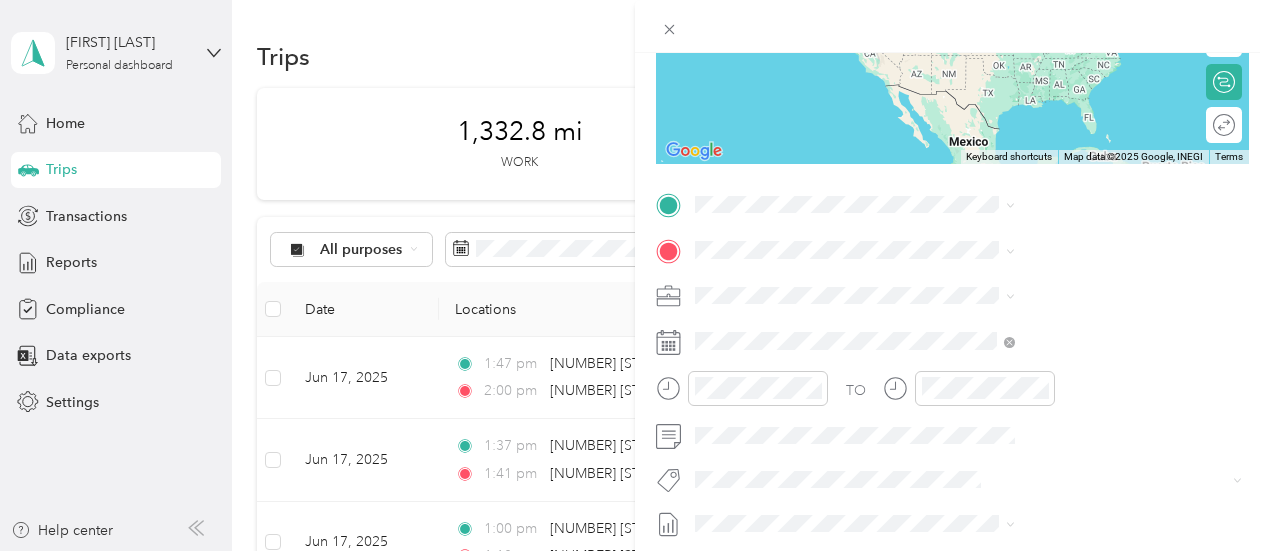 scroll, scrollTop: 293, scrollLeft: 0, axis: vertical 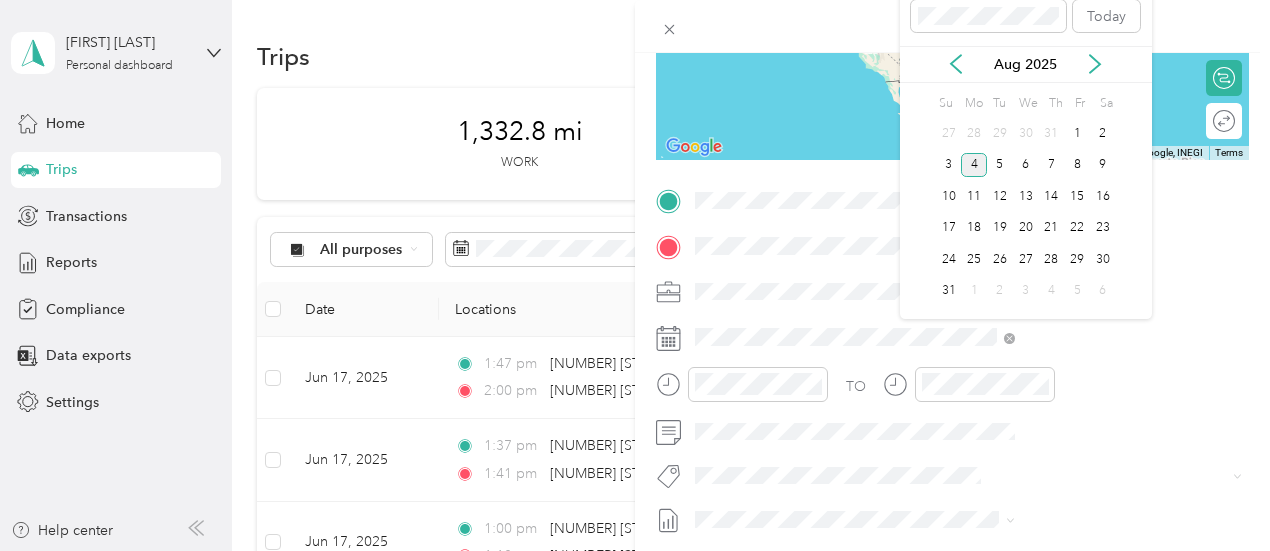 drag, startPoint x: 942, startPoint y: 59, endPoint x: 967, endPoint y: 62, distance: 25.179358 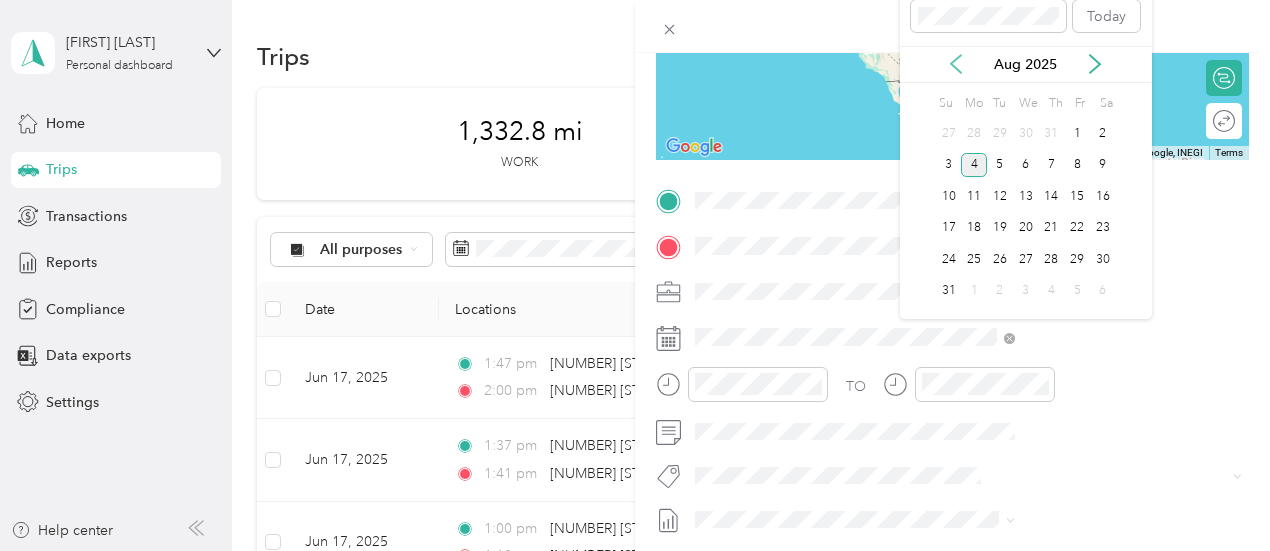 drag, startPoint x: 967, startPoint y: 62, endPoint x: 956, endPoint y: 62, distance: 11 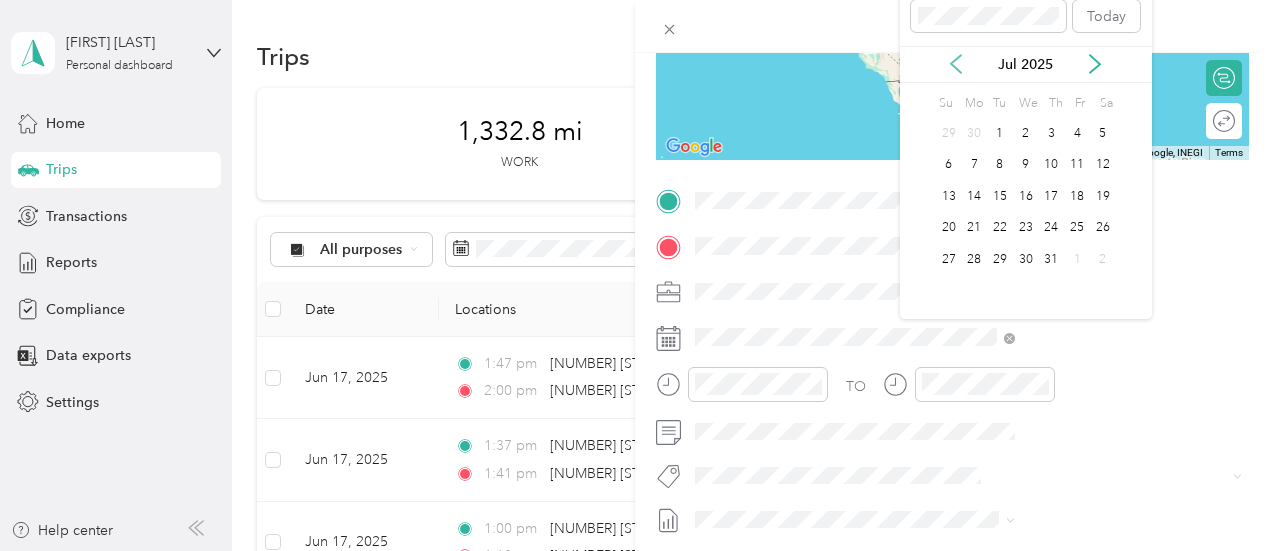 click 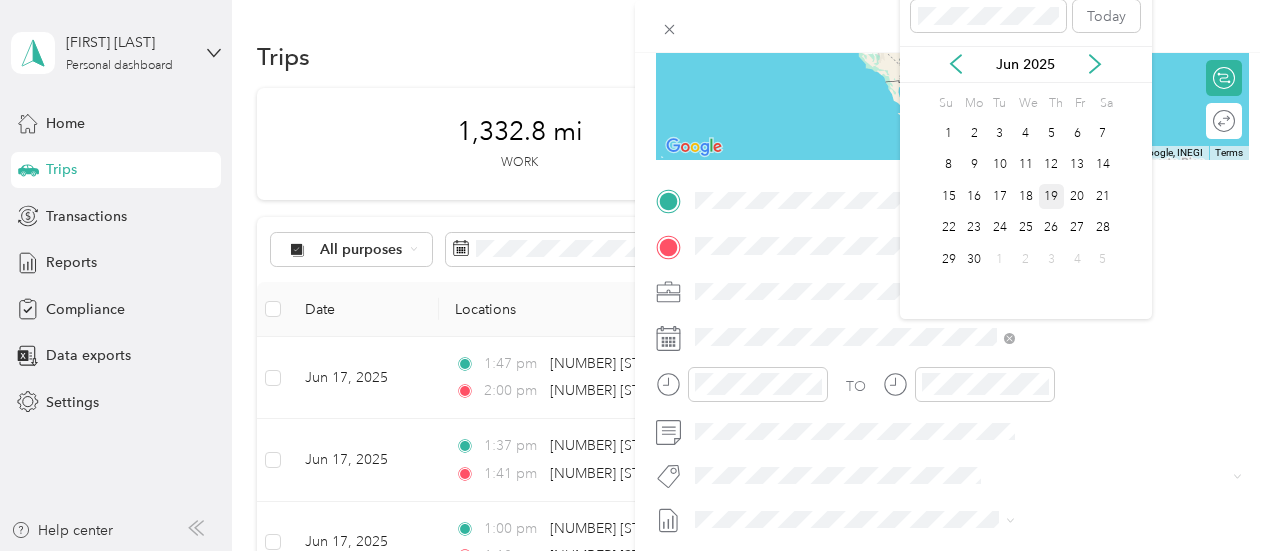 click on "19" at bounding box center (1052, 196) 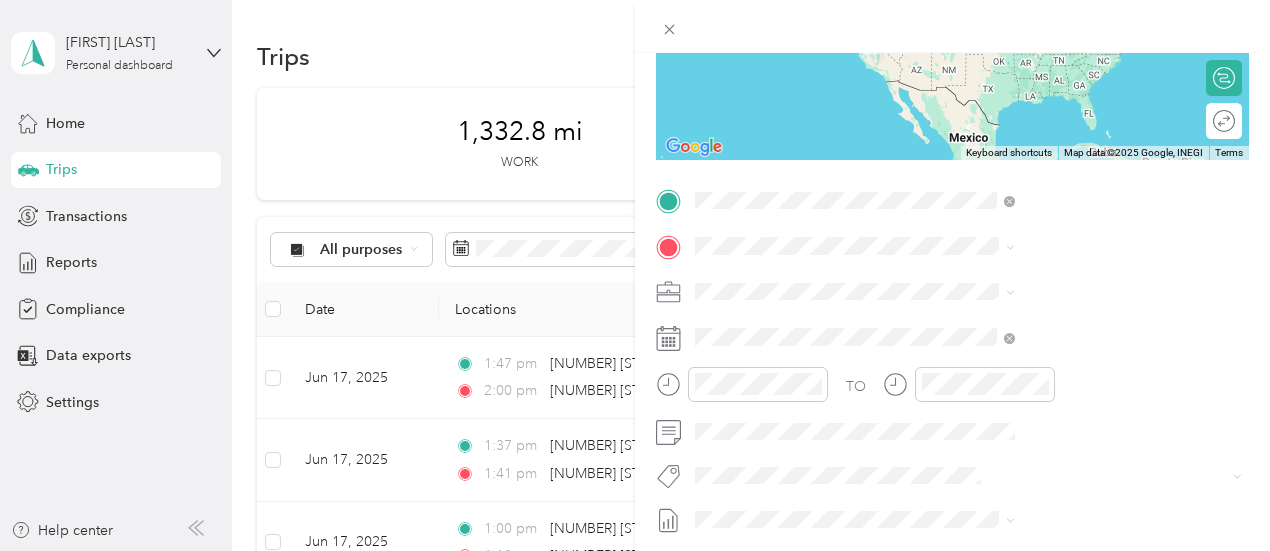 click on "[NUMBER] [STREET]
[CITY], [STATE] [POSTAL_CODE], [COUNTRY]" at bounding box center [1081, 289] 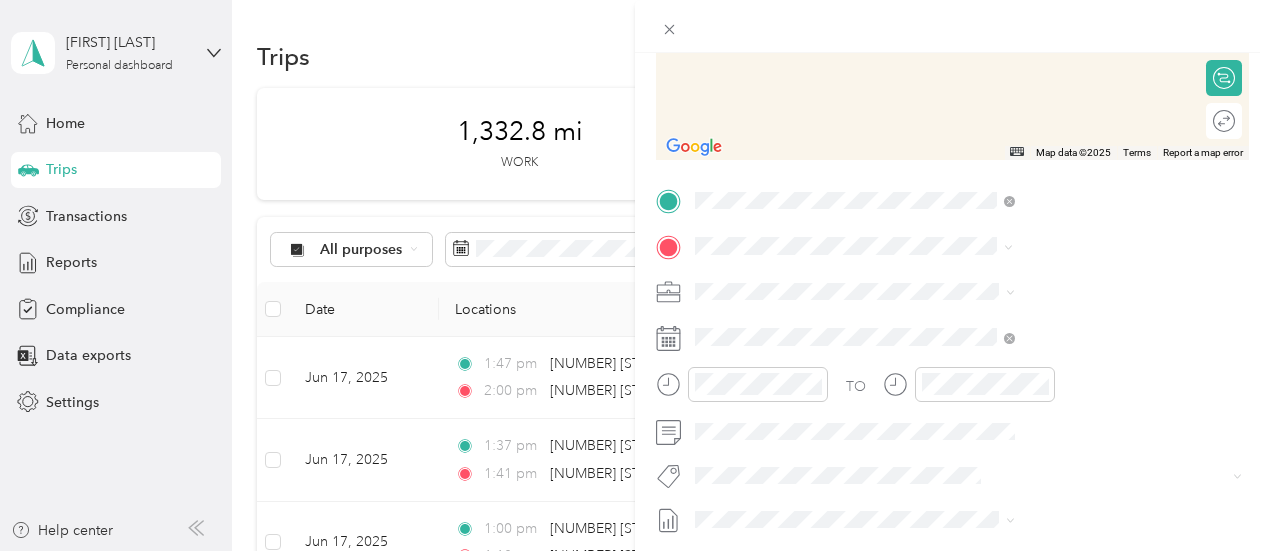 click on "[NUMBER] [STREET]
[CITY], [STATE] [POSTAL_CODE], [COUNTRY]" at bounding box center (1081, 335) 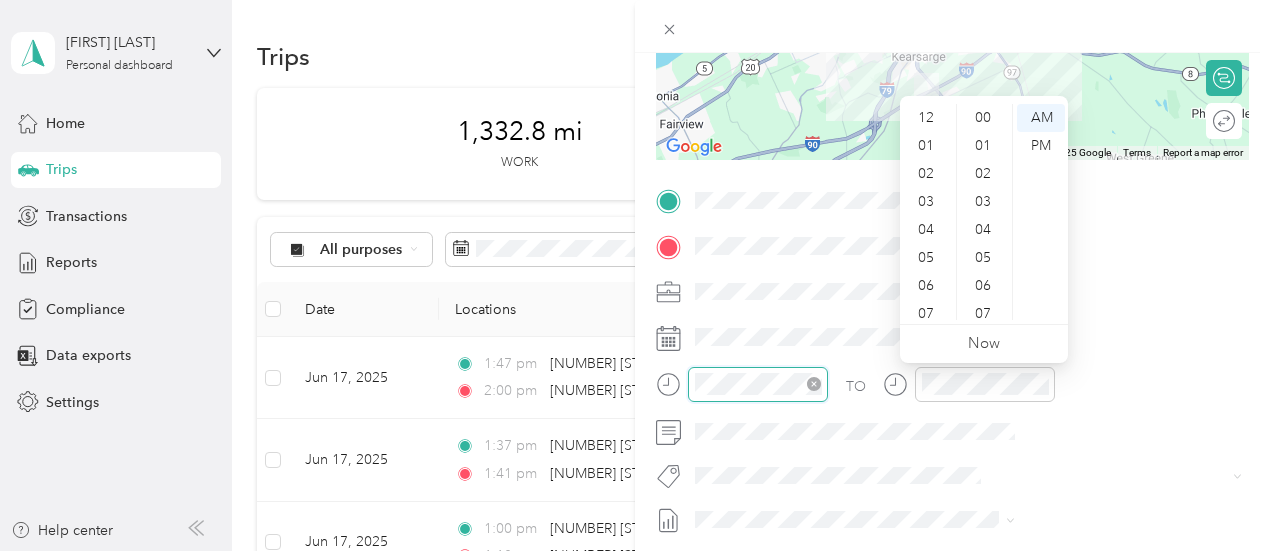 scroll, scrollTop: 504, scrollLeft: 0, axis: vertical 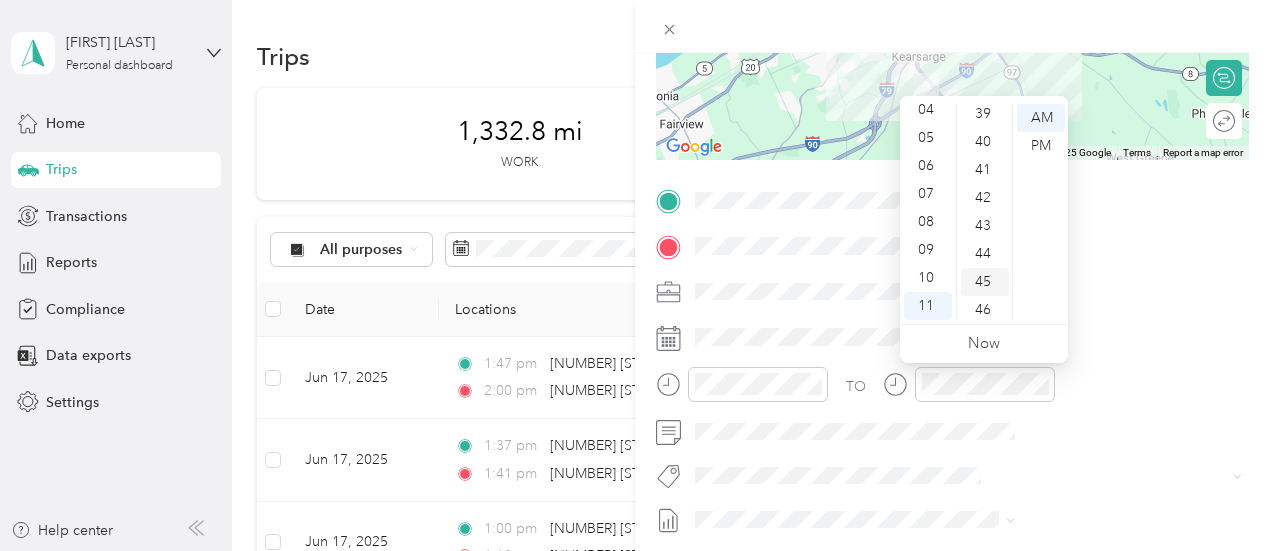 click on "45" at bounding box center [985, 282] 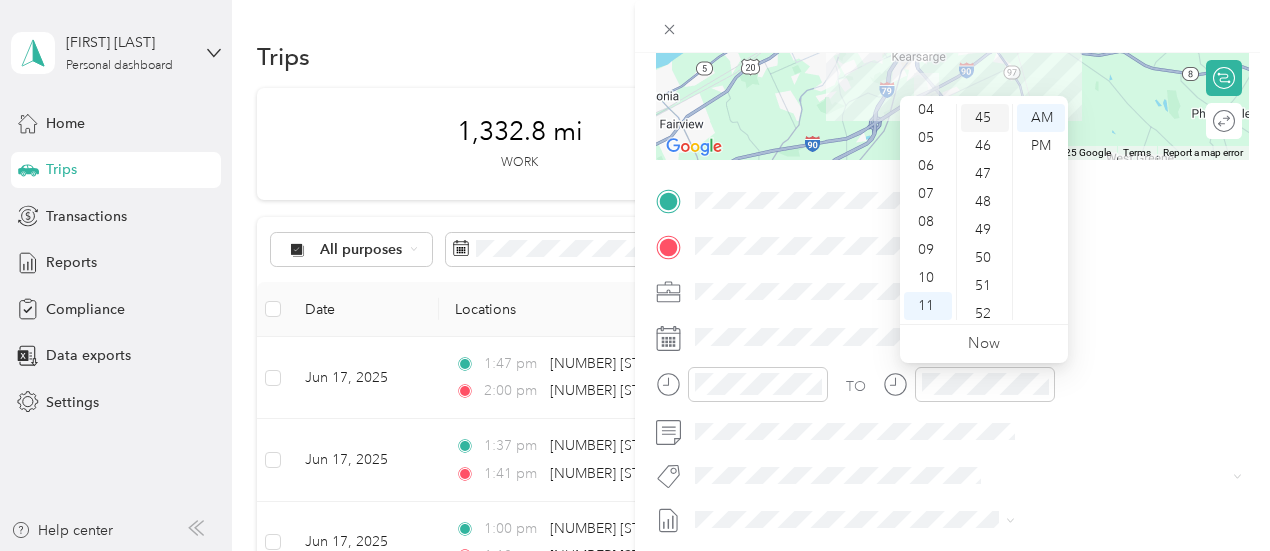 scroll, scrollTop: 1260, scrollLeft: 0, axis: vertical 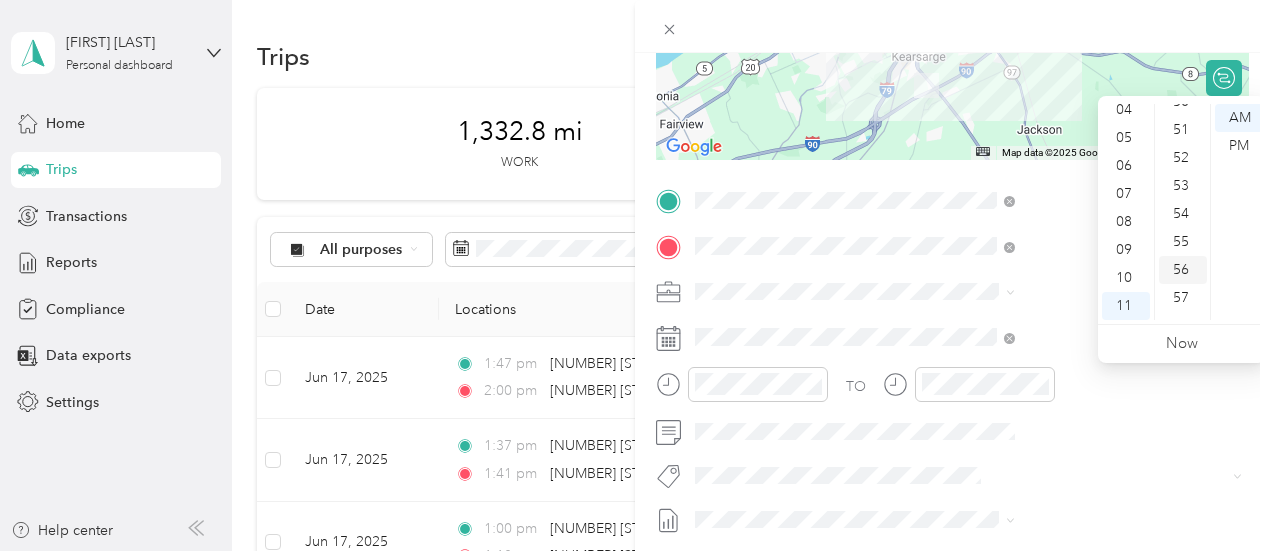 click on "56" at bounding box center (1183, 270) 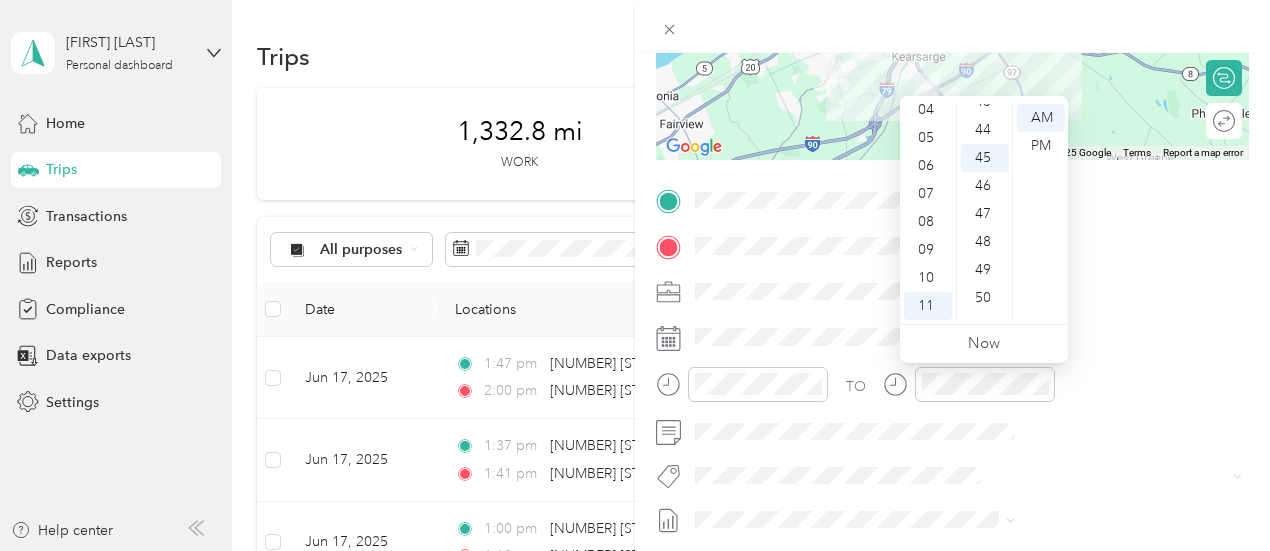 scroll, scrollTop: 1180, scrollLeft: 0, axis: vertical 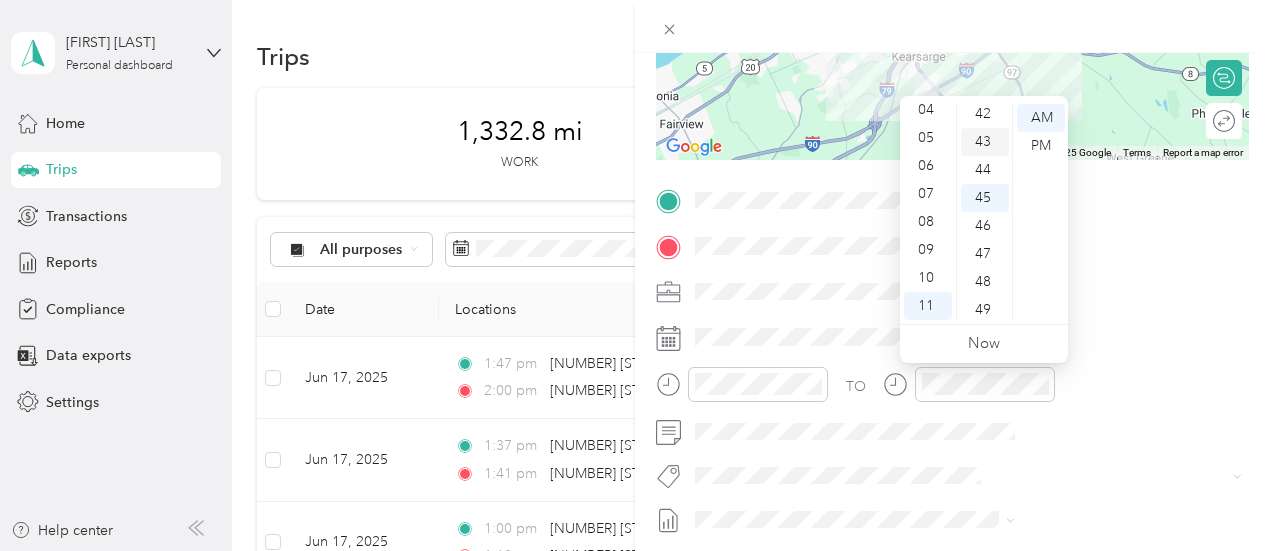 click on "43" at bounding box center (985, 142) 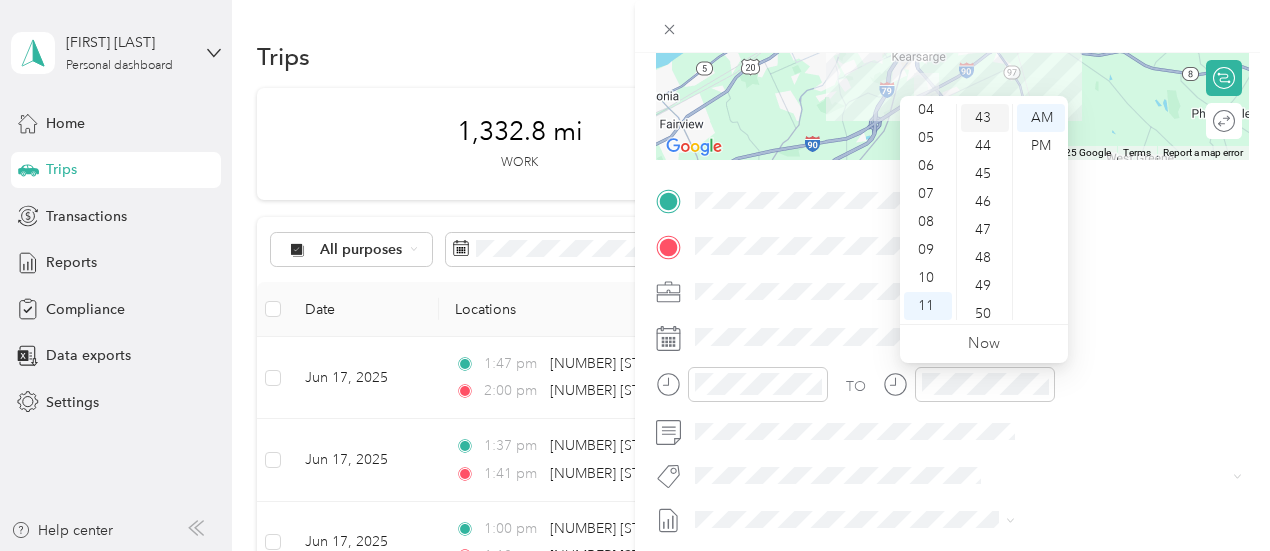 scroll, scrollTop: 1204, scrollLeft: 0, axis: vertical 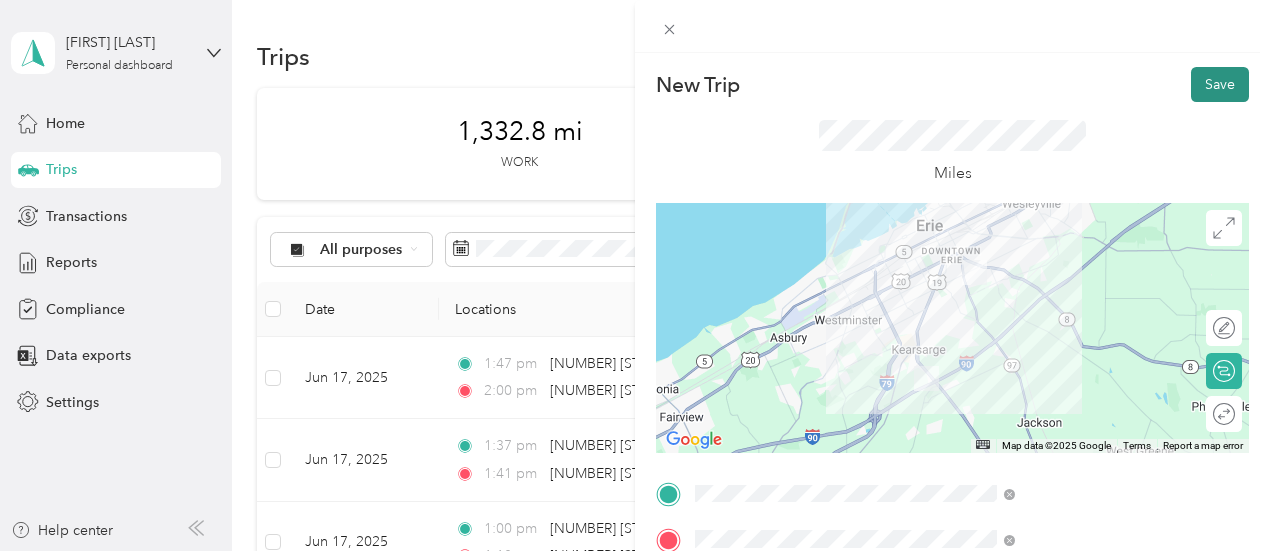 click on "Save" at bounding box center (1220, 84) 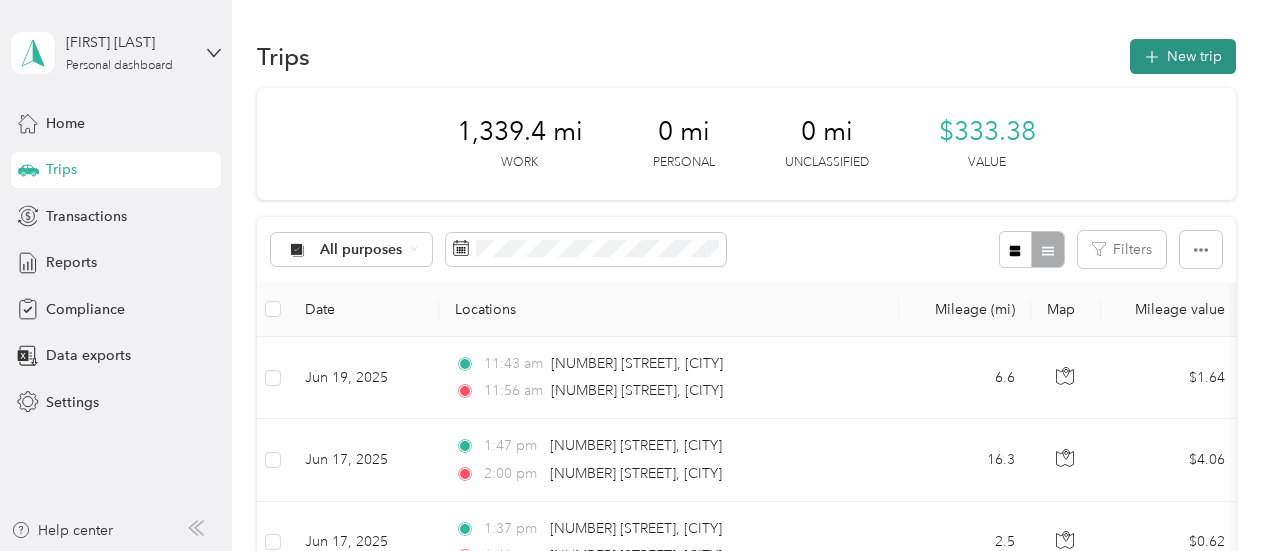 click on "New trip" at bounding box center [1183, 56] 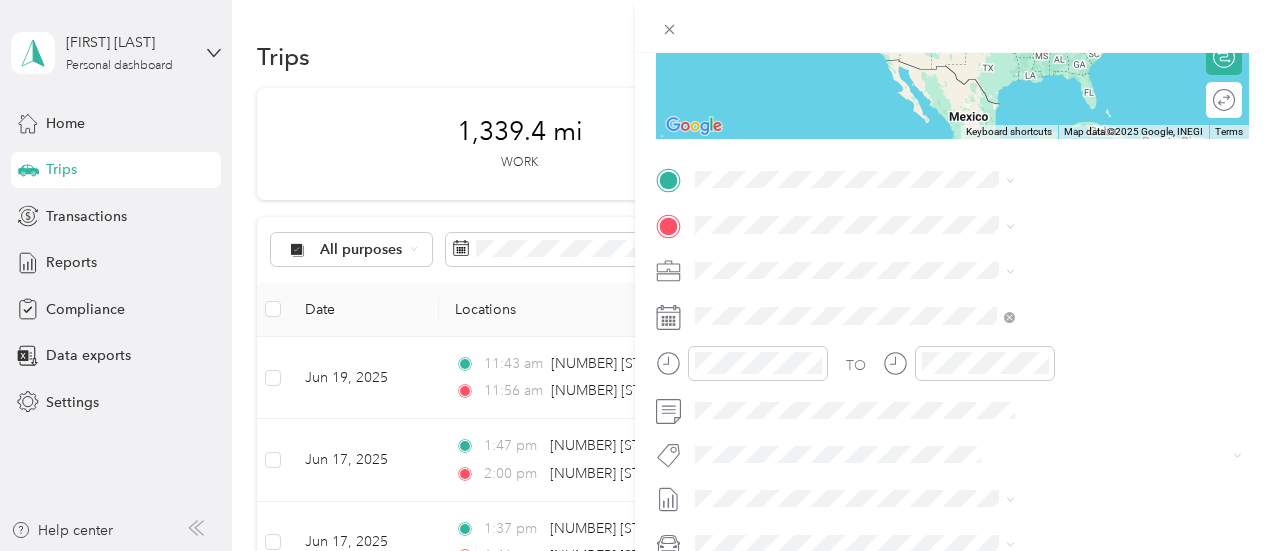 scroll, scrollTop: 322, scrollLeft: 0, axis: vertical 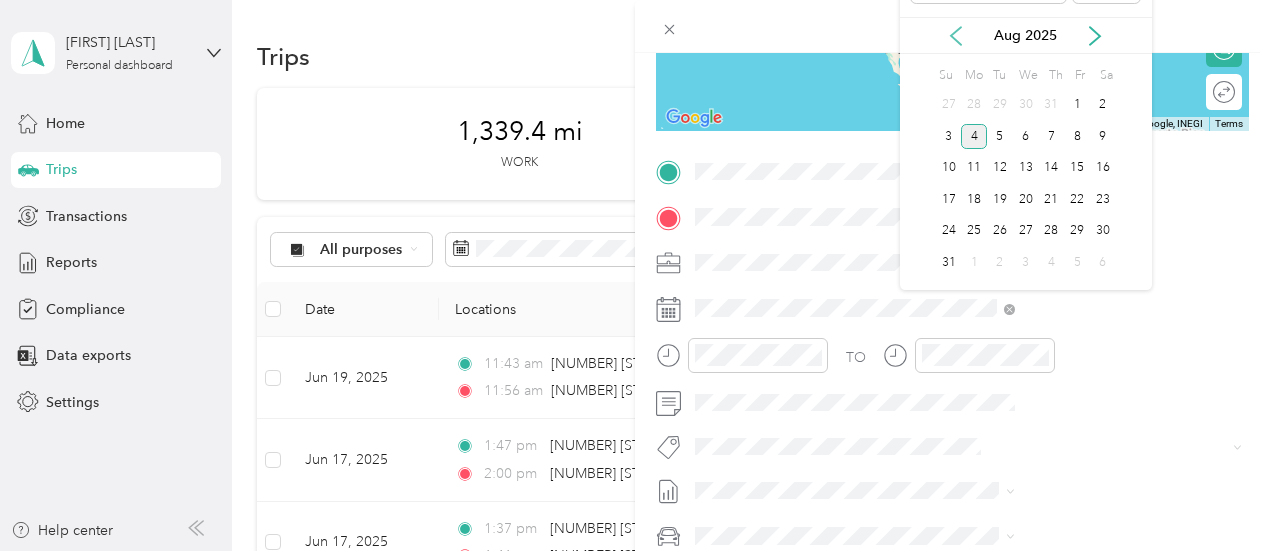 click 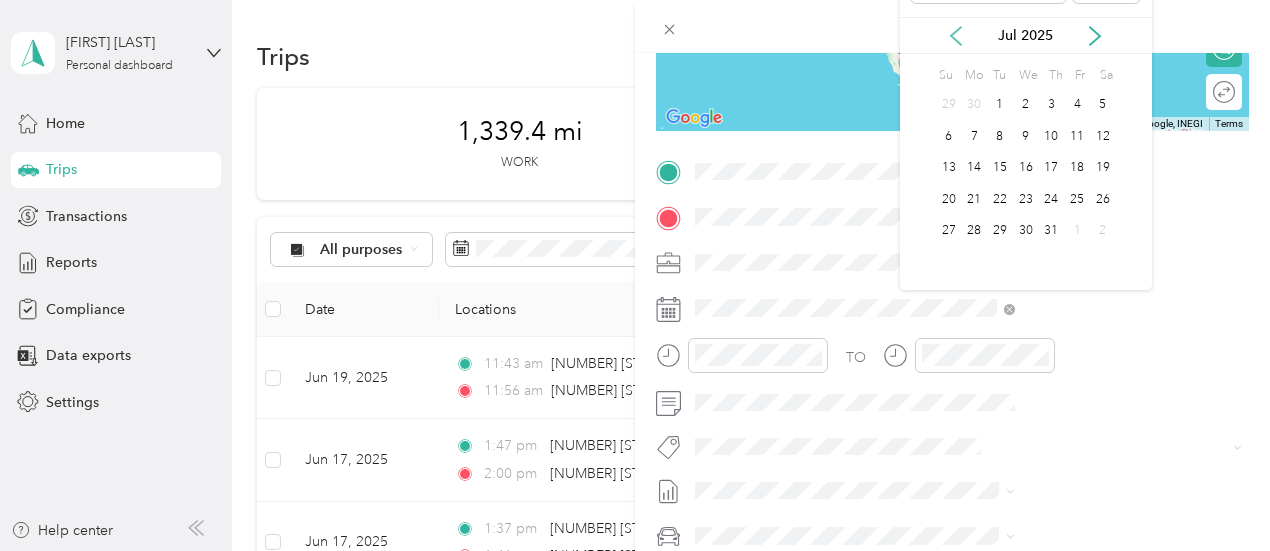 click 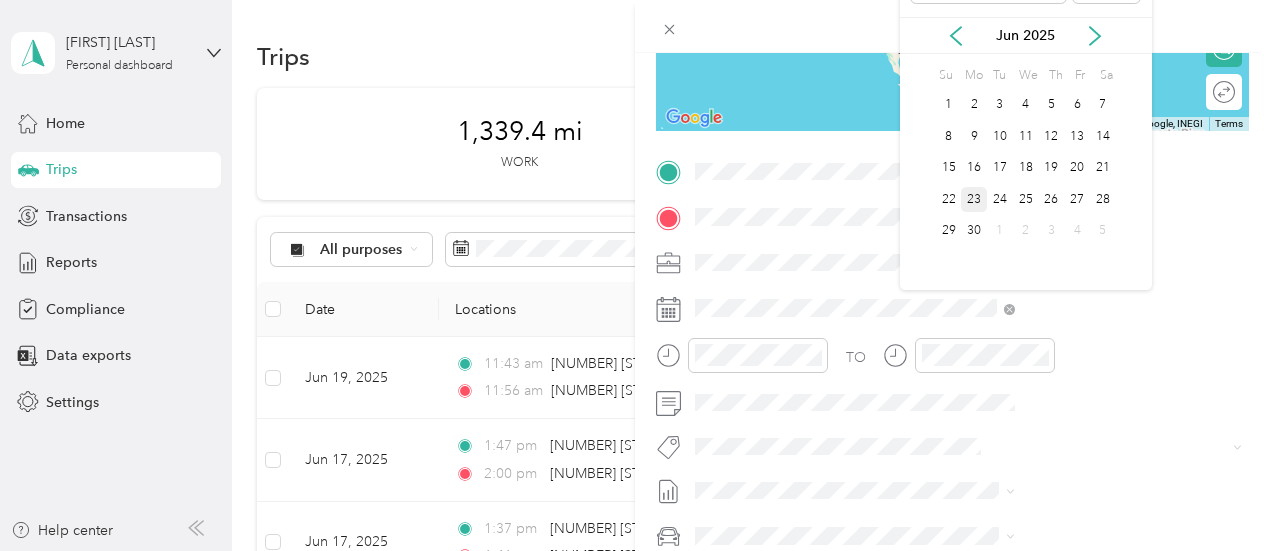click on "23" at bounding box center (974, 199) 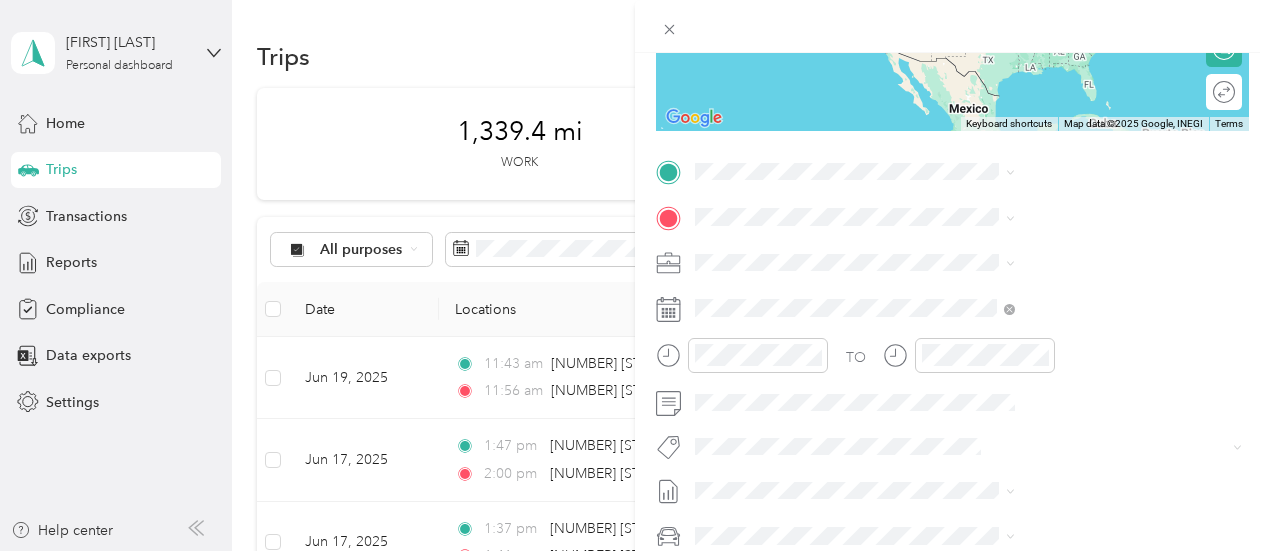 click on "[NUMBER] [STREET], [POSTAL_CODE], [CITY], [STATE], United States" at bounding box center [1067, 276] 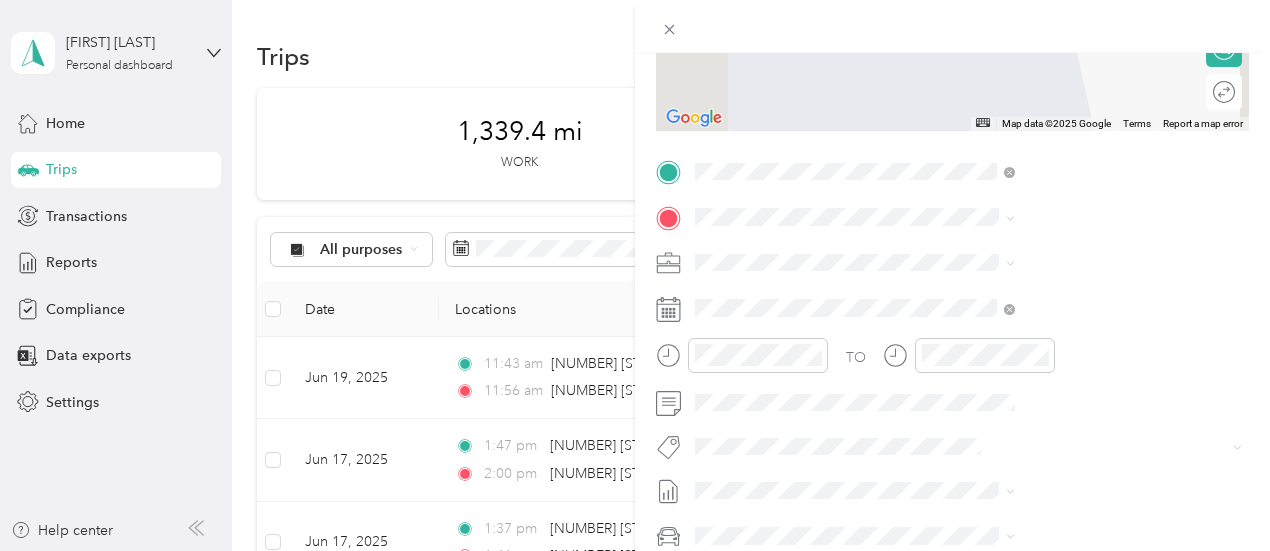 click on "[NUMBER] [STREET]
[CITY], [STATE] [POSTAL_CODE], [COUNTRY]" at bounding box center (1081, 296) 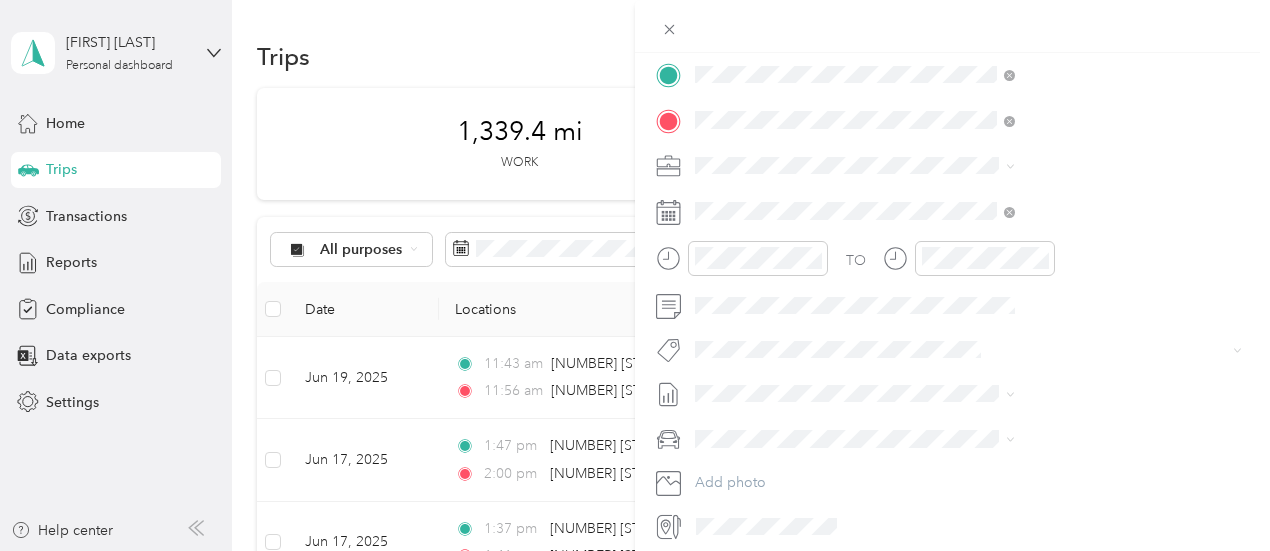 scroll, scrollTop: 426, scrollLeft: 0, axis: vertical 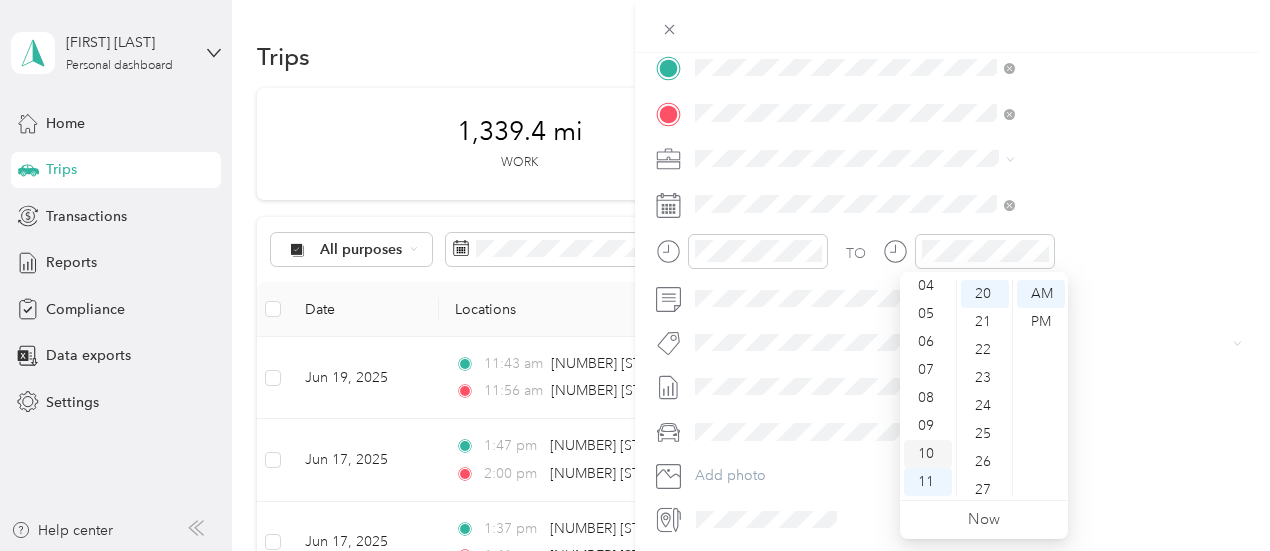 click on "10" at bounding box center [928, 454] 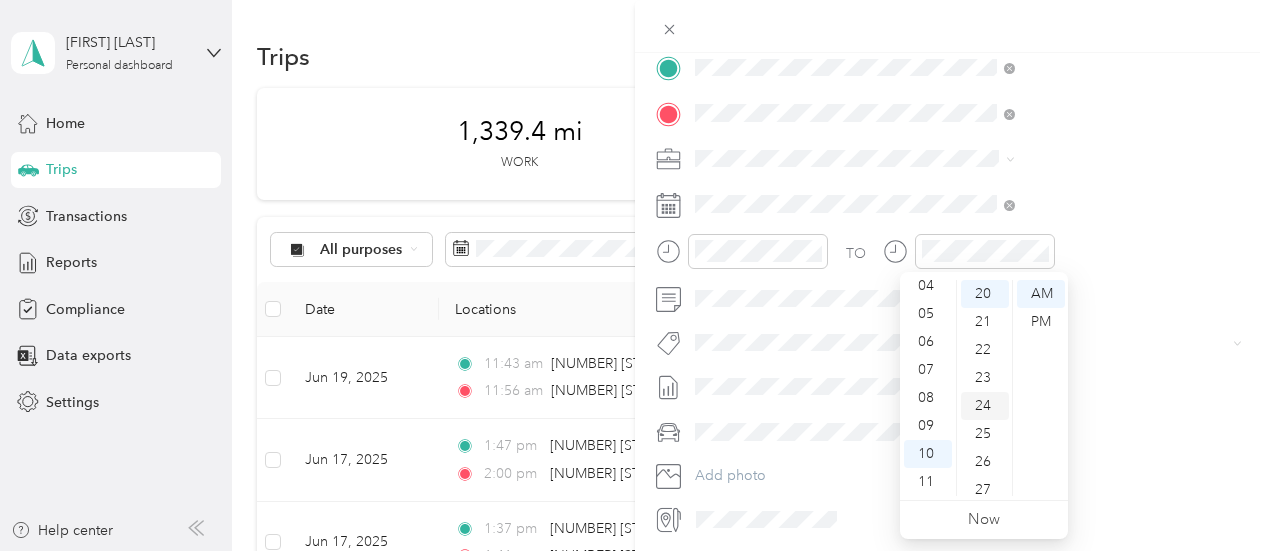 click on "24" at bounding box center (985, 406) 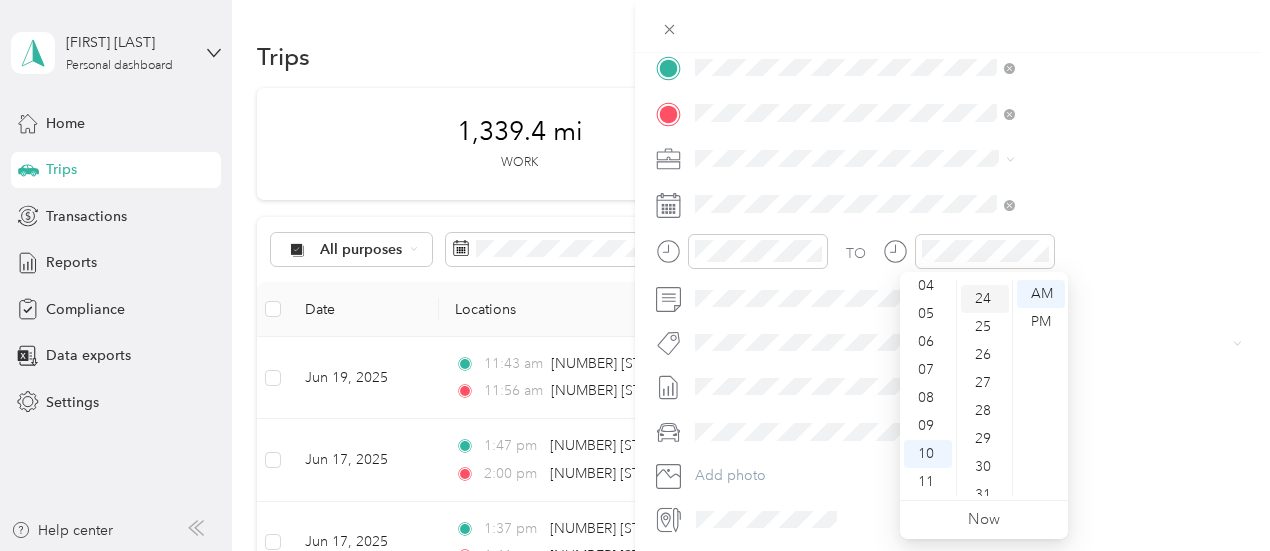 scroll, scrollTop: 672, scrollLeft: 0, axis: vertical 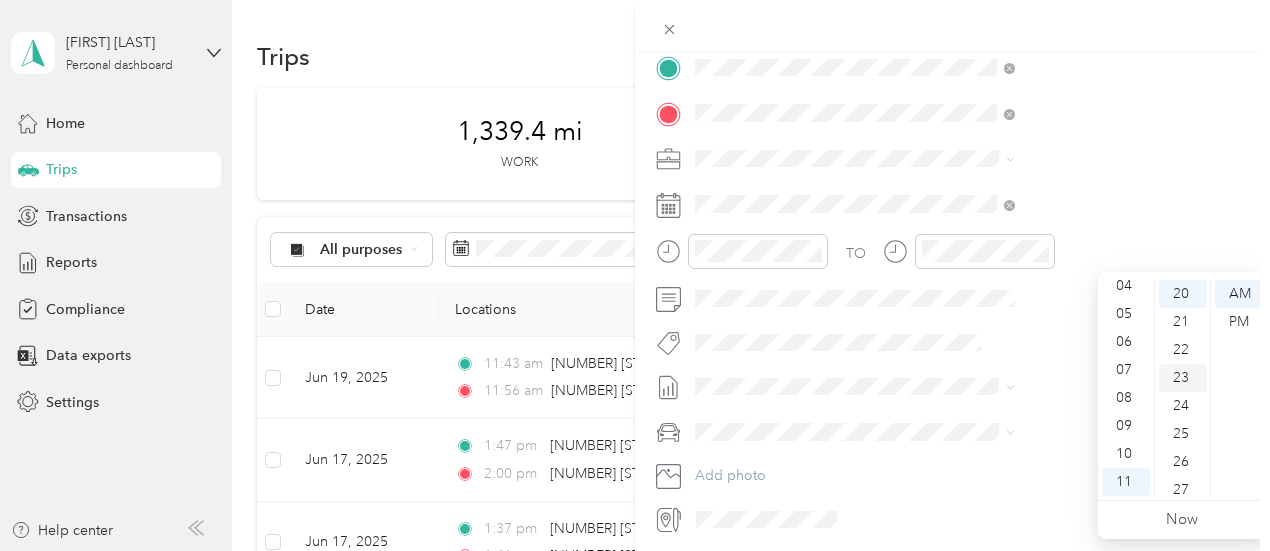 click on "23" at bounding box center (1183, 378) 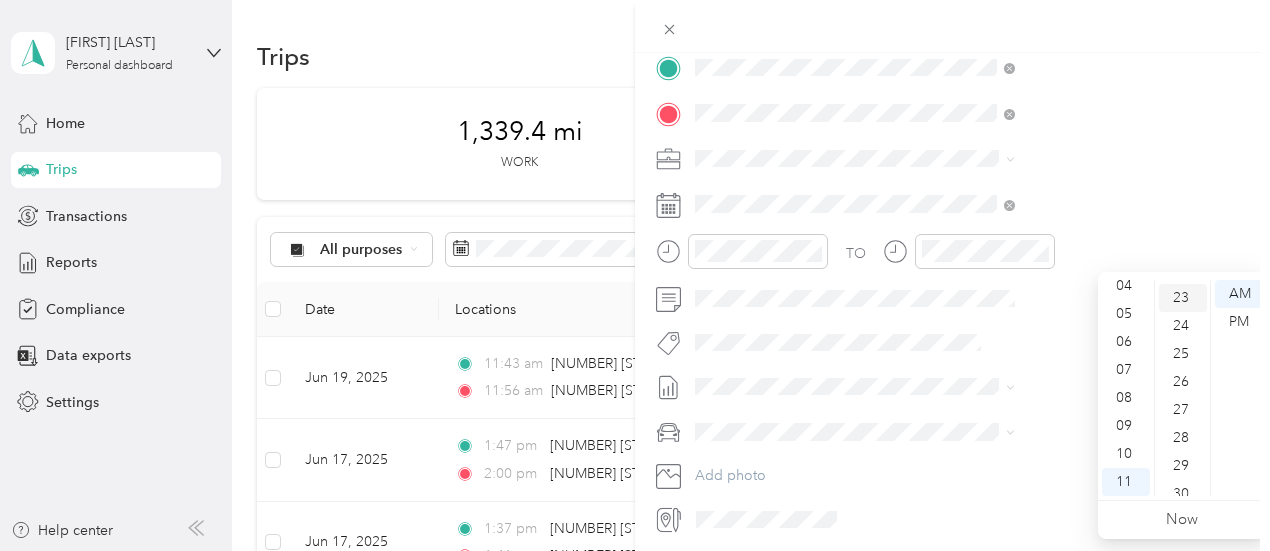 scroll, scrollTop: 644, scrollLeft: 0, axis: vertical 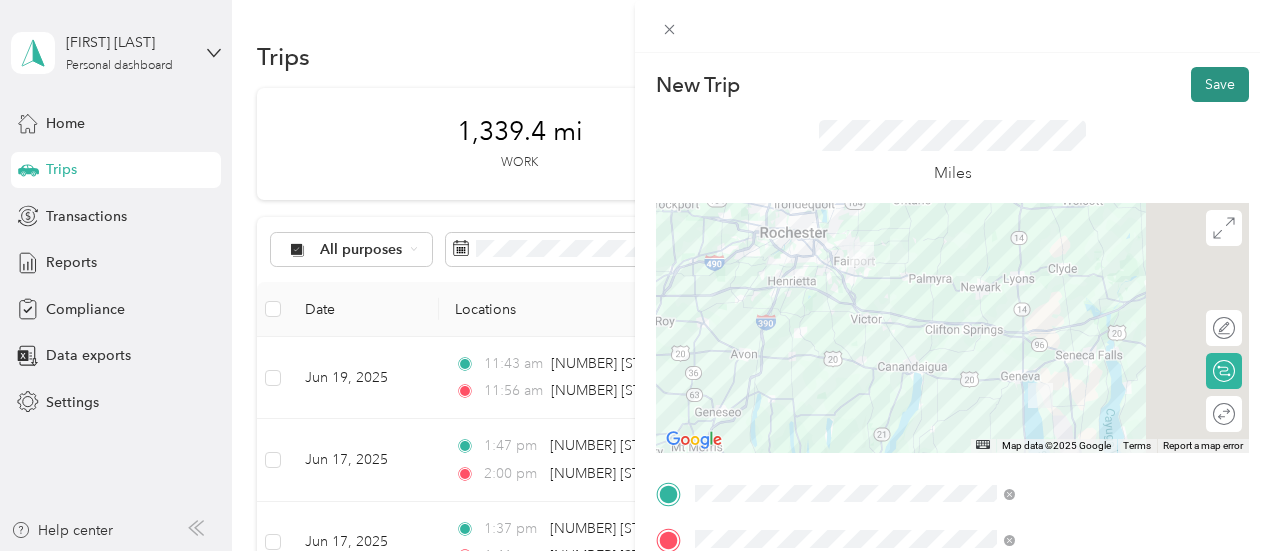 click on "Save" at bounding box center [1220, 84] 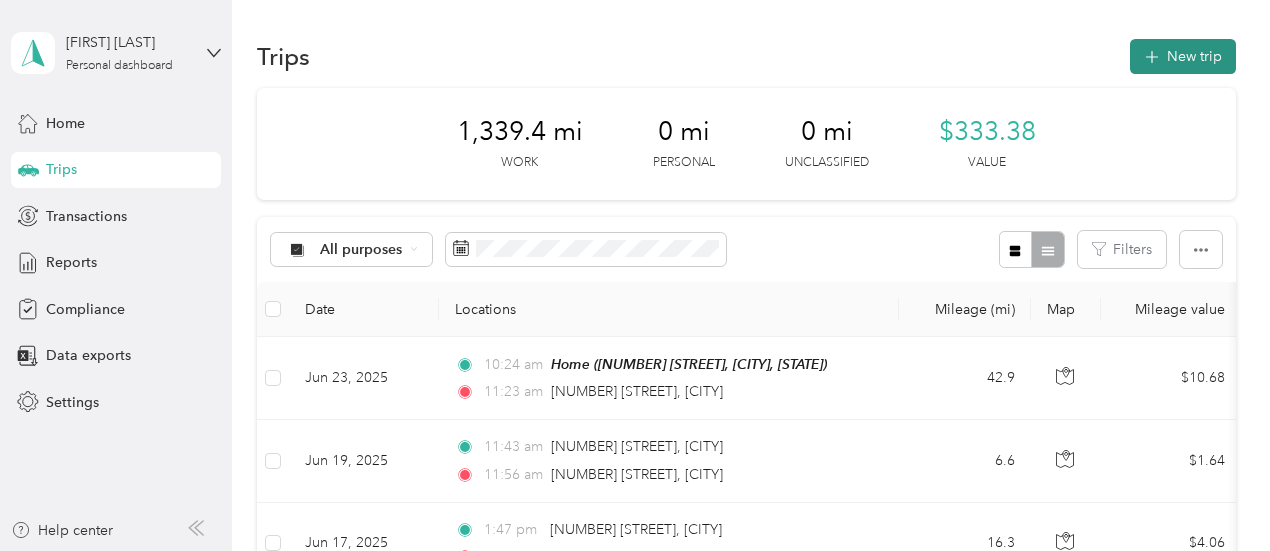 click on "New trip" at bounding box center [1183, 56] 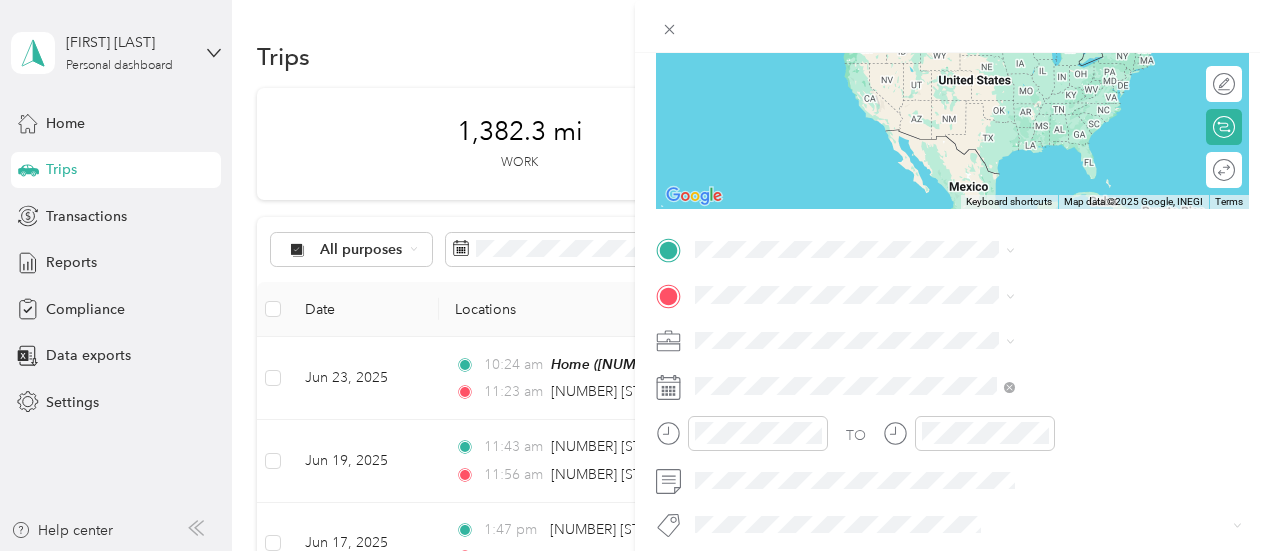 scroll, scrollTop: 258, scrollLeft: 0, axis: vertical 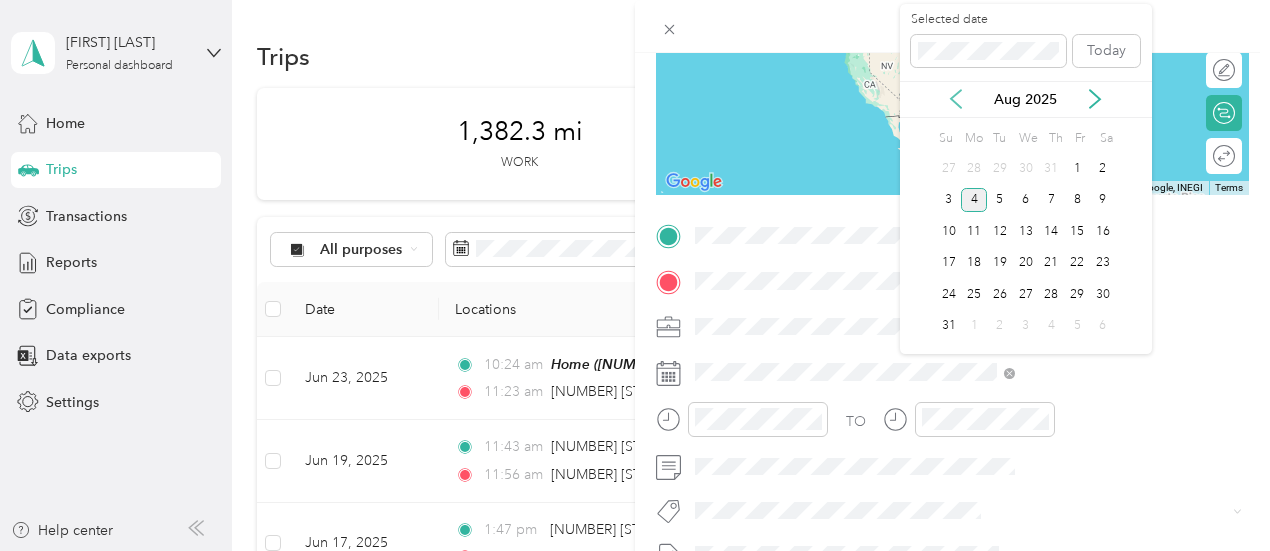click 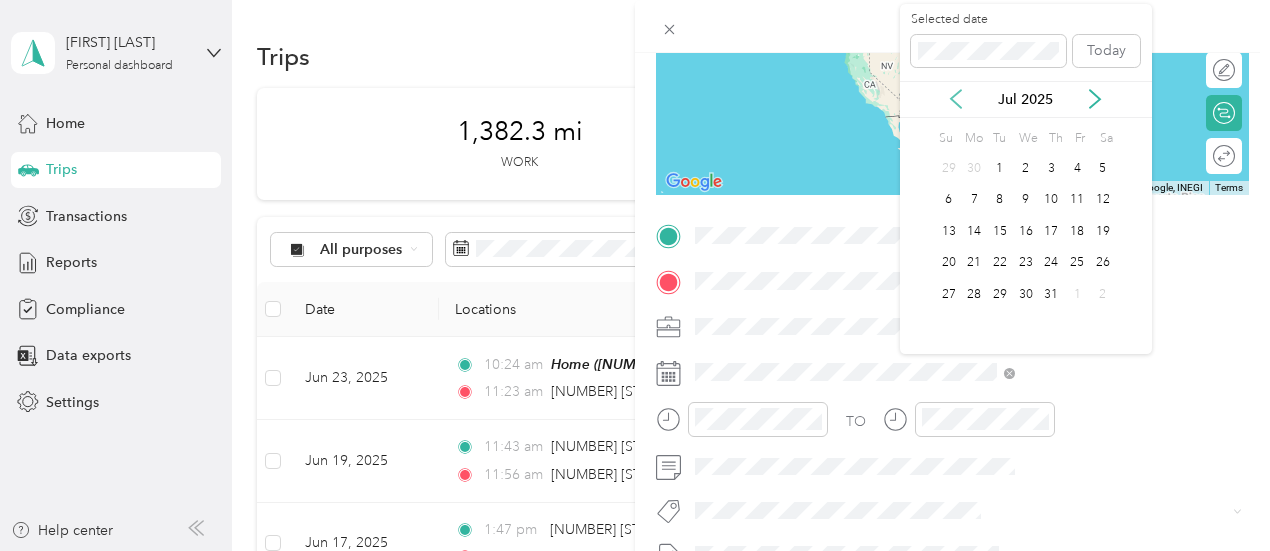click 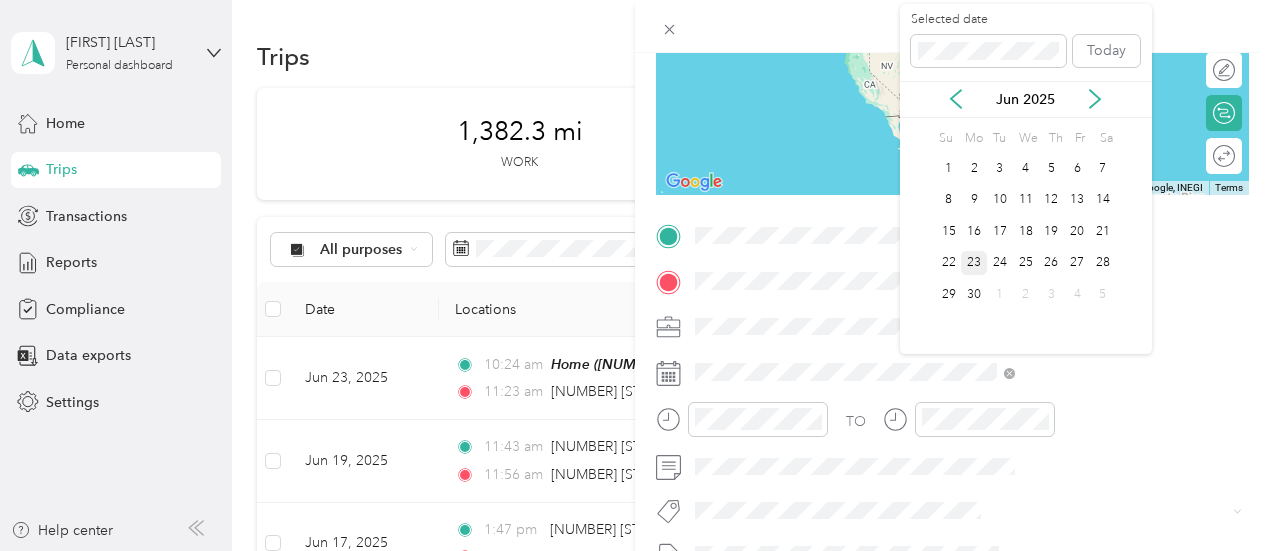 click on "23" at bounding box center [974, 263] 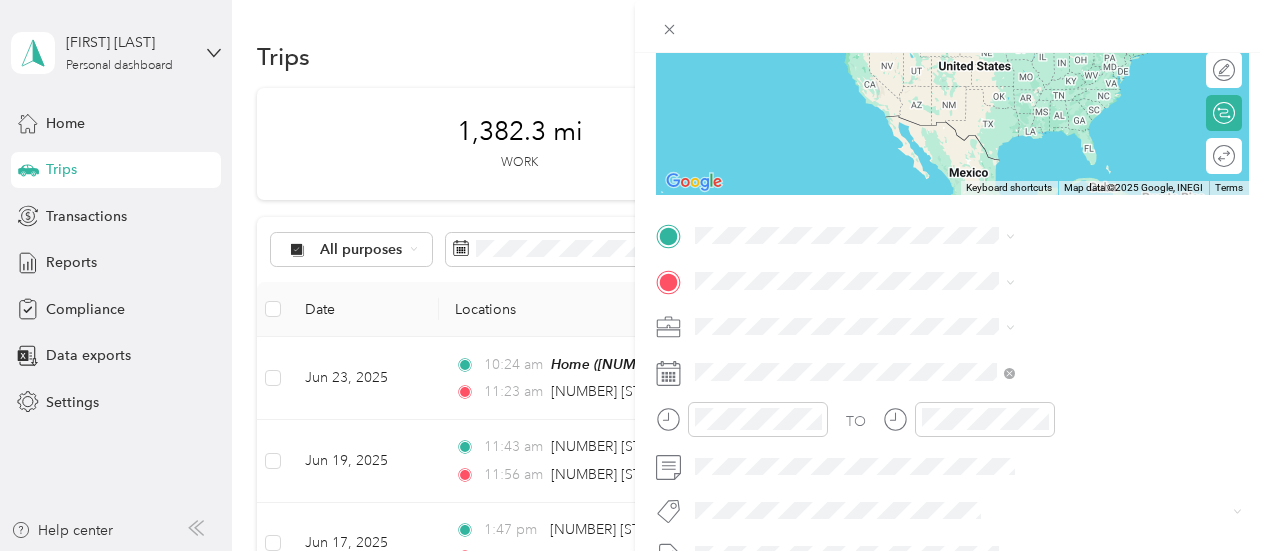 click on "[NUMBER] [STREET]
[CITY], [STATE] [POSTAL_CODE], [COUNTRY]" at bounding box center [1081, 320] 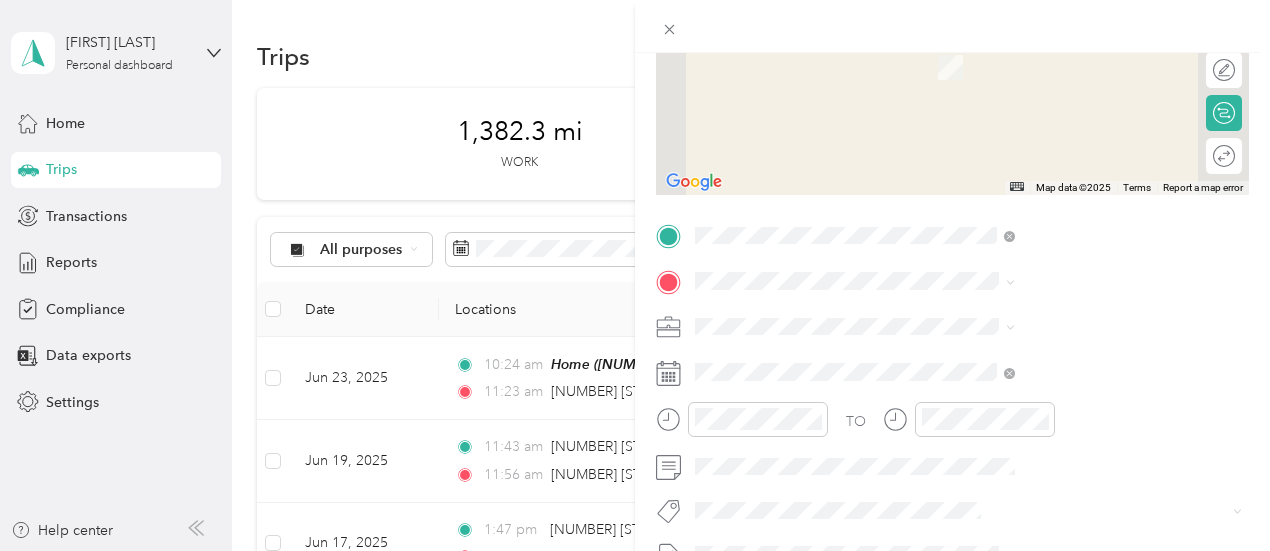 click on "[NUMBER] [STREET]
[CITY], [STATE] [POSTAL_CODE], [COUNTRY]" at bounding box center [1081, 54] 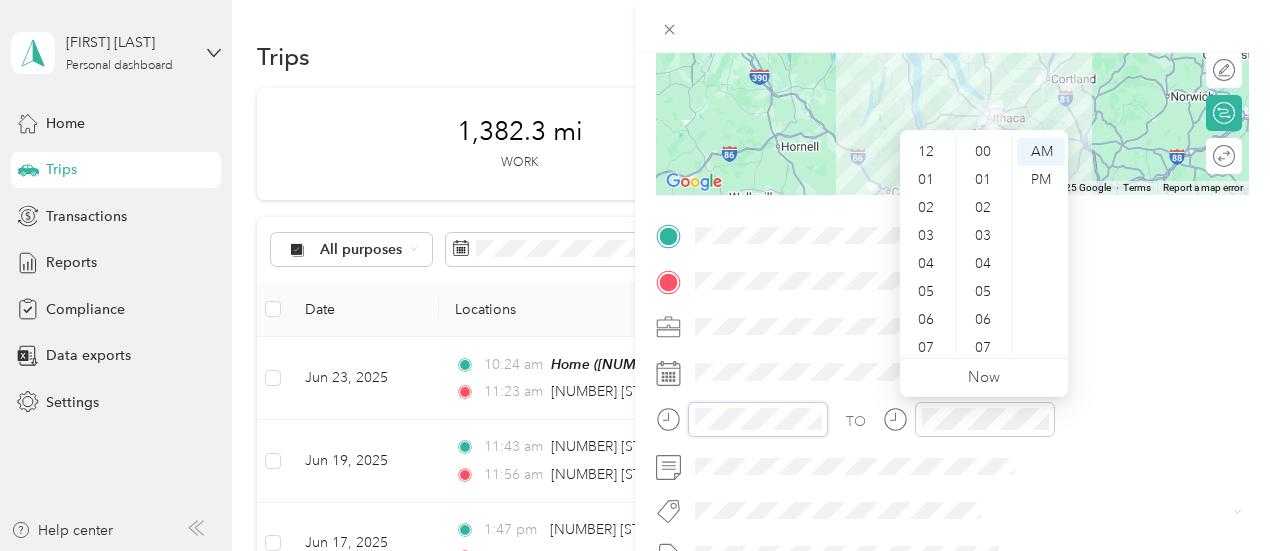 scroll, scrollTop: 616, scrollLeft: 0, axis: vertical 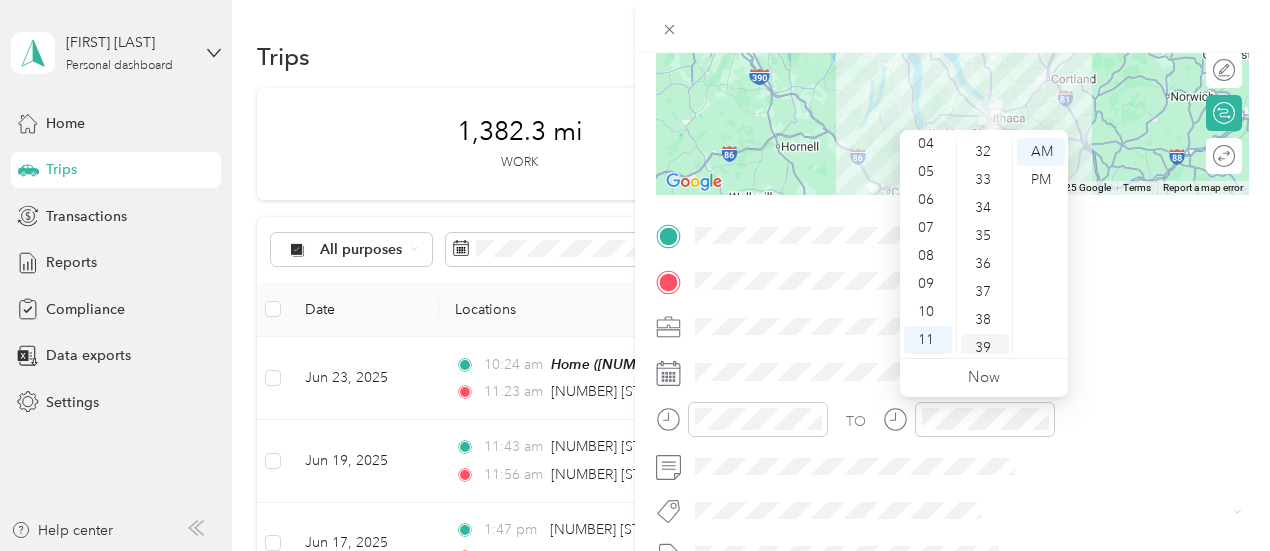 click on "39" at bounding box center [985, 348] 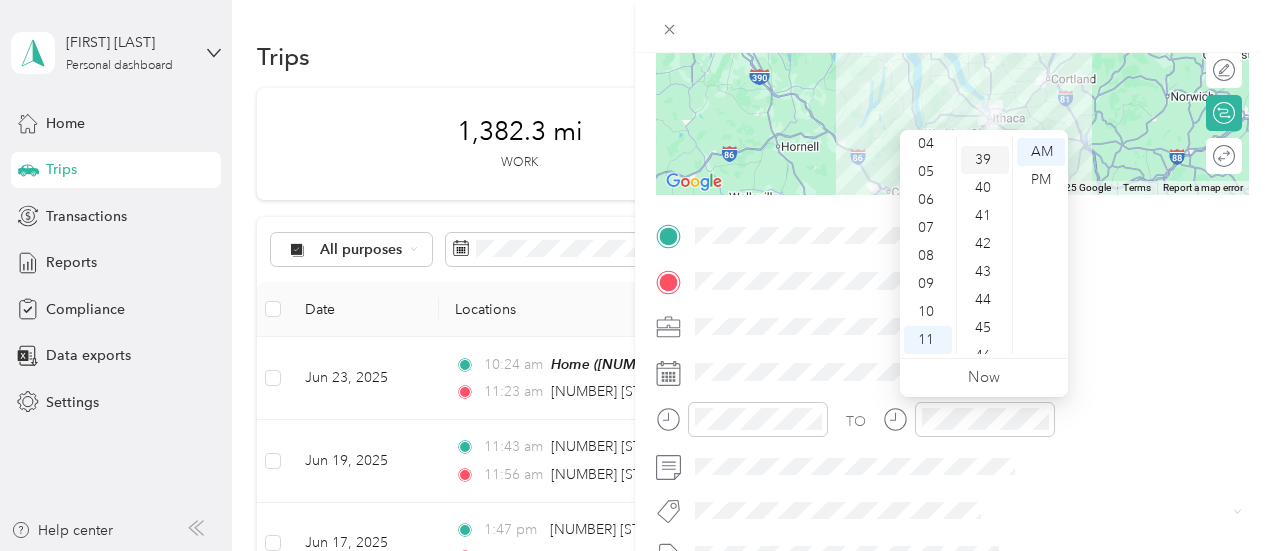 scroll, scrollTop: 1092, scrollLeft: 0, axis: vertical 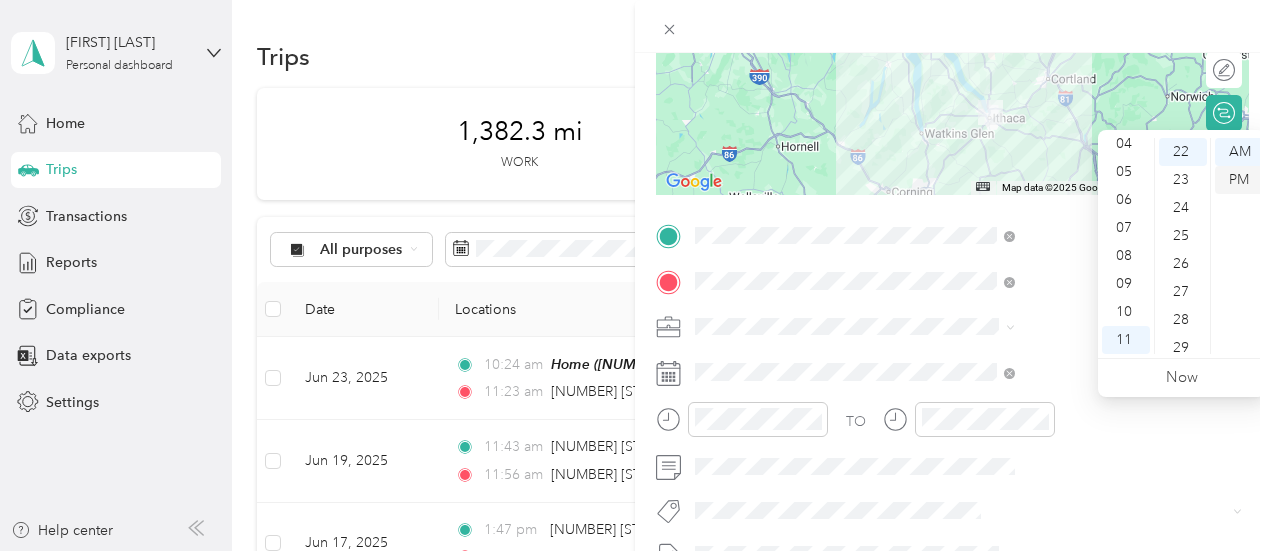 click on "PM" at bounding box center (1239, 180) 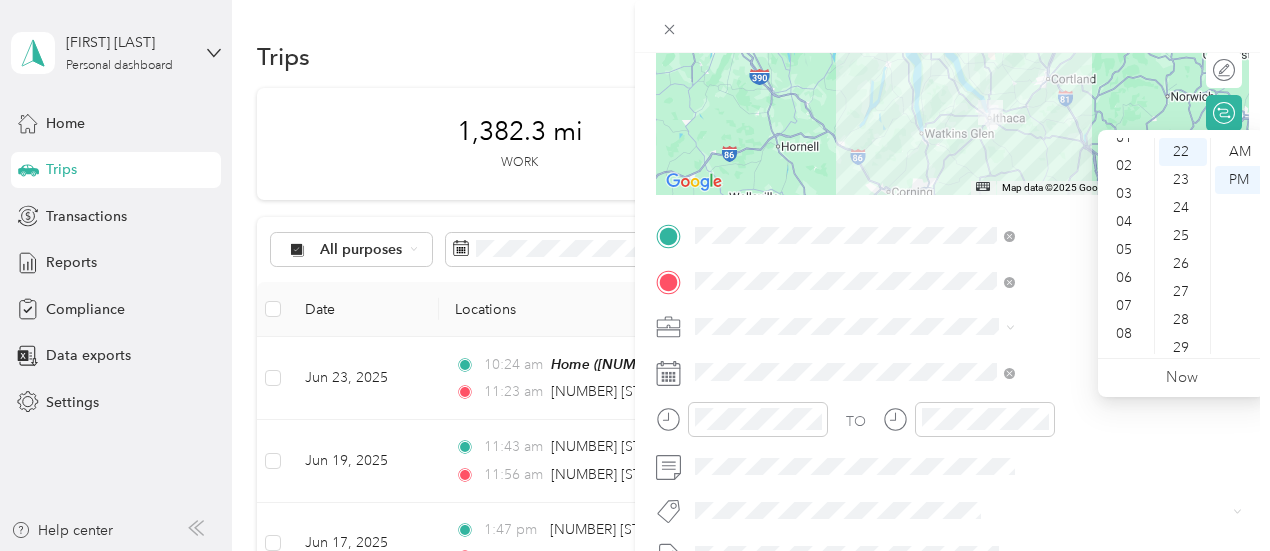 scroll, scrollTop: 0, scrollLeft: 0, axis: both 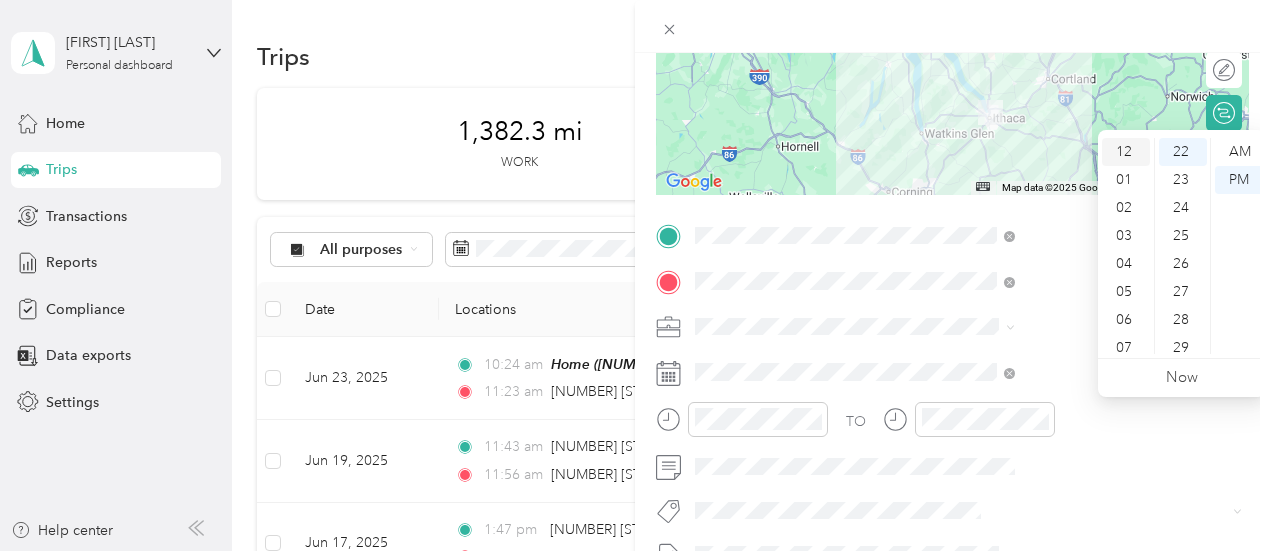 click on "12" at bounding box center (1126, 152) 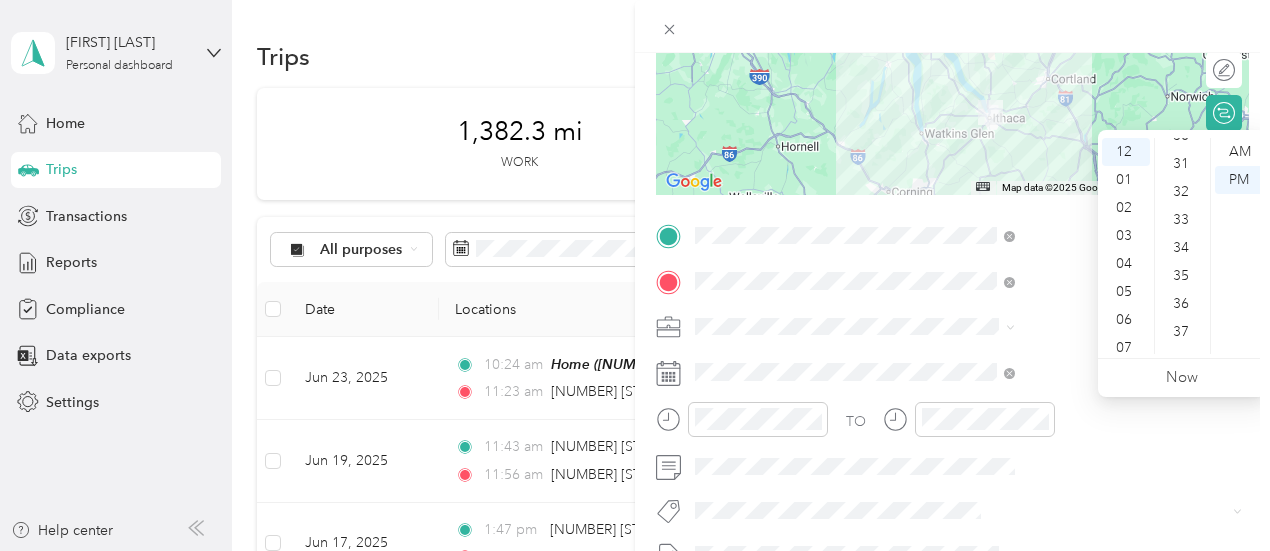 scroll, scrollTop: 896, scrollLeft: 0, axis: vertical 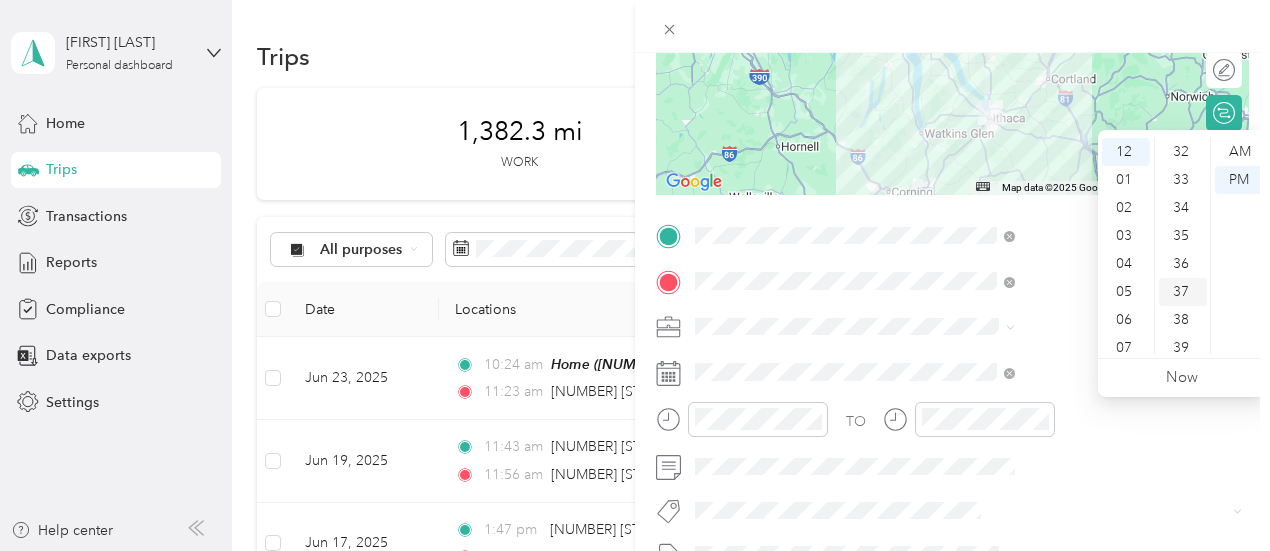 click on "37" at bounding box center [1183, 292] 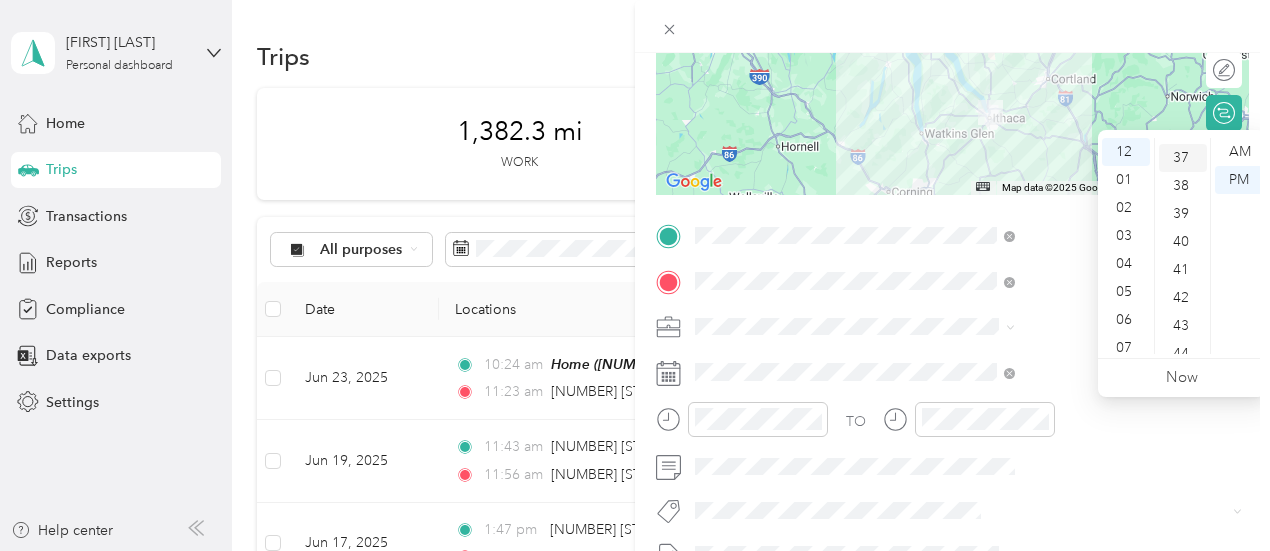 scroll, scrollTop: 1036, scrollLeft: 0, axis: vertical 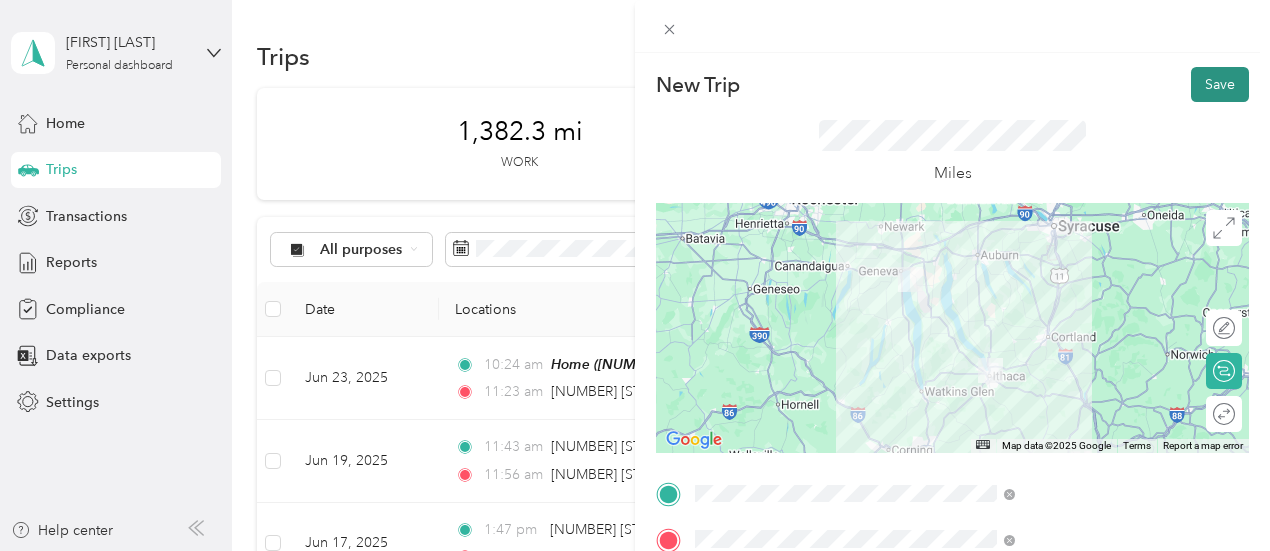 click on "Save" at bounding box center [1220, 84] 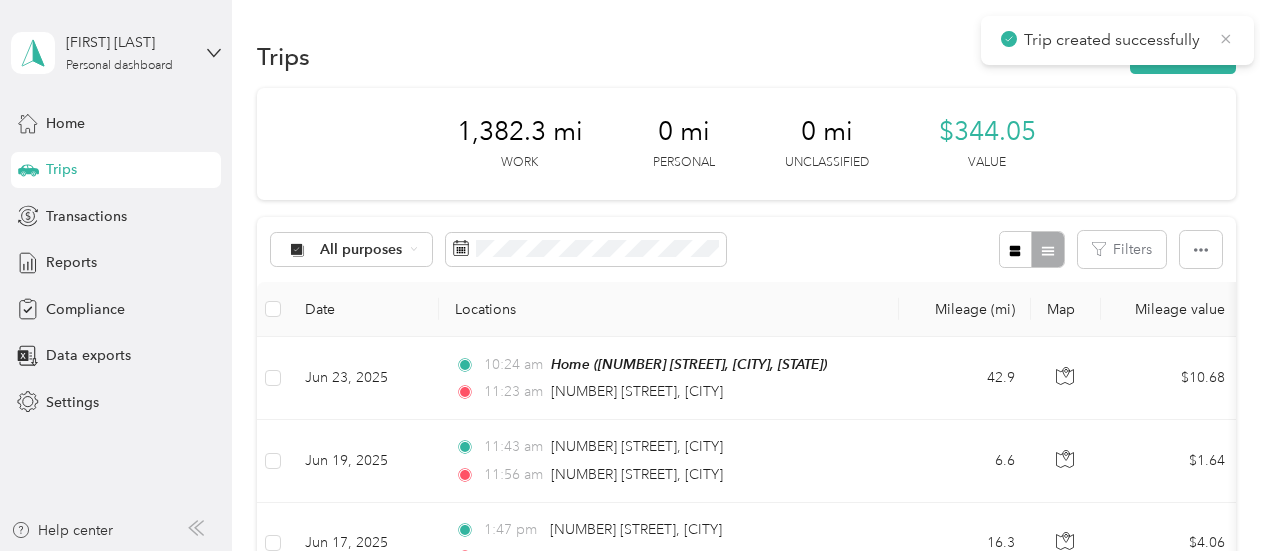 click 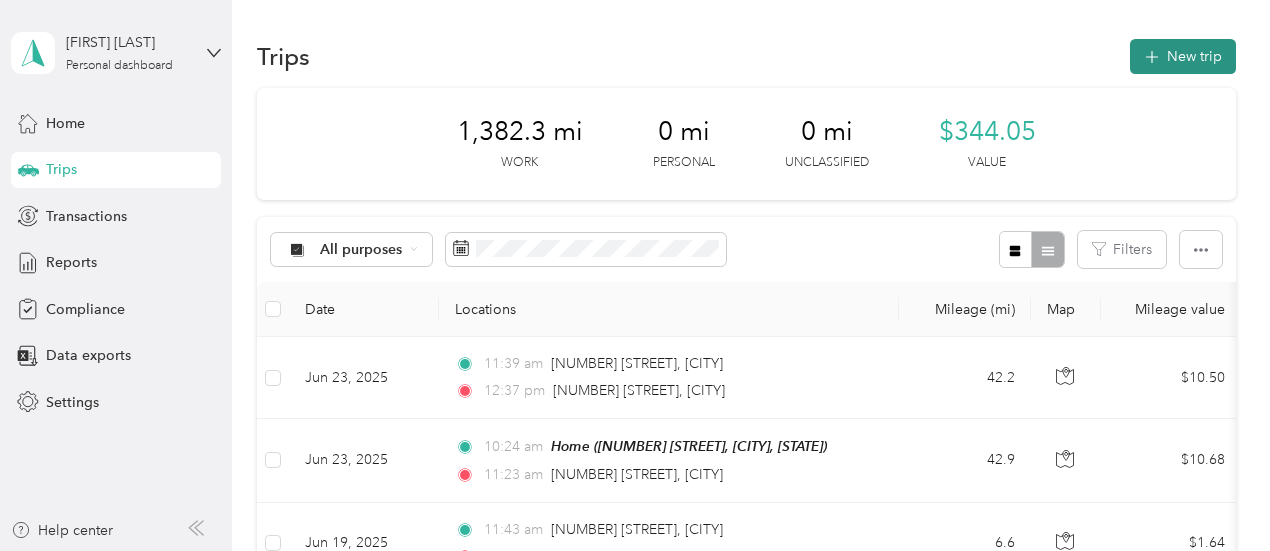 click on "New trip" at bounding box center (1183, 56) 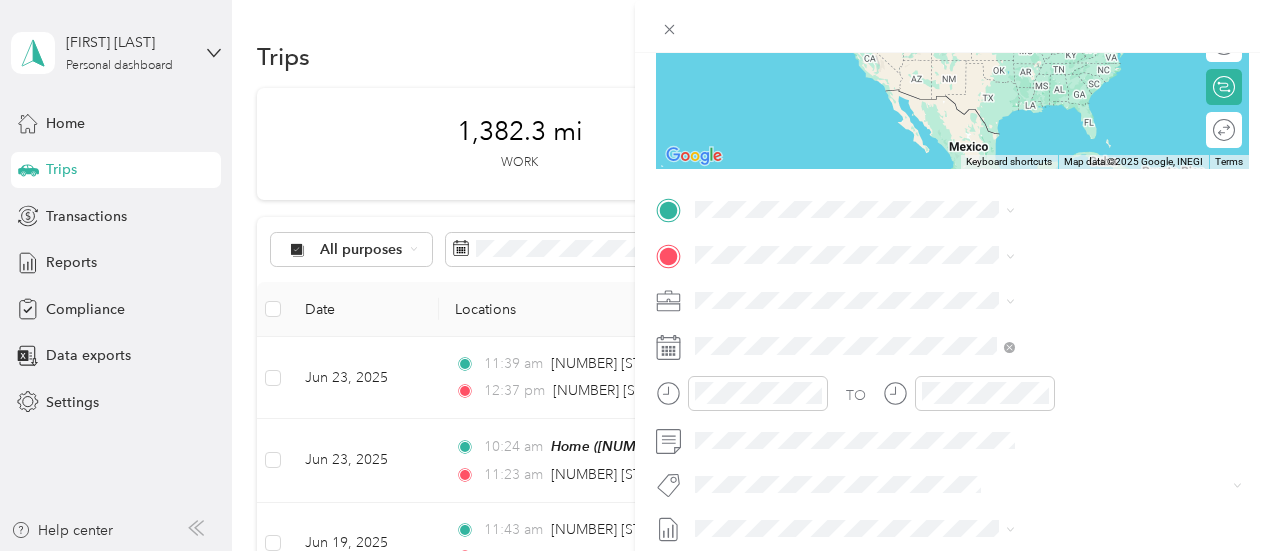 scroll, scrollTop: 289, scrollLeft: 0, axis: vertical 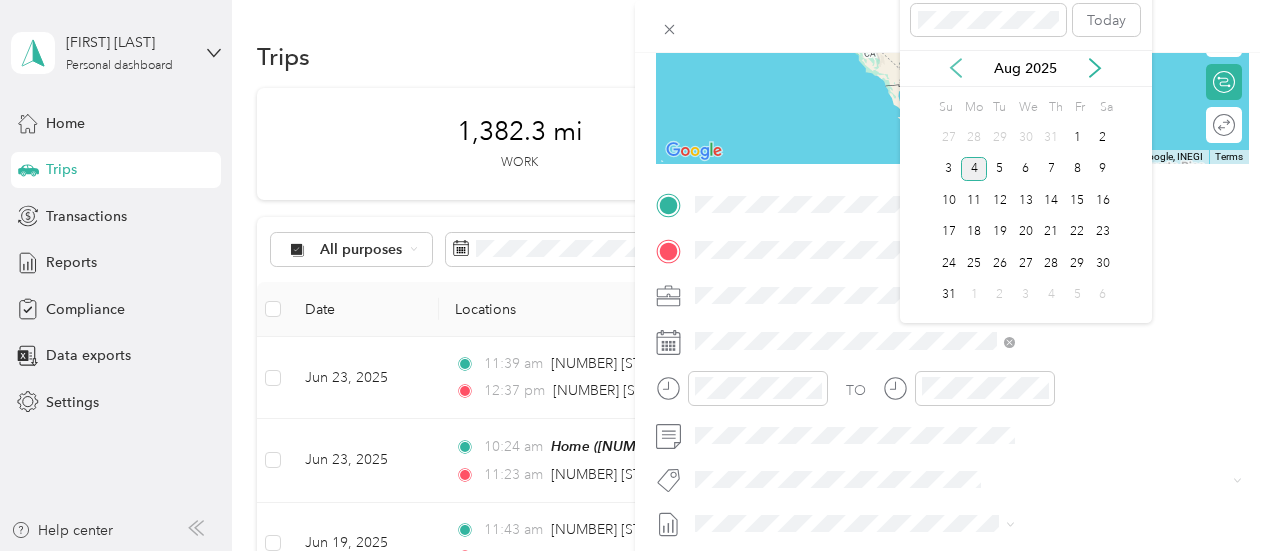click 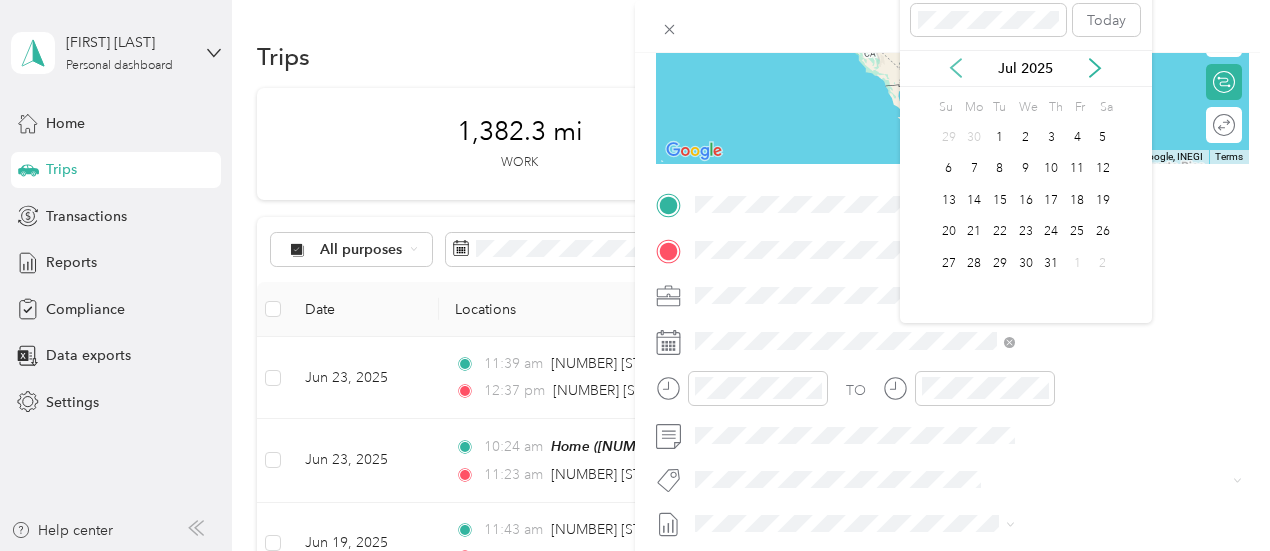 click 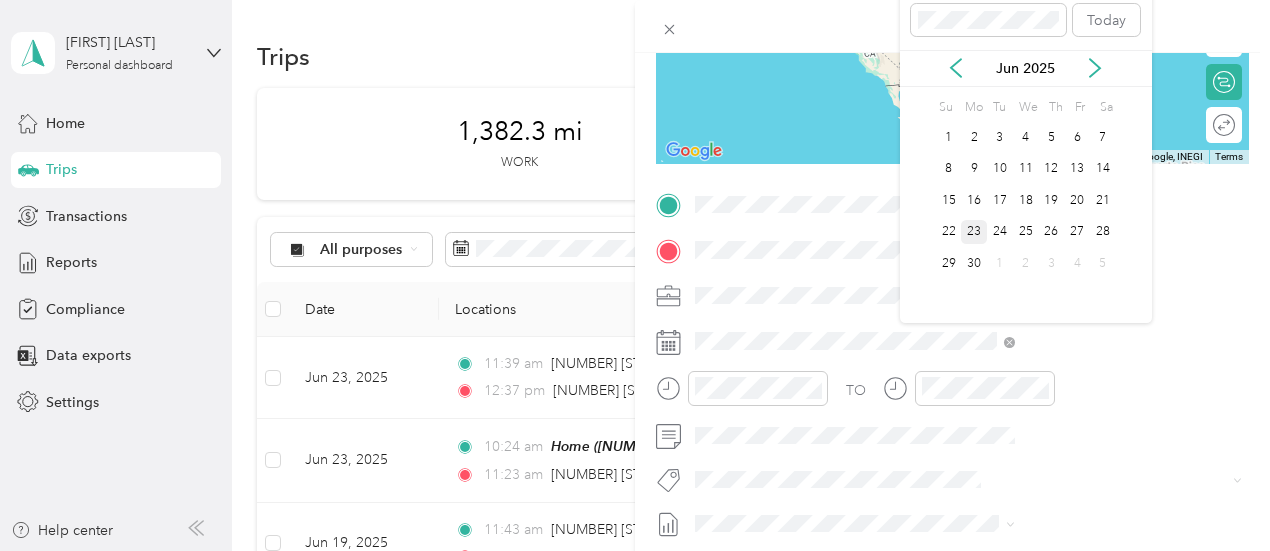 click on "23" at bounding box center [974, 232] 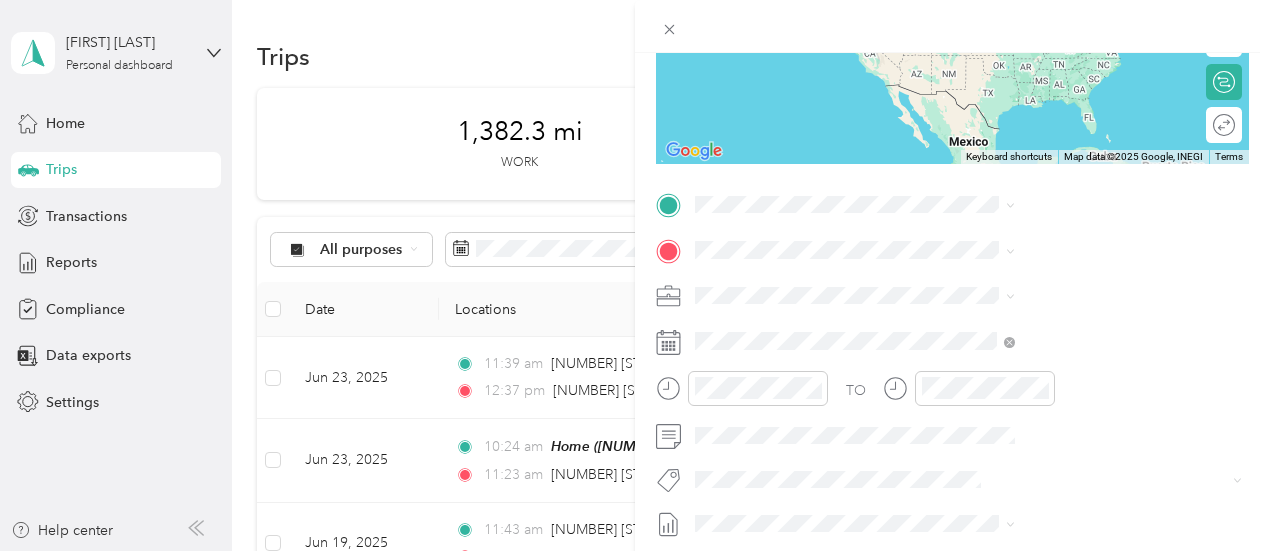 click on "[NUMBER] [STREET]
[CITY], [STATE] [POSTAL_CODE], [COUNTRY]" at bounding box center [1067, 292] 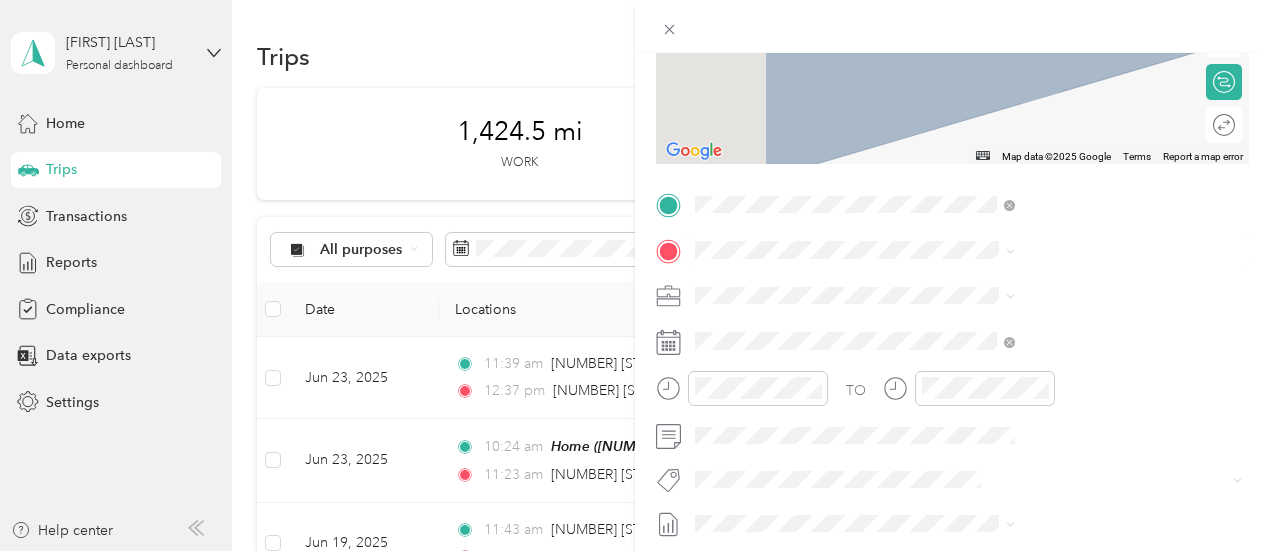 click on "[NUMBER] [STREET]
[CITY], [STATE] [POSTAL_CODE], [COUNTRY]" at bounding box center (1081, 328) 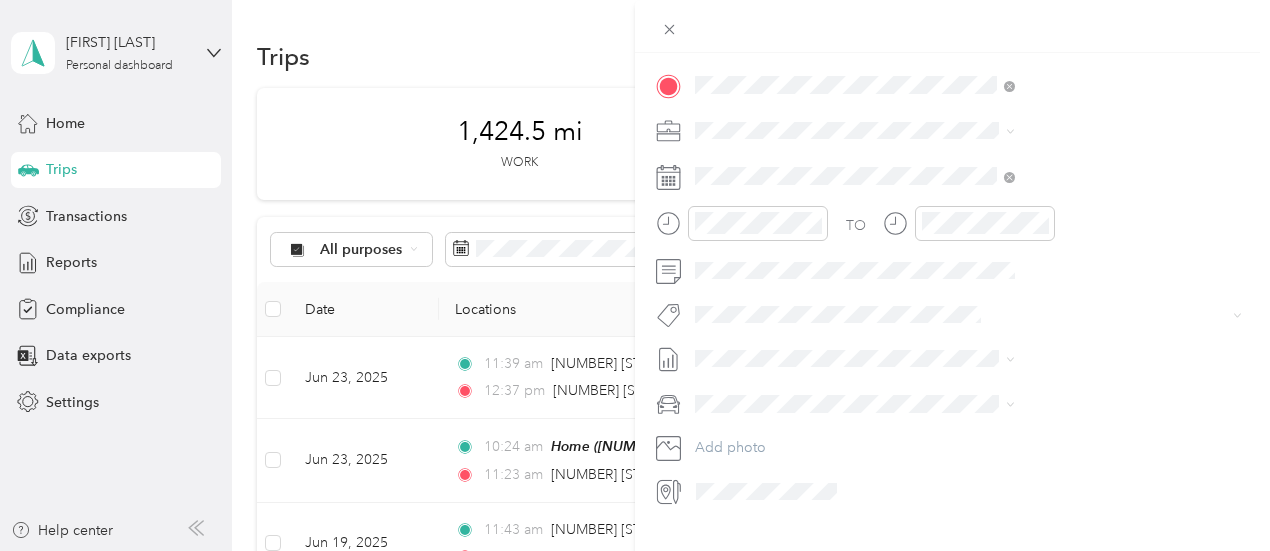 scroll, scrollTop: 456, scrollLeft: 0, axis: vertical 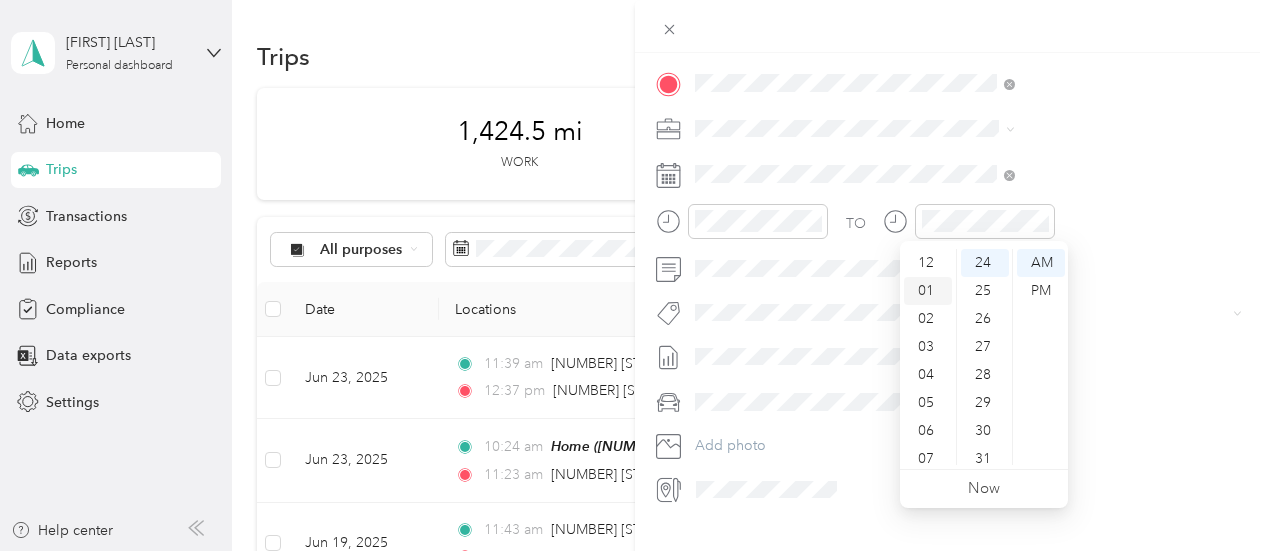click on "01" at bounding box center (928, 291) 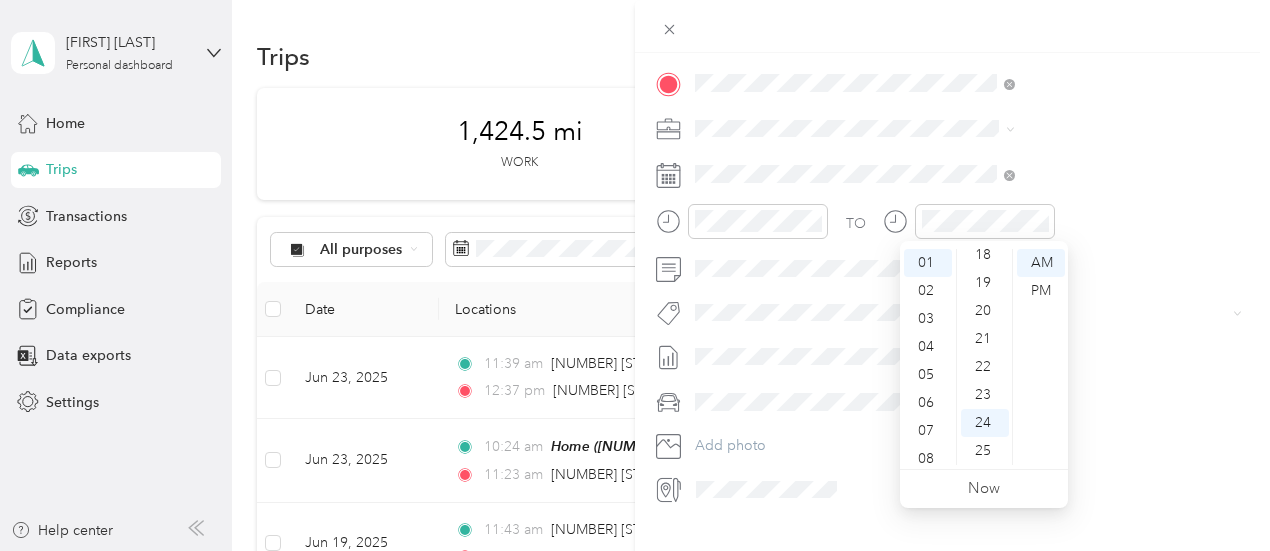 scroll, scrollTop: 472, scrollLeft: 0, axis: vertical 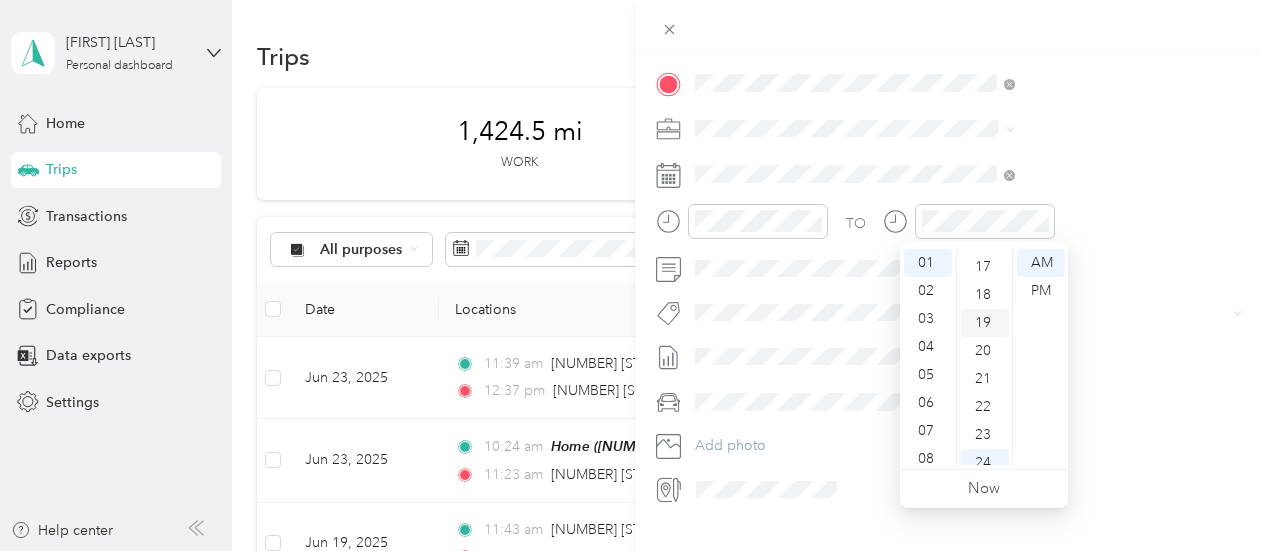 click on "19" at bounding box center (985, 323) 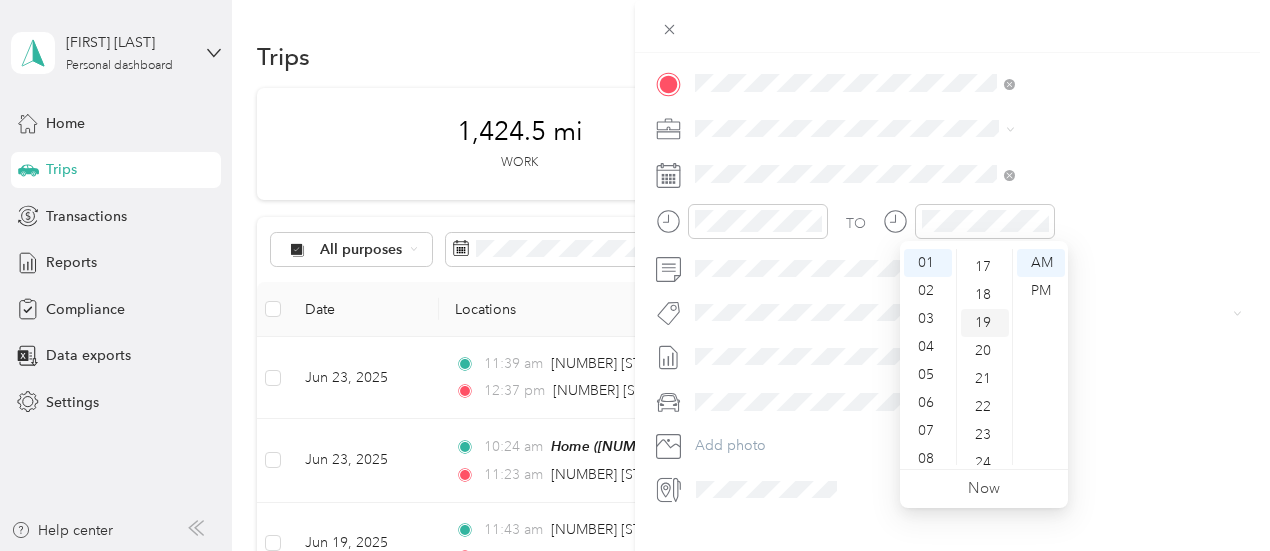 scroll, scrollTop: 532, scrollLeft: 0, axis: vertical 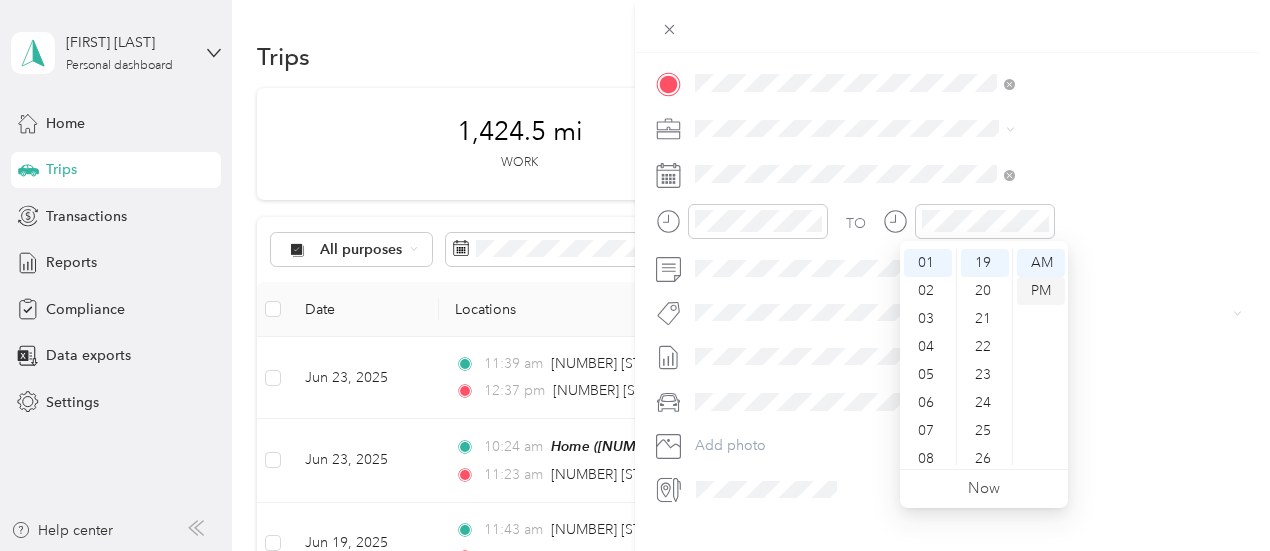 click on "PM" at bounding box center (1041, 291) 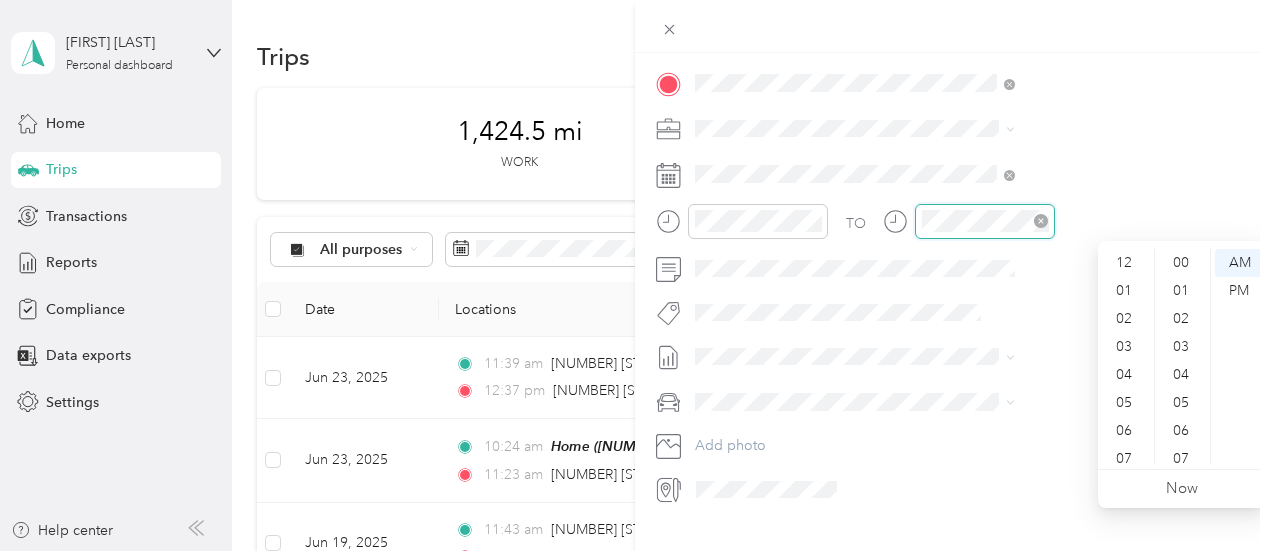 scroll, scrollTop: 672, scrollLeft: 0, axis: vertical 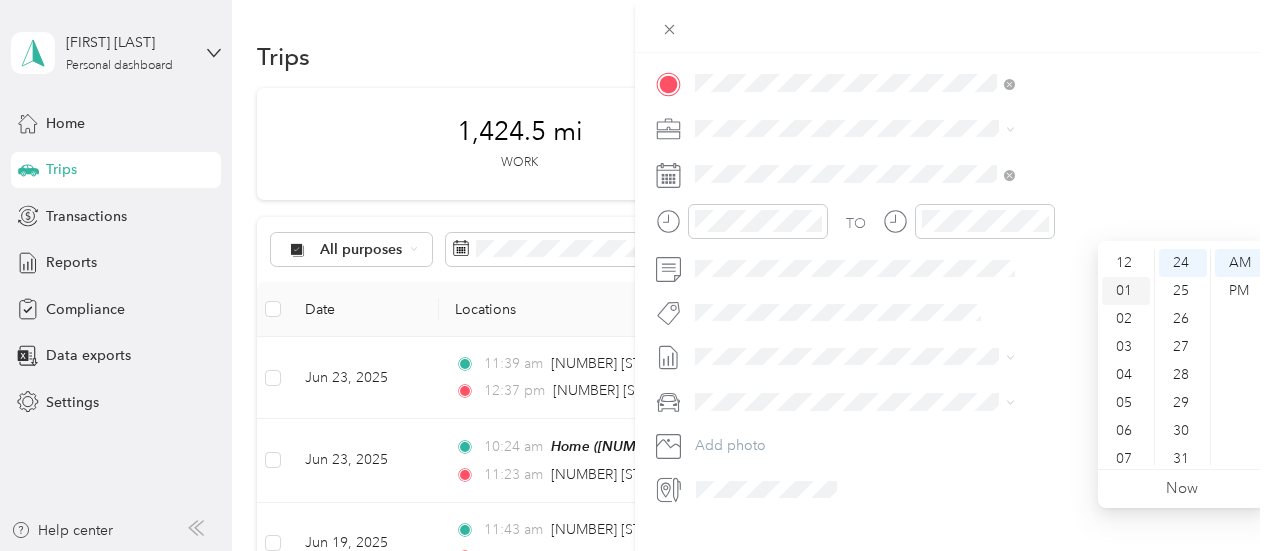 click on "01" at bounding box center [1126, 291] 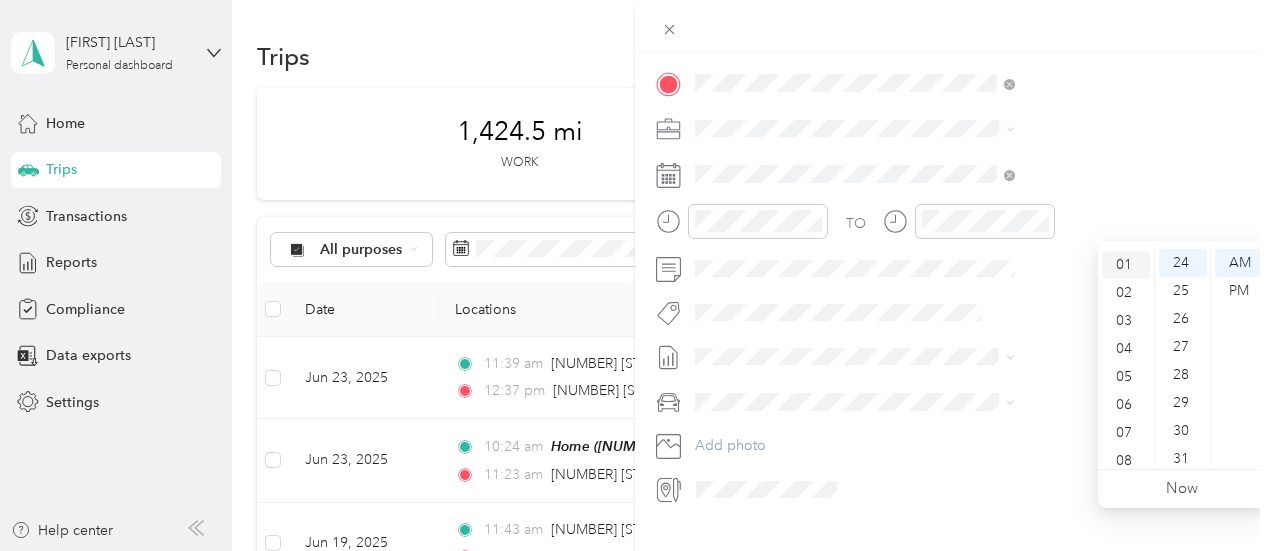scroll, scrollTop: 28, scrollLeft: 0, axis: vertical 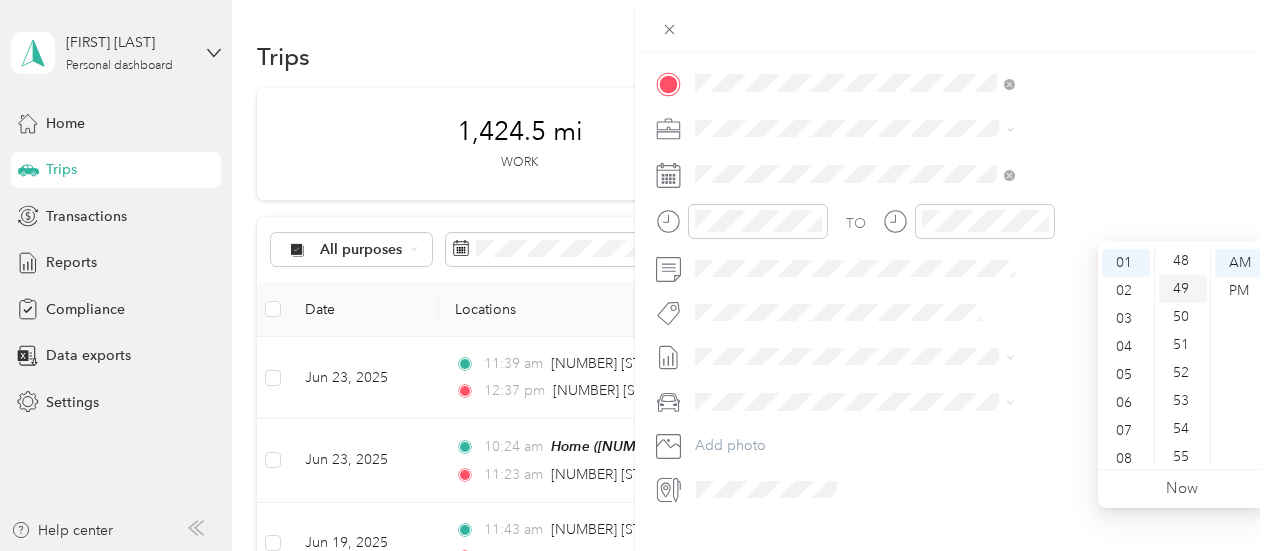 click on "49" at bounding box center [1183, 289] 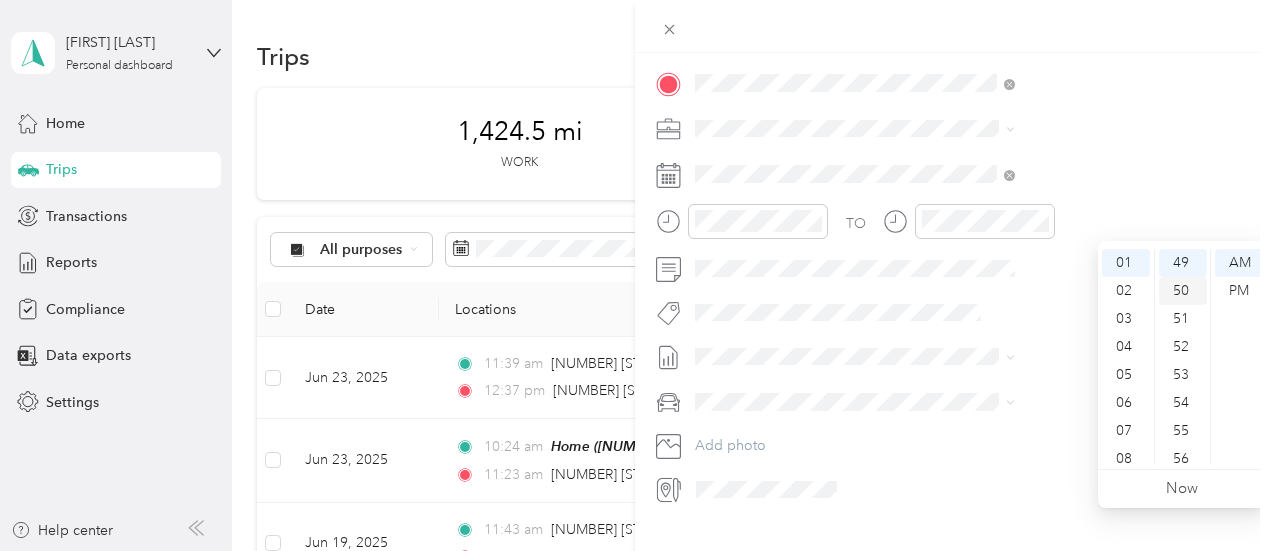 scroll, scrollTop: 1372, scrollLeft: 0, axis: vertical 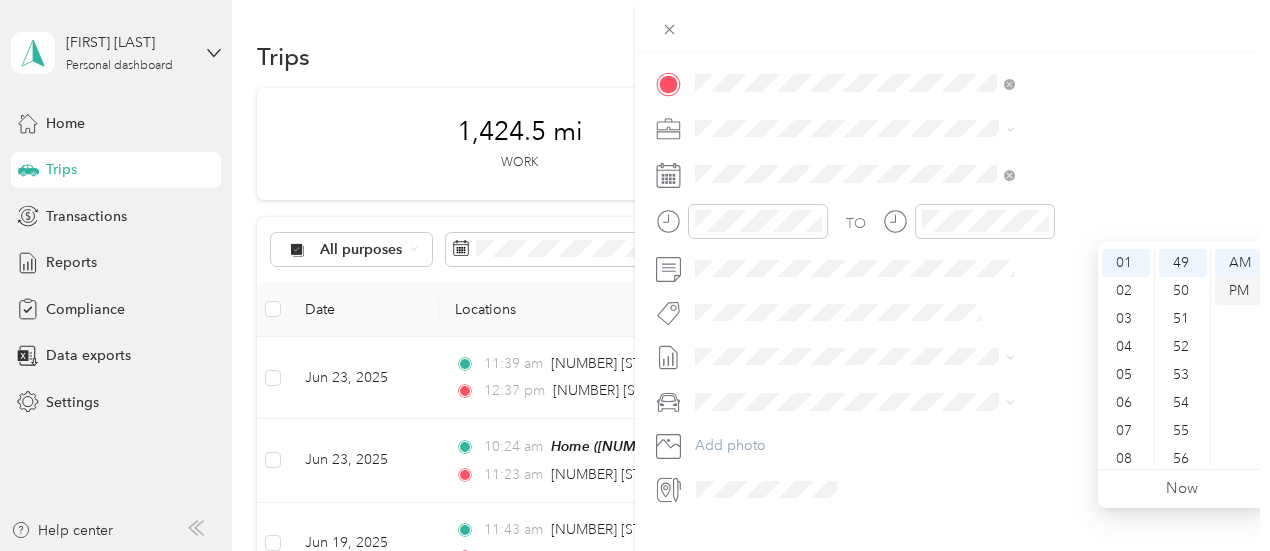 click on "PM" at bounding box center (1239, 291) 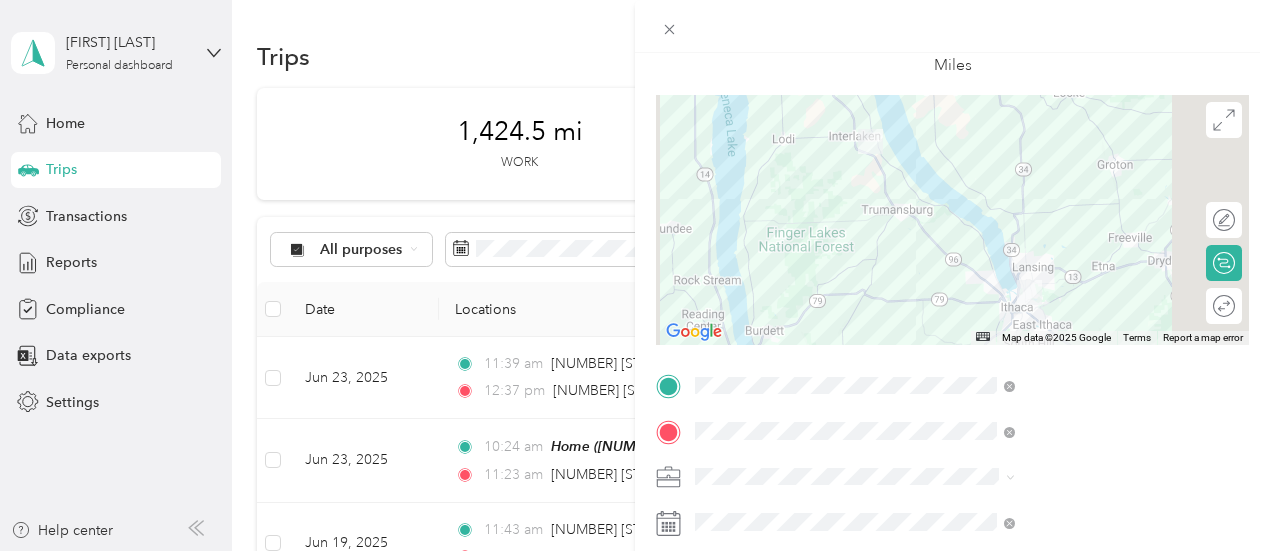 scroll, scrollTop: 0, scrollLeft: 0, axis: both 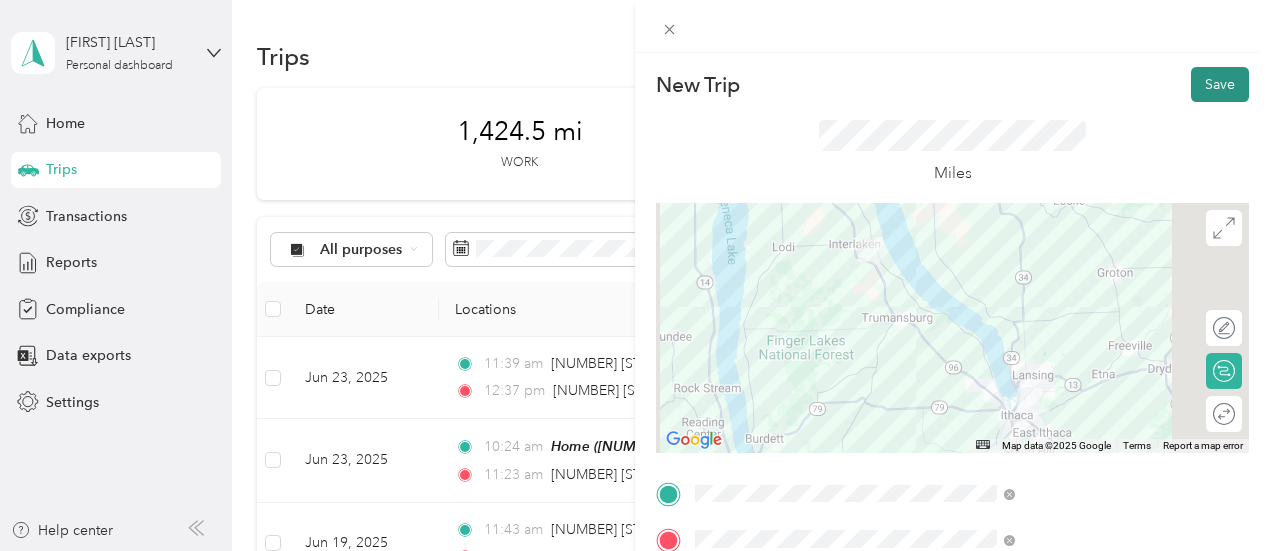 click on "Save" at bounding box center [1220, 84] 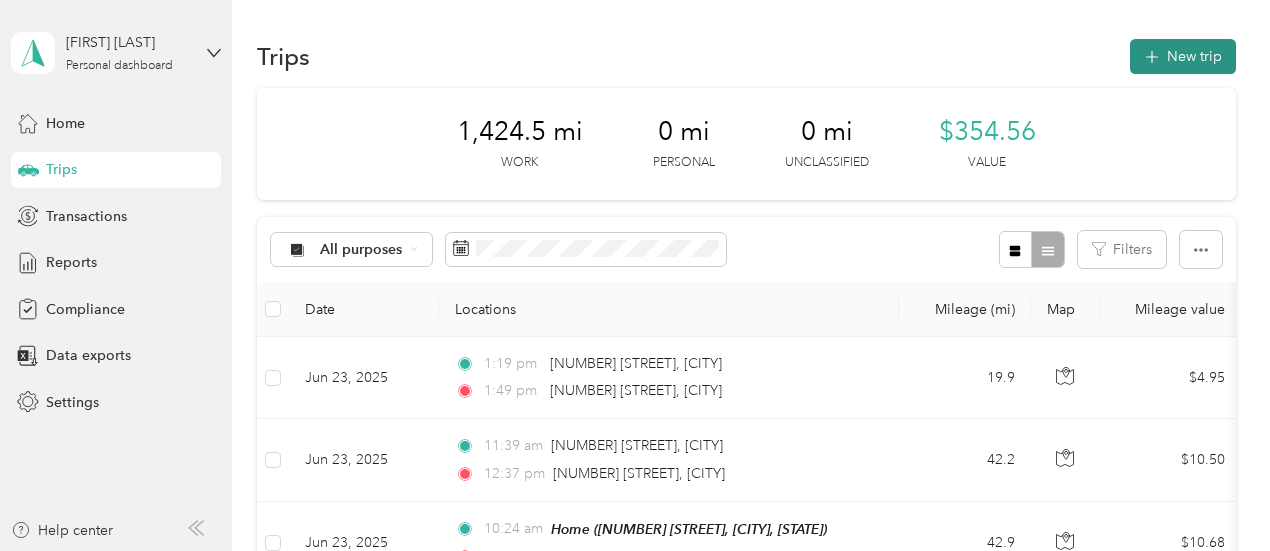 click on "New trip" at bounding box center (1183, 56) 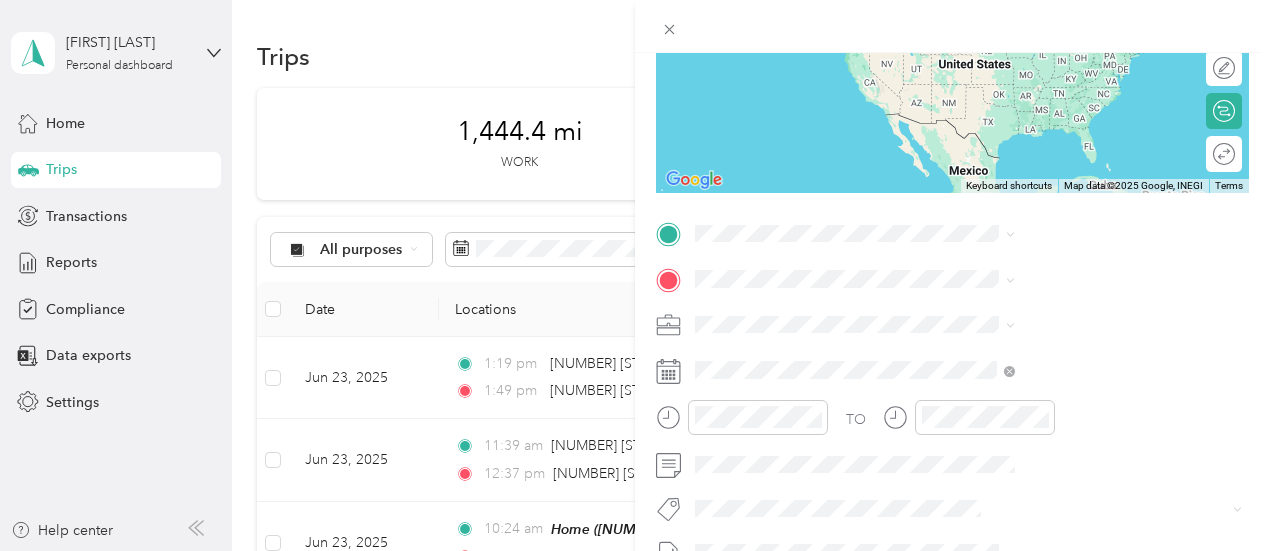 scroll, scrollTop: 282, scrollLeft: 0, axis: vertical 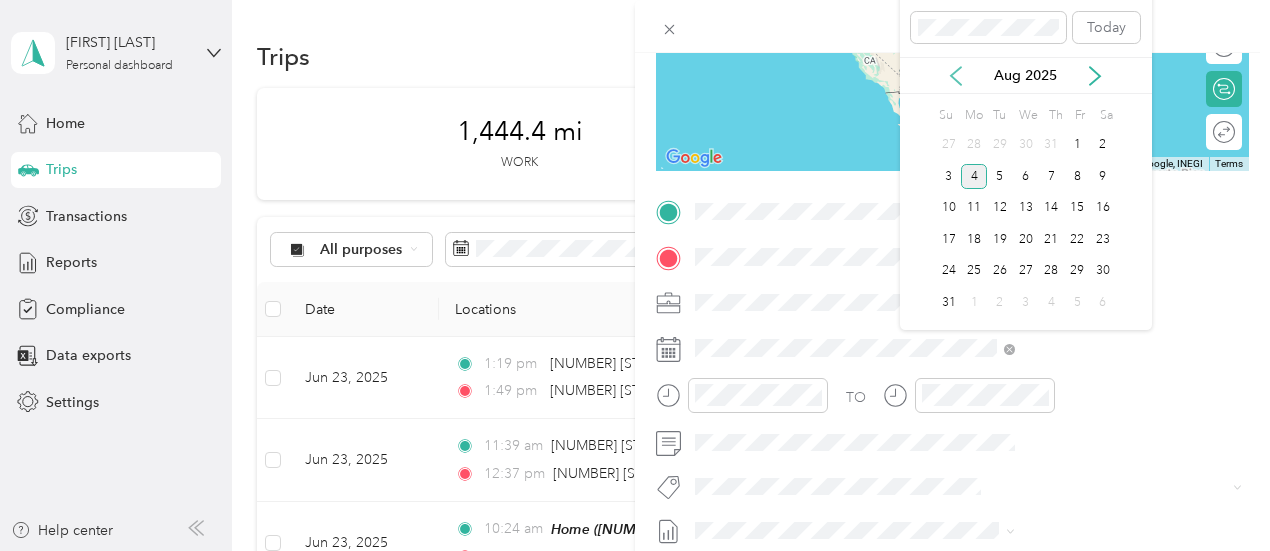 click 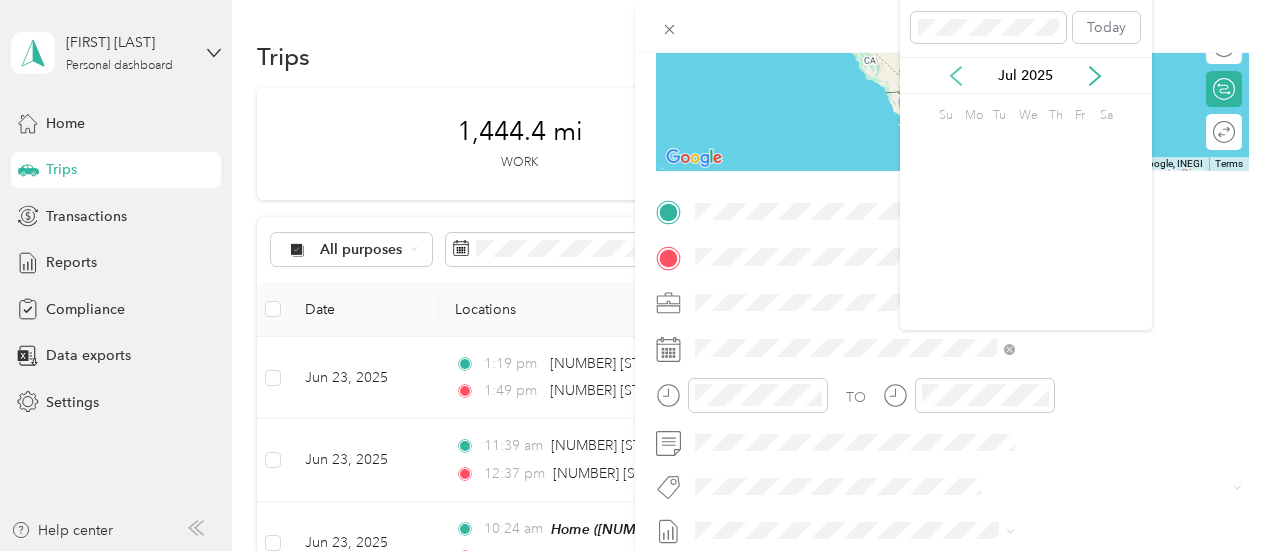 click 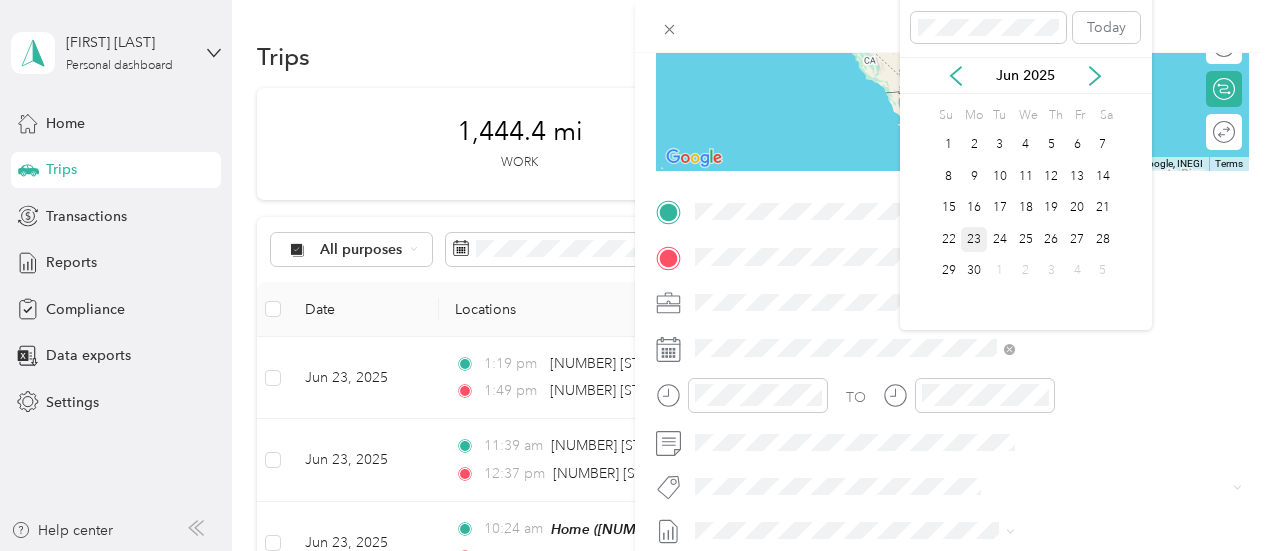 click on "23" at bounding box center [974, 239] 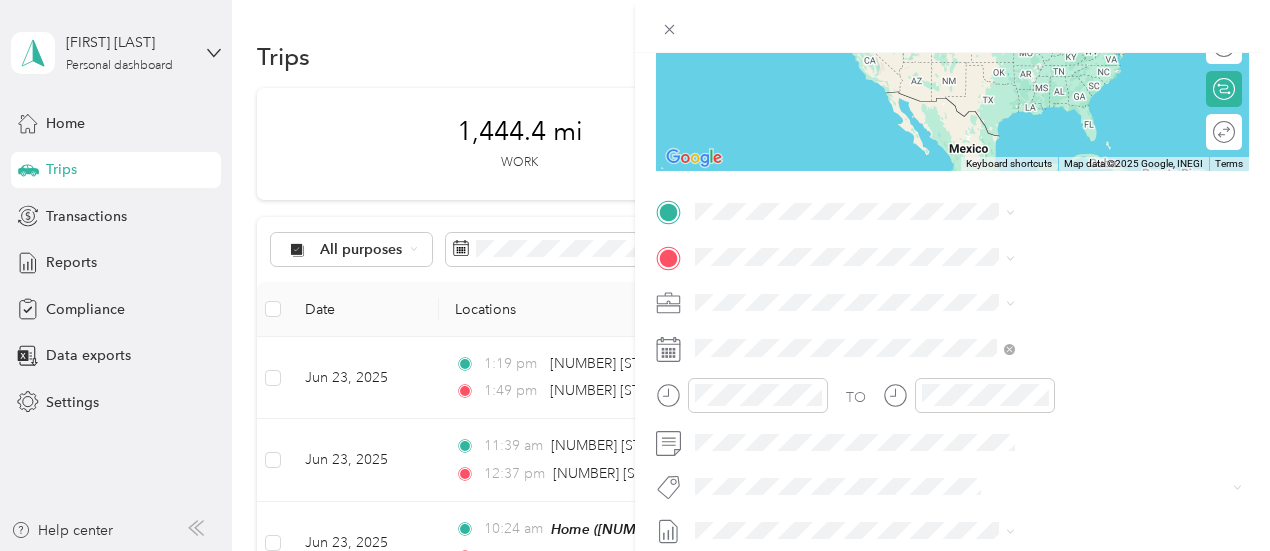 click on "[NUMBER] [STREET]
[CITY], [STATE] [POSTAL_CODE], [COUNTRY]" at bounding box center (1081, 299) 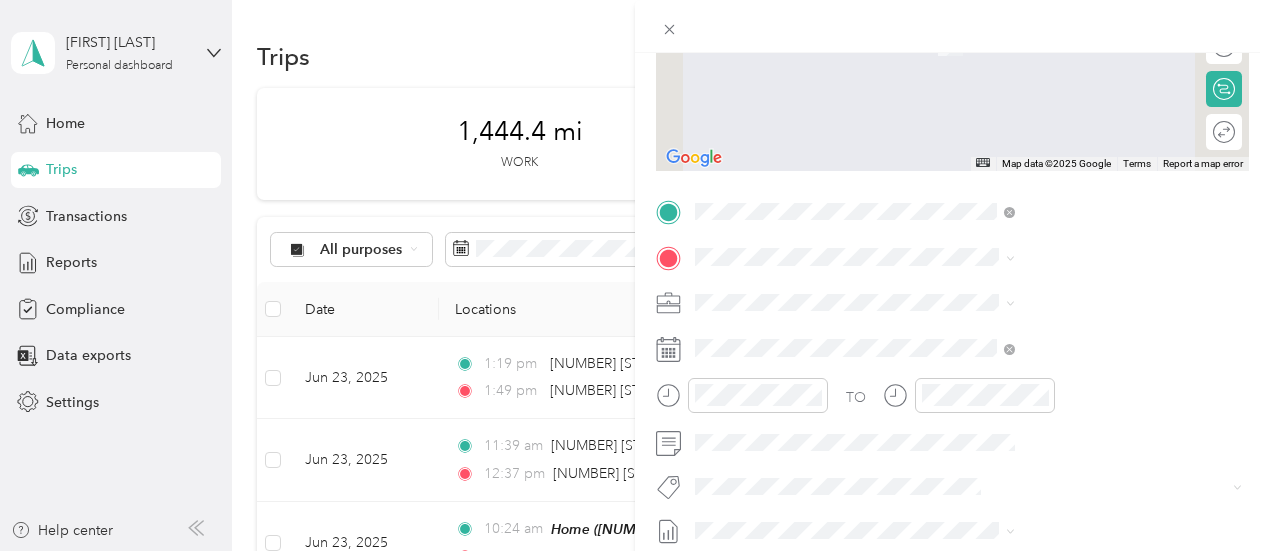 click on "[NUMBER] [STREET]
[CITY], [STATE] [POSTAL_CODE], [COUNTRY]" at bounding box center [1081, 335] 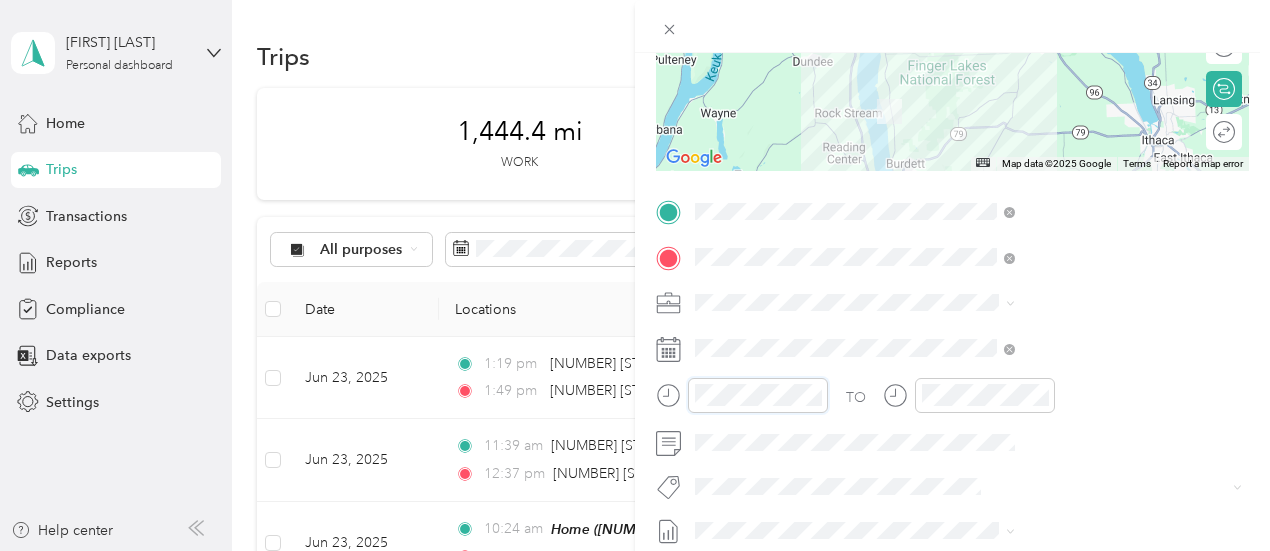 scroll, scrollTop: 120, scrollLeft: 0, axis: vertical 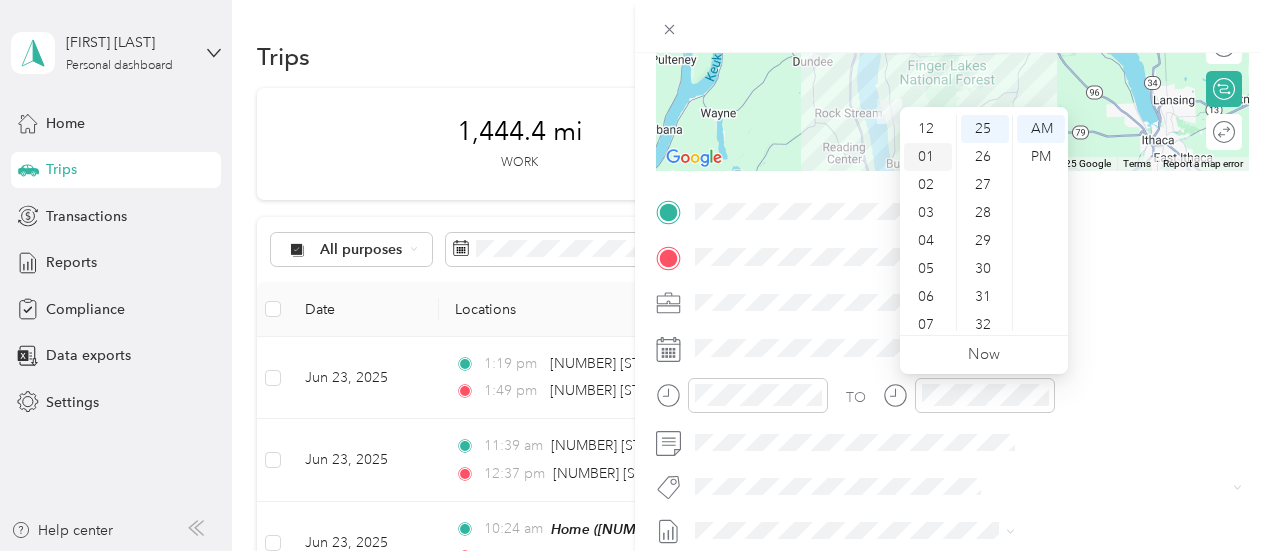 click on "01" at bounding box center [928, 157] 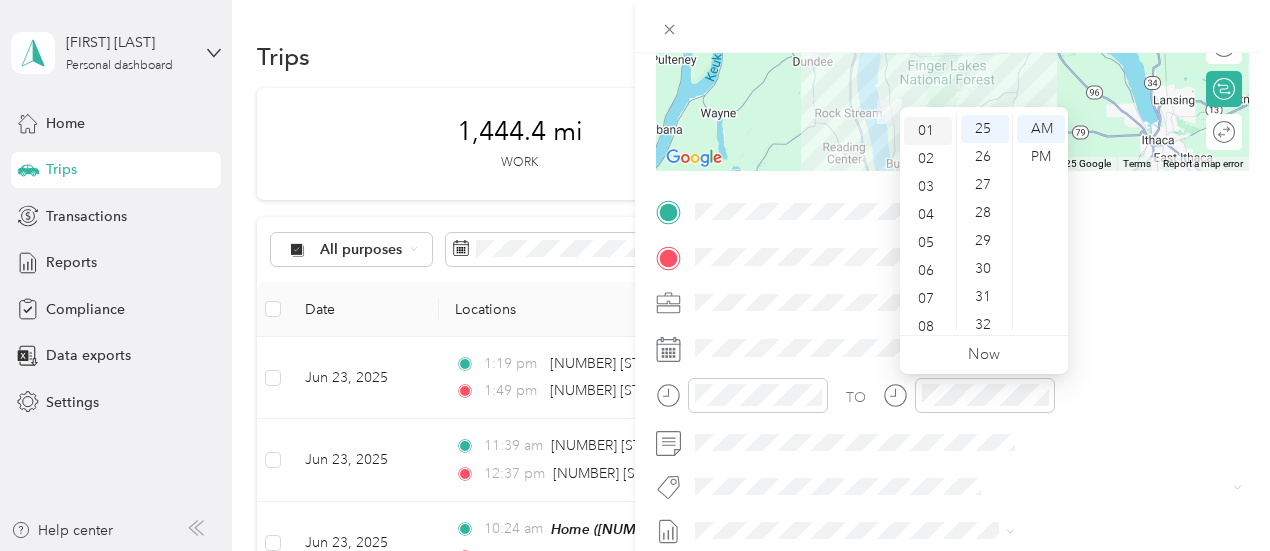 scroll, scrollTop: 28, scrollLeft: 0, axis: vertical 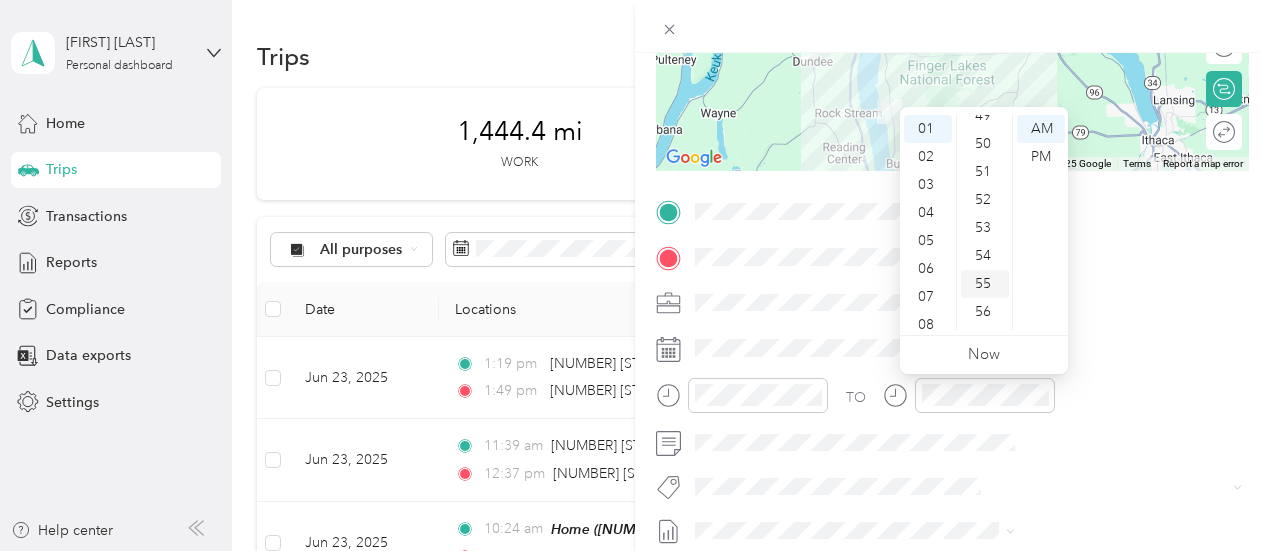 click on "55" at bounding box center (985, 284) 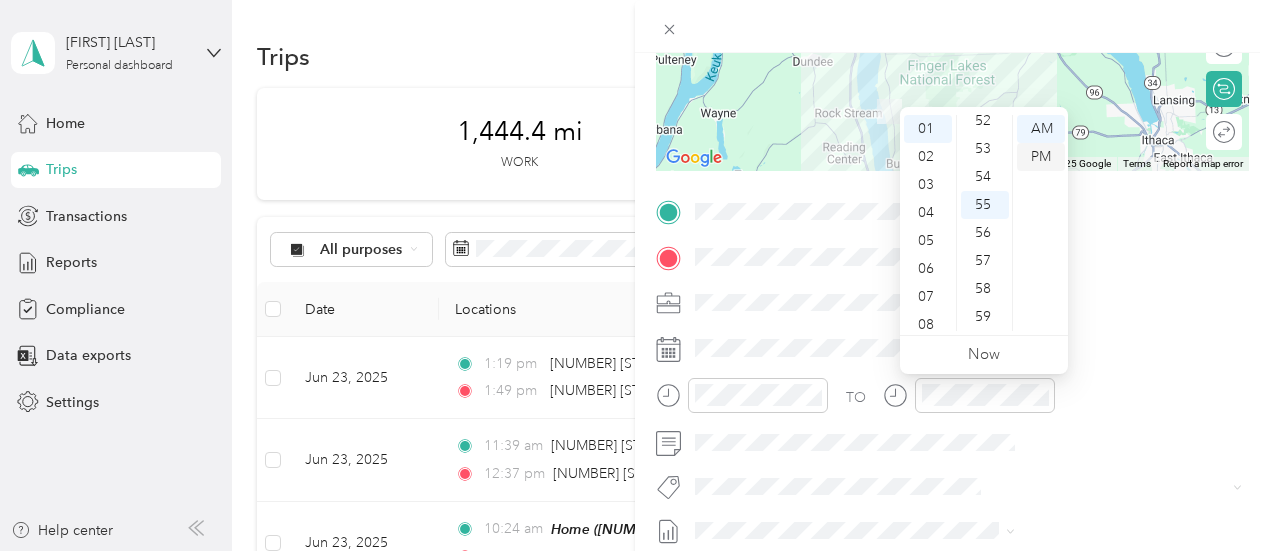 click on "PM" at bounding box center [1041, 157] 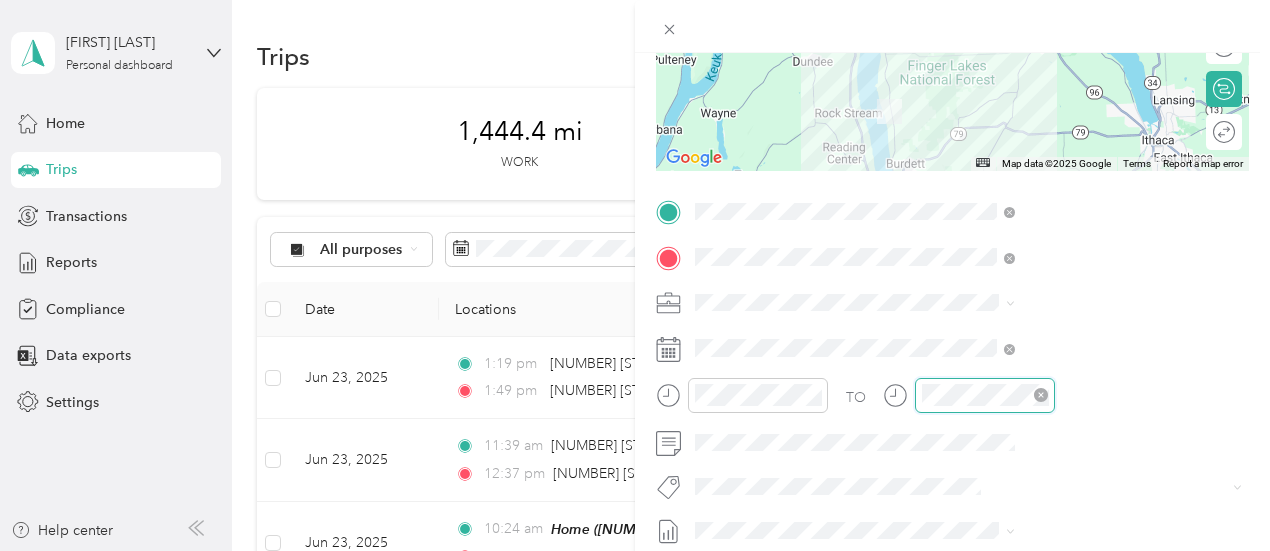 scroll, scrollTop: 700, scrollLeft: 0, axis: vertical 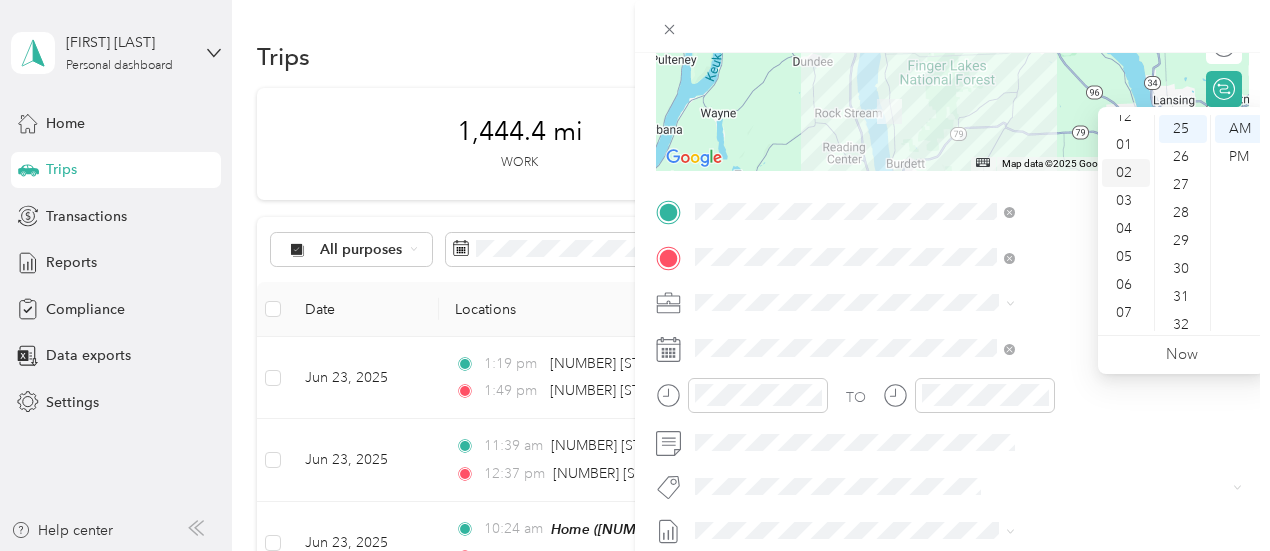 click on "02" at bounding box center [1126, 173] 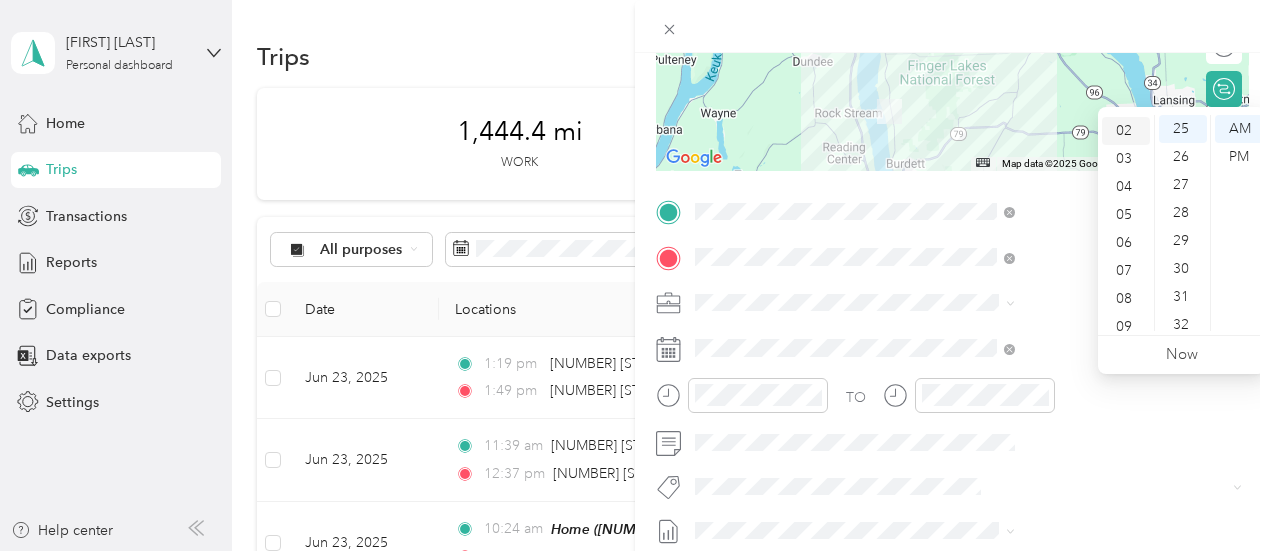 scroll, scrollTop: 56, scrollLeft: 0, axis: vertical 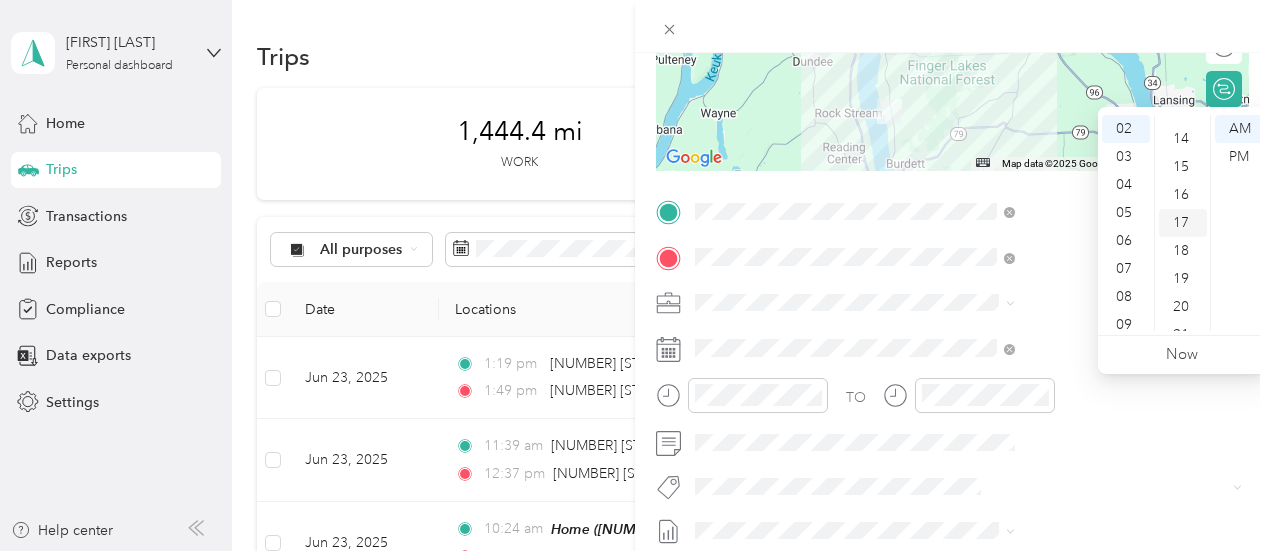click on "17" at bounding box center [1183, 223] 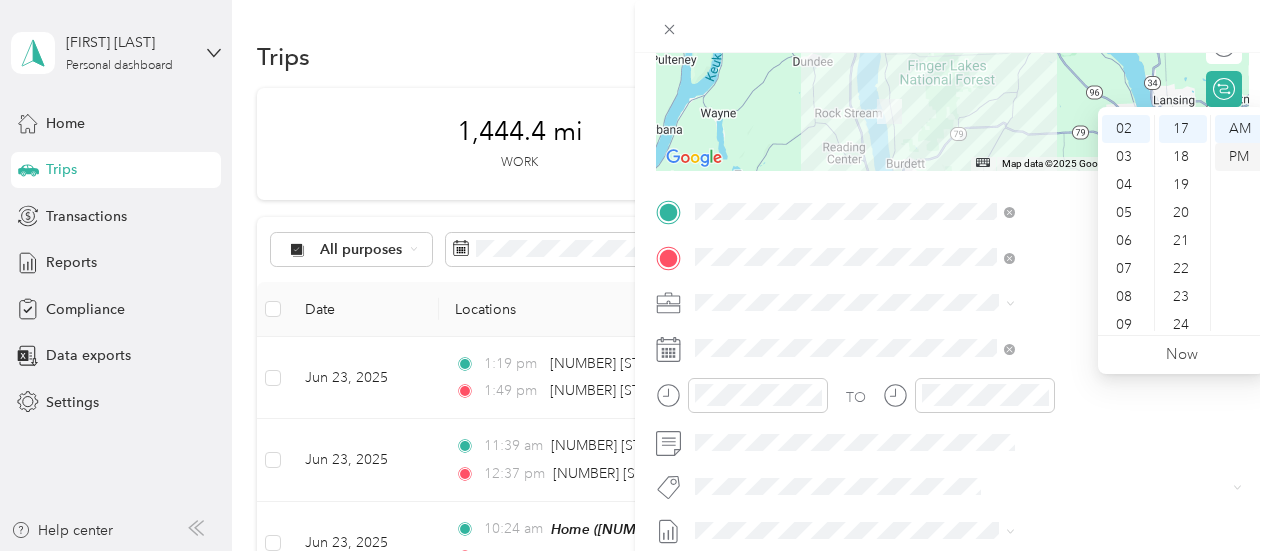 click on "PM" at bounding box center (1239, 157) 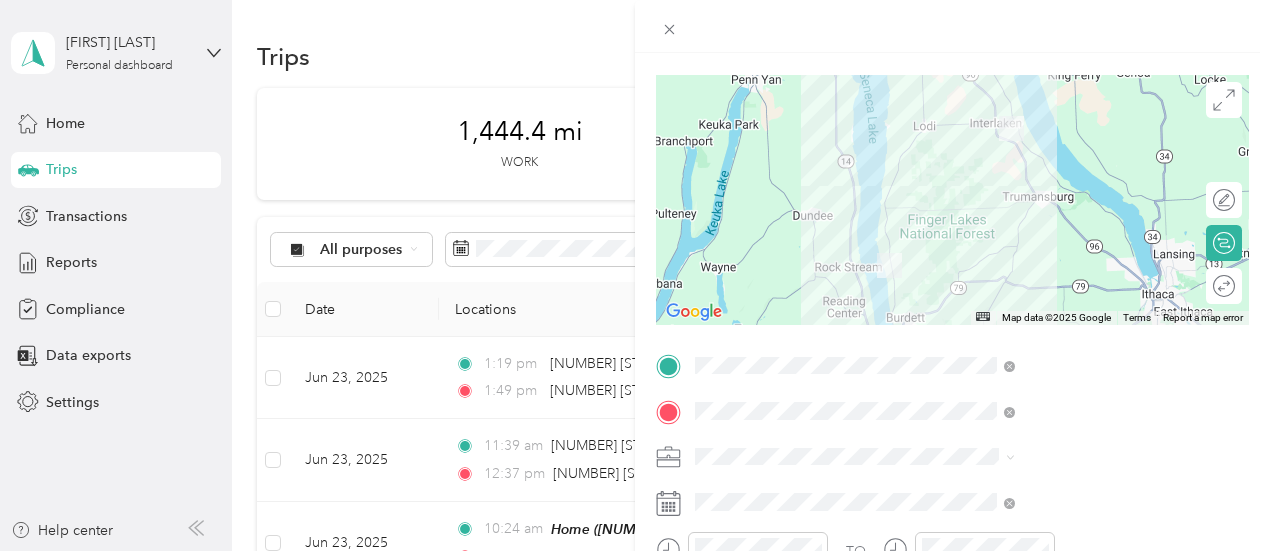 scroll, scrollTop: 0, scrollLeft: 0, axis: both 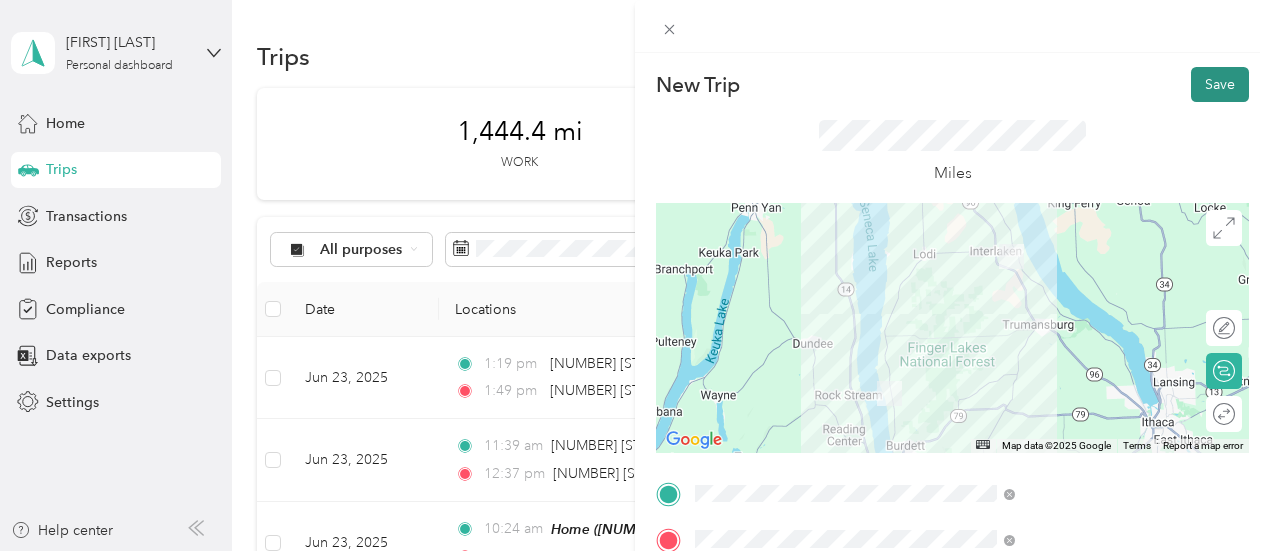 click on "Save" at bounding box center [1220, 84] 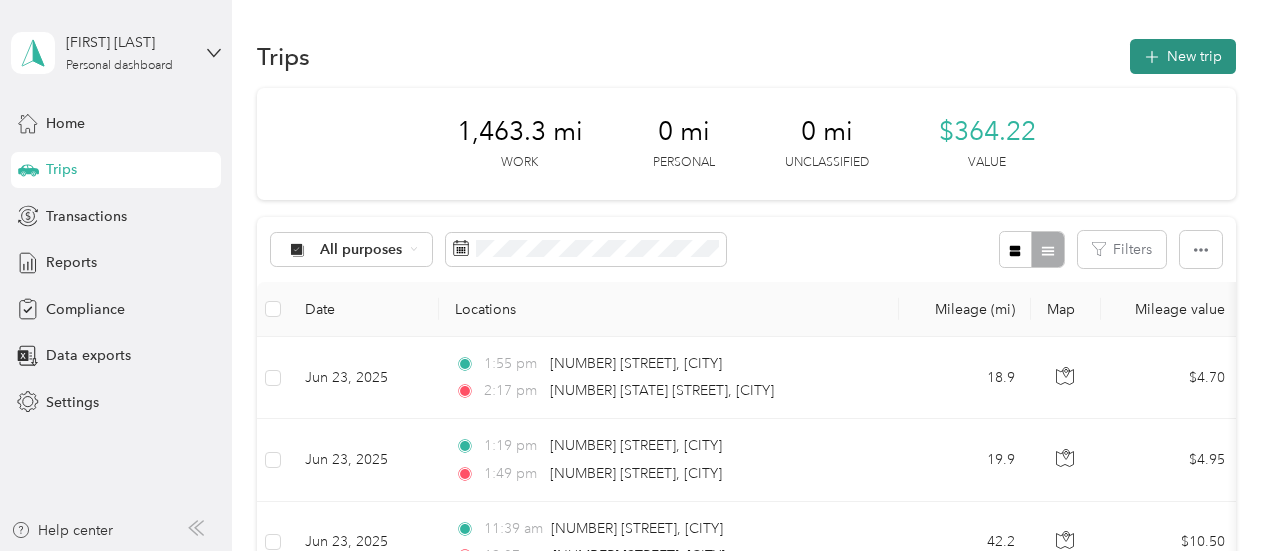 click 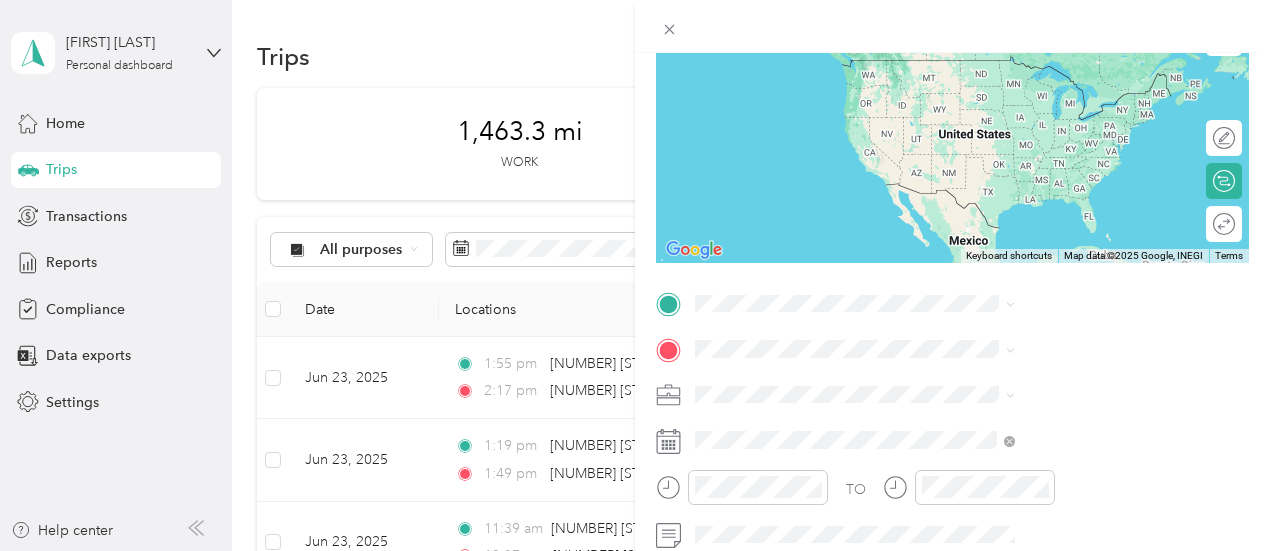 scroll, scrollTop: 210, scrollLeft: 0, axis: vertical 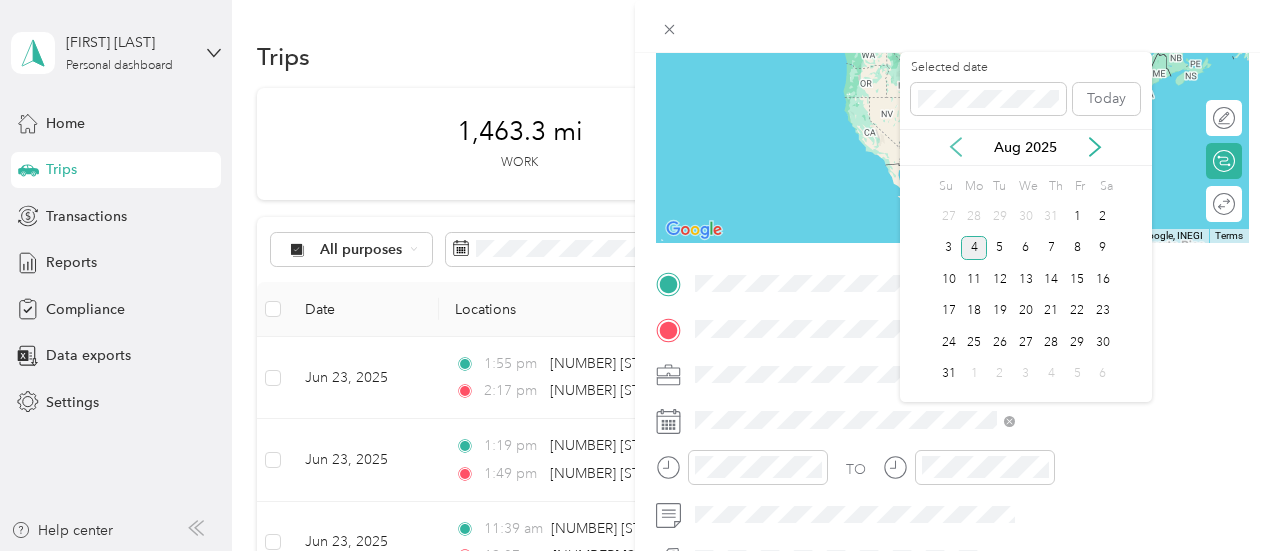 click 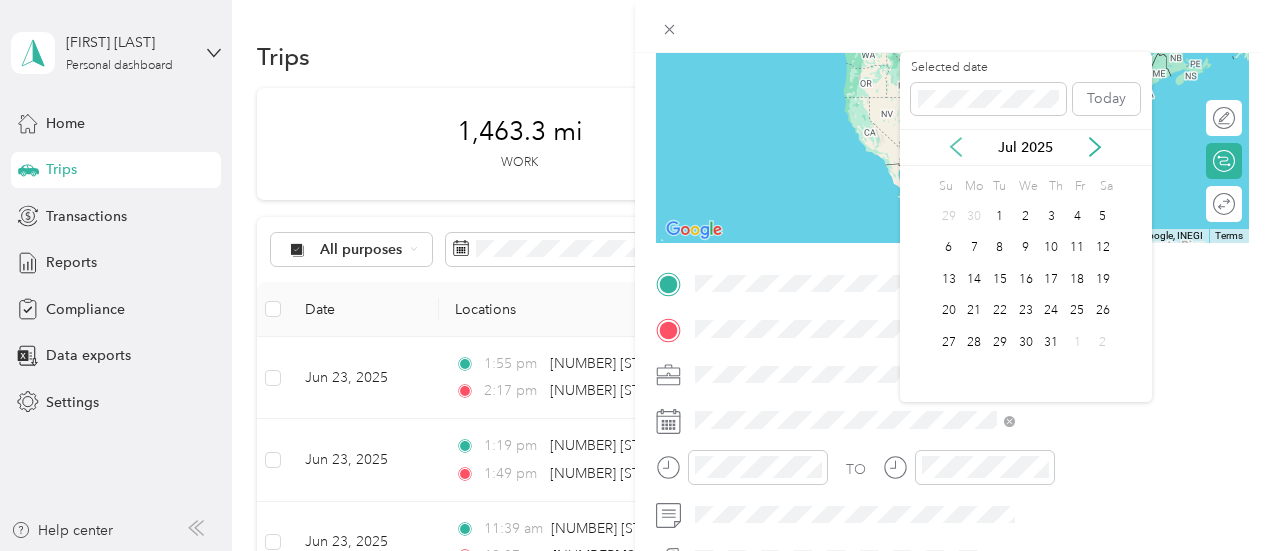 click 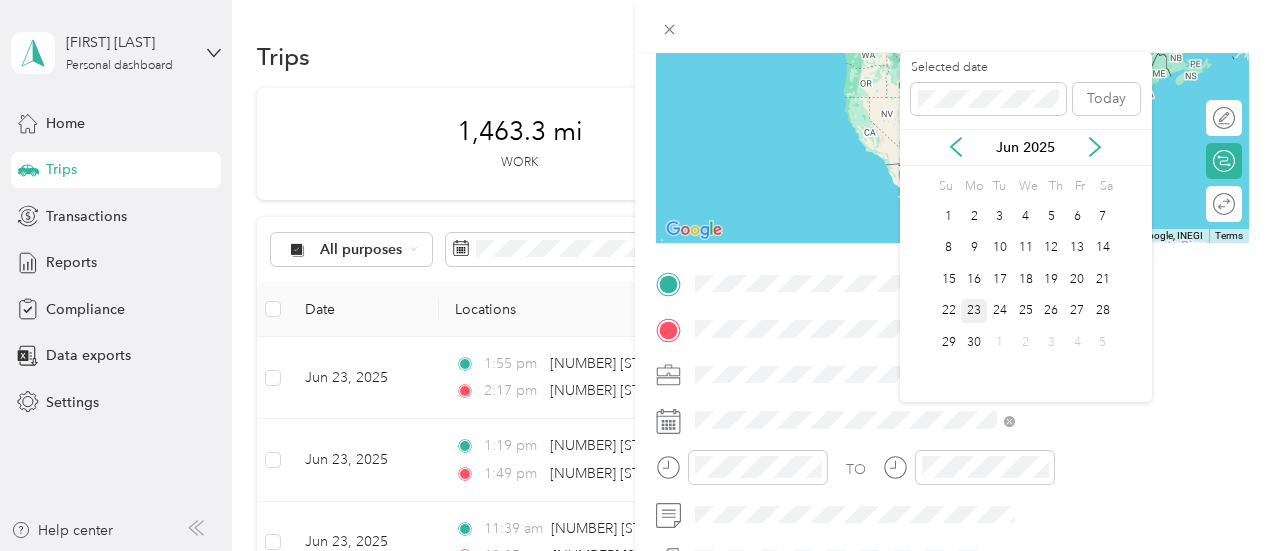 click on "23" at bounding box center [974, 311] 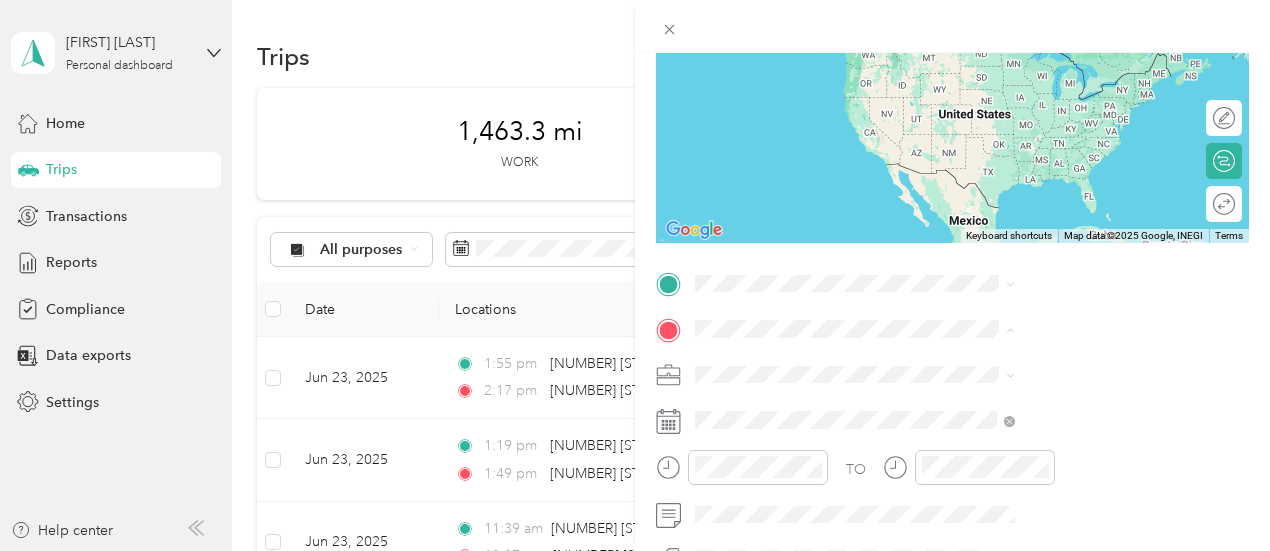 click on "[NUMBER] [STREET]
[CITY], [STATE] [POSTAL_CODE], [COUNTRY]" at bounding box center (1081, 418) 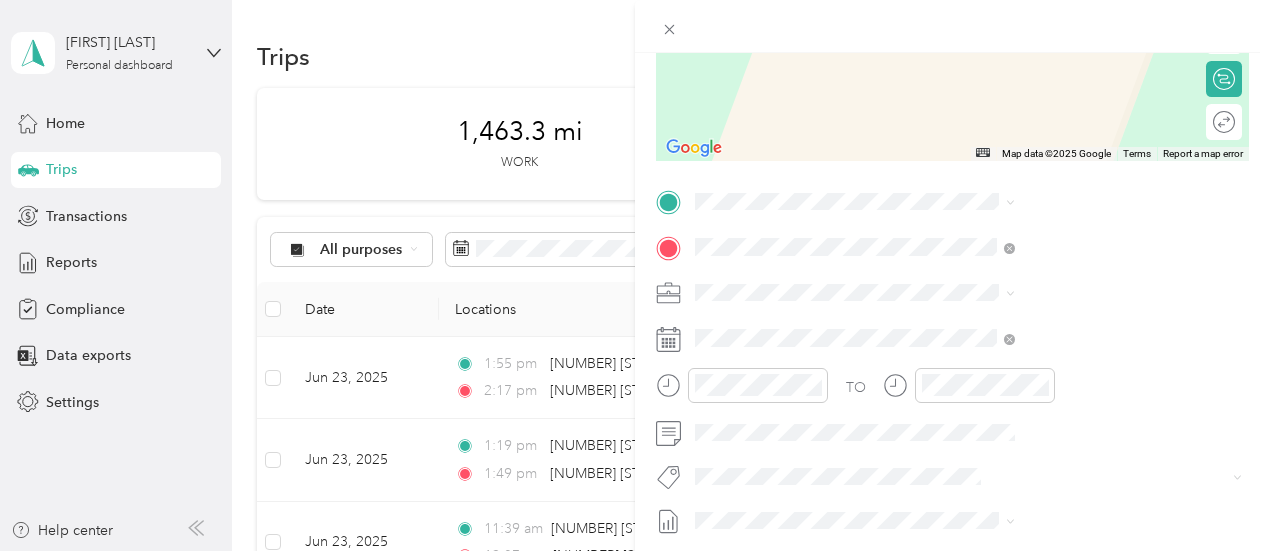 scroll, scrollTop: 316, scrollLeft: 0, axis: vertical 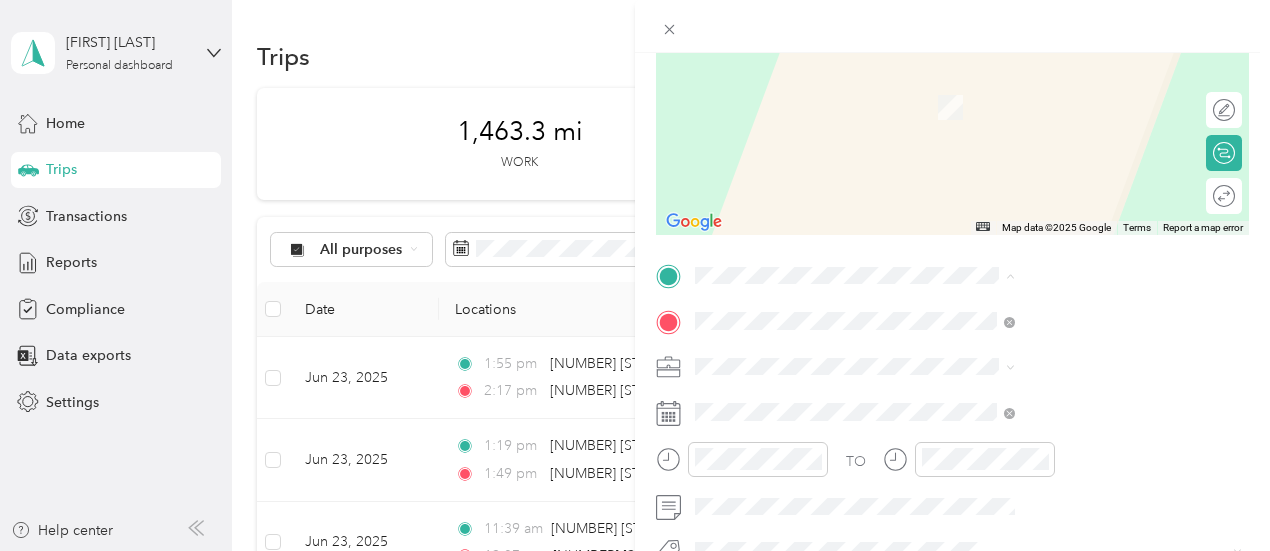 click on "[NUMBER] [STREET]
[CITY], [STATE] [POSTAL_CODE], [COUNTRY]" at bounding box center [1081, 364] 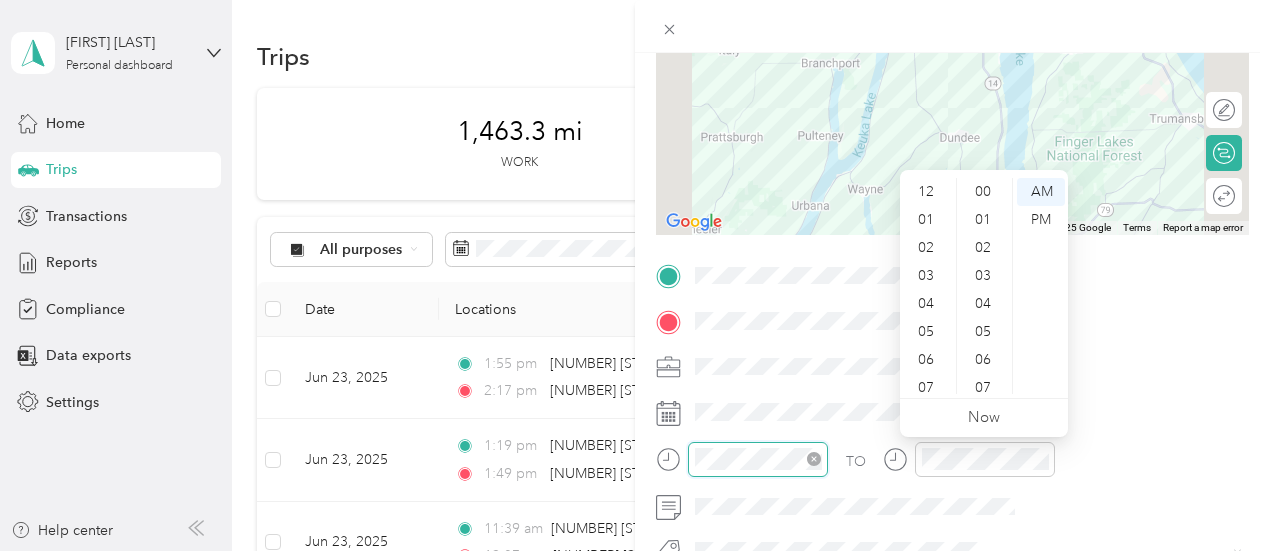 scroll, scrollTop: 756, scrollLeft: 0, axis: vertical 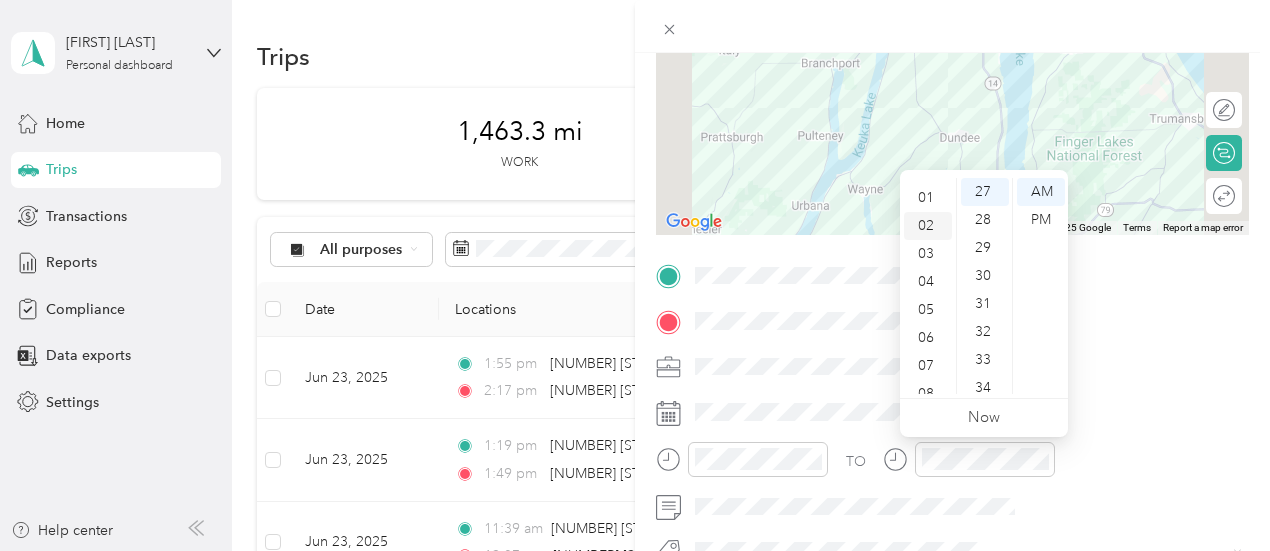 click on "02" at bounding box center (928, 226) 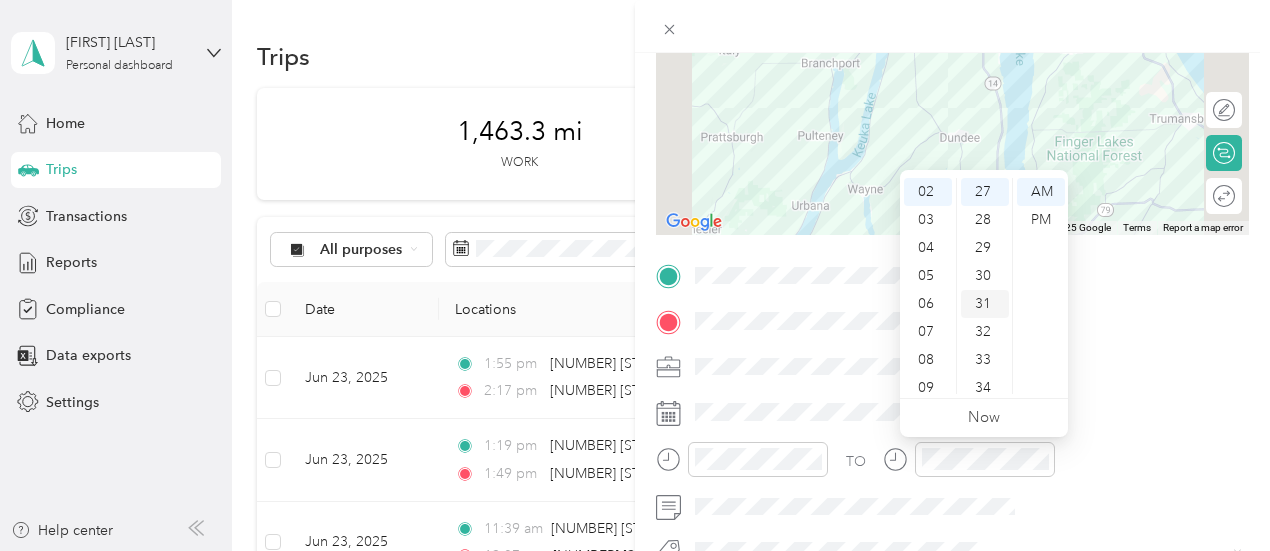 click on "31" at bounding box center (985, 304) 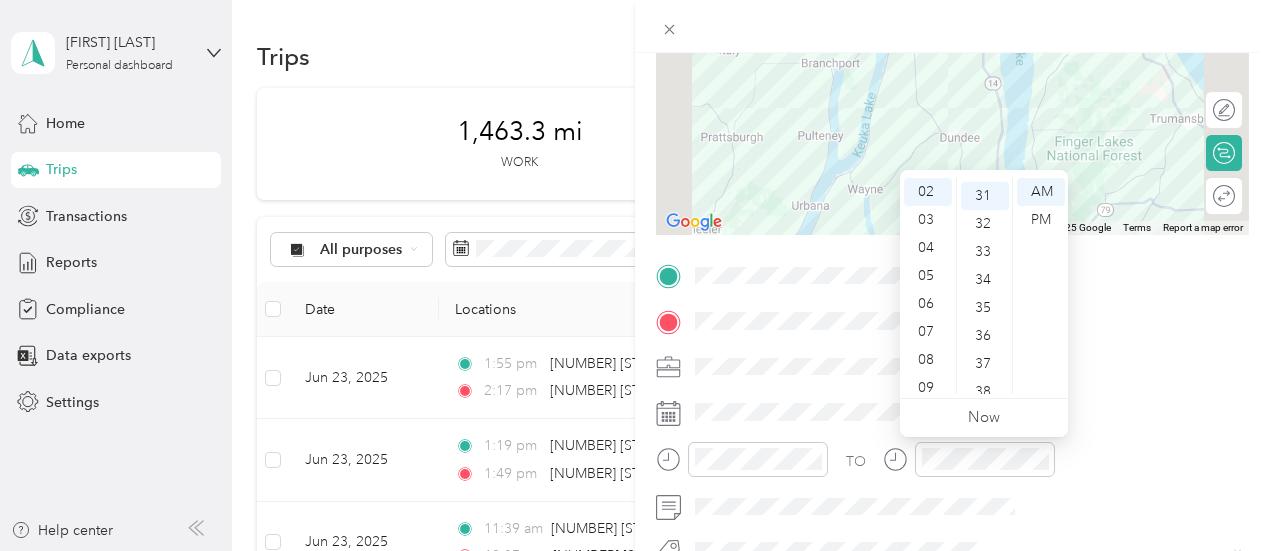 scroll, scrollTop: 868, scrollLeft: 0, axis: vertical 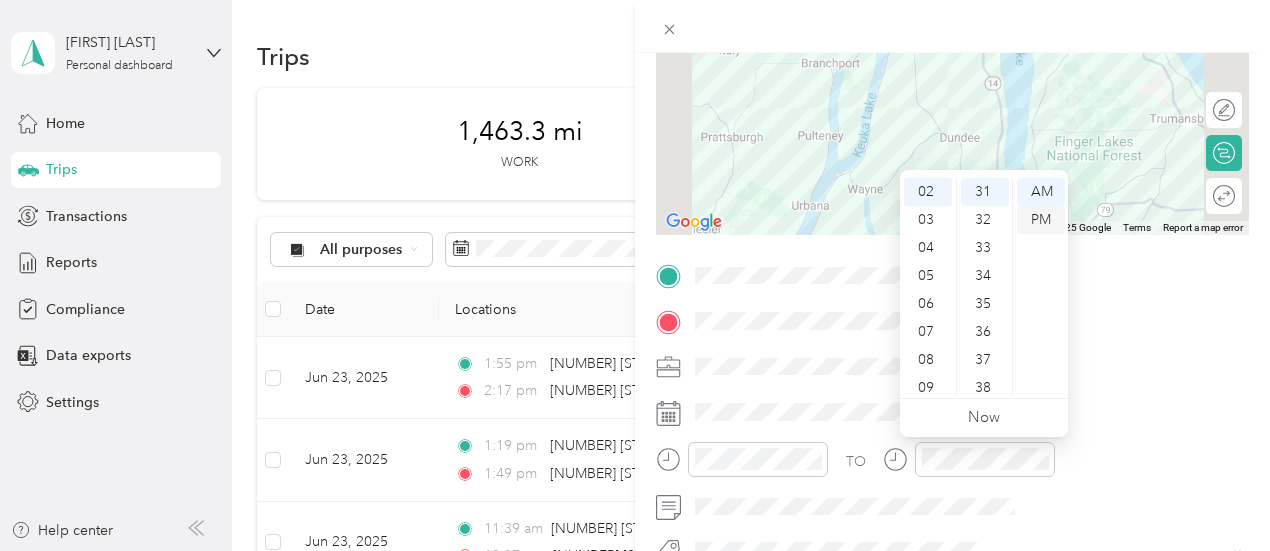 click on "PM" at bounding box center (1041, 220) 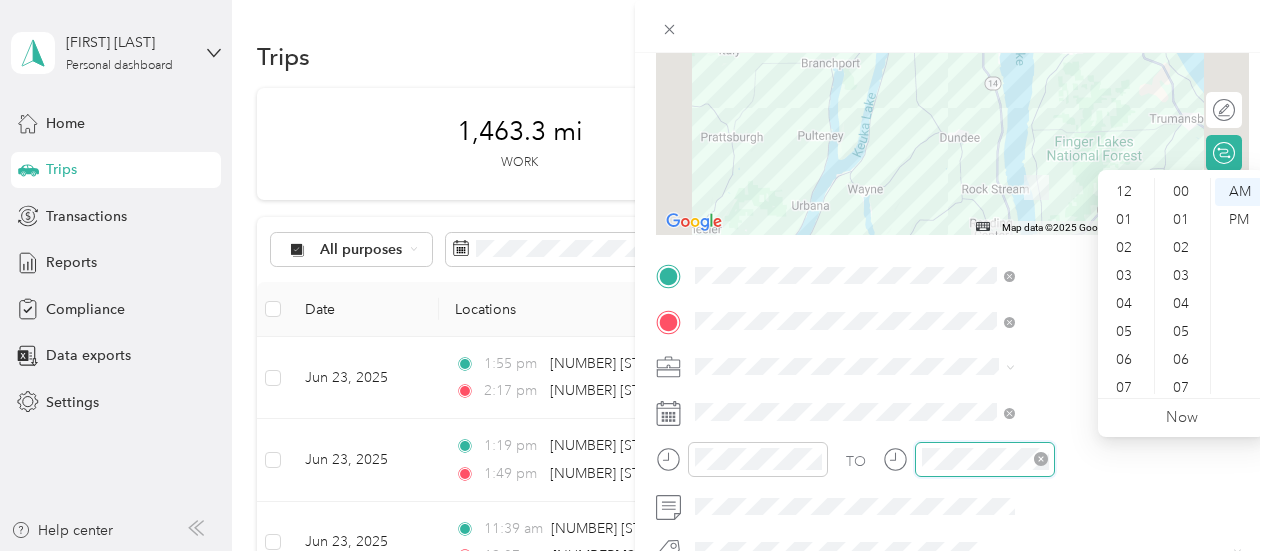 scroll, scrollTop: 756, scrollLeft: 0, axis: vertical 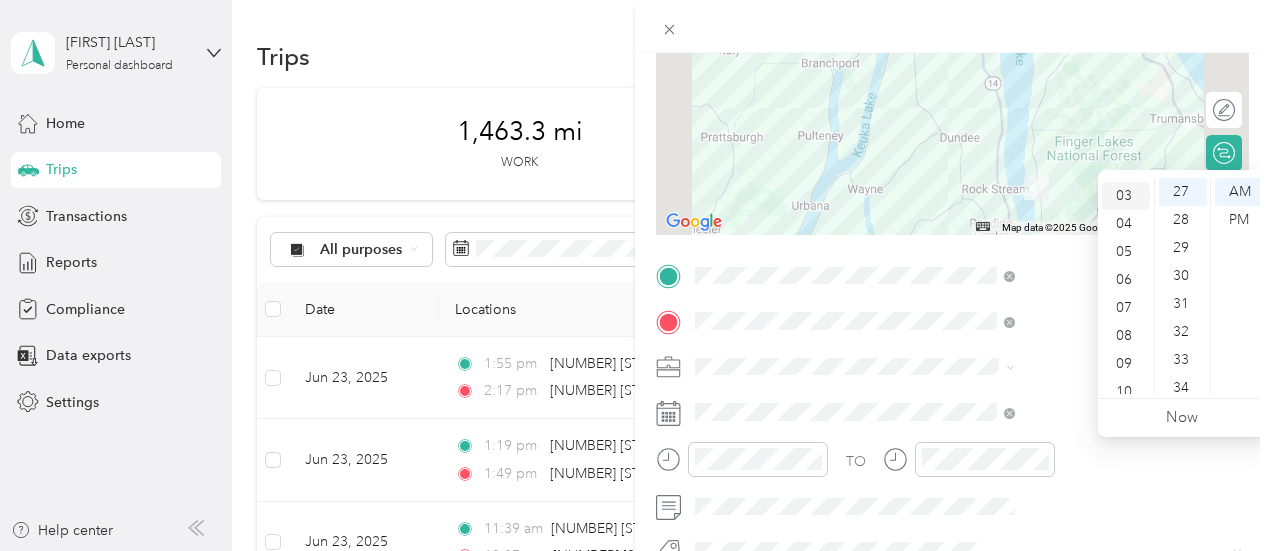 click on "03" at bounding box center [1126, 196] 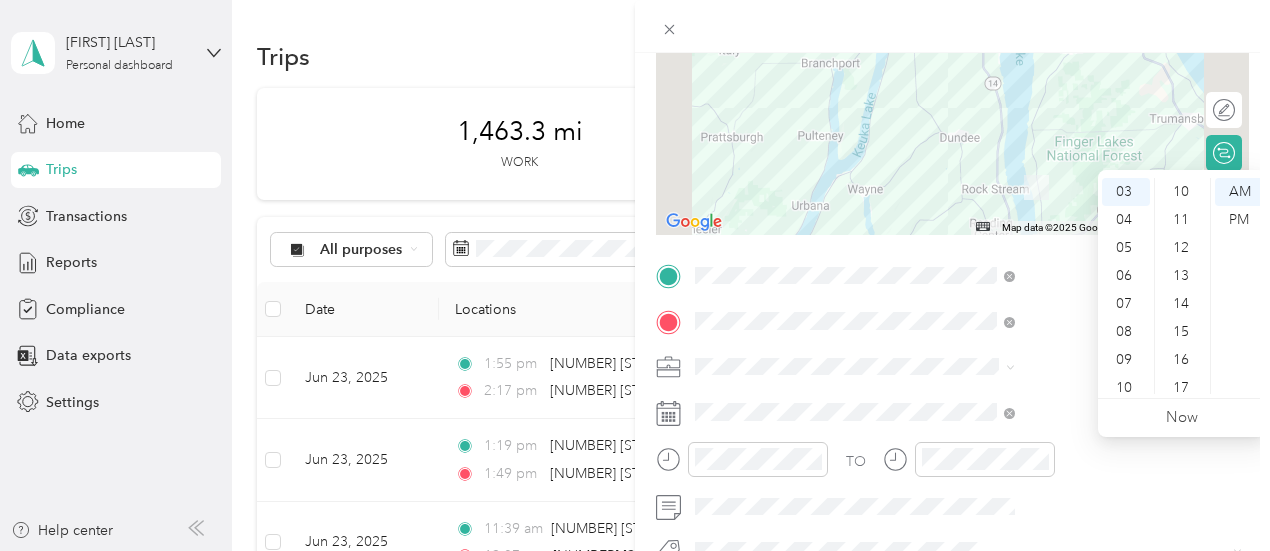 scroll, scrollTop: 268, scrollLeft: 0, axis: vertical 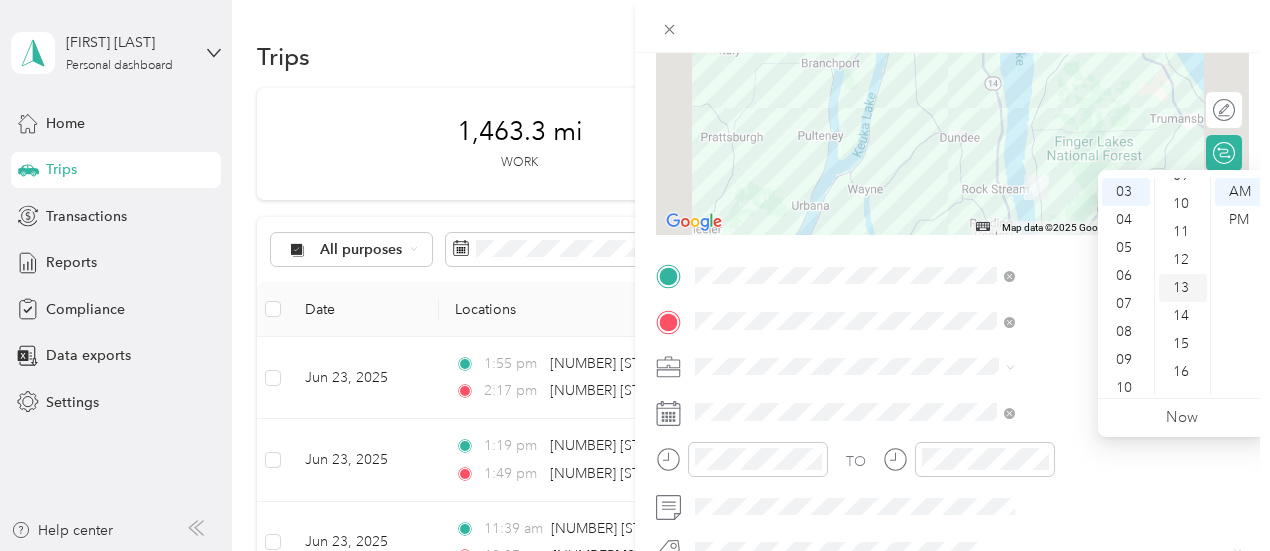 click on "13" at bounding box center (1183, 288) 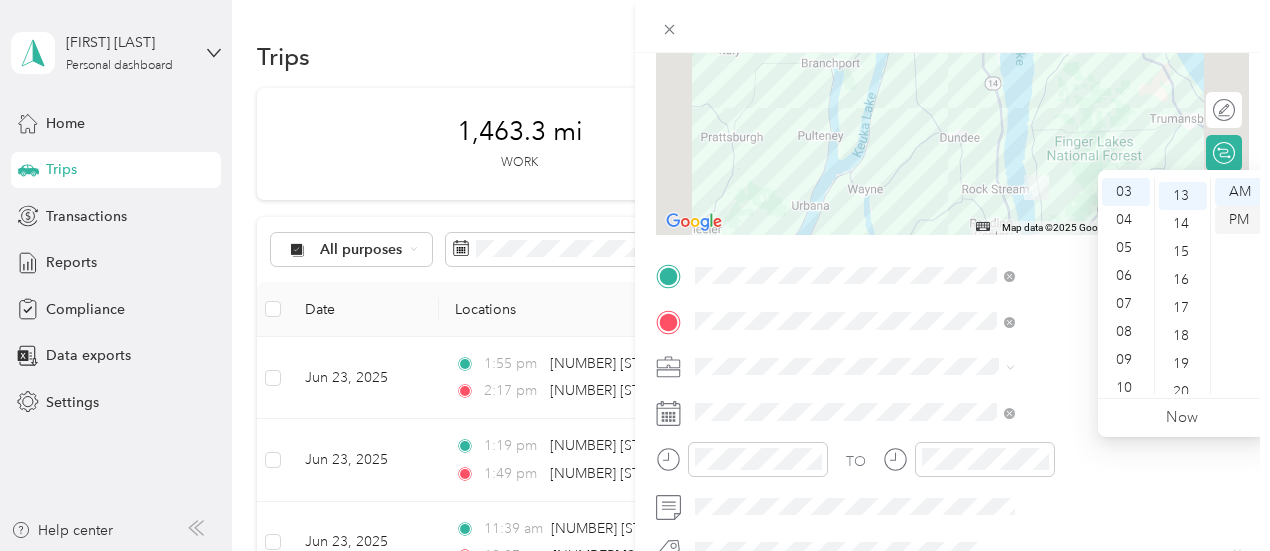 scroll, scrollTop: 364, scrollLeft: 0, axis: vertical 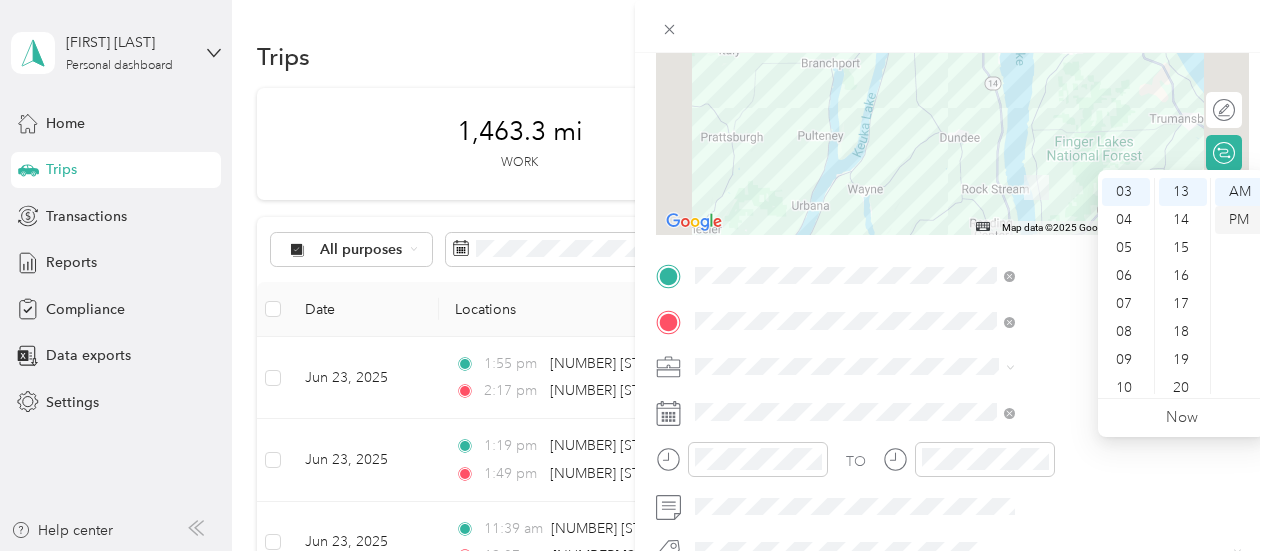 click on "PM" at bounding box center [1239, 220] 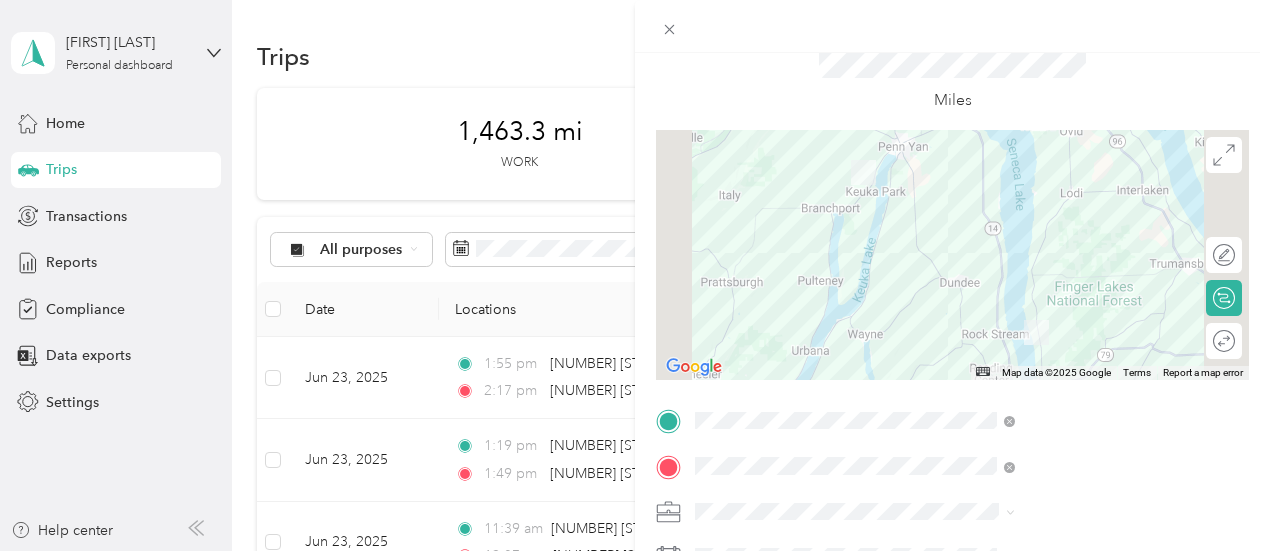 scroll, scrollTop: 0, scrollLeft: 0, axis: both 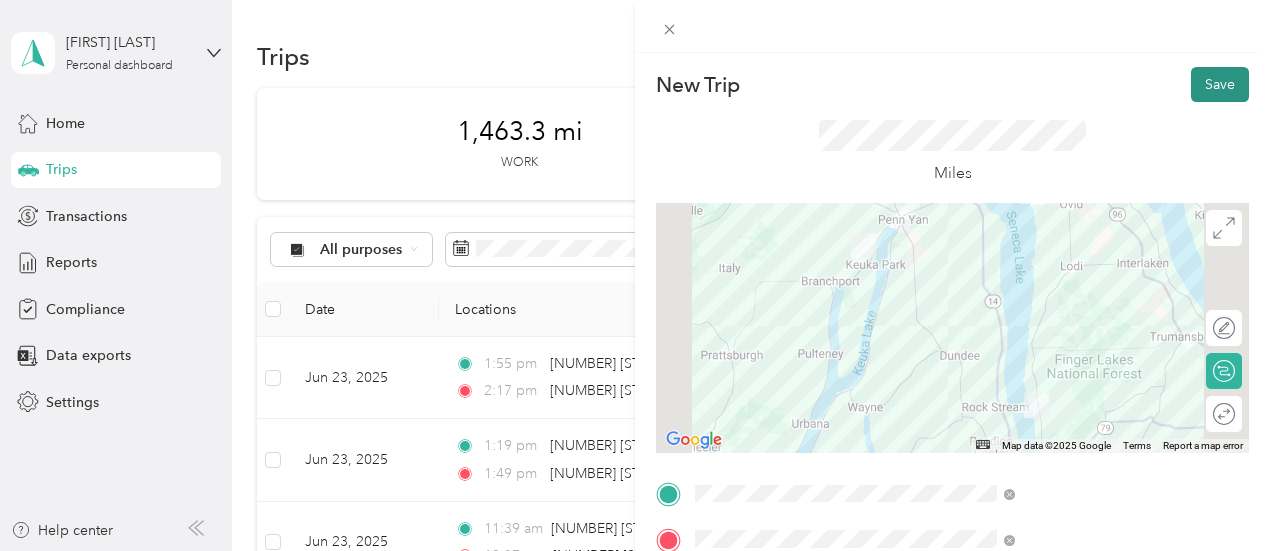 click on "Save" at bounding box center (1220, 84) 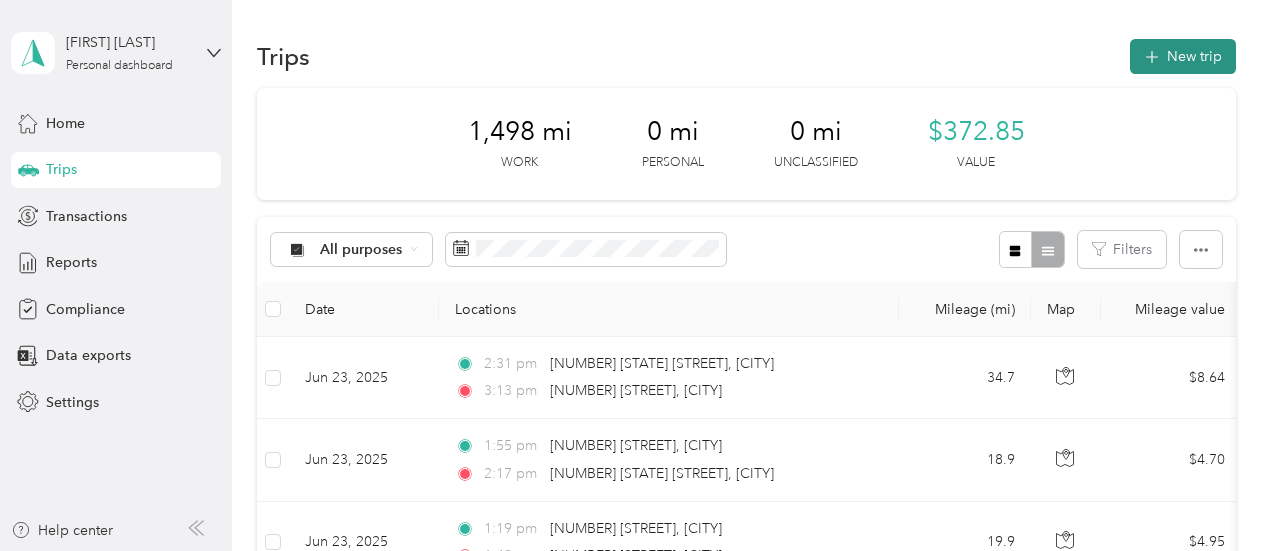 click on "New trip" at bounding box center (1183, 56) 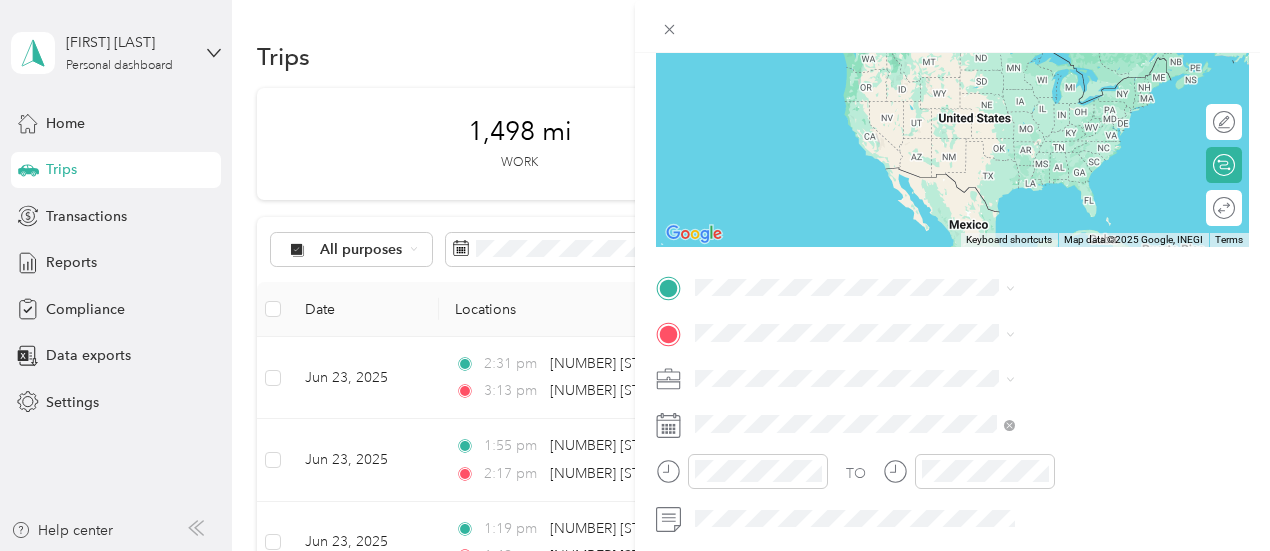 scroll, scrollTop: 239, scrollLeft: 0, axis: vertical 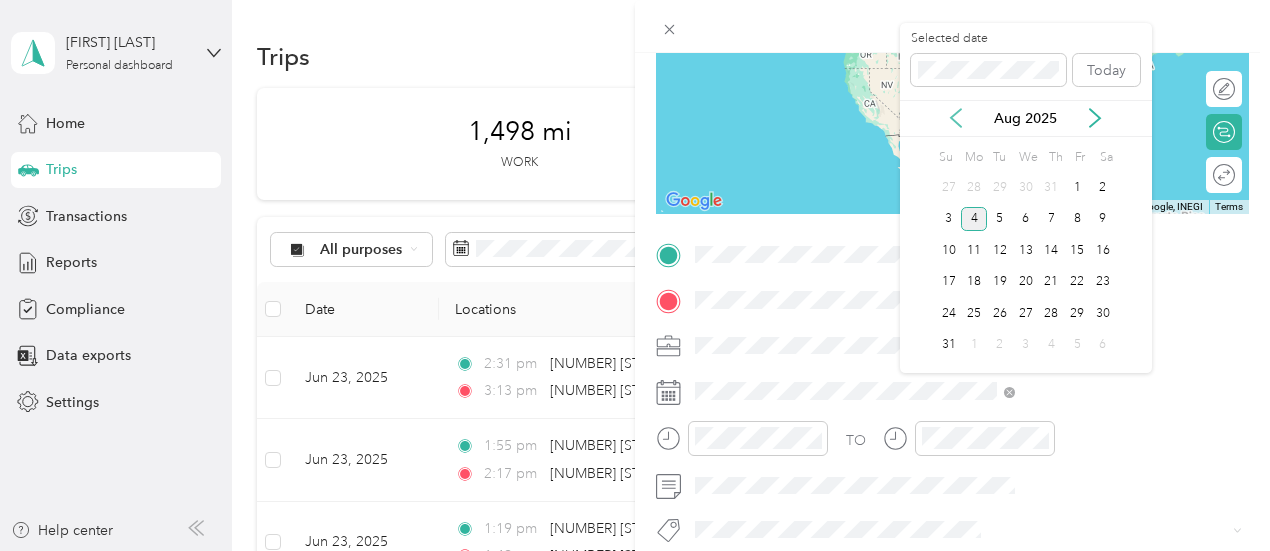 click 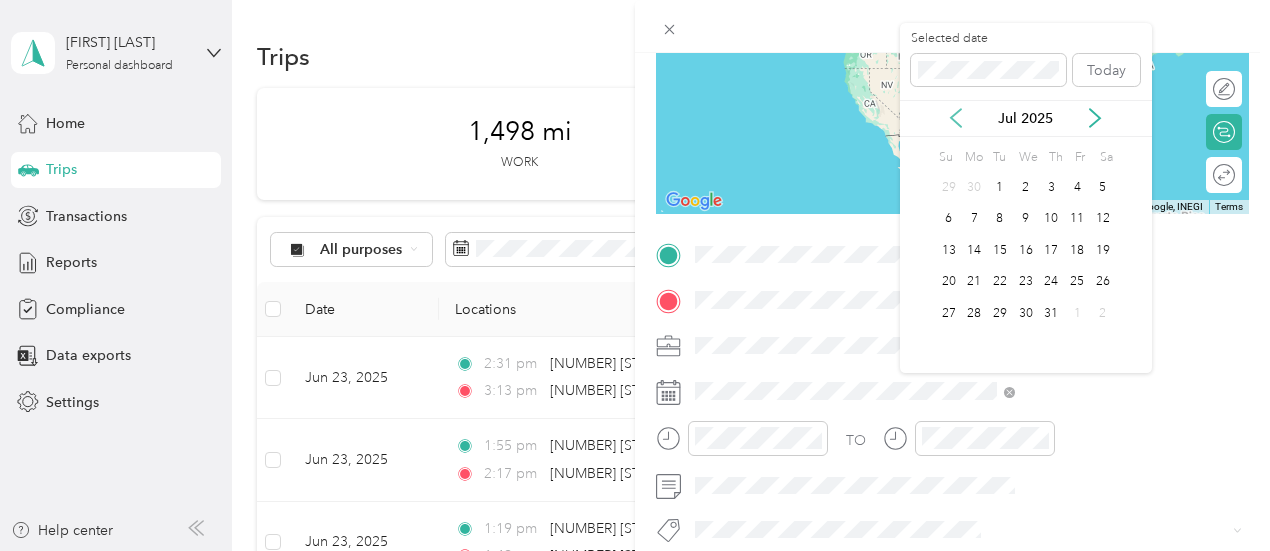click 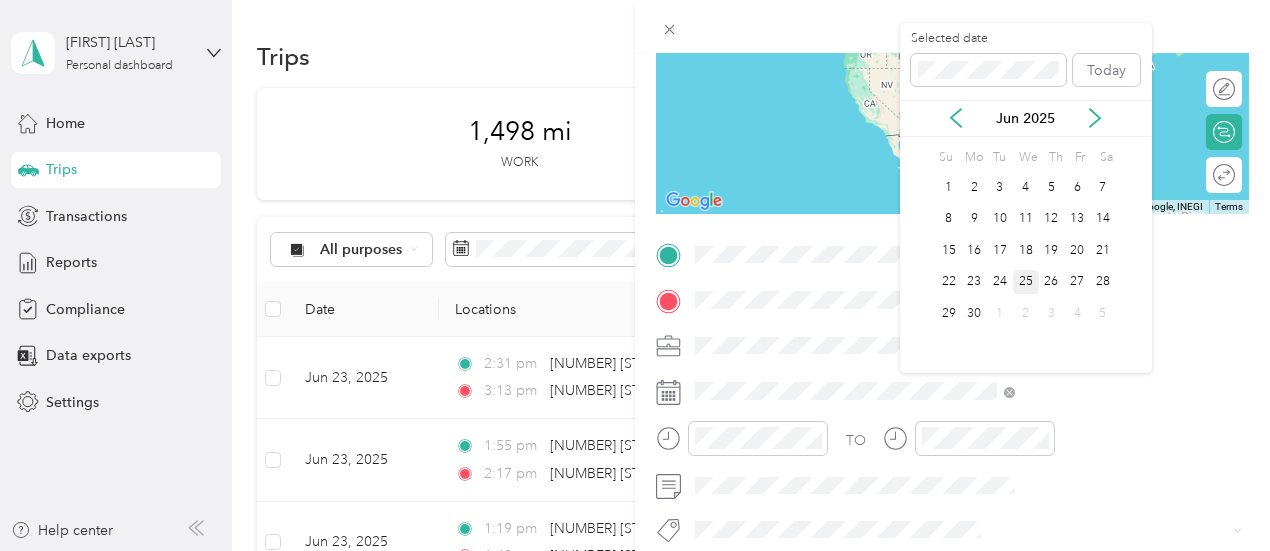 click on "25" at bounding box center [1026, 282] 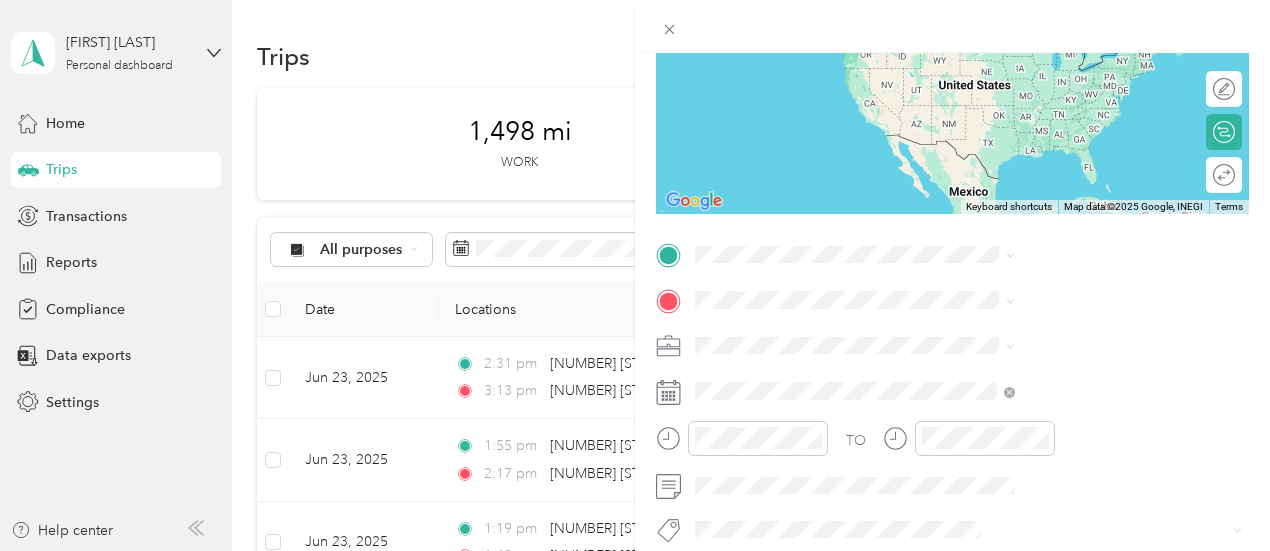 click on "[NUMBER] [STREET], [POSTAL_CODE], [CITY], [STATE], United States" at bounding box center (1067, 359) 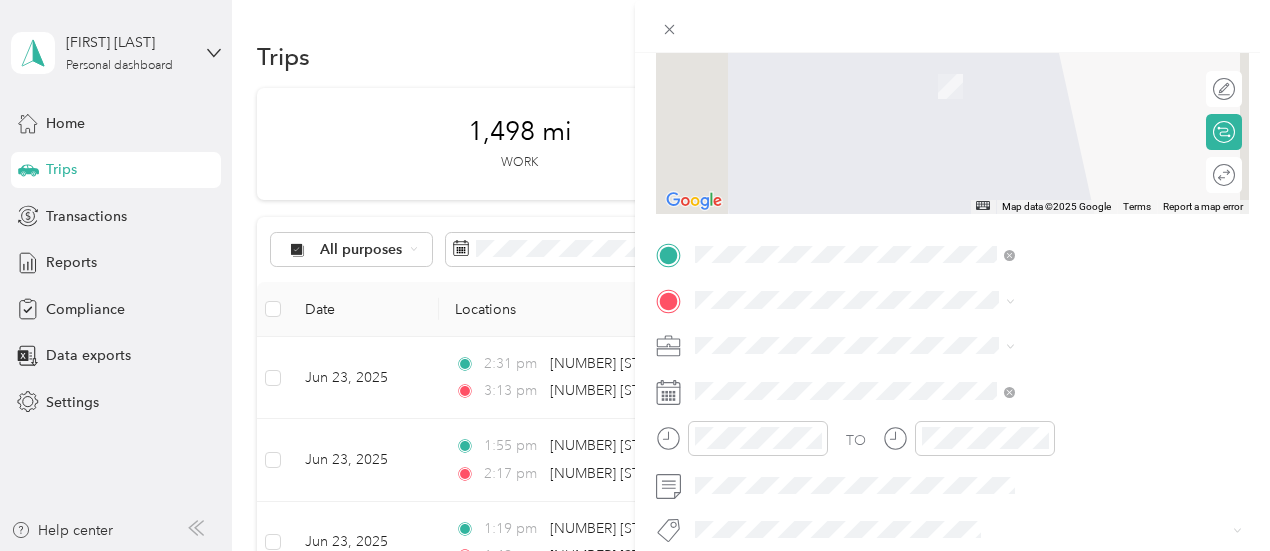 click on "[NUMBER] [STREET]
[CITY], [STATE] [POSTAL_CODE], [COUNTRY]" at bounding box center (1081, 63) 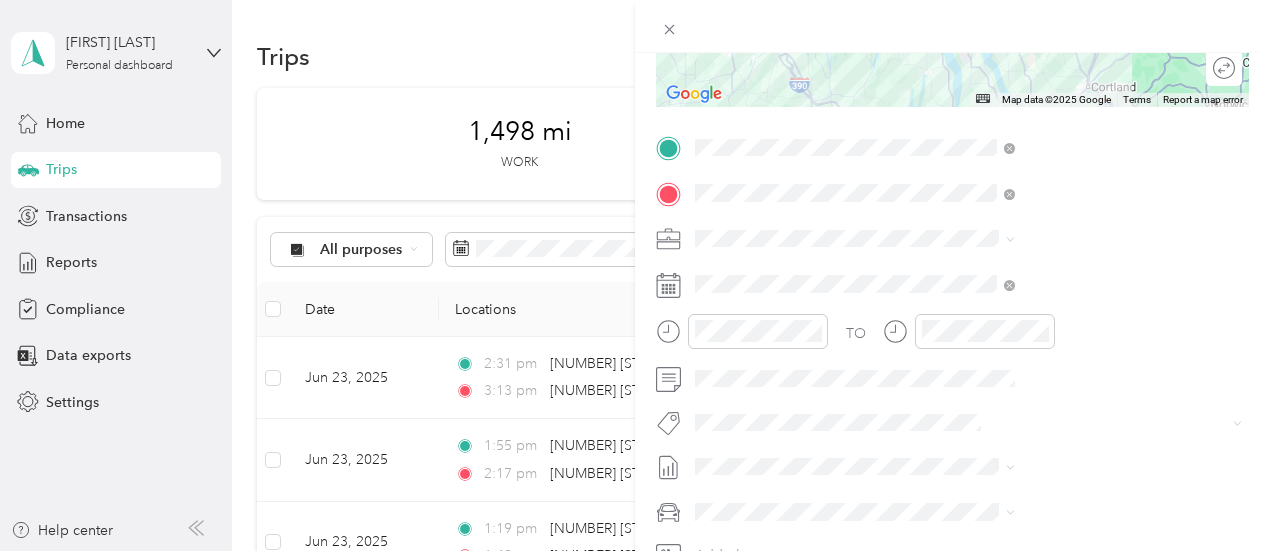 scroll, scrollTop: 361, scrollLeft: 0, axis: vertical 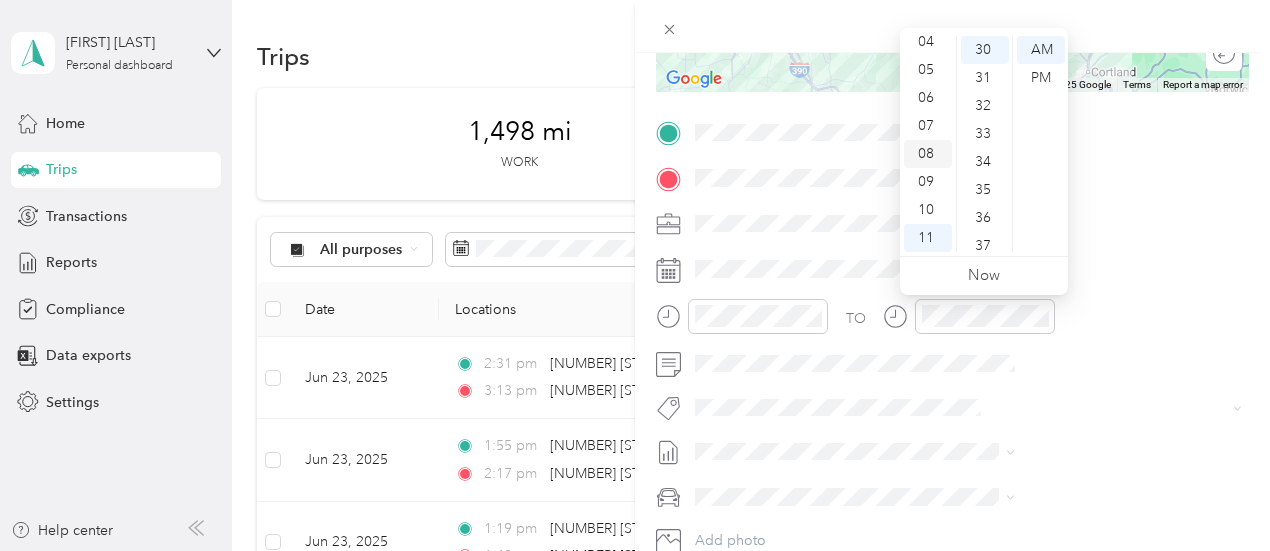 click on "08" at bounding box center [928, 154] 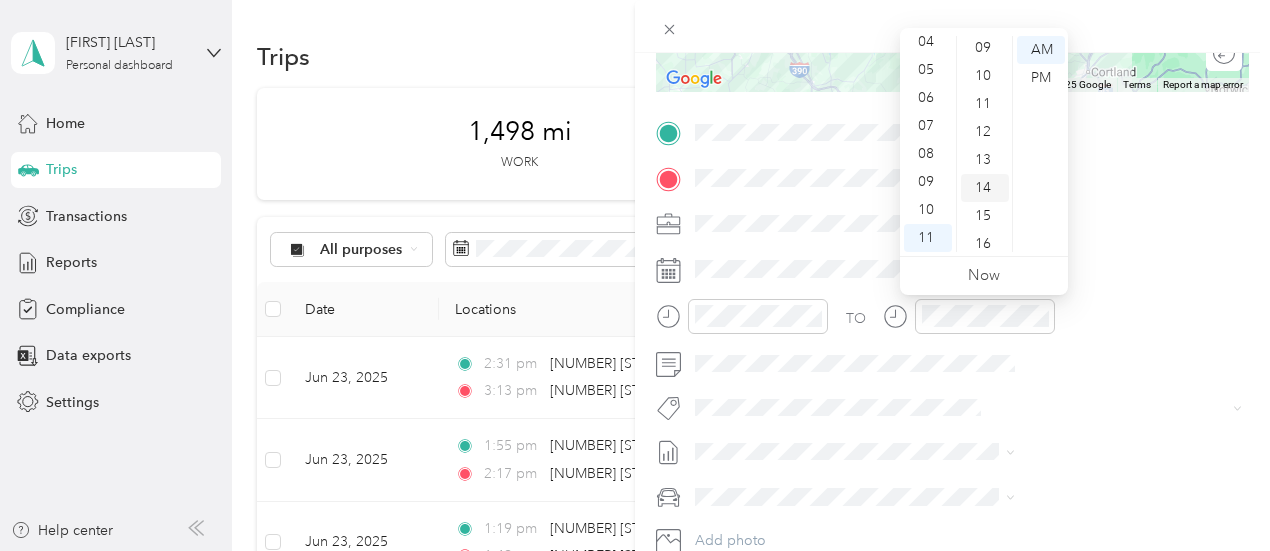click on "14" at bounding box center [985, 188] 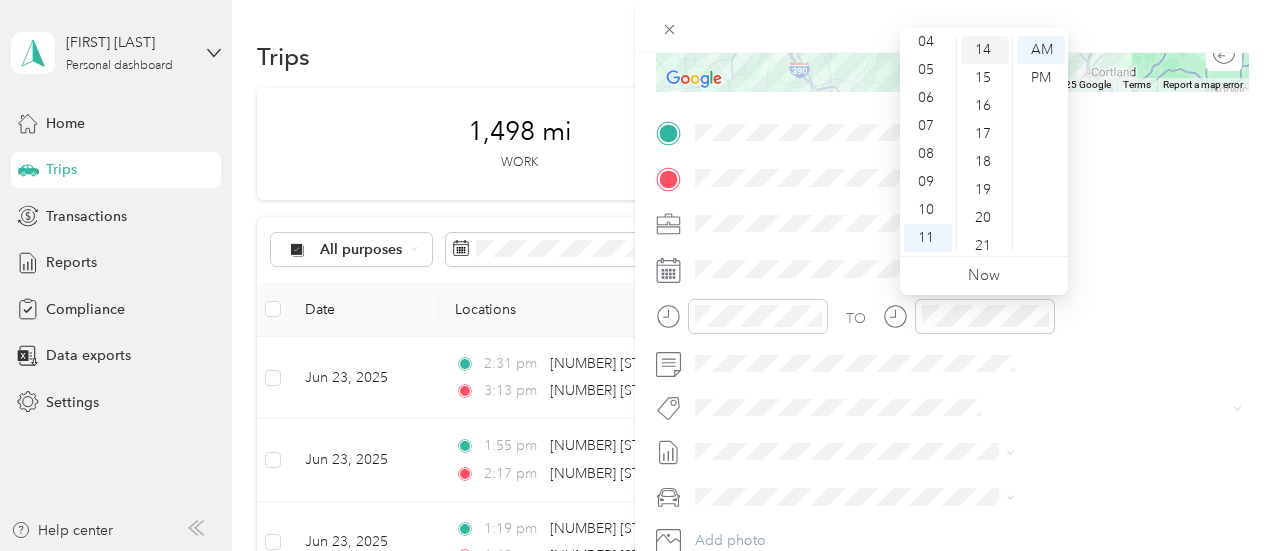 click on "19" at bounding box center (985, 190) 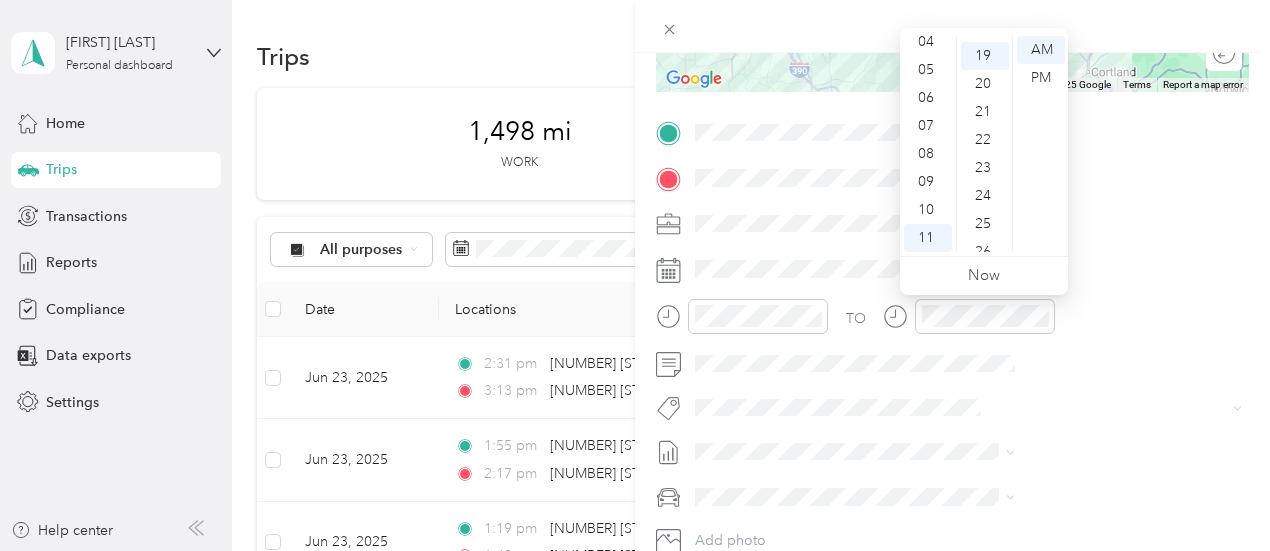 scroll, scrollTop: 532, scrollLeft: 0, axis: vertical 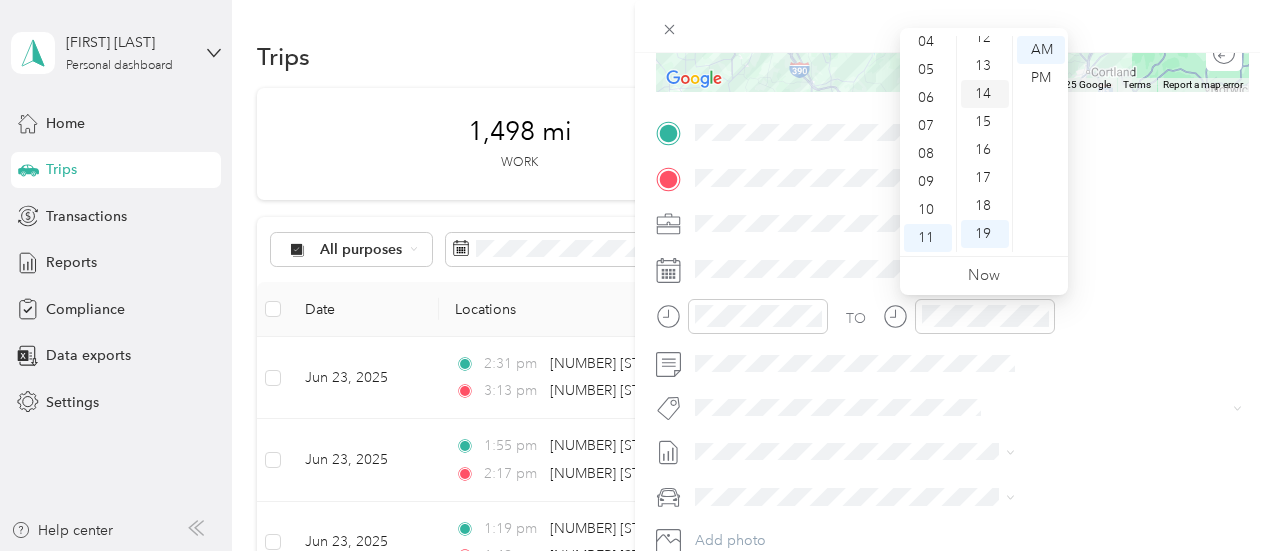 click on "14" at bounding box center (985, 94) 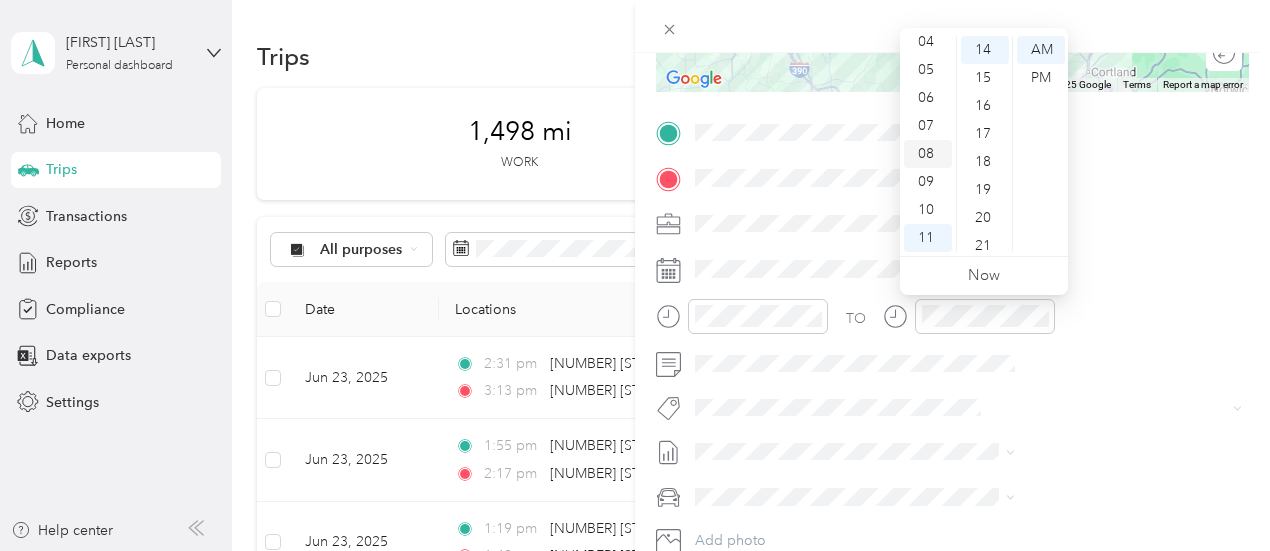 click on "08" at bounding box center (928, 154) 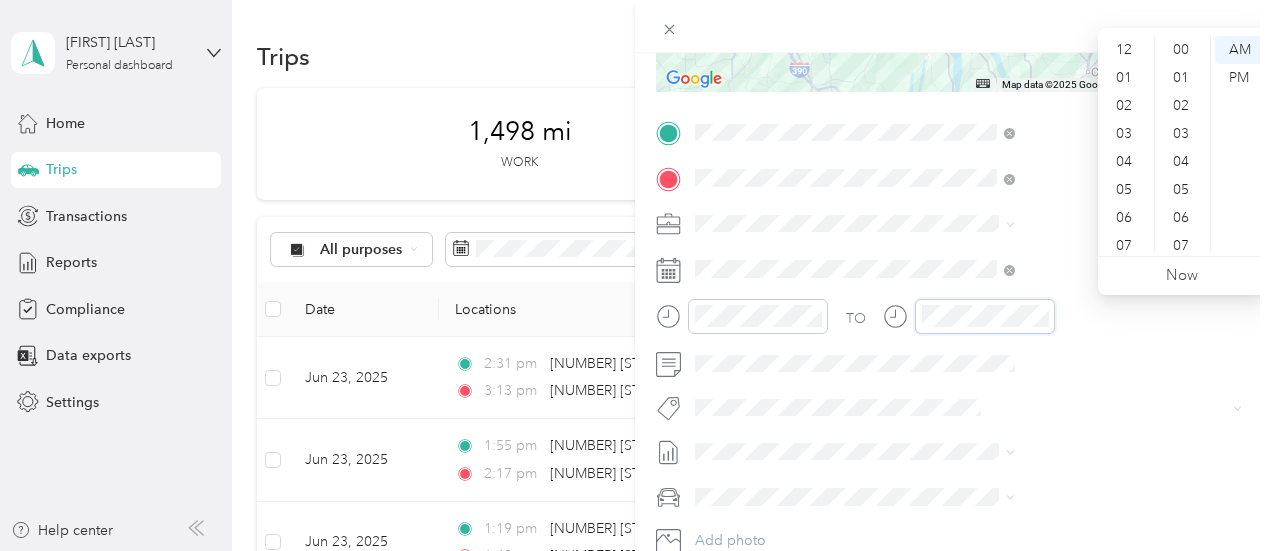 scroll, scrollTop: 840, scrollLeft: 0, axis: vertical 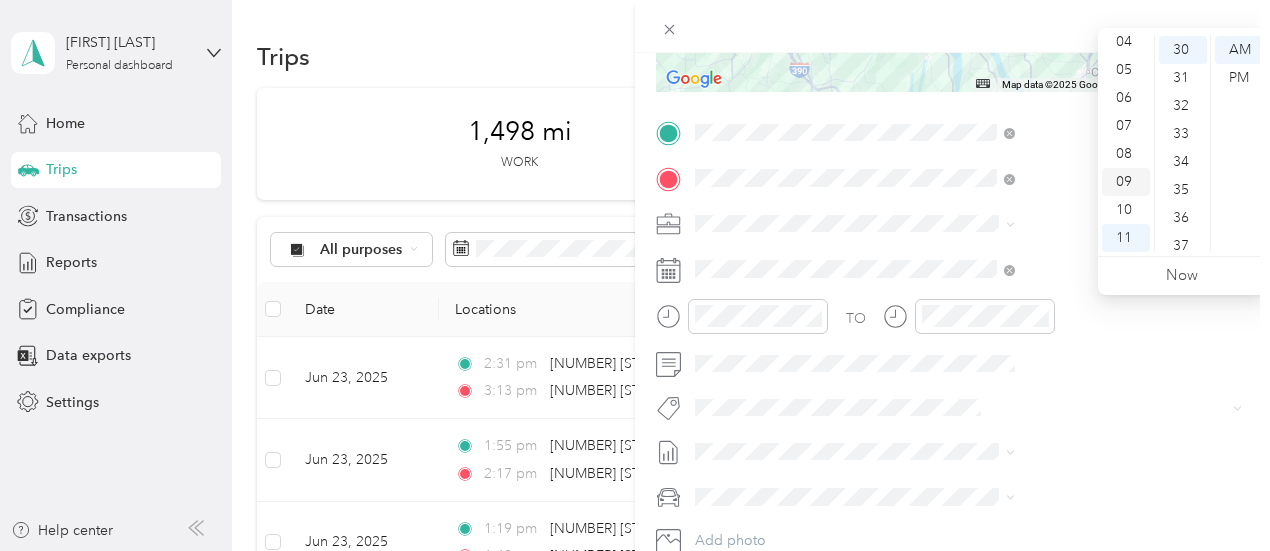 click on "09" at bounding box center [1126, 182] 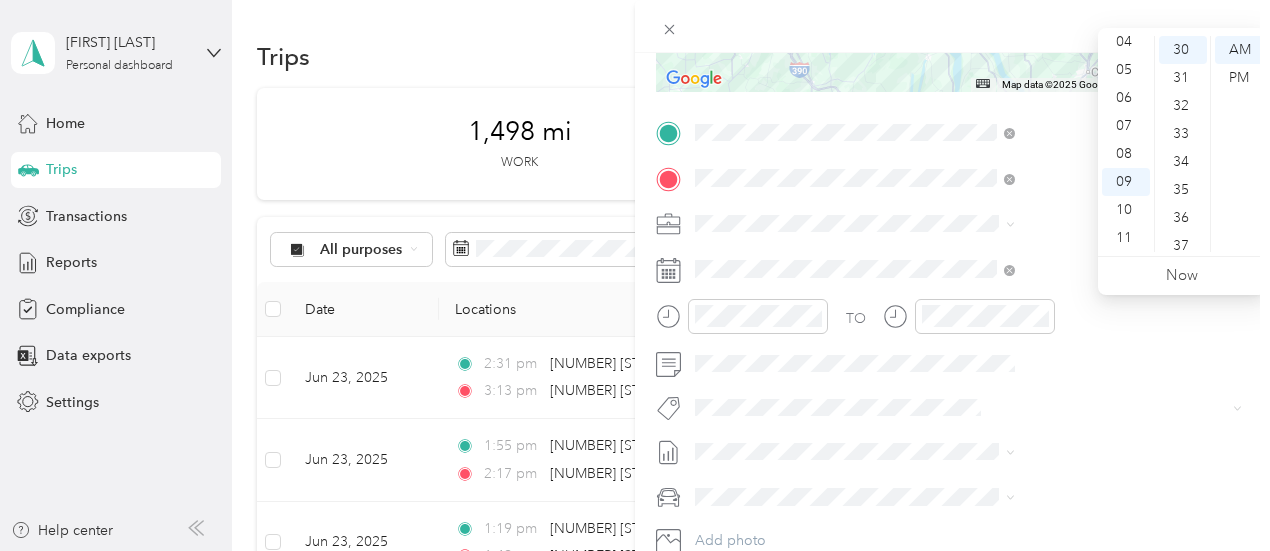 scroll, scrollTop: 842, scrollLeft: 0, axis: vertical 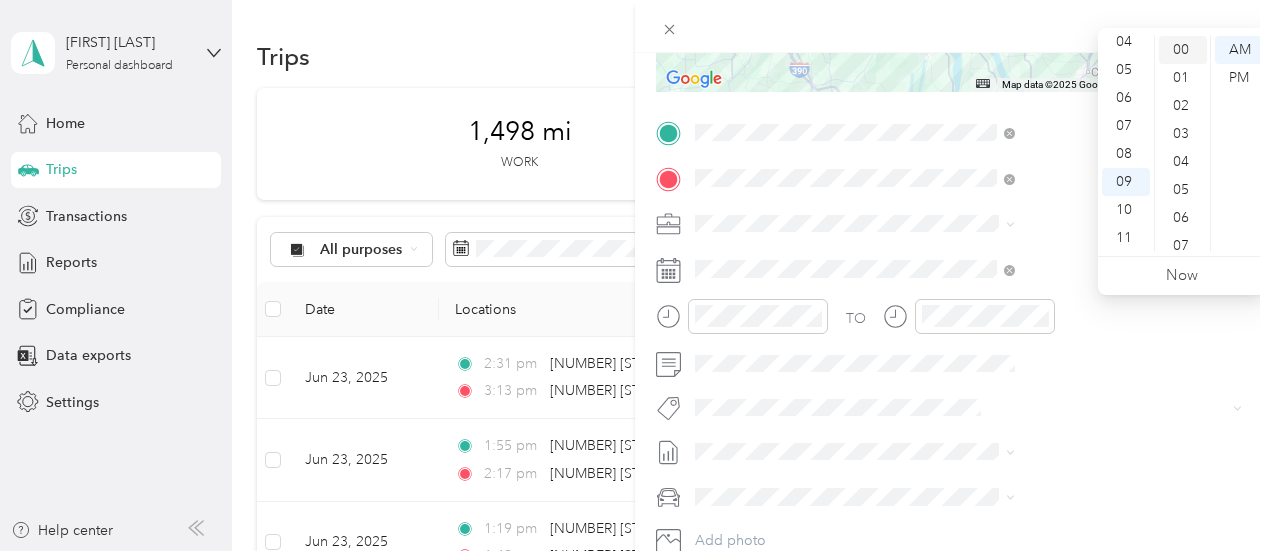 click on "00" at bounding box center [1183, 50] 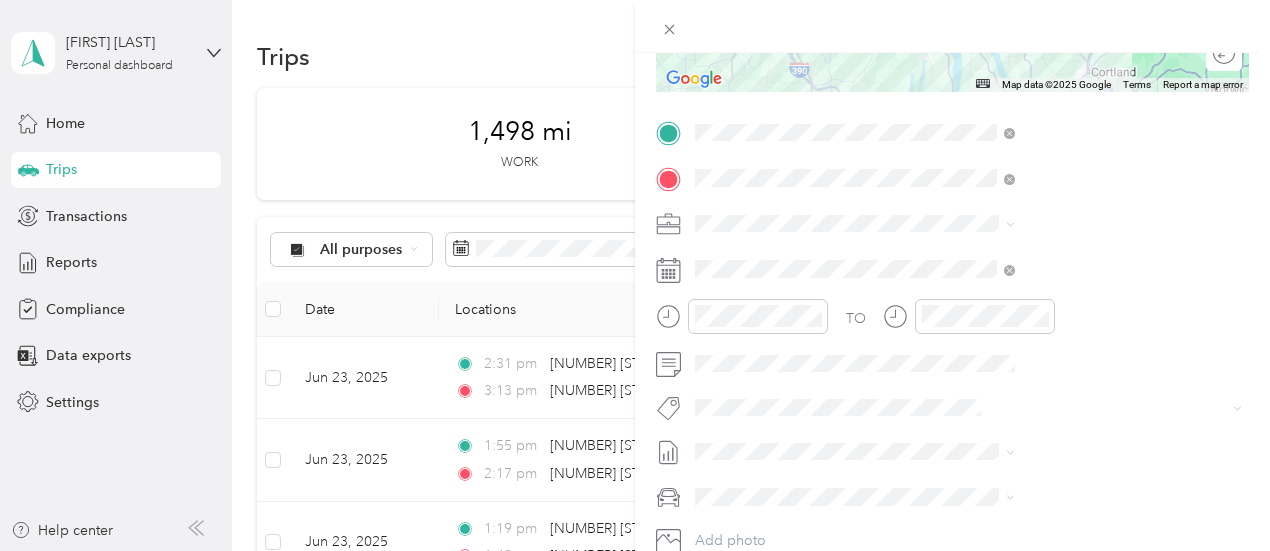 scroll, scrollTop: 0, scrollLeft: 0, axis: both 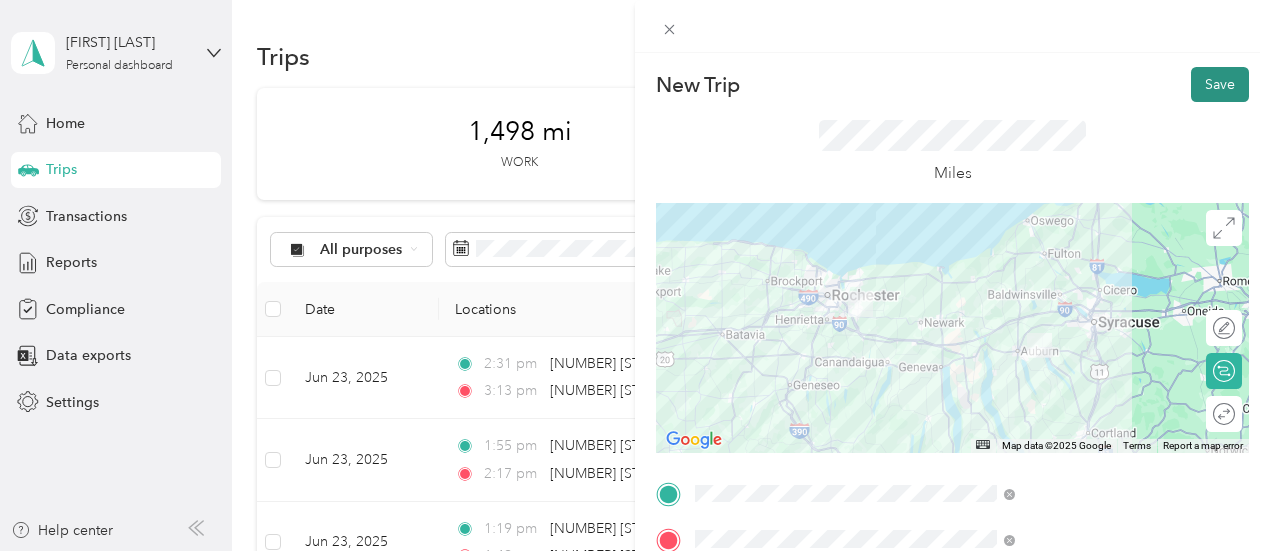 click on "Save" at bounding box center (1220, 84) 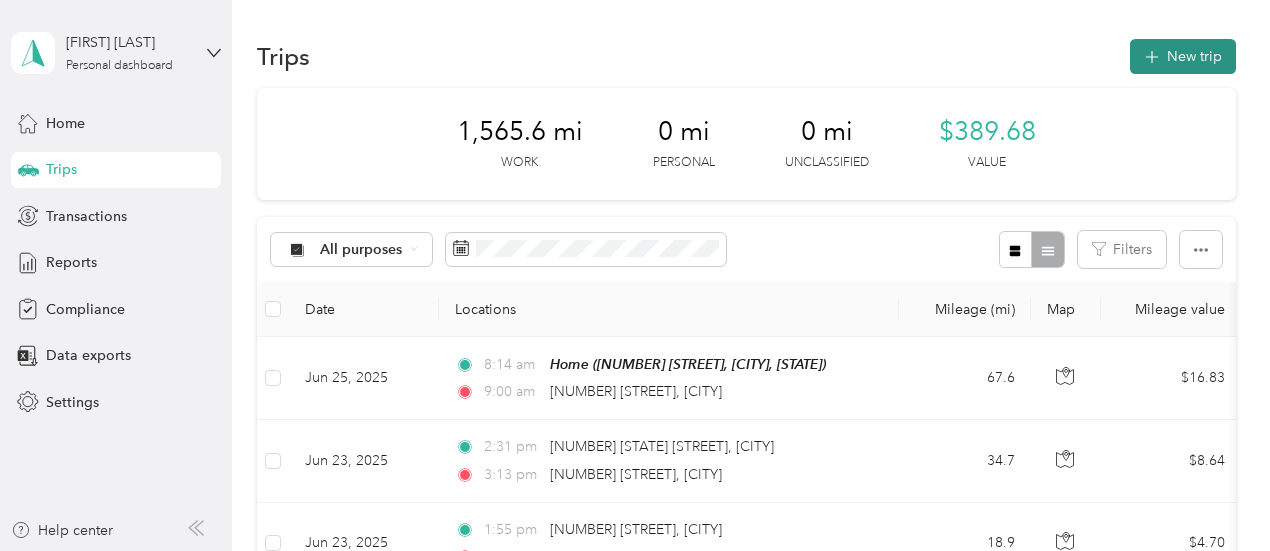 click on "New trip" at bounding box center (1183, 56) 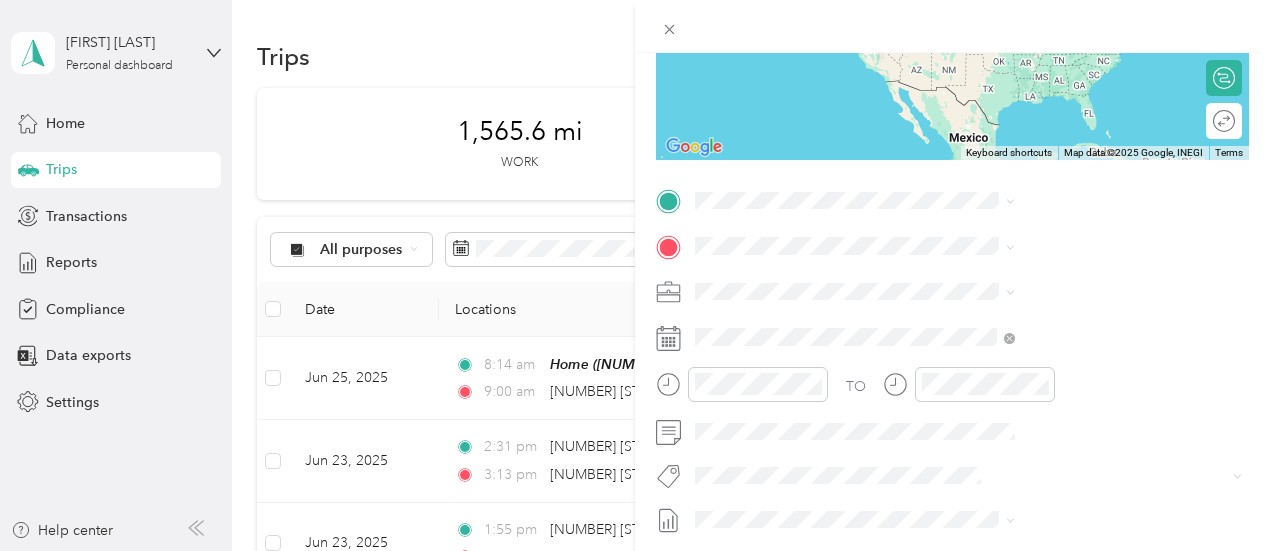 scroll, scrollTop: 315, scrollLeft: 0, axis: vertical 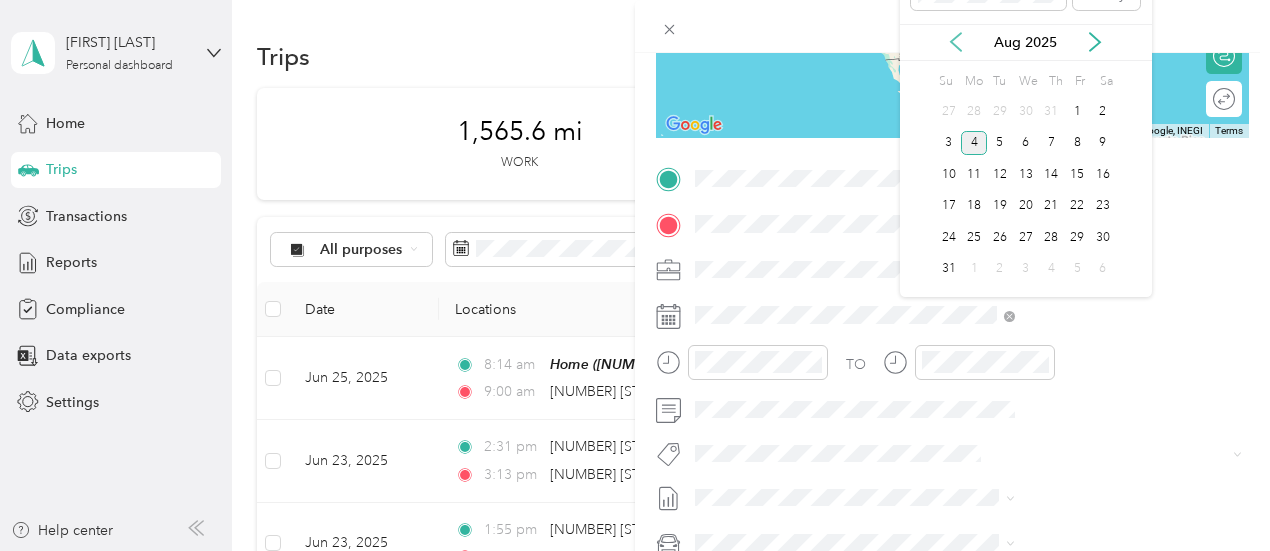 click 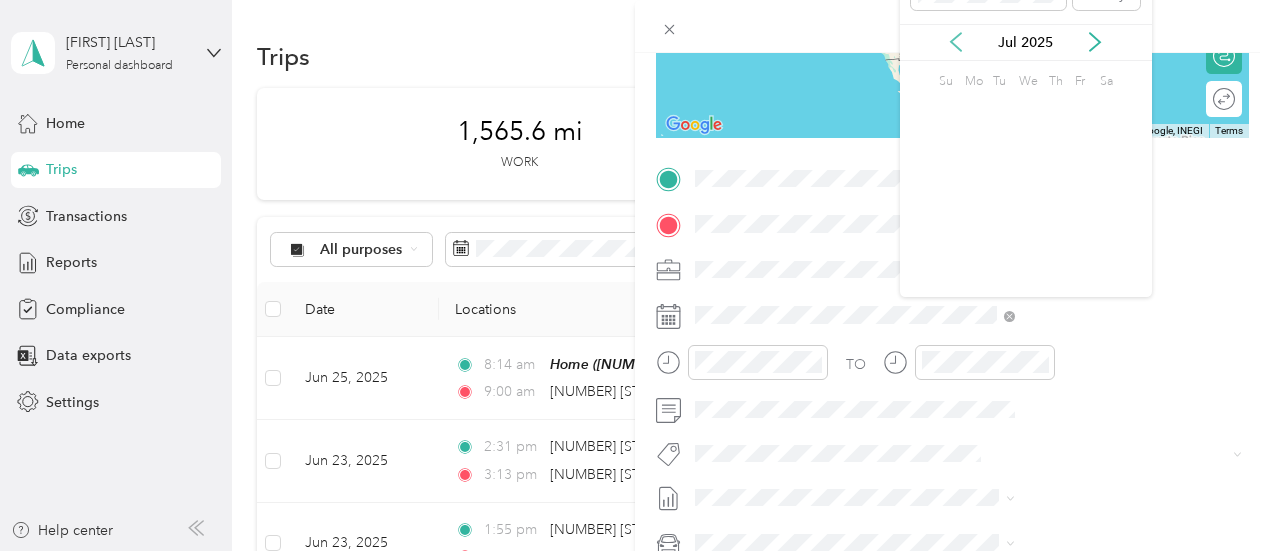 click 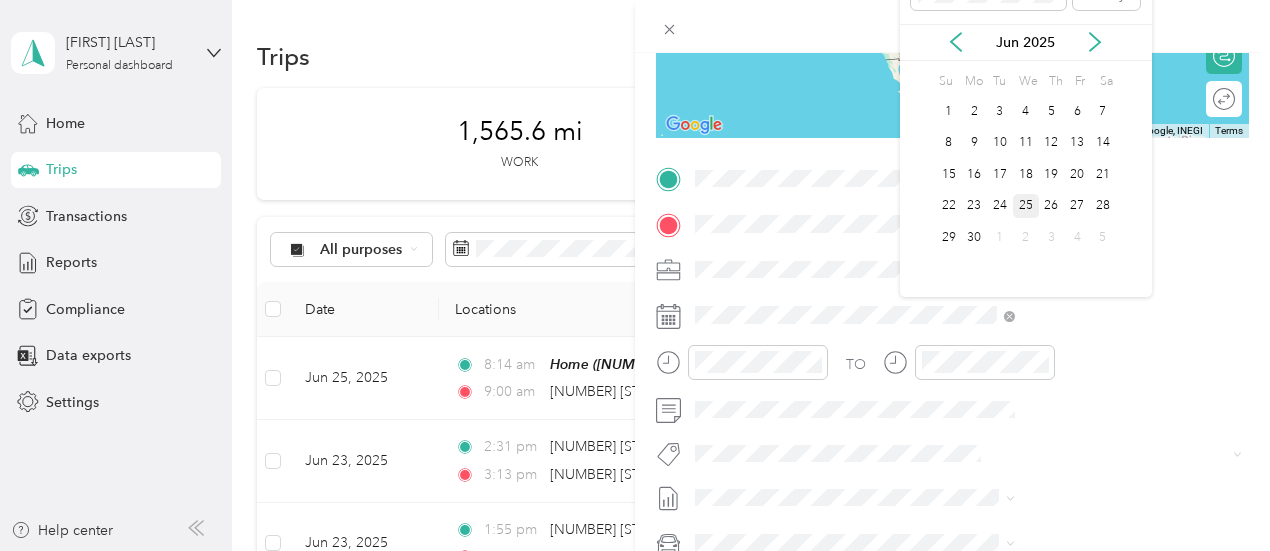 click on "25" at bounding box center (1026, 206) 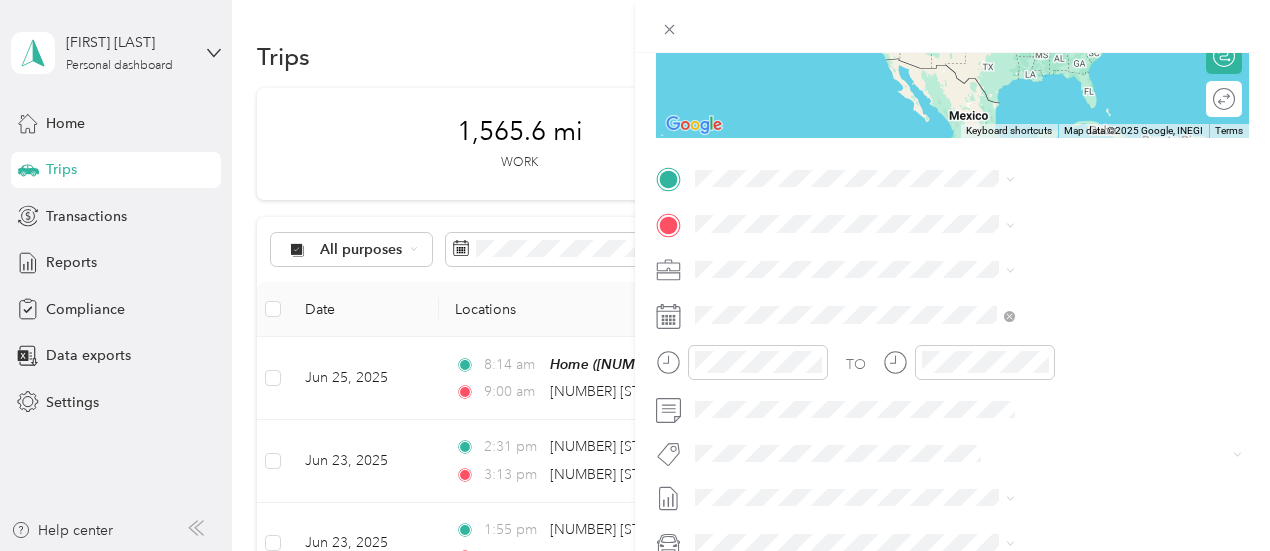 click on "[NUMBER] [STREET]
[CITY], [STATE] [POSTAL_CODE], [COUNTRY]" at bounding box center [1081, 256] 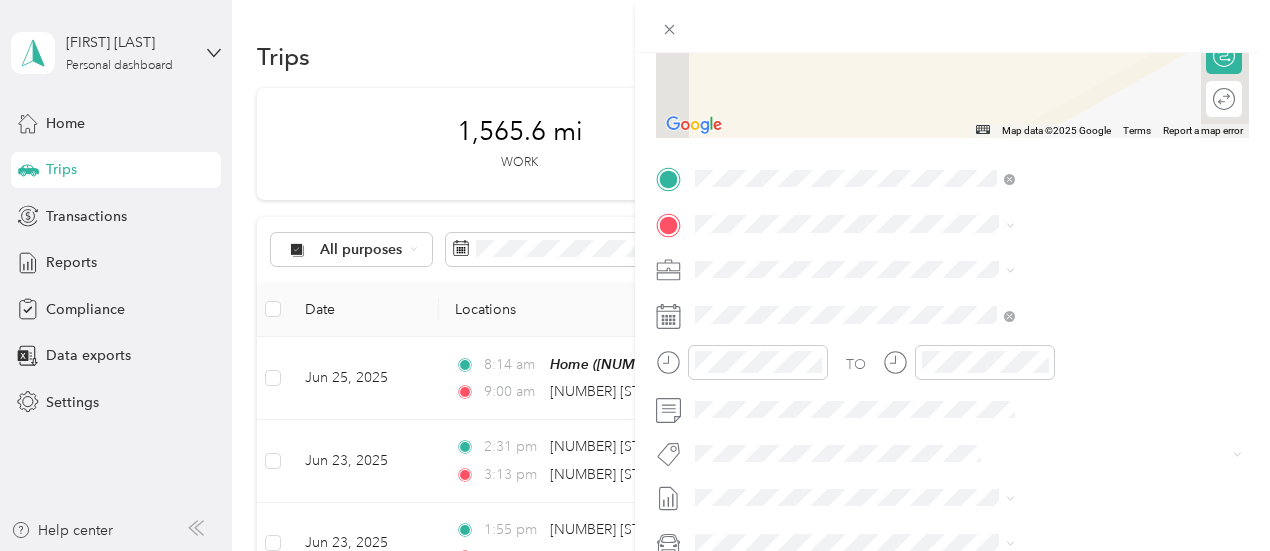 click on "[NUMBER] [STREET]
[CITY], [STATE] [POSTAL_CODE], [COUNTRY]" at bounding box center (1081, 307) 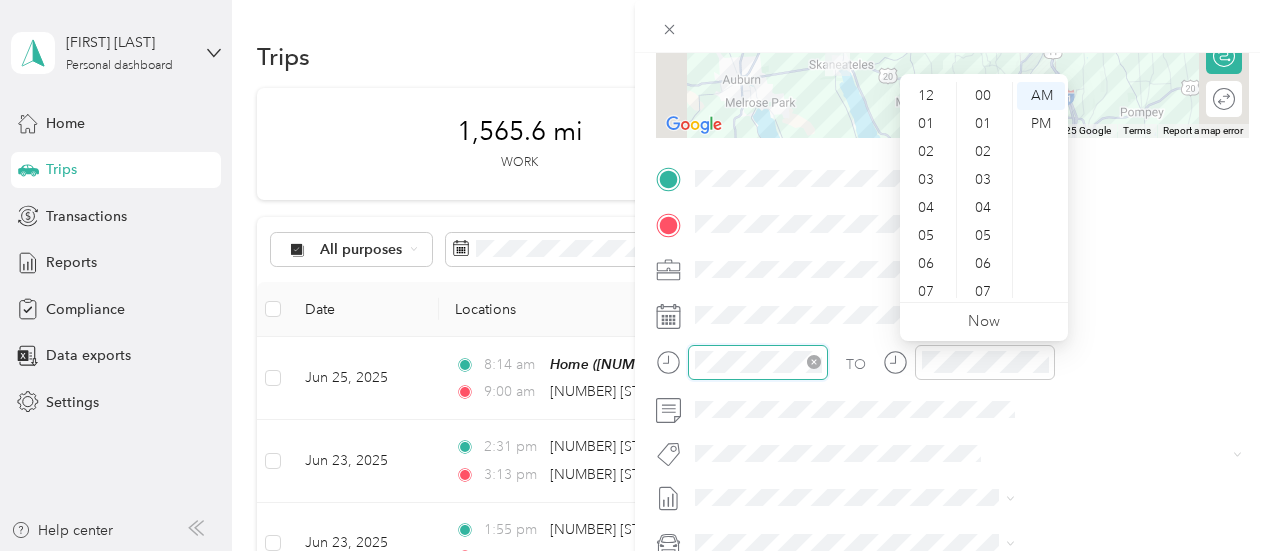 scroll, scrollTop: 896, scrollLeft: 0, axis: vertical 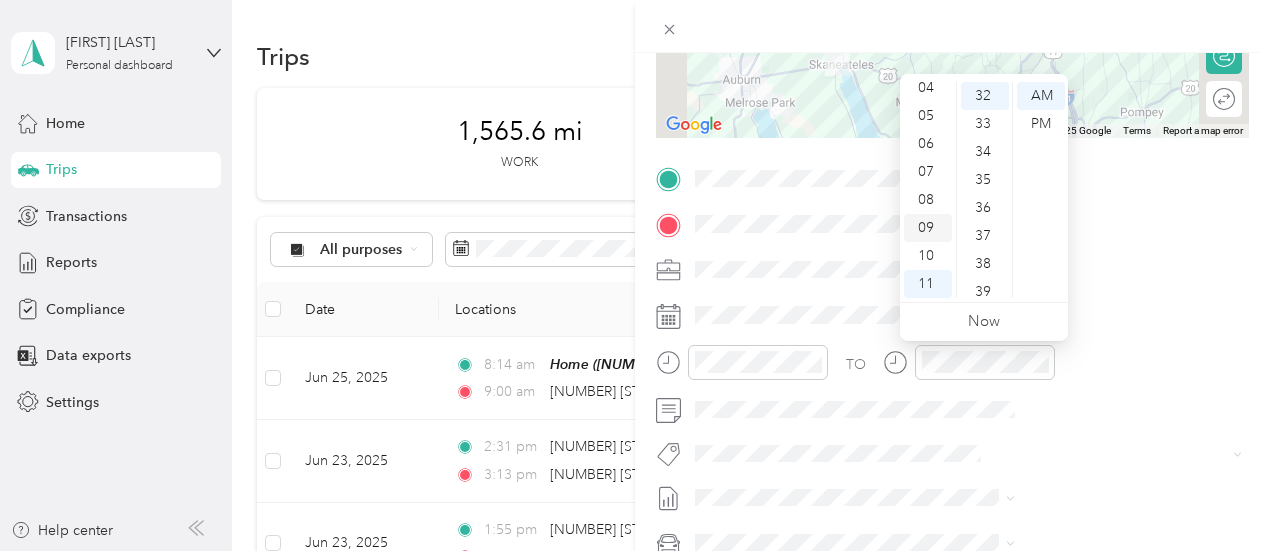 click on "09" at bounding box center (928, 228) 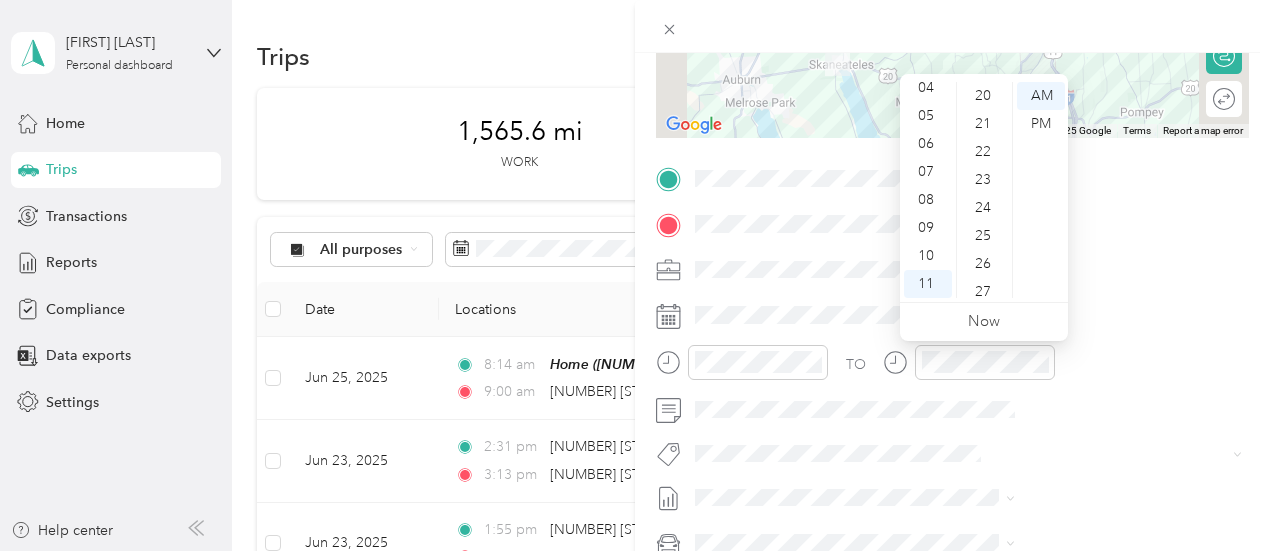 scroll, scrollTop: 896, scrollLeft: 0, axis: vertical 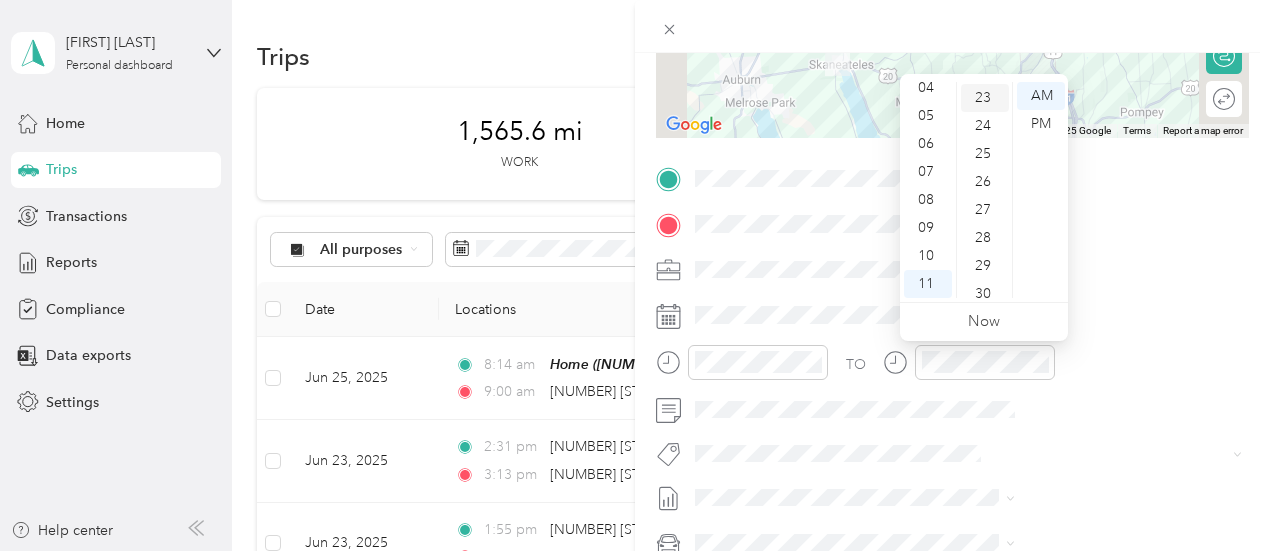 click on "23" at bounding box center [985, 98] 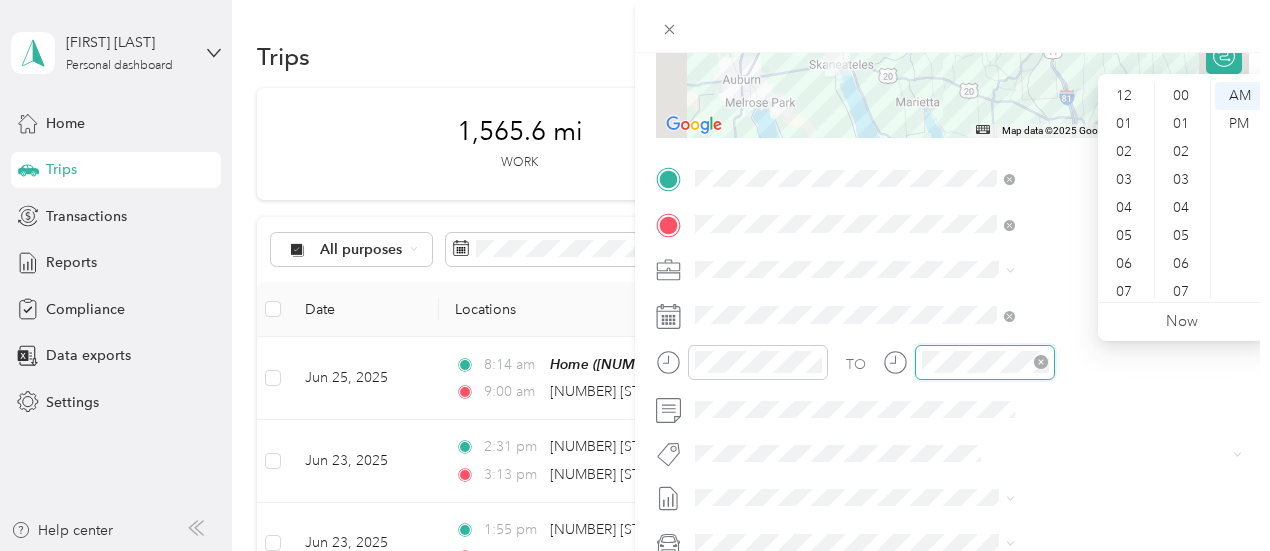 scroll, scrollTop: 896, scrollLeft: 0, axis: vertical 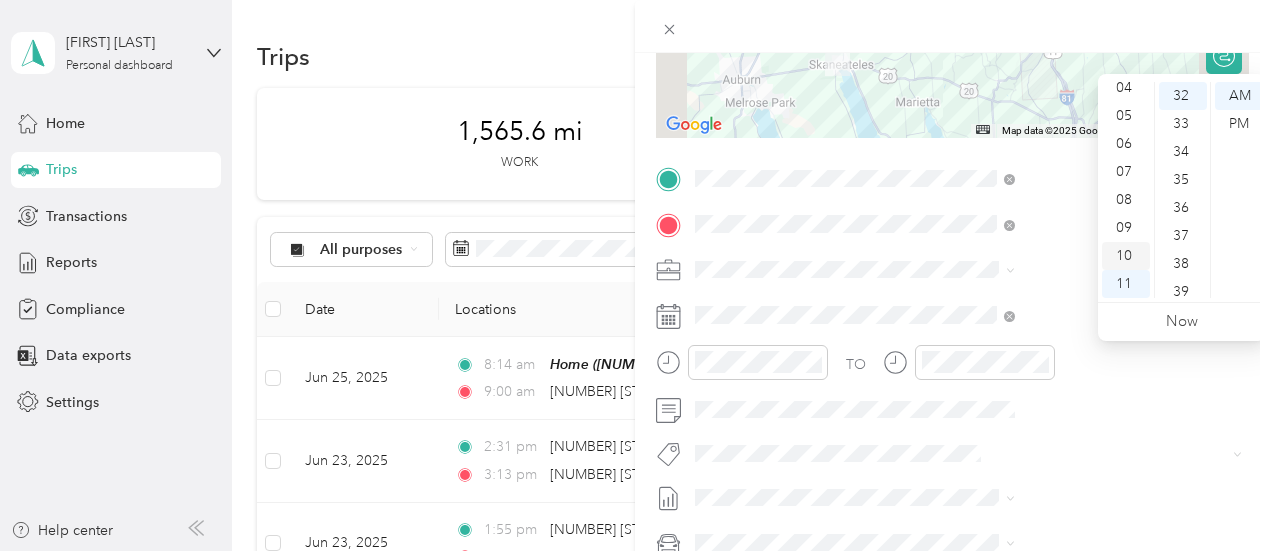 click on "10" at bounding box center [1126, 256] 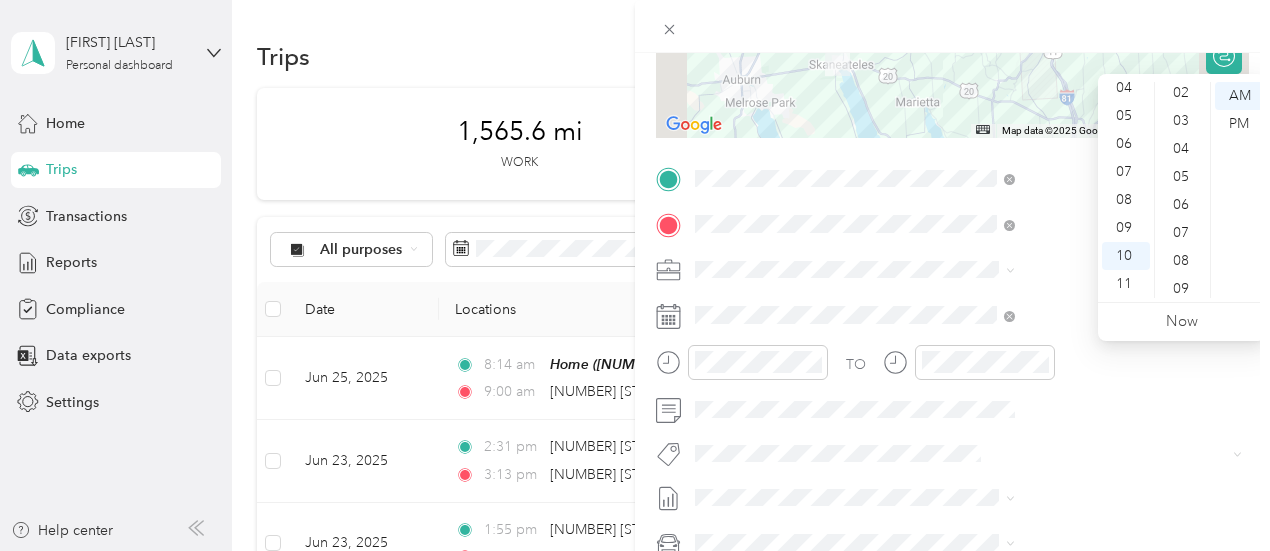 scroll, scrollTop: 0, scrollLeft: 0, axis: both 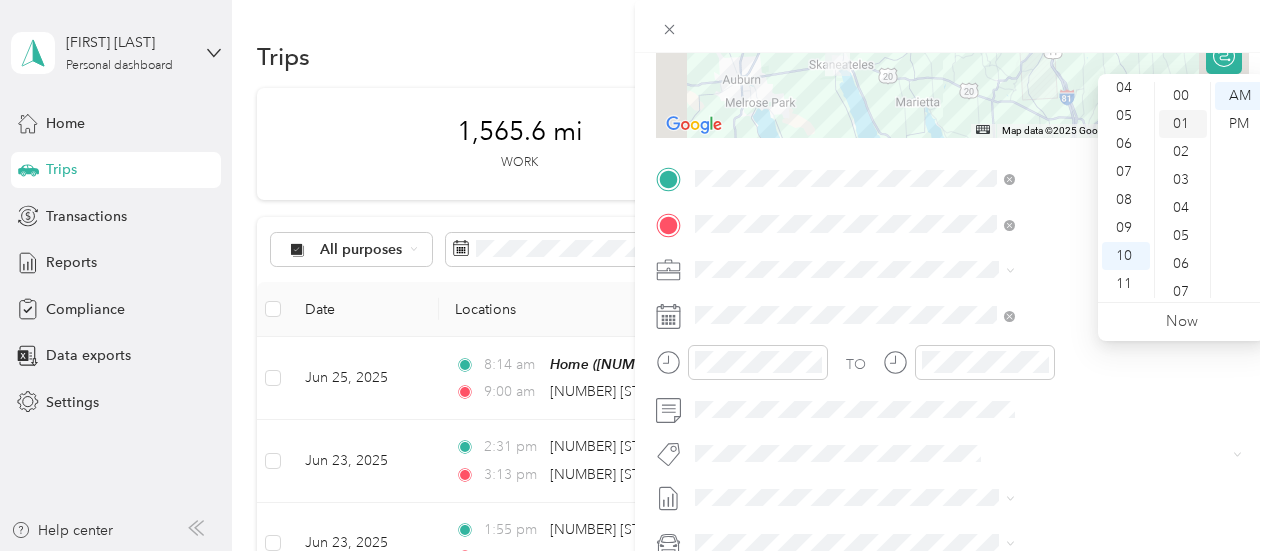 click on "01" at bounding box center (1183, 124) 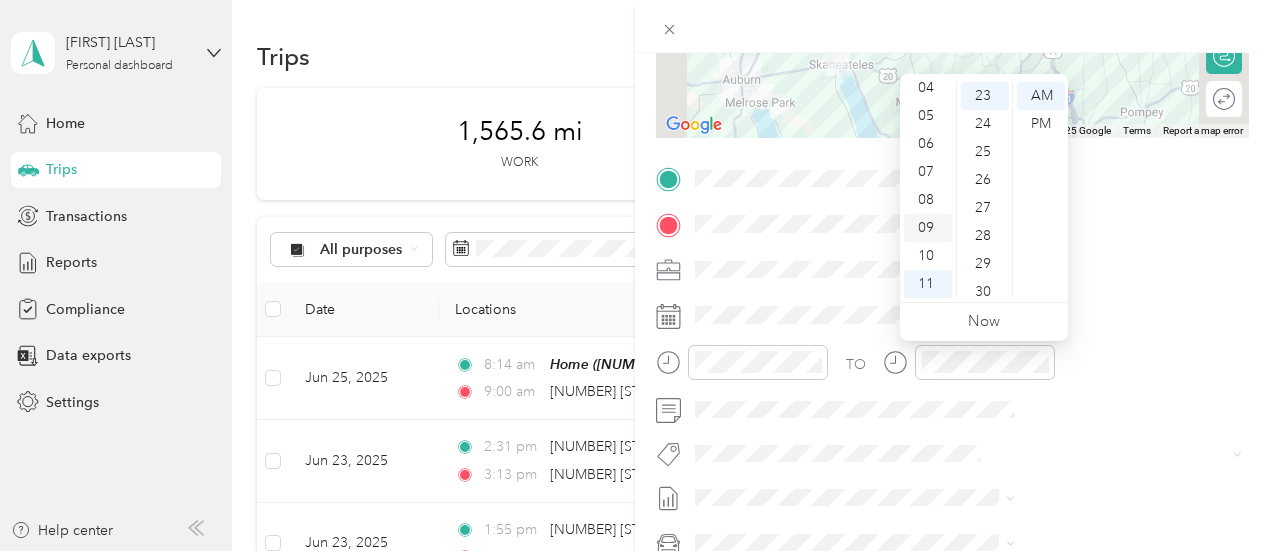 click on "09" at bounding box center (928, 228) 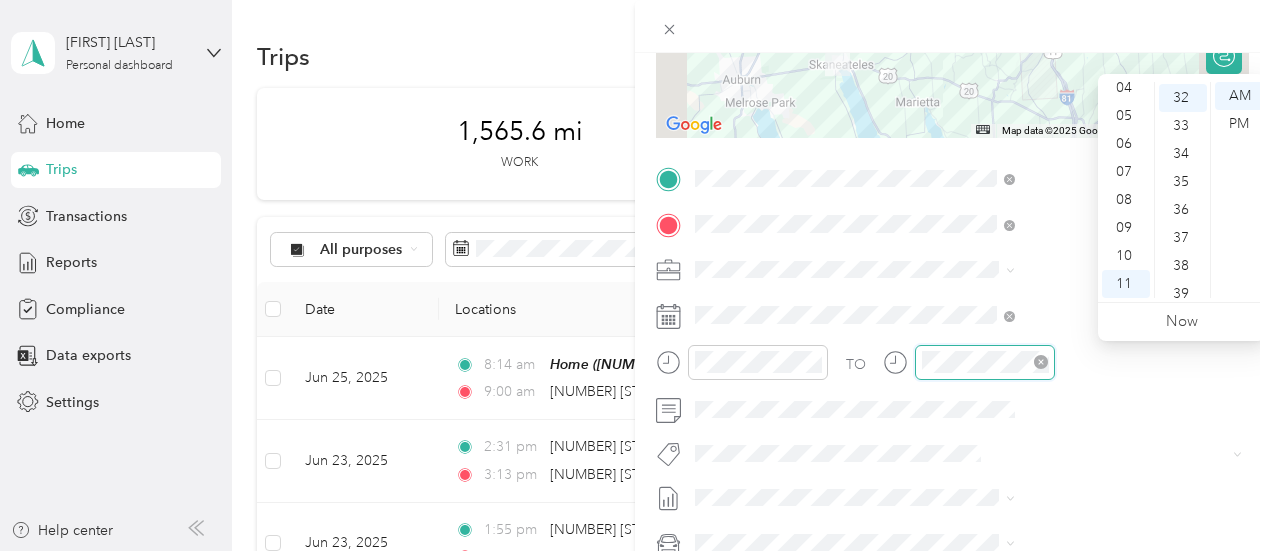scroll, scrollTop: 896, scrollLeft: 0, axis: vertical 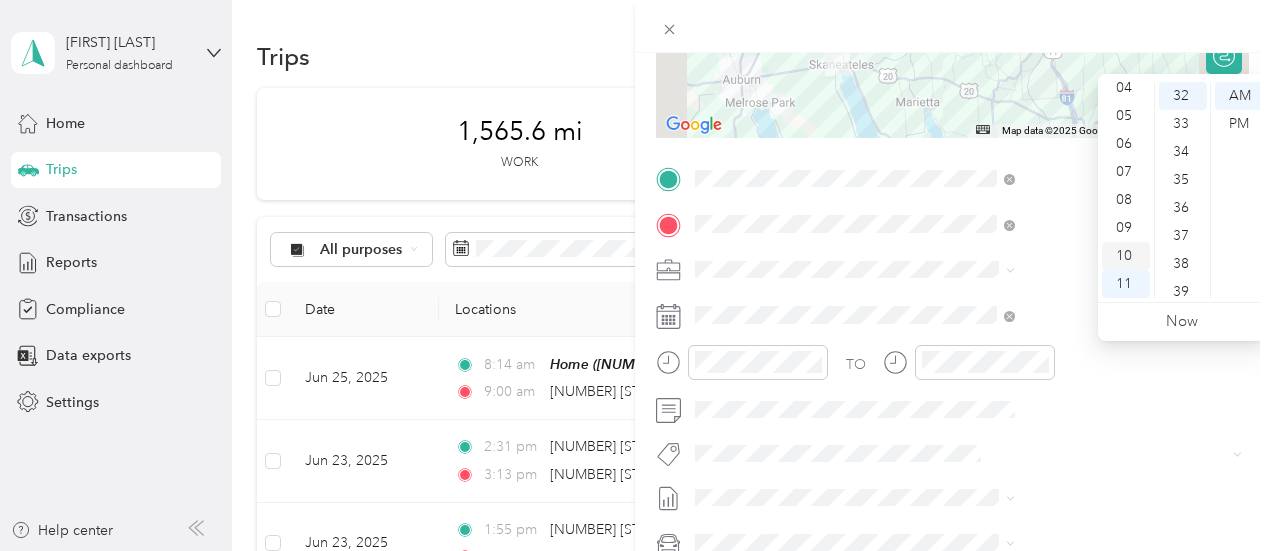 click on "10" at bounding box center [1126, 256] 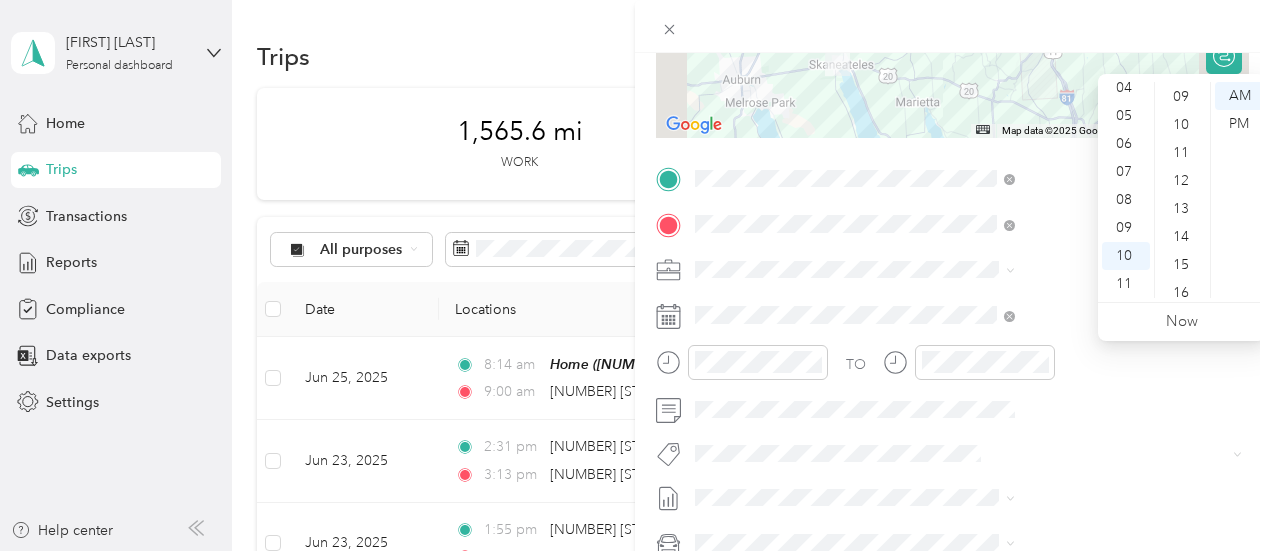 scroll, scrollTop: 0, scrollLeft: 0, axis: both 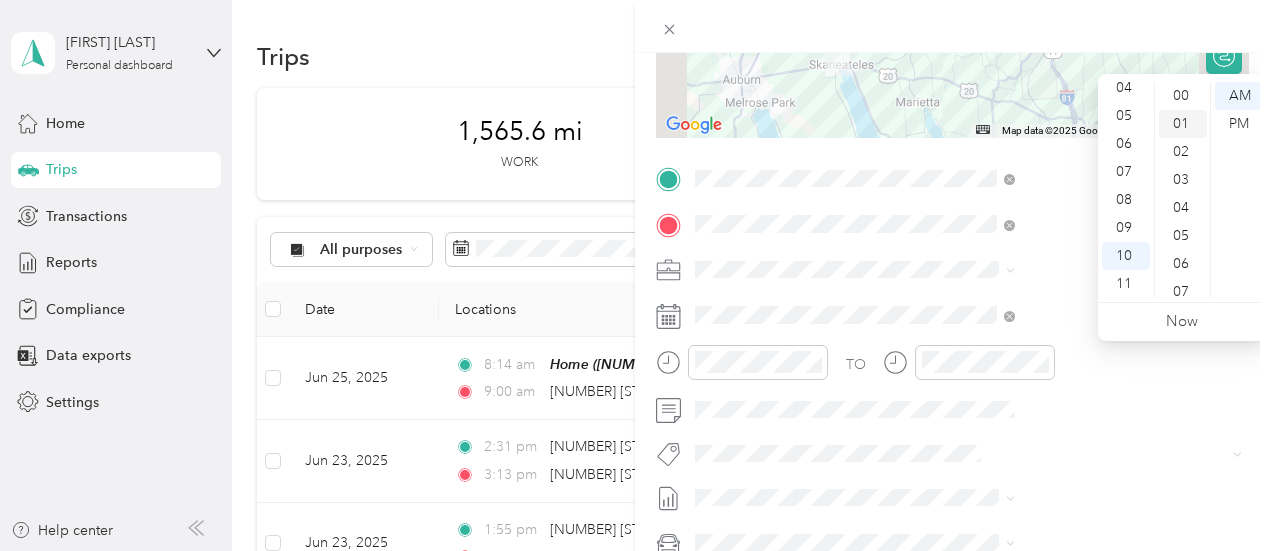 click on "01" at bounding box center [1183, 124] 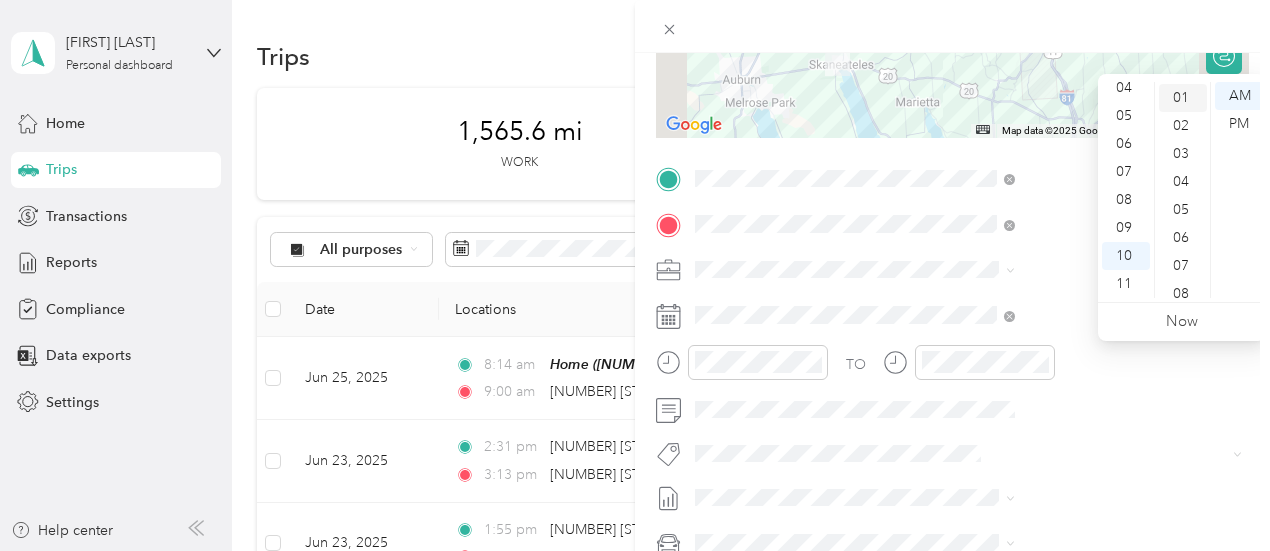 scroll, scrollTop: 28, scrollLeft: 0, axis: vertical 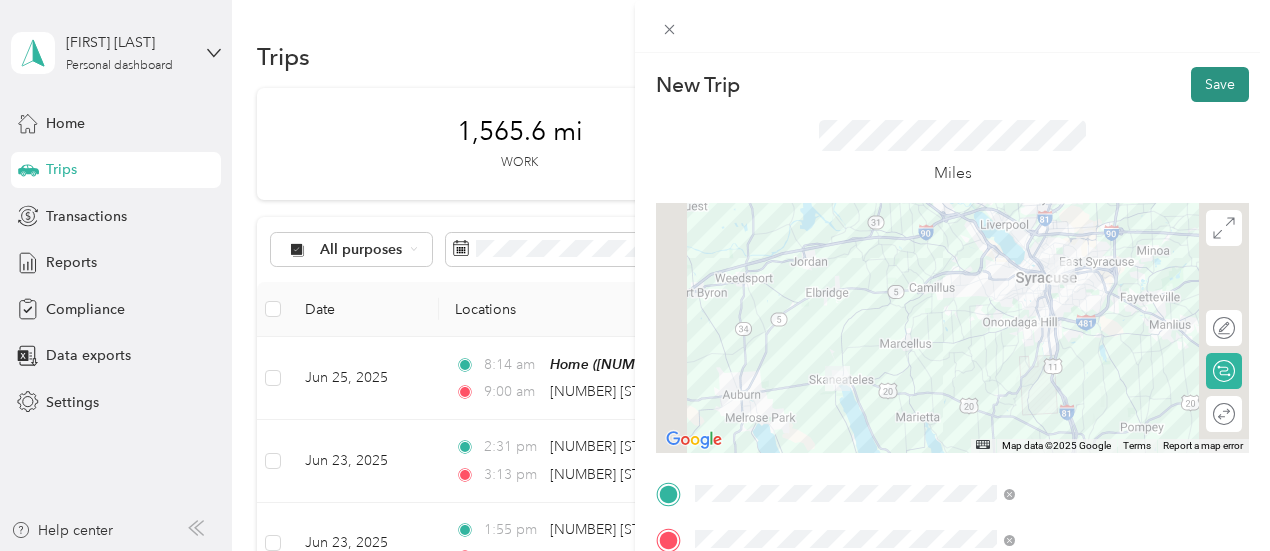 click on "Save" at bounding box center (1220, 84) 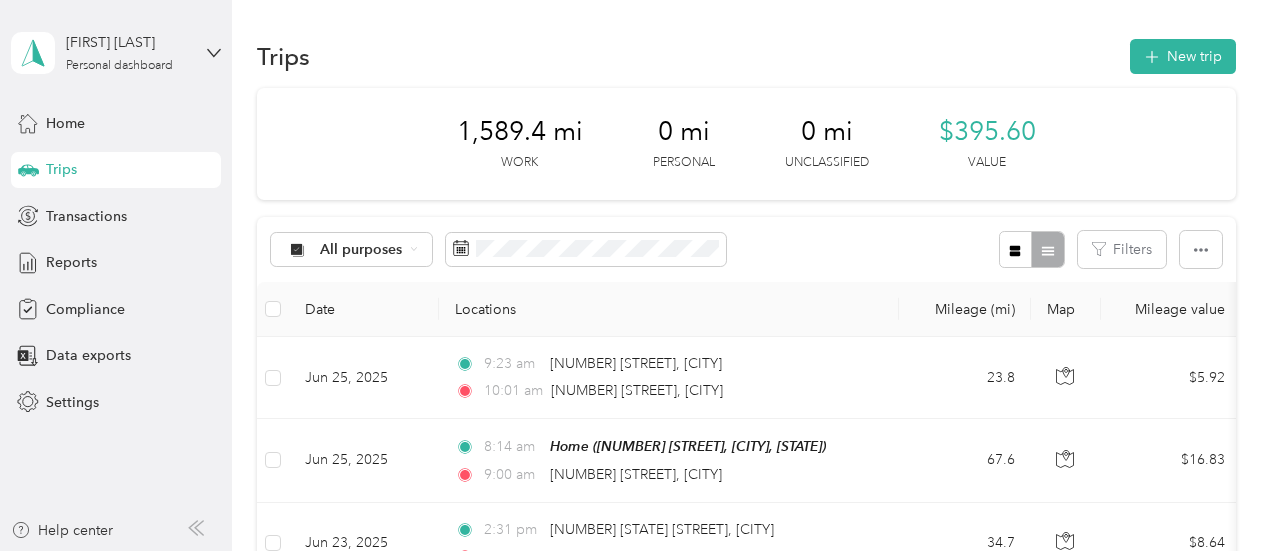 click on "Trips New trip" at bounding box center [746, 56] 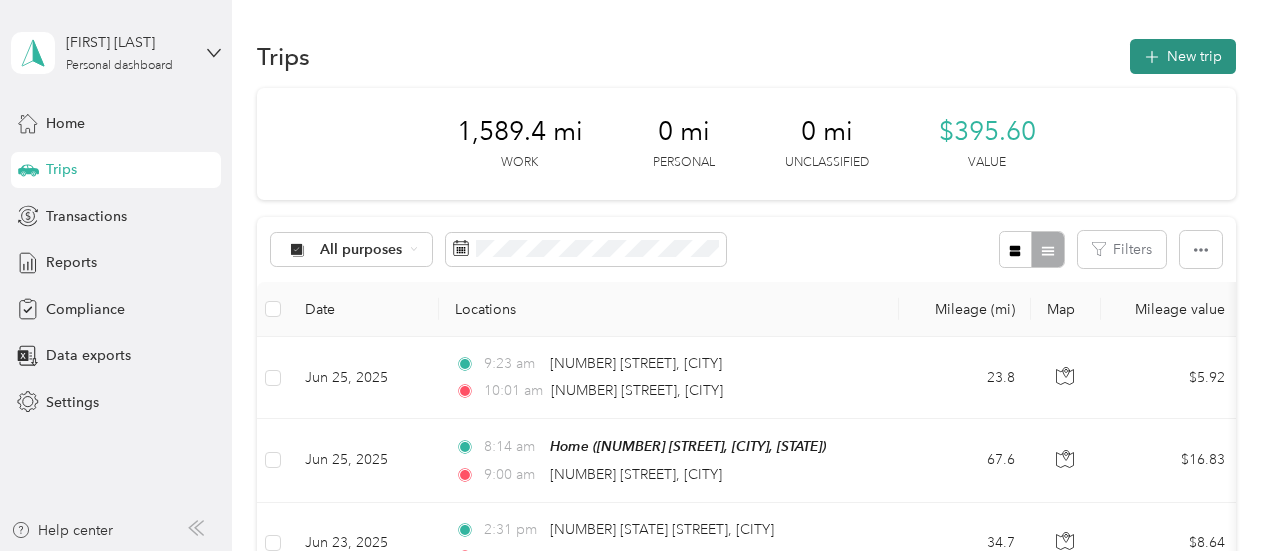 click on "New trip" at bounding box center [1183, 56] 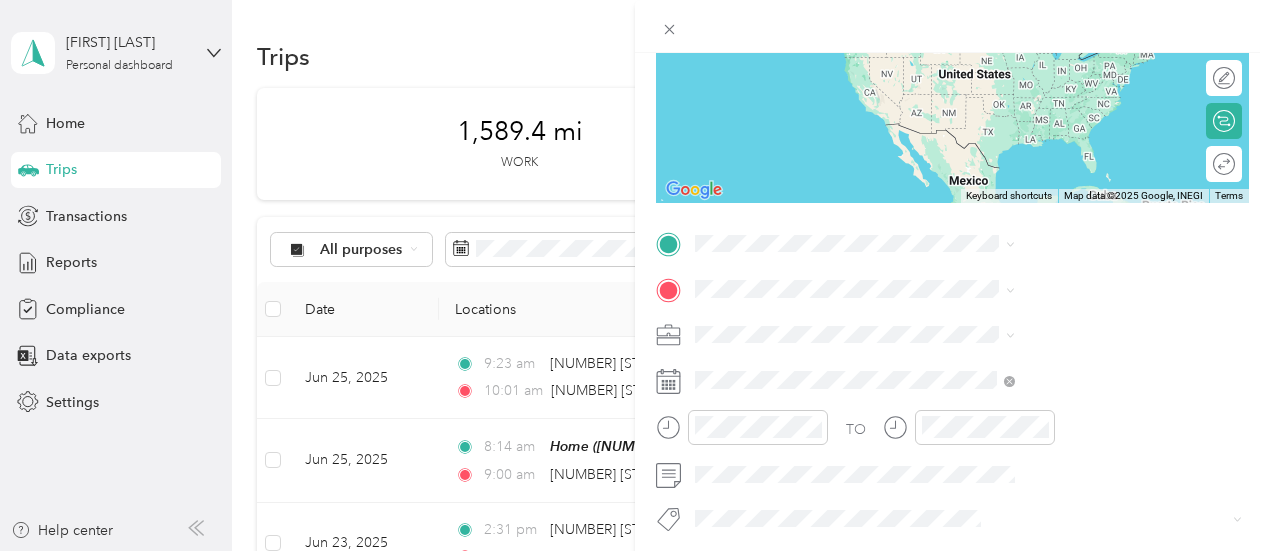 scroll, scrollTop: 278, scrollLeft: 0, axis: vertical 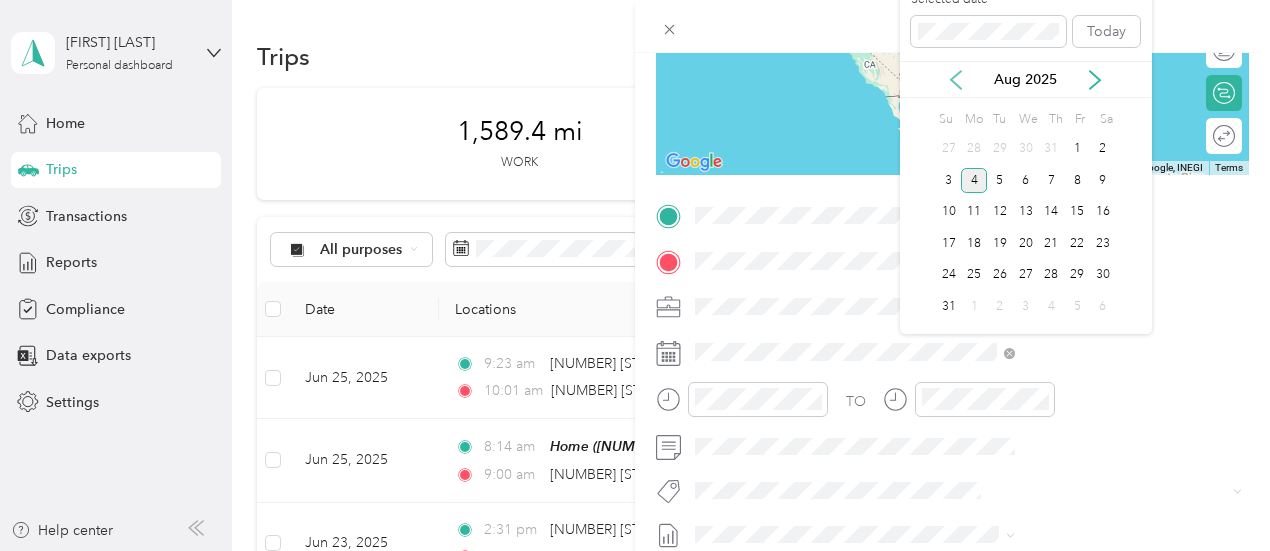 click 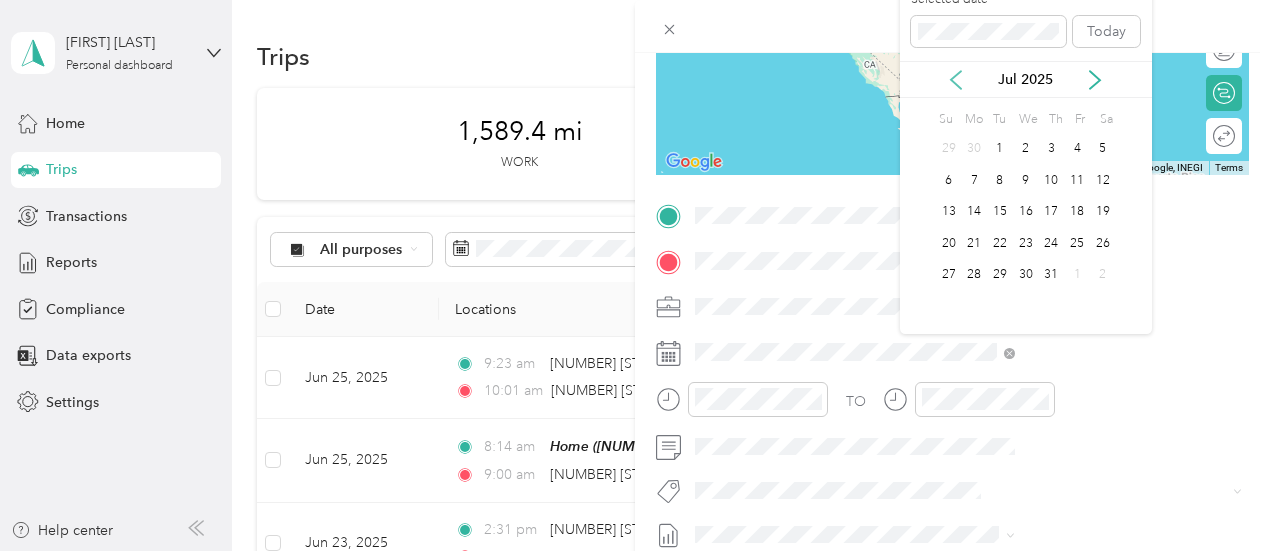 click 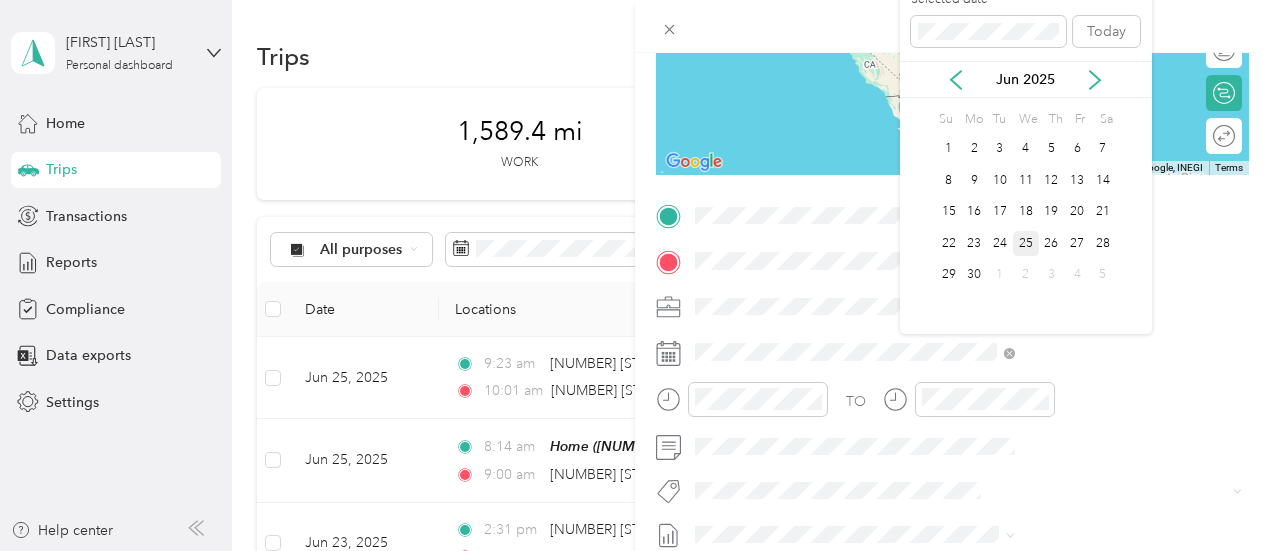click on "25" at bounding box center [1026, 243] 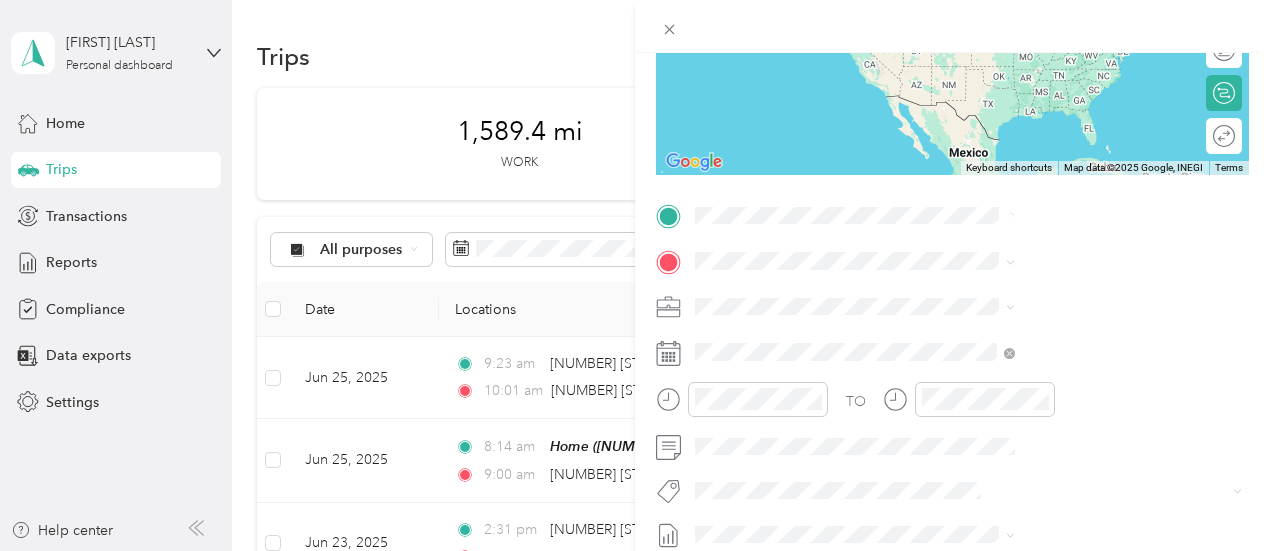 click on "[NUMBER] [STREET]
[CITY], [STATE] [POSTAL_CODE], [COUNTRY]" at bounding box center [1081, 299] 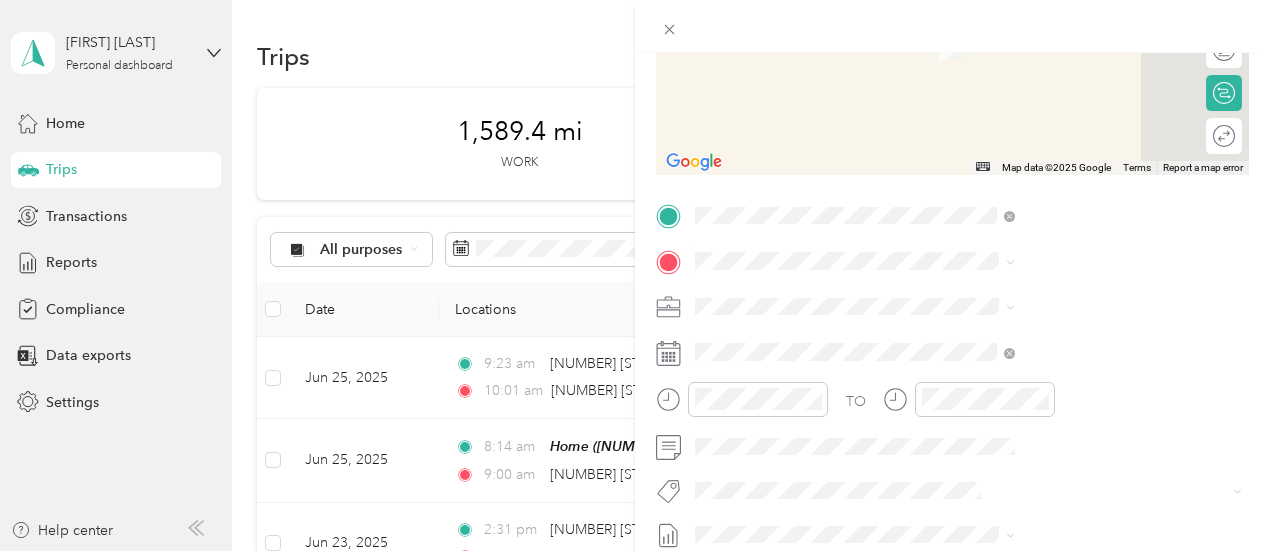 click on "[NUMBER] [STREET]
[CITY], [STATE] [POSTAL_CODE], [COUNTRY]" at bounding box center (1081, 344) 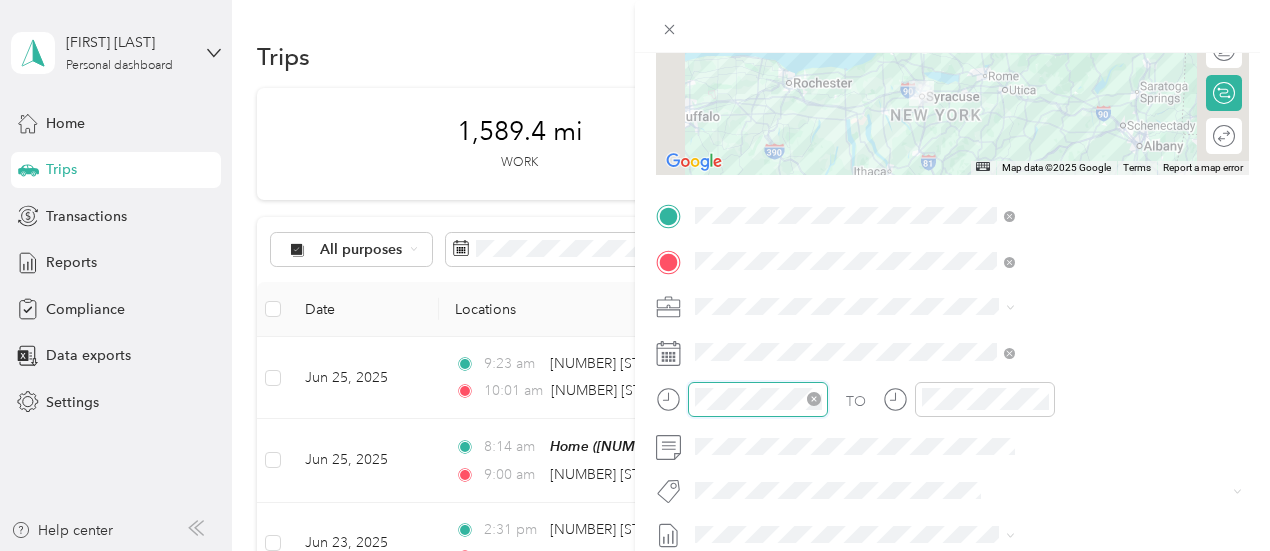 scroll, scrollTop: 952, scrollLeft: 0, axis: vertical 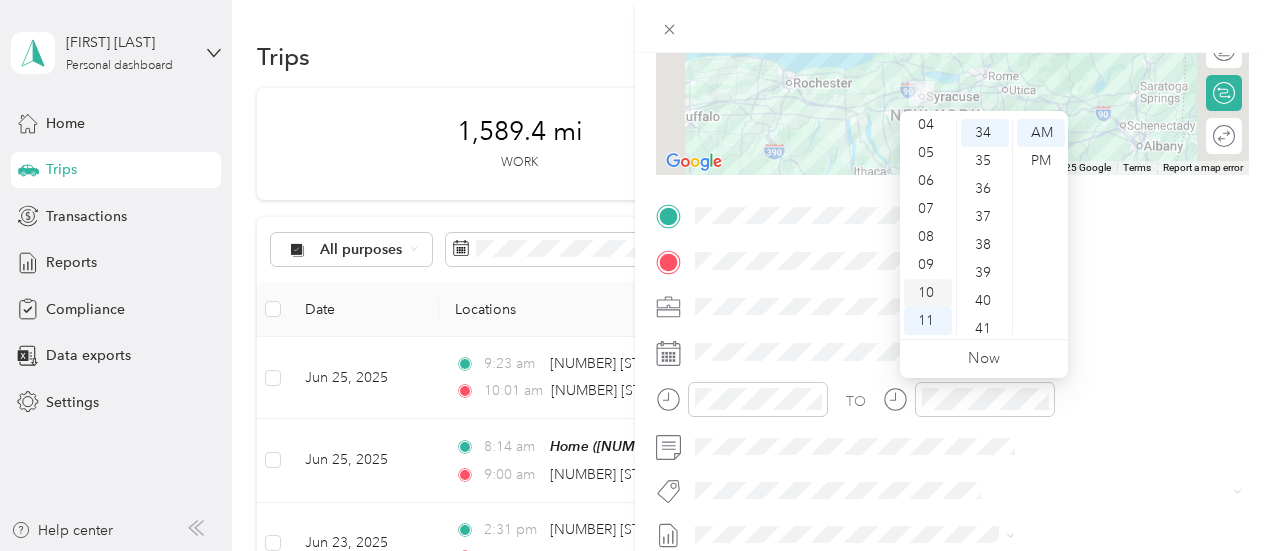 click on "10" at bounding box center [928, 293] 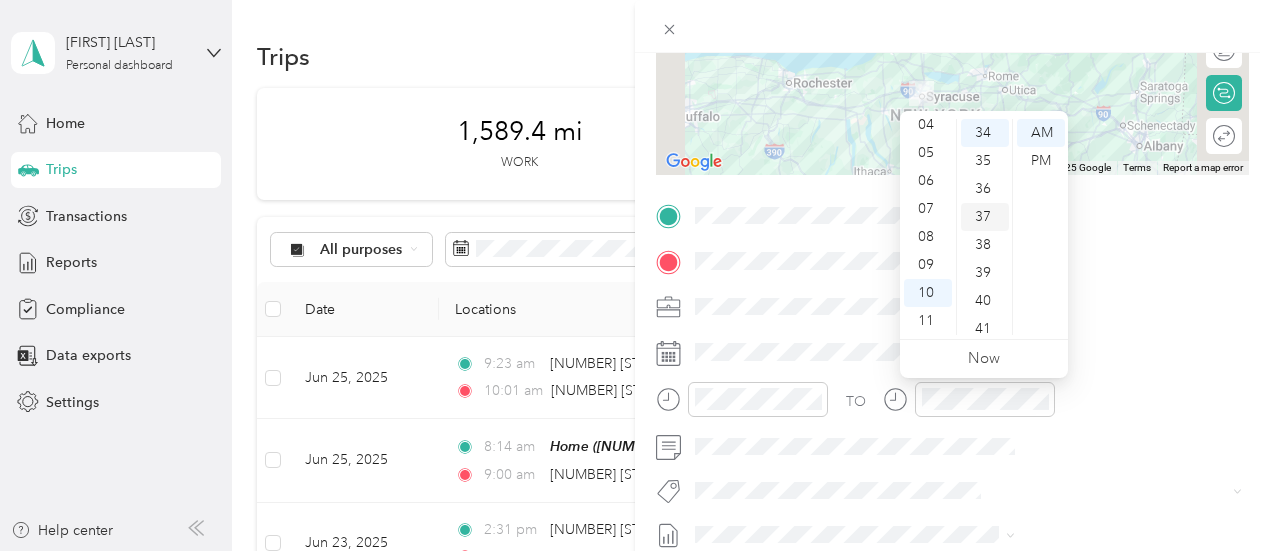 click on "37" at bounding box center [985, 217] 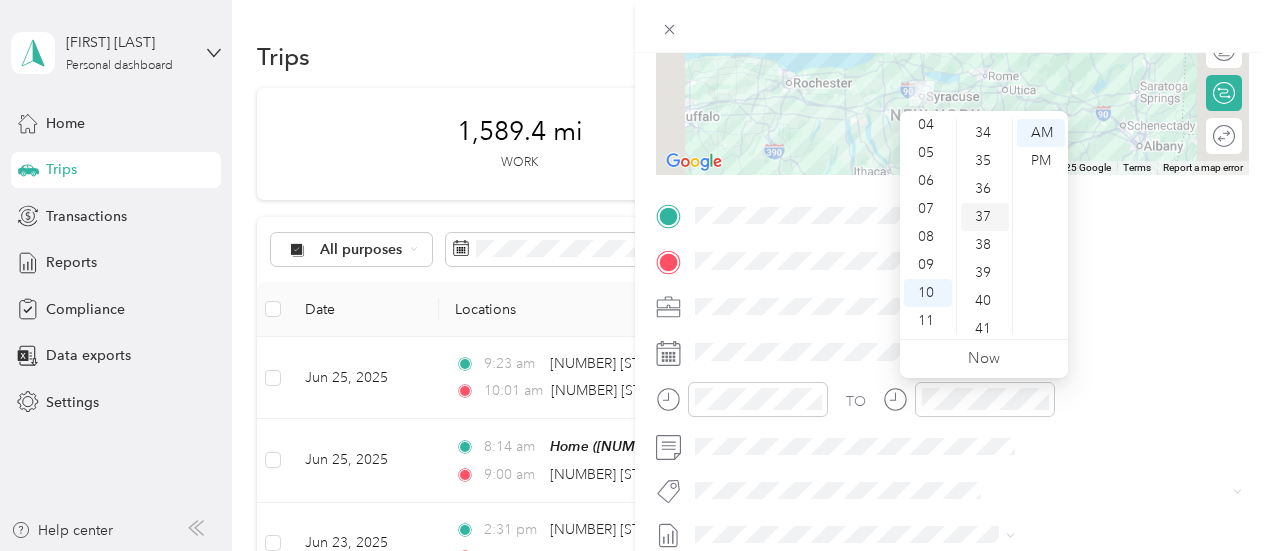 scroll, scrollTop: 1036, scrollLeft: 0, axis: vertical 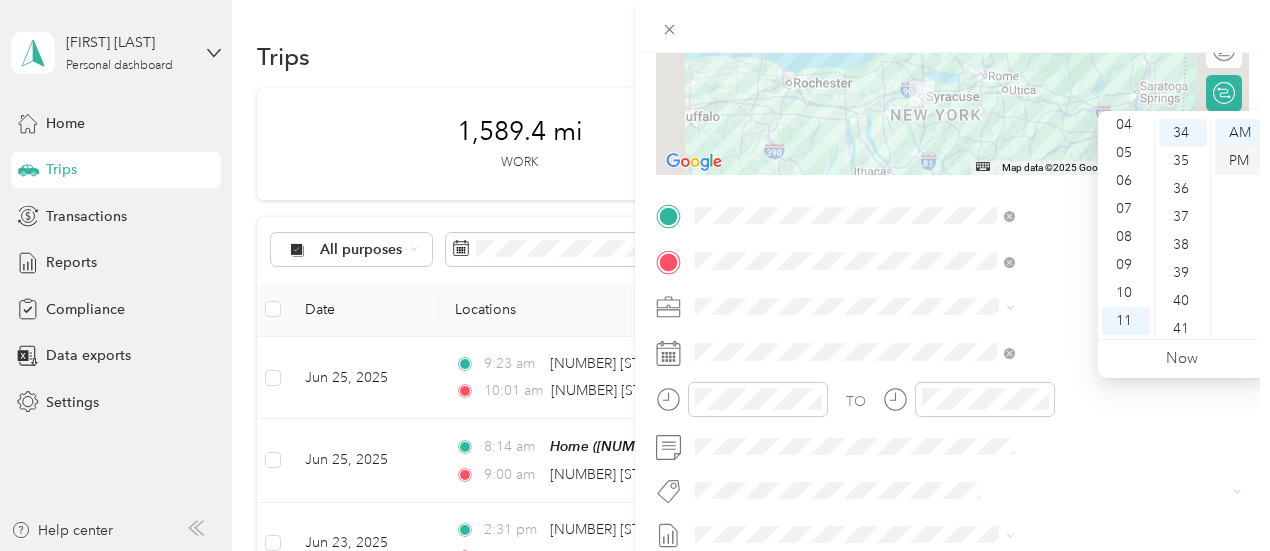 click on "PM" at bounding box center [1239, 161] 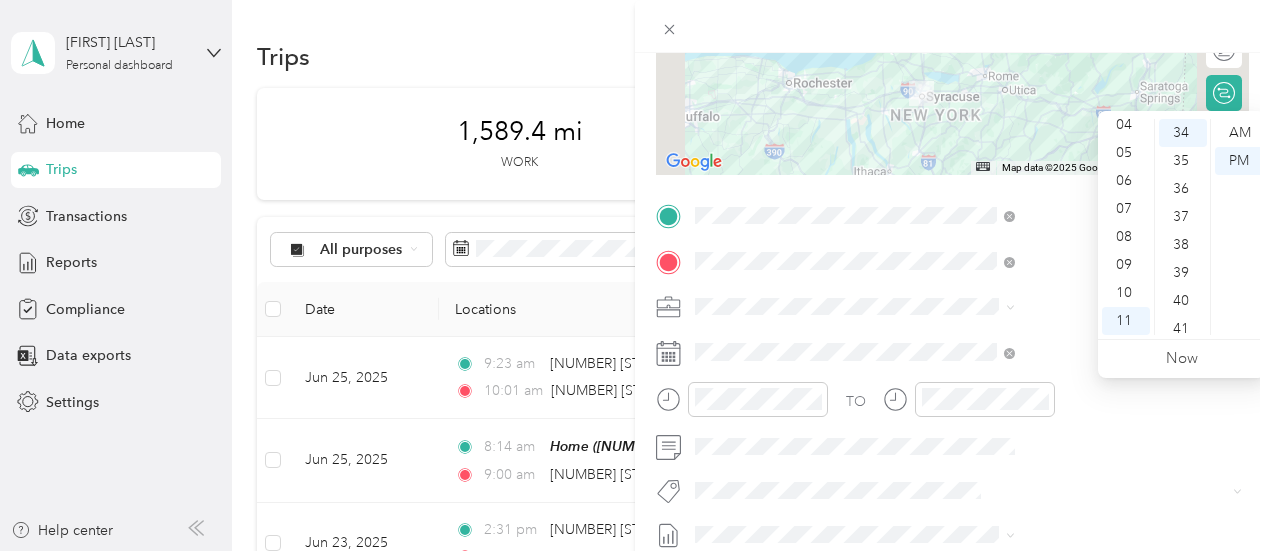scroll, scrollTop: 0, scrollLeft: 0, axis: both 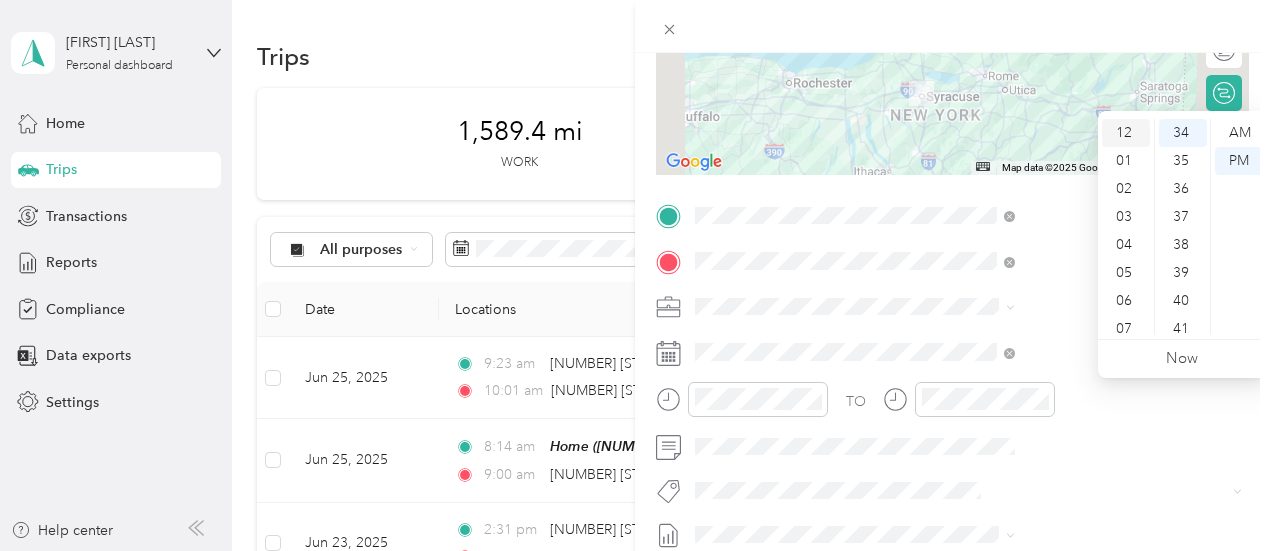 click on "12" at bounding box center [1126, 133] 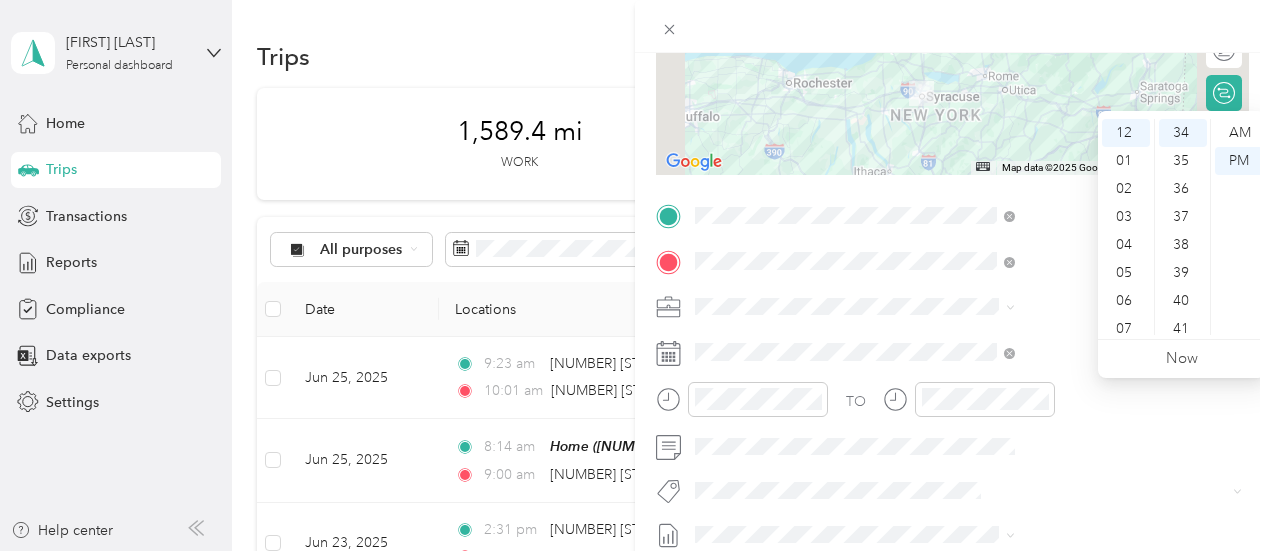 scroll, scrollTop: 0, scrollLeft: 0, axis: both 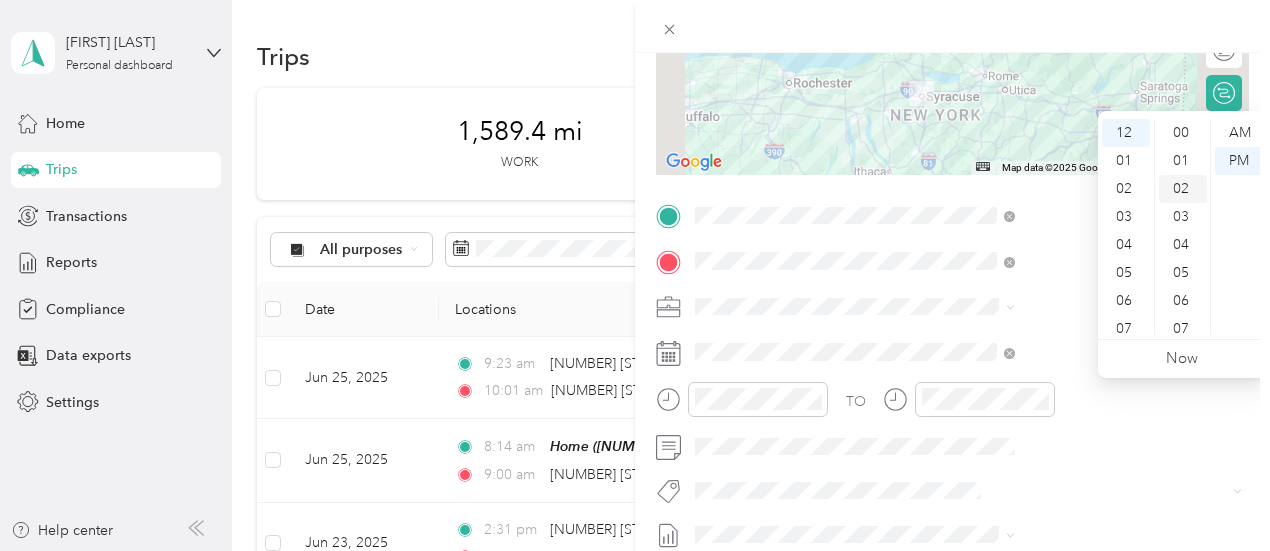 click on "02" at bounding box center (1183, 189) 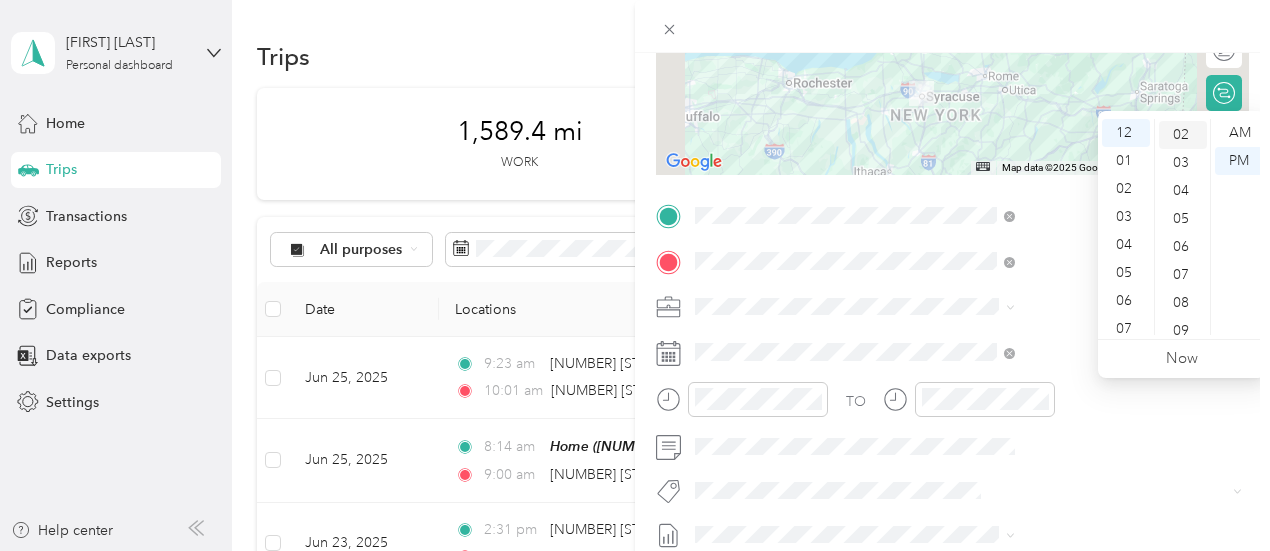 scroll, scrollTop: 56, scrollLeft: 0, axis: vertical 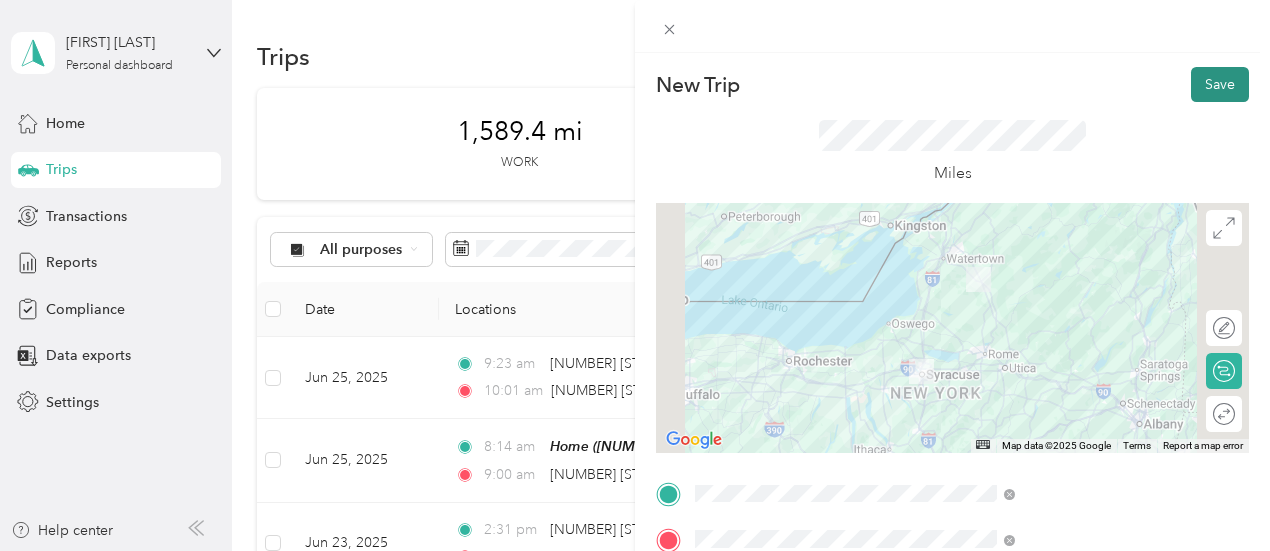 click on "Save" at bounding box center (1220, 84) 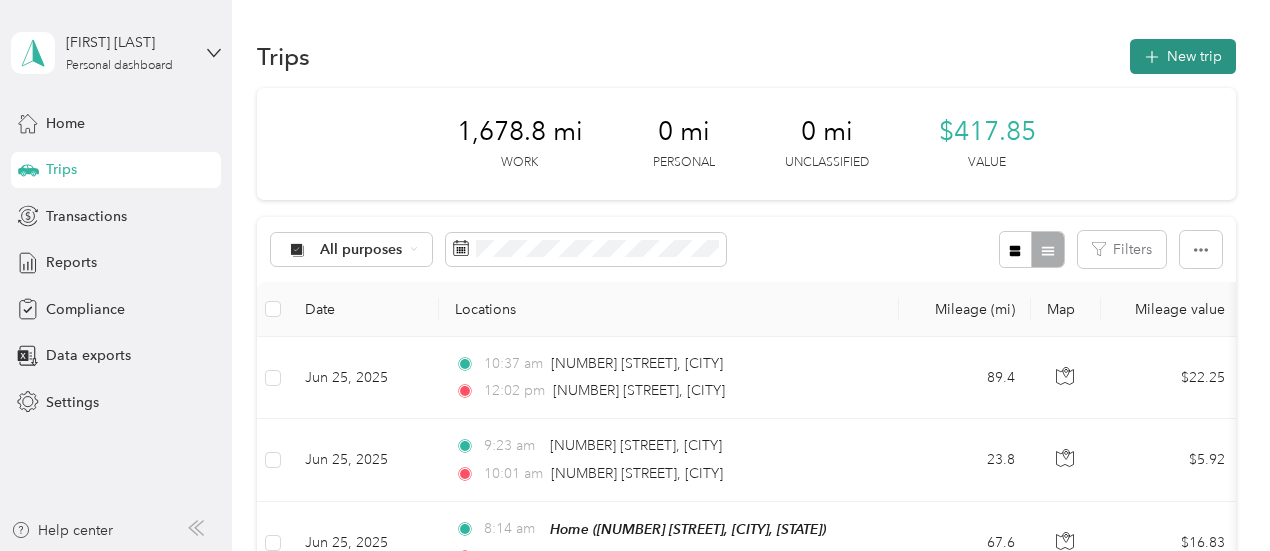 click on "New trip" at bounding box center (1183, 56) 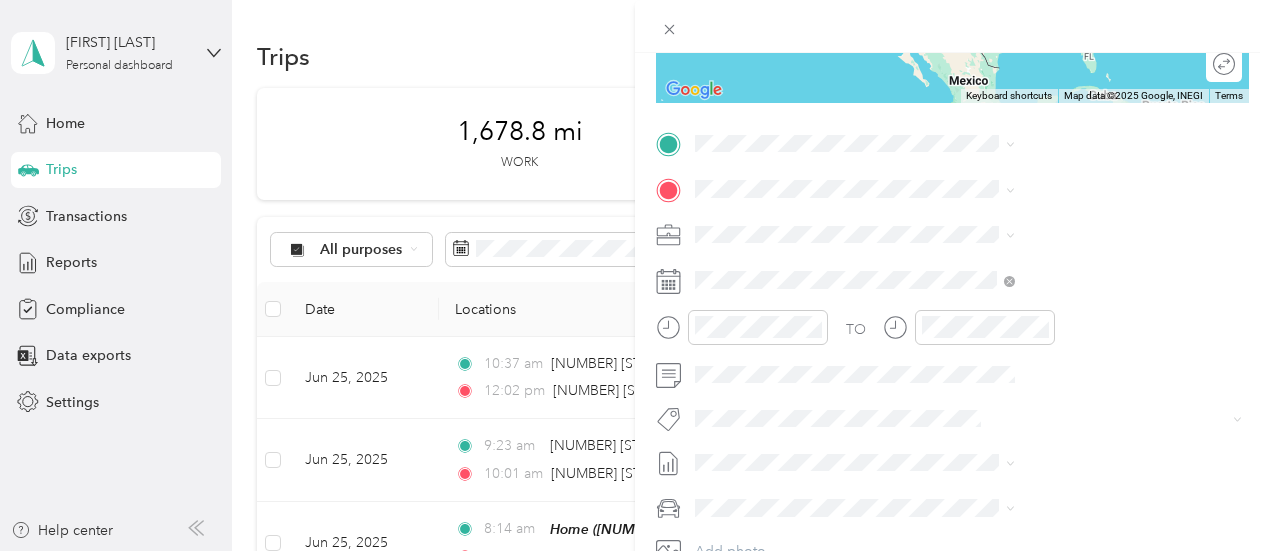 scroll, scrollTop: 351, scrollLeft: 0, axis: vertical 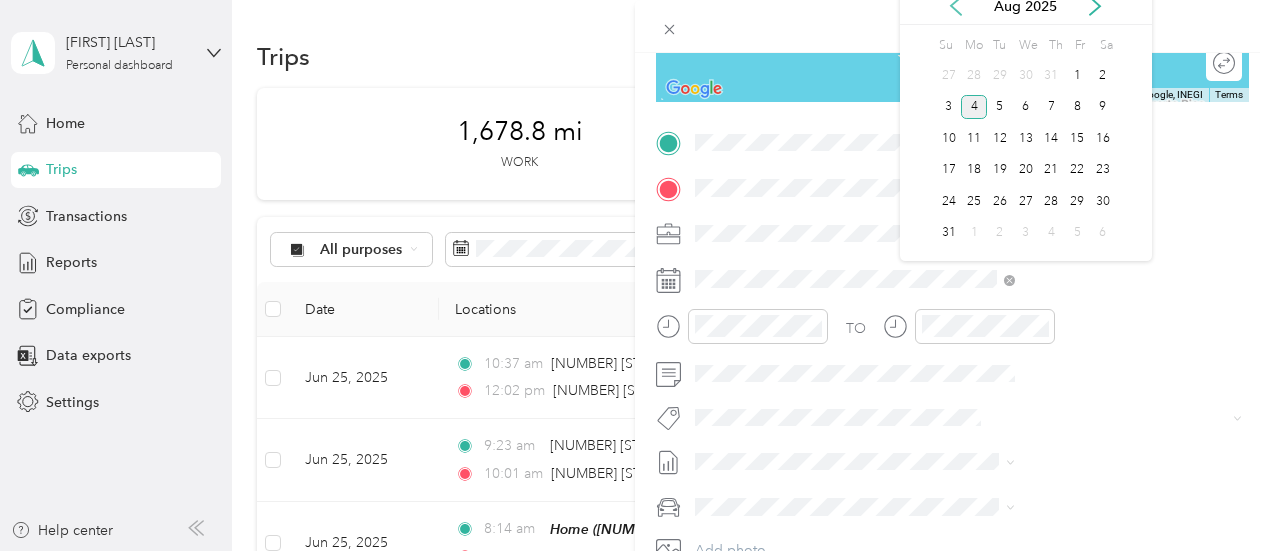 click 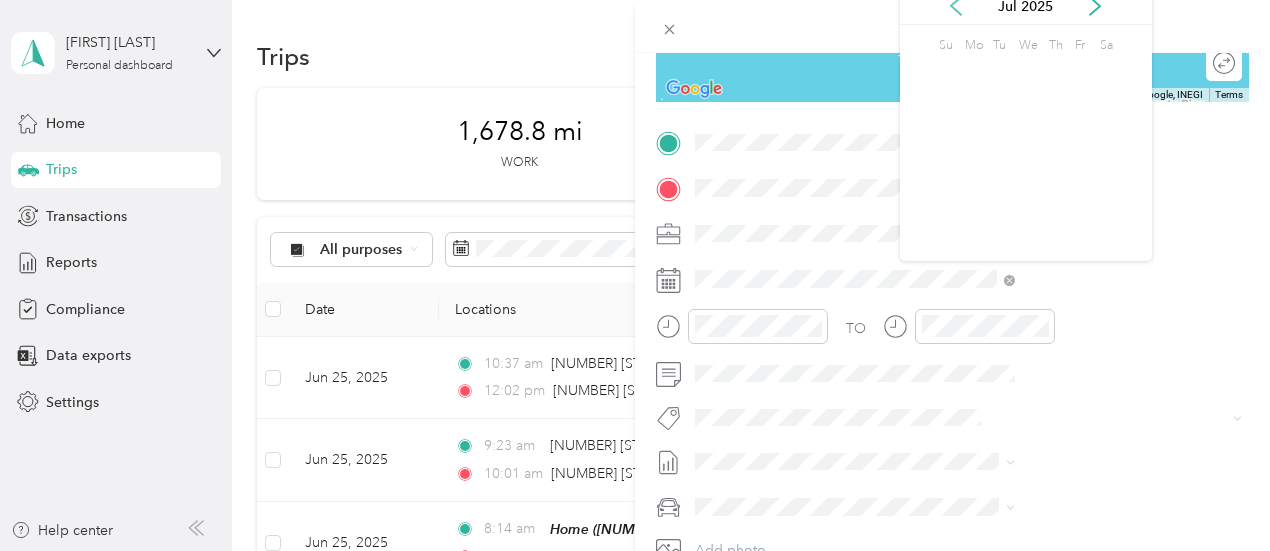 click 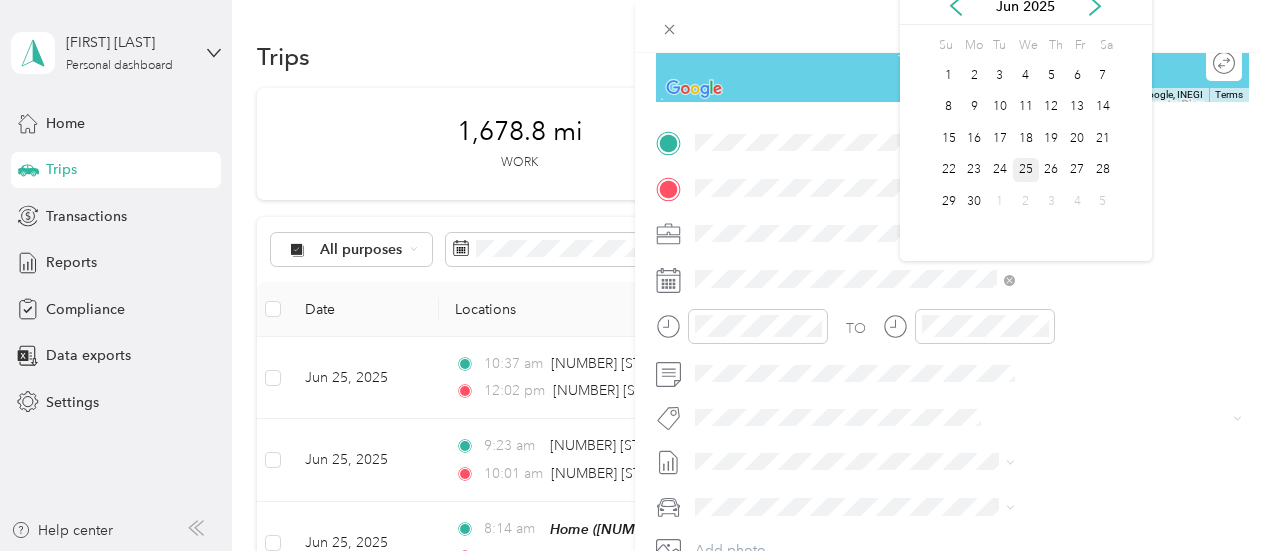 click on "25" at bounding box center (1026, 170) 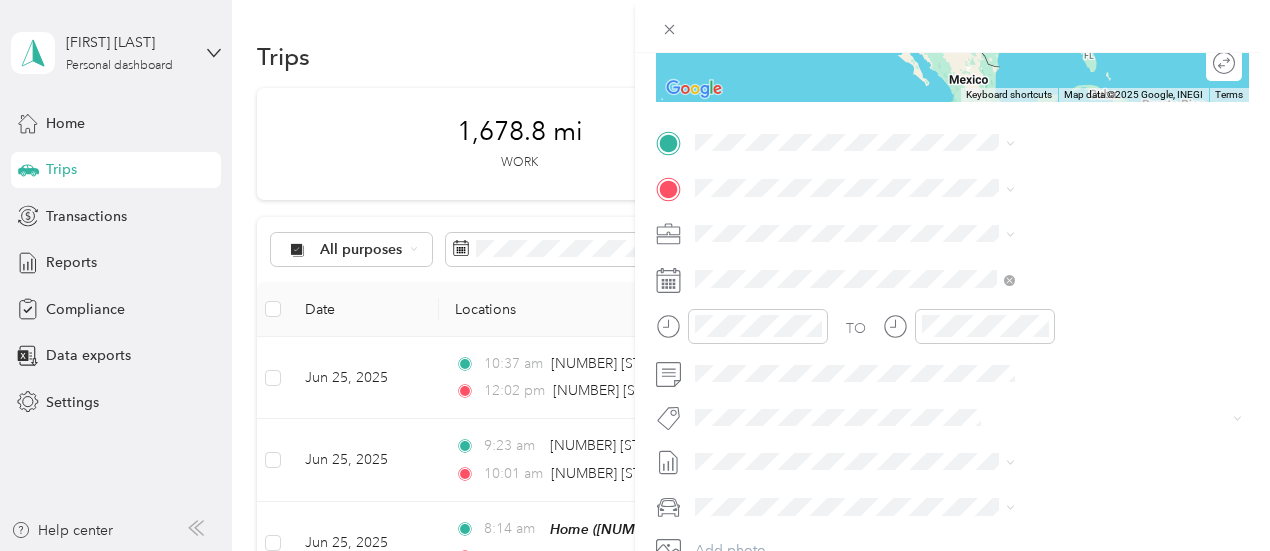 click on "[NUMBER] [STREET]
[CITY], [STATE] [POSTAL_CODE], [COUNTRY]" at bounding box center [1067, 226] 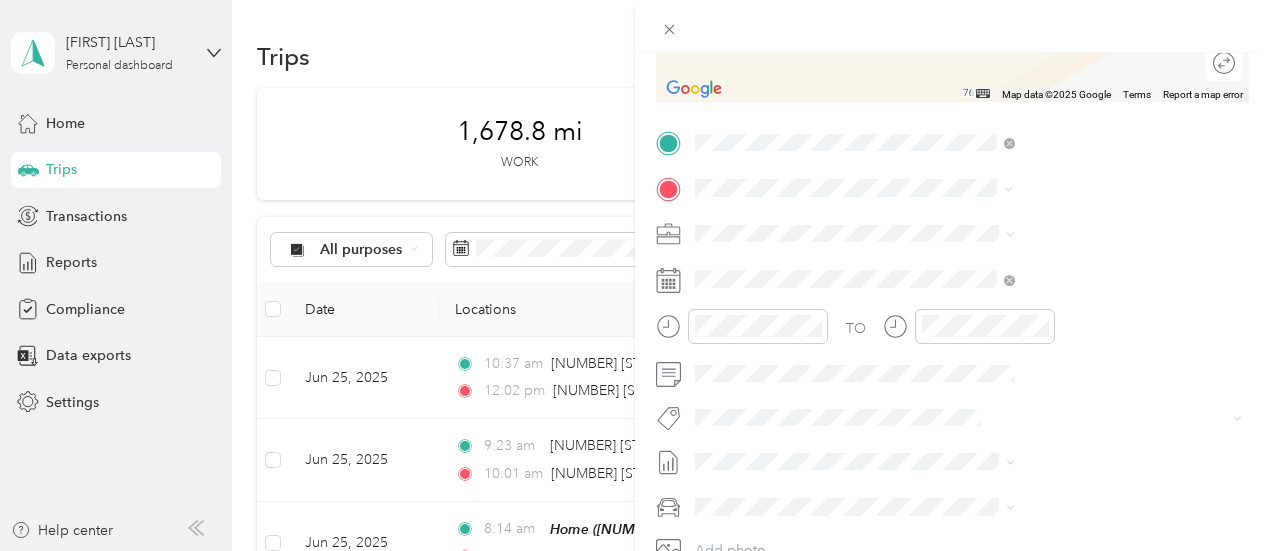 click on "[NUMBER] [STREET]
[CITY], [STATE] [POSTAL_CODE], [COUNTRY]" at bounding box center [1081, 277] 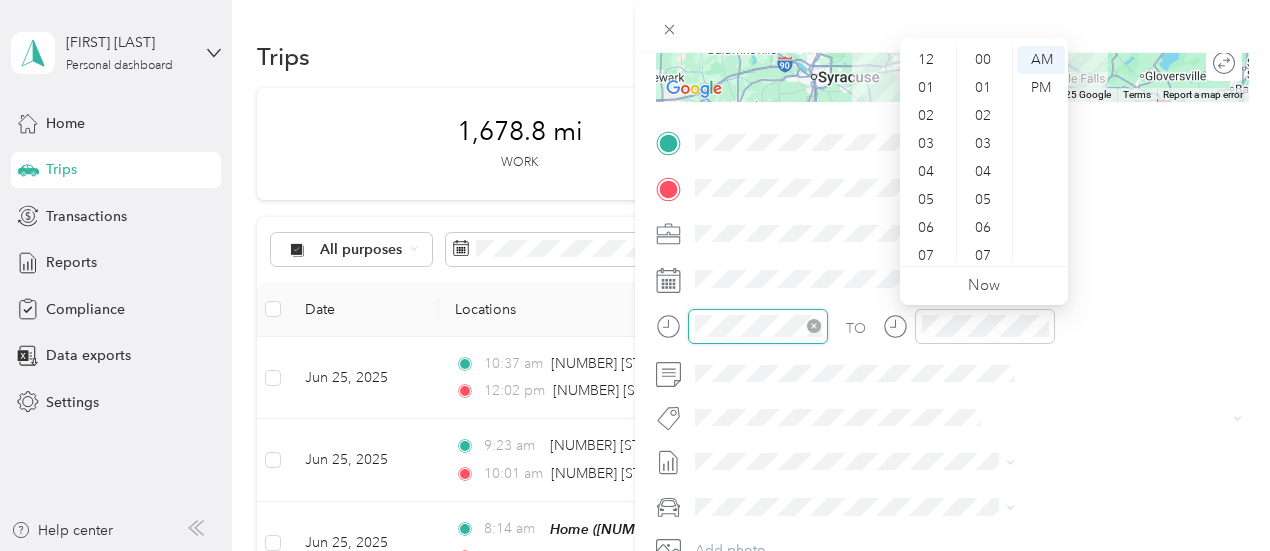 scroll, scrollTop: 980, scrollLeft: 0, axis: vertical 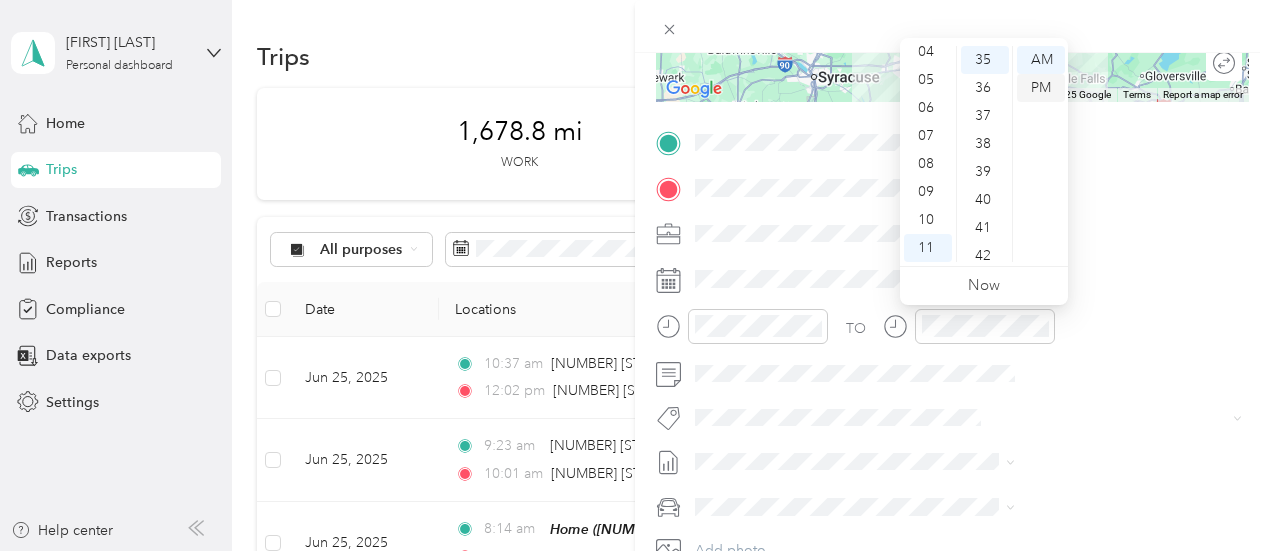 click on "PM" at bounding box center (1041, 88) 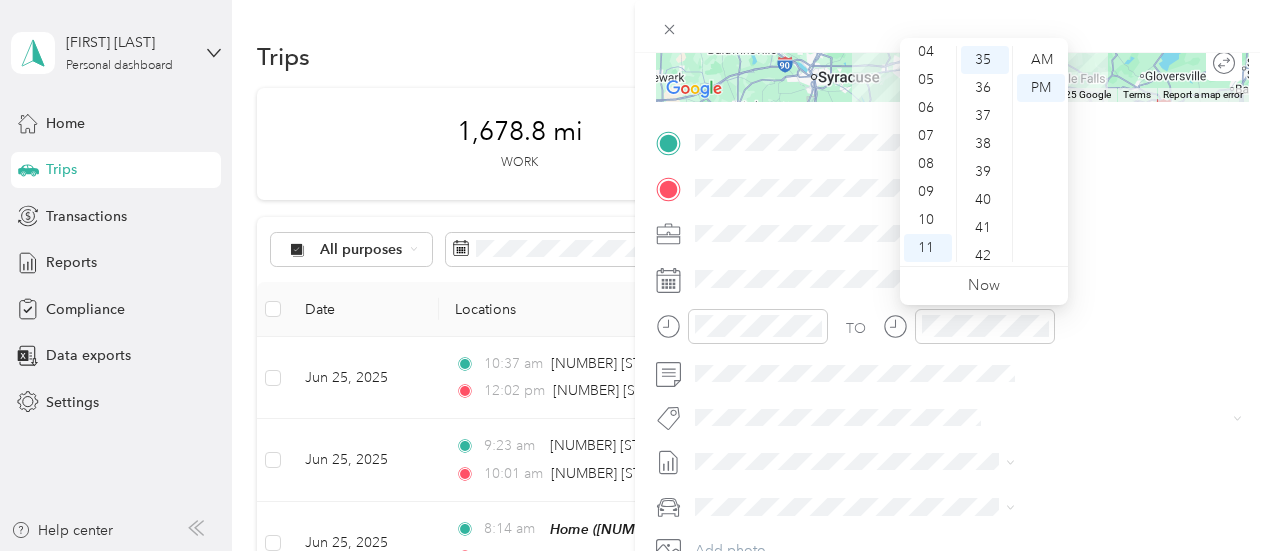 scroll, scrollTop: 0, scrollLeft: 0, axis: both 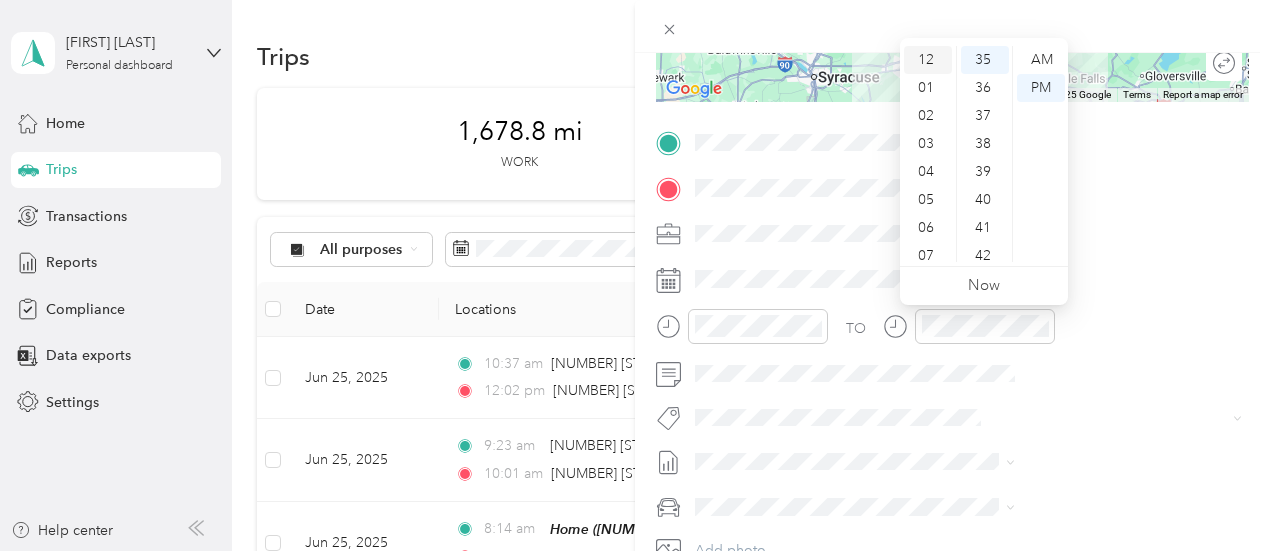 click on "12" at bounding box center [928, 60] 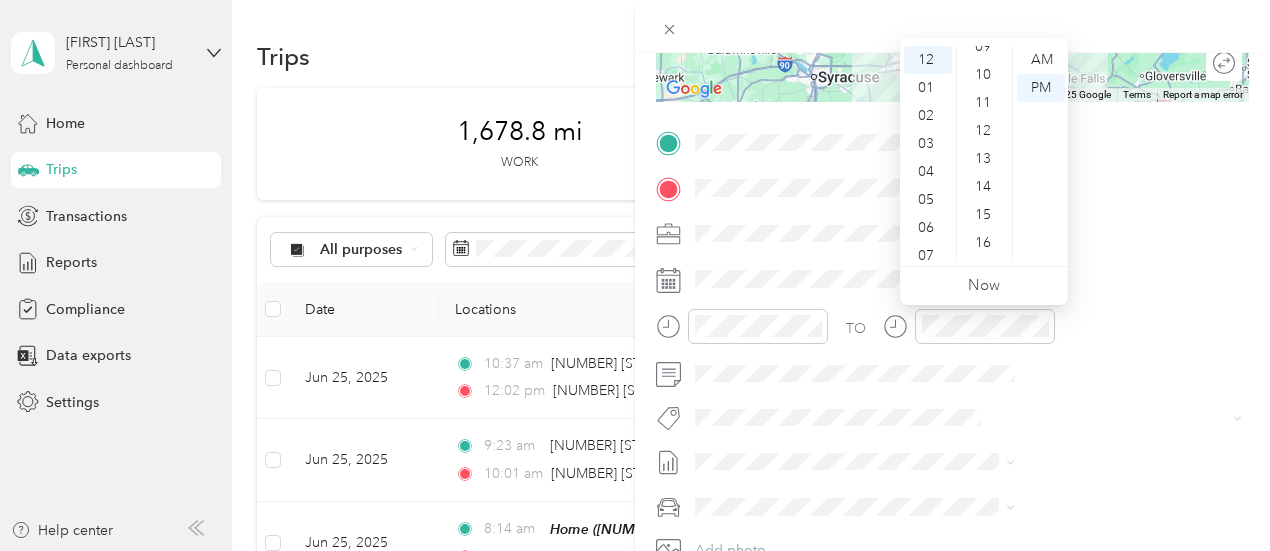scroll, scrollTop: 259, scrollLeft: 0, axis: vertical 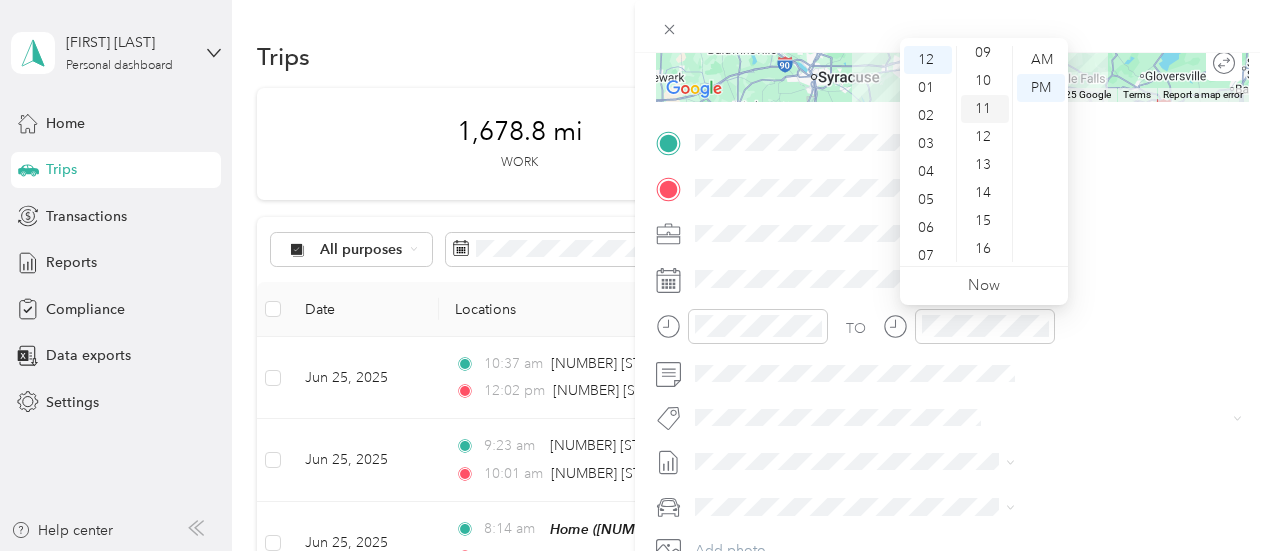 click on "11" at bounding box center (985, 109) 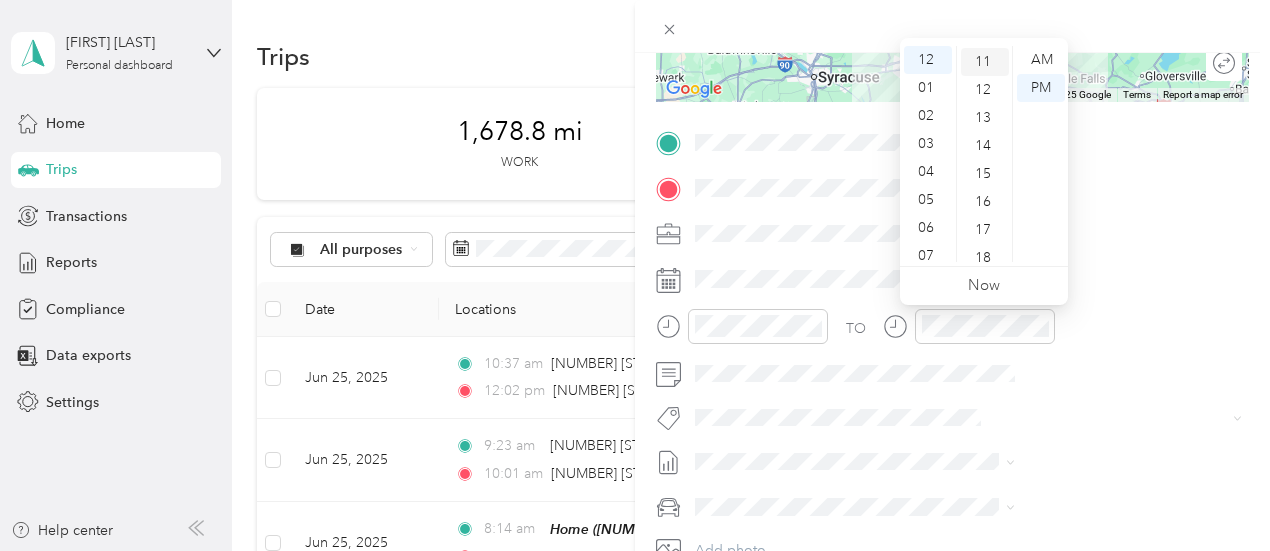 scroll, scrollTop: 308, scrollLeft: 0, axis: vertical 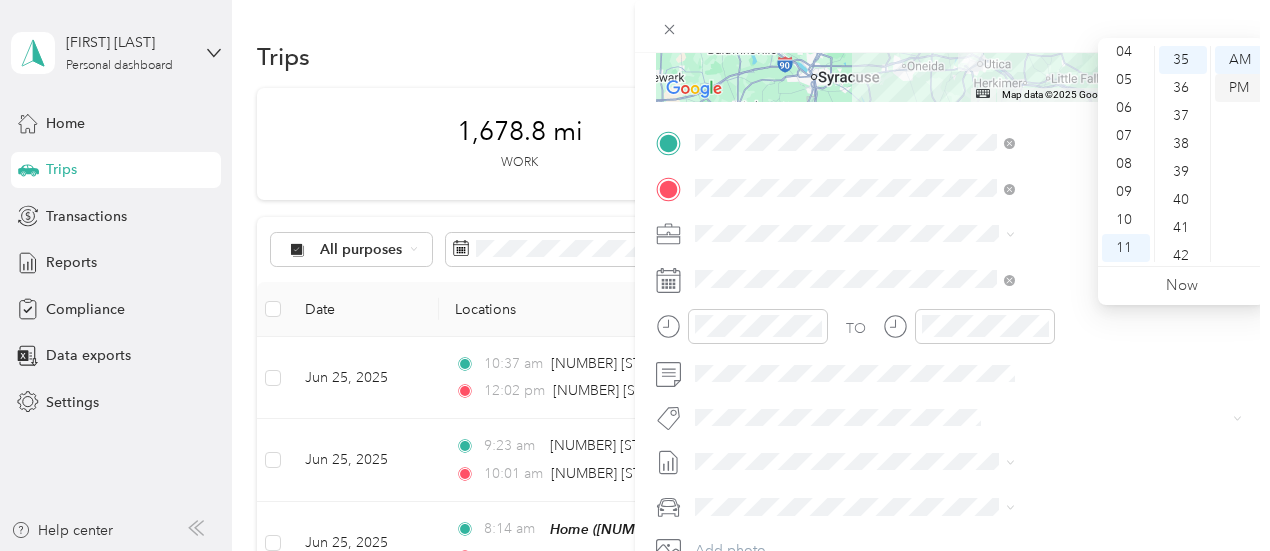 click on "PM" at bounding box center (1239, 88) 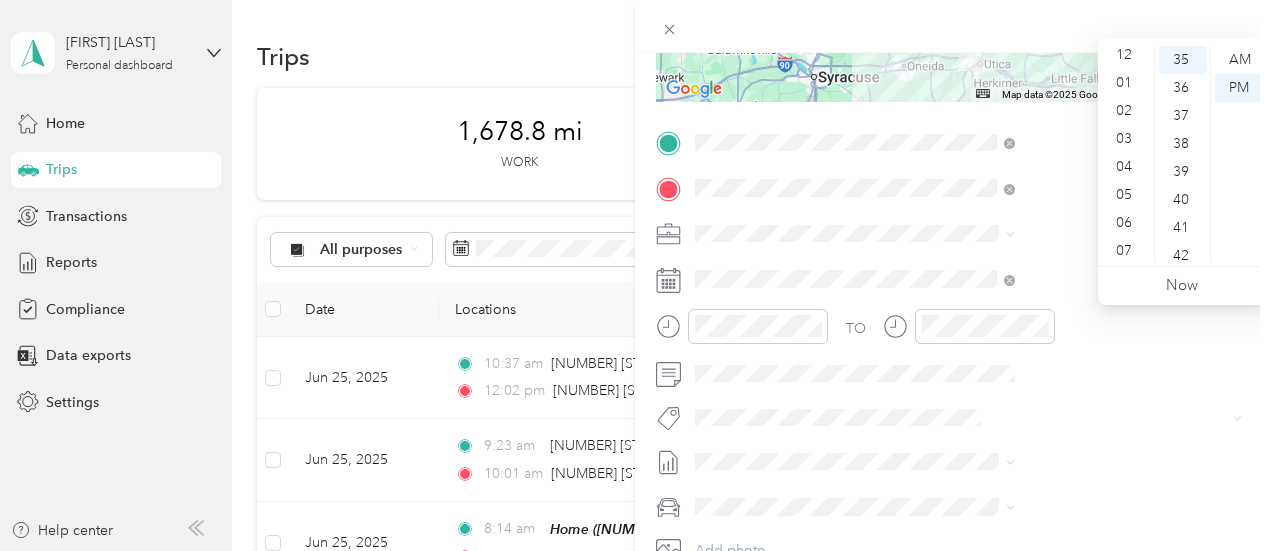 scroll, scrollTop: 0, scrollLeft: 0, axis: both 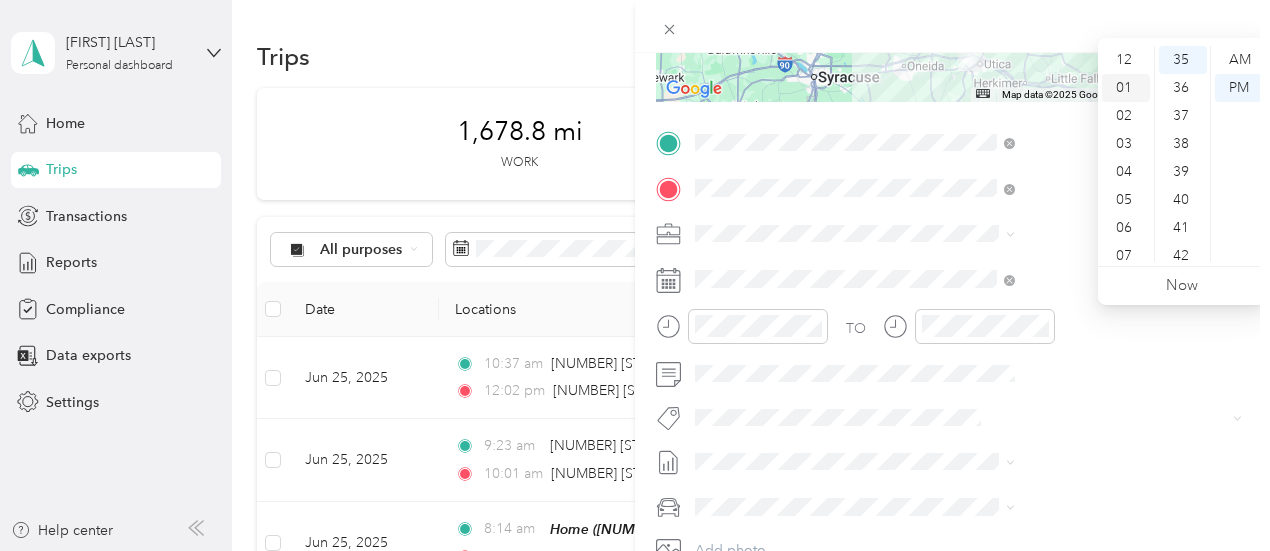 click on "01" at bounding box center [1126, 88] 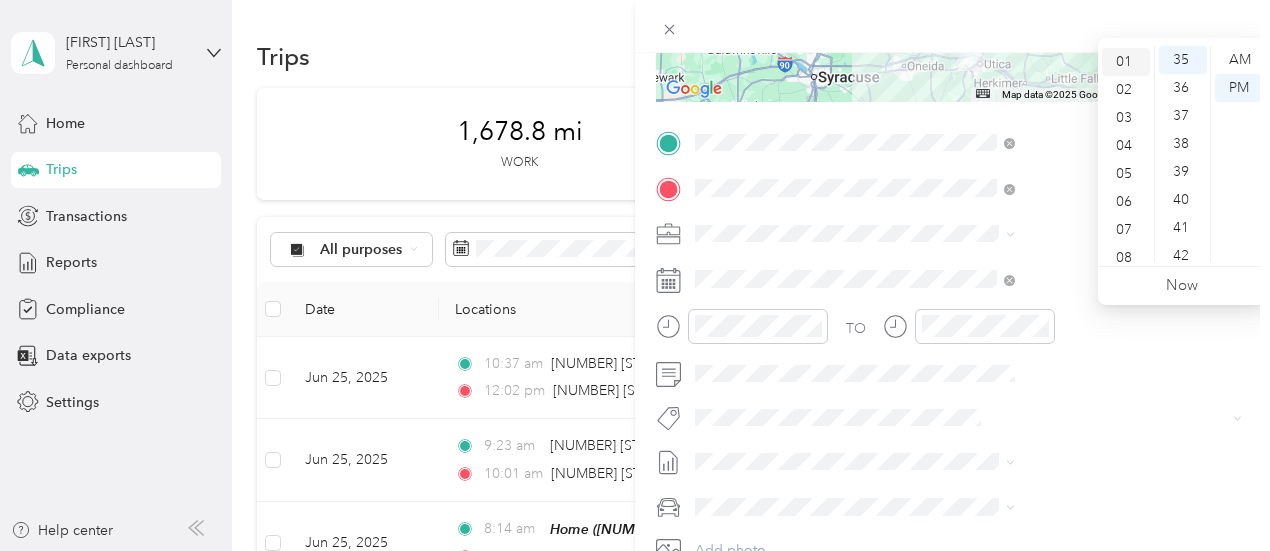 scroll, scrollTop: 28, scrollLeft: 0, axis: vertical 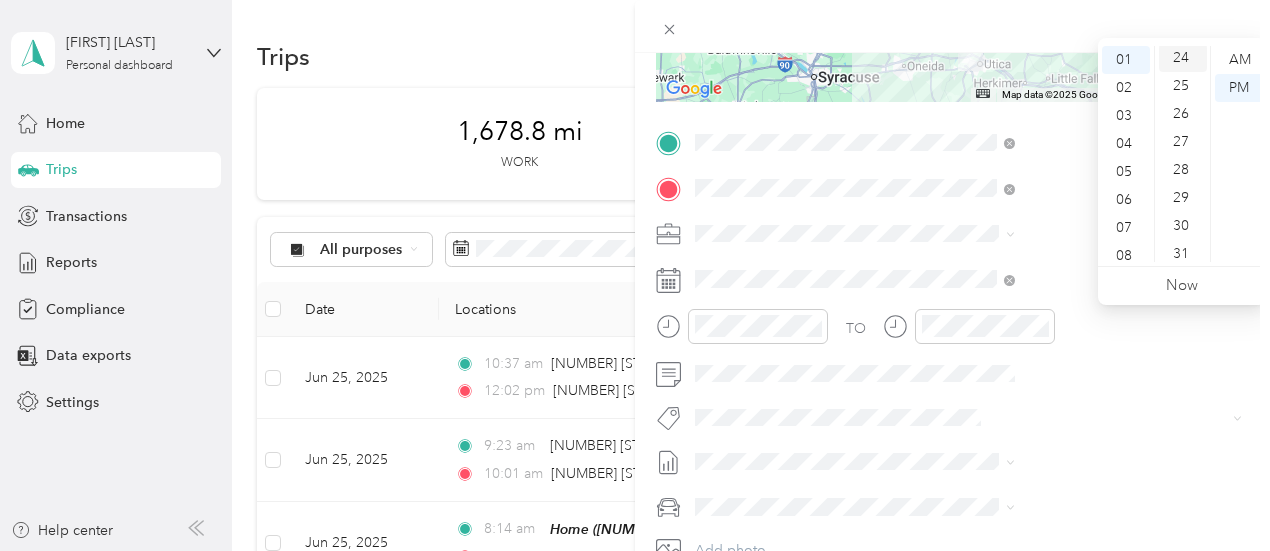 click on "24" at bounding box center (1183, 58) 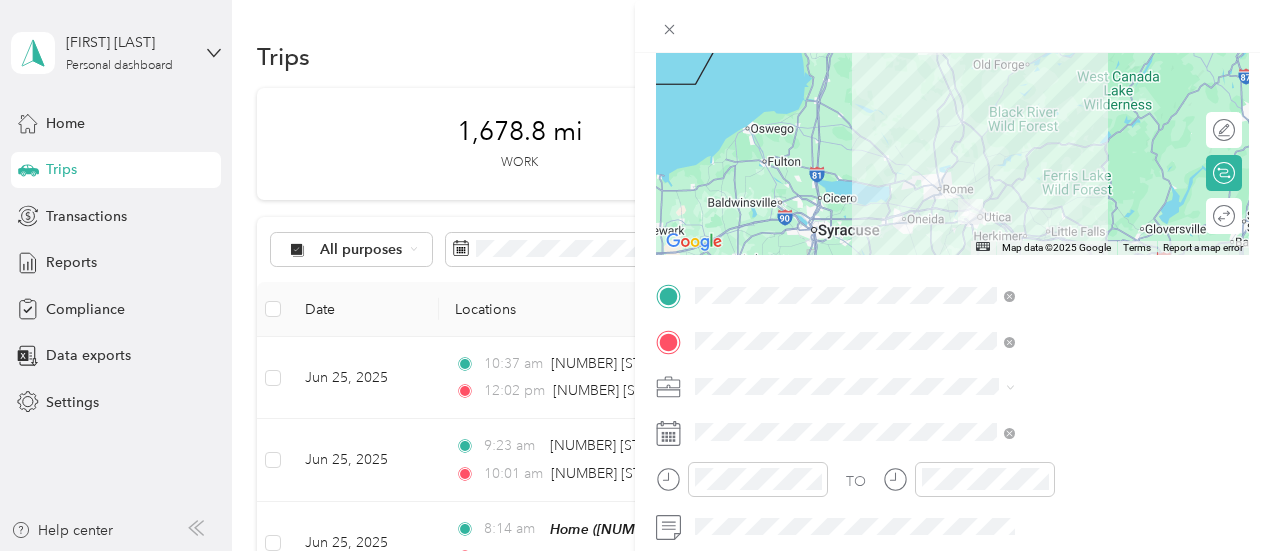 scroll, scrollTop: 0, scrollLeft: 0, axis: both 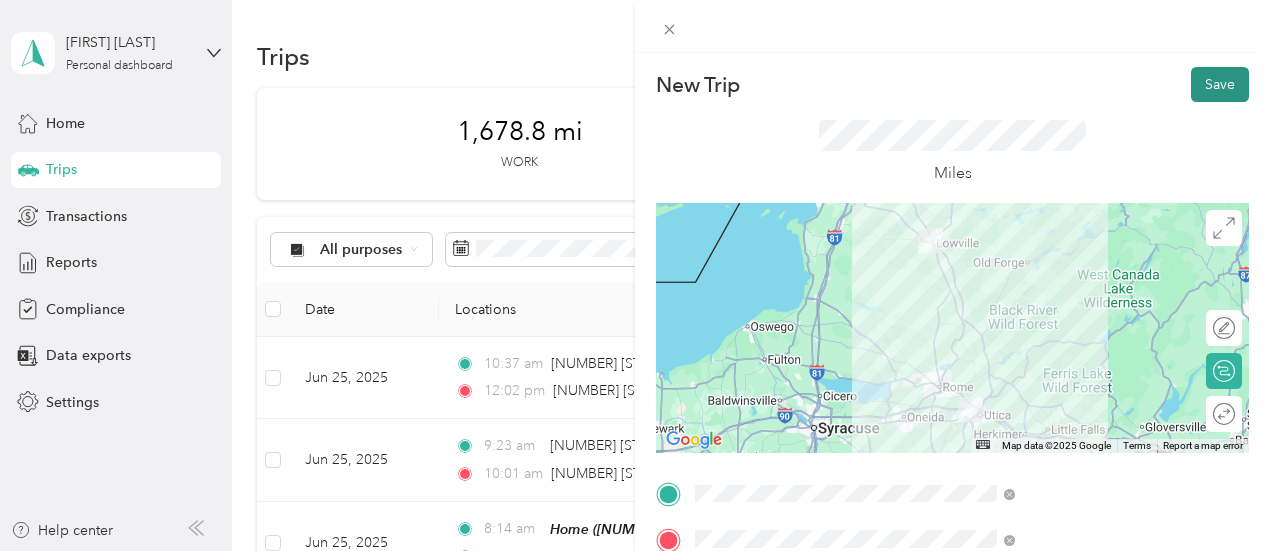 click on "Save" at bounding box center [1220, 84] 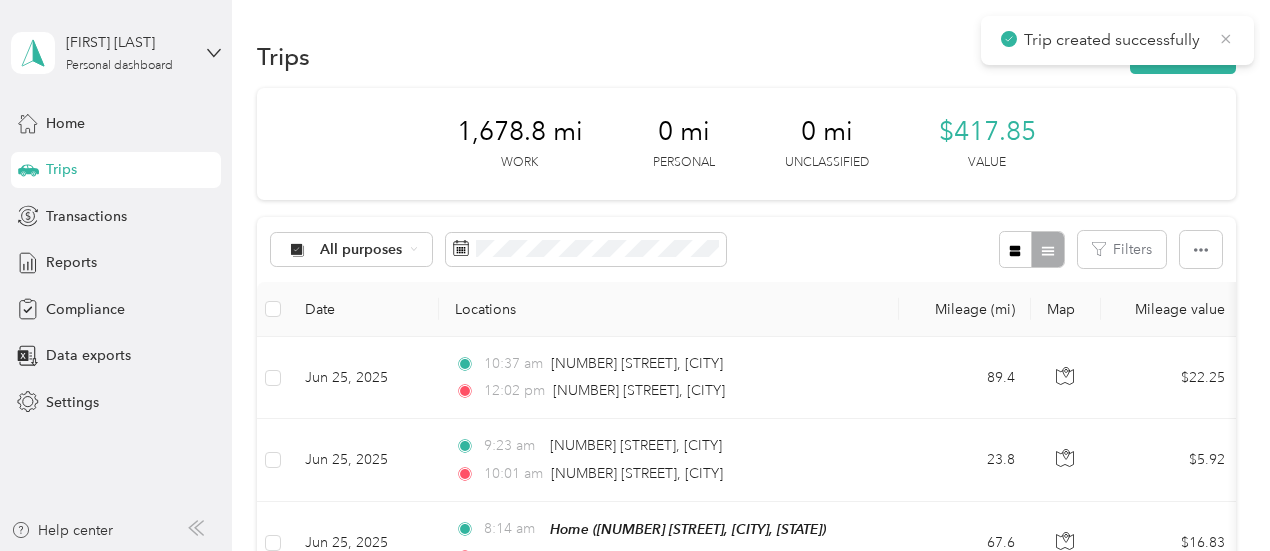 click 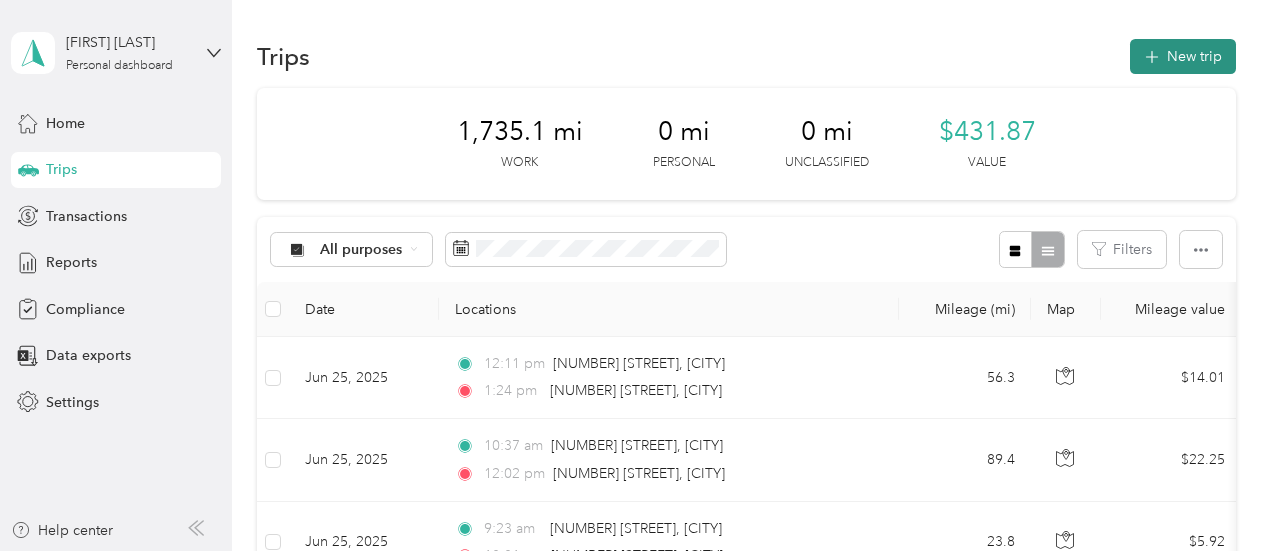click on "New trip" at bounding box center (1183, 56) 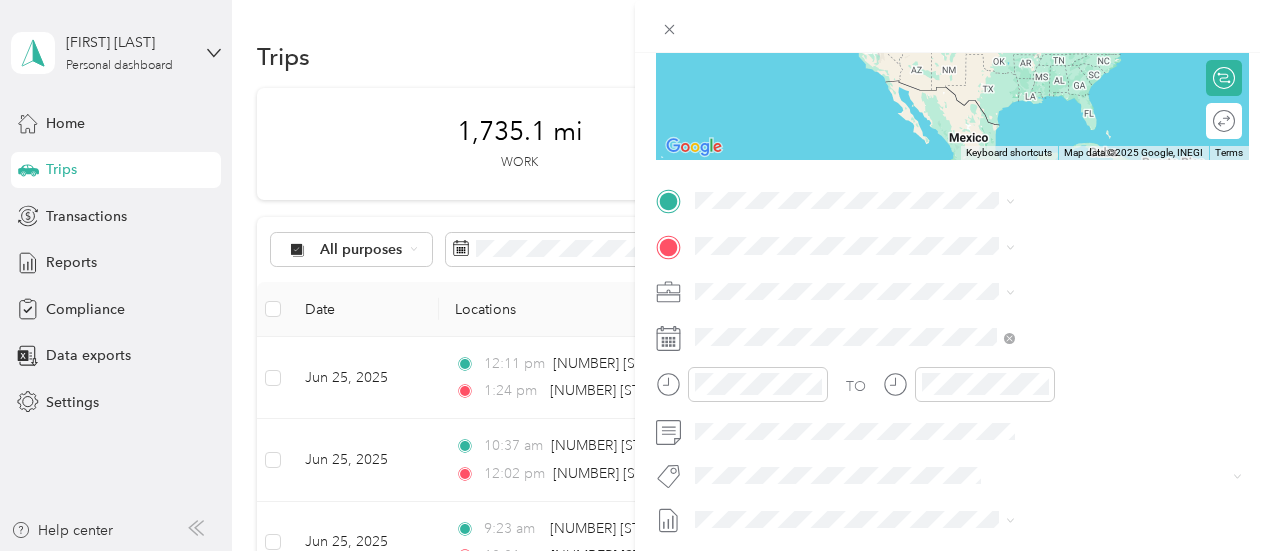 scroll, scrollTop: 302, scrollLeft: 0, axis: vertical 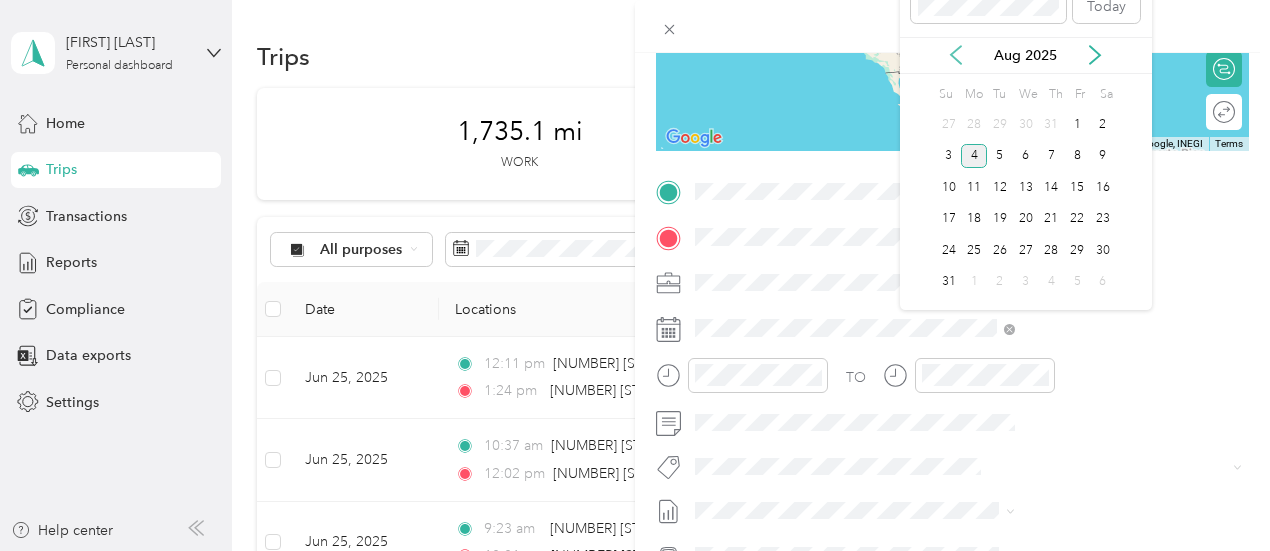 click 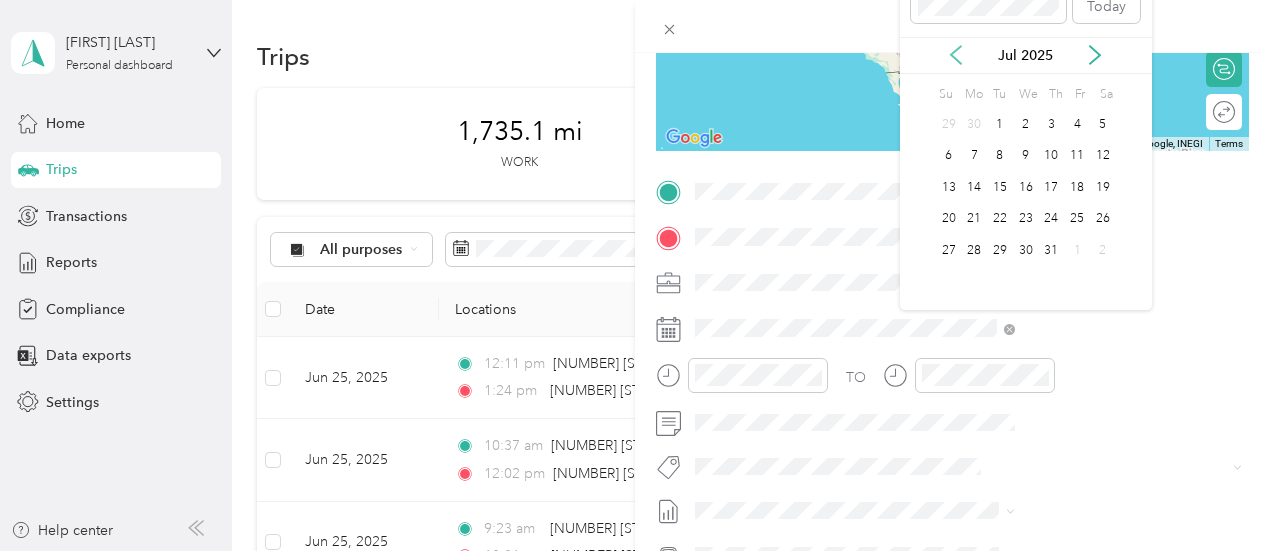 click 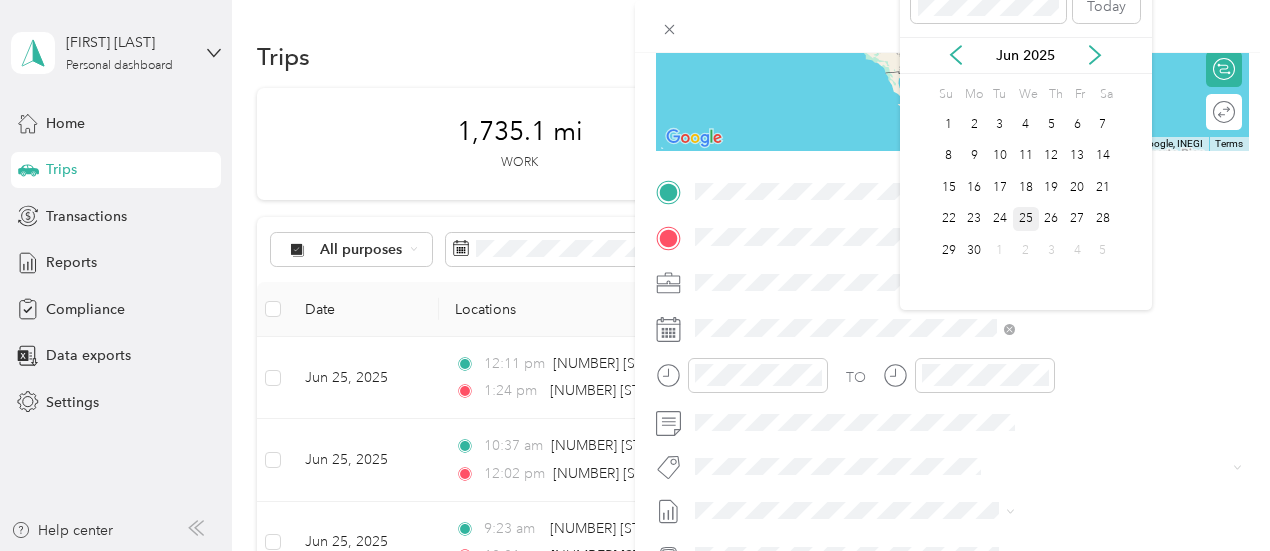 click on "25" at bounding box center [1026, 219] 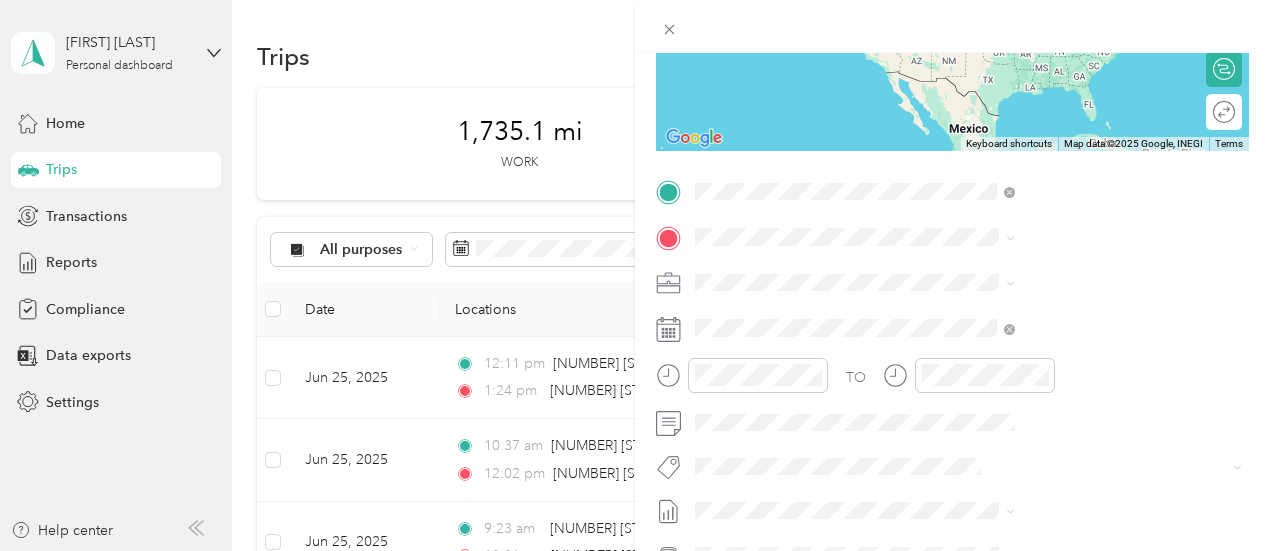click on "[NUMBER] [STREET]
[CITY], [STATE] [POSTAL_CODE], [COUNTRY]" at bounding box center [1081, 280] 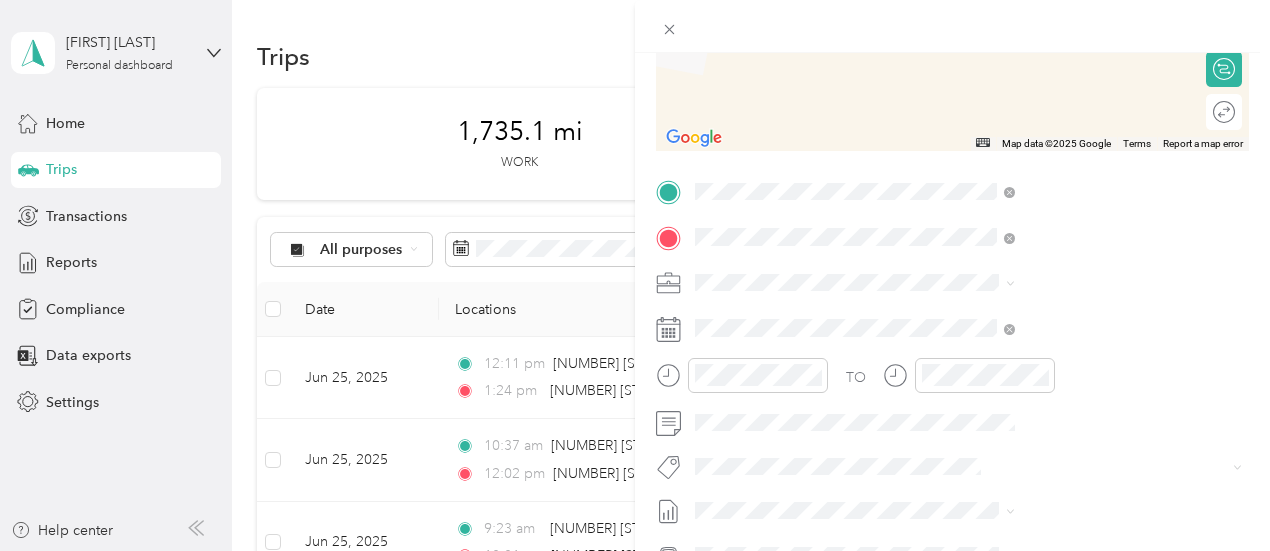 click on "[NUMBER] [STREET]
[CITY], [STATE] [POSTAL_CODE], United States" at bounding box center [1081, 326] 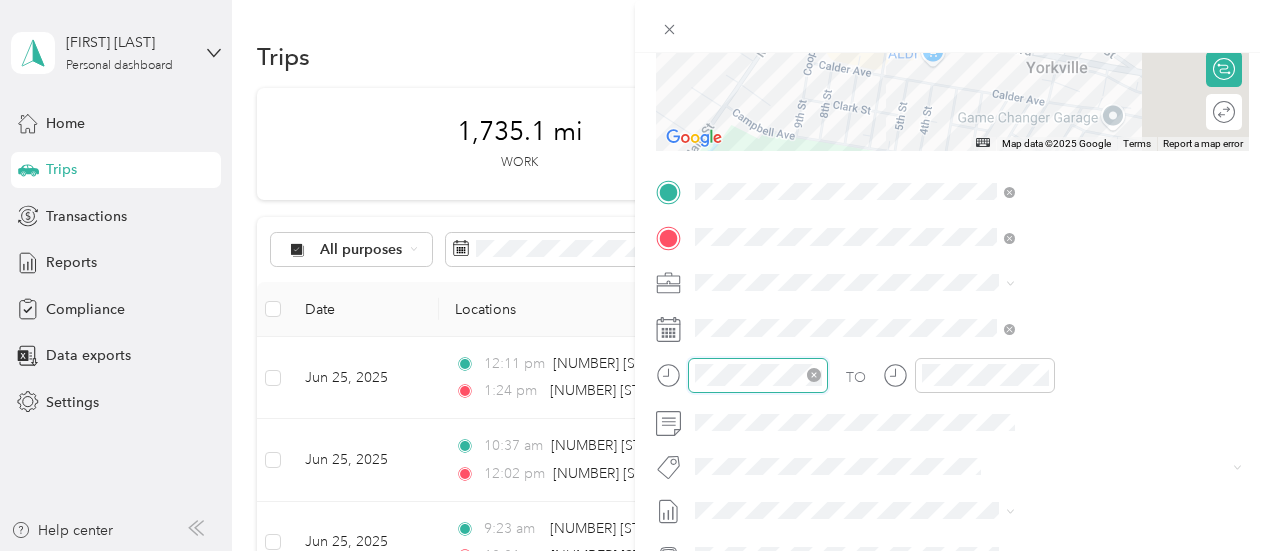 scroll, scrollTop: 1036, scrollLeft: 0, axis: vertical 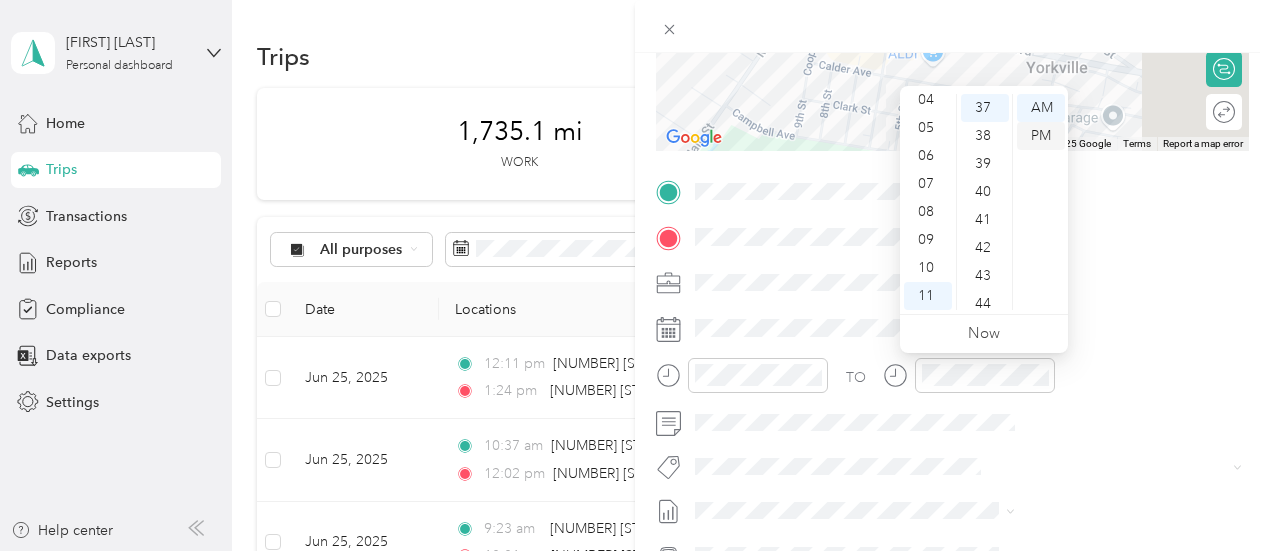 click on "PM" at bounding box center [1041, 136] 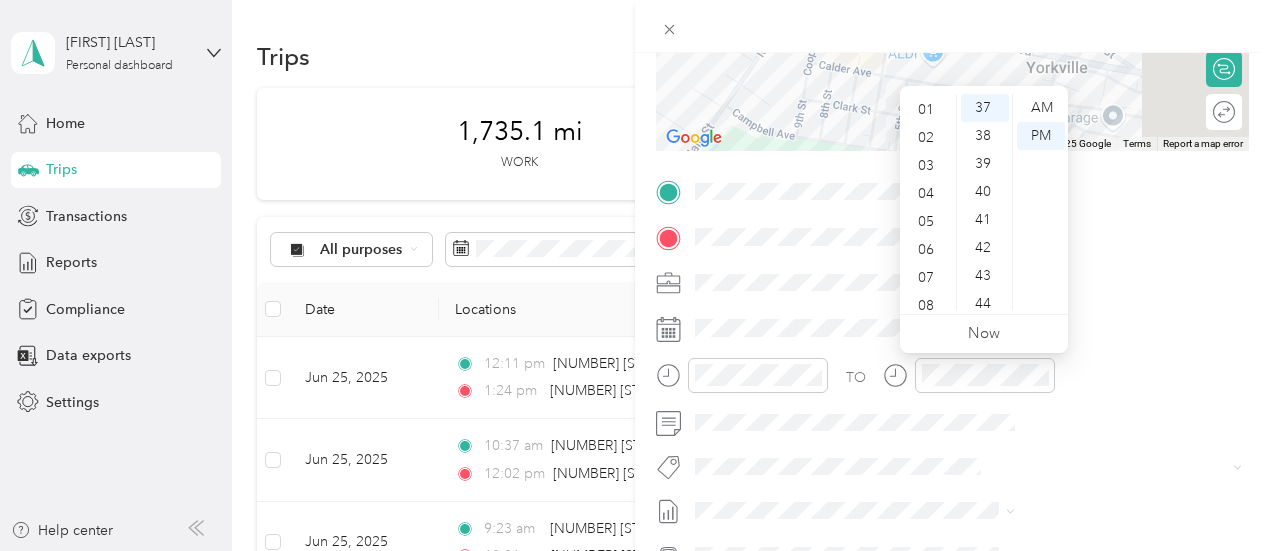 scroll, scrollTop: 0, scrollLeft: 0, axis: both 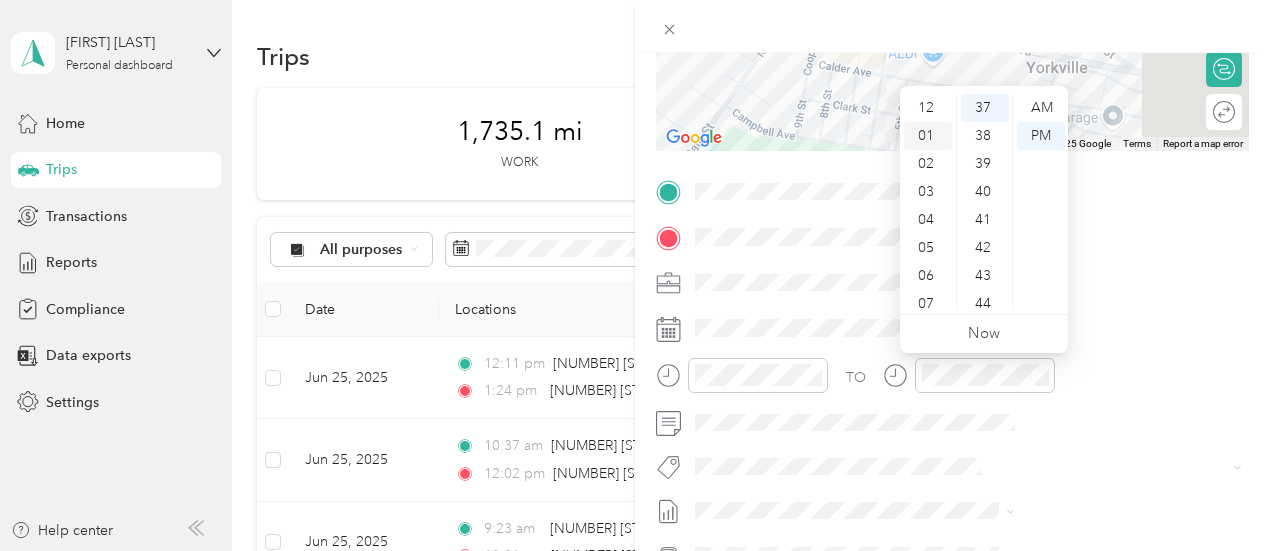click on "01" at bounding box center [928, 136] 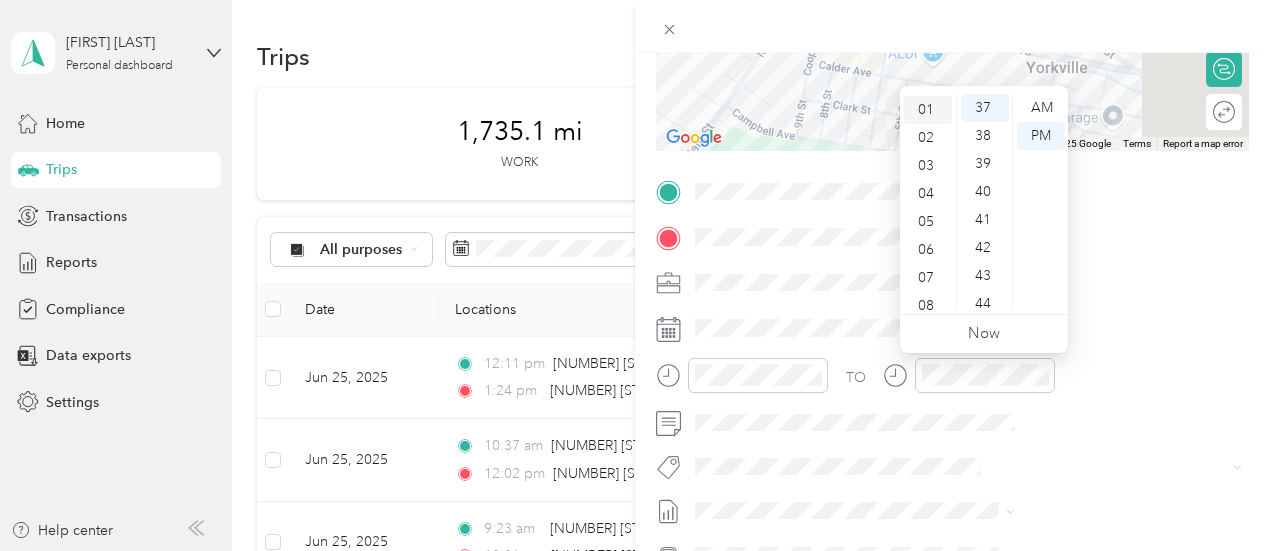 scroll, scrollTop: 28, scrollLeft: 0, axis: vertical 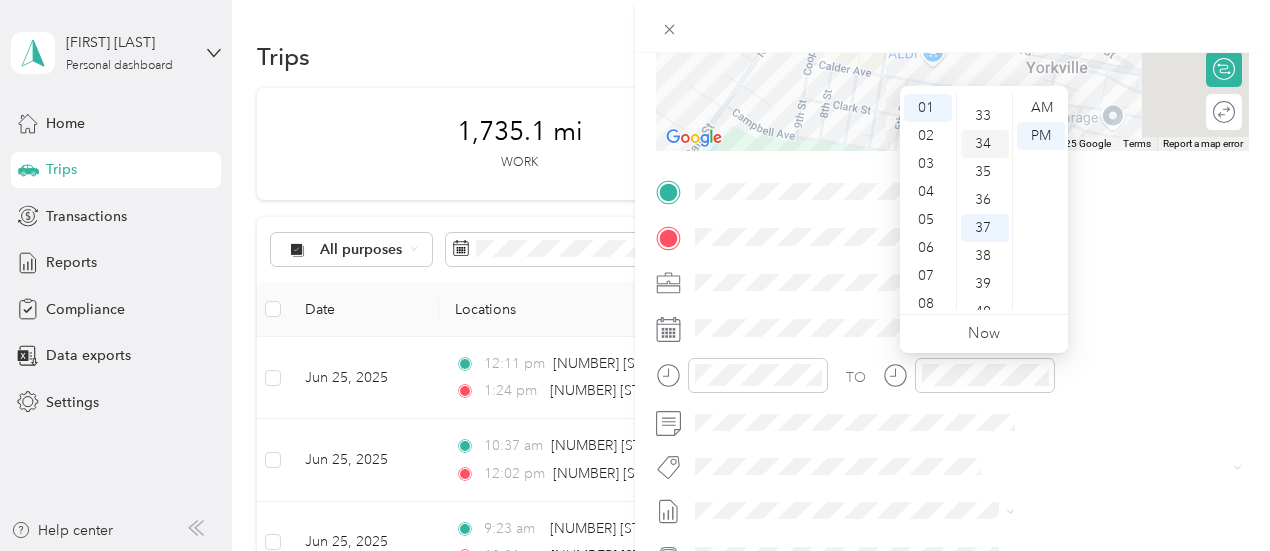 click on "34" at bounding box center (985, 144) 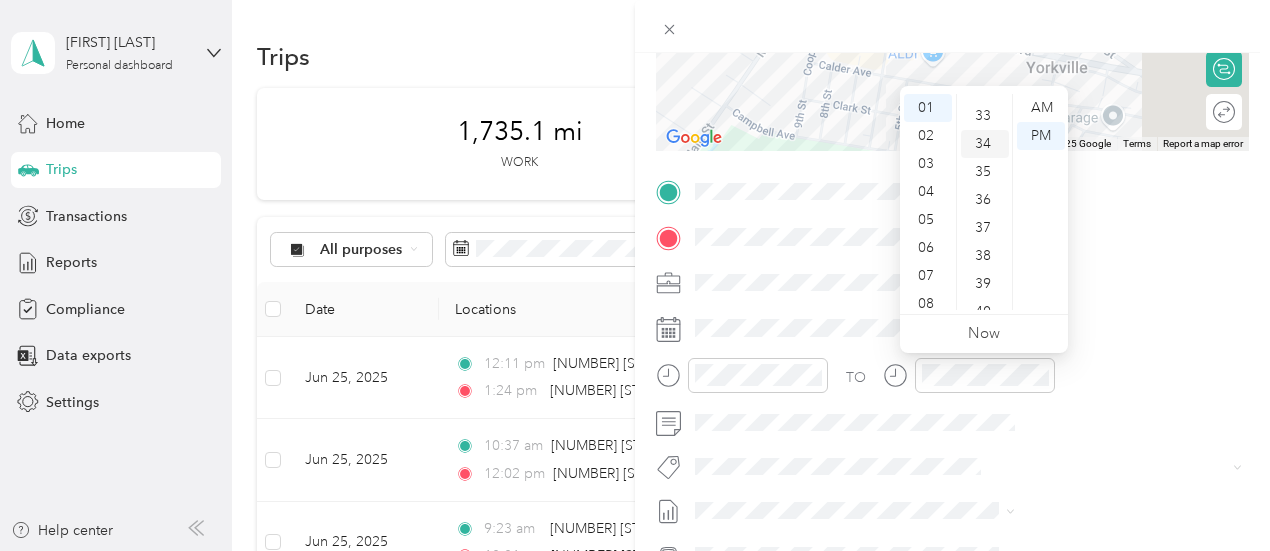 scroll, scrollTop: 952, scrollLeft: 0, axis: vertical 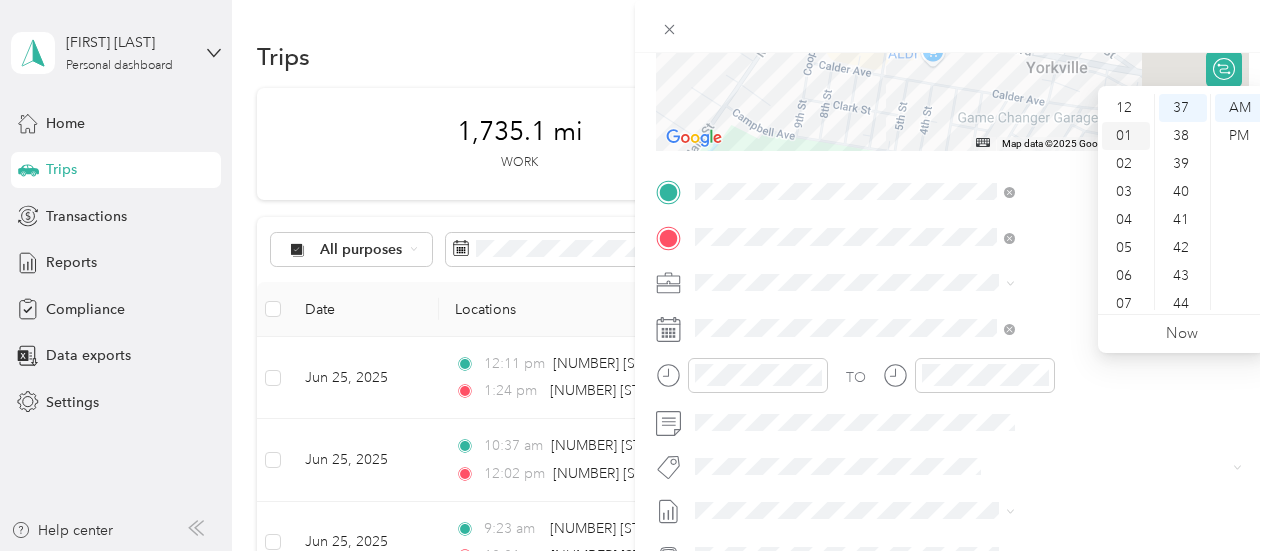 click on "01" at bounding box center [1126, 136] 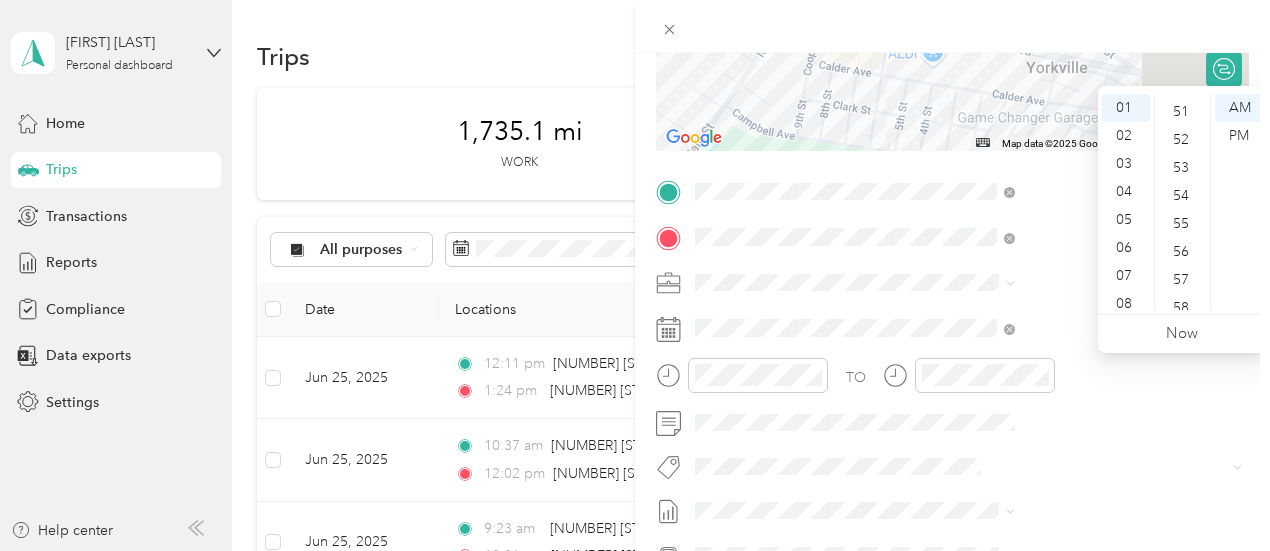 scroll, scrollTop: 1435, scrollLeft: 0, axis: vertical 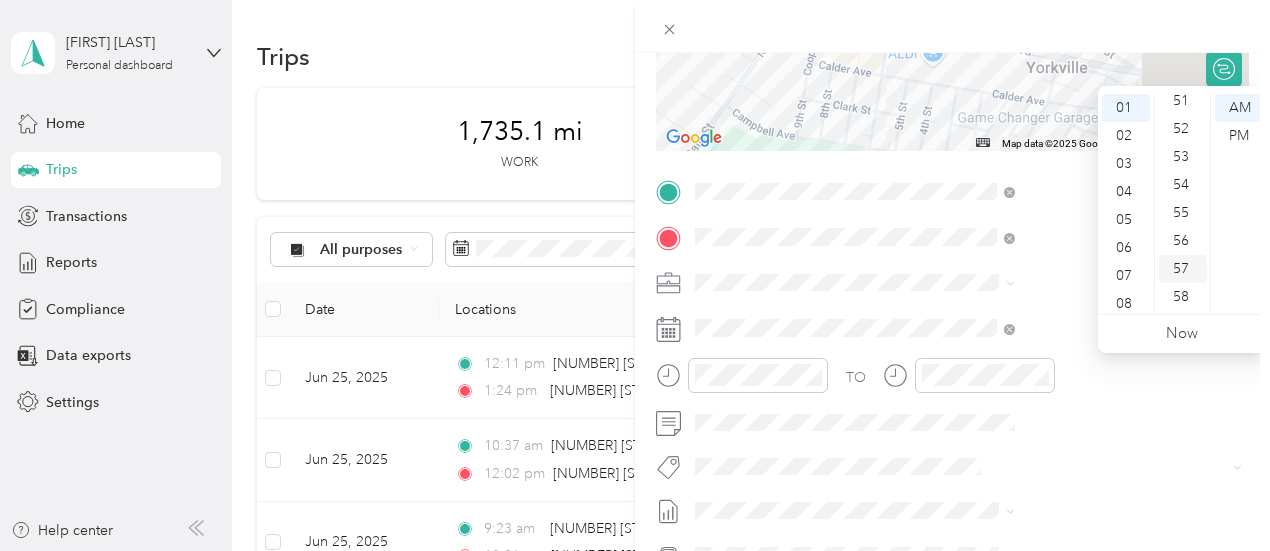 click on "57" at bounding box center (1183, 269) 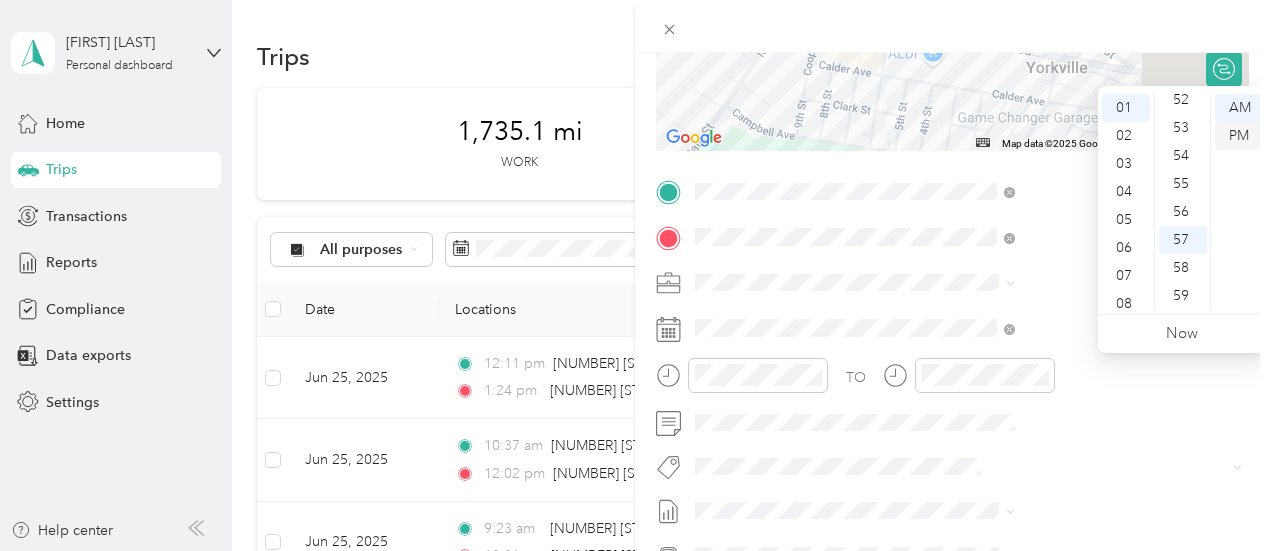 click on "PM" at bounding box center (1239, 136) 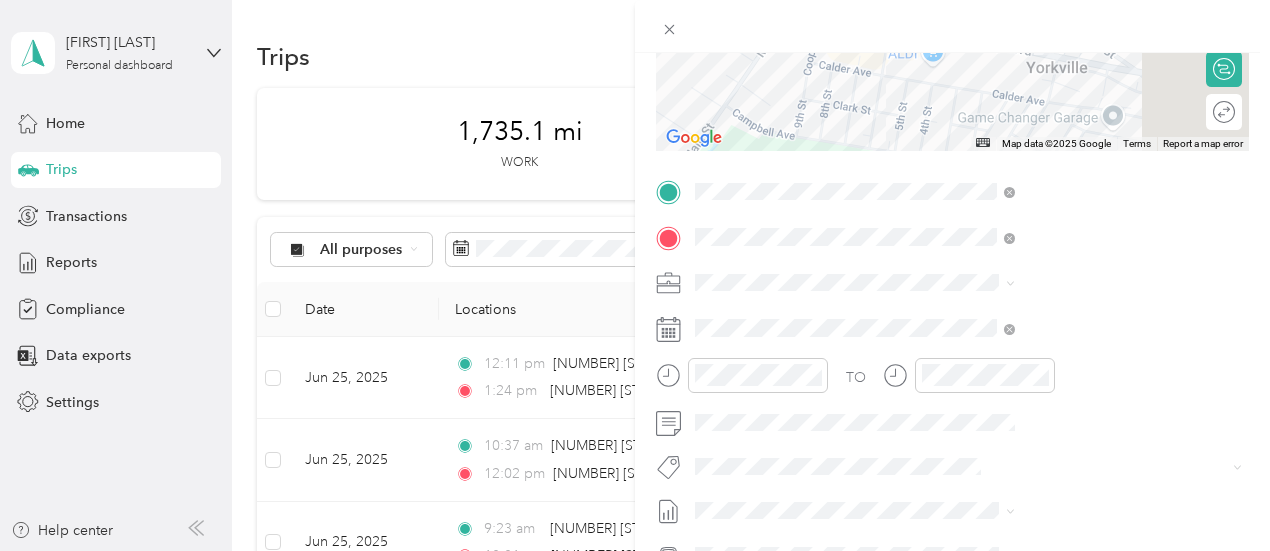 scroll, scrollTop: 0, scrollLeft: 0, axis: both 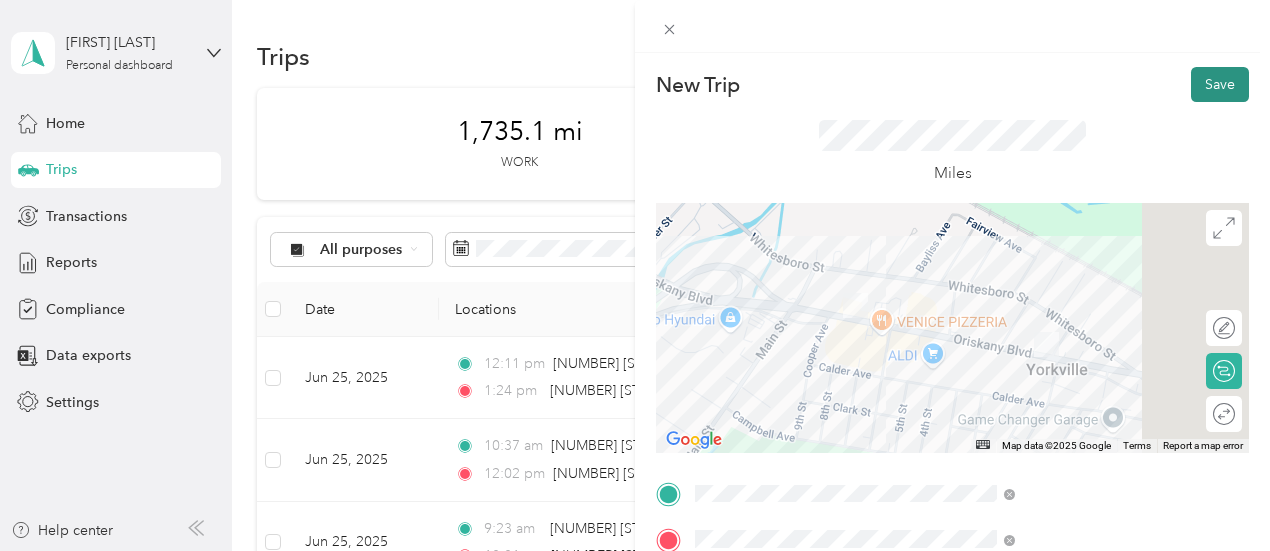 click on "Save" at bounding box center [1220, 84] 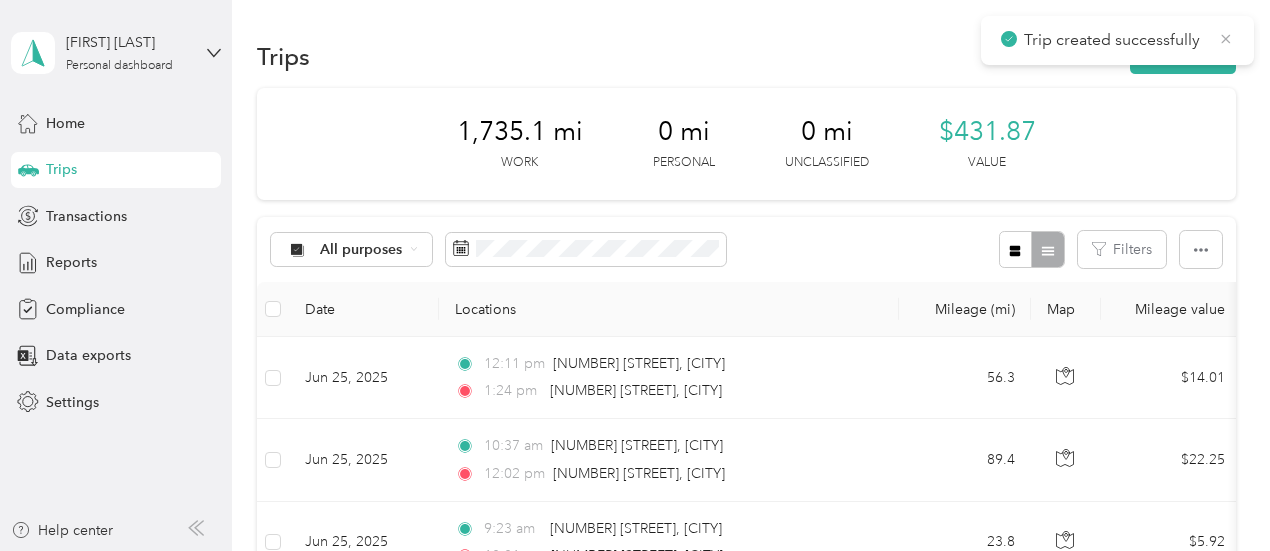 click 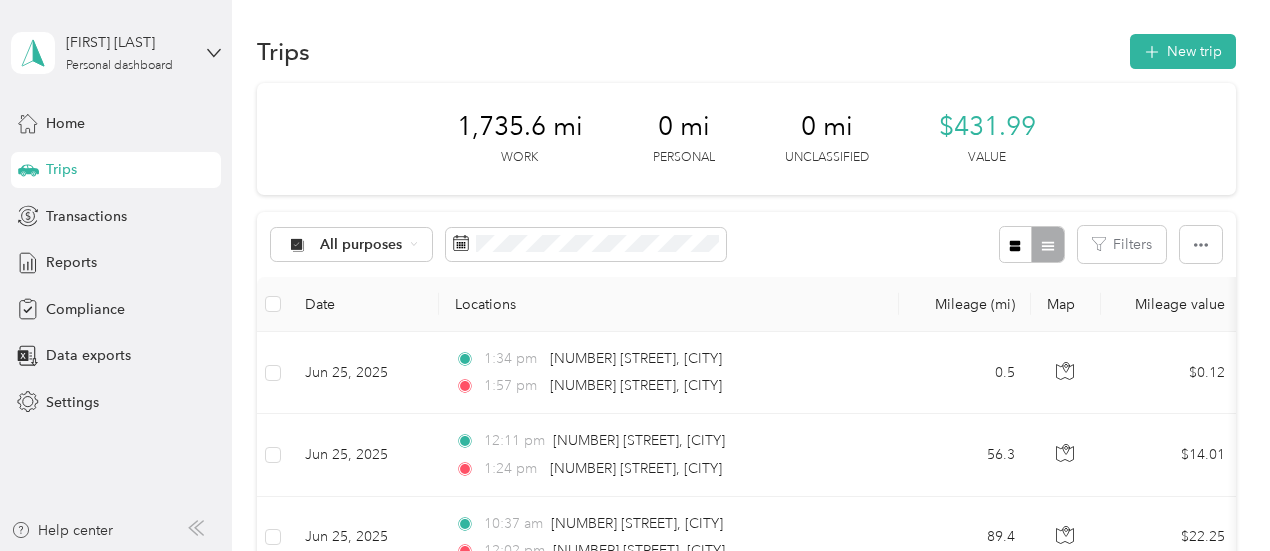 scroll, scrollTop: 2, scrollLeft: 0, axis: vertical 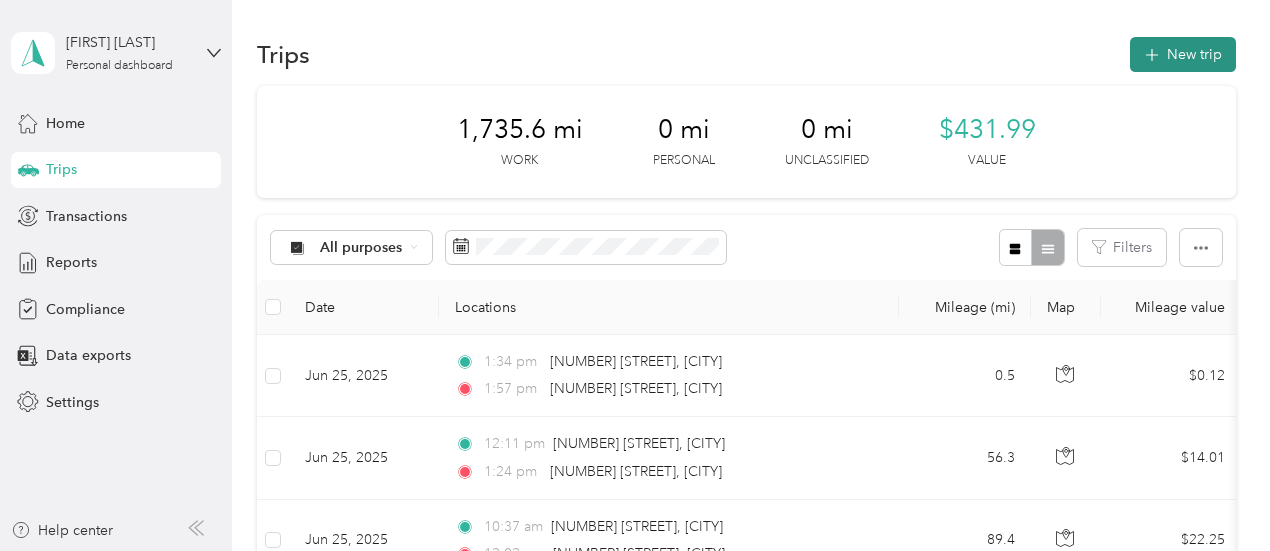 click on "New trip" at bounding box center (1183, 54) 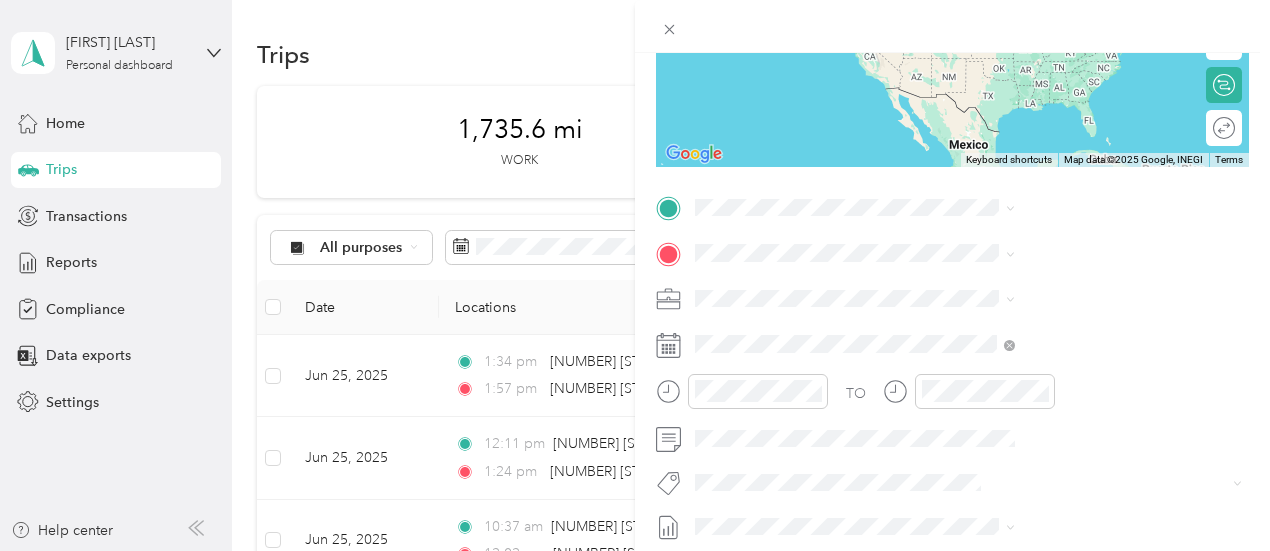 scroll, scrollTop: 292, scrollLeft: 0, axis: vertical 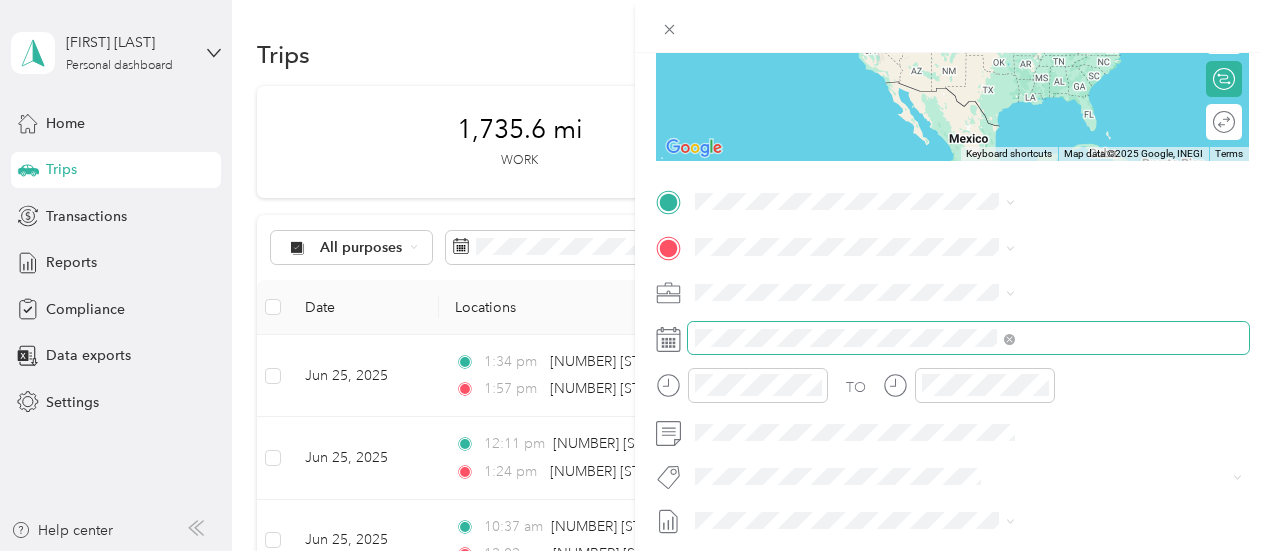 click at bounding box center [968, 338] 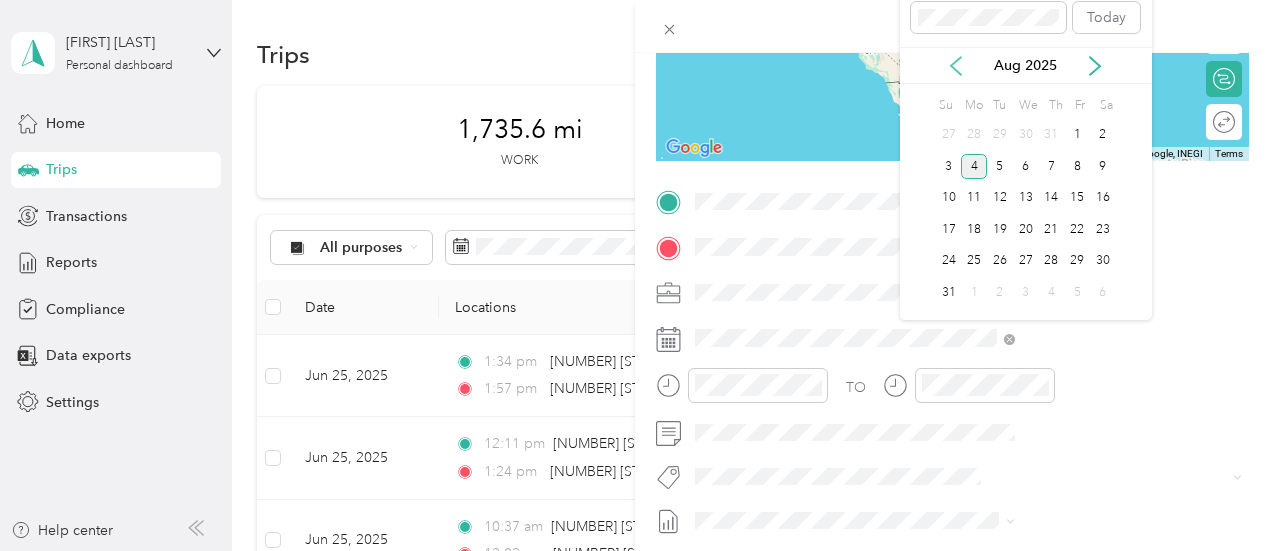 click 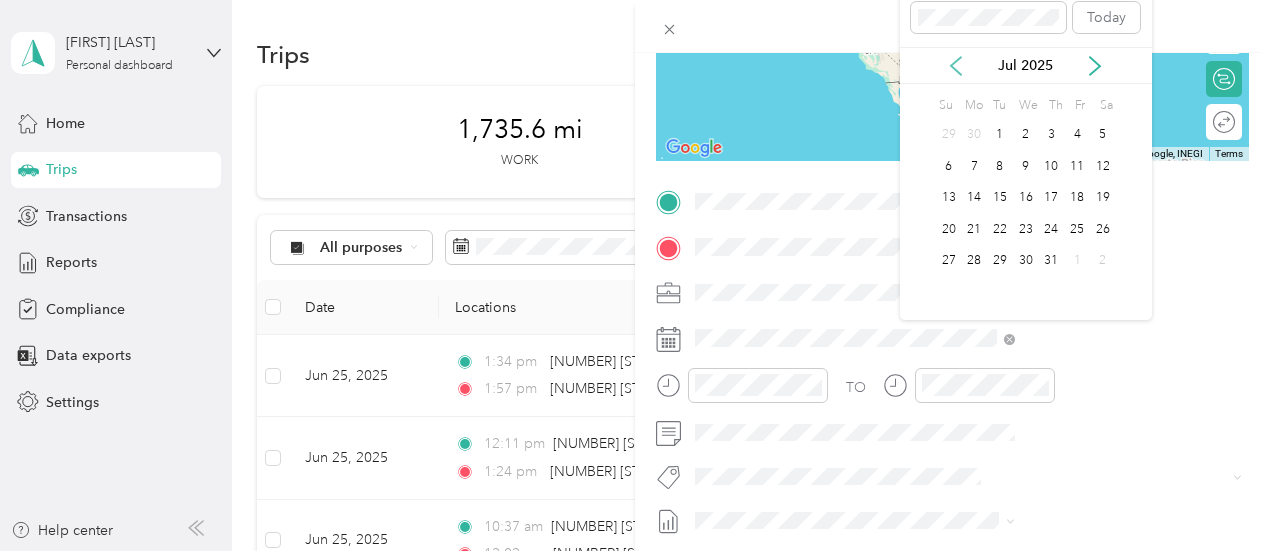 click 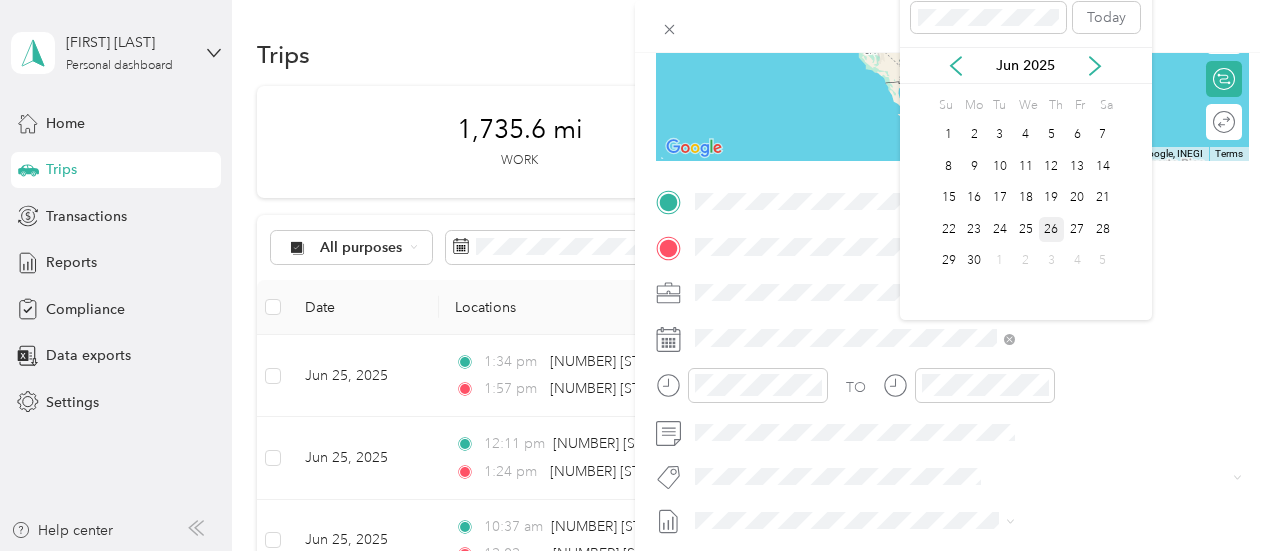 click on "26" at bounding box center [1052, 229] 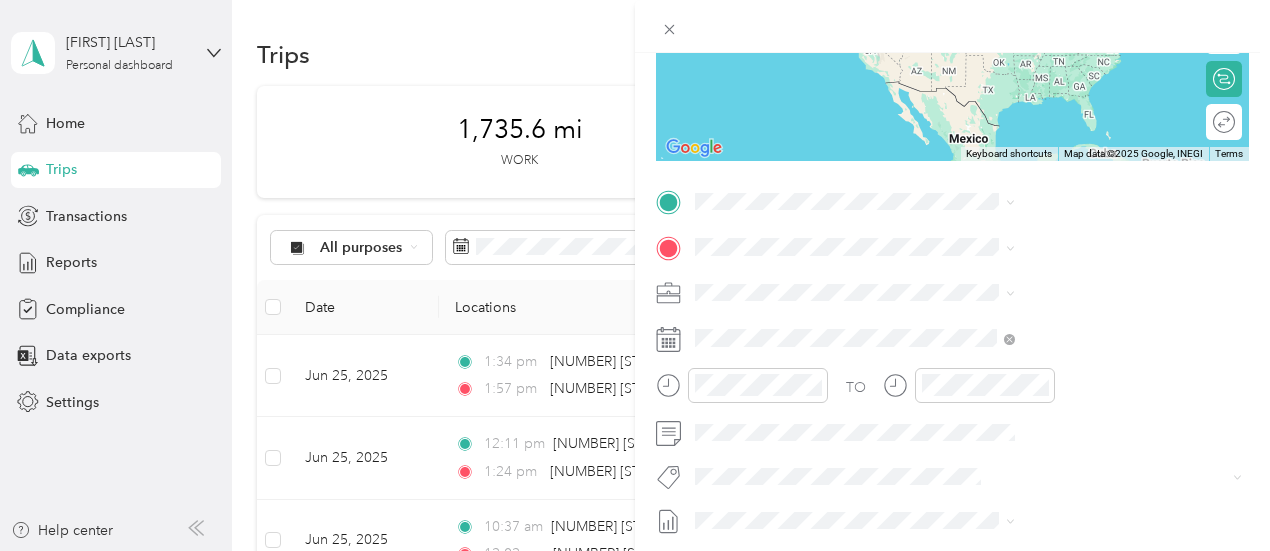 click on "Home [NUMBER] [STREET], [POSTAL_CODE], [CITY], [STATE], United States" at bounding box center (1081, 294) 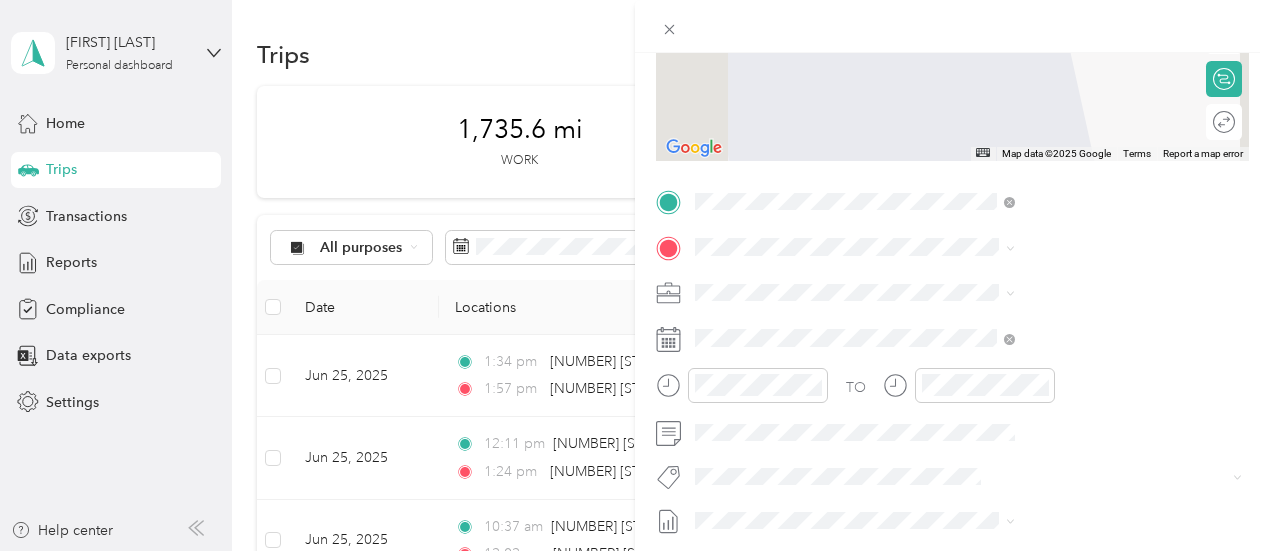 click on "[NUMBER] [STREET]
[CITY], [STATE] [POSTAL_CODE], [COUNTRY]" at bounding box center [1081, 330] 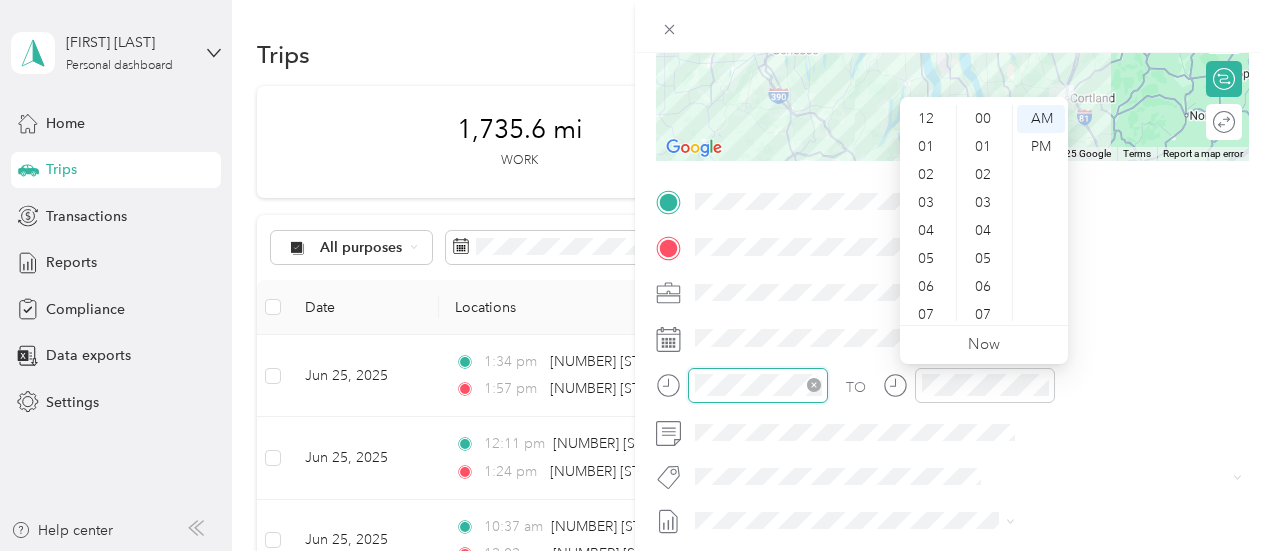 scroll, scrollTop: 1092, scrollLeft: 0, axis: vertical 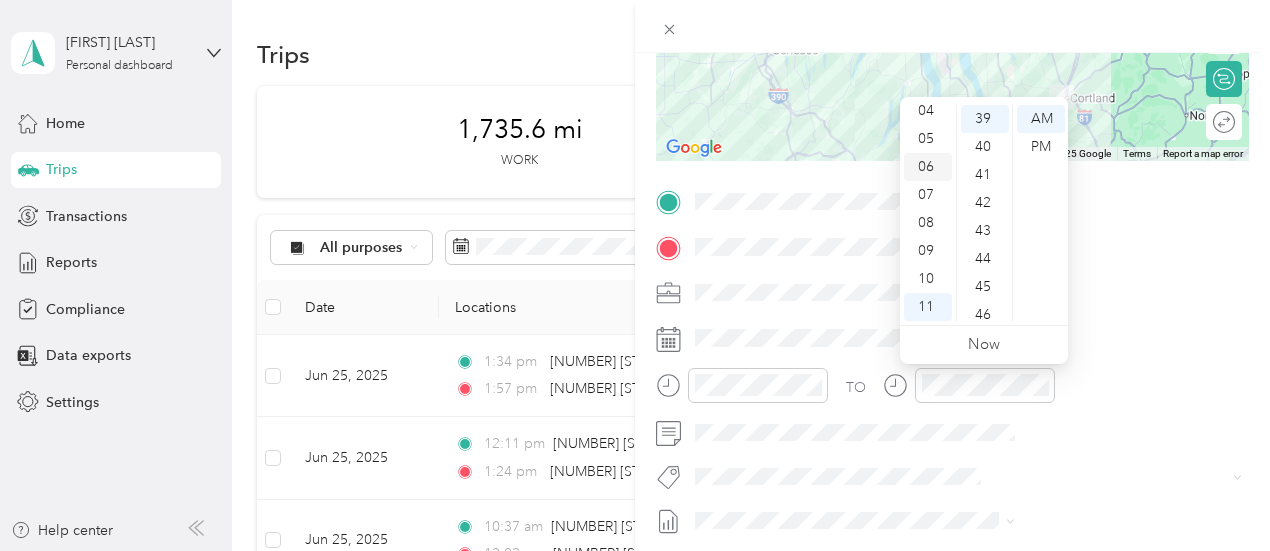 click on "06" at bounding box center (928, 167) 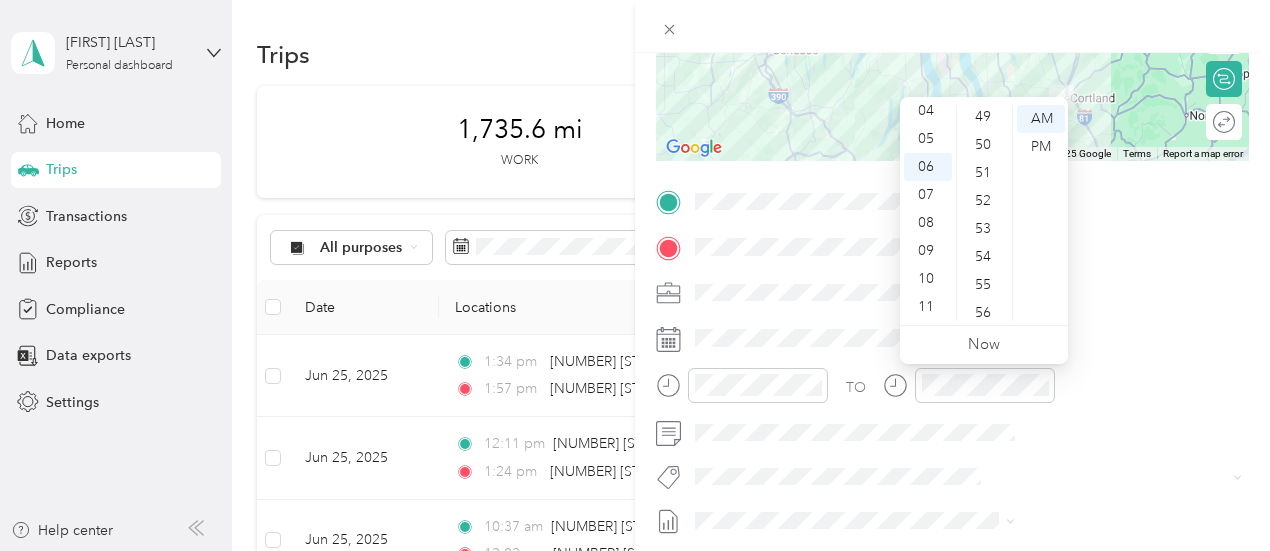 scroll, scrollTop: 1410, scrollLeft: 0, axis: vertical 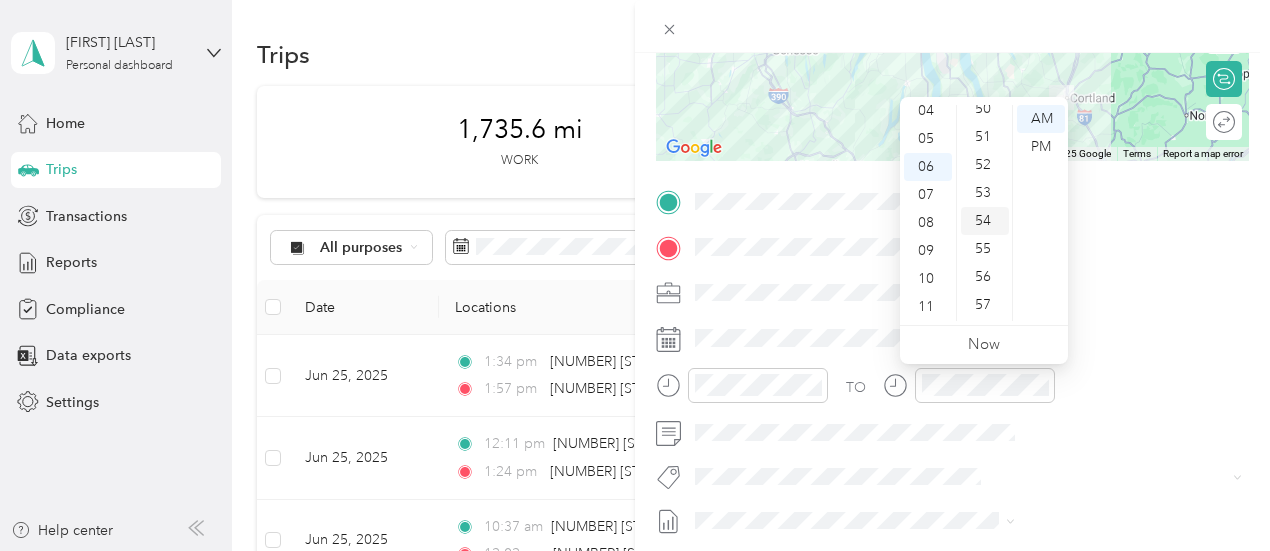 click on "54" at bounding box center [985, 221] 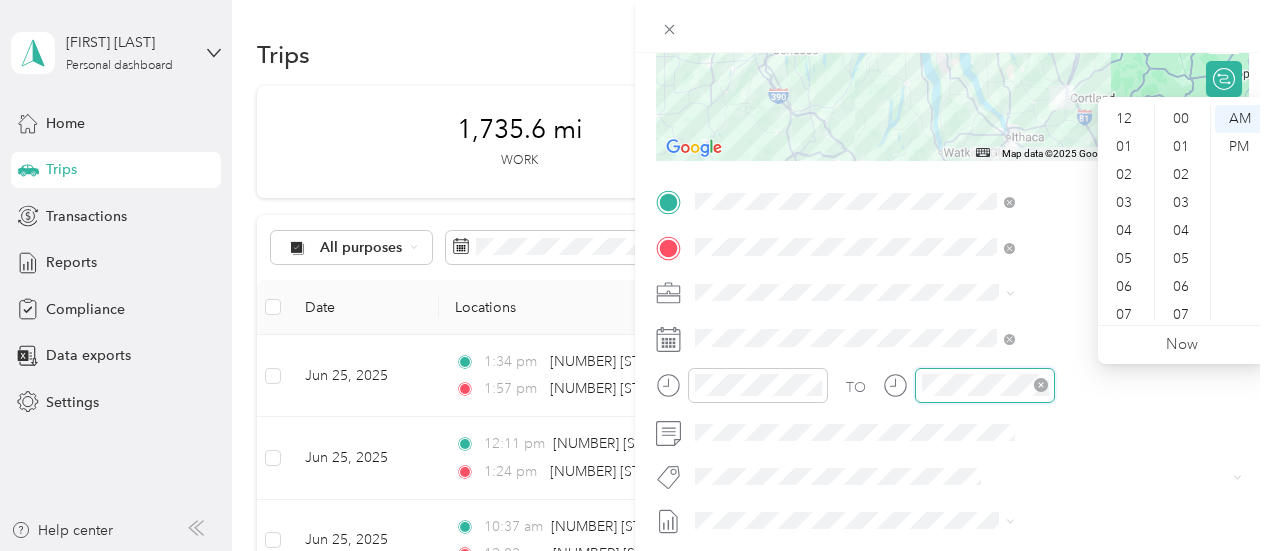 scroll, scrollTop: 1092, scrollLeft: 0, axis: vertical 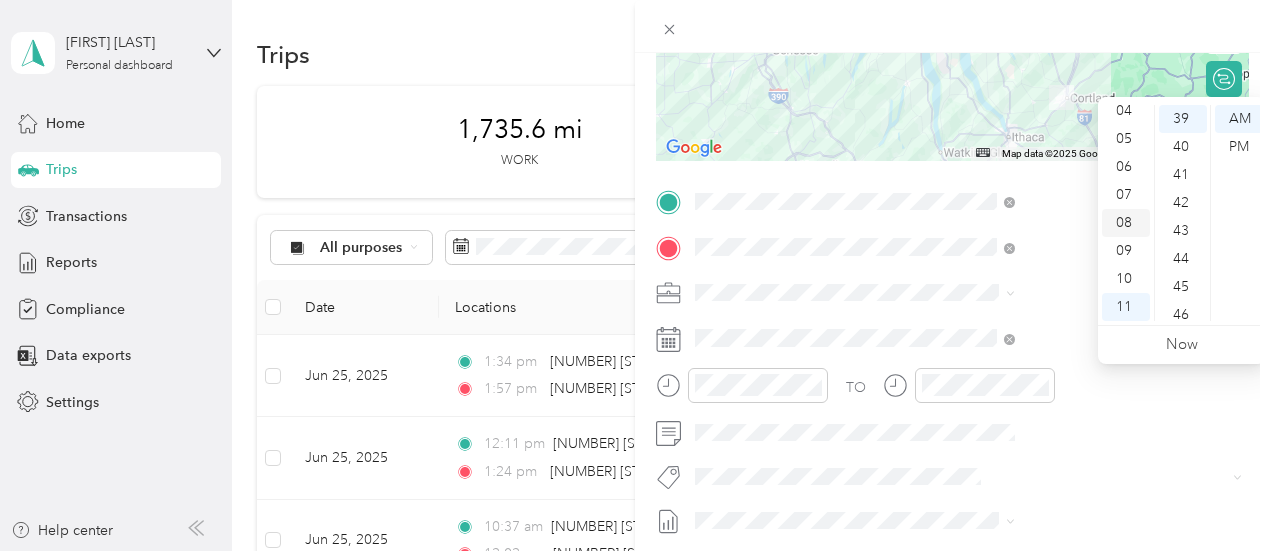 click on "08" at bounding box center (1126, 223) 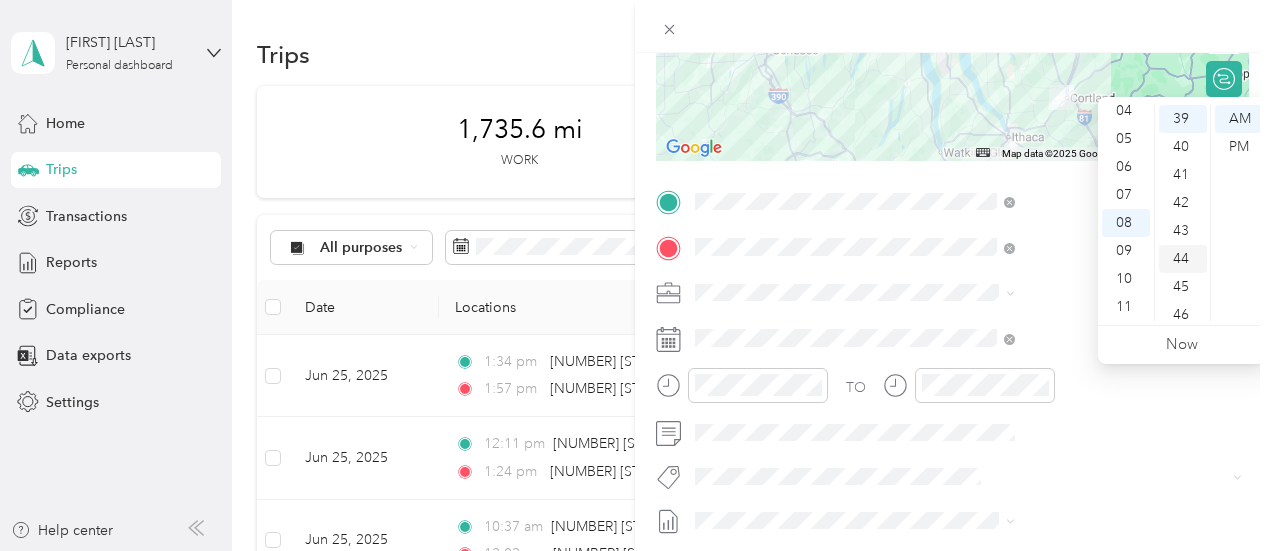 click on "44" at bounding box center [1183, 259] 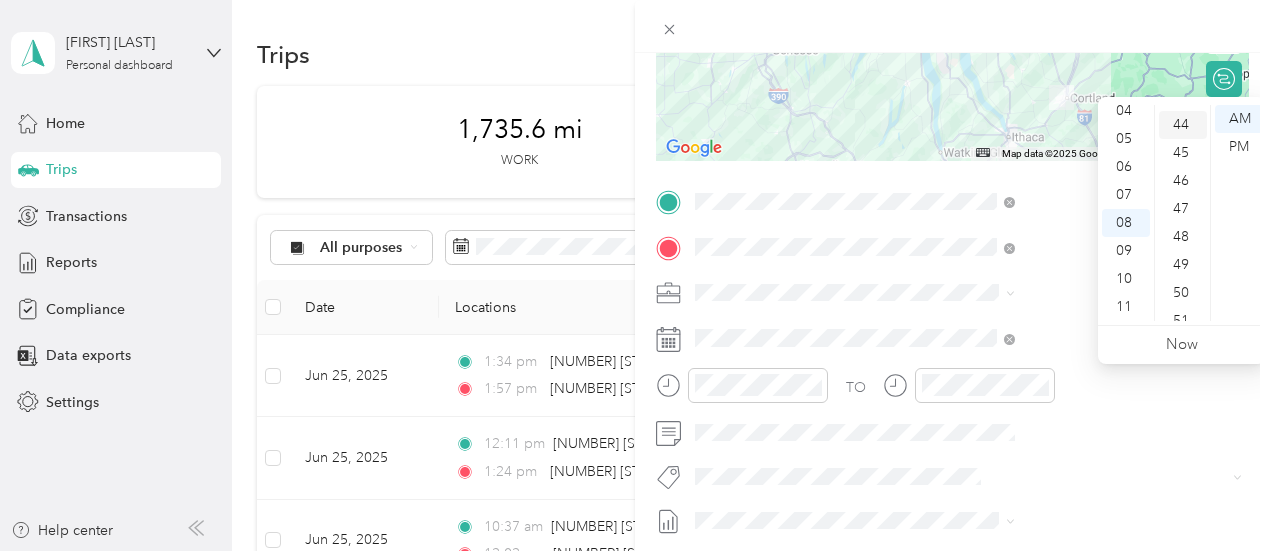 scroll, scrollTop: 1232, scrollLeft: 0, axis: vertical 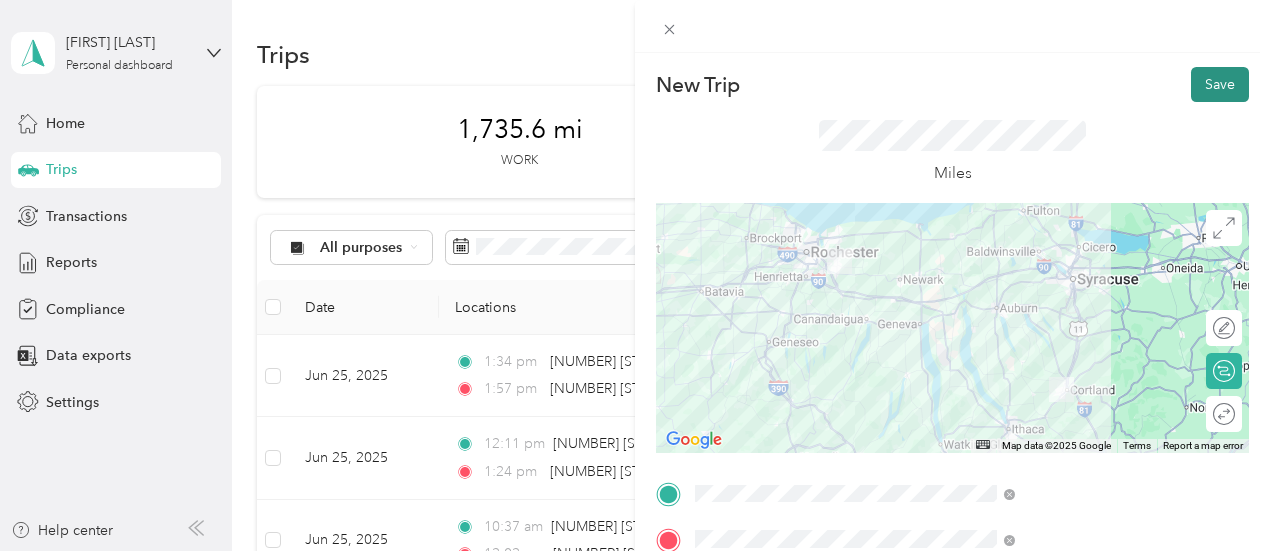 click on "Save" at bounding box center (1220, 84) 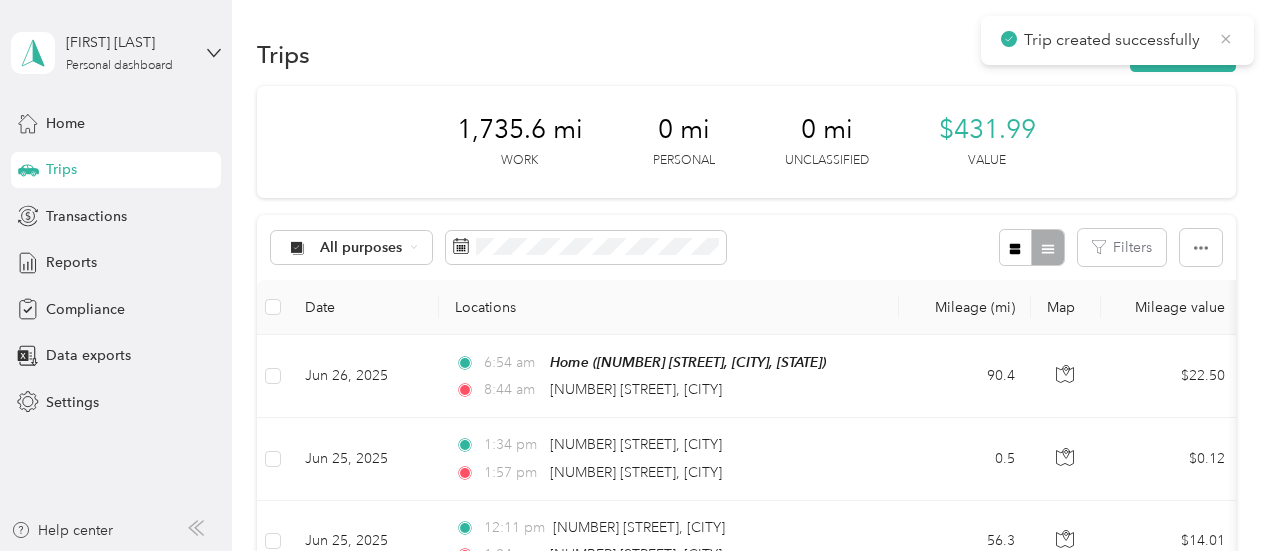 click 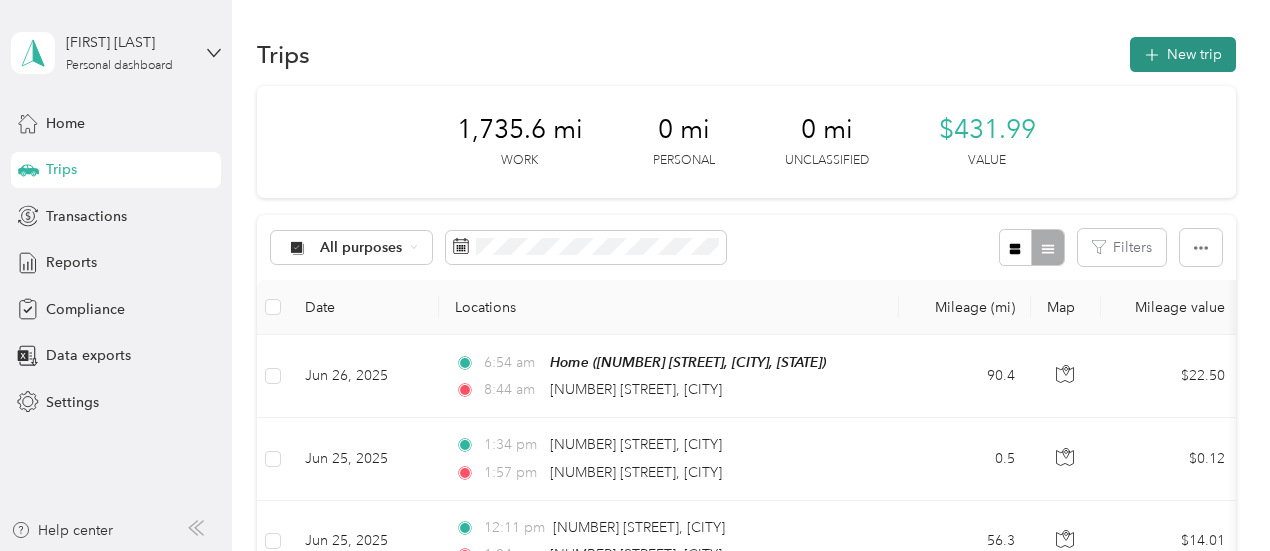 click on "New trip" at bounding box center [1183, 54] 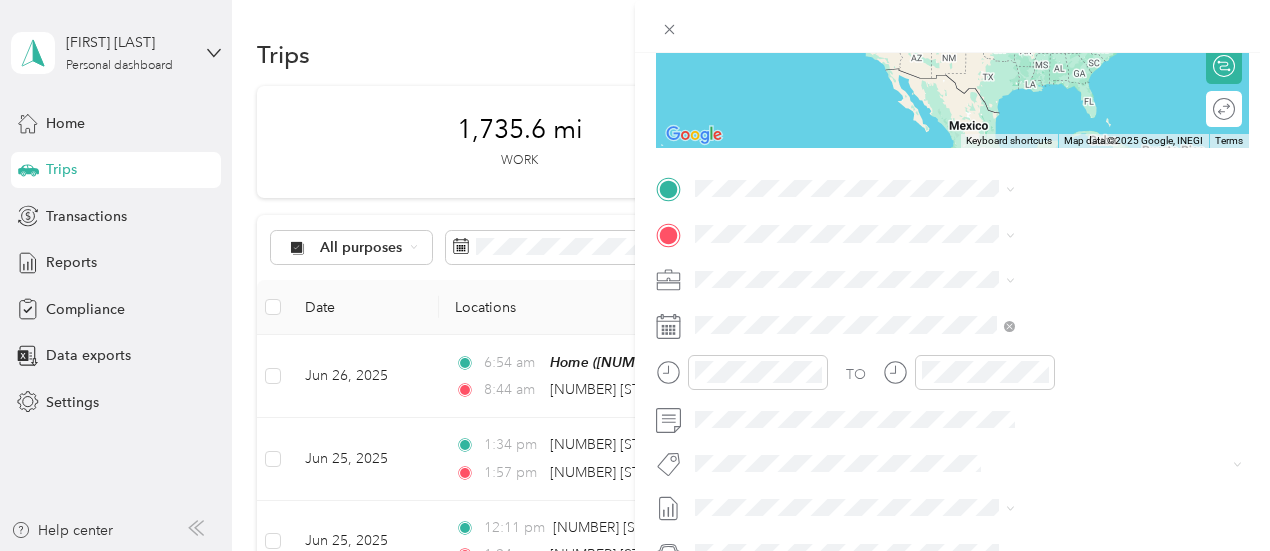 scroll, scrollTop: 306, scrollLeft: 0, axis: vertical 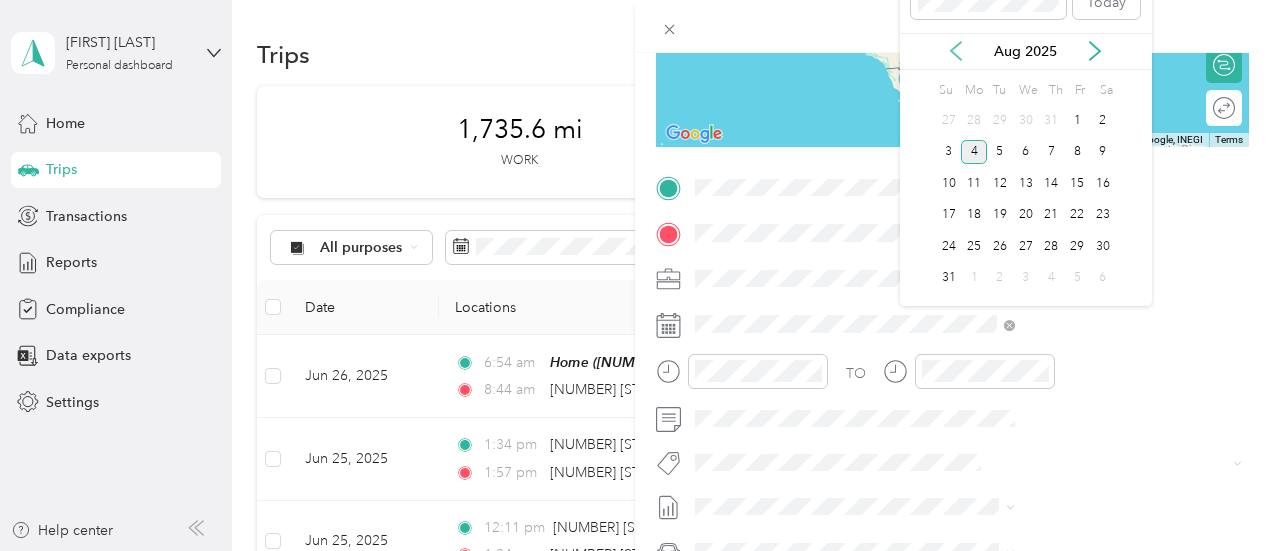 click 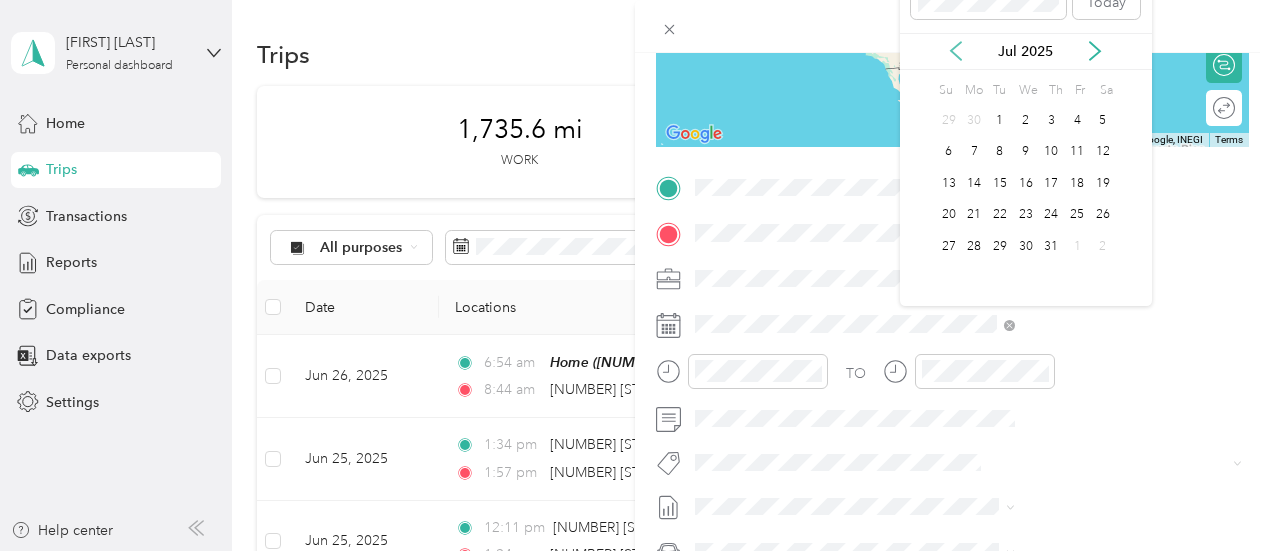 click 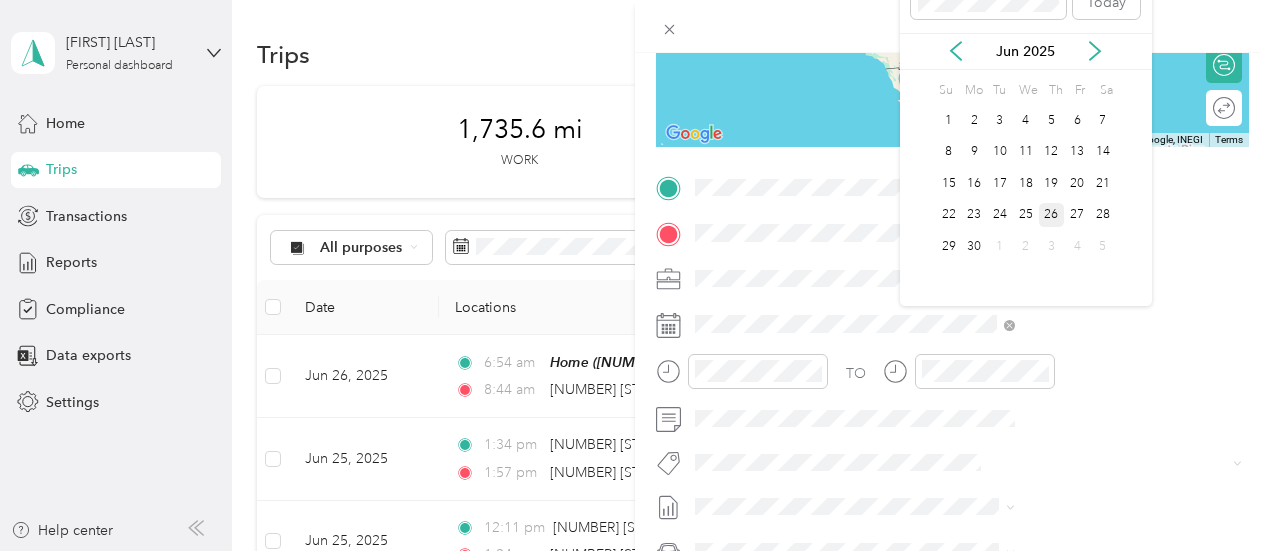 click on "26" at bounding box center [1052, 215] 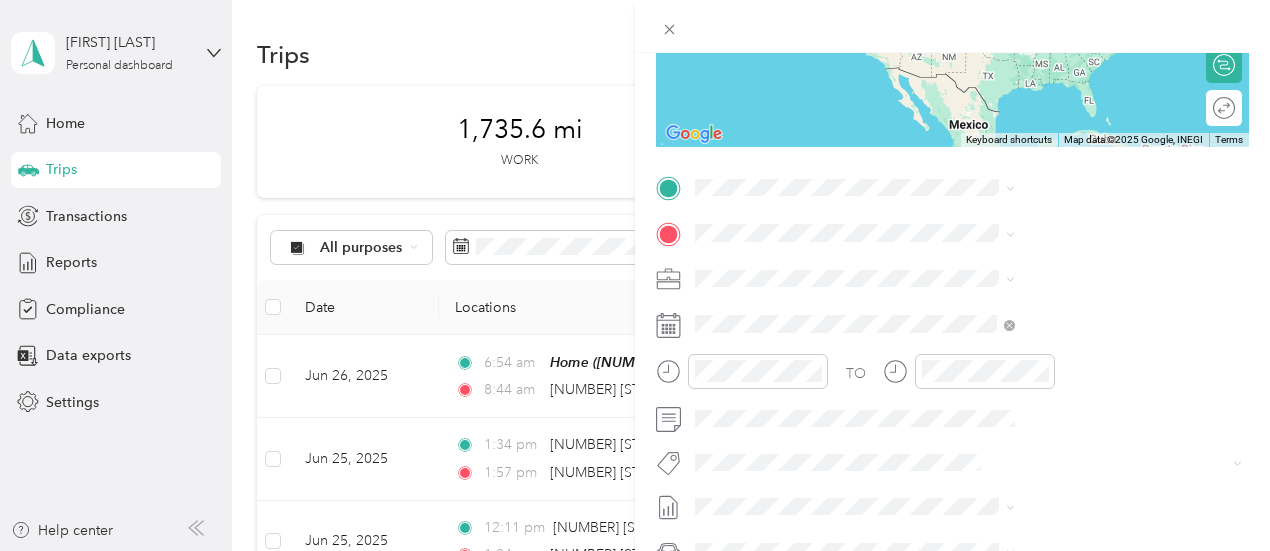 click on "[NUMBER] [STREET]
[CITY], [STATE] [POSTAL_CODE], [COUNTRY]" at bounding box center [1081, 268] 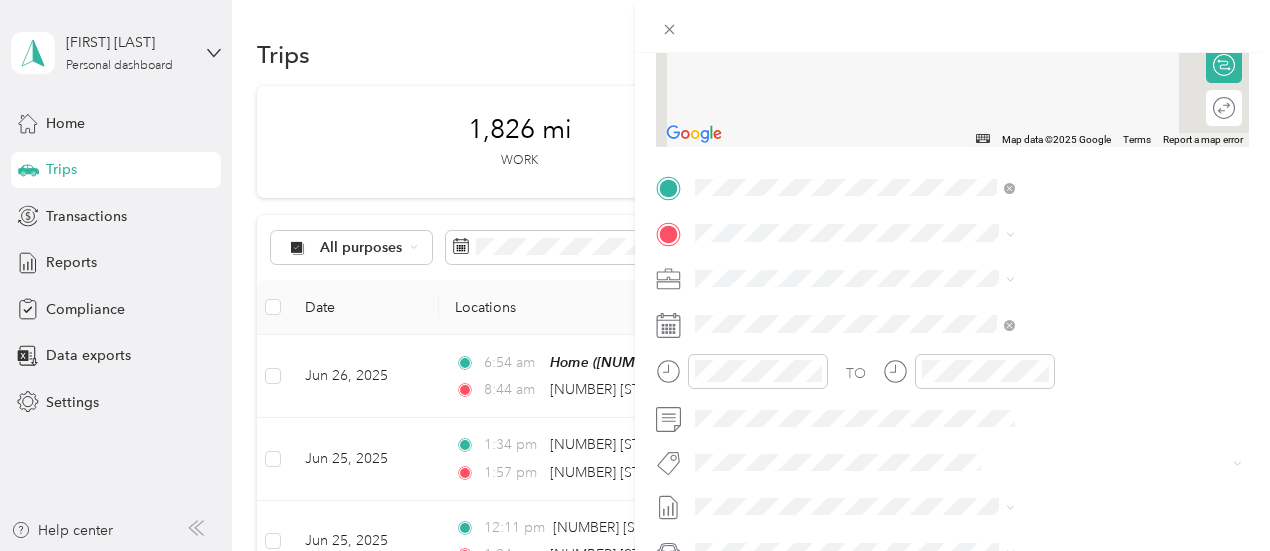 click on "[NUMBER] [STREET]
[CITY], [STATE] [POSTAL_CODE], [COUNTRY]" at bounding box center [1081, 310] 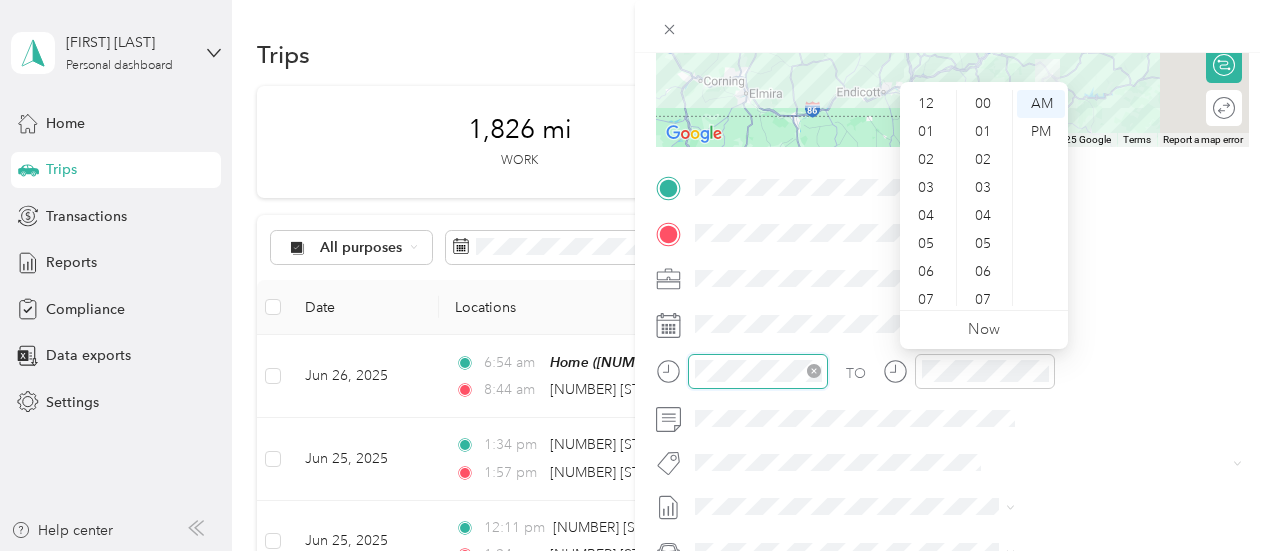 scroll, scrollTop: 1120, scrollLeft: 0, axis: vertical 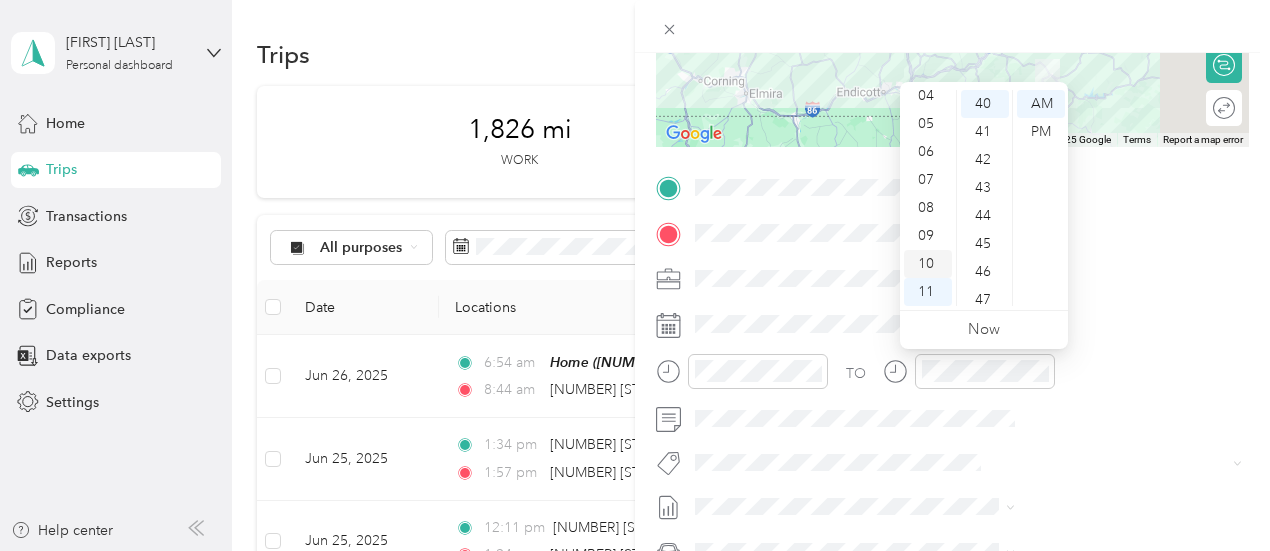 click on "10" at bounding box center (928, 264) 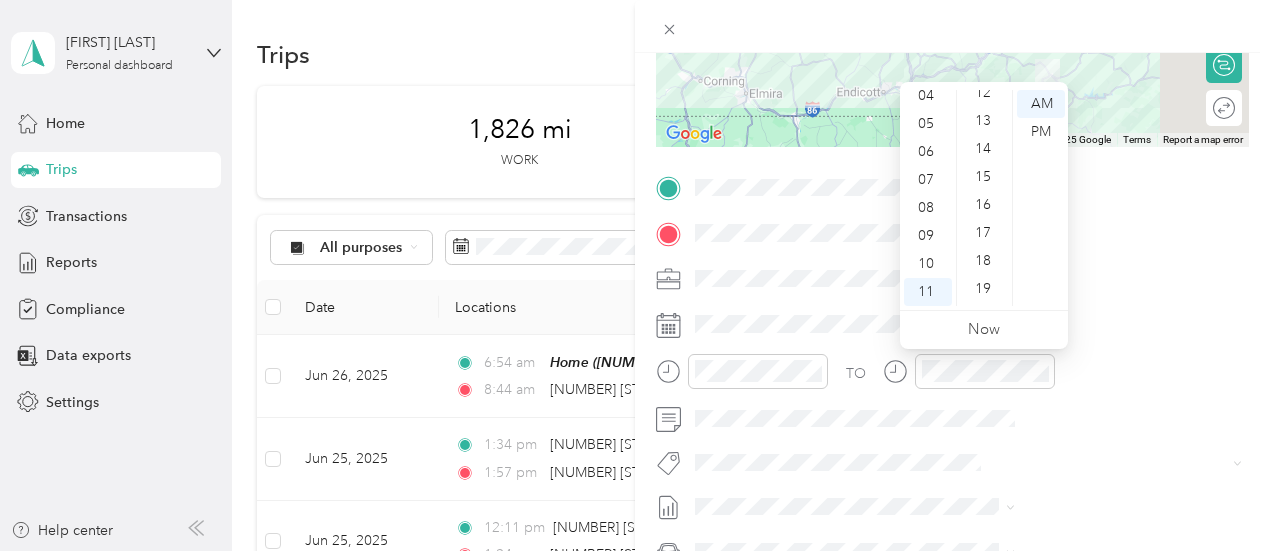 scroll, scrollTop: 335, scrollLeft: 0, axis: vertical 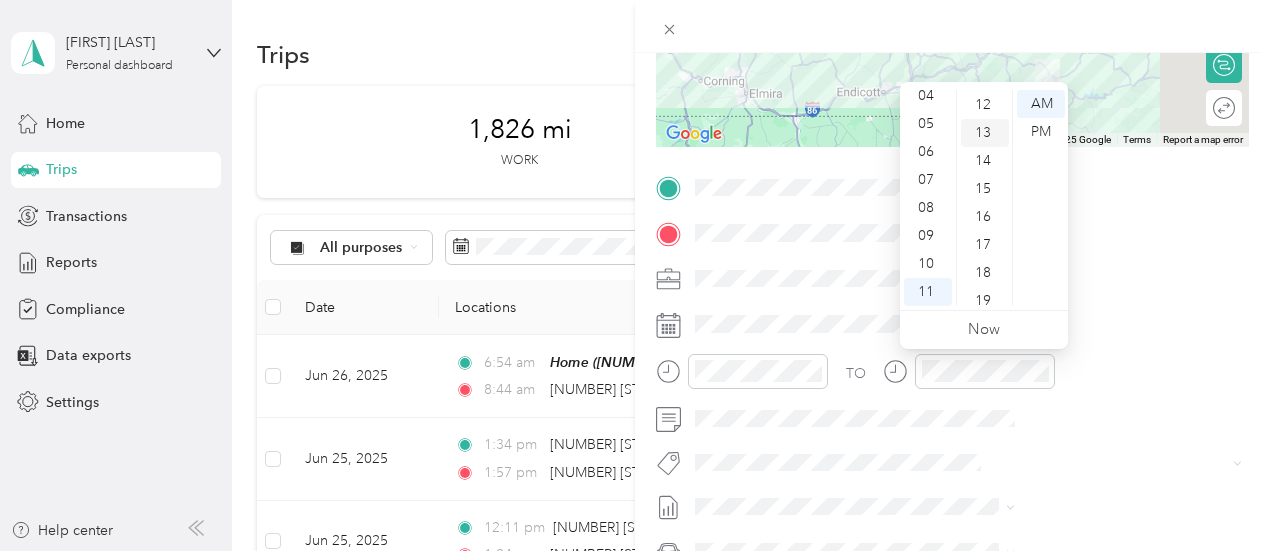 click on "13" at bounding box center [985, 133] 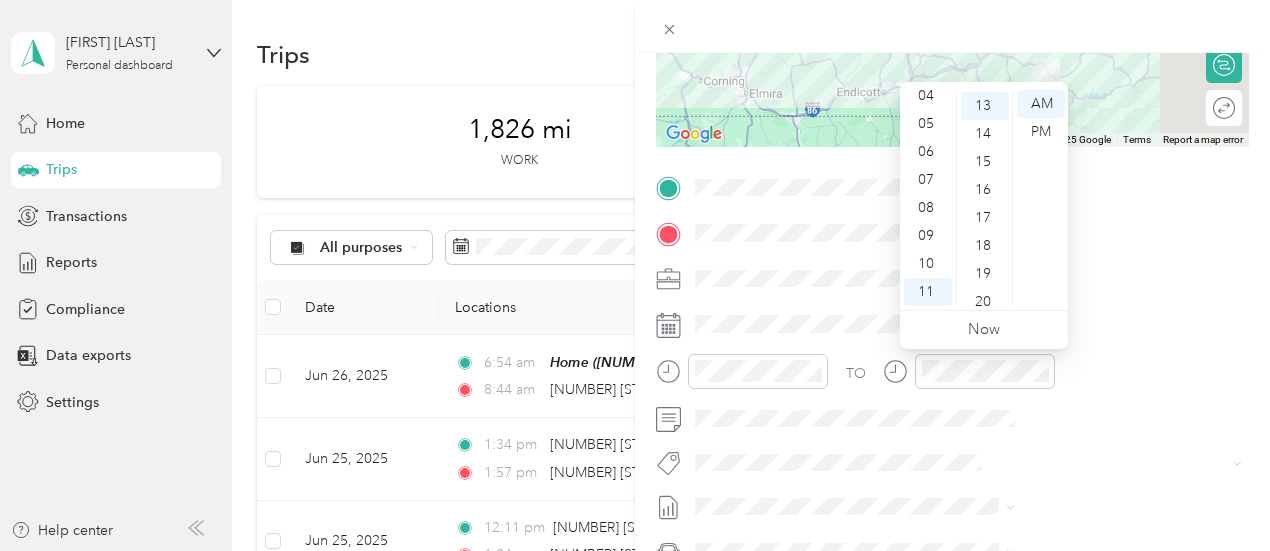 scroll, scrollTop: 364, scrollLeft: 0, axis: vertical 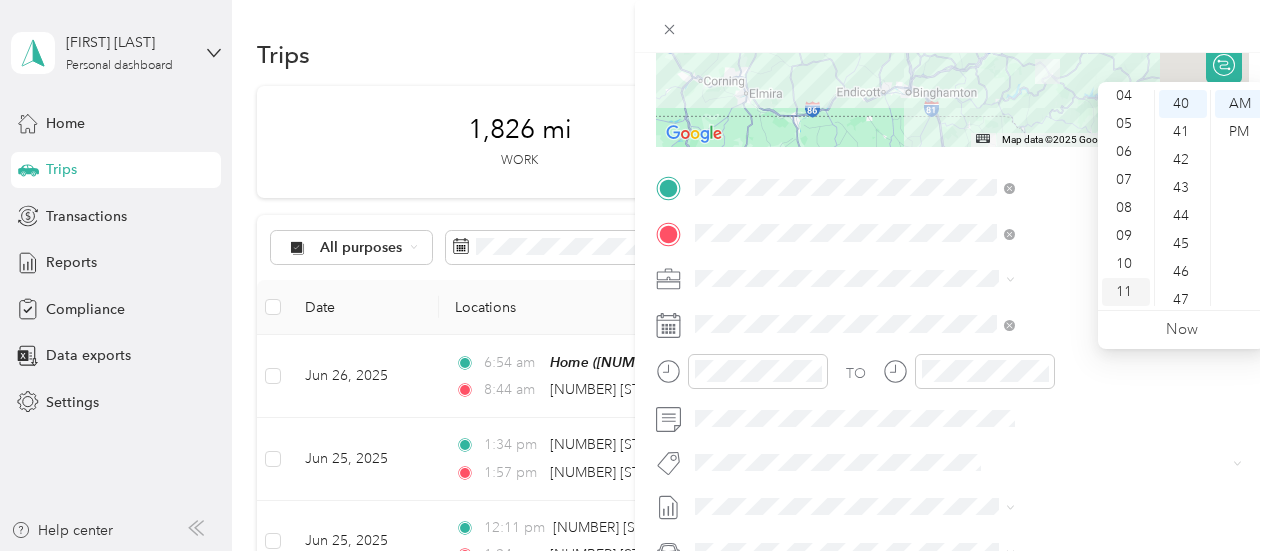 click on "11" at bounding box center [1126, 292] 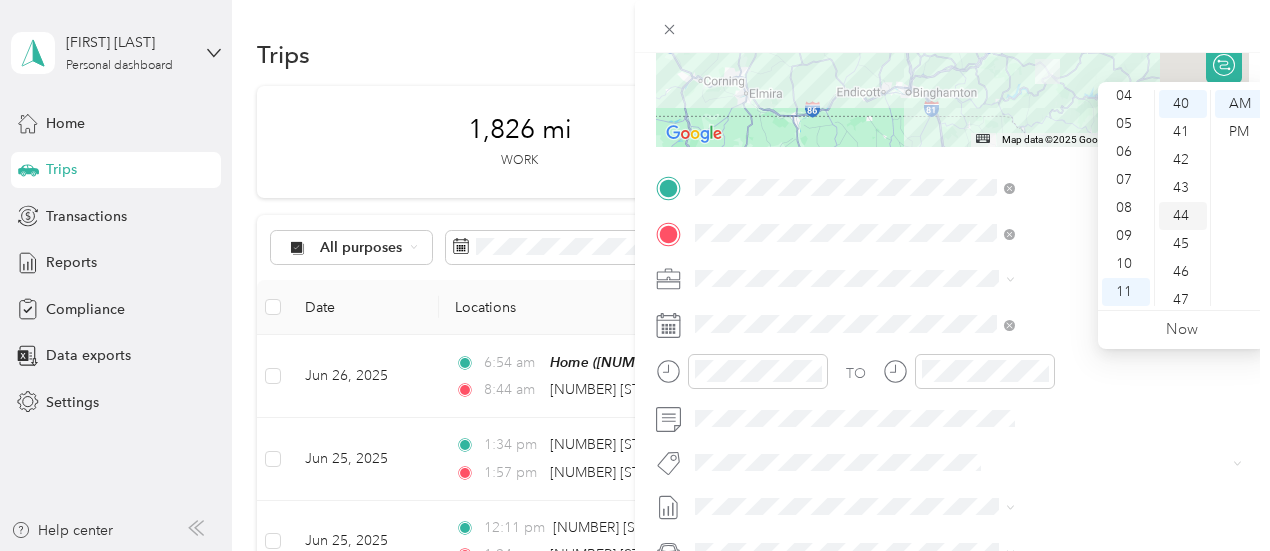 click on "44" at bounding box center (1183, 216) 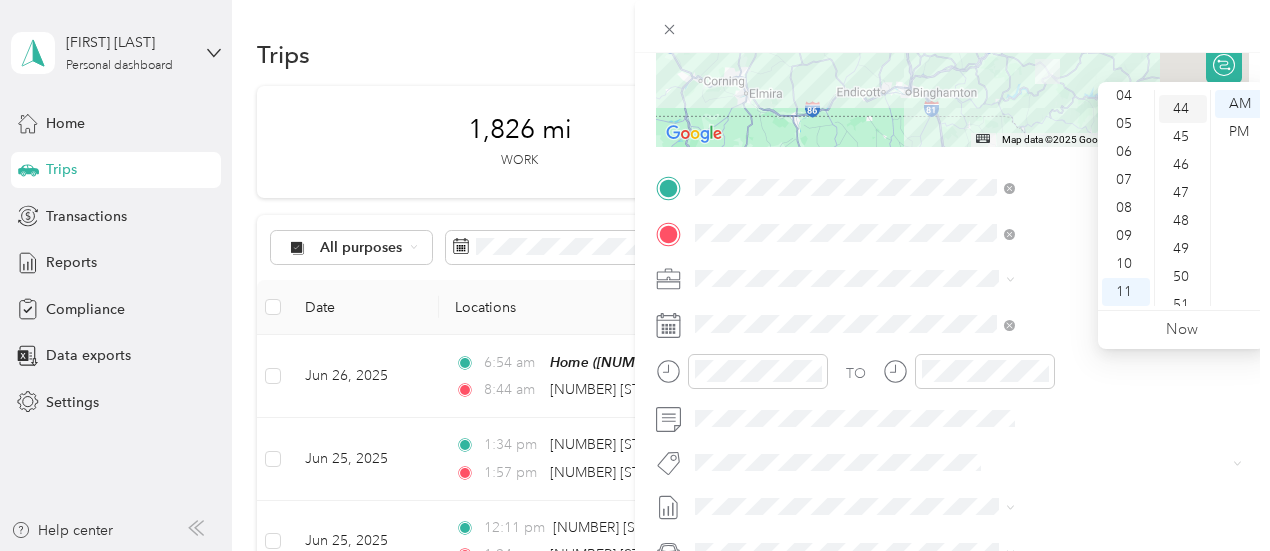 scroll, scrollTop: 1232, scrollLeft: 0, axis: vertical 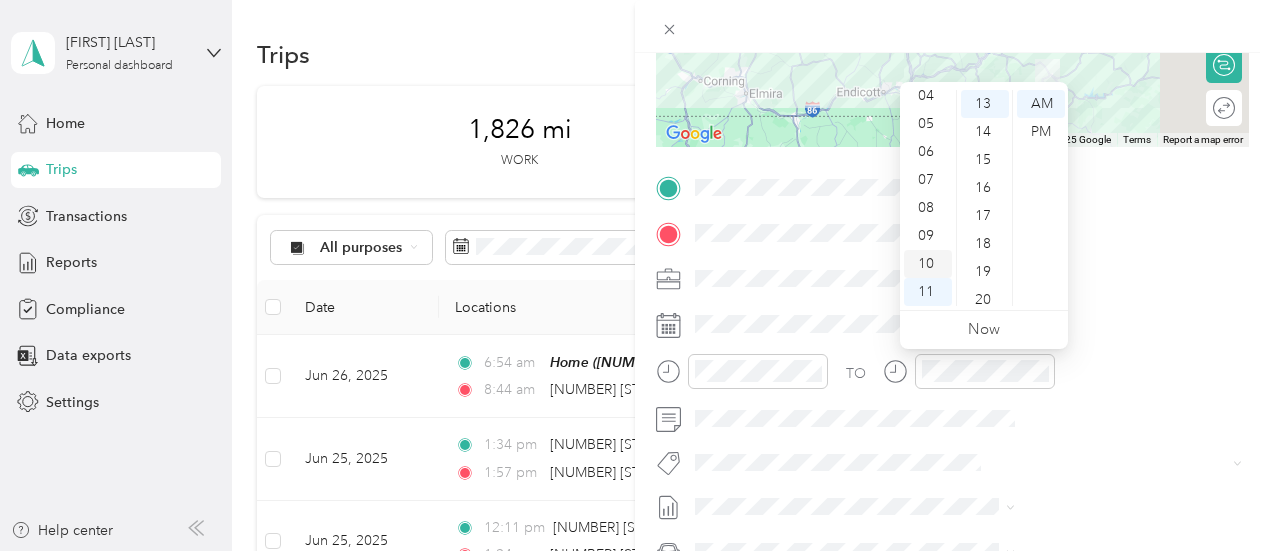 click on "10" at bounding box center [928, 264] 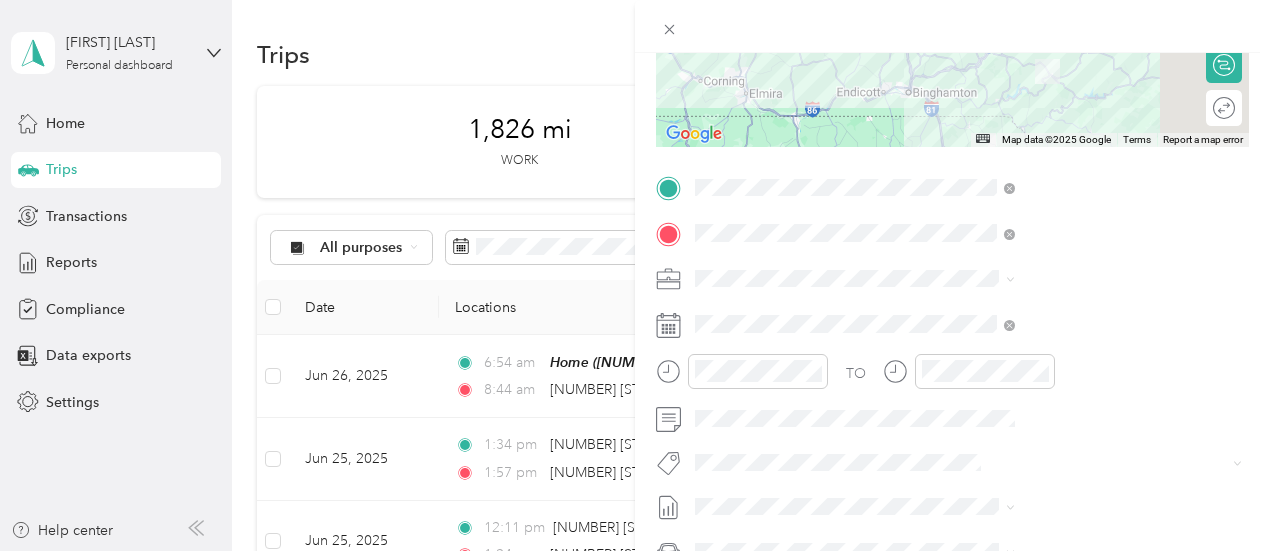 click on "New Trip Save This trip cannot be edited because it is either under review, approved, or paid. Contact your Team Manager to edit it. Miles ← Move left → Move right ↑ Move up ↓ Move down + Zoom in - Zoom out Home Jump left by 75% End Jump right by 75% Page Up Jump up by 75% Page Down Jump down by 75% Map Data Map data ©2025 Google Map data ©2025 Google 20 km  Click to toggle between metric and imperial units Terms Report a map error Edit route Calculate route Round trip TO Add photo" at bounding box center [952, 208] 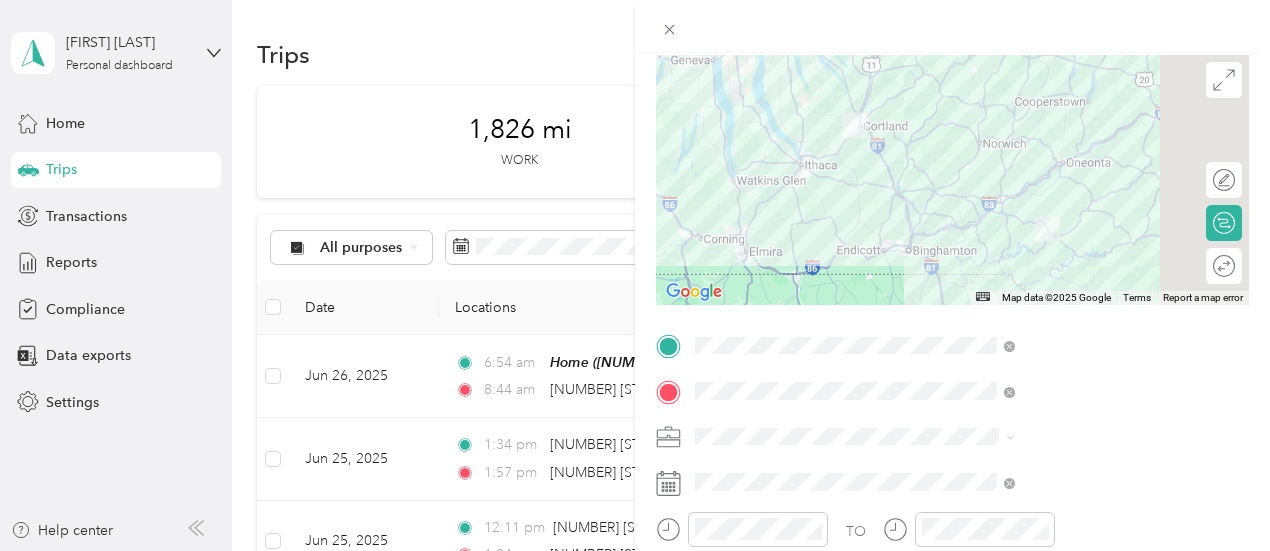 scroll, scrollTop: 0, scrollLeft: 0, axis: both 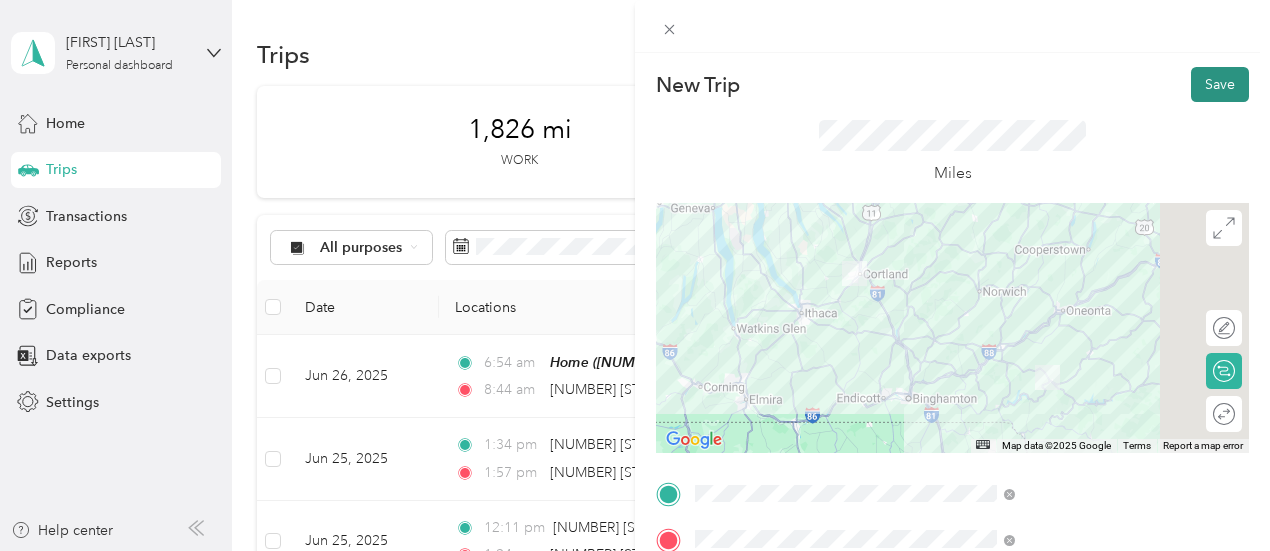 click on "Save" at bounding box center [1220, 84] 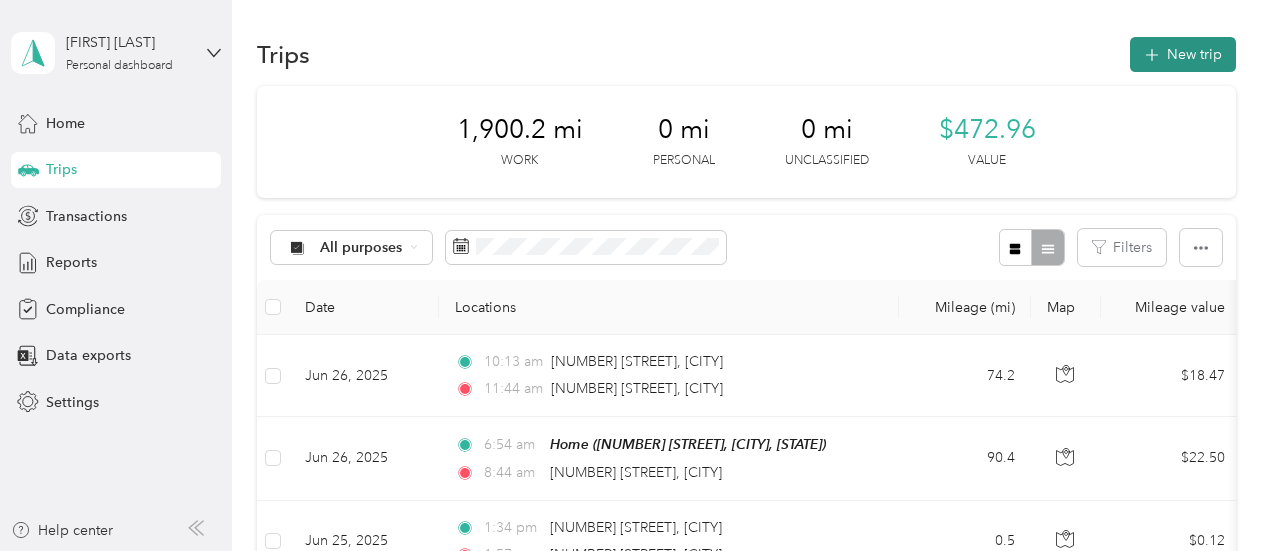 click on "New trip" at bounding box center [1183, 54] 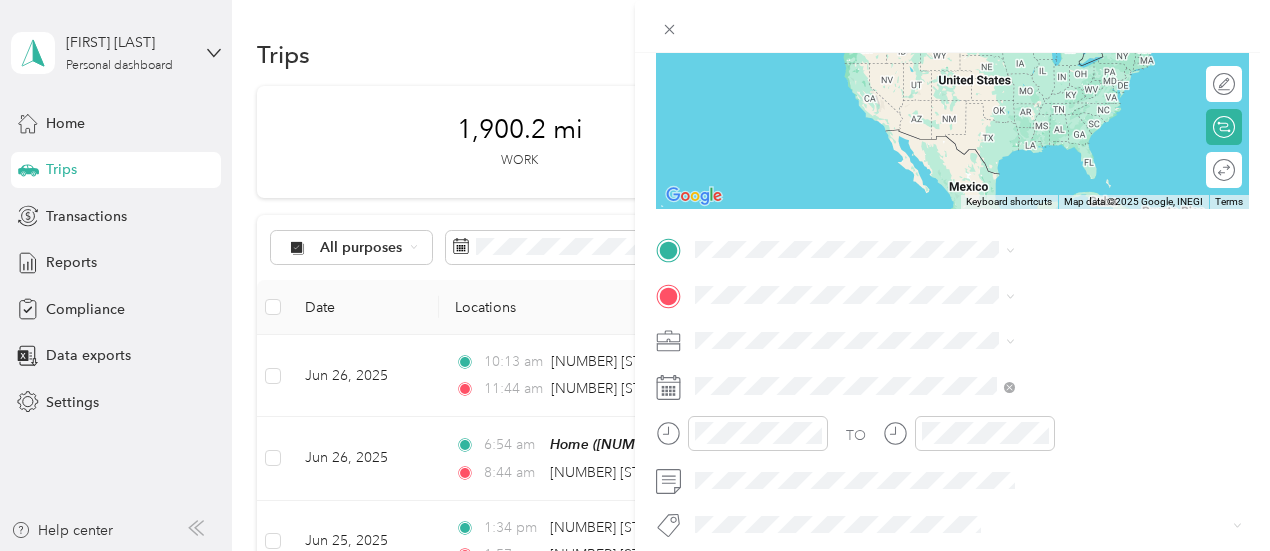 scroll, scrollTop: 304, scrollLeft: 0, axis: vertical 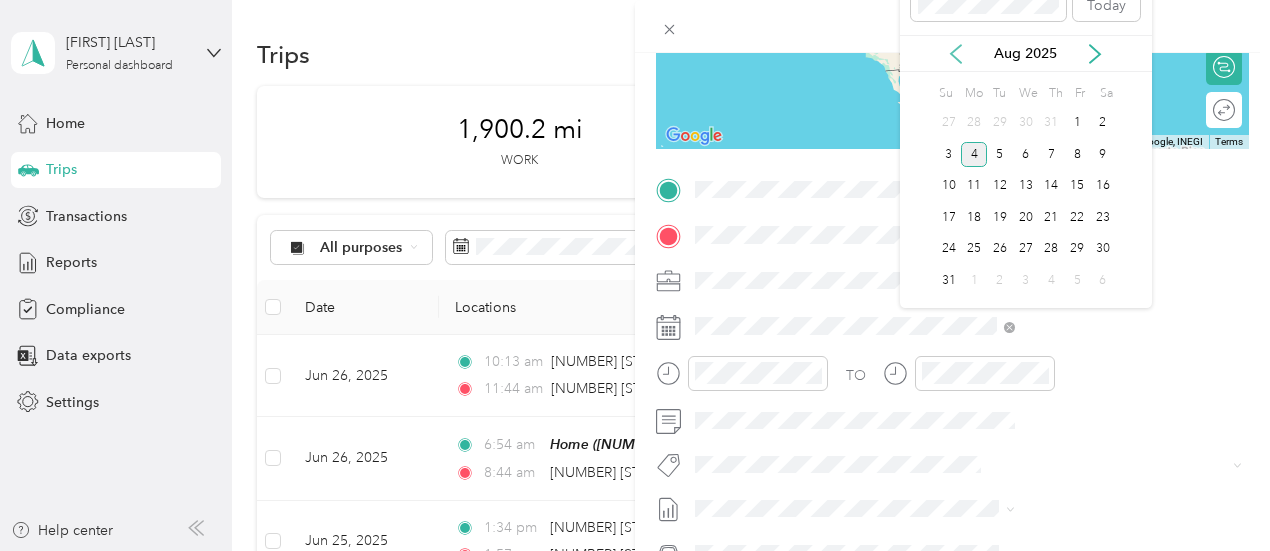 click 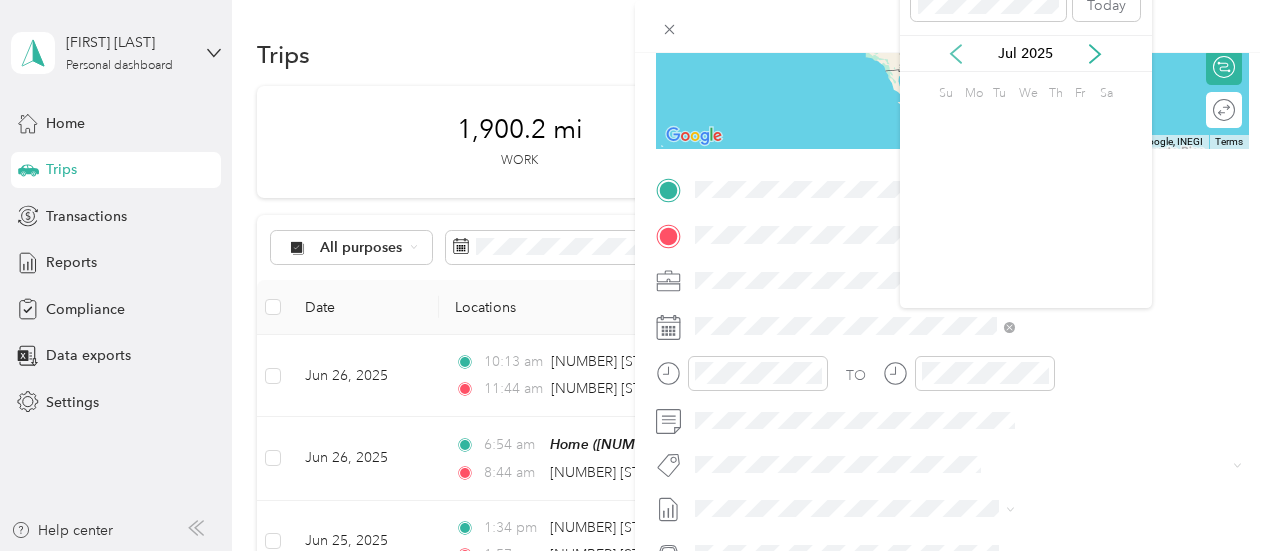 click 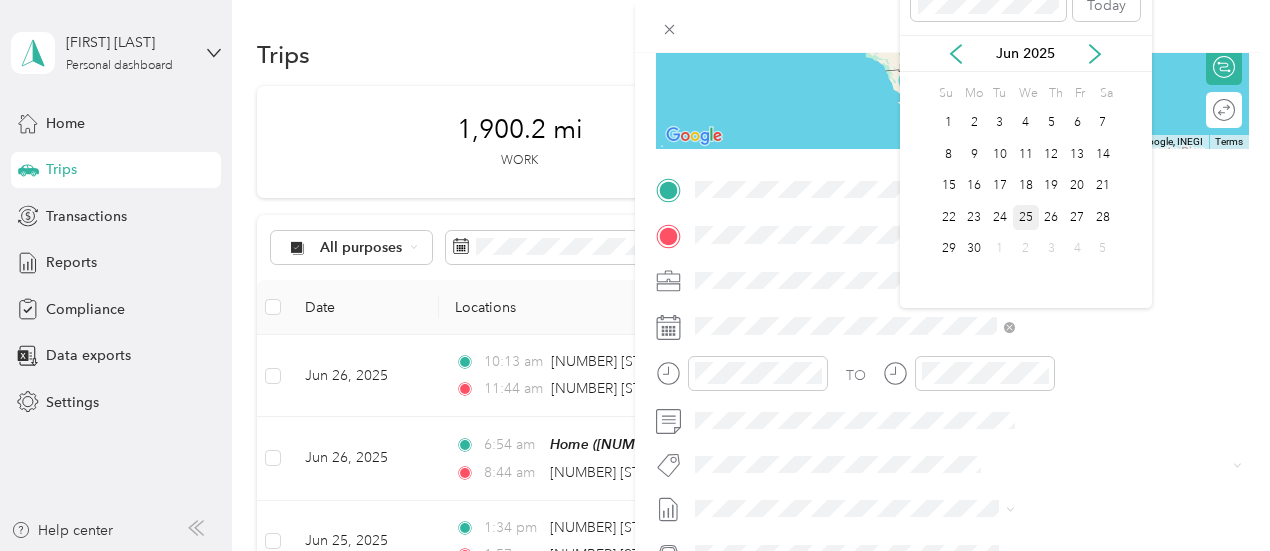 click on "25" at bounding box center [1026, 217] 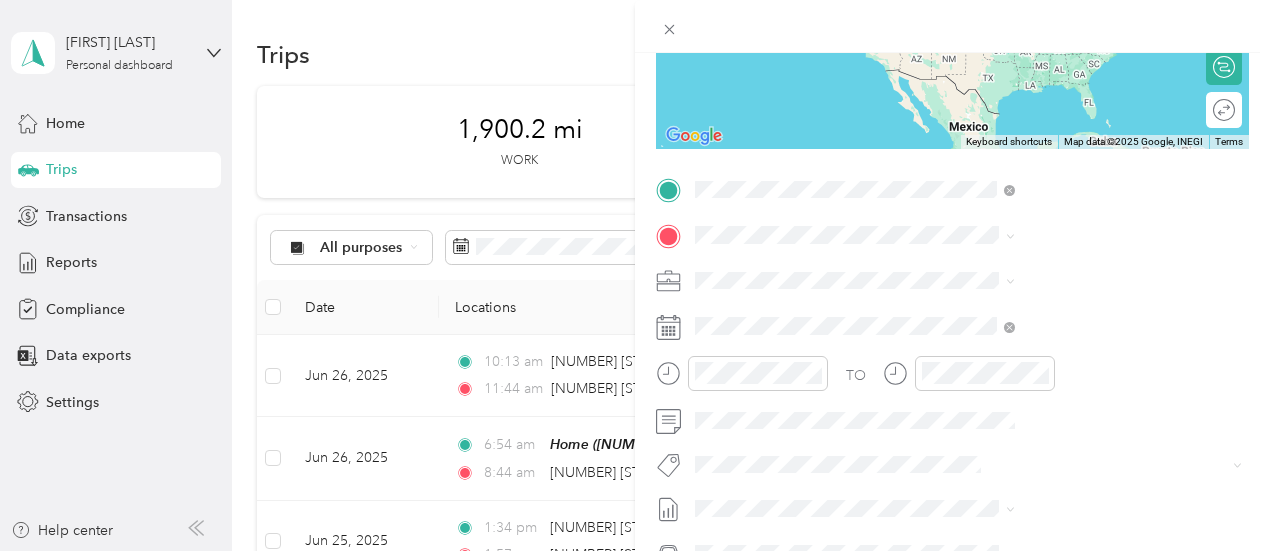 click on "[NUMBER] [STREET]
[CITY], [STATE] [POSTAL_CODE], [COUNTRY]" at bounding box center [1081, 279] 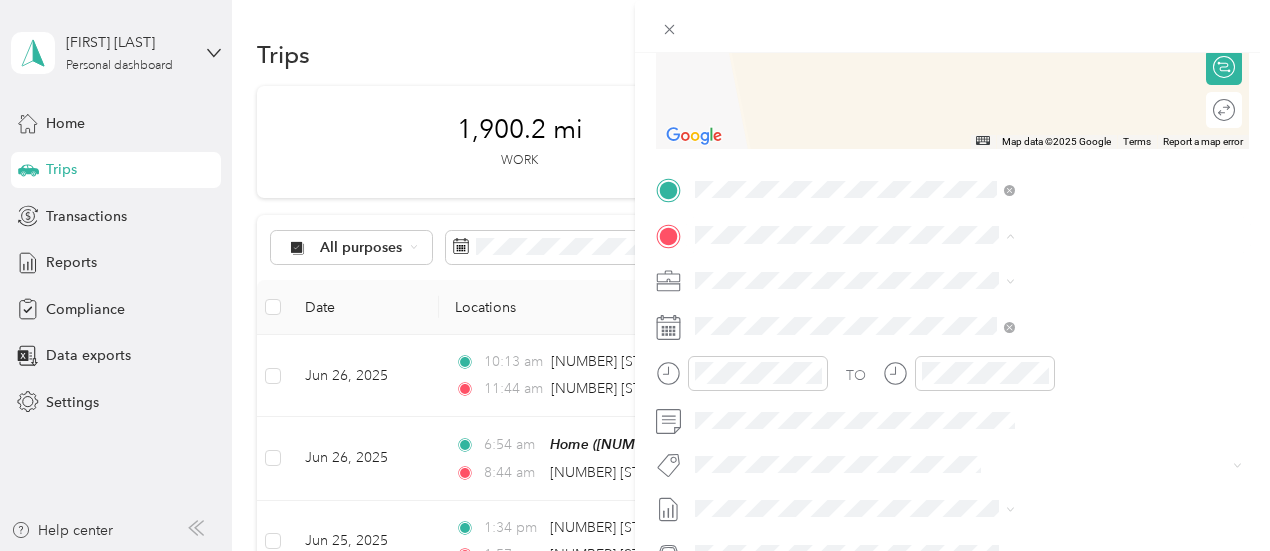 click on "[NUMBER] [STREET]
[CITY], [STATE] [POSTAL_CODE], [COUNTRY]" at bounding box center [1081, 324] 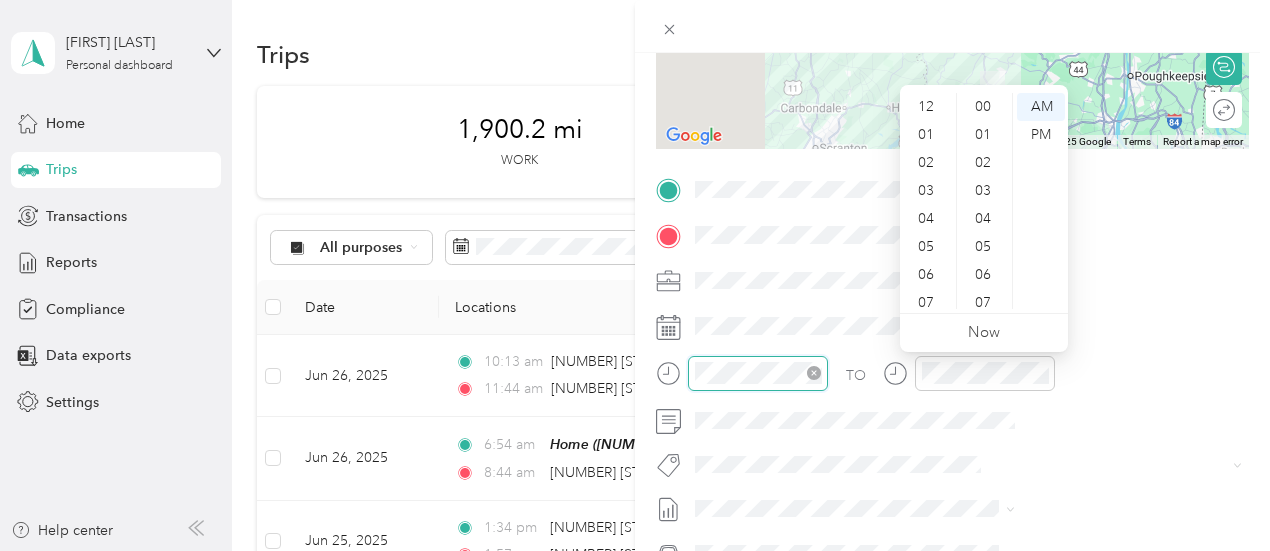 scroll, scrollTop: 1176, scrollLeft: 0, axis: vertical 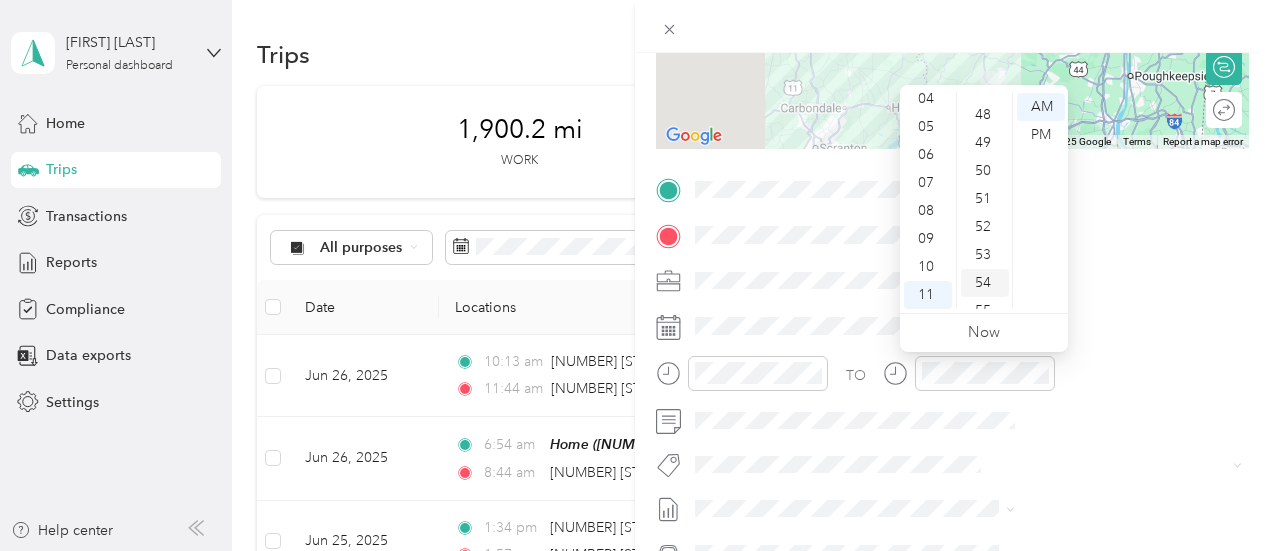 click on "54" at bounding box center [985, 283] 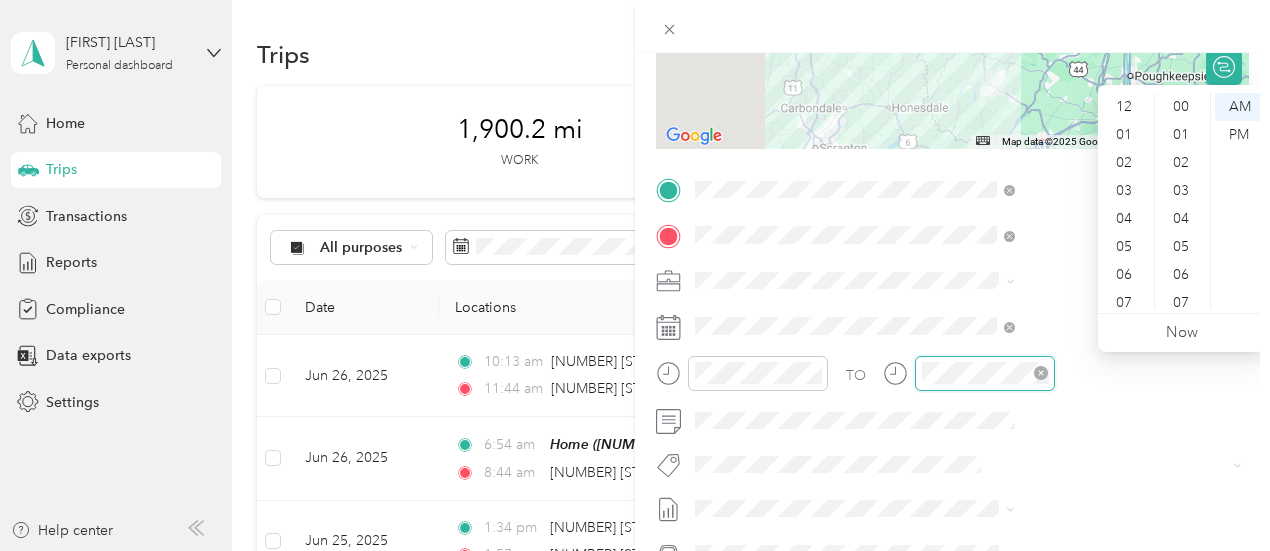 scroll, scrollTop: 1176, scrollLeft: 0, axis: vertical 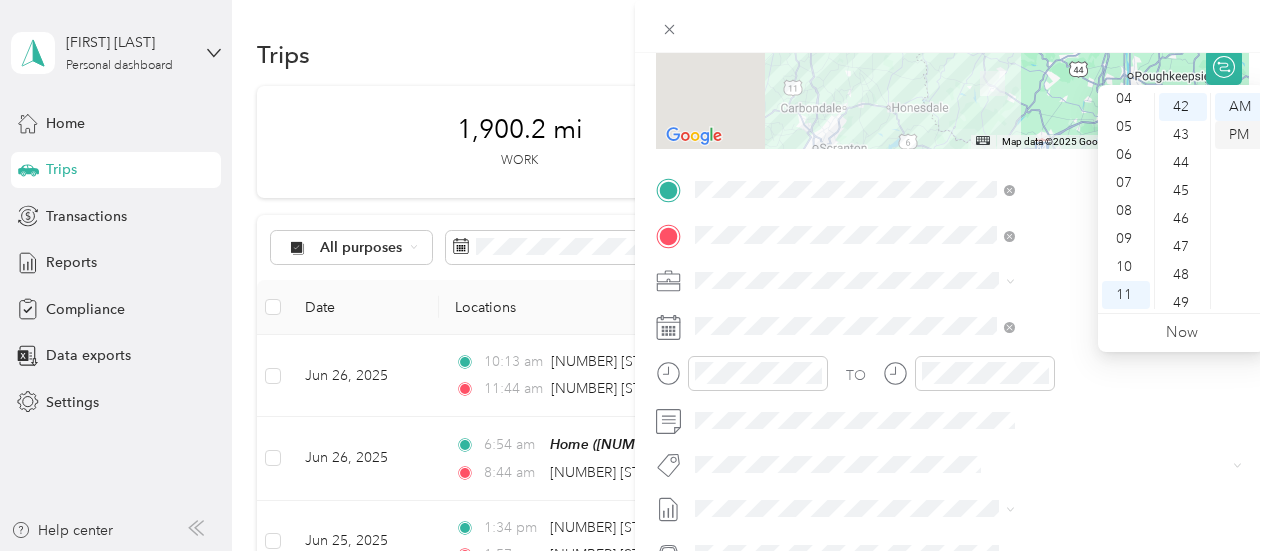 click on "PM" at bounding box center (1239, 135) 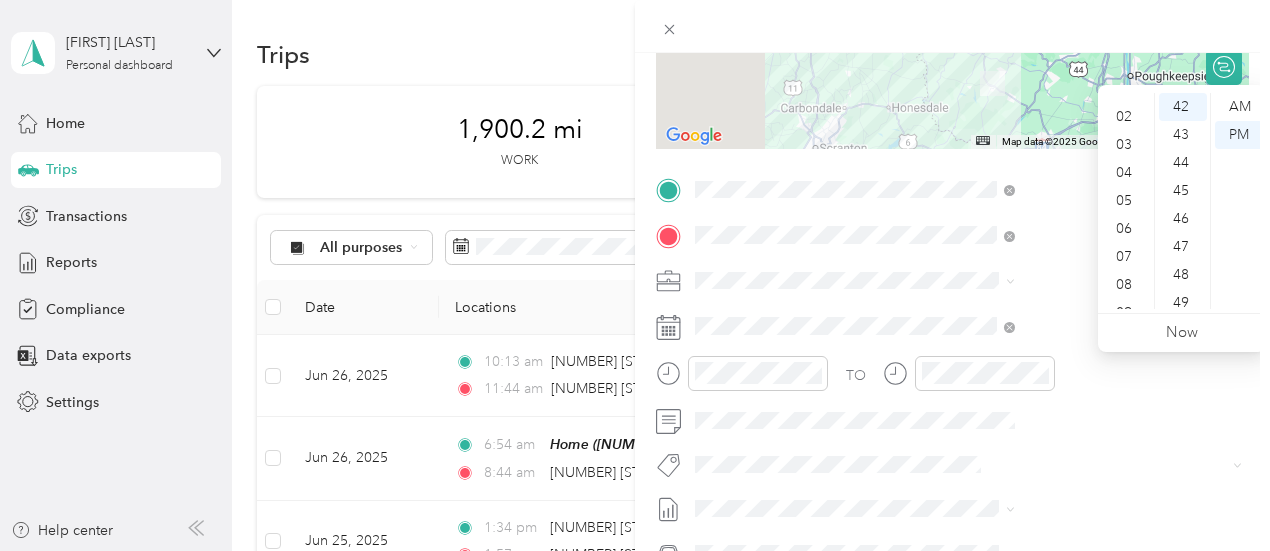 scroll, scrollTop: 0, scrollLeft: 0, axis: both 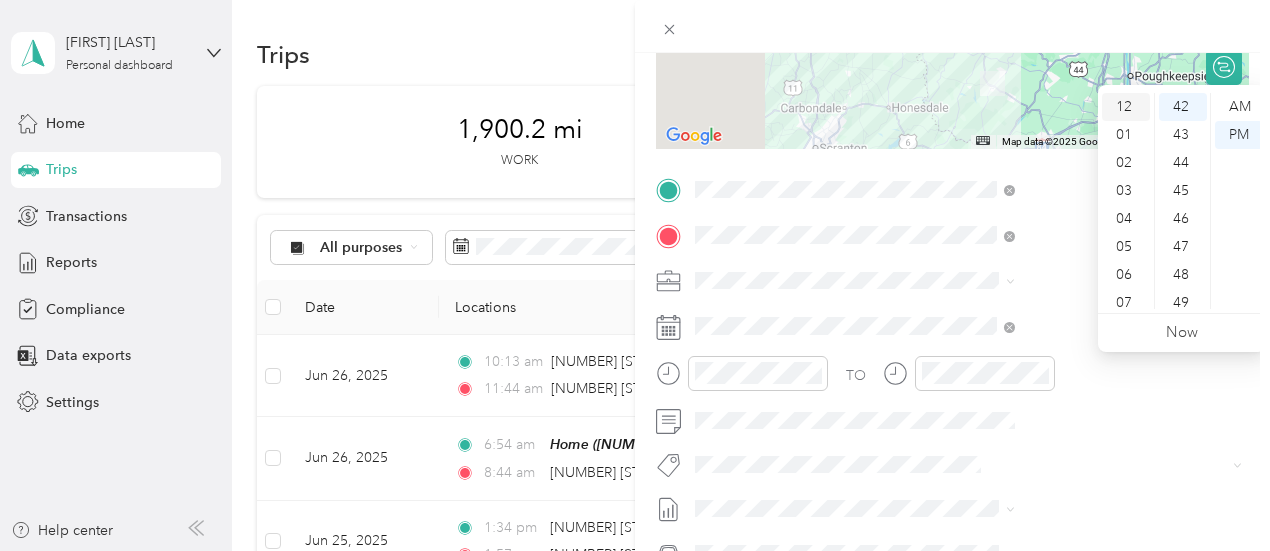 click on "12" at bounding box center (1126, 107) 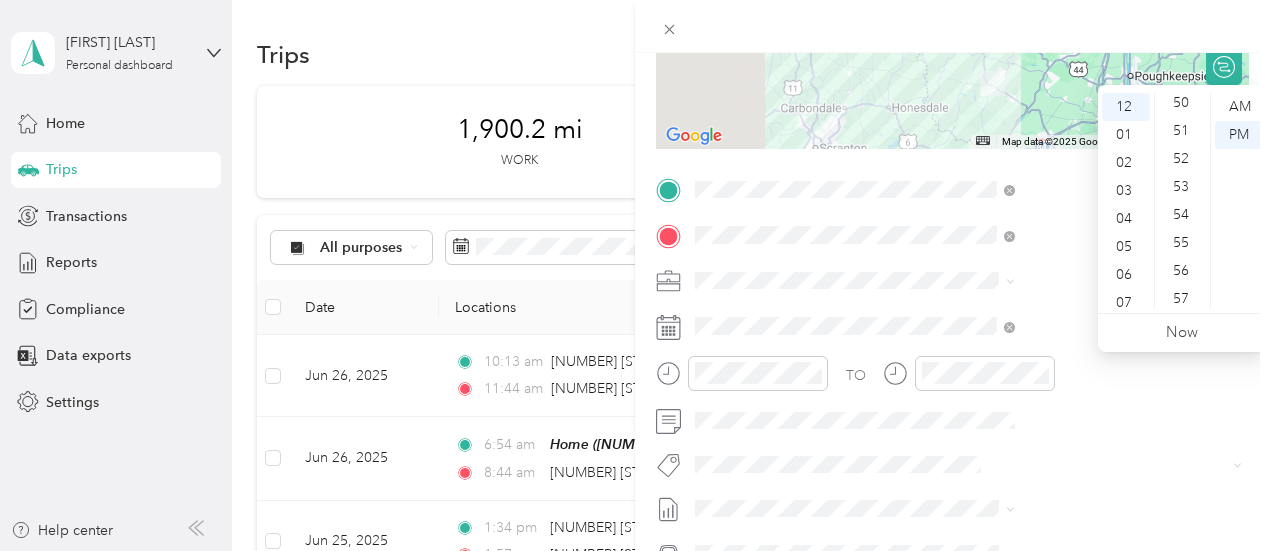 scroll, scrollTop: 1416, scrollLeft: 0, axis: vertical 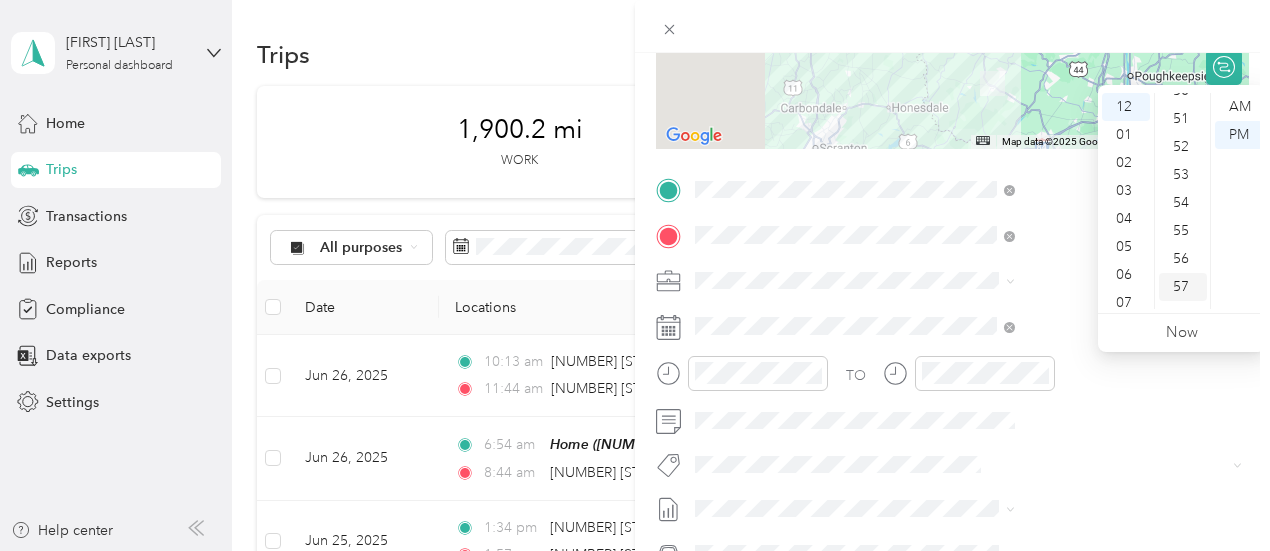 click on "57" at bounding box center (1183, 287) 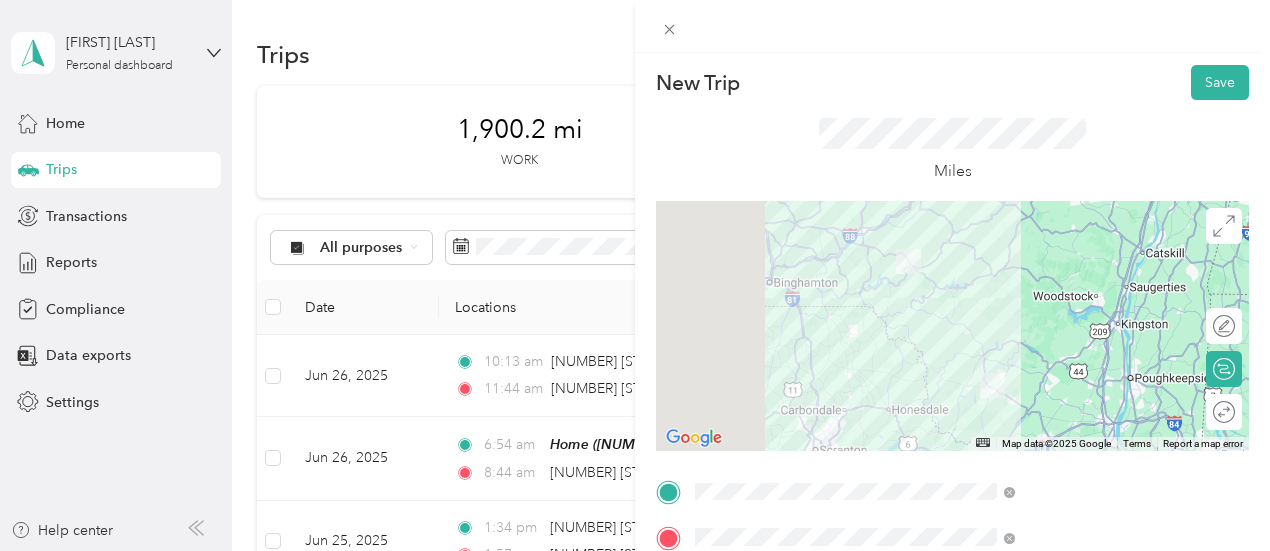 scroll, scrollTop: 0, scrollLeft: 0, axis: both 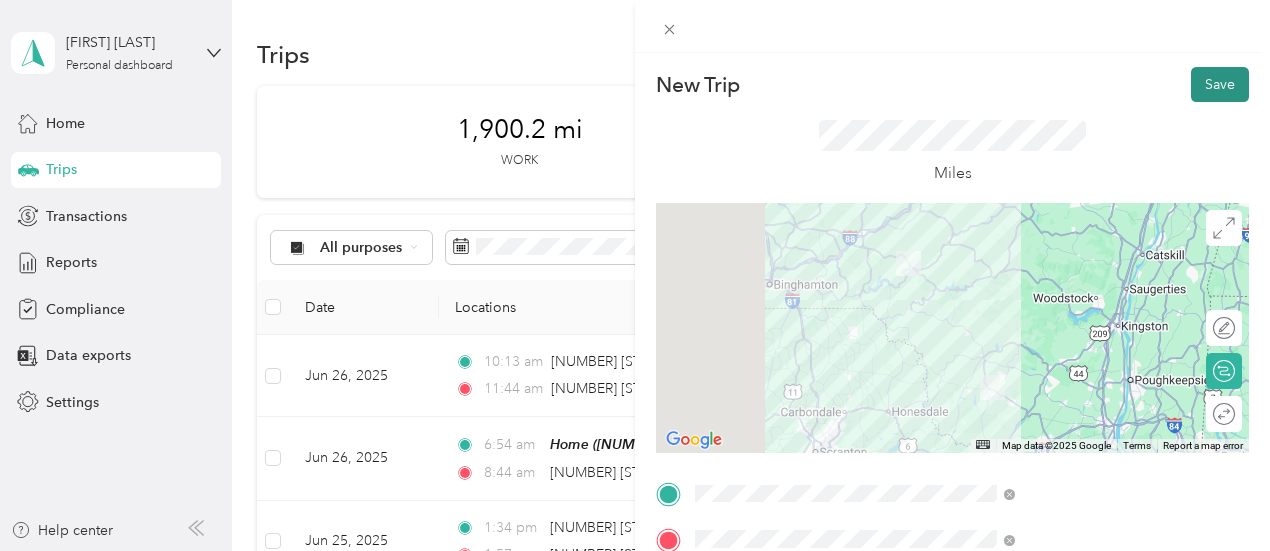 click on "Save" at bounding box center [1220, 84] 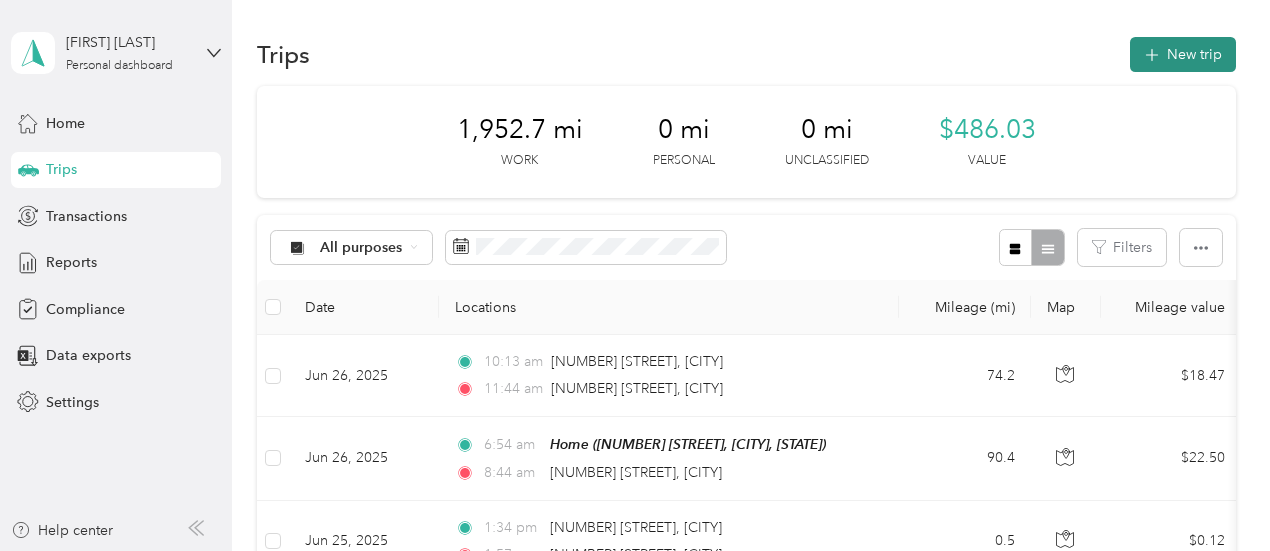 click on "New trip" at bounding box center (1183, 54) 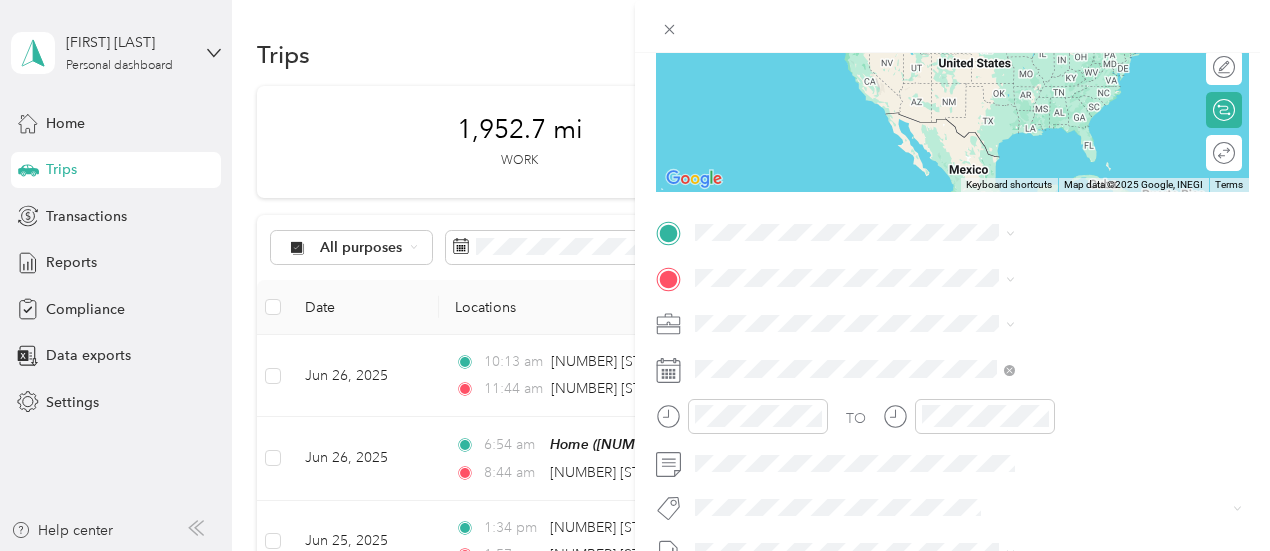 scroll, scrollTop: 282, scrollLeft: 0, axis: vertical 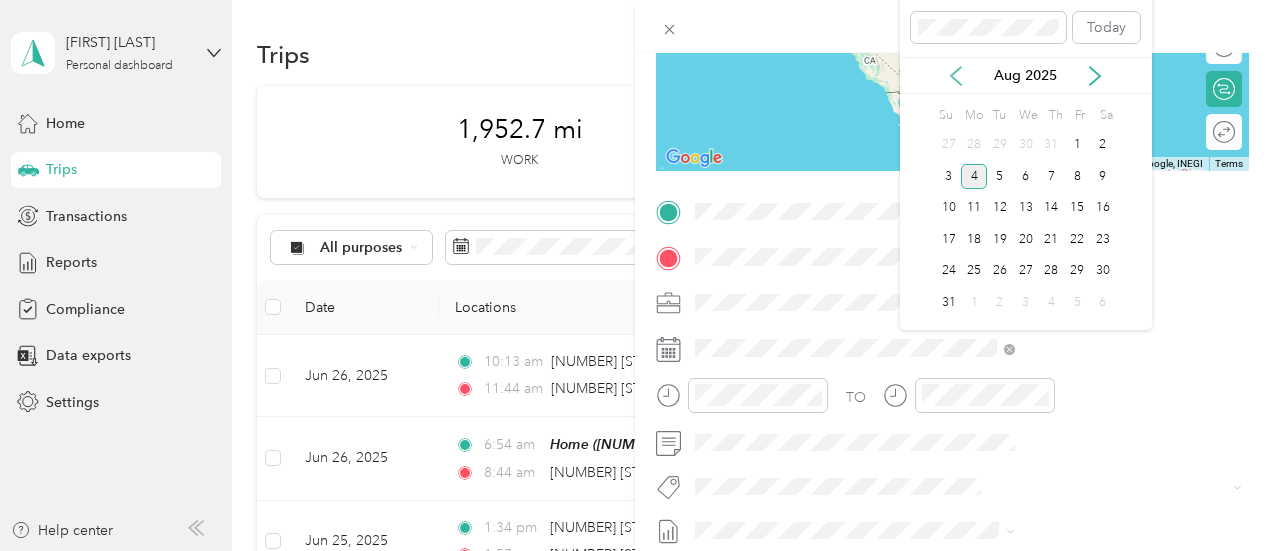click 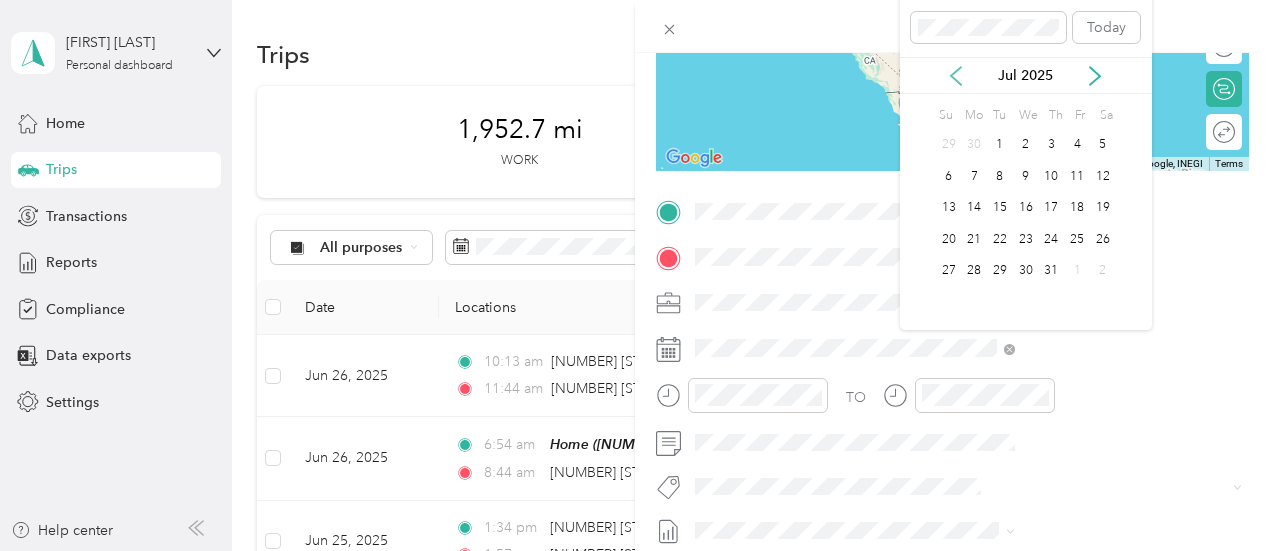 click 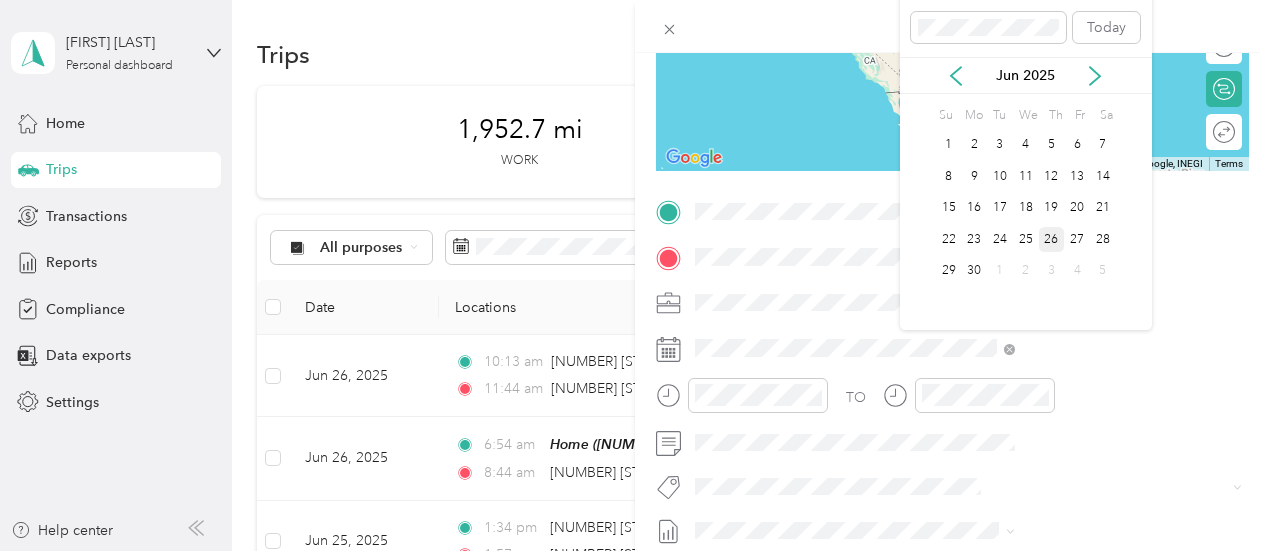 click on "26" at bounding box center [1052, 239] 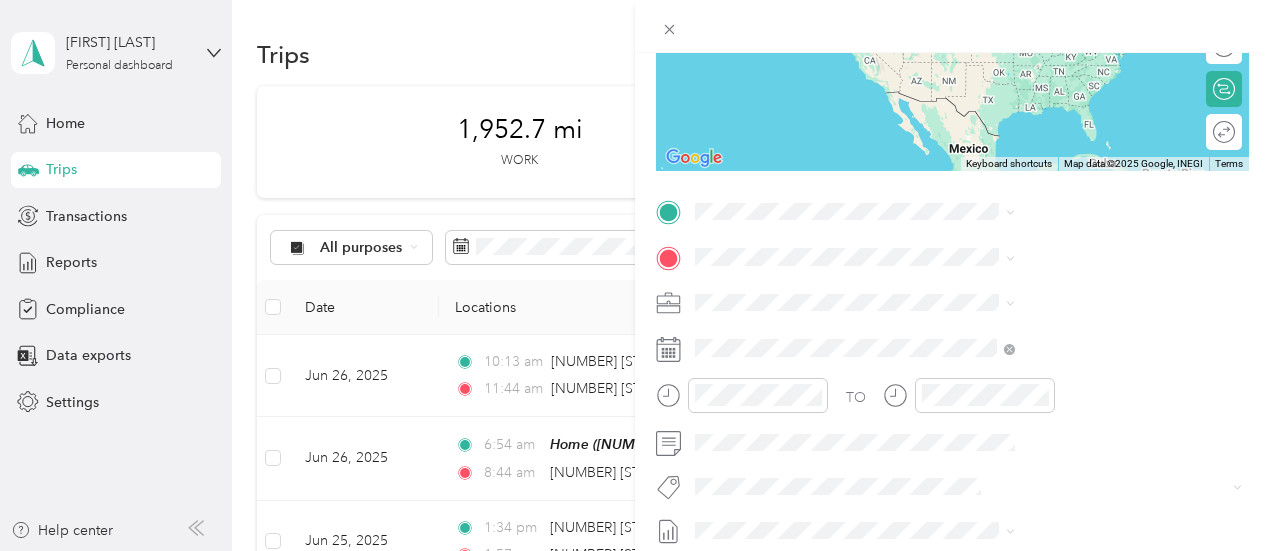 click on "[NUMBER] [STREET]
[CITY], [STATE] [POSTAL_CODE], [COUNTRY]" at bounding box center (1081, 290) 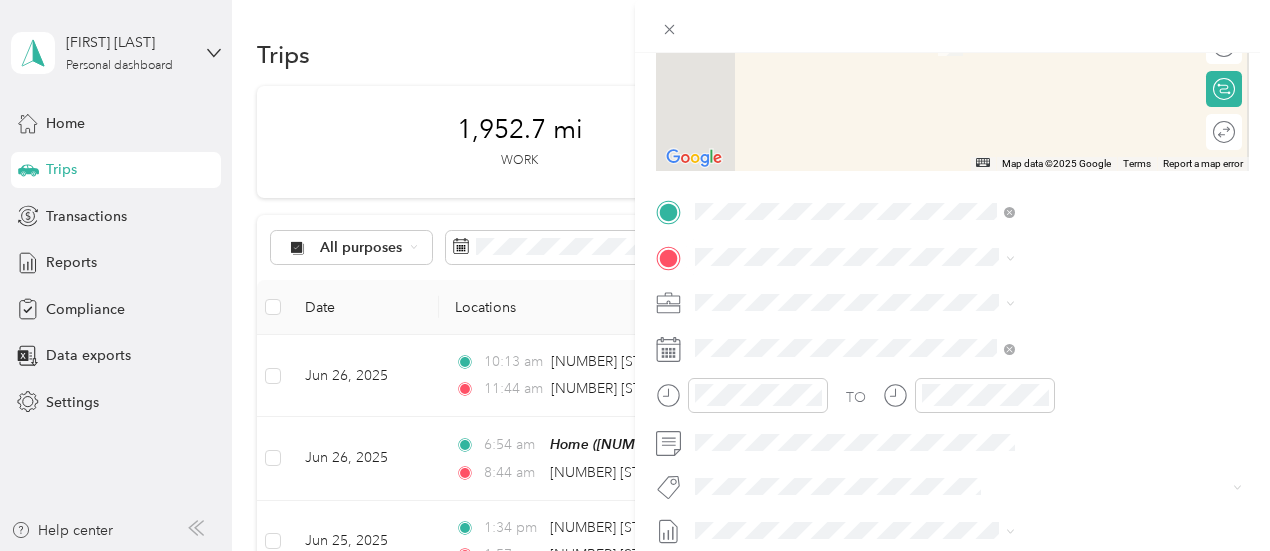 click on "[NUMBER] [STREET]
[CITY], [STATE] [POSTAL_CODE], [COUNTRY]" at bounding box center [1081, 344] 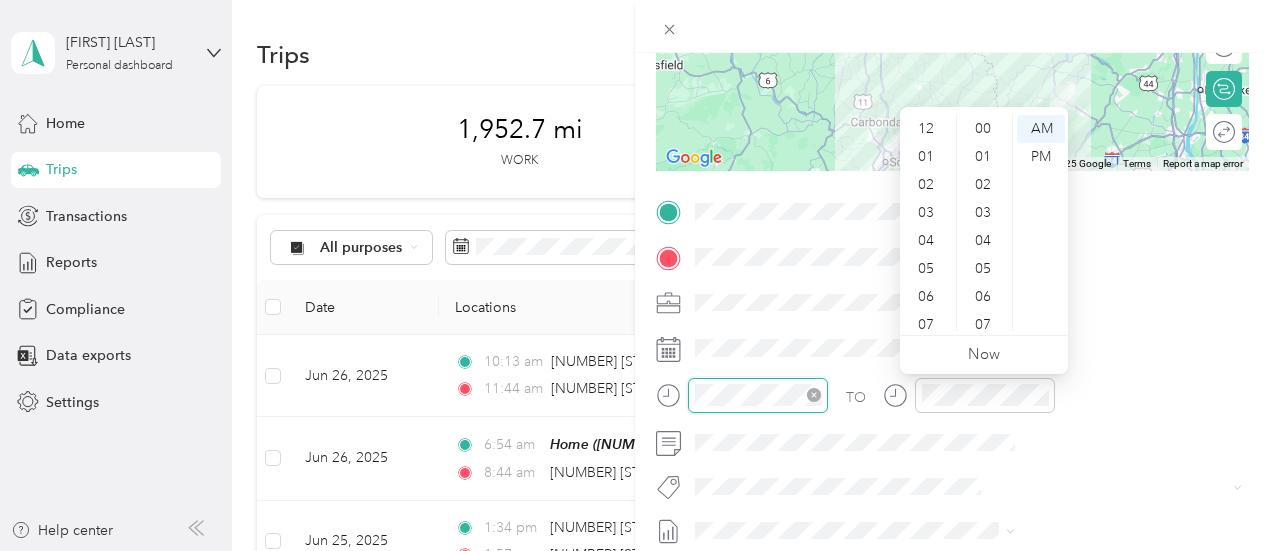 scroll, scrollTop: 1204, scrollLeft: 0, axis: vertical 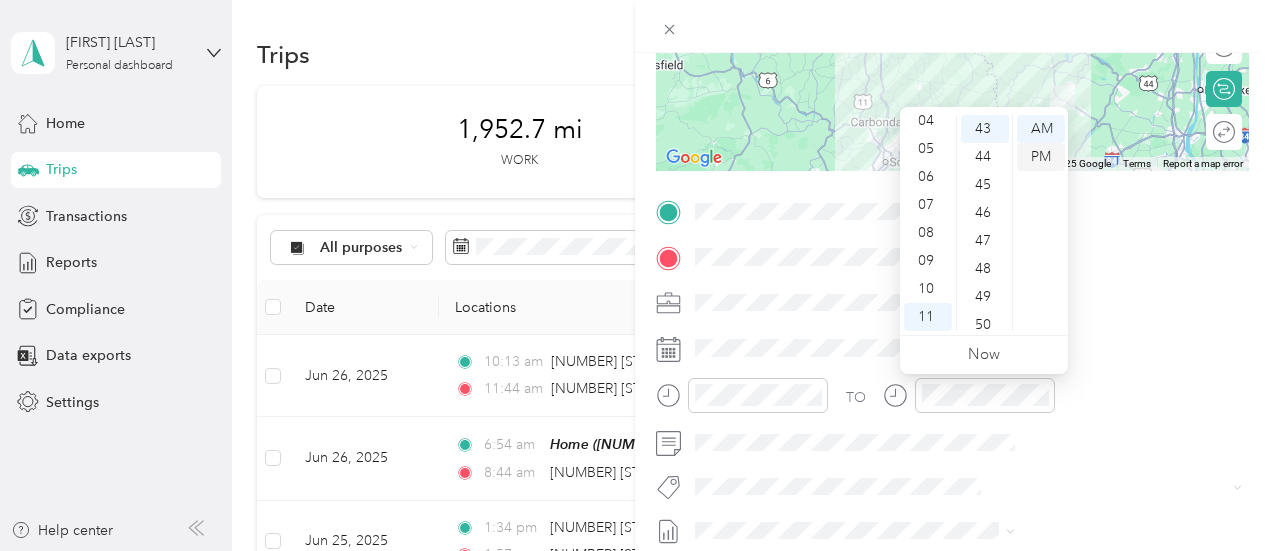 click on "PM" at bounding box center [1041, 157] 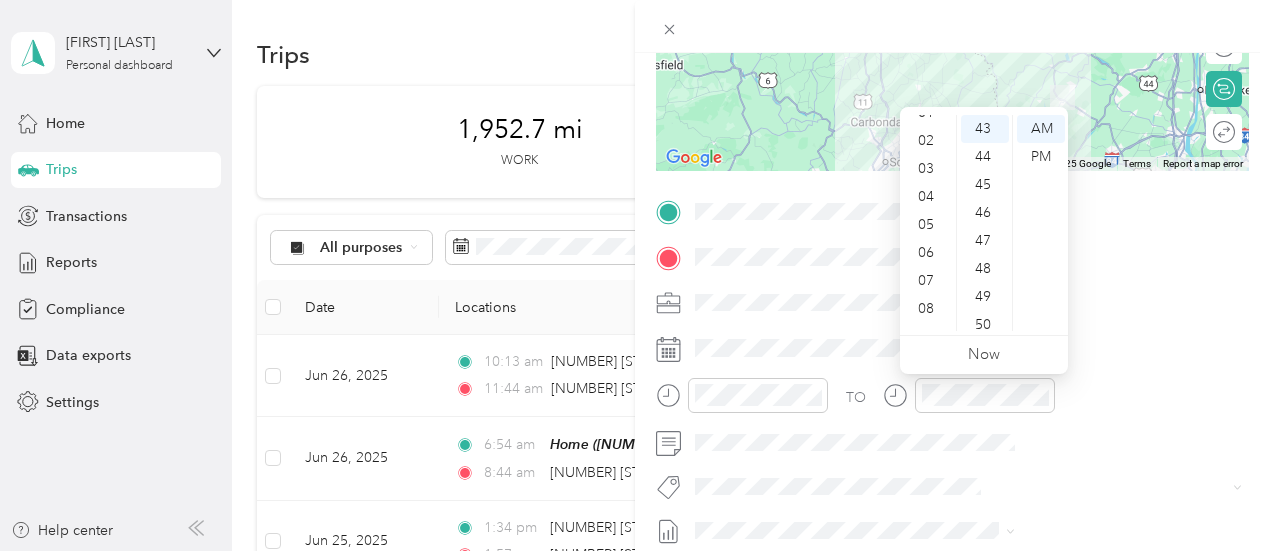scroll, scrollTop: 0, scrollLeft: 0, axis: both 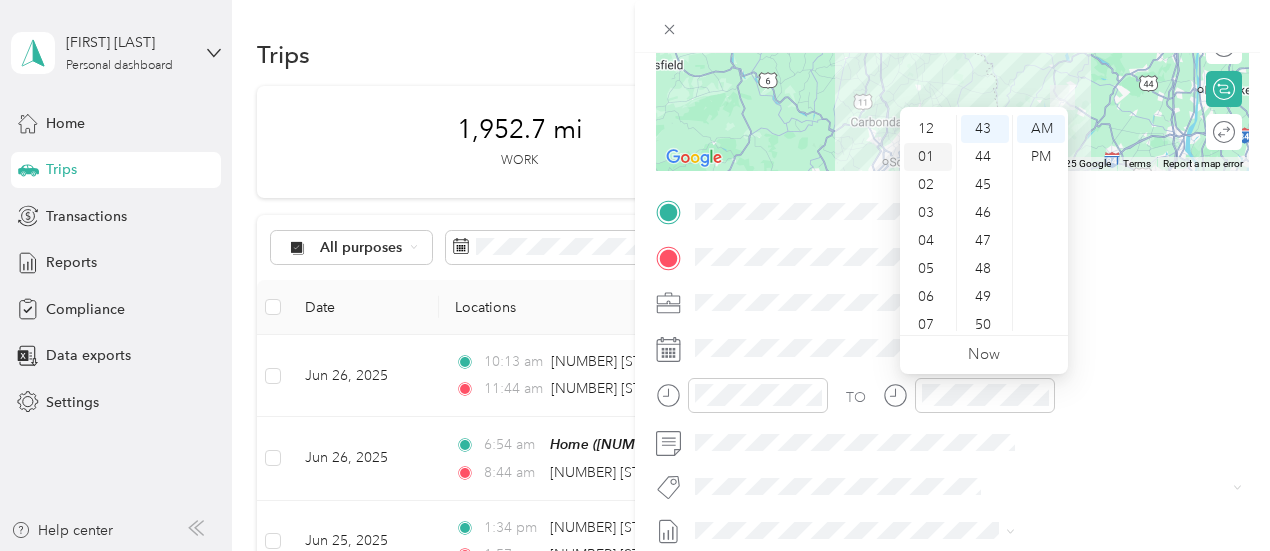 click on "01" at bounding box center [928, 157] 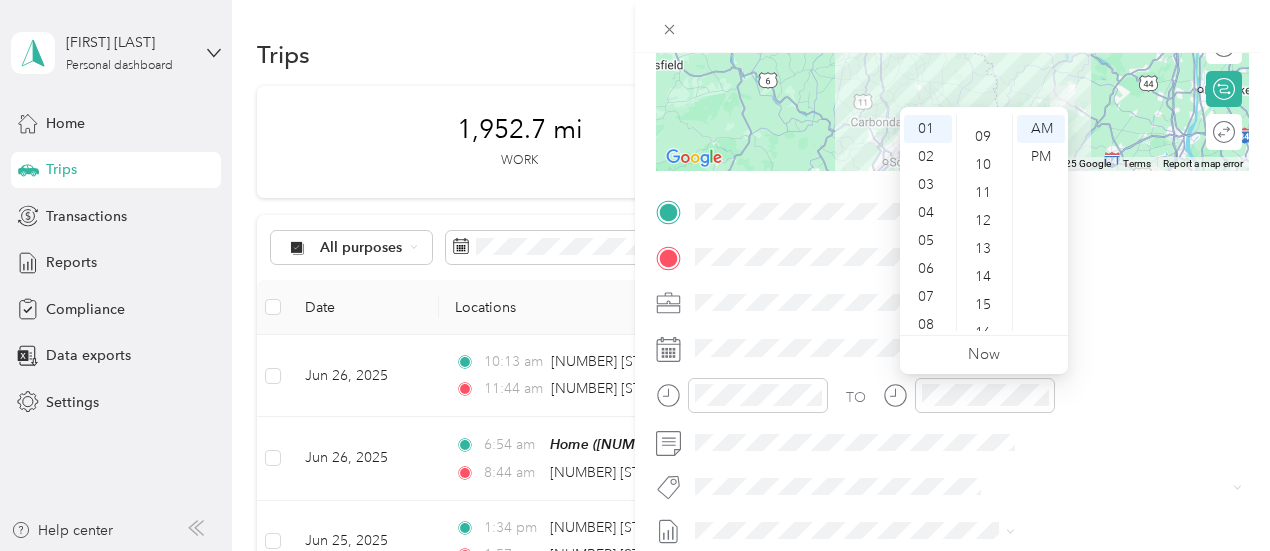 scroll, scrollTop: 232, scrollLeft: 0, axis: vertical 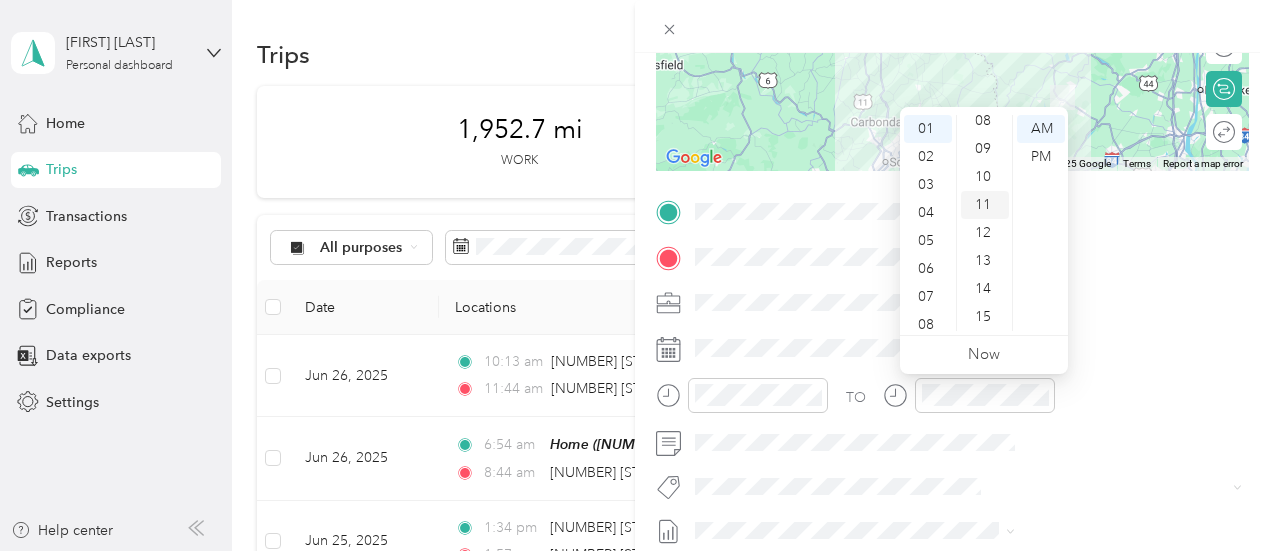 click on "11" at bounding box center (985, 205) 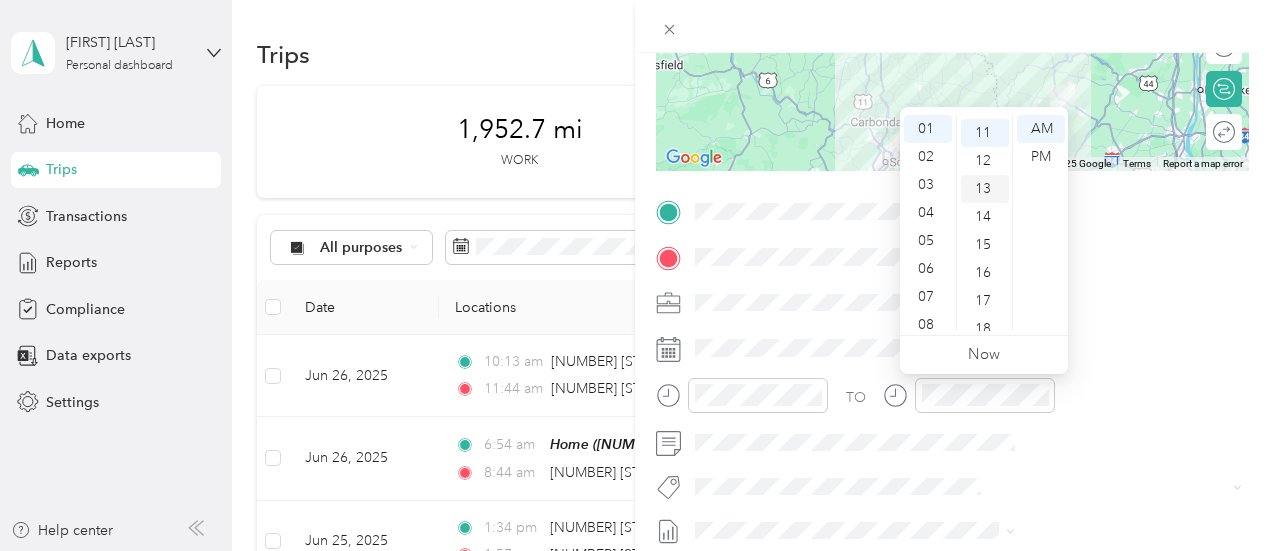 scroll, scrollTop: 308, scrollLeft: 0, axis: vertical 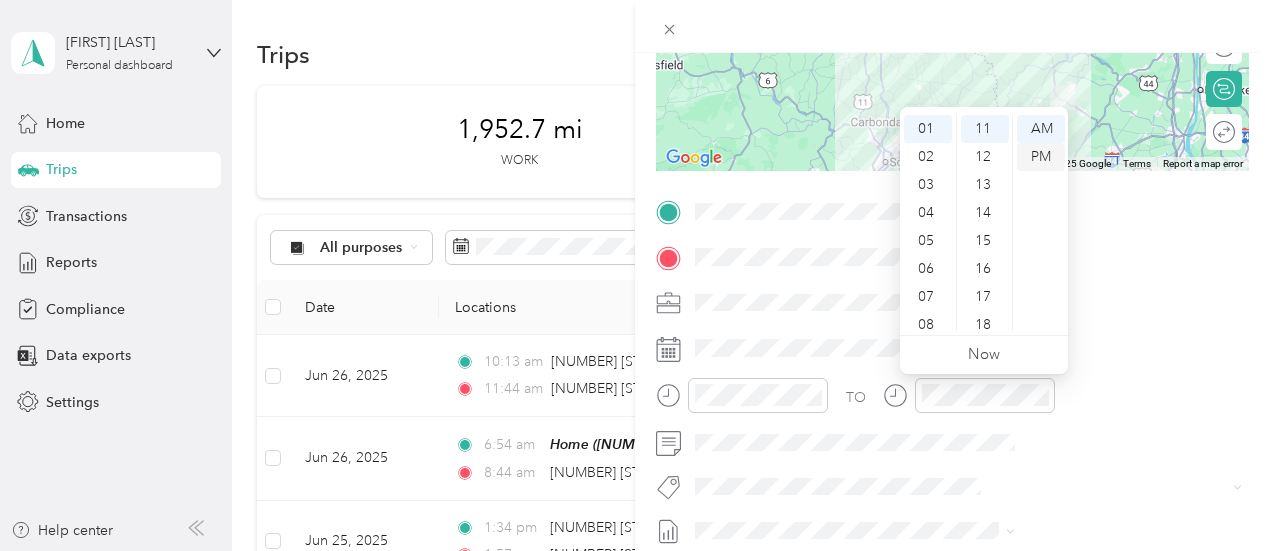 click on "PM" at bounding box center [1041, 157] 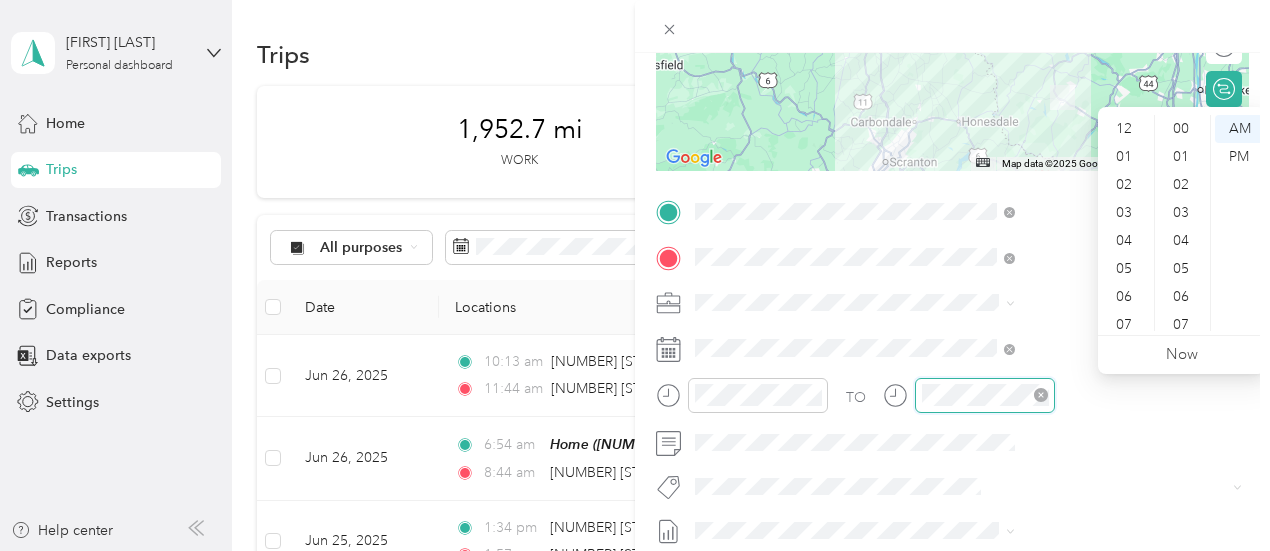 scroll, scrollTop: 1204, scrollLeft: 0, axis: vertical 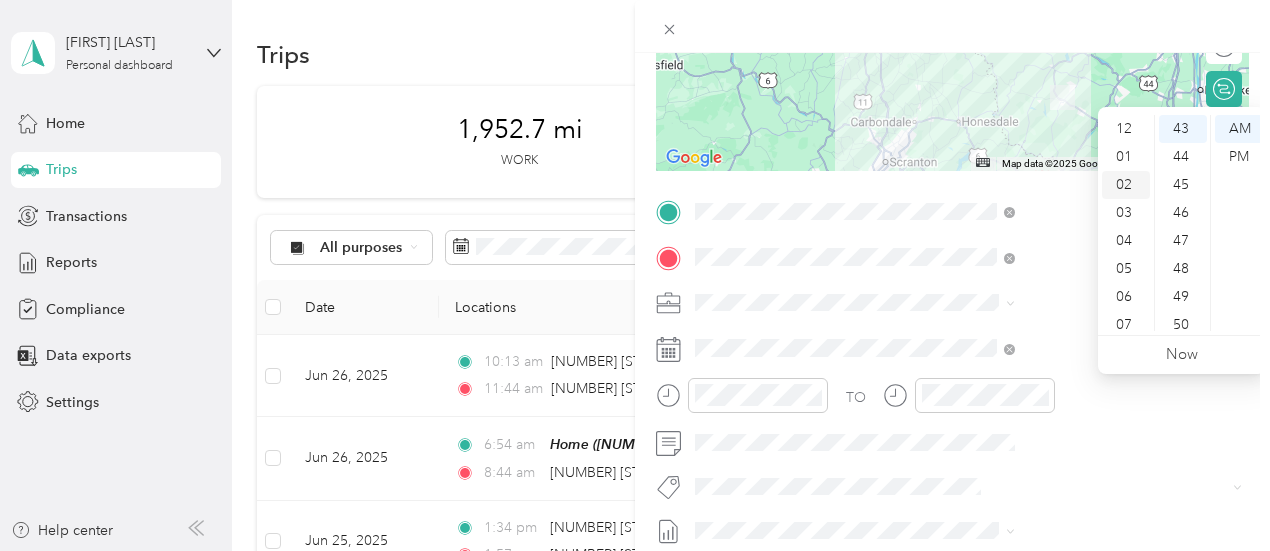 click on "02" at bounding box center [1126, 185] 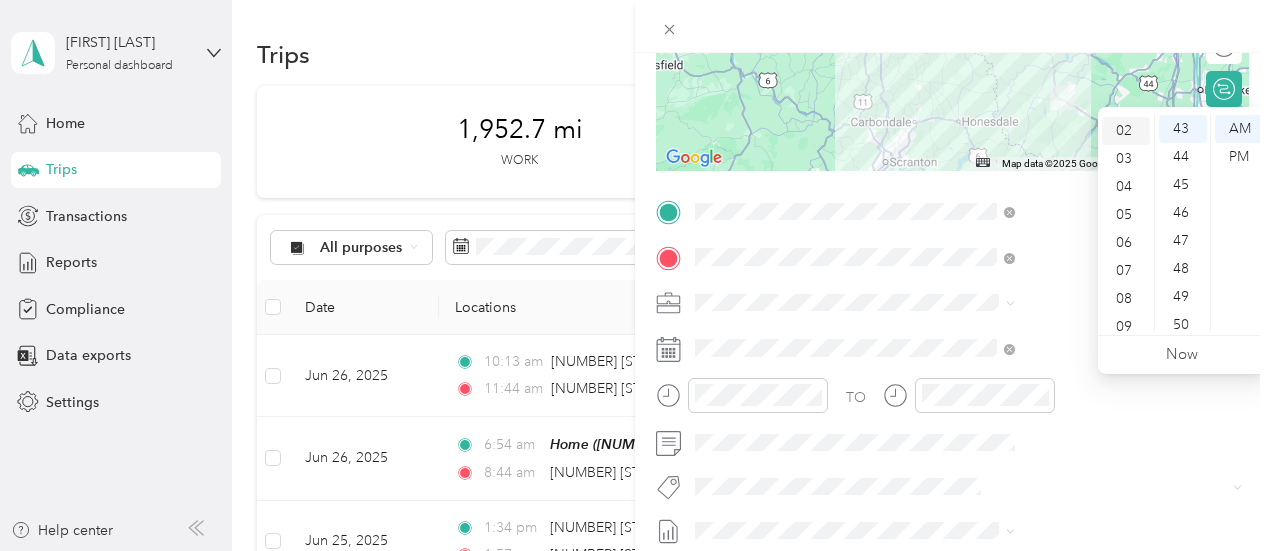 scroll, scrollTop: 56, scrollLeft: 0, axis: vertical 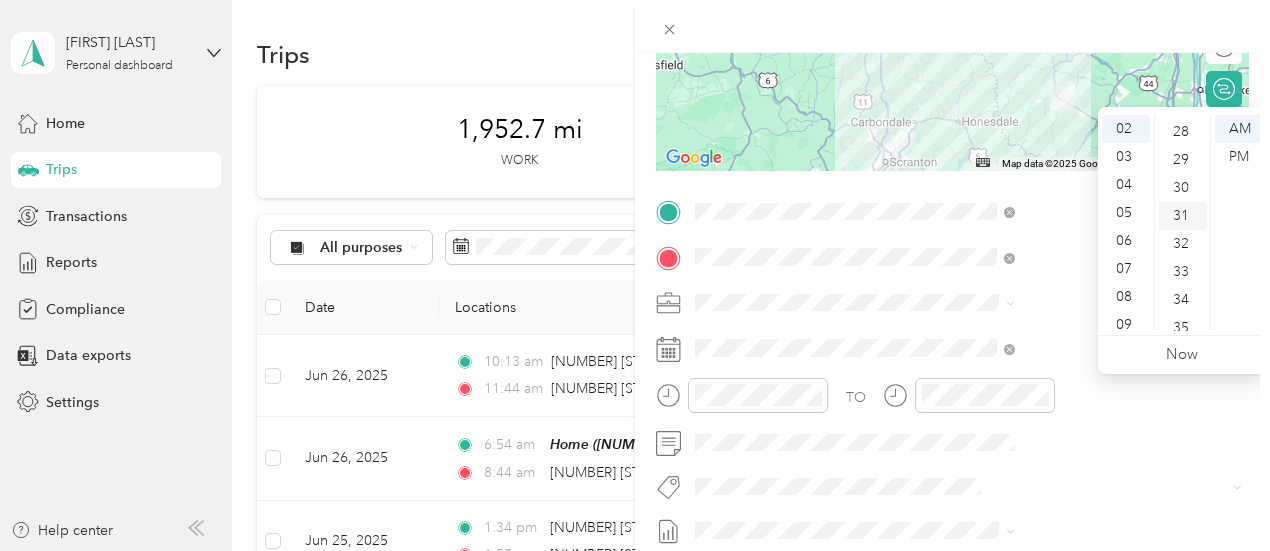 click on "31" at bounding box center [1183, 216] 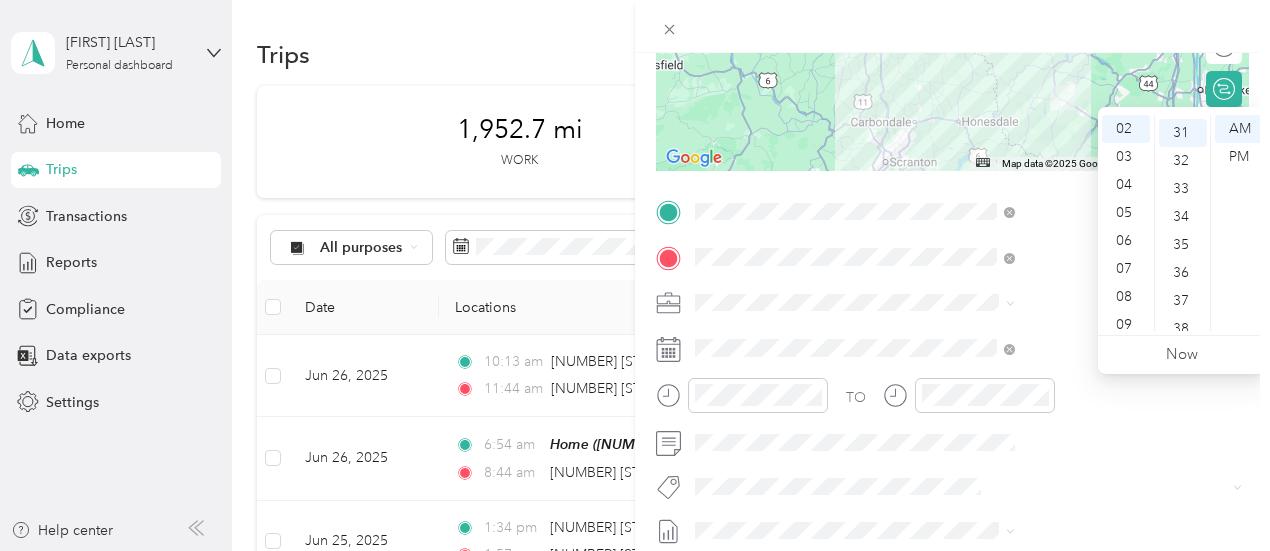 scroll, scrollTop: 868, scrollLeft: 0, axis: vertical 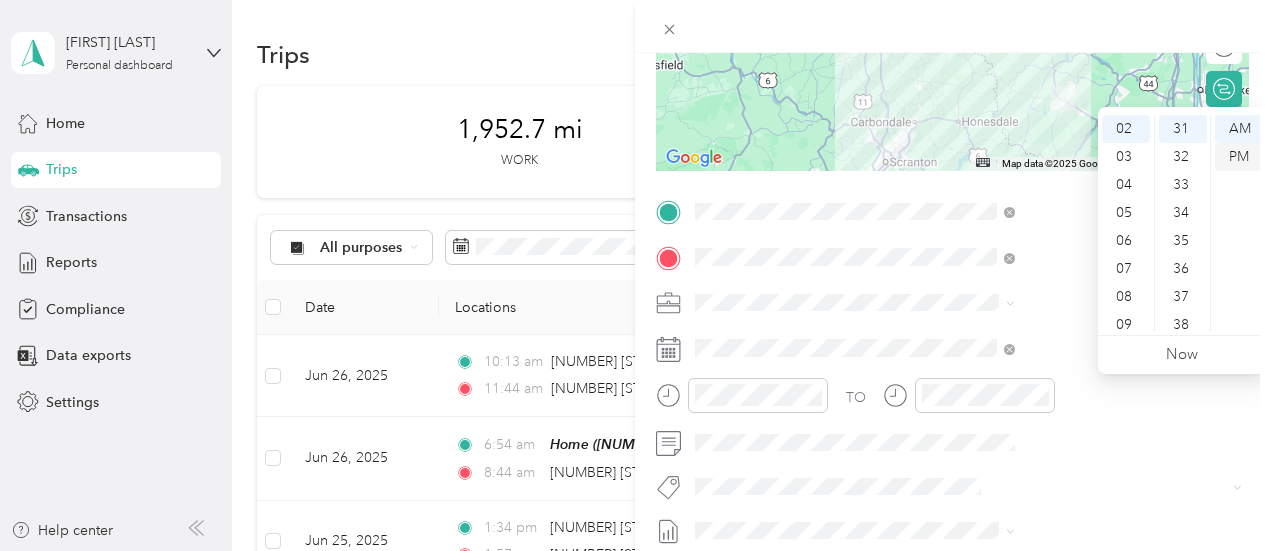 click on "PM" at bounding box center [1239, 157] 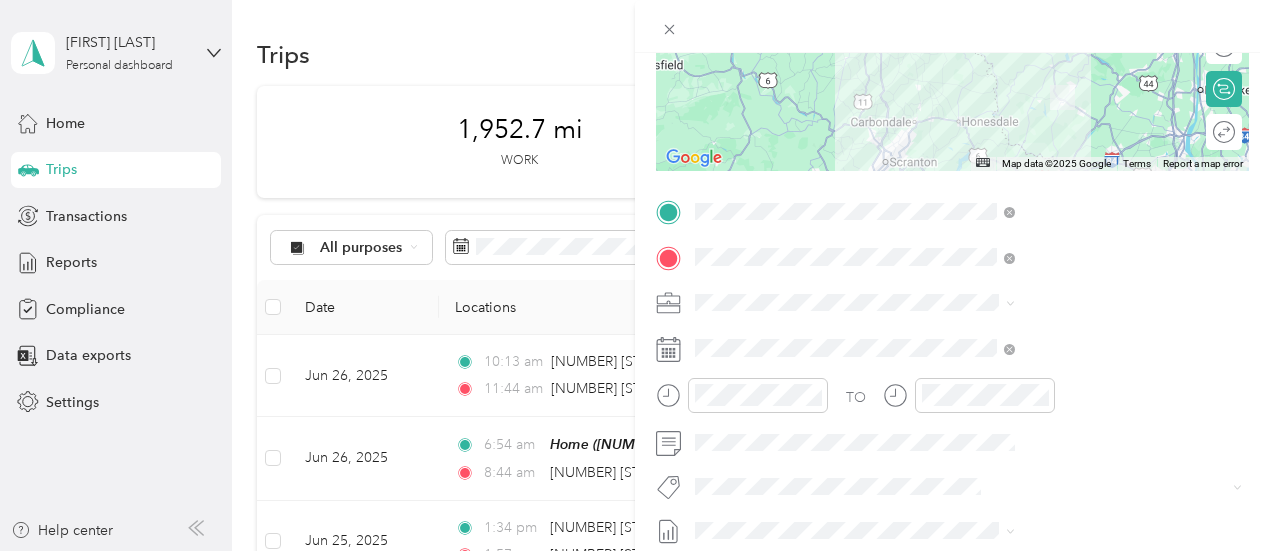 scroll, scrollTop: 0, scrollLeft: 0, axis: both 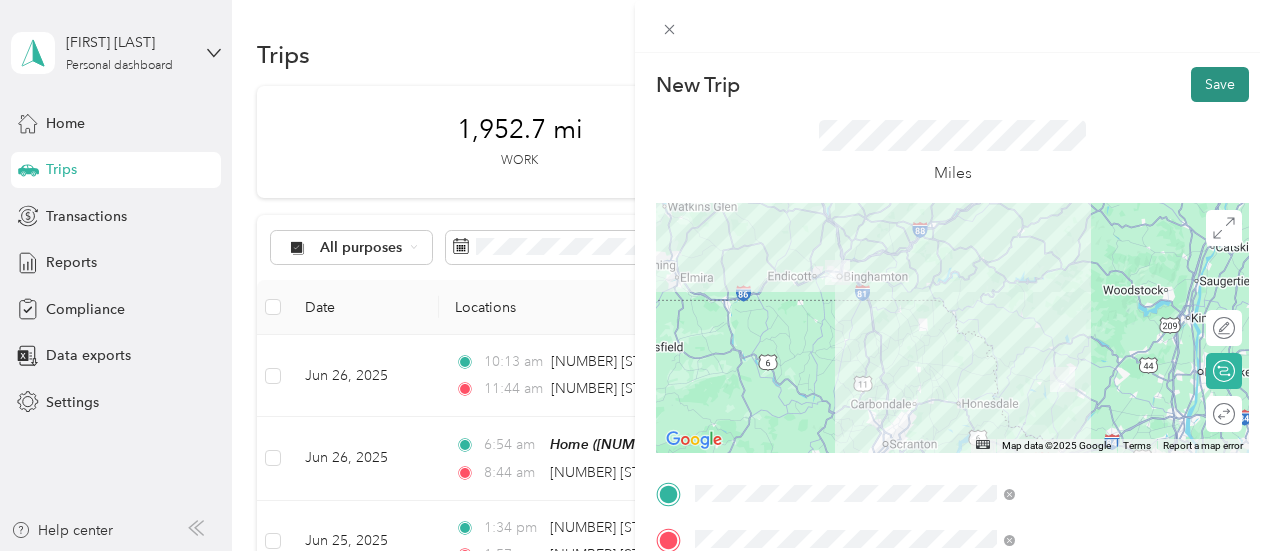 click on "Save" at bounding box center (1220, 84) 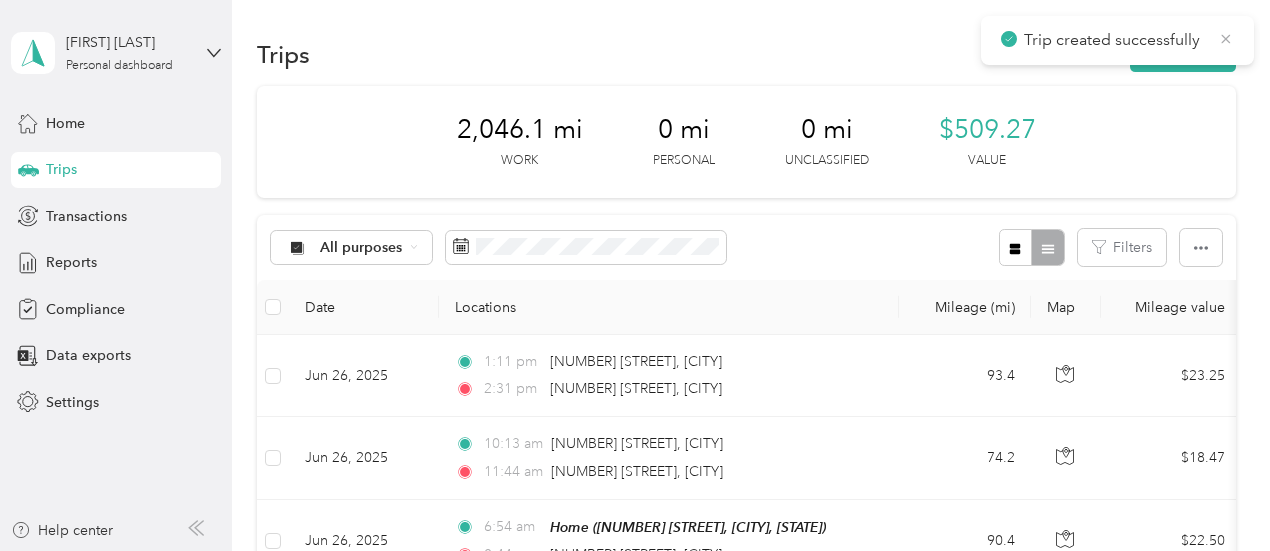 click 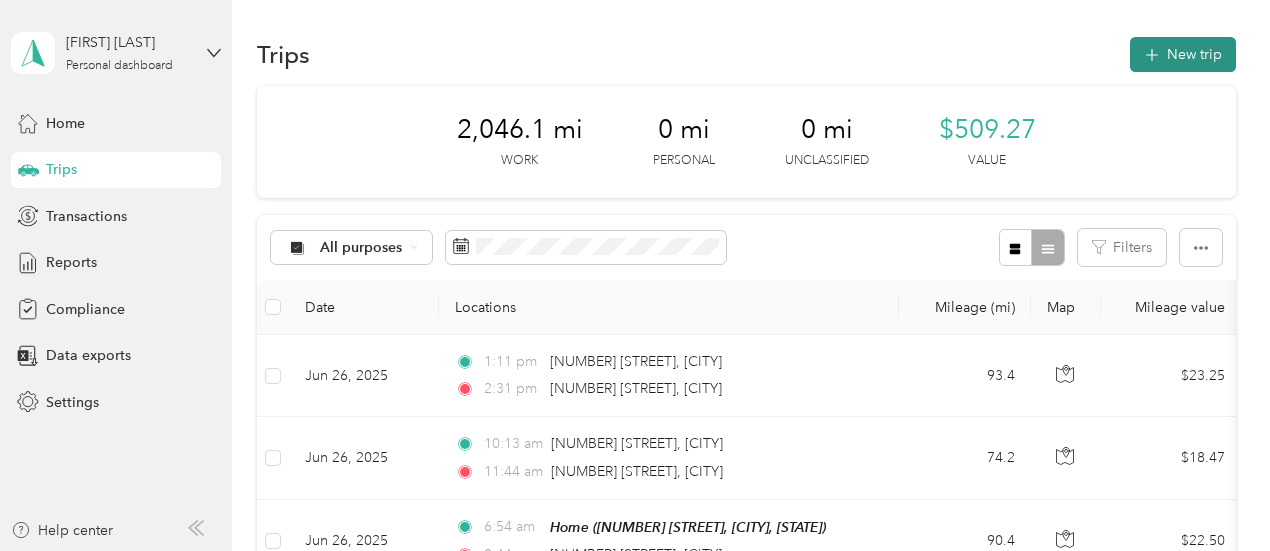 click on "New trip" at bounding box center (1183, 54) 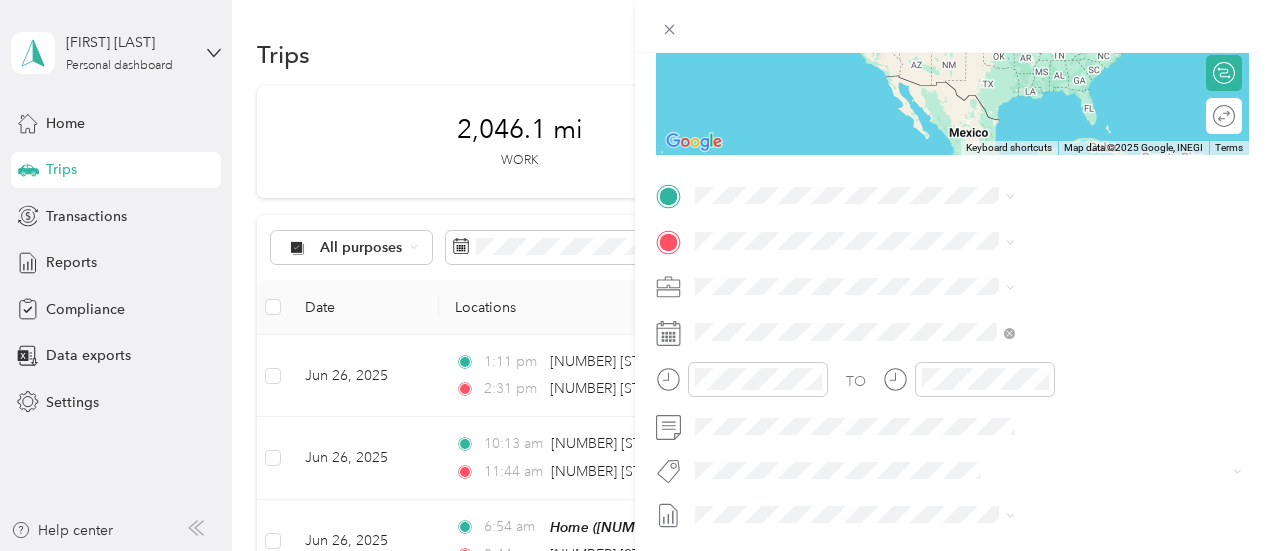scroll, scrollTop: 300, scrollLeft: 0, axis: vertical 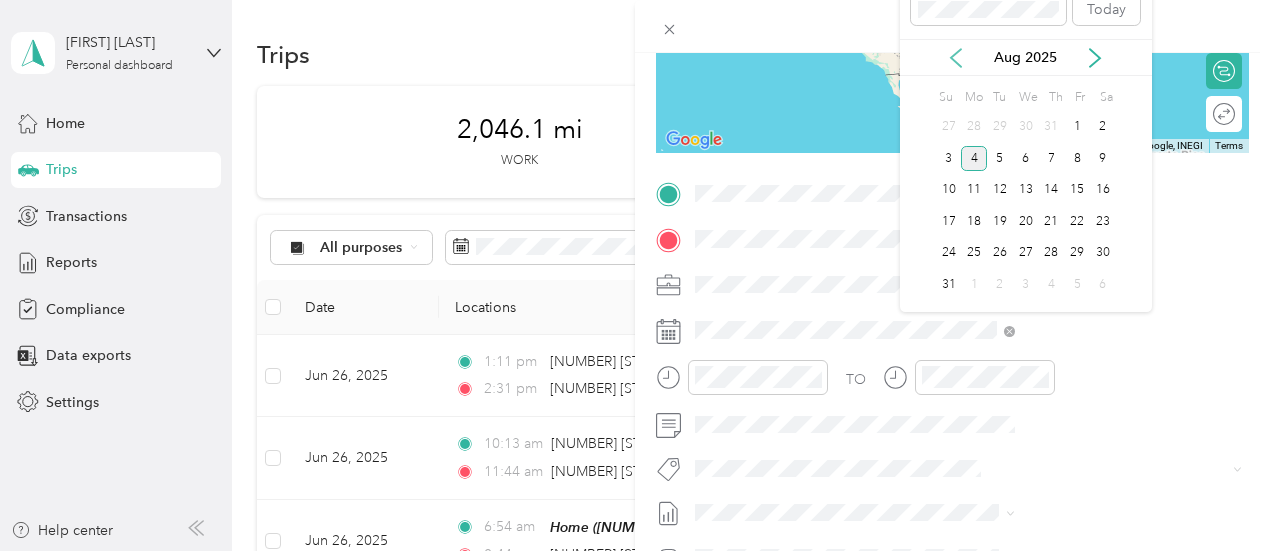 click 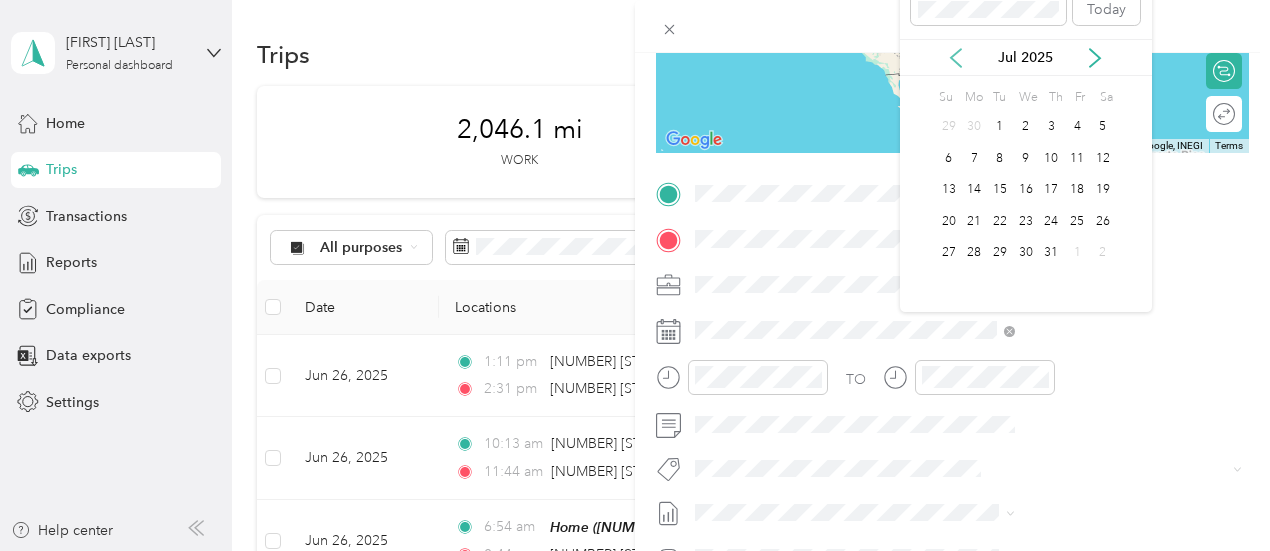 click 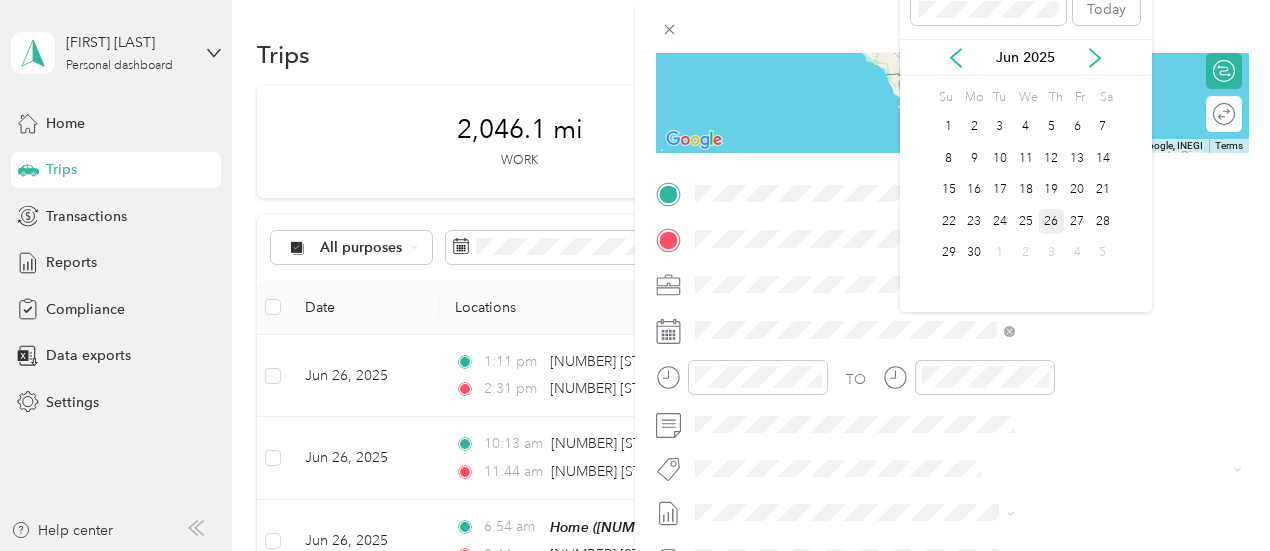 click on "26" at bounding box center (1052, 221) 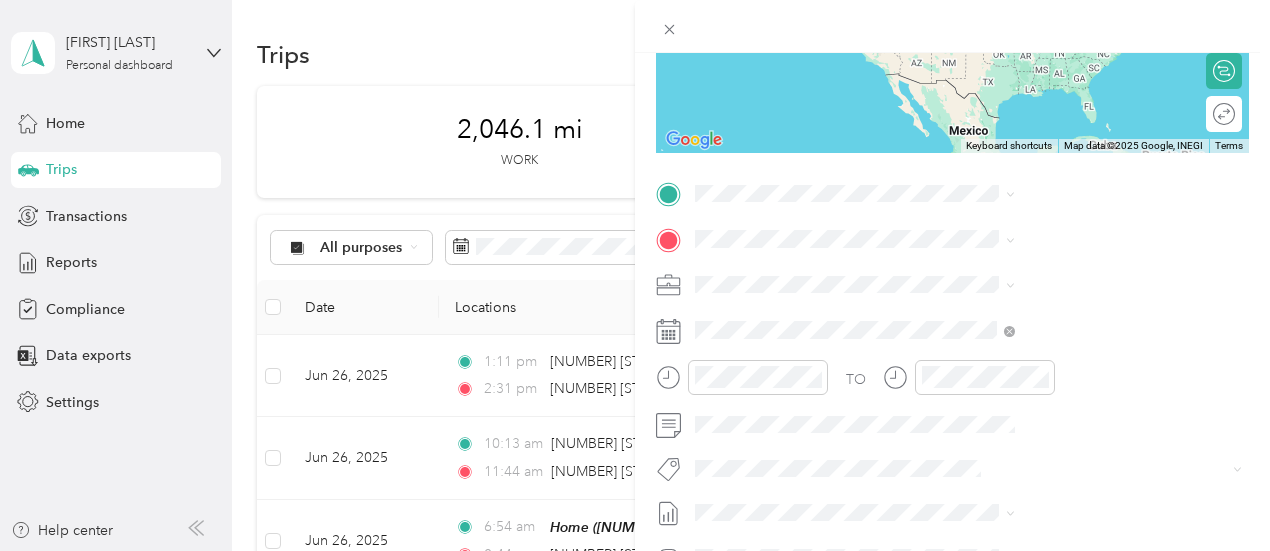 click on "[NUMBER] [STREET]
[CITY], [STATE] [POSTAL_CODE], [COUNTRY]" at bounding box center (1081, 274) 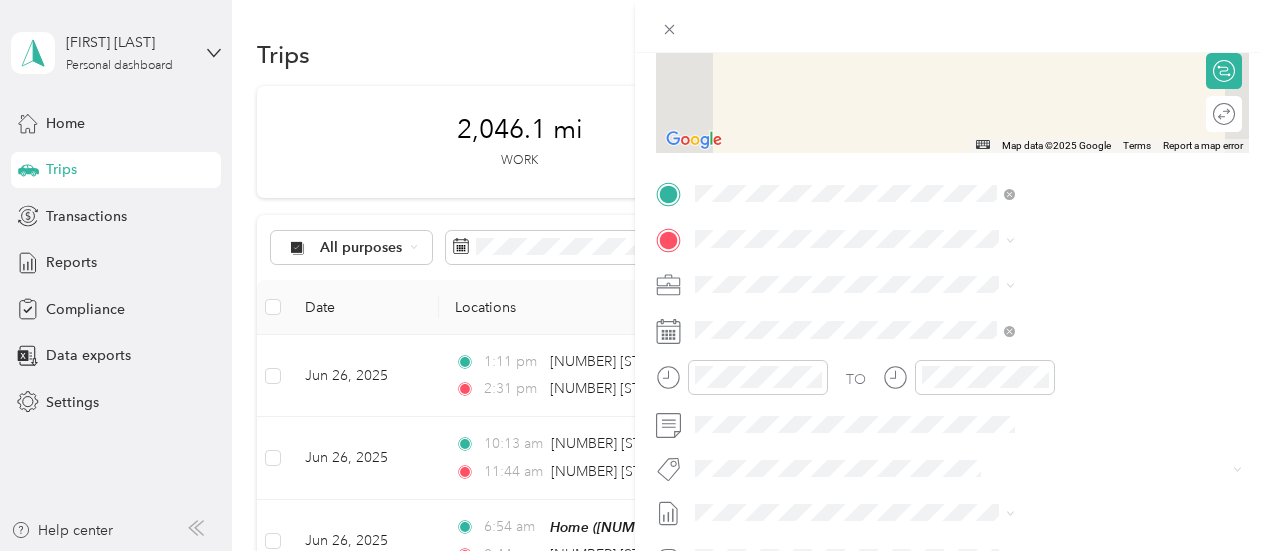 click on "[NUMBER] [STREET]
[CITY], [STATE] [POSTAL_CODE], [COUNTRY]" at bounding box center (1081, 324) 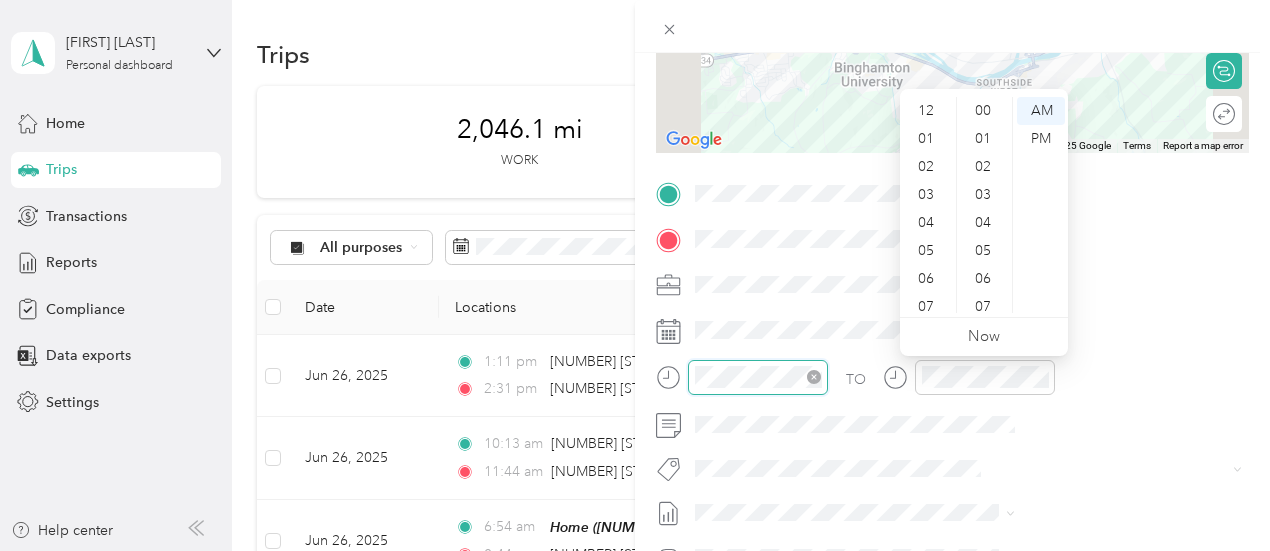 scroll, scrollTop: 1260, scrollLeft: 0, axis: vertical 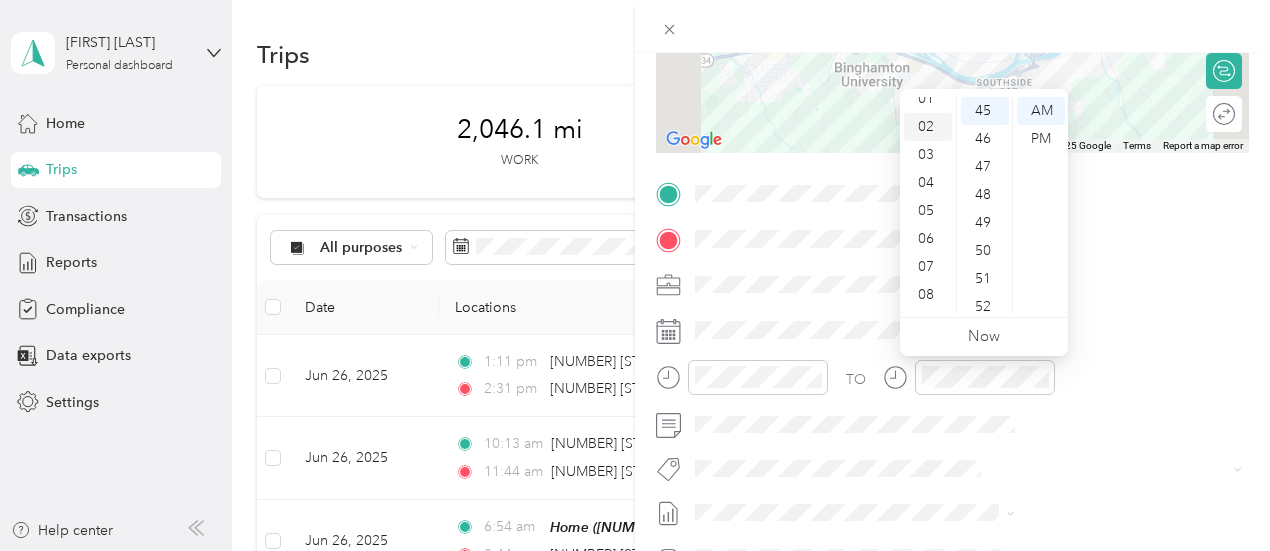 click on "02" at bounding box center (928, 127) 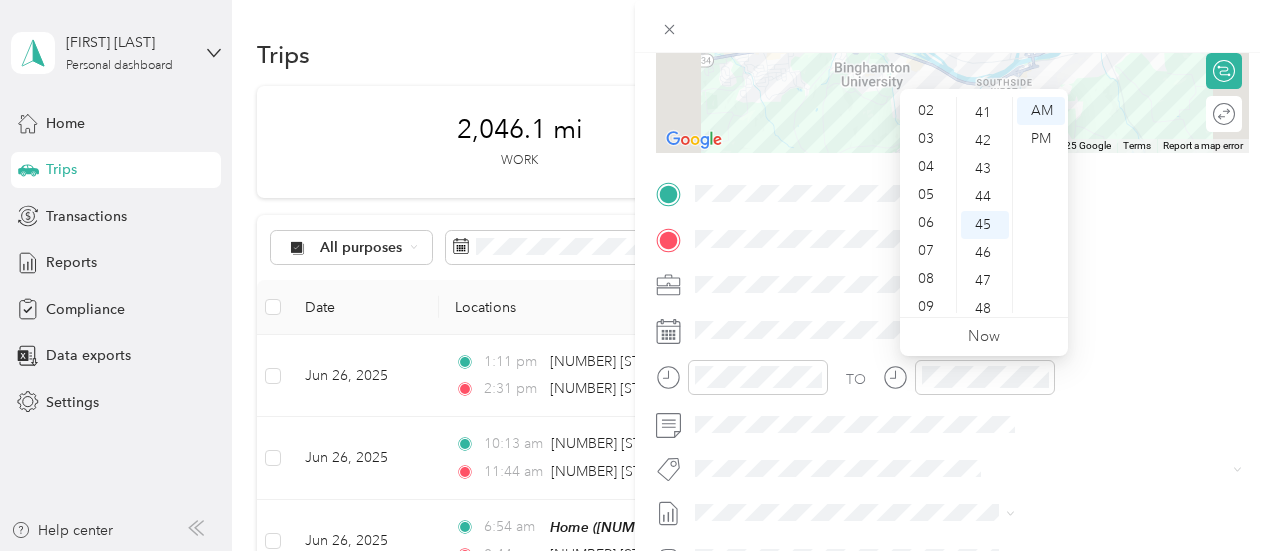 scroll, scrollTop: 1244, scrollLeft: 0, axis: vertical 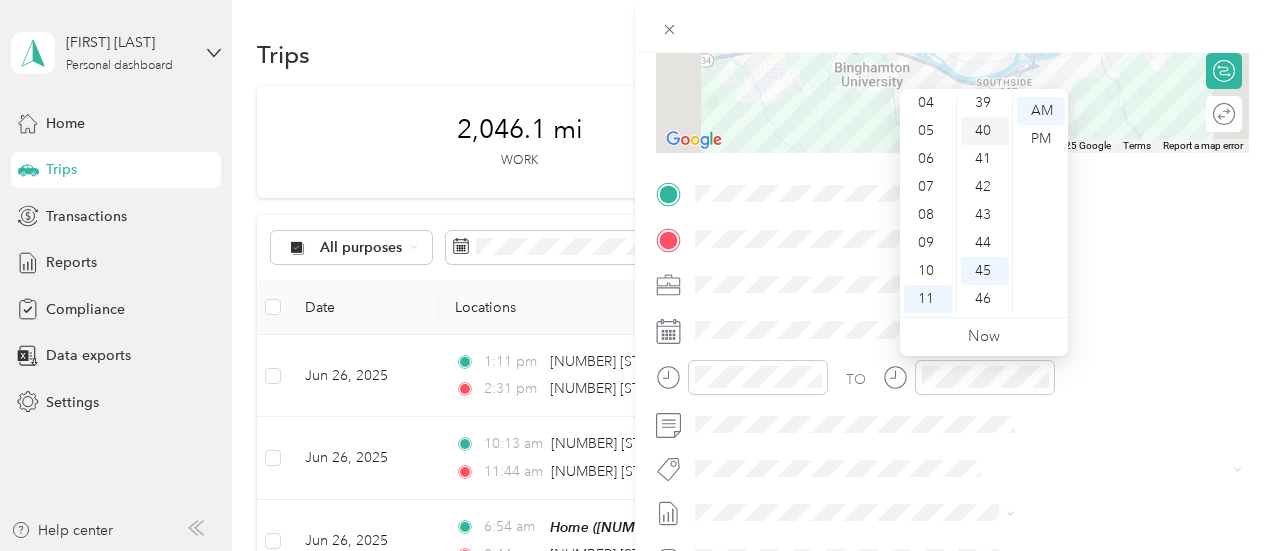 click on "40" at bounding box center [985, 131] 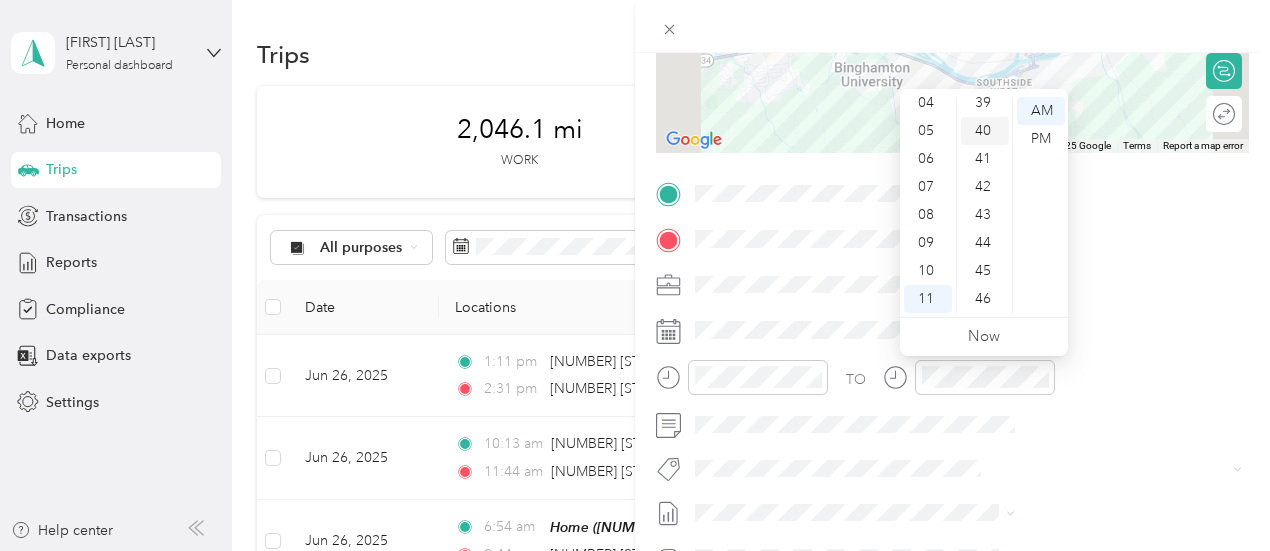 scroll, scrollTop: 1120, scrollLeft: 0, axis: vertical 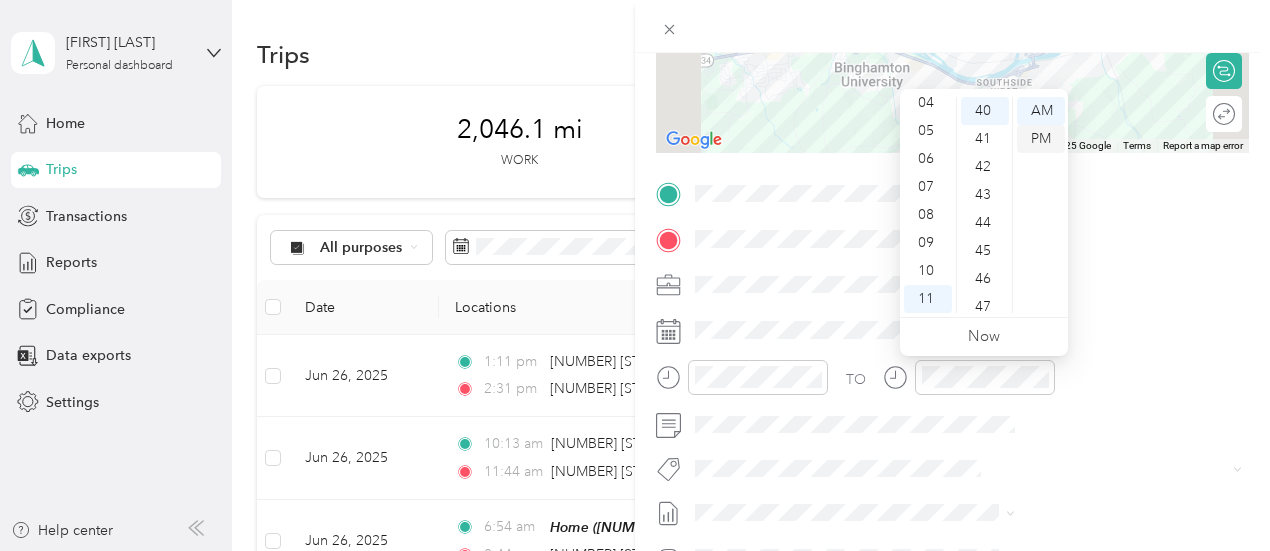 click on "PM" at bounding box center (1041, 139) 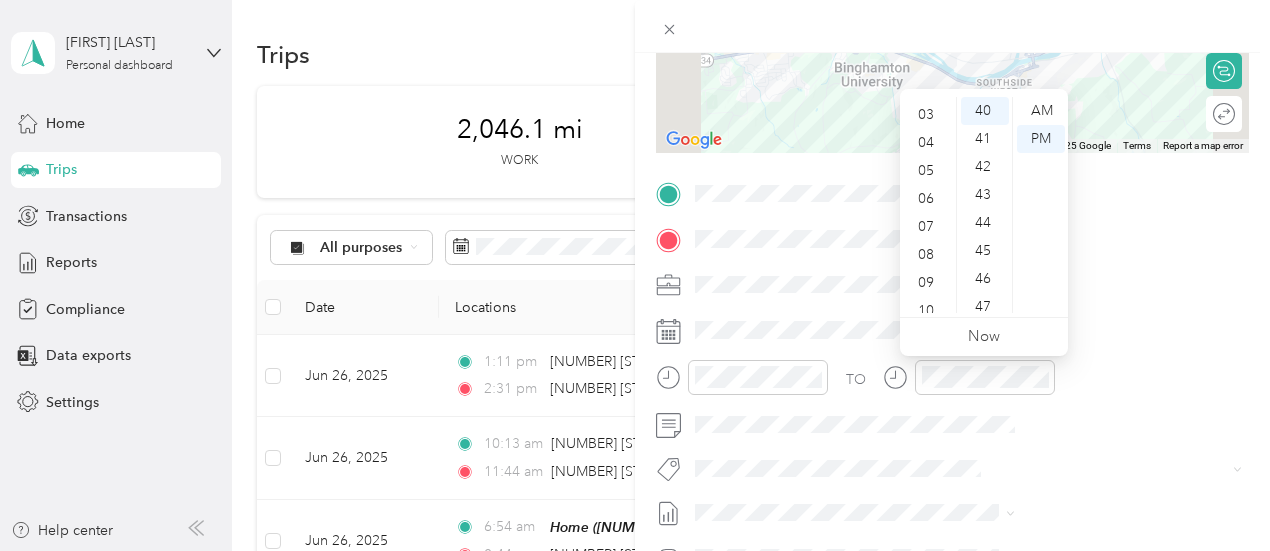 scroll, scrollTop: 40, scrollLeft: 0, axis: vertical 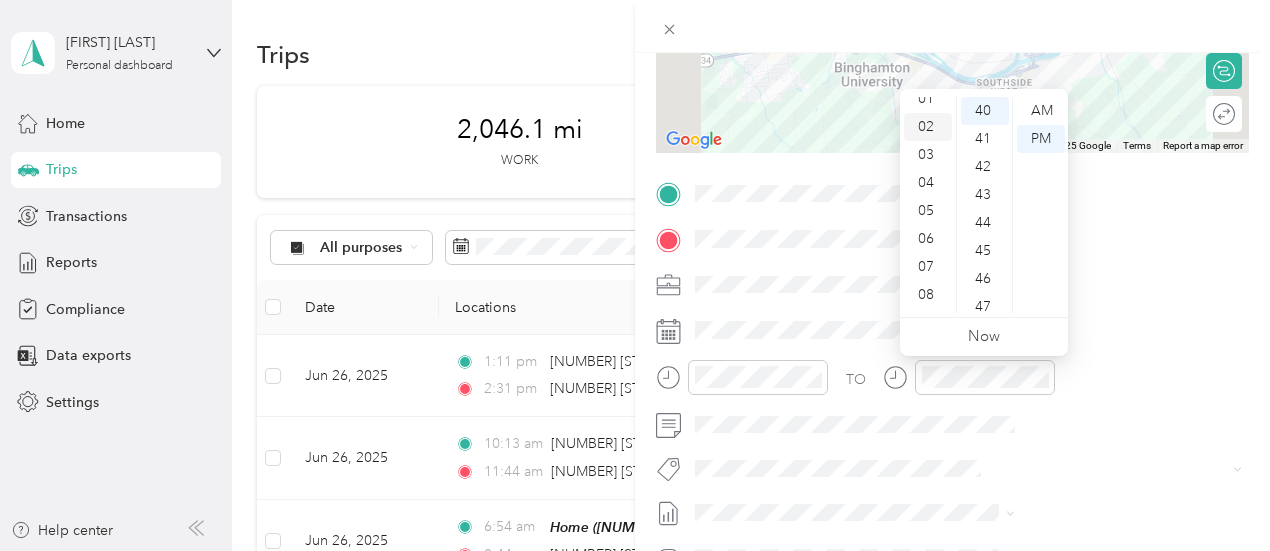 click on "02" at bounding box center [928, 127] 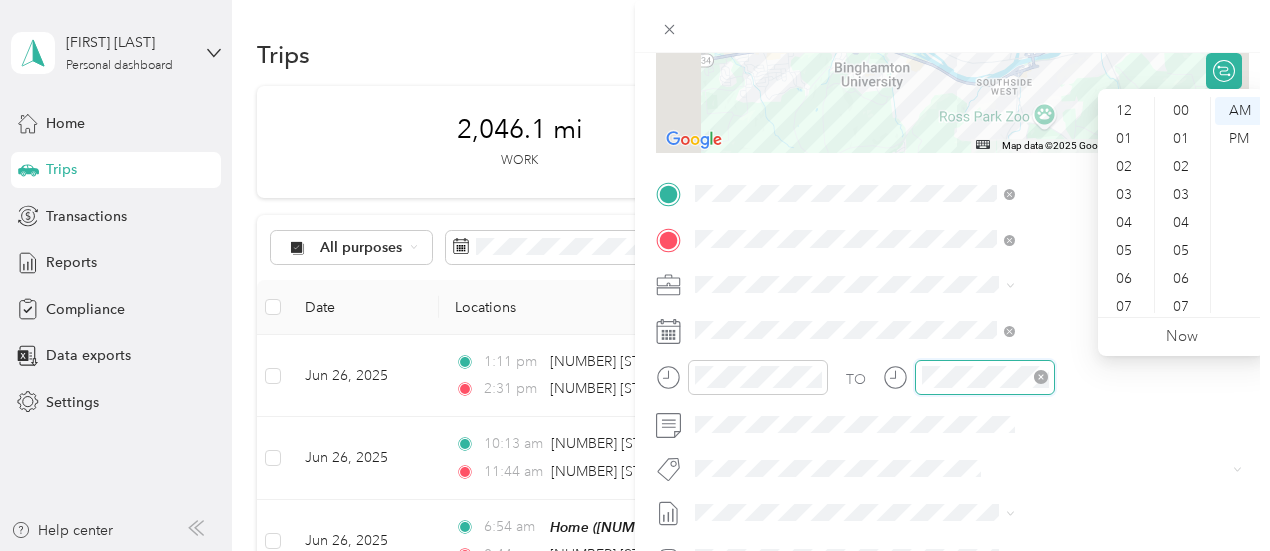 scroll, scrollTop: 1260, scrollLeft: 0, axis: vertical 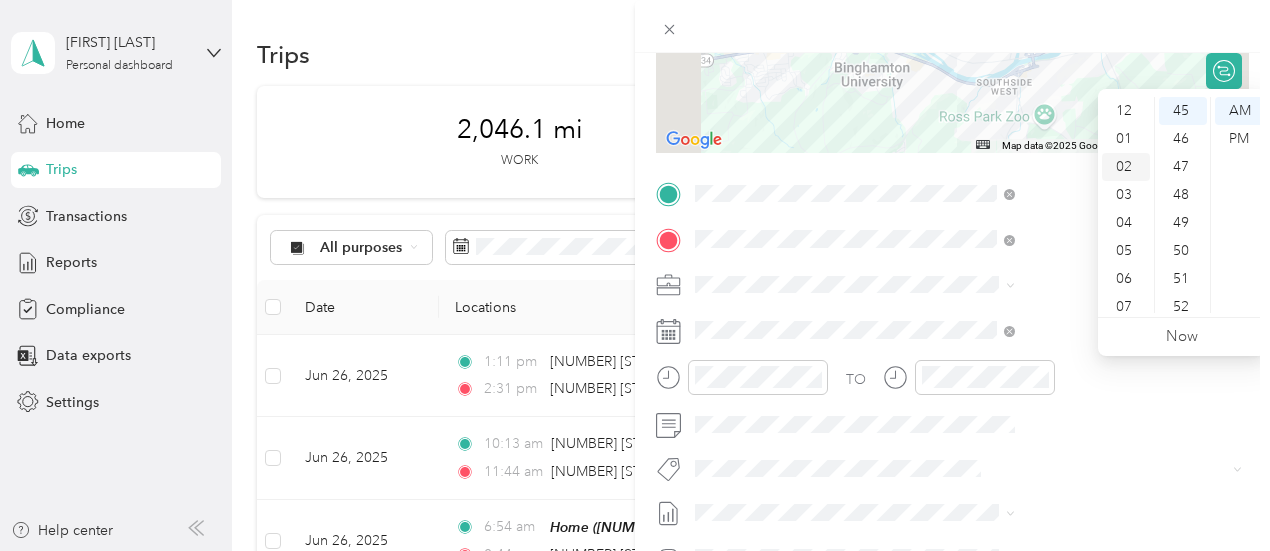 click on "02" at bounding box center [1126, 167] 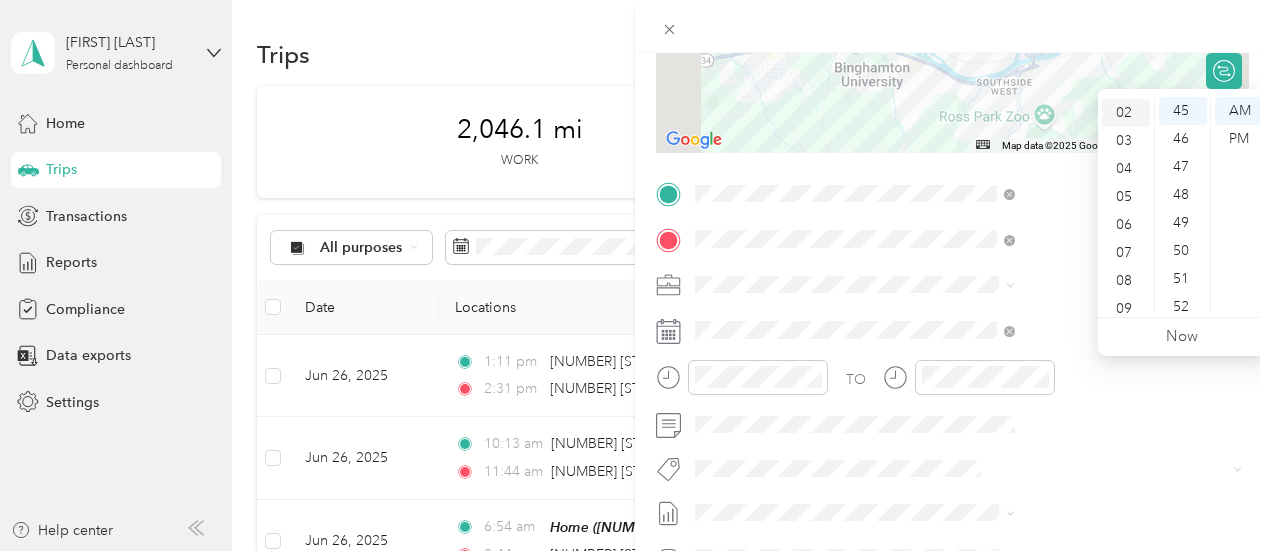 scroll, scrollTop: 56, scrollLeft: 0, axis: vertical 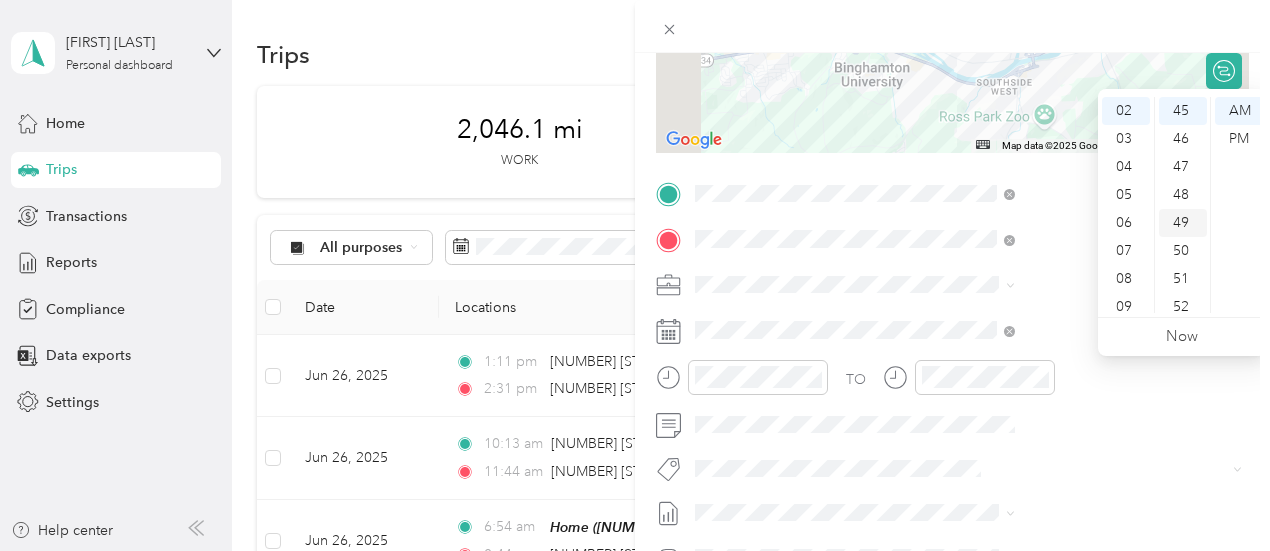 click on "49" at bounding box center (1183, 223) 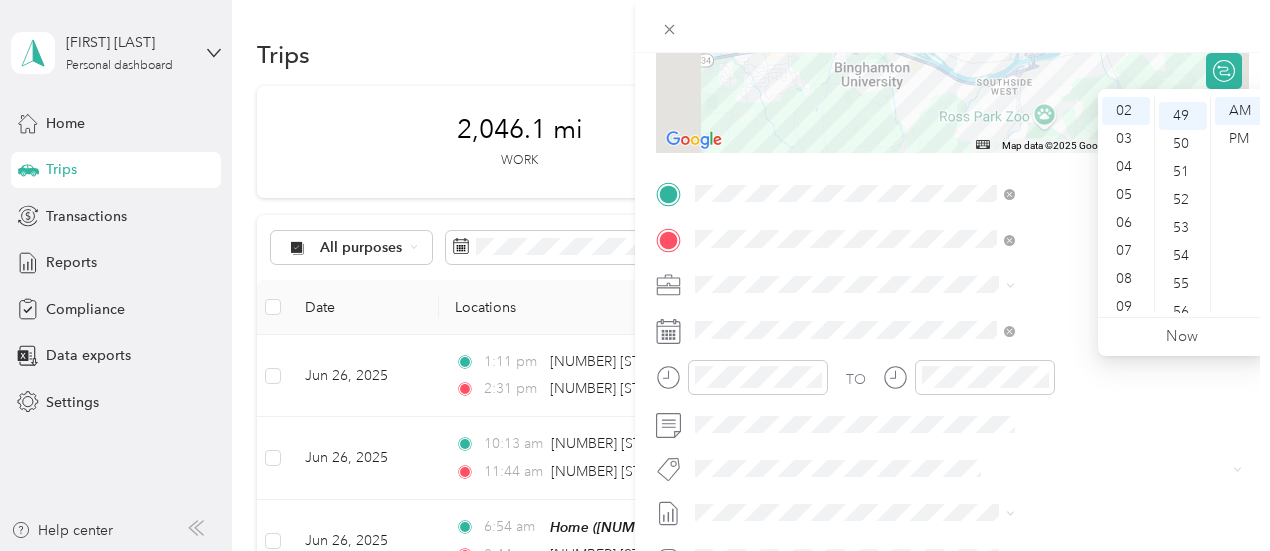 scroll, scrollTop: 1372, scrollLeft: 0, axis: vertical 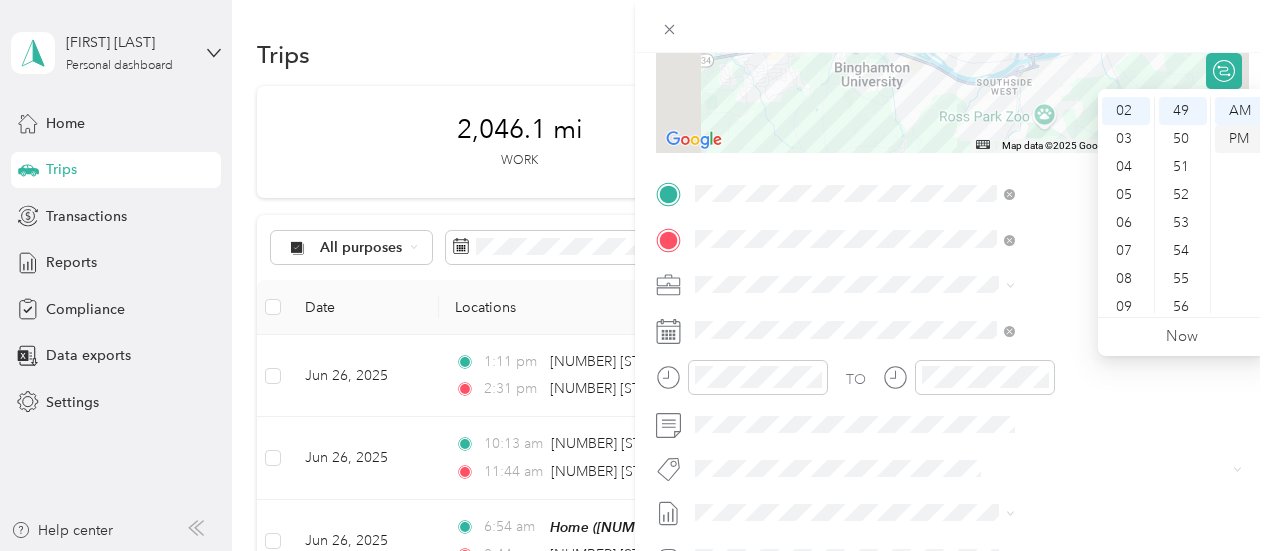 click on "PM" at bounding box center [1239, 139] 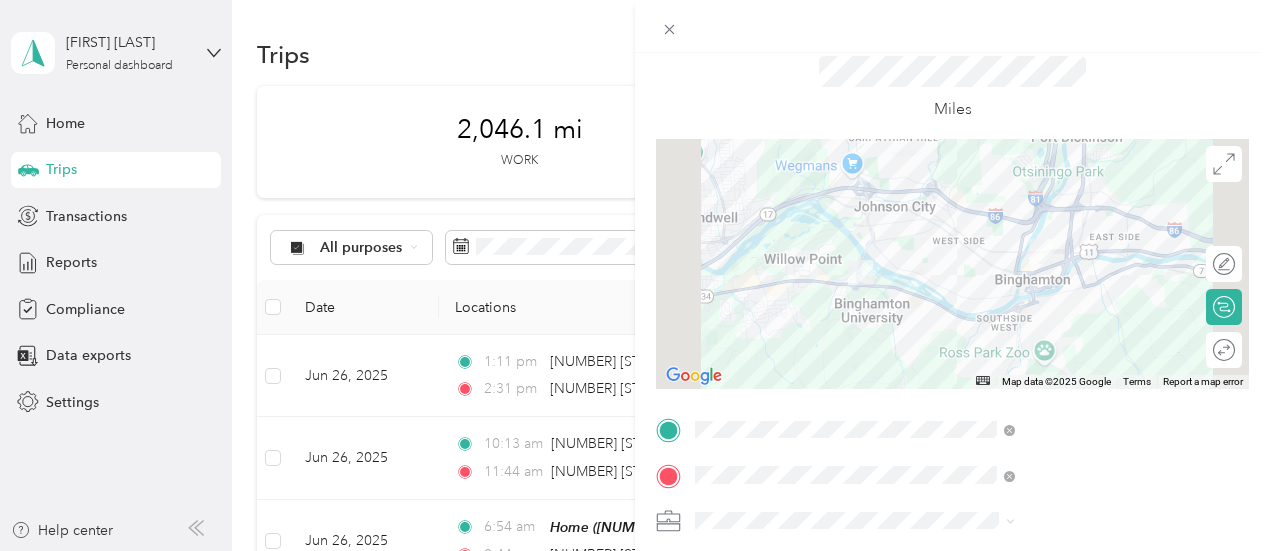 scroll, scrollTop: 0, scrollLeft: 0, axis: both 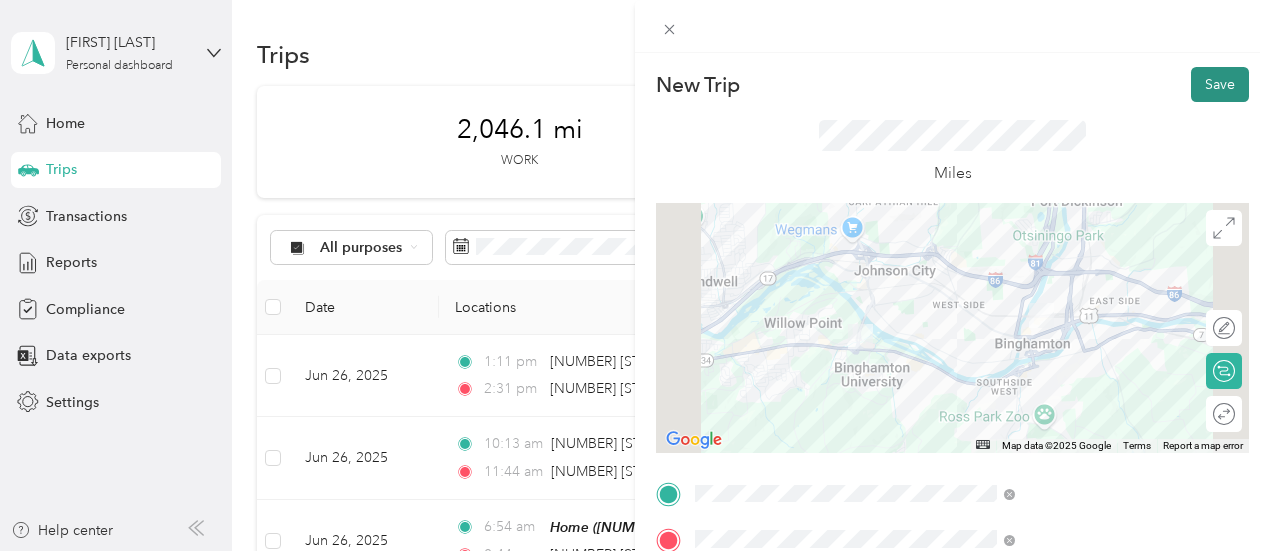 click on "Save" at bounding box center (1220, 84) 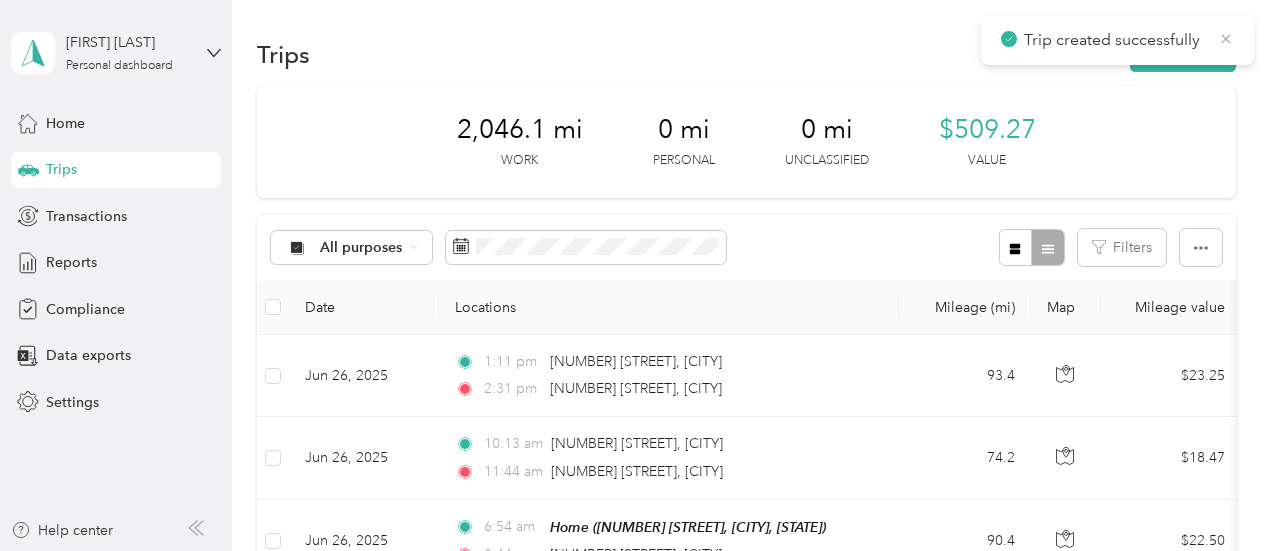 click 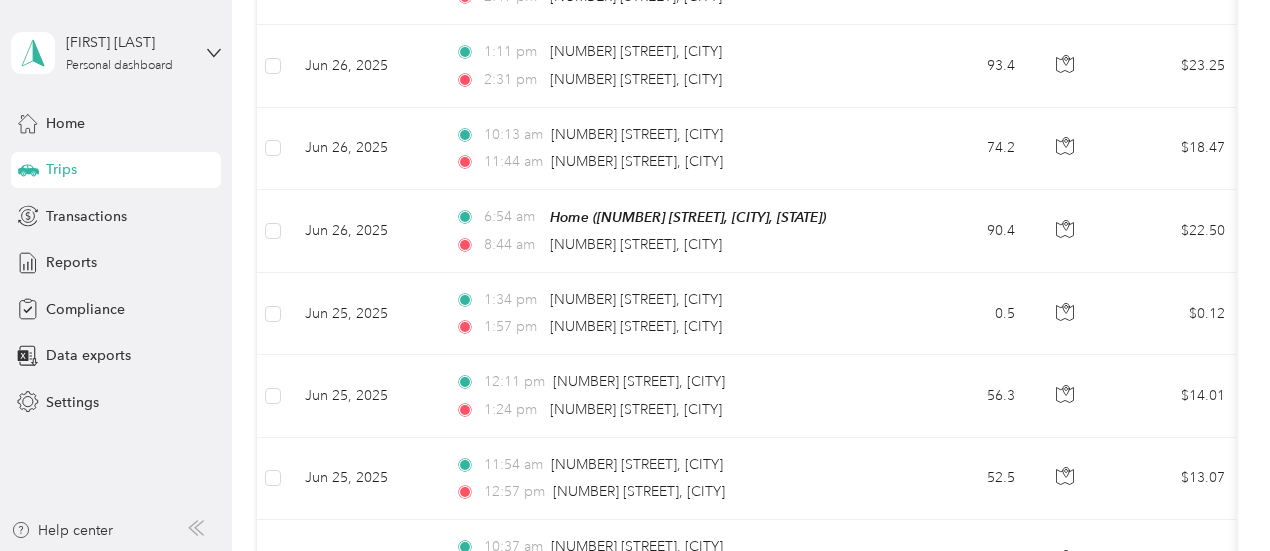 scroll, scrollTop: 0, scrollLeft: 0, axis: both 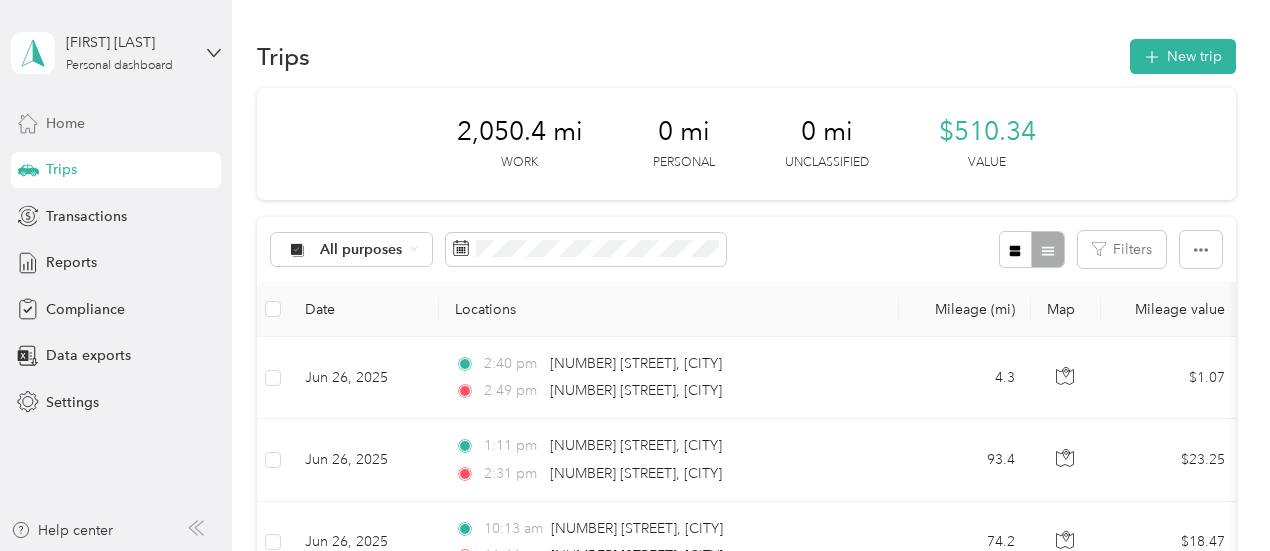 click on "Home" at bounding box center (65, 123) 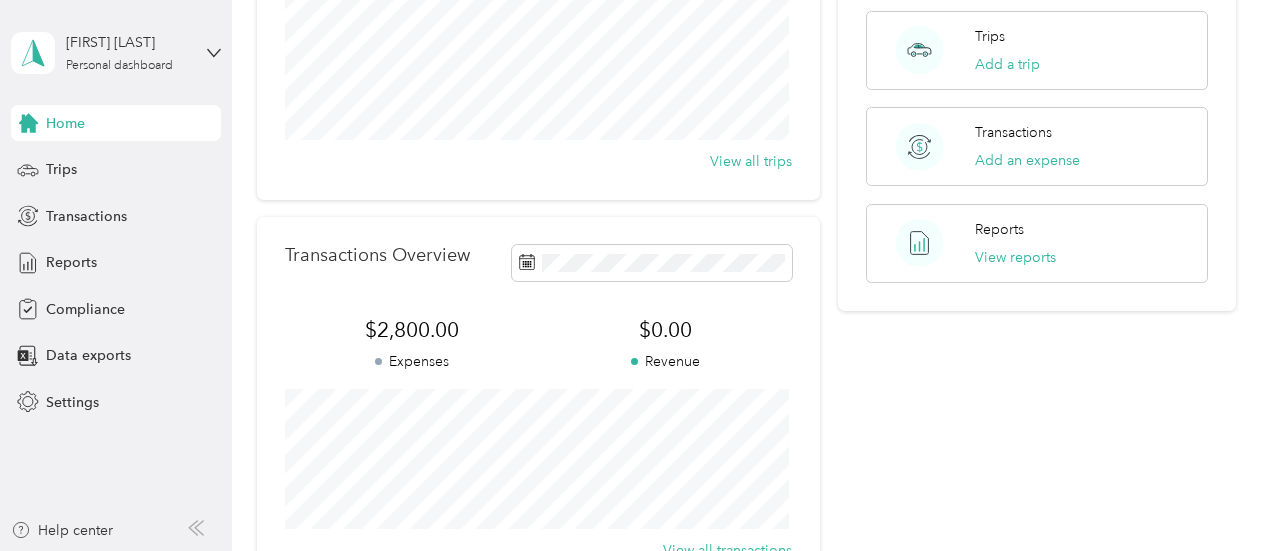 scroll, scrollTop: 308, scrollLeft: 0, axis: vertical 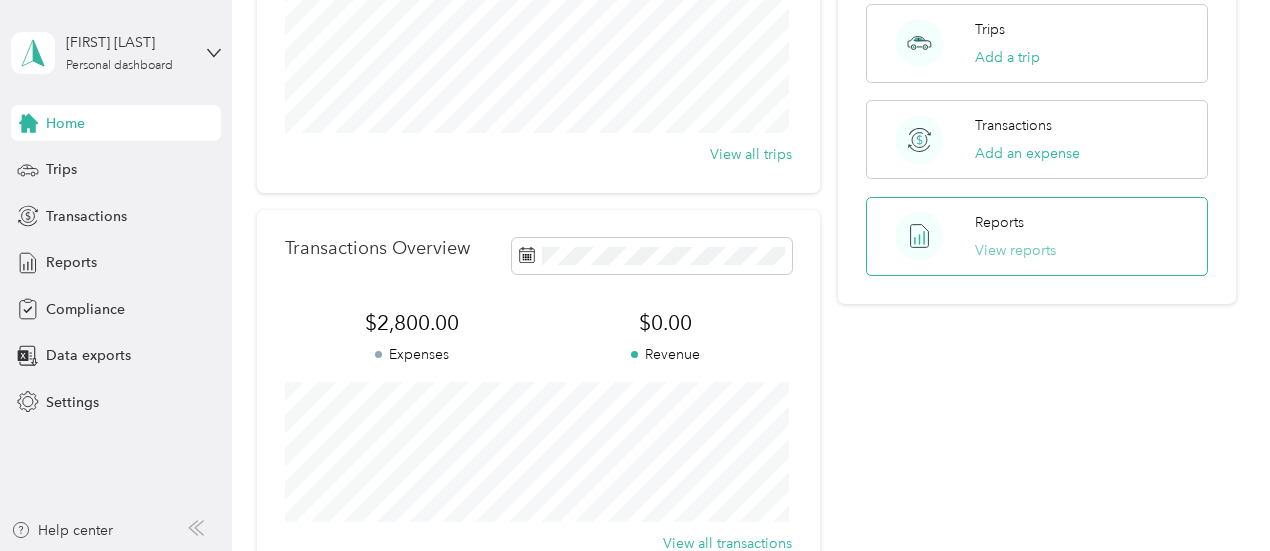 click on "View reports" at bounding box center [1015, 250] 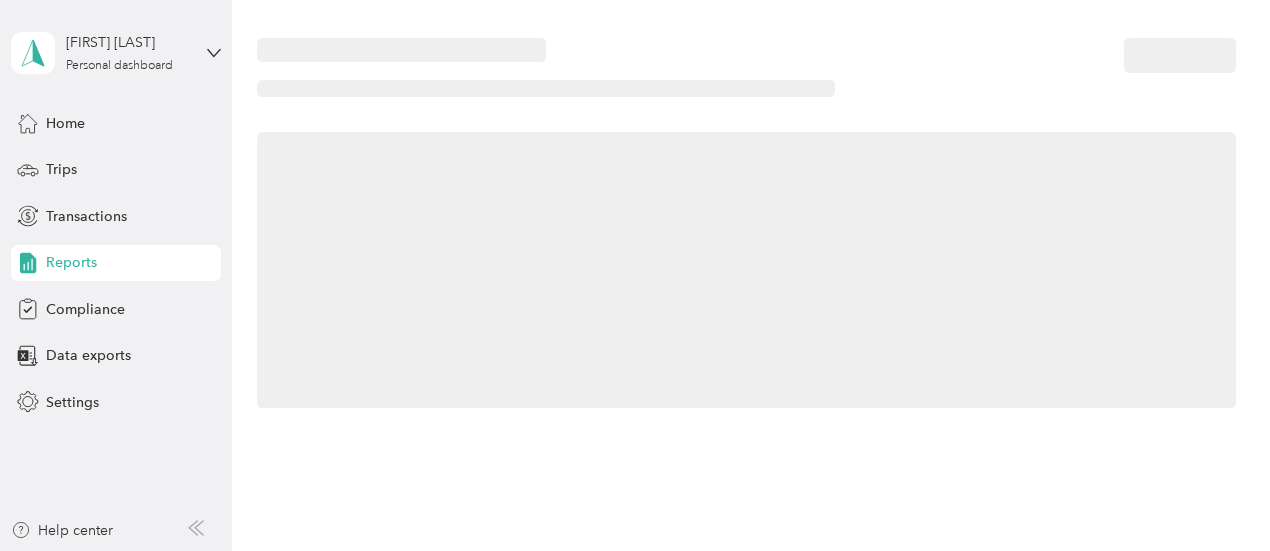 scroll, scrollTop: 308, scrollLeft: 0, axis: vertical 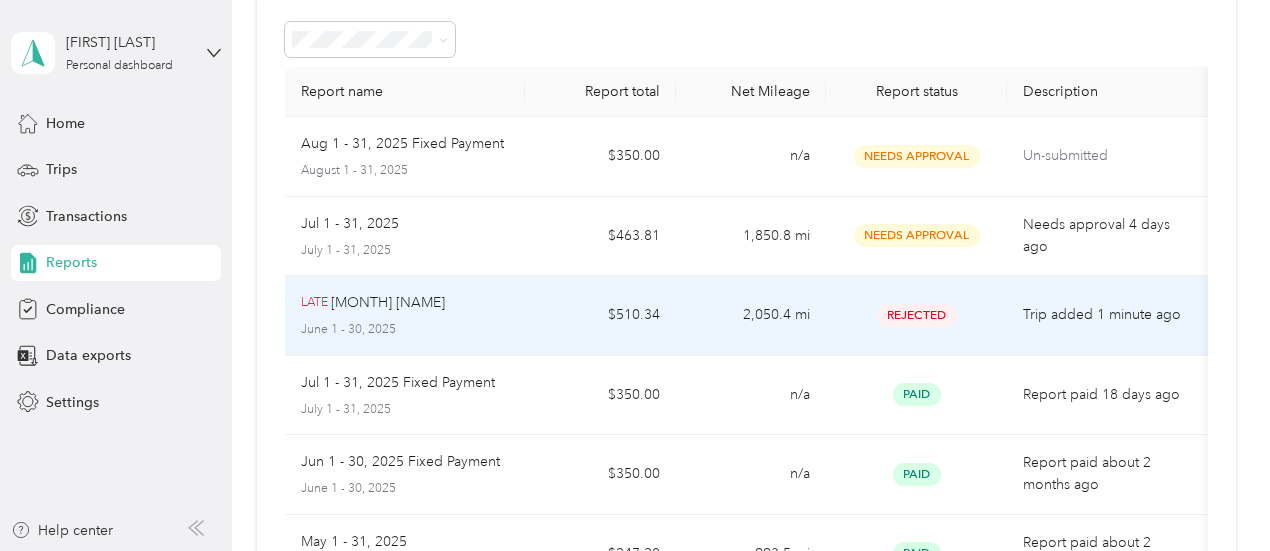 click on "June 1 - 30, 2025" at bounding box center [405, 330] 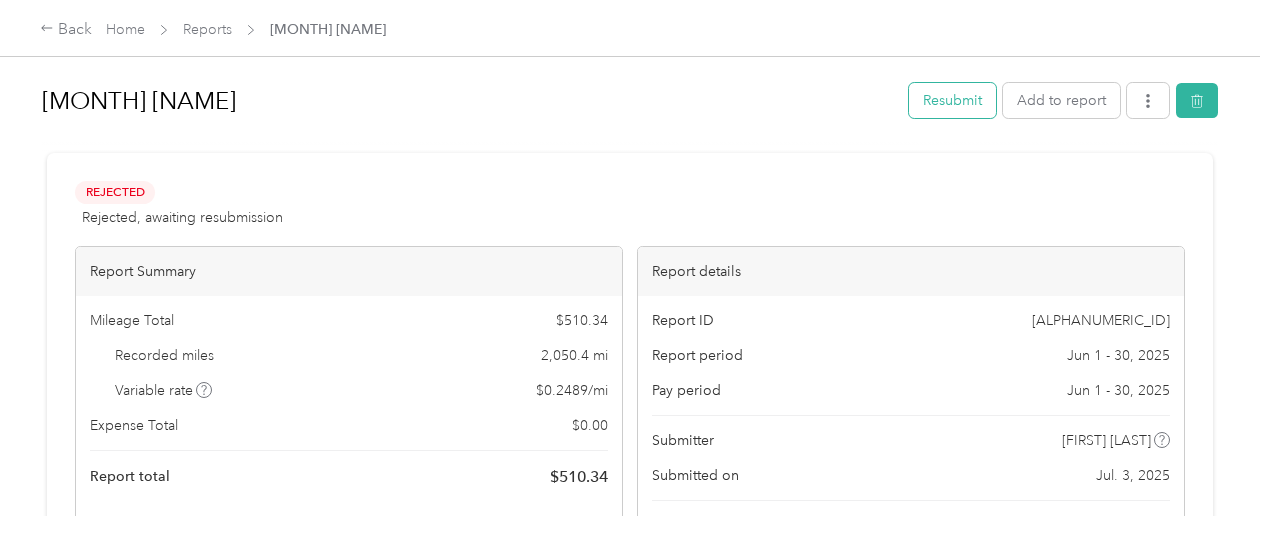 click on "Resubmit" at bounding box center [952, 100] 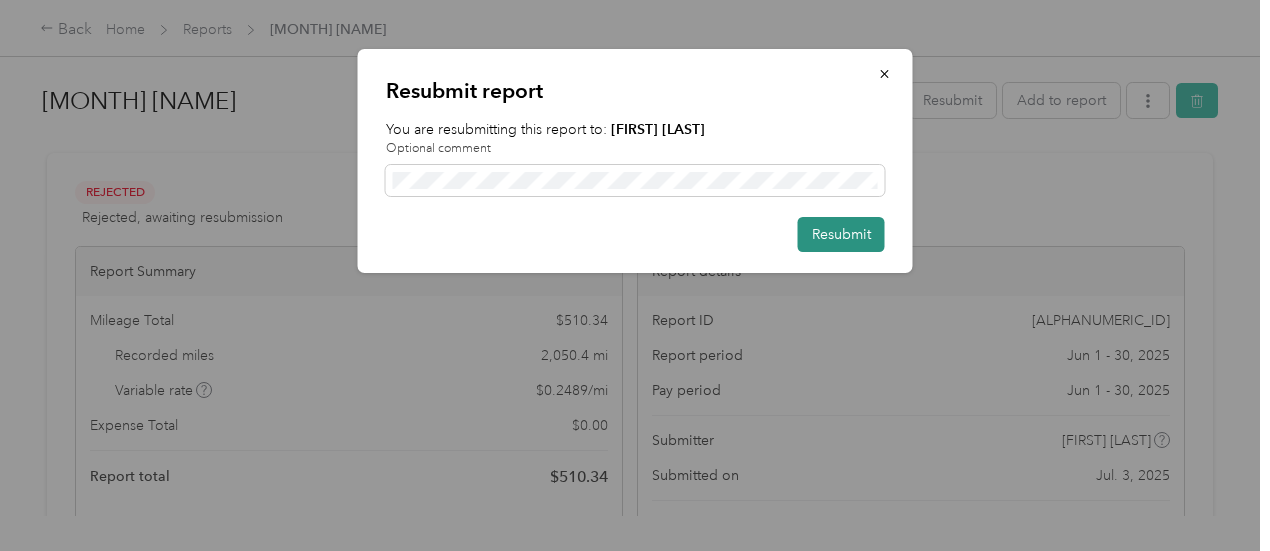 click on "Resubmit" at bounding box center [841, 234] 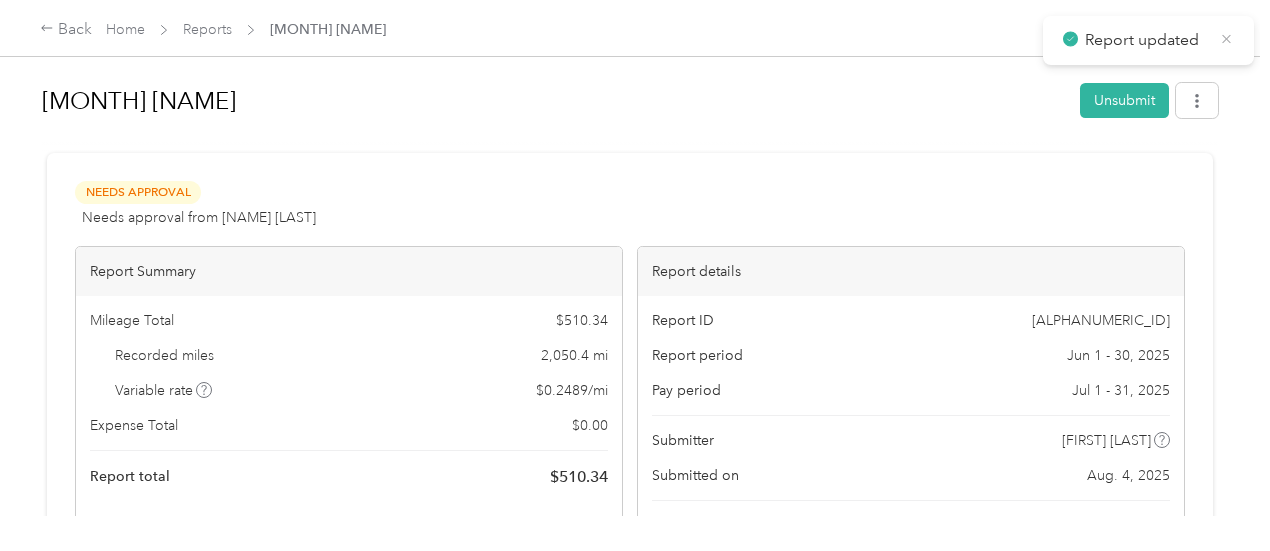 click 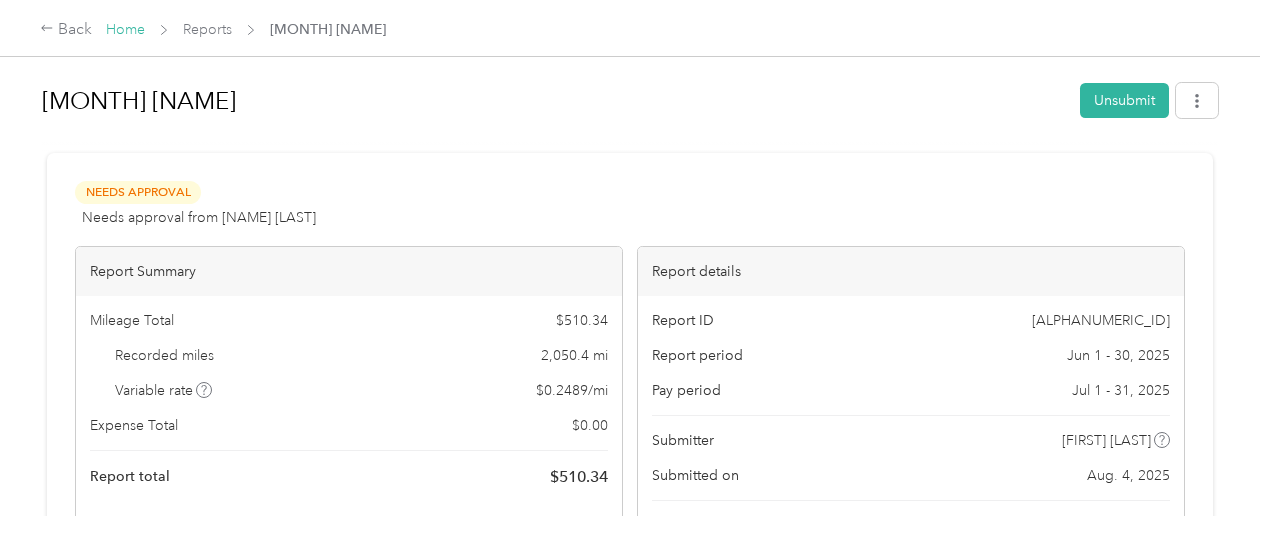 click on "Home" at bounding box center [125, 29] 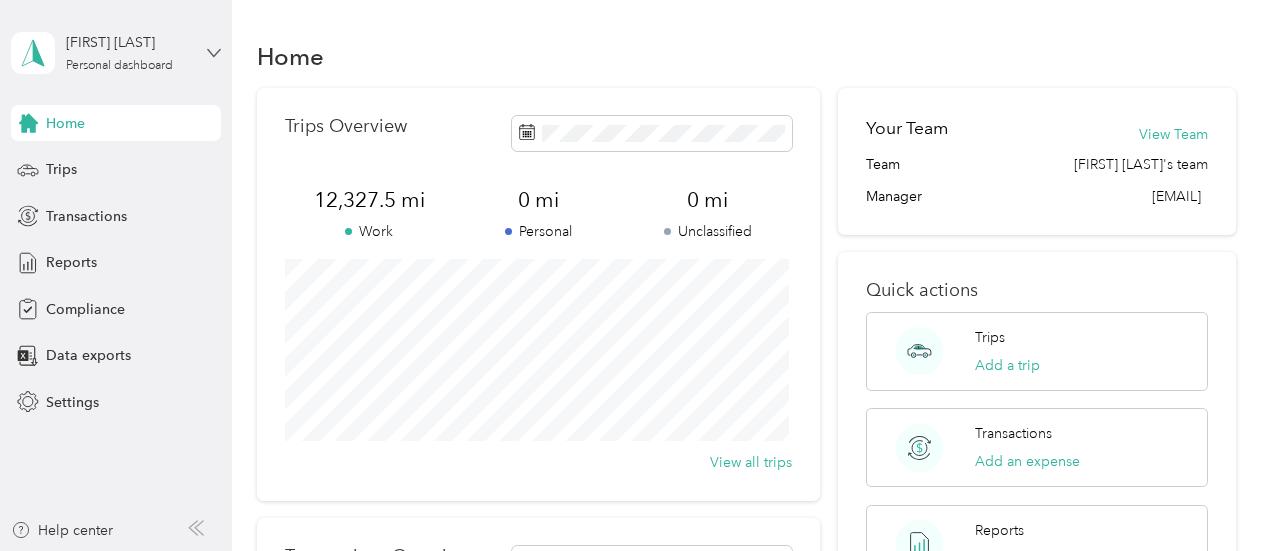 click 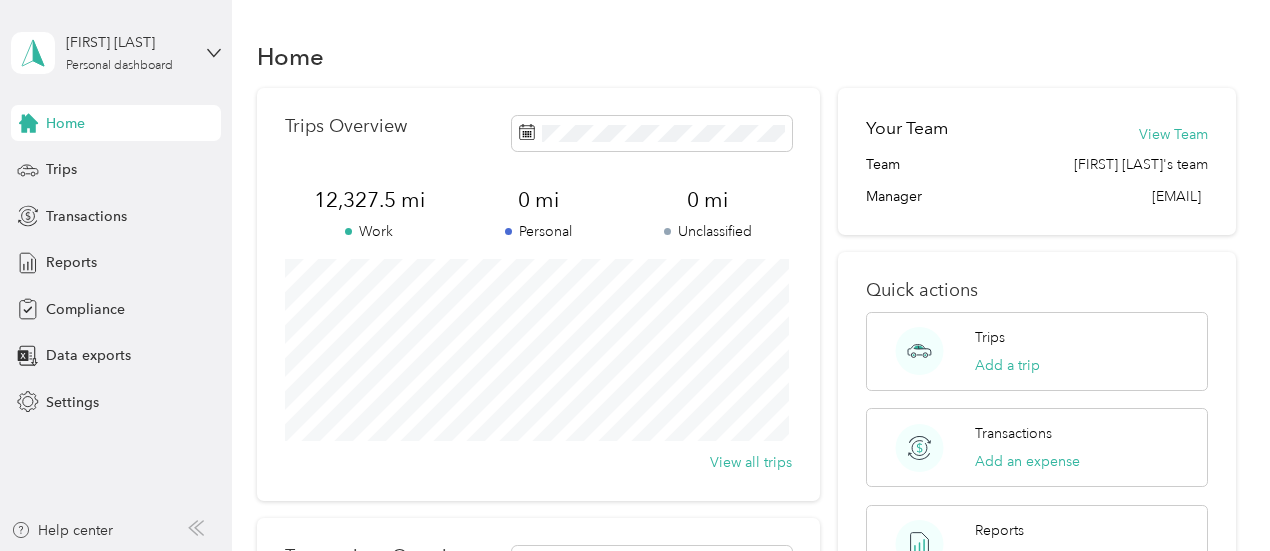 click on "Log out" at bounding box center [67, 153] 